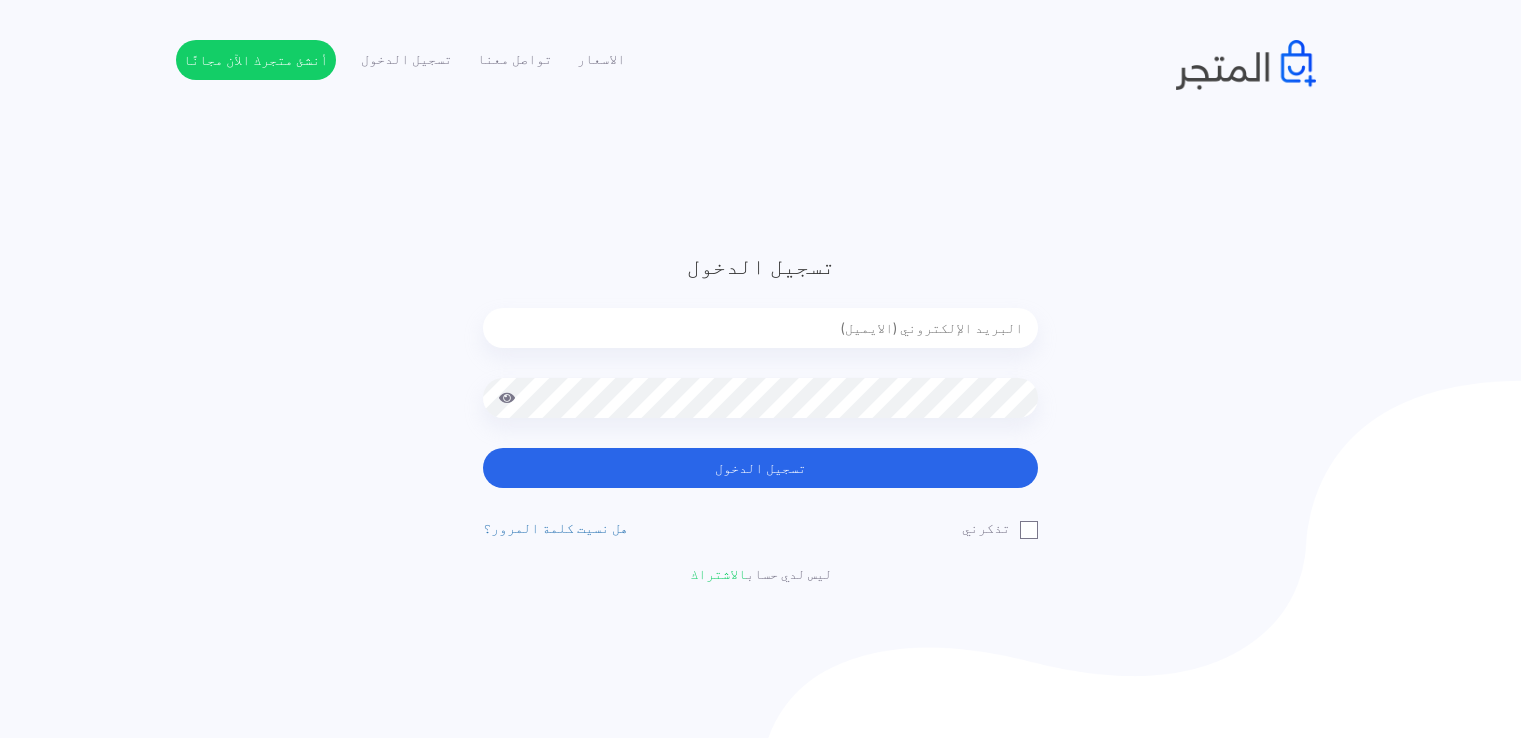 type on "[EMAIL_ADDRESS][DOMAIN_NAME]" 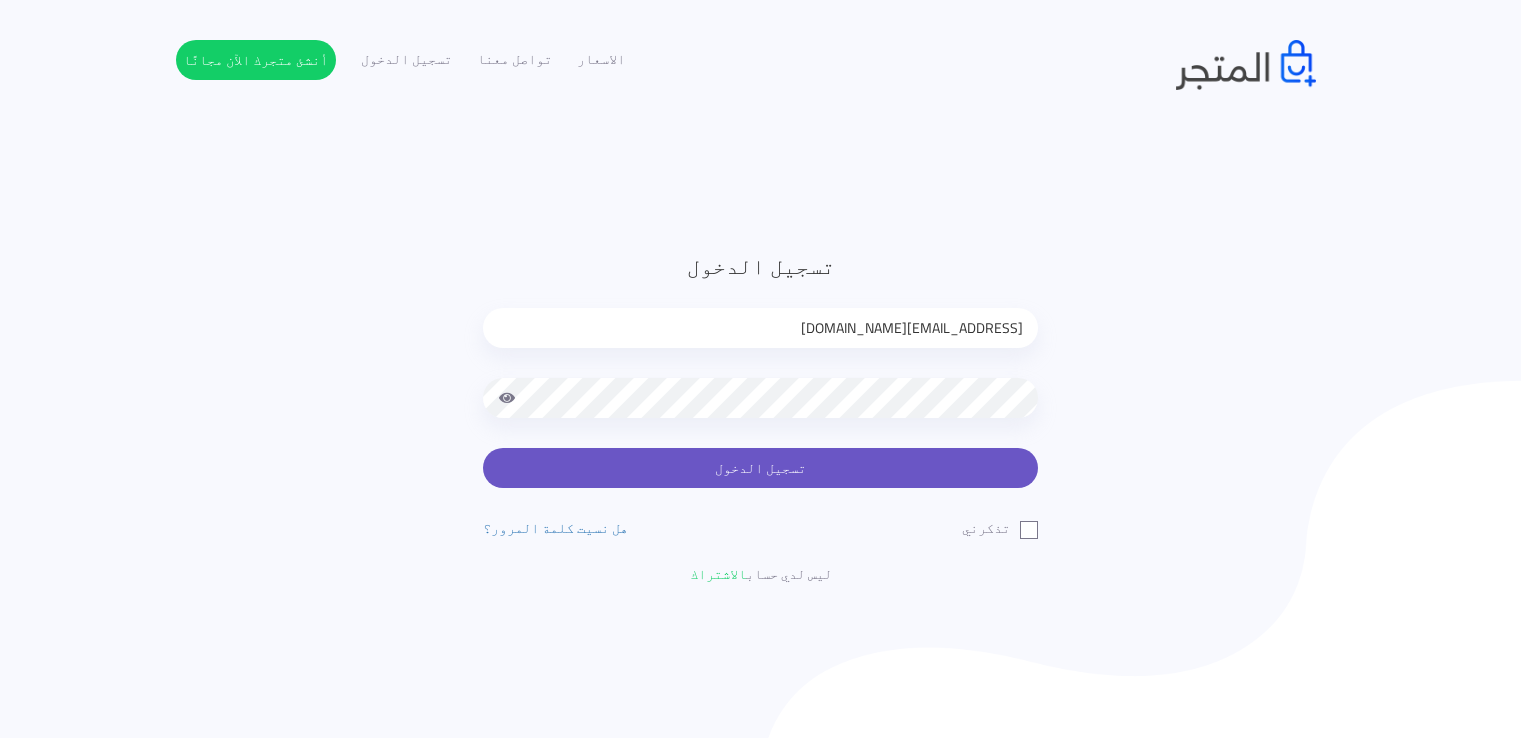 scroll, scrollTop: 0, scrollLeft: 0, axis: both 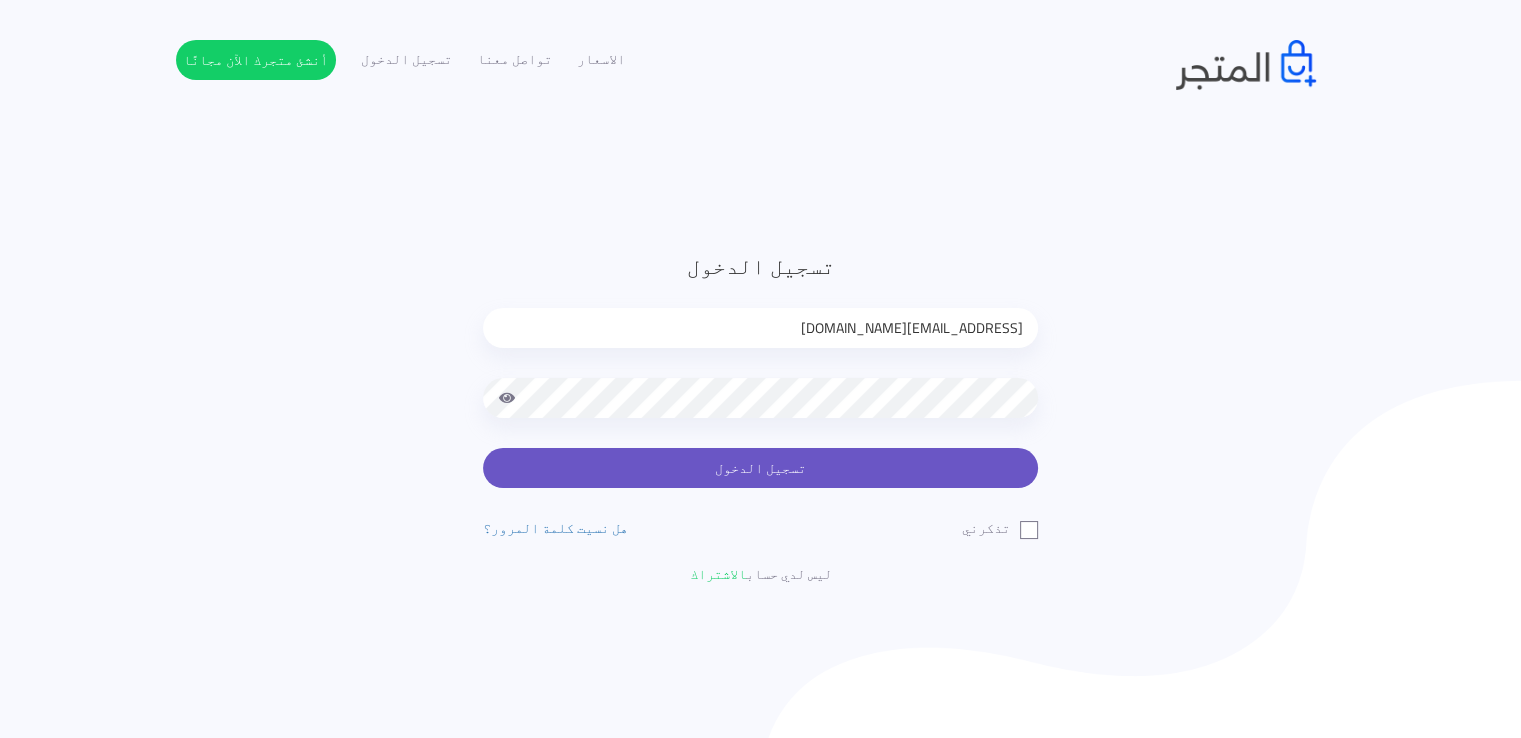 drag, startPoint x: 0, startPoint y: 0, endPoint x: 874, endPoint y: 472, distance: 993.3076 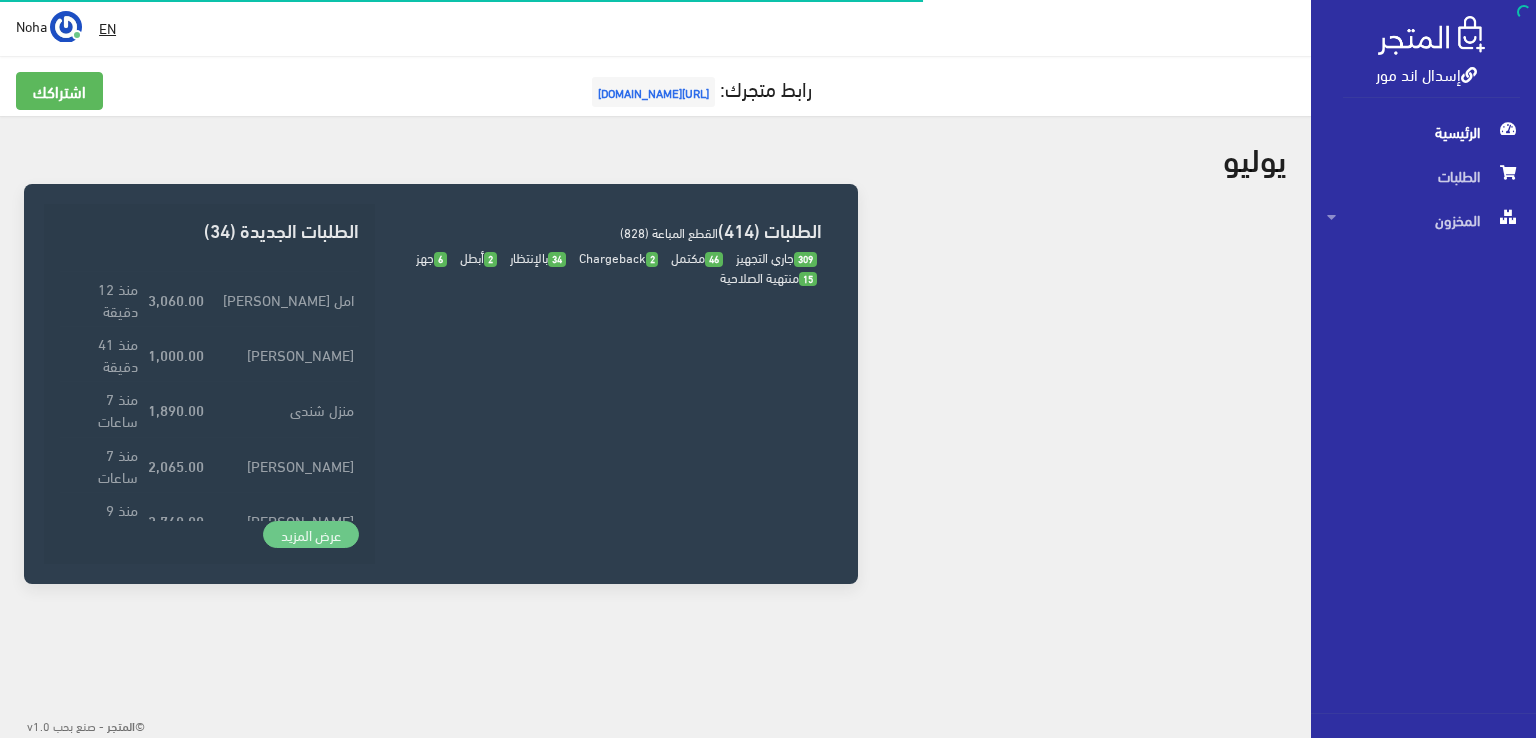 scroll, scrollTop: 0, scrollLeft: 0, axis: both 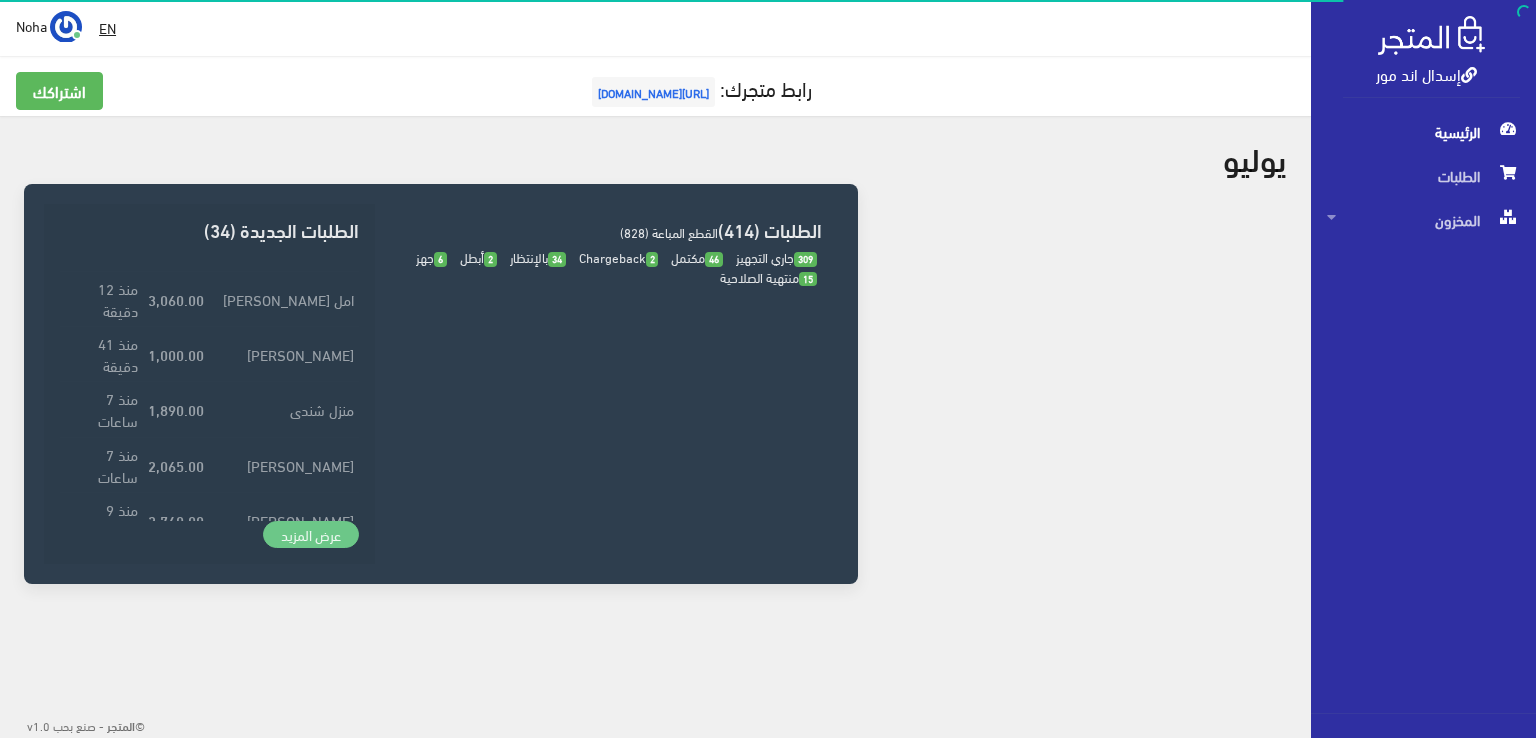 click on "عرض المزيد" at bounding box center (311, 535) 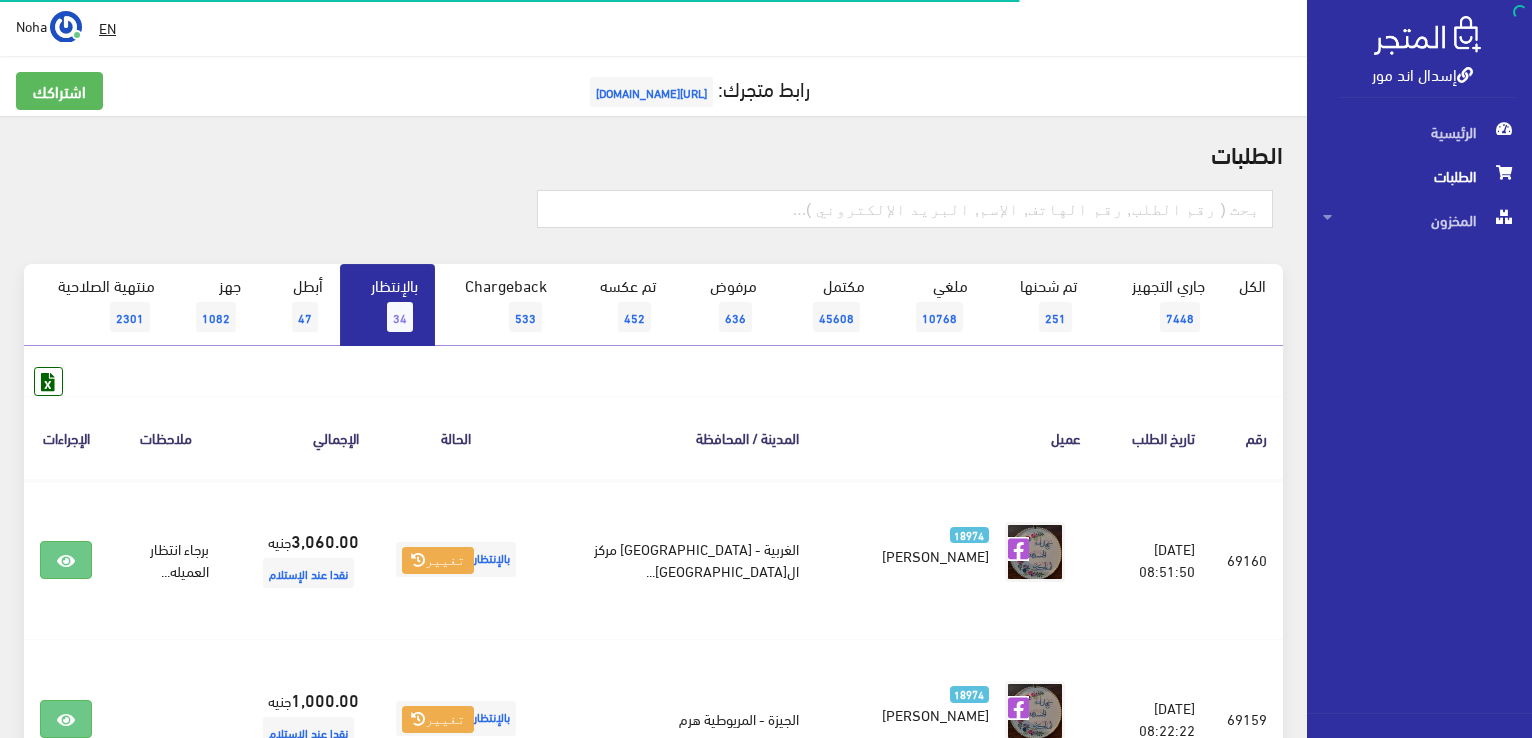 scroll, scrollTop: 0, scrollLeft: 0, axis: both 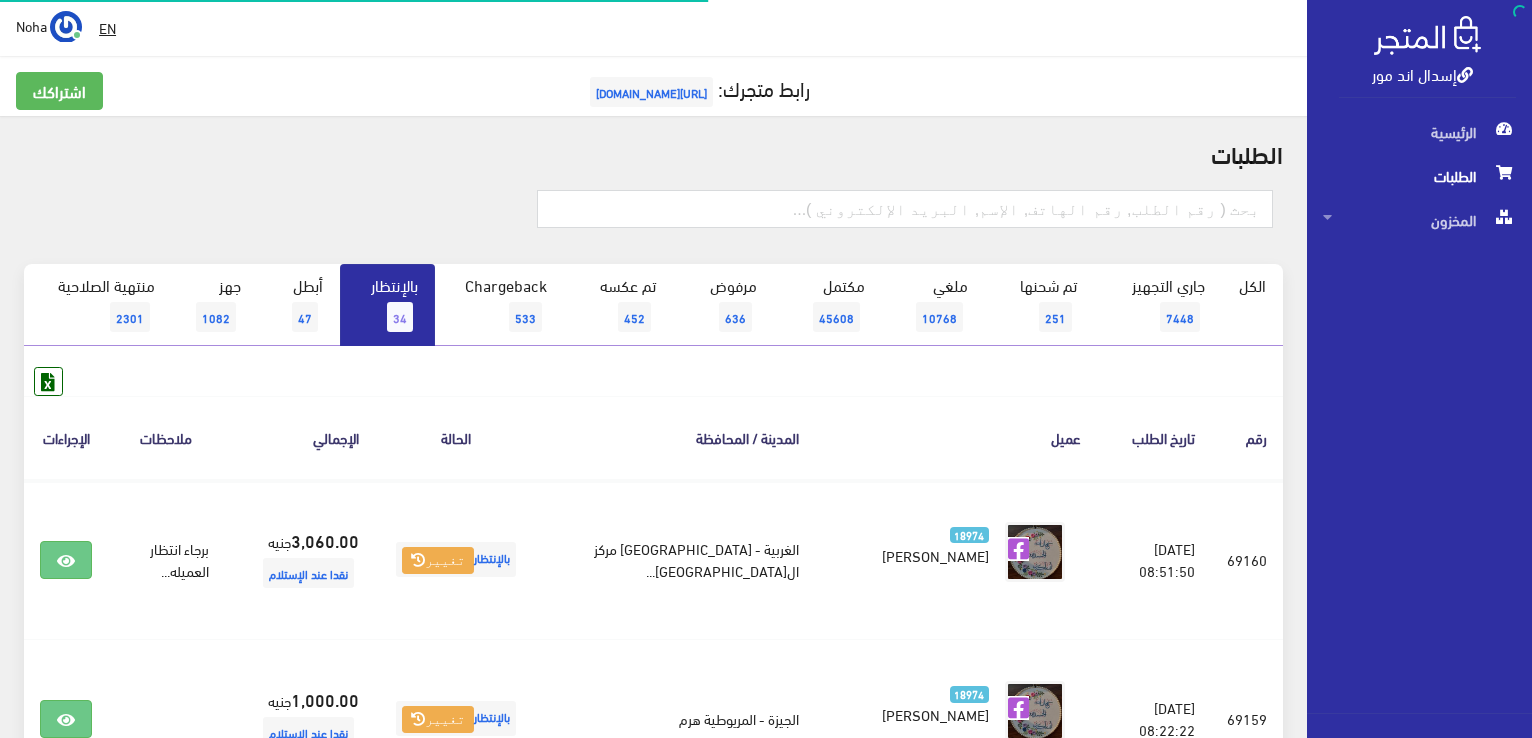 click on "بالإنتظار
34" at bounding box center [387, 305] 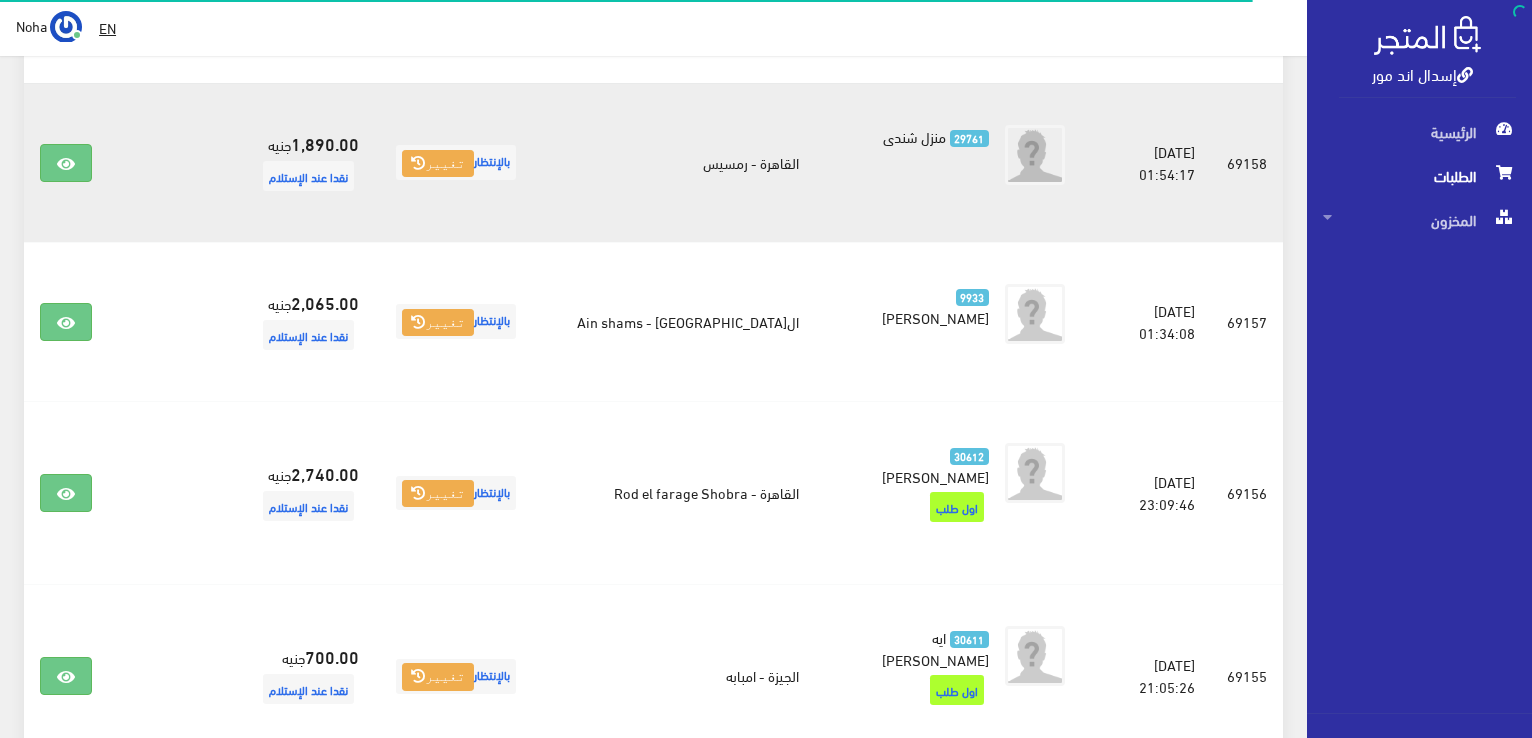 scroll, scrollTop: 800, scrollLeft: 0, axis: vertical 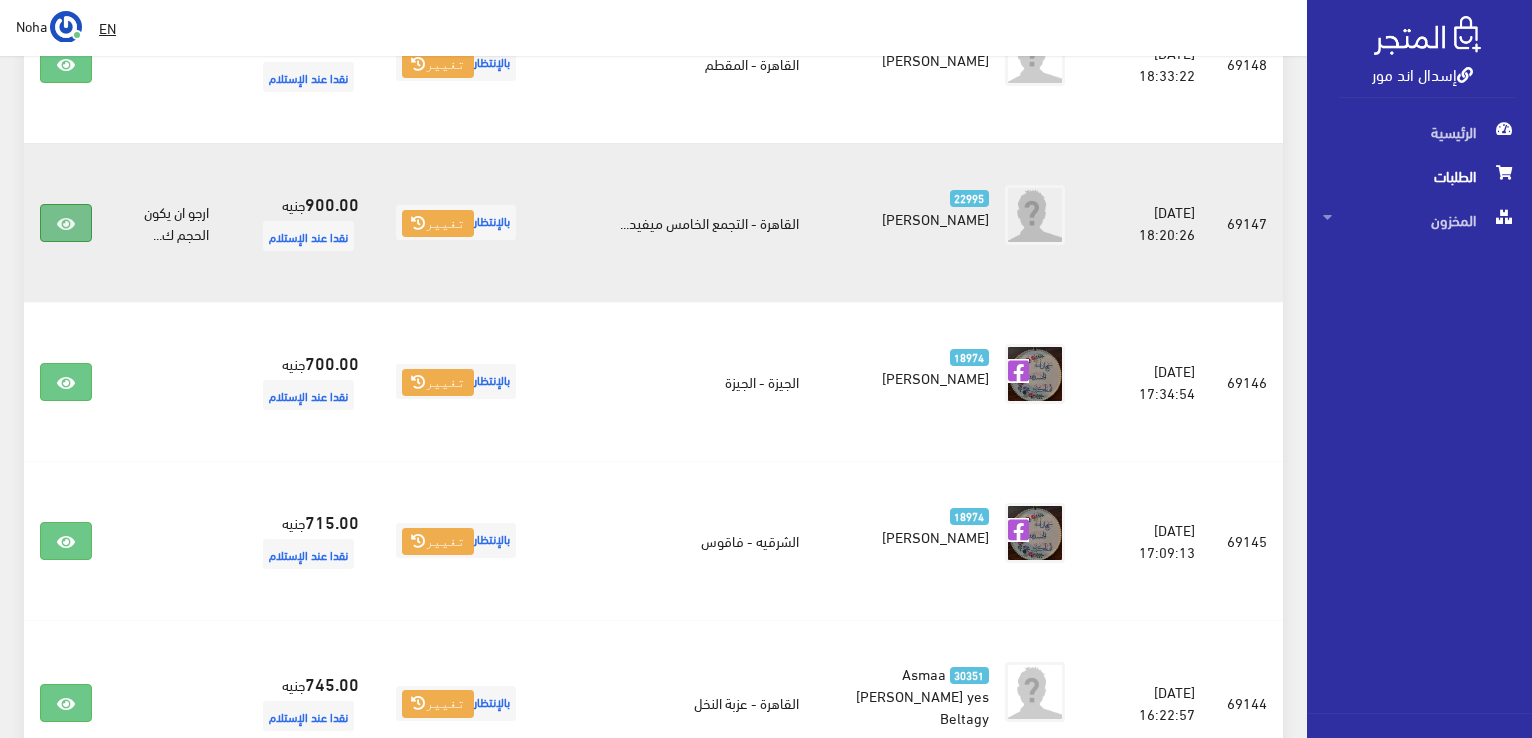 click at bounding box center (66, 224) 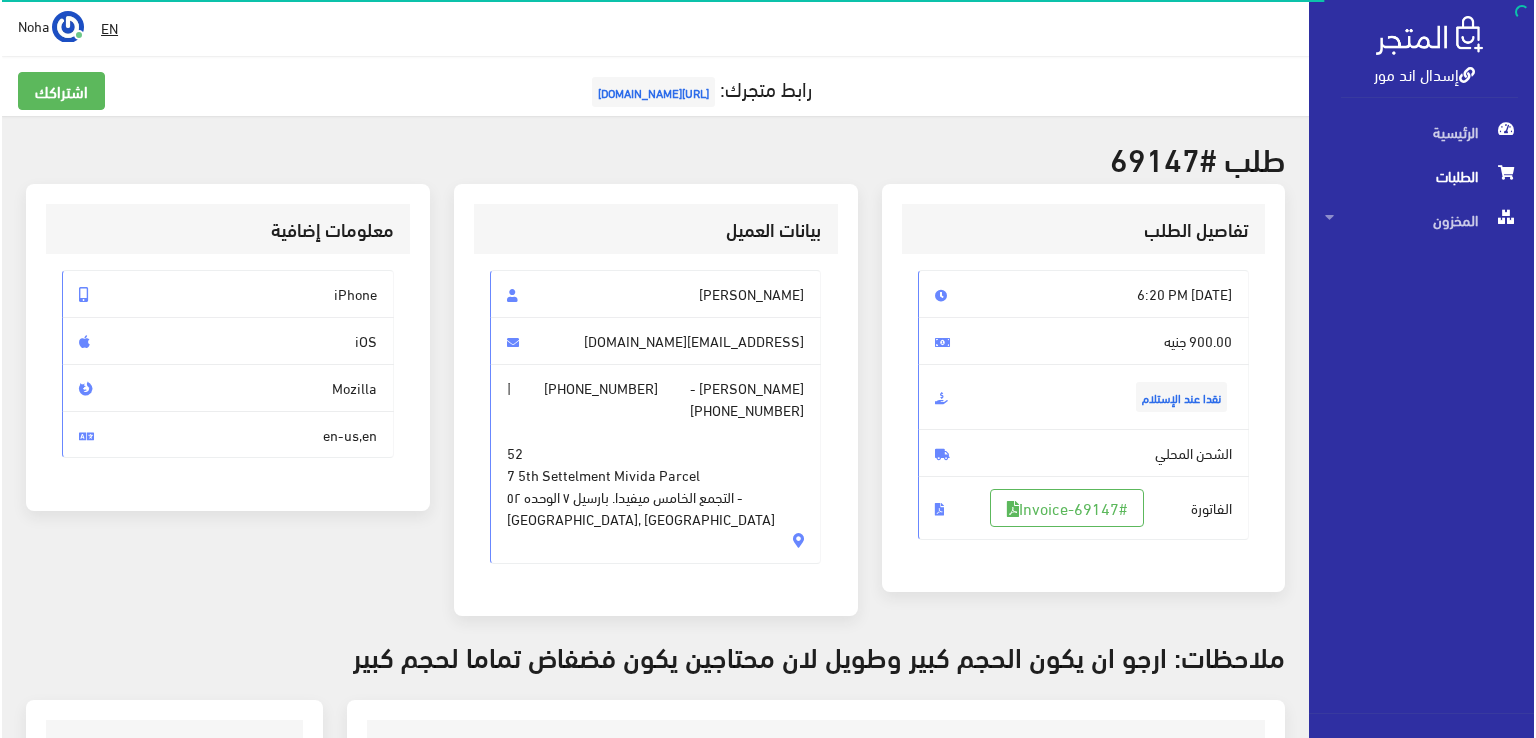 scroll, scrollTop: 300, scrollLeft: 0, axis: vertical 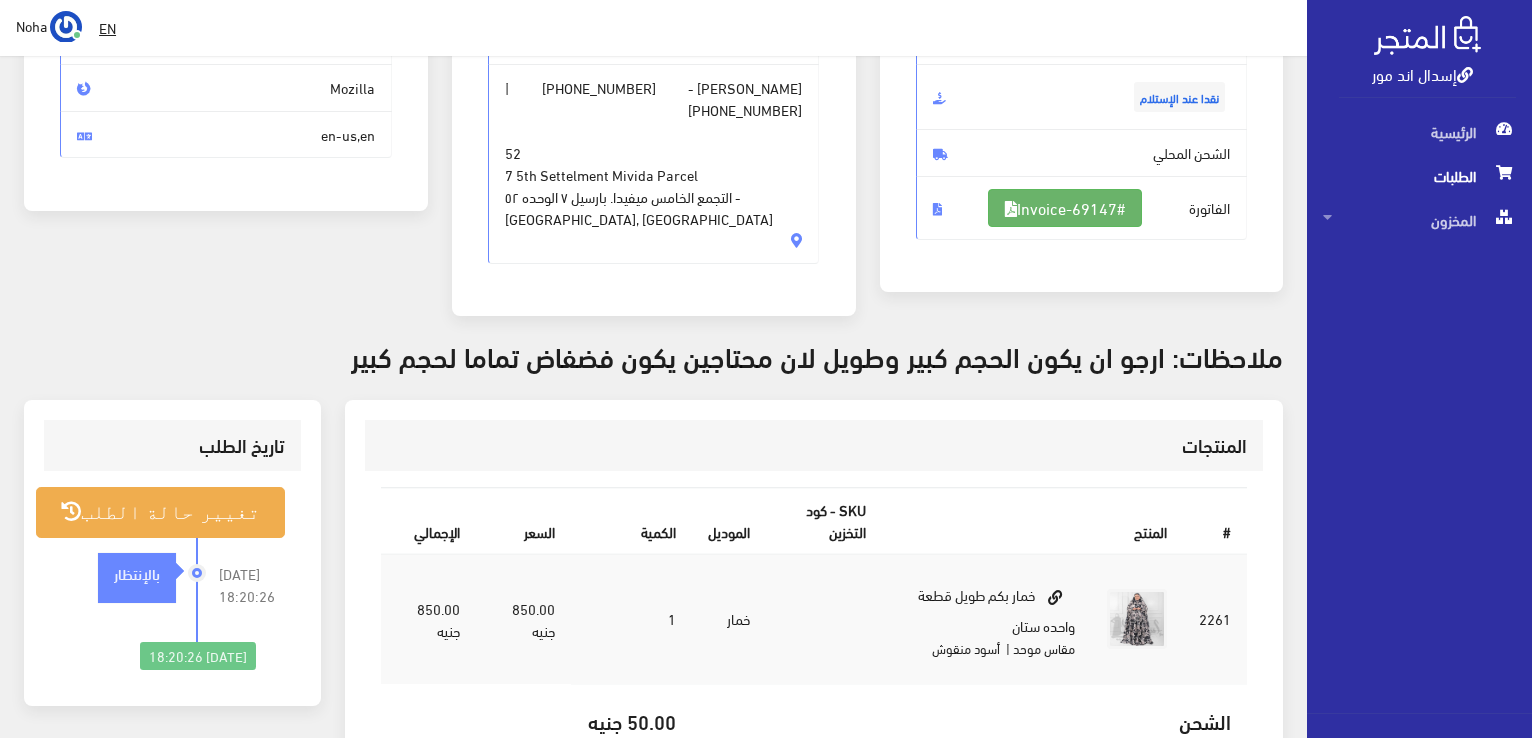 click on "#Invoice-69147" at bounding box center [1065, 208] 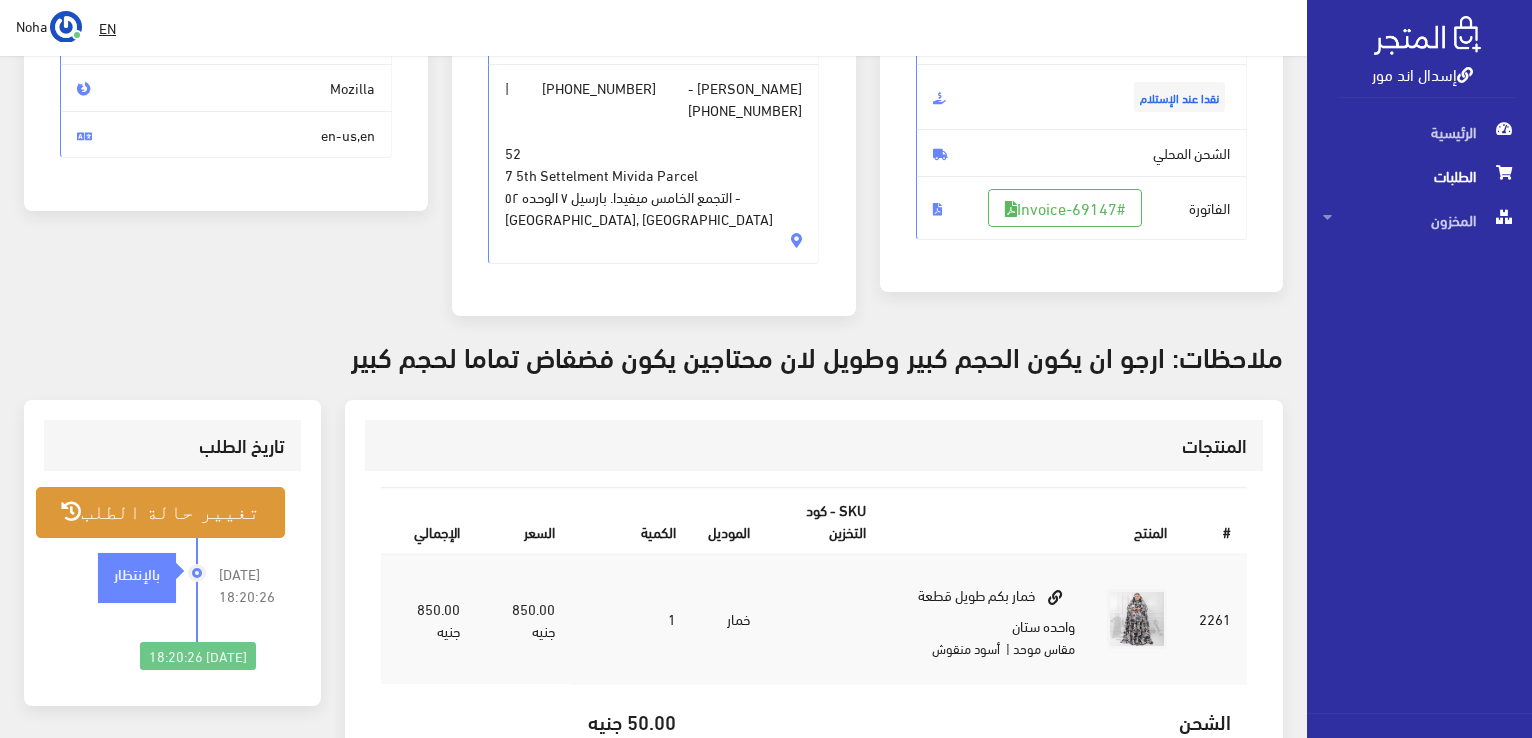 click on "تغيير حالة الطلب" at bounding box center (160, 512) 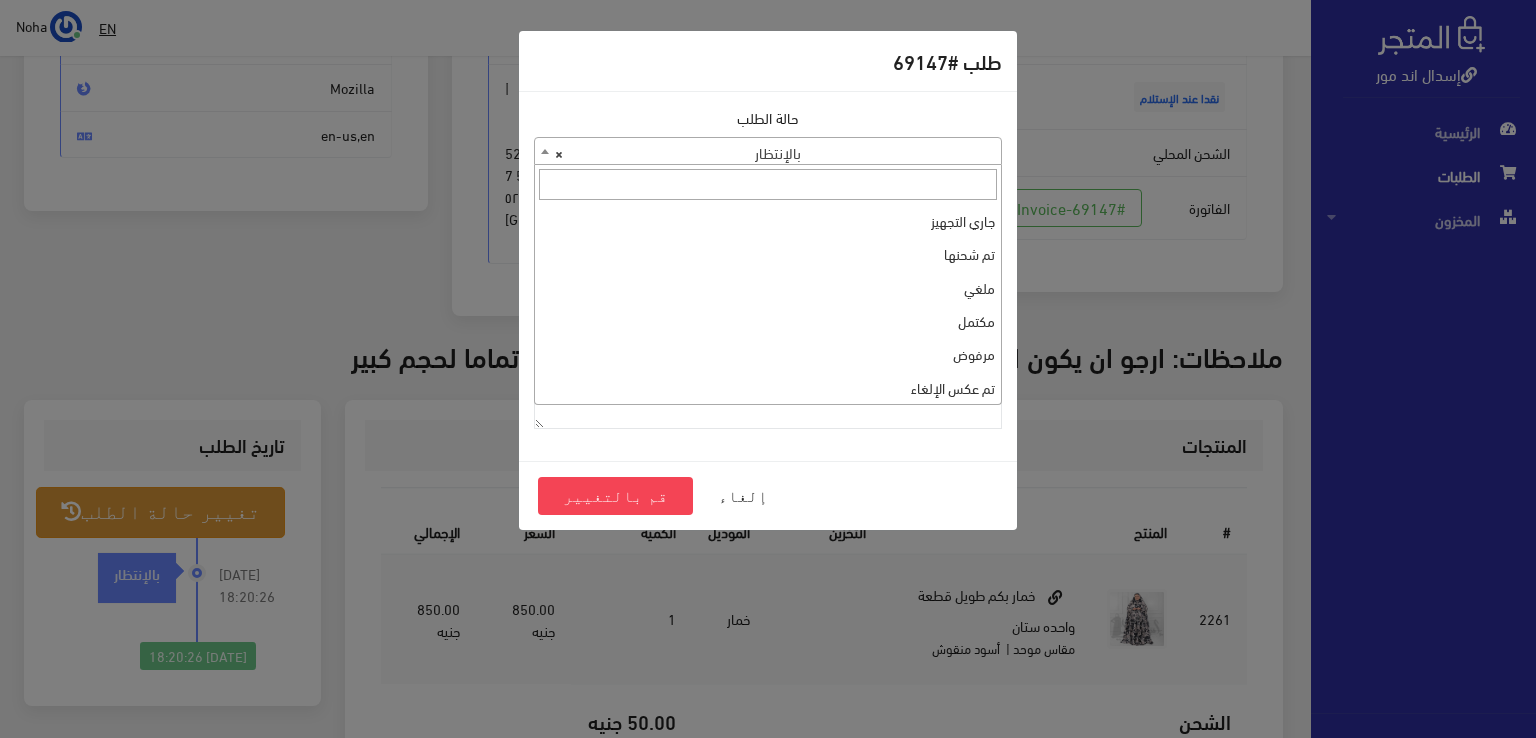 click on "× بالإنتظار" at bounding box center [768, 152] 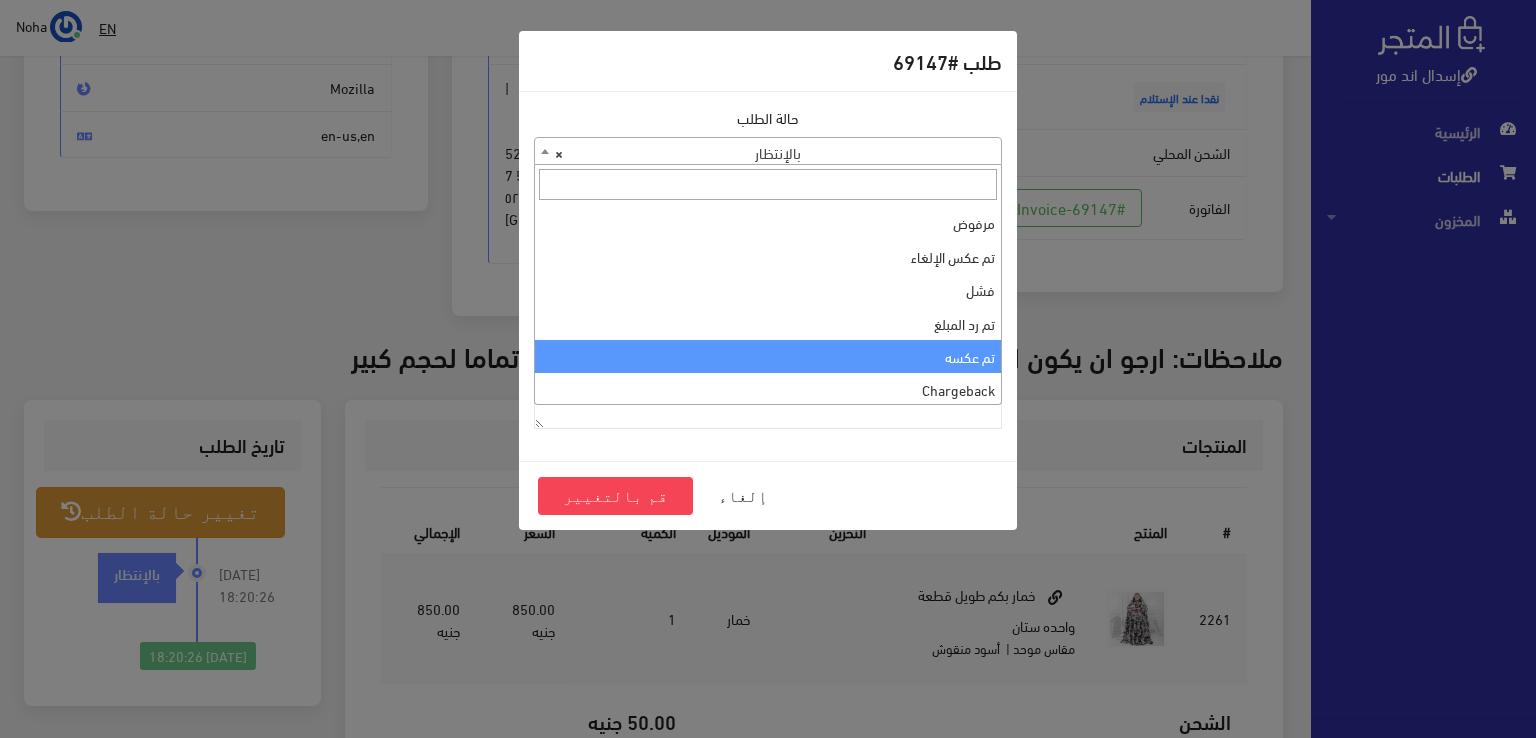 scroll, scrollTop: 0, scrollLeft: 0, axis: both 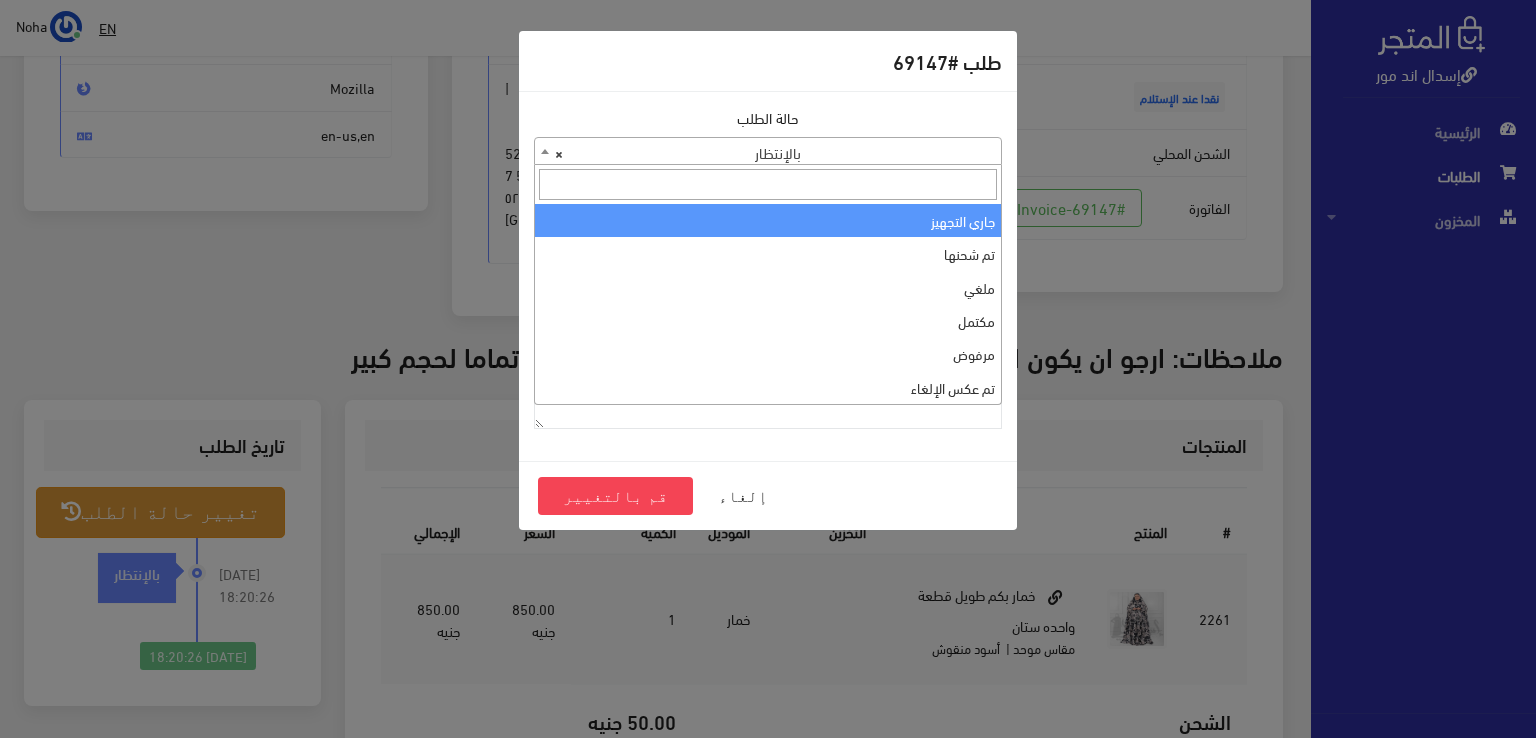 select on "1" 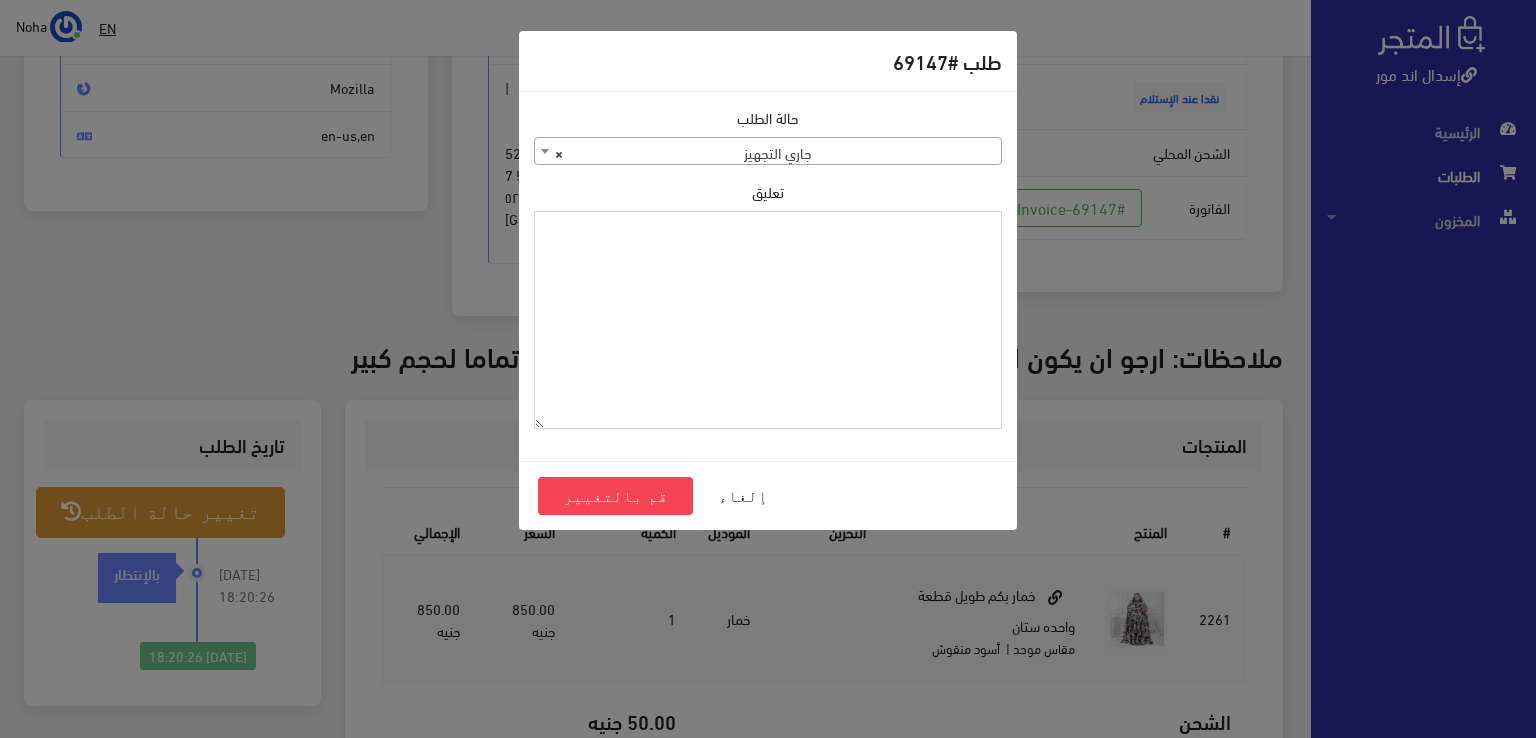 click on "تعليق" at bounding box center [768, 320] 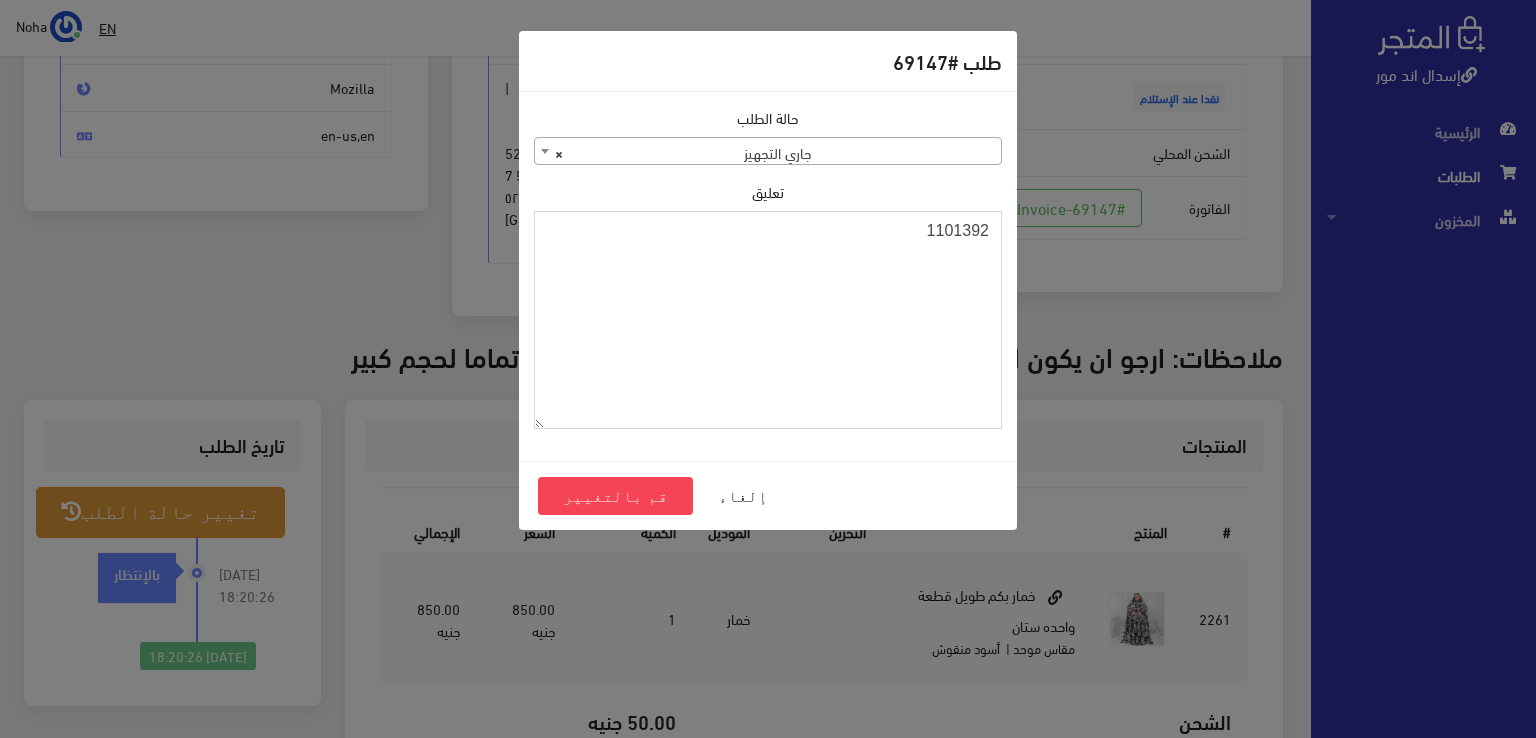 click on "1101392" at bounding box center (768, 320) 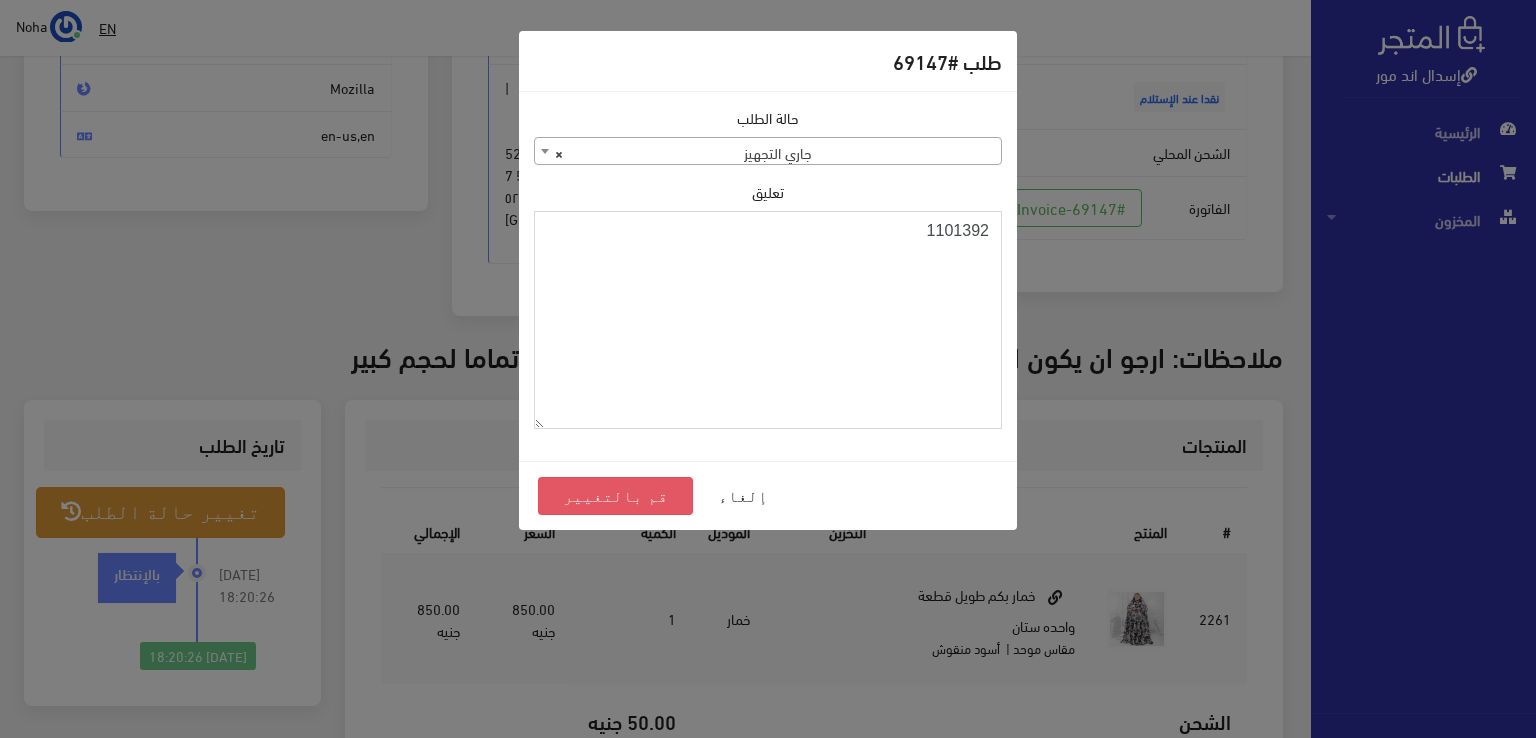 type on "1101392" 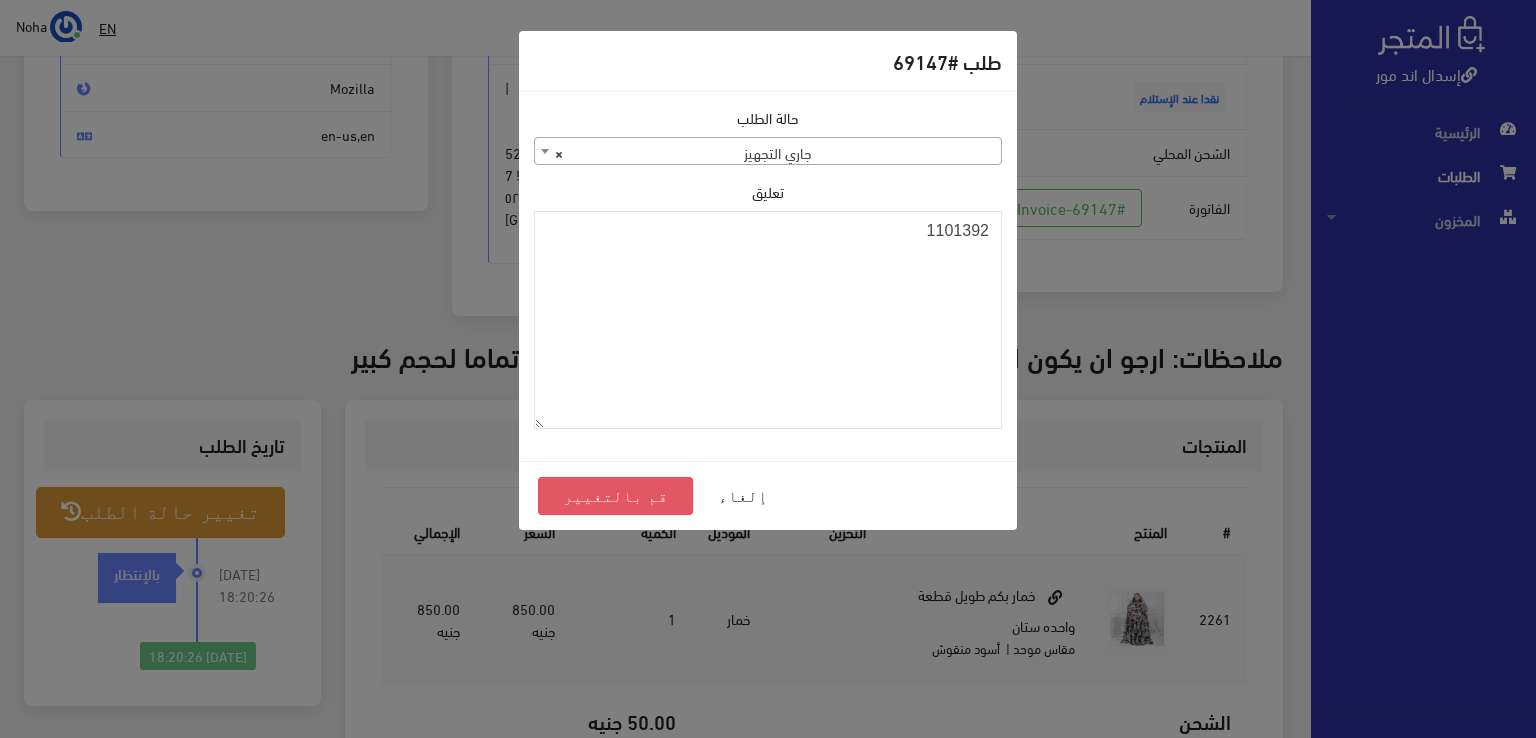 click on "قم بالتغيير" at bounding box center (615, 496) 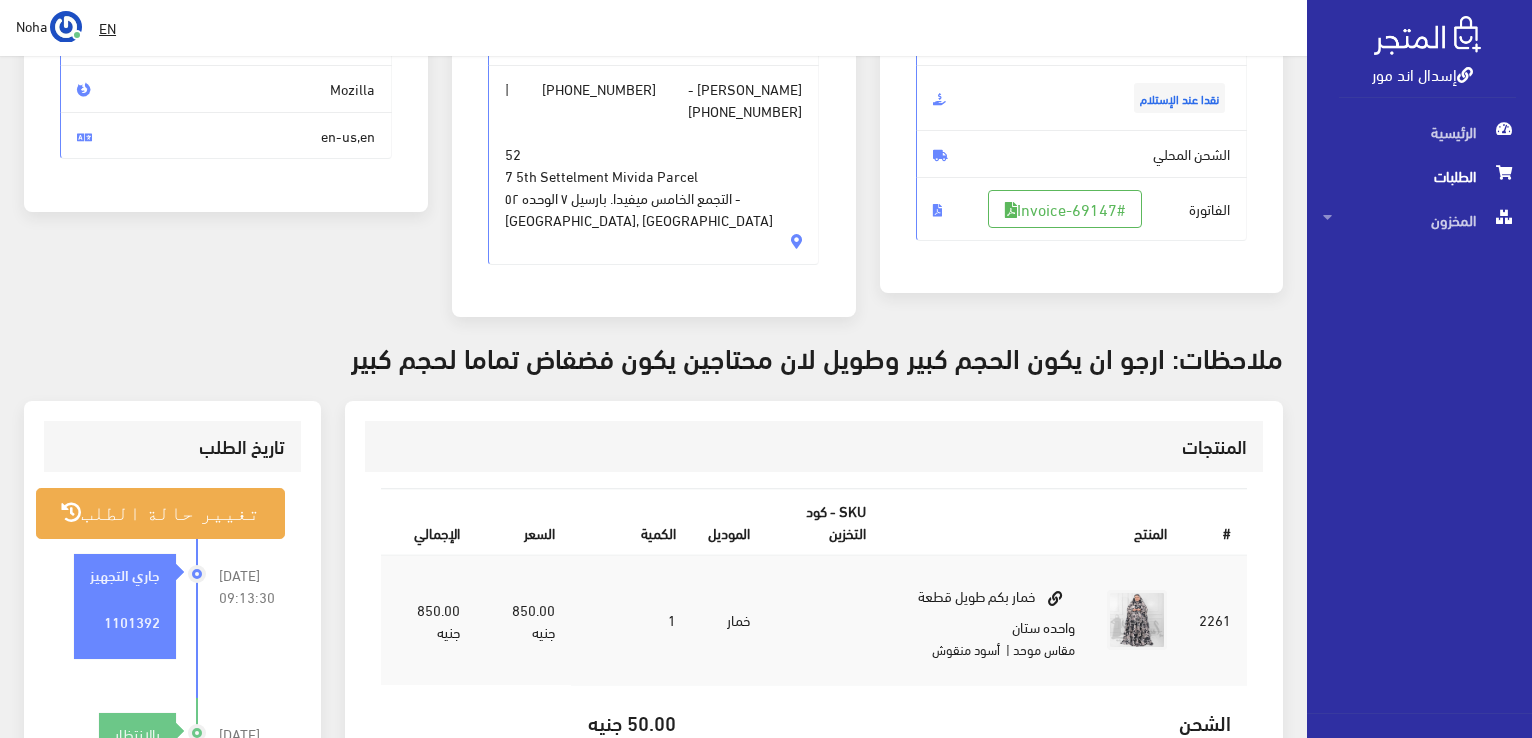 scroll, scrollTop: 300, scrollLeft: 0, axis: vertical 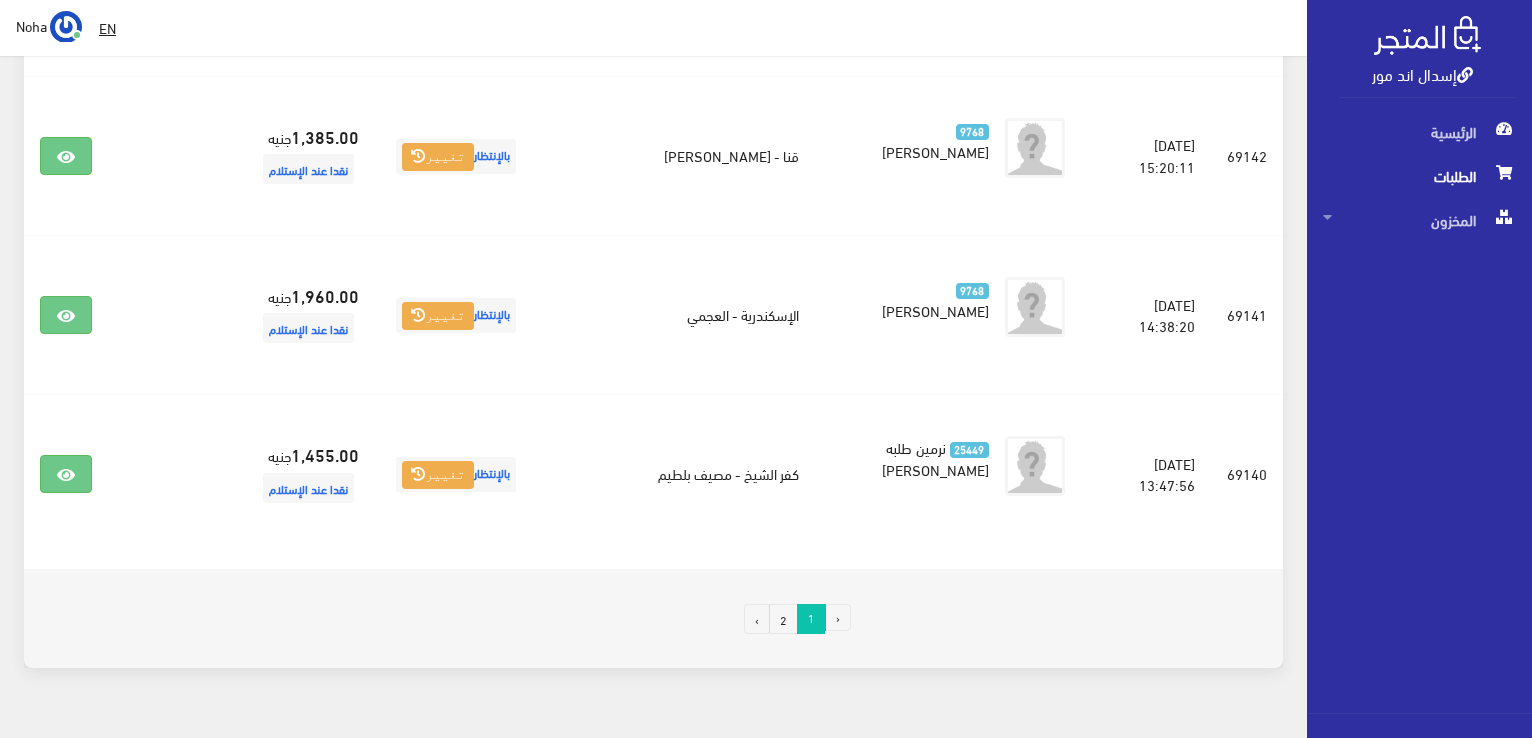 click on "2" at bounding box center [783, 619] 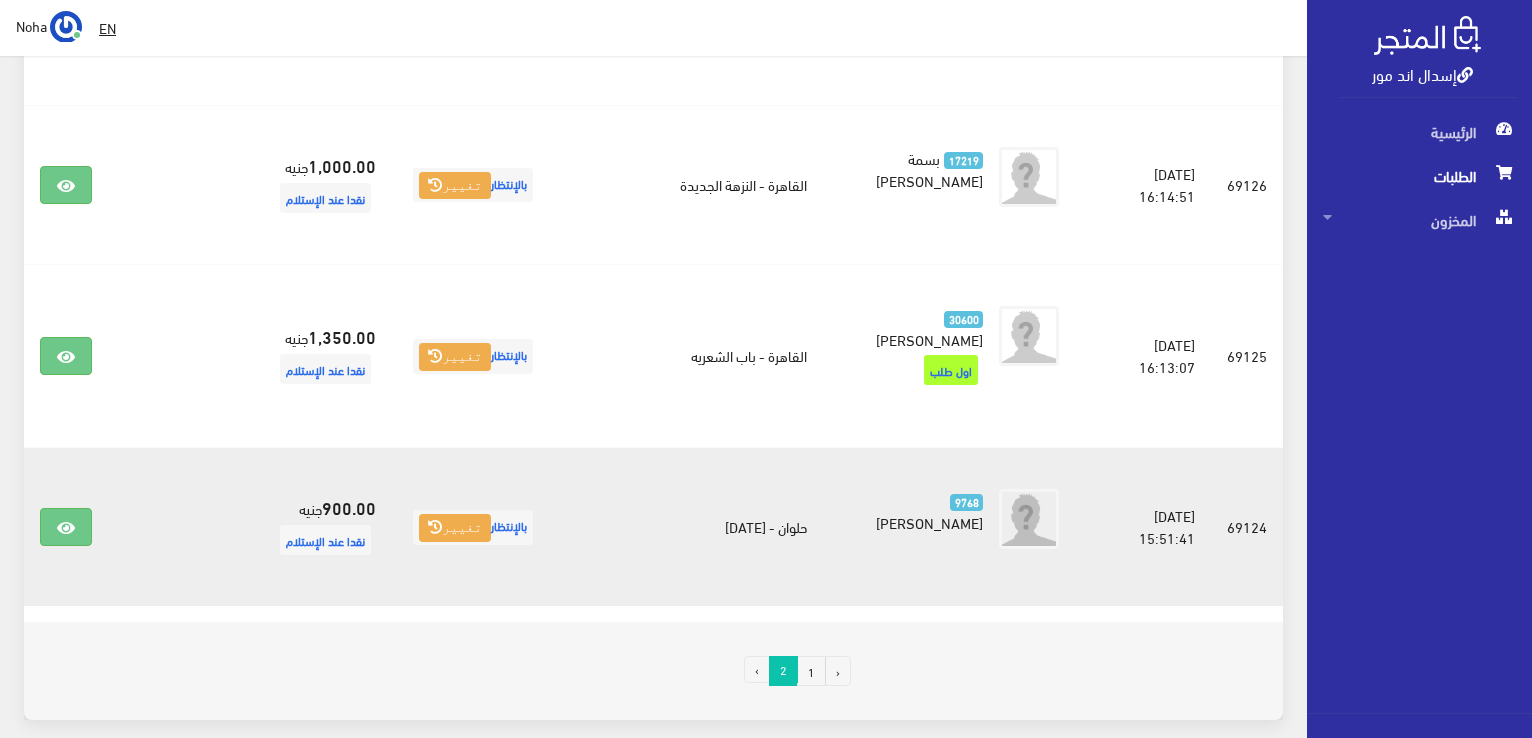 scroll, scrollTop: 2114, scrollLeft: 0, axis: vertical 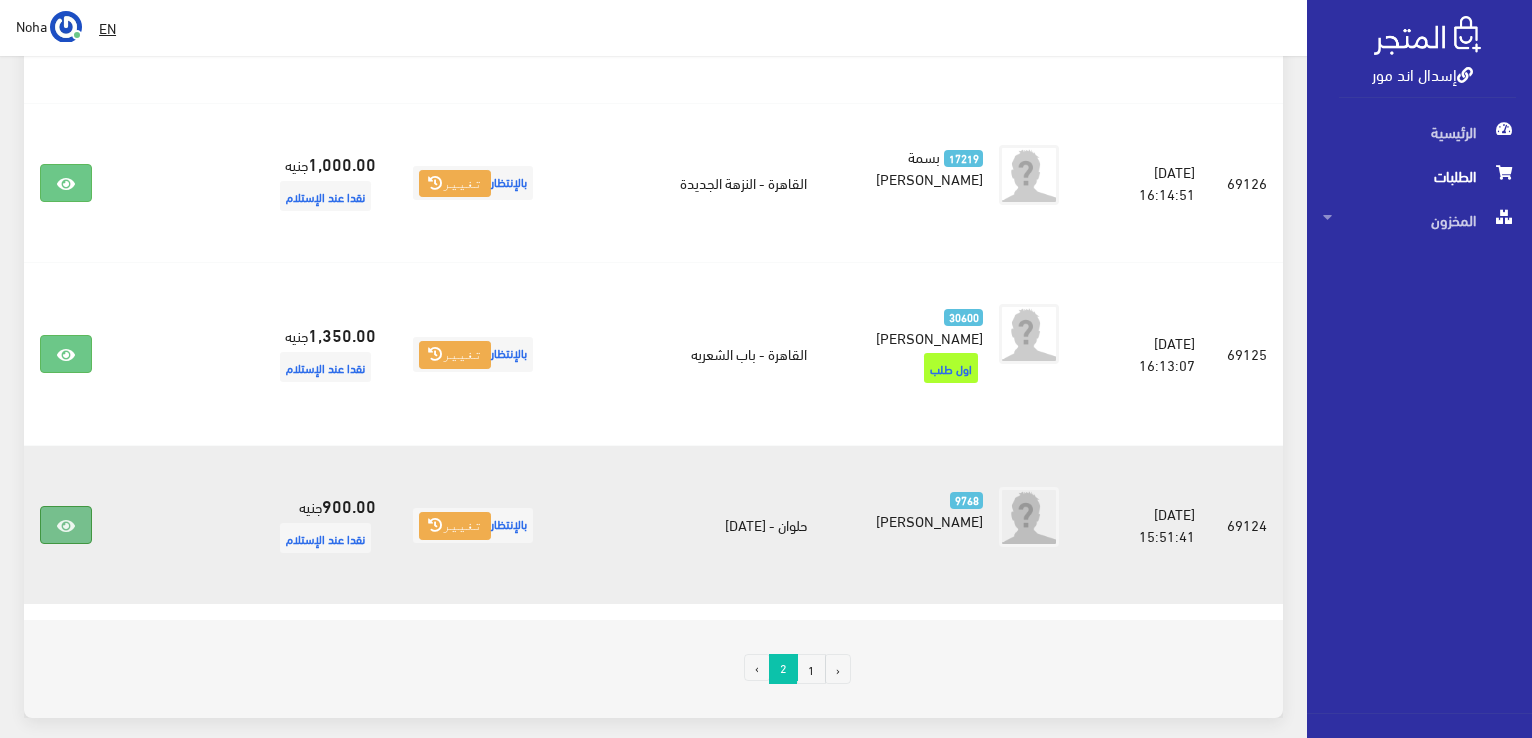 click at bounding box center (66, 526) 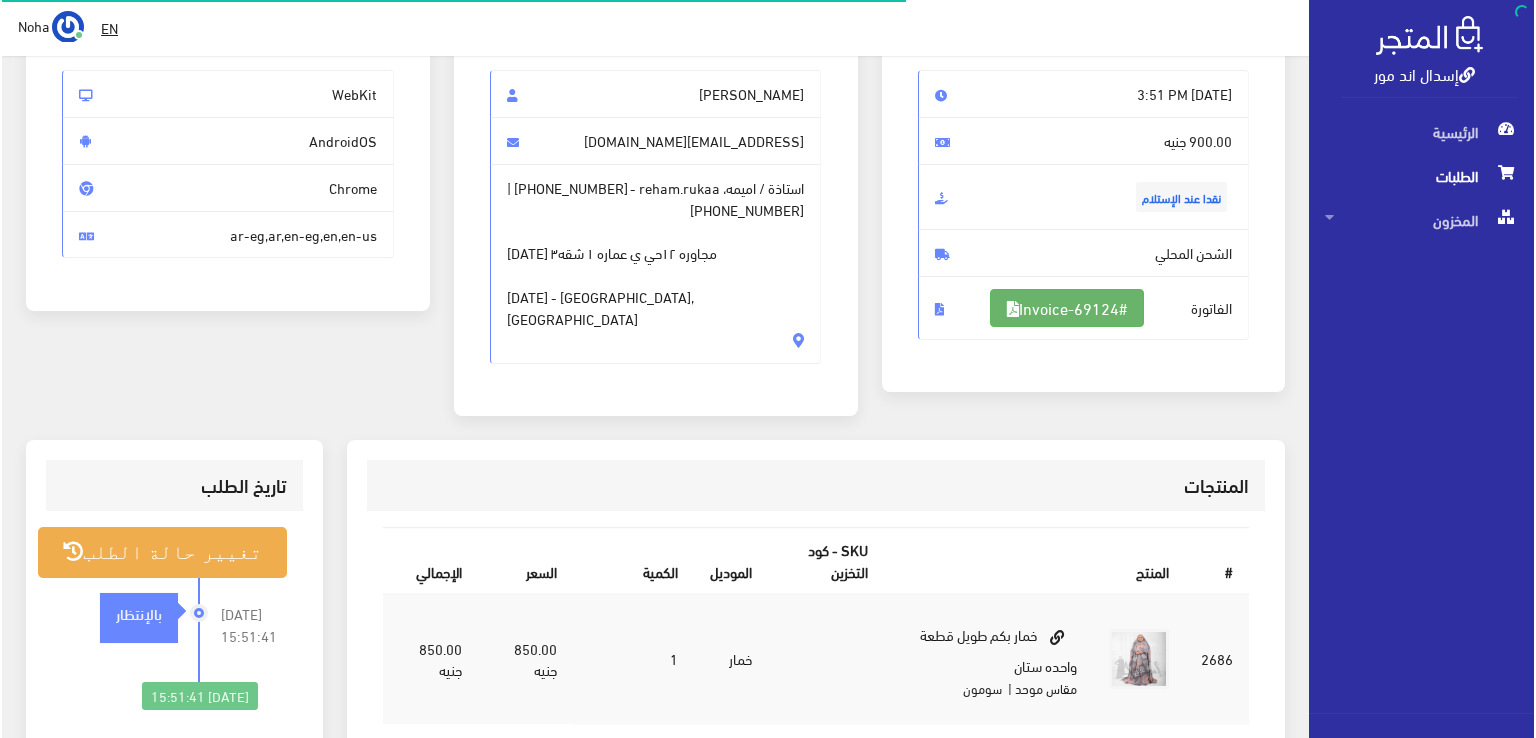 scroll, scrollTop: 200, scrollLeft: 0, axis: vertical 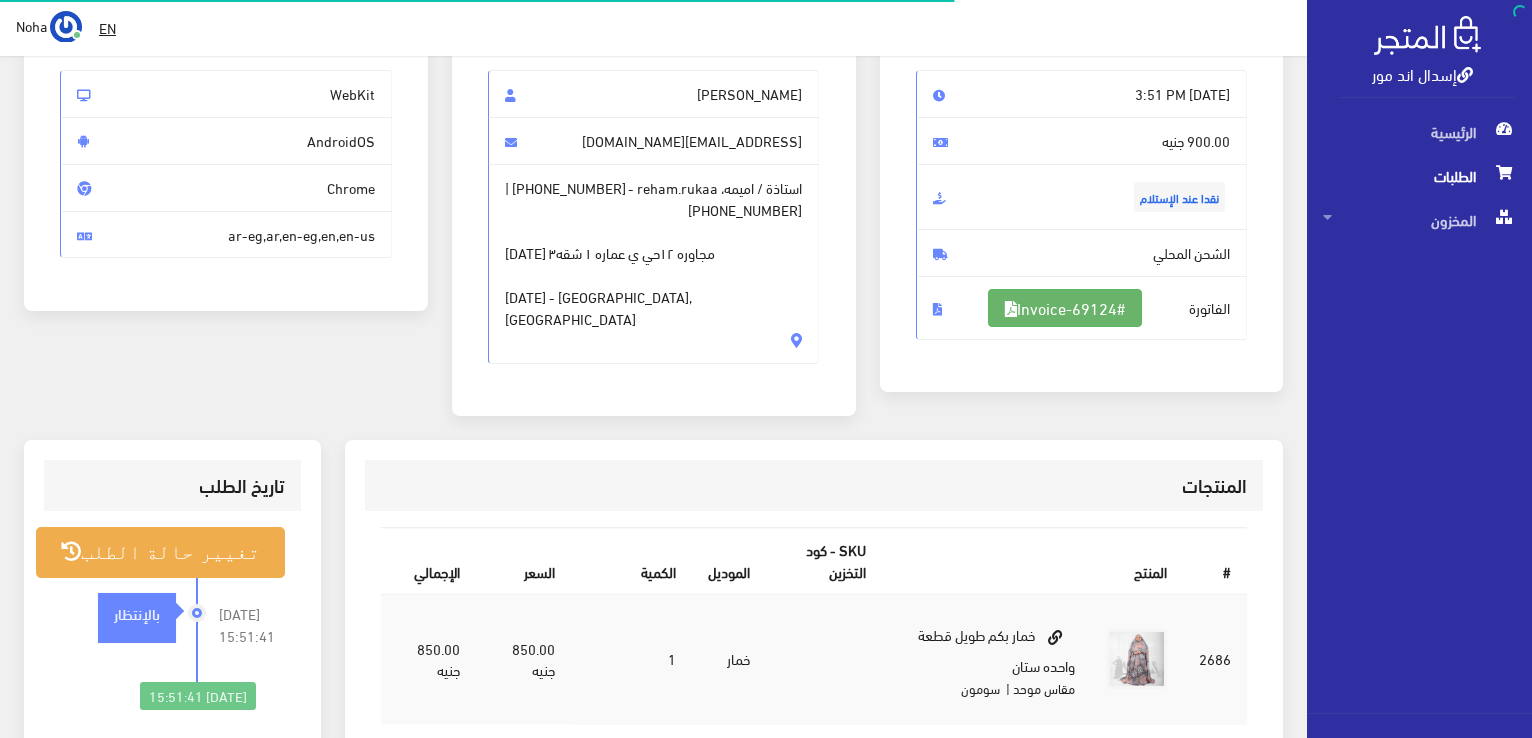 click on "#Invoice-69124" at bounding box center [1065, 308] 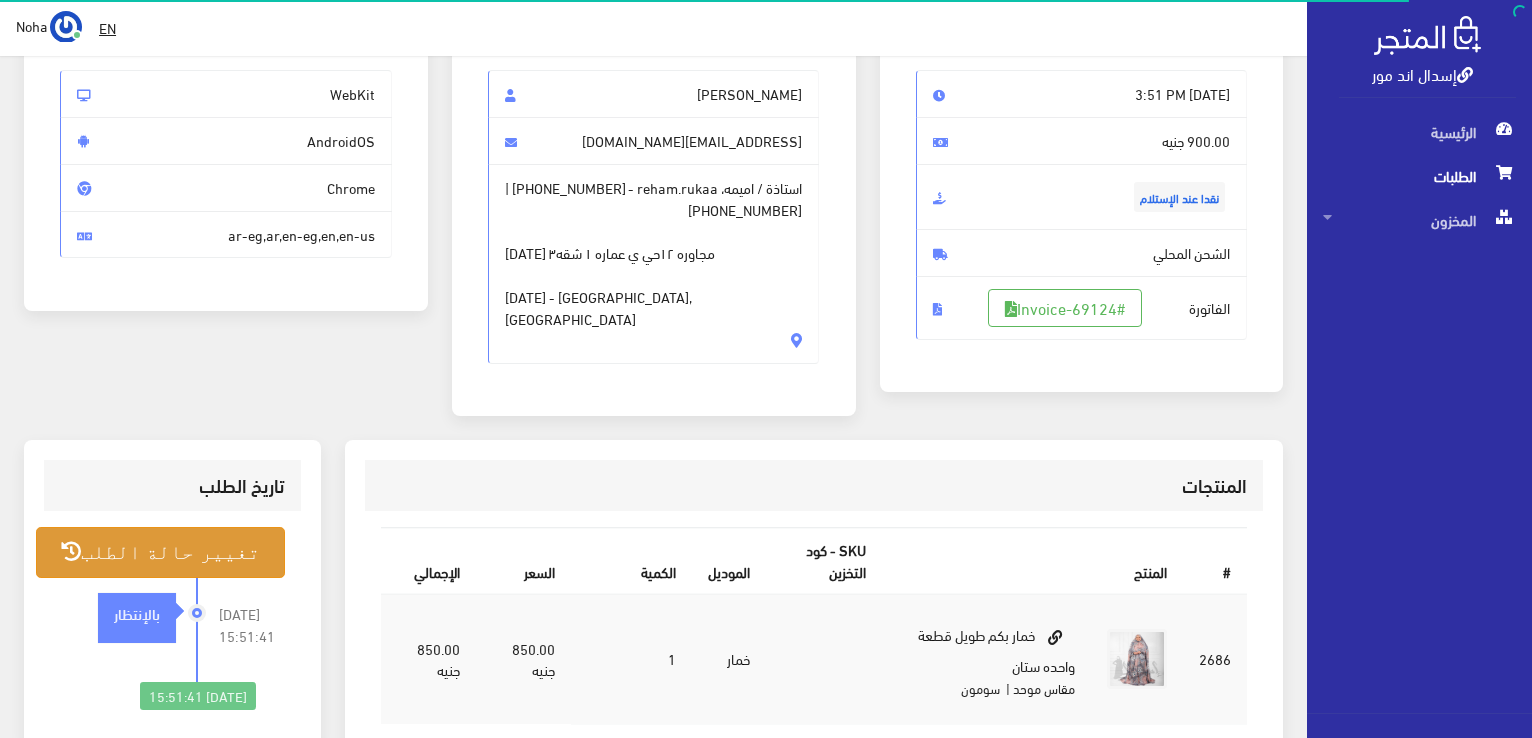 click on "تغيير حالة الطلب" at bounding box center (160, 552) 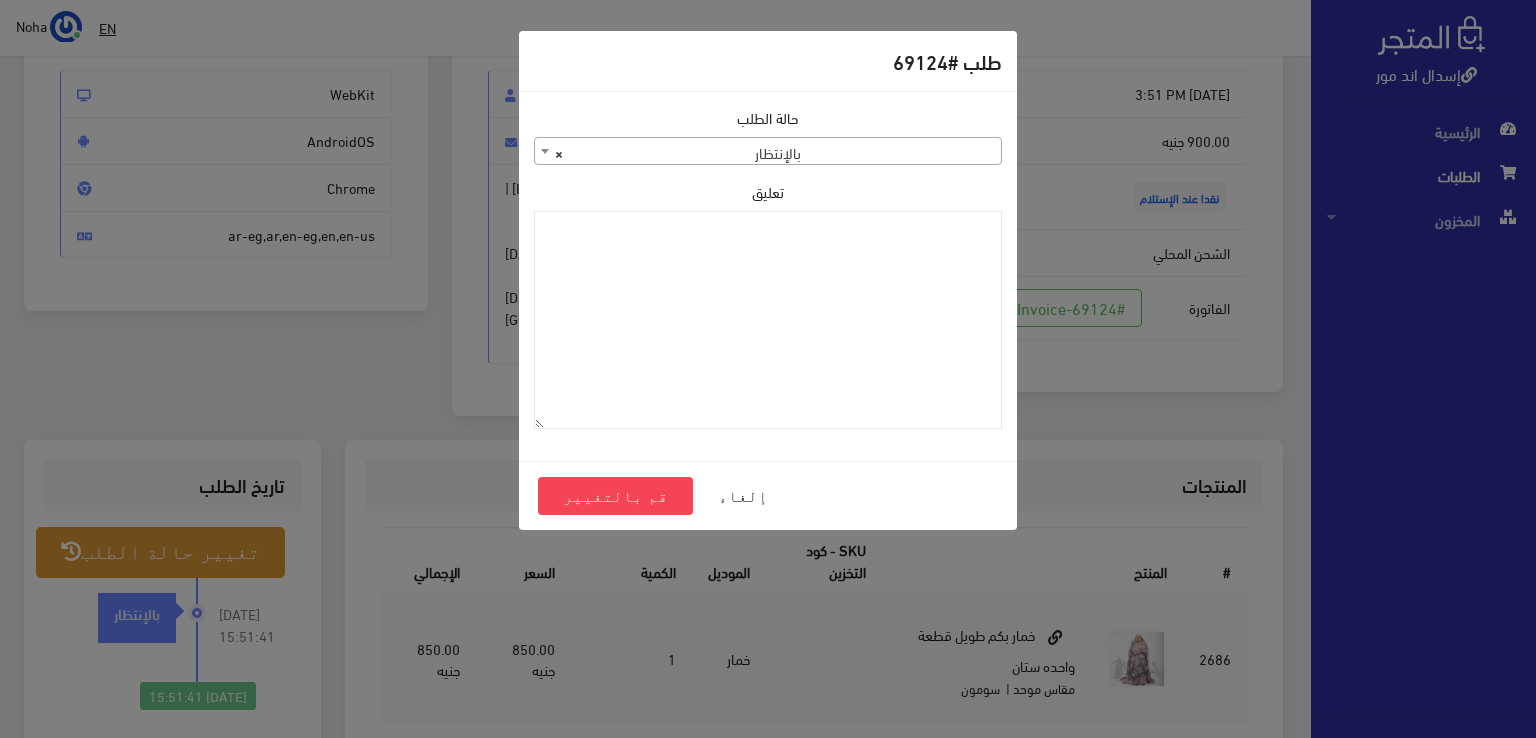 click on "× بالإنتظار" at bounding box center (768, 152) 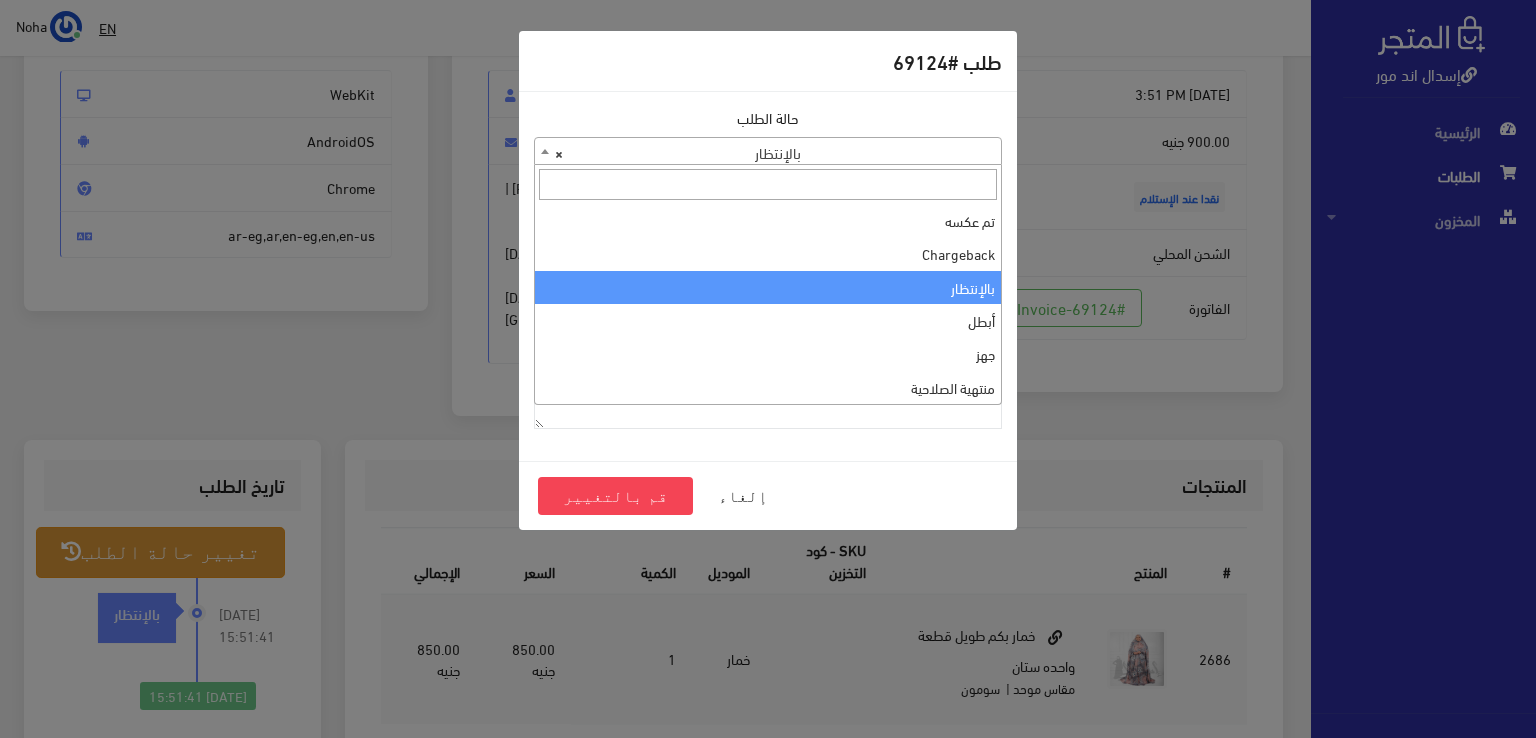 scroll, scrollTop: 0, scrollLeft: 0, axis: both 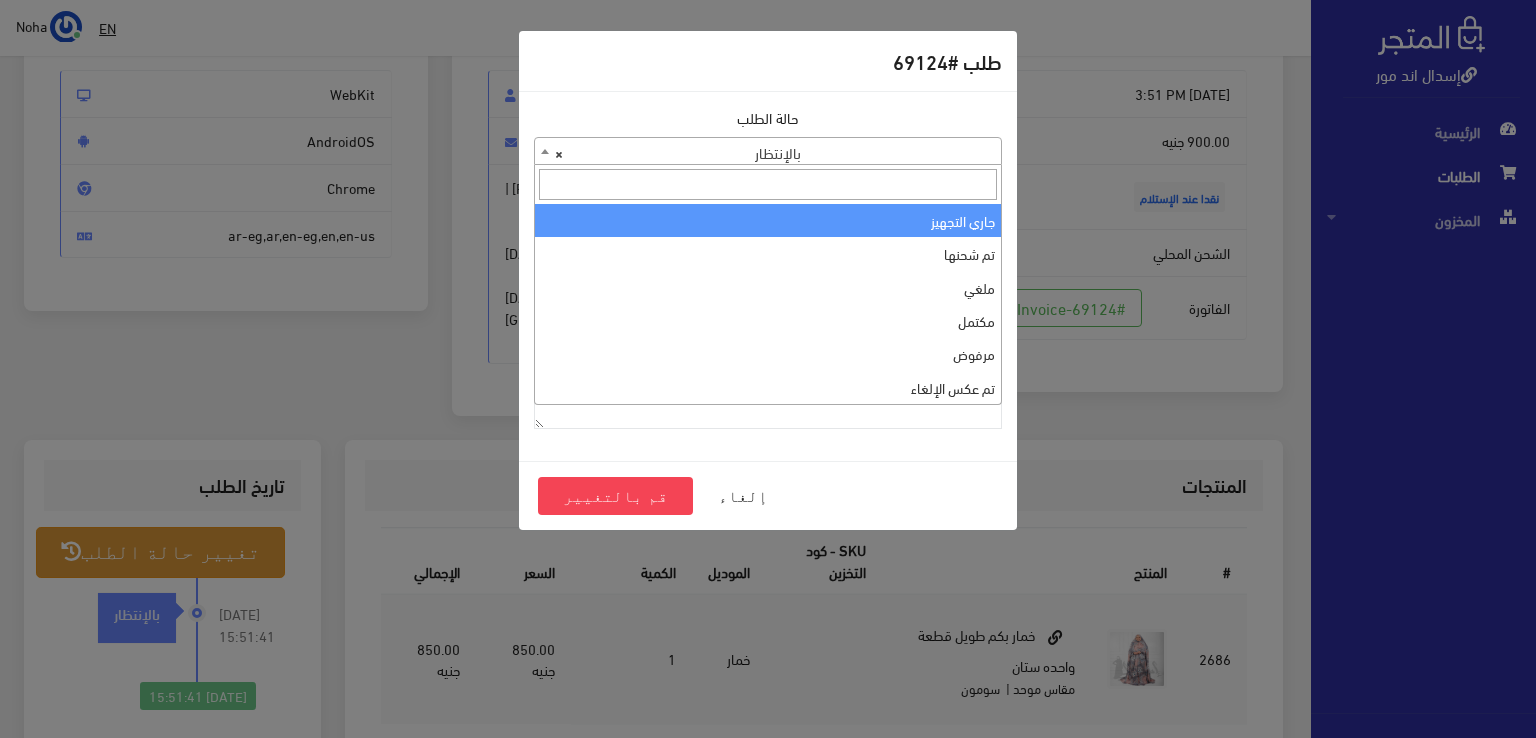 select on "1" 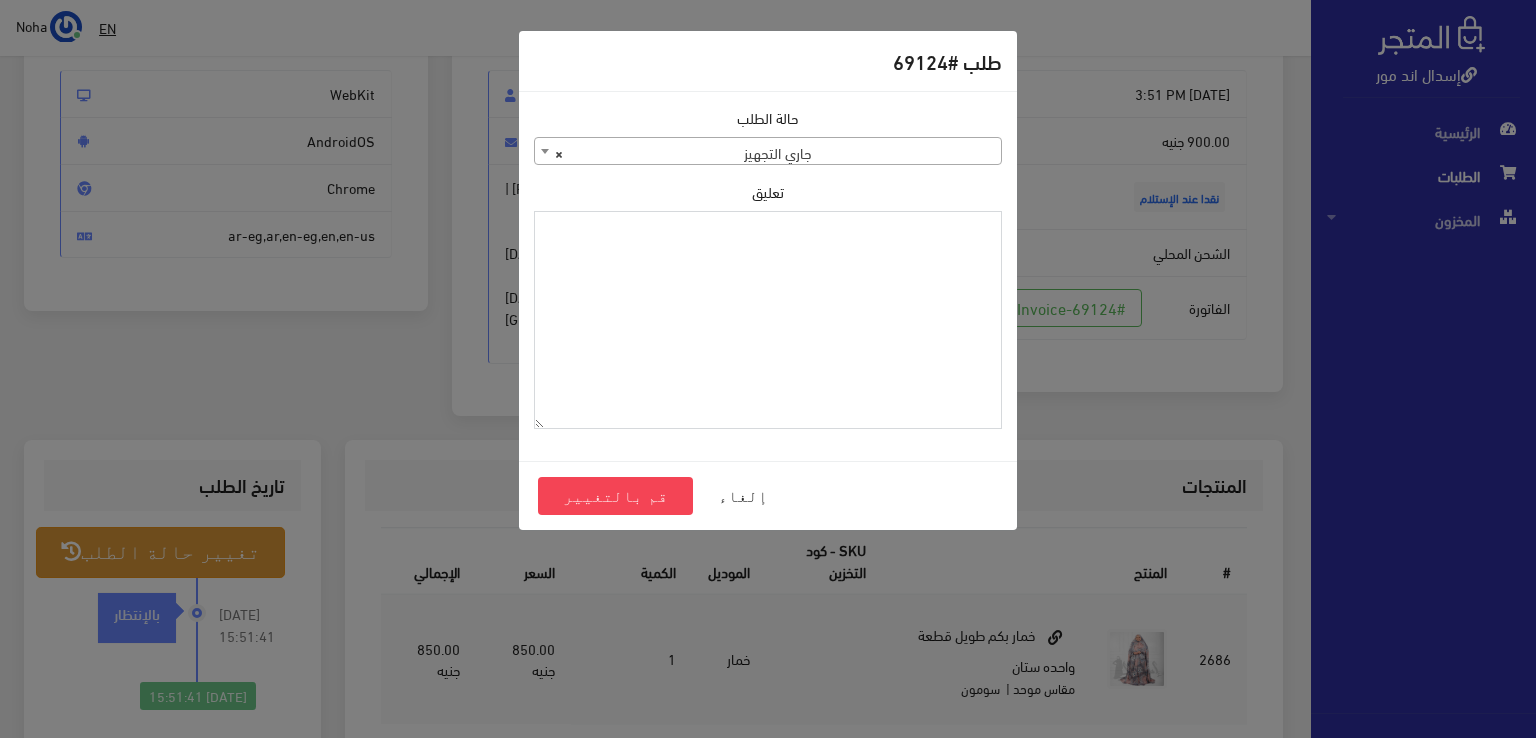 paste on "1101392" 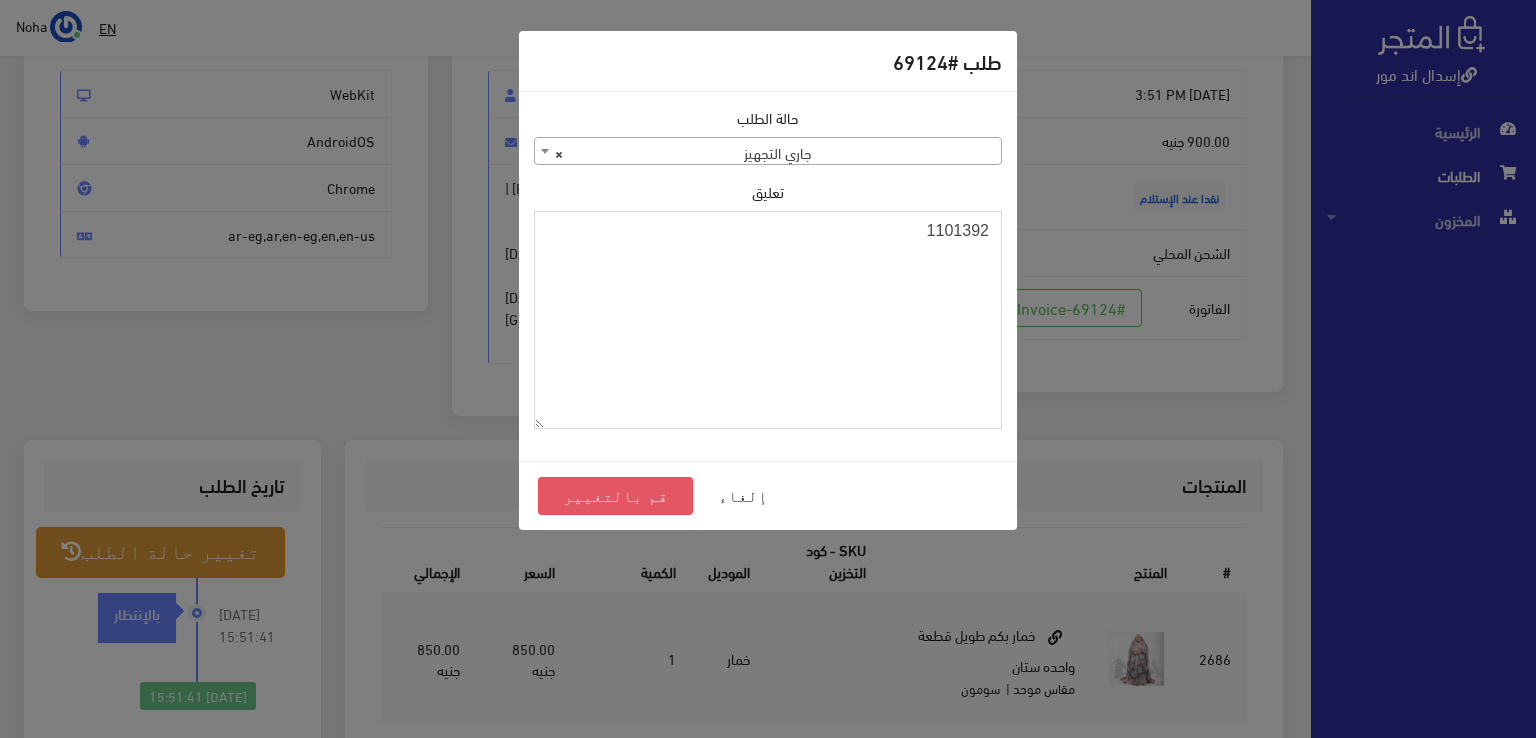 type on "1101392" 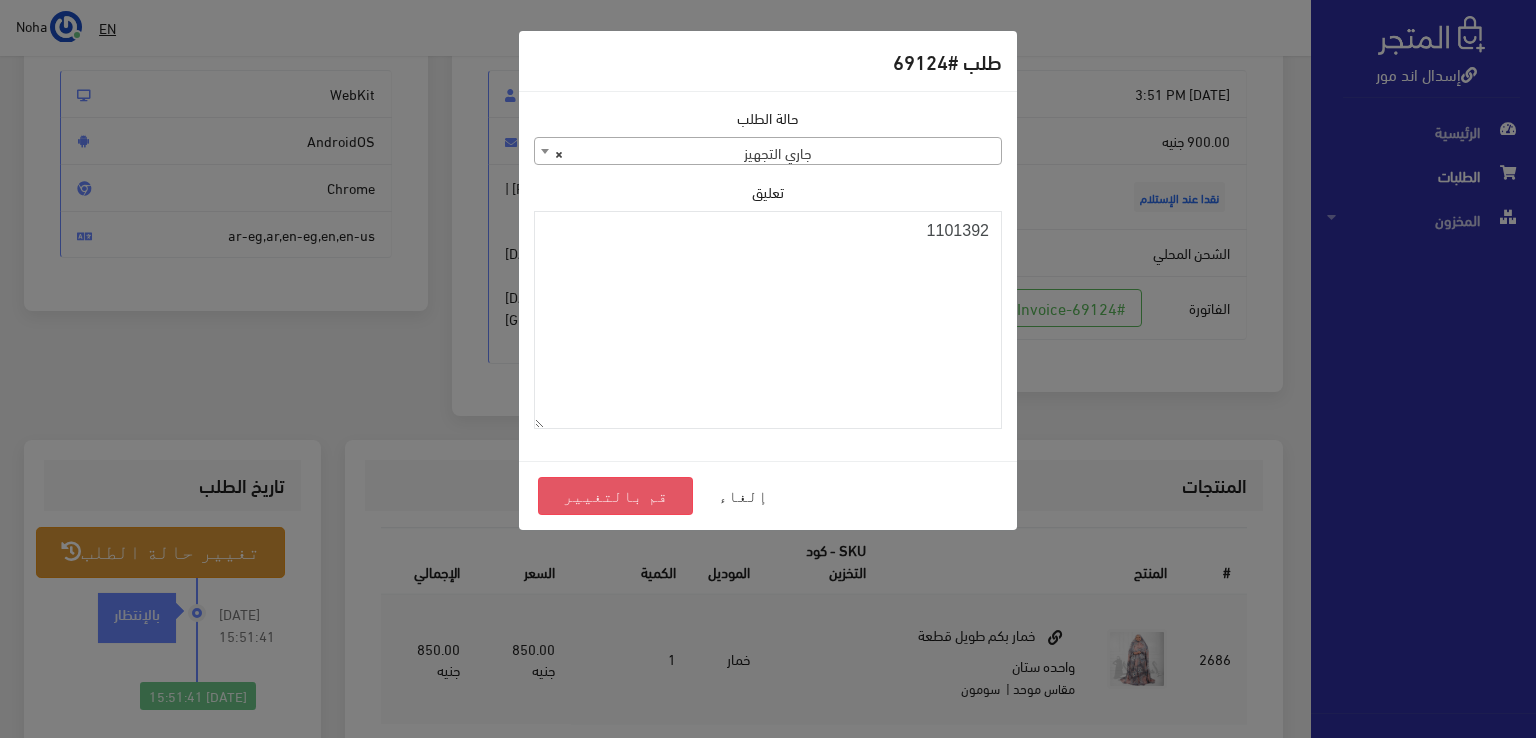 click on "قم بالتغيير" at bounding box center (615, 496) 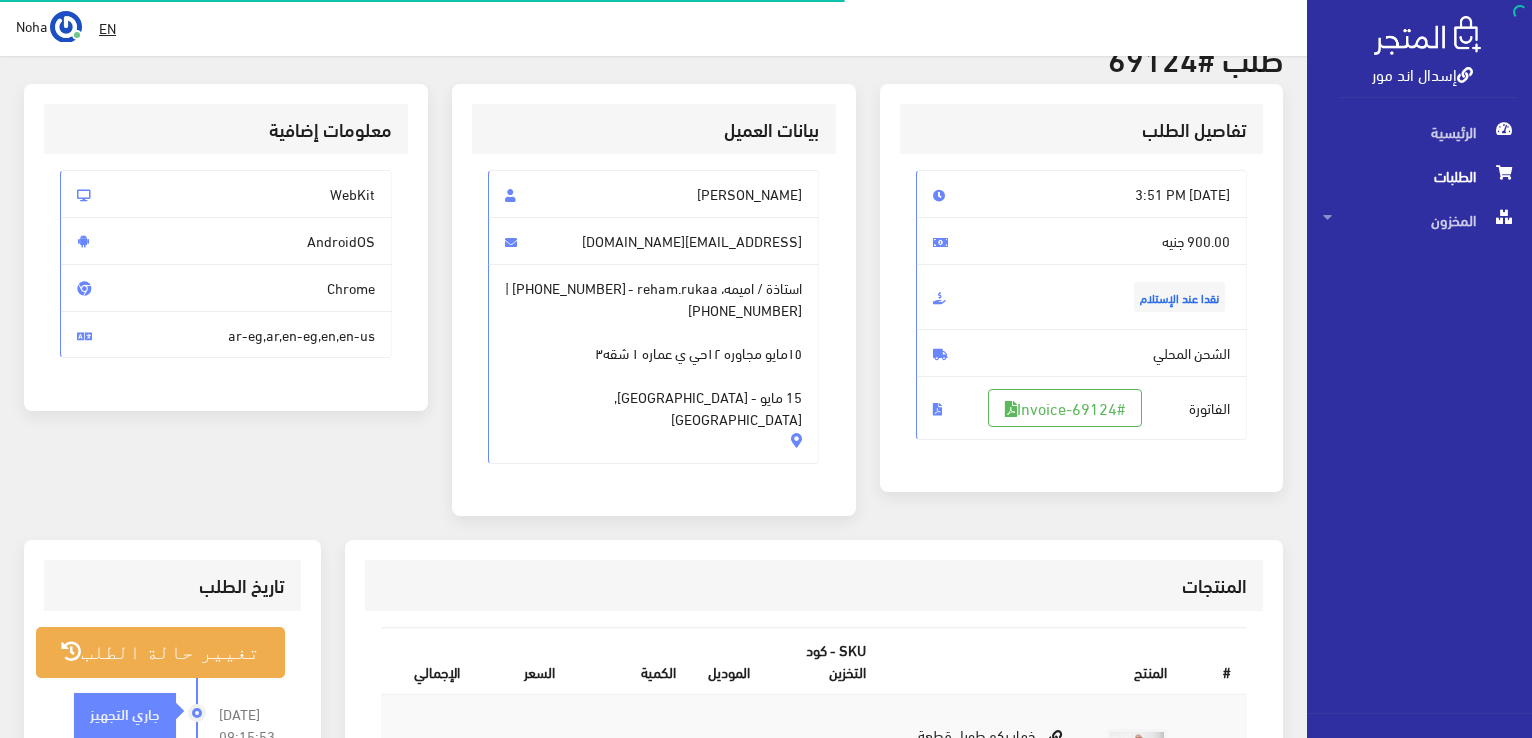 scroll, scrollTop: 100, scrollLeft: 0, axis: vertical 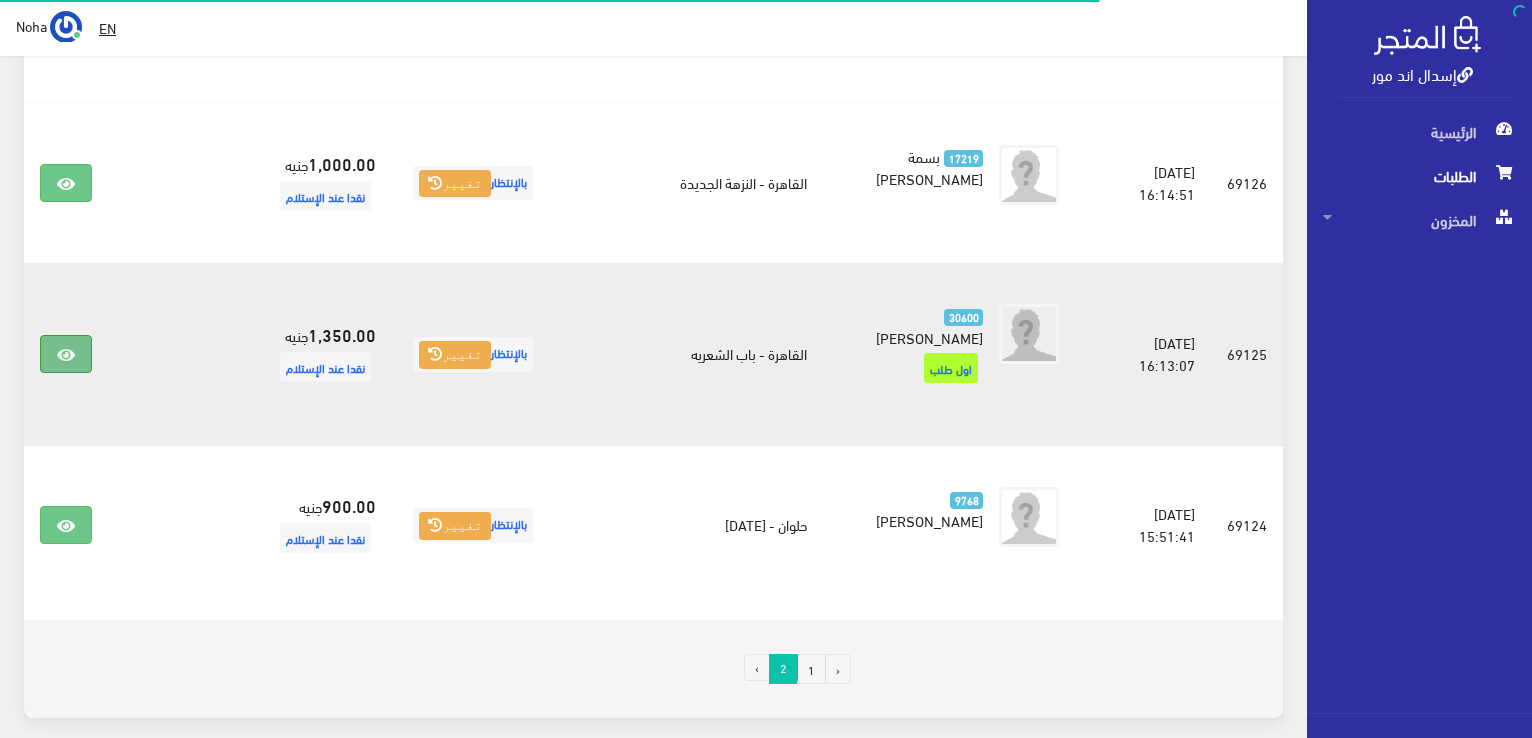 click at bounding box center [66, 355] 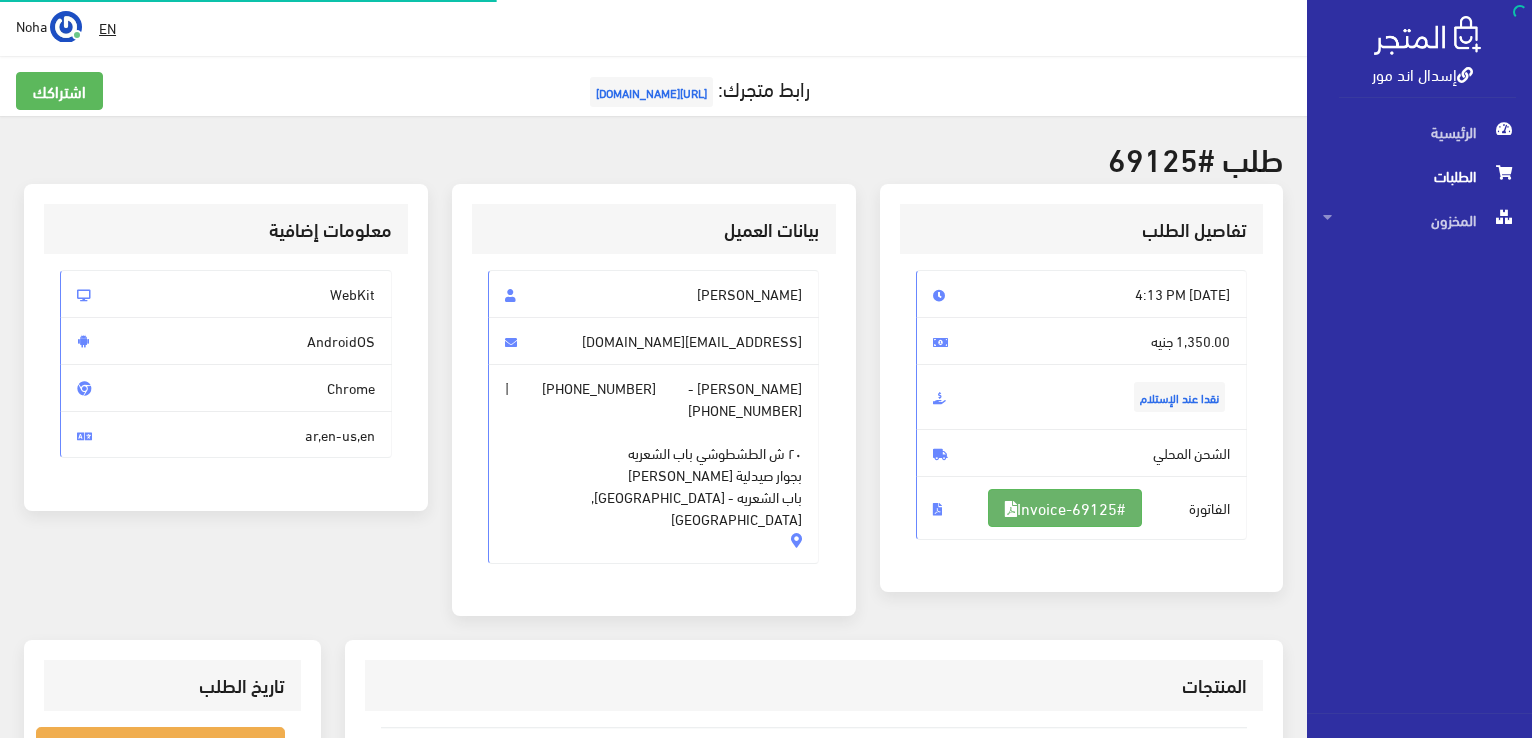 scroll, scrollTop: 300, scrollLeft: 0, axis: vertical 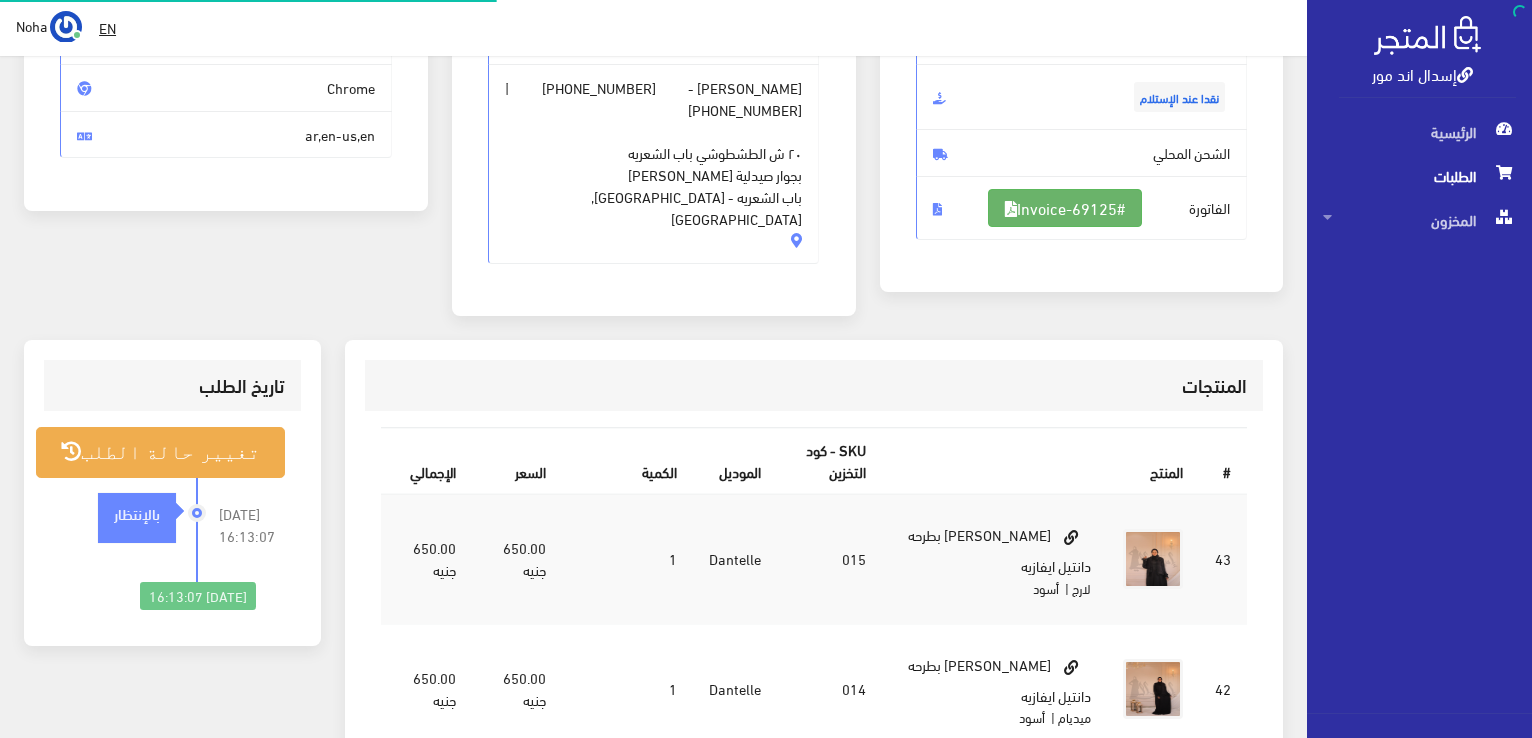 click on "#Invoice-69125" at bounding box center [1065, 208] 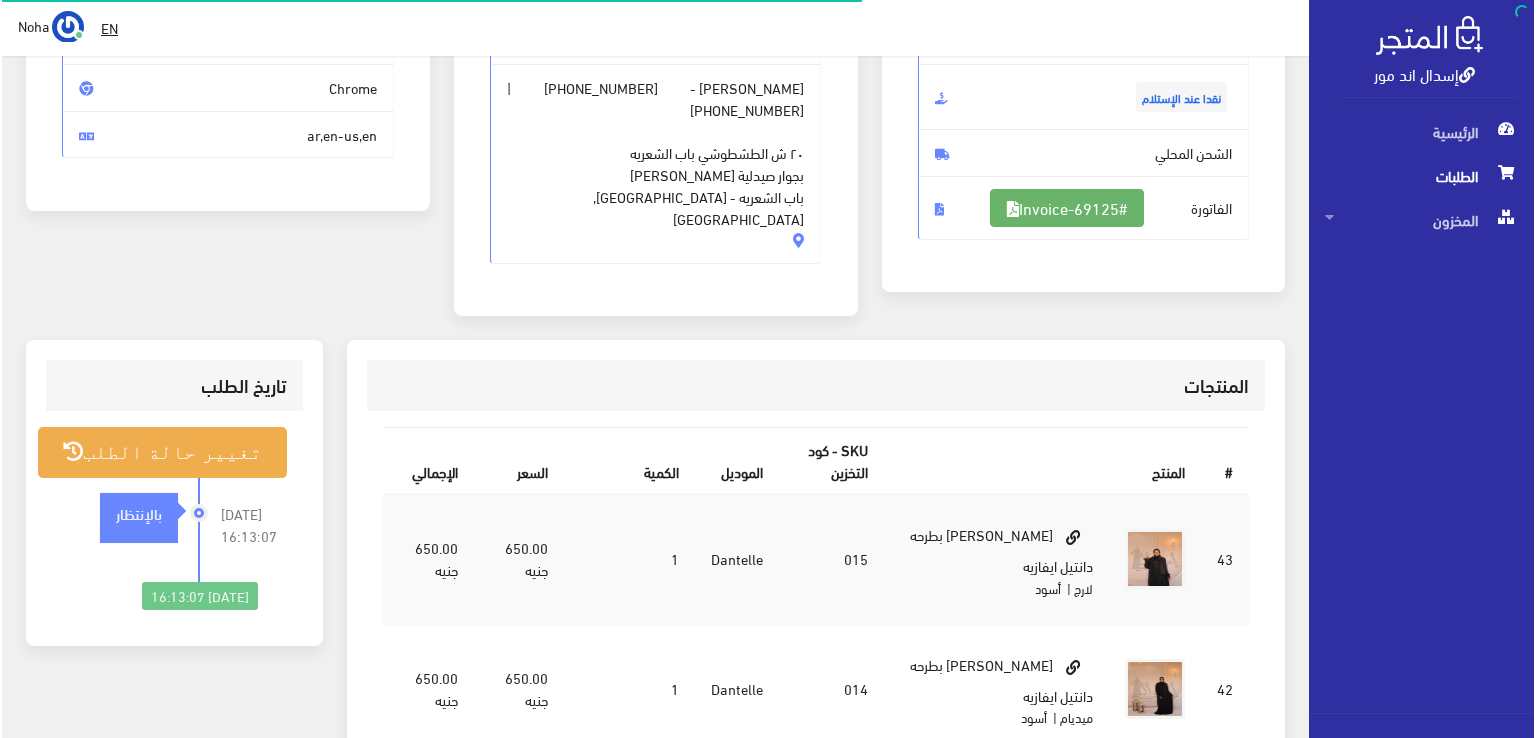 scroll, scrollTop: 300, scrollLeft: 0, axis: vertical 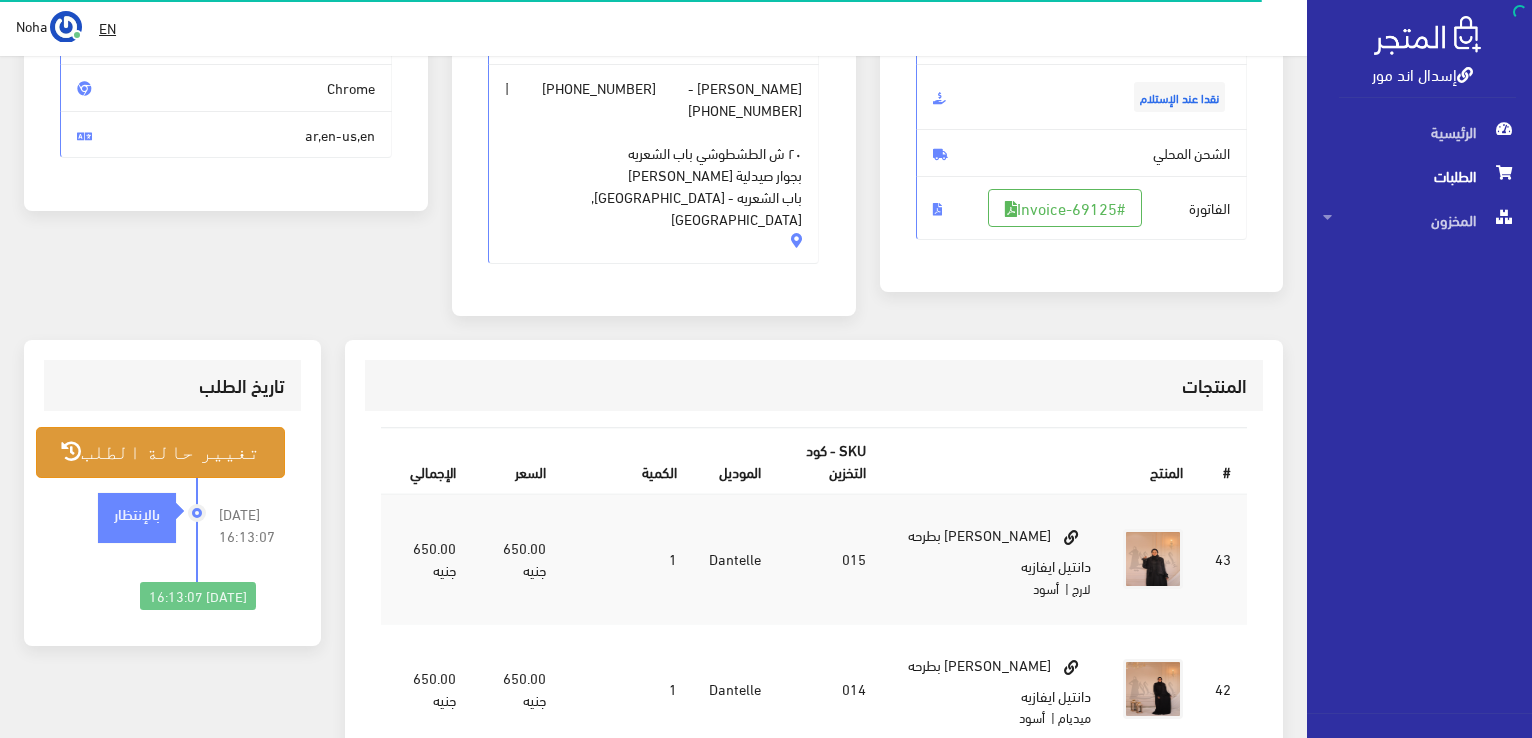 click on "تغيير حالة الطلب" at bounding box center (160, 452) 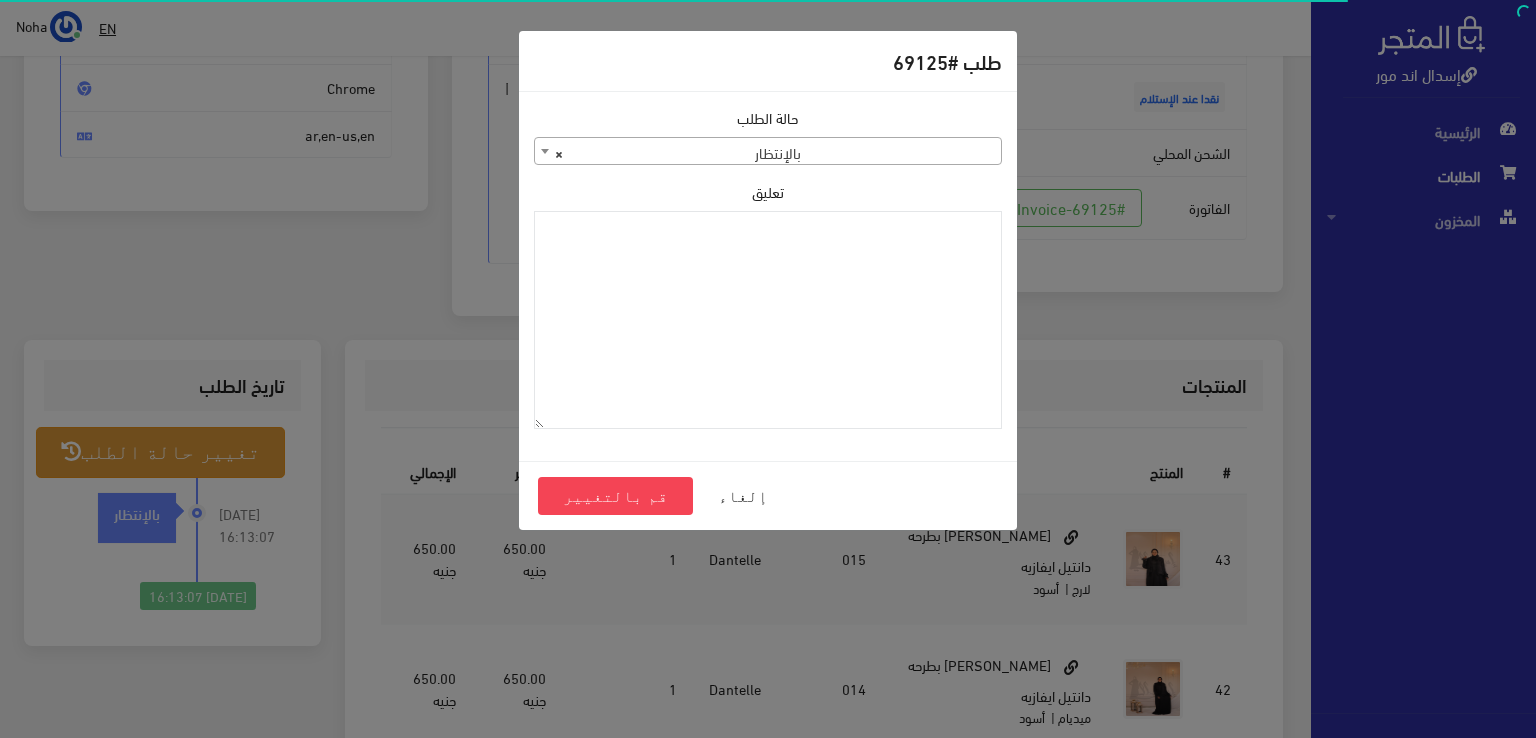 click on "× بالإنتظار" at bounding box center (768, 152) 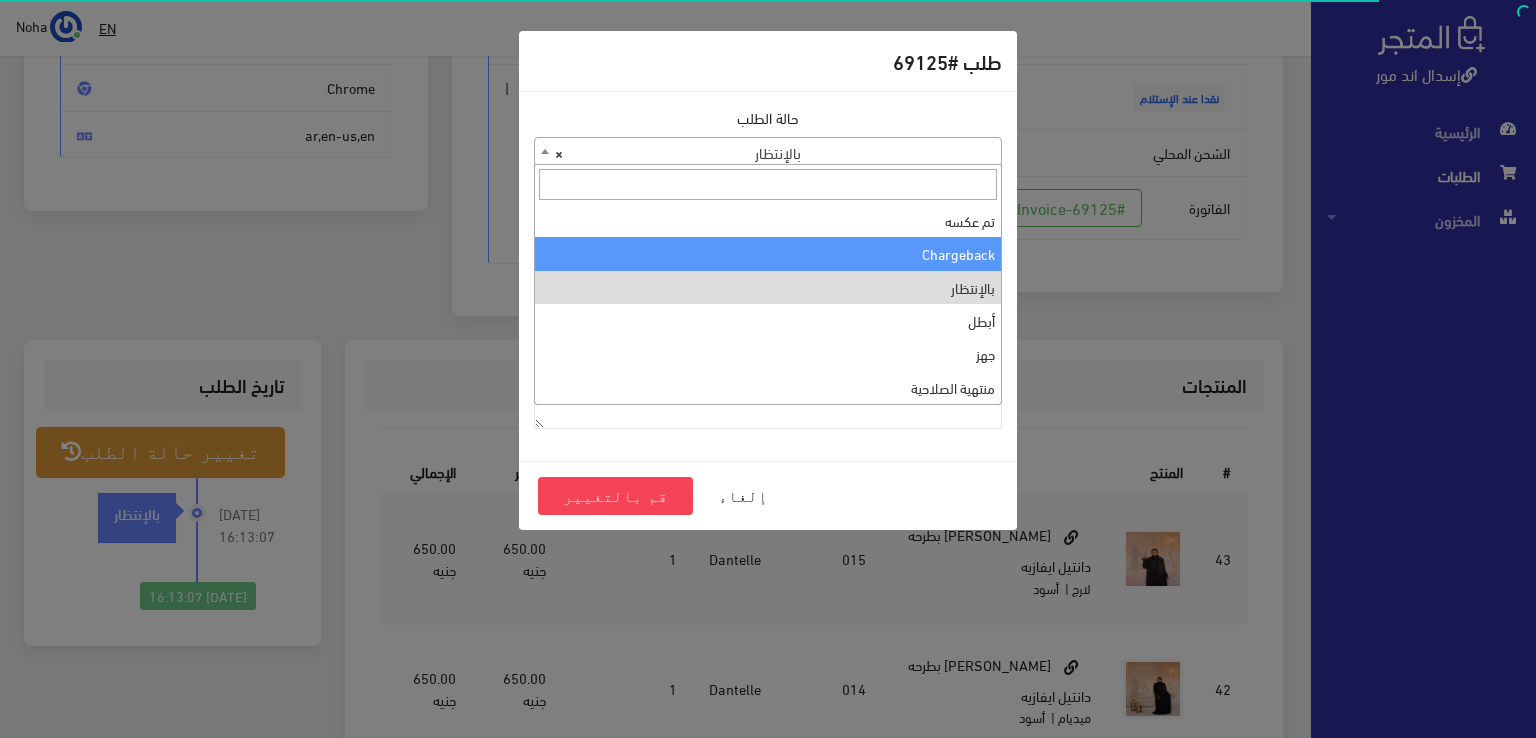 scroll, scrollTop: 0, scrollLeft: 0, axis: both 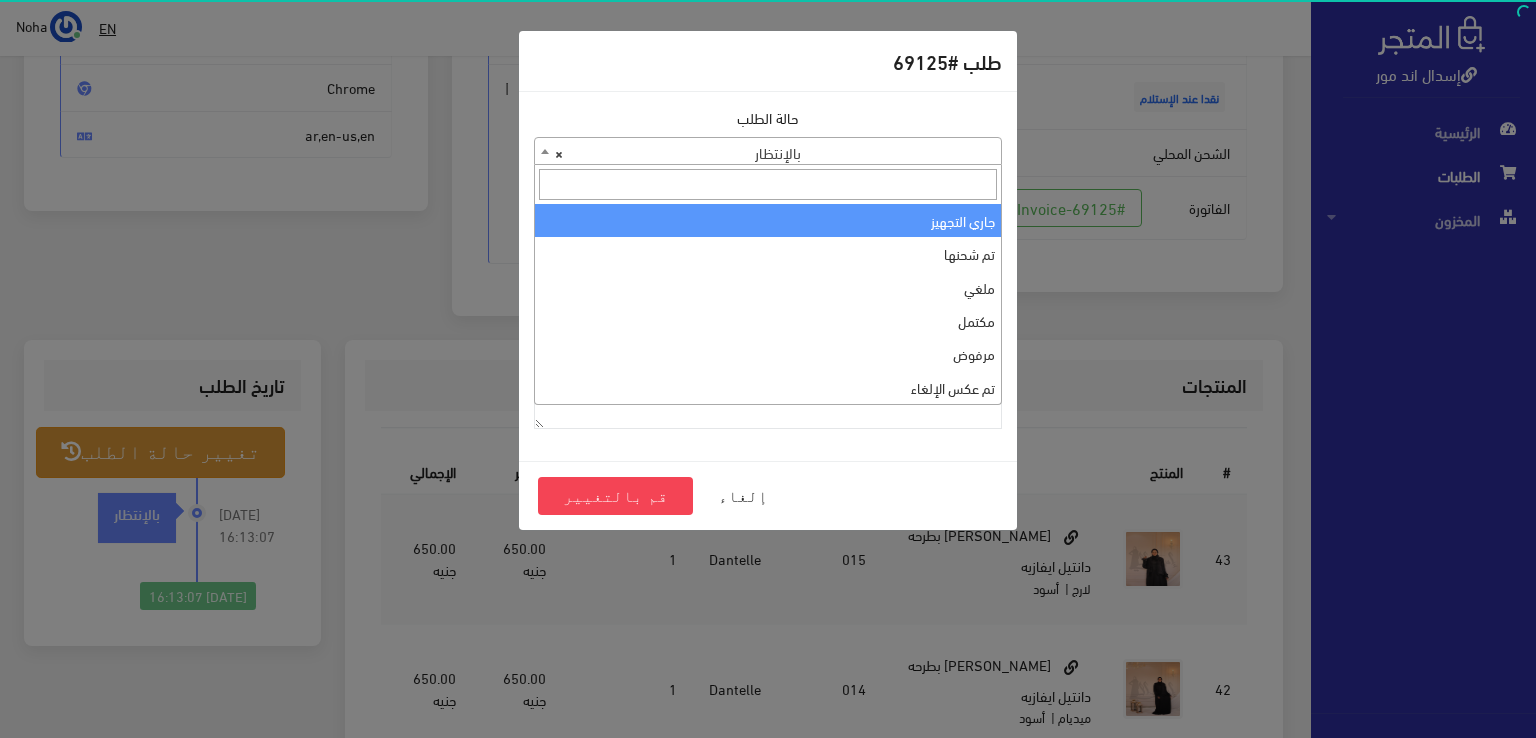 select on "1" 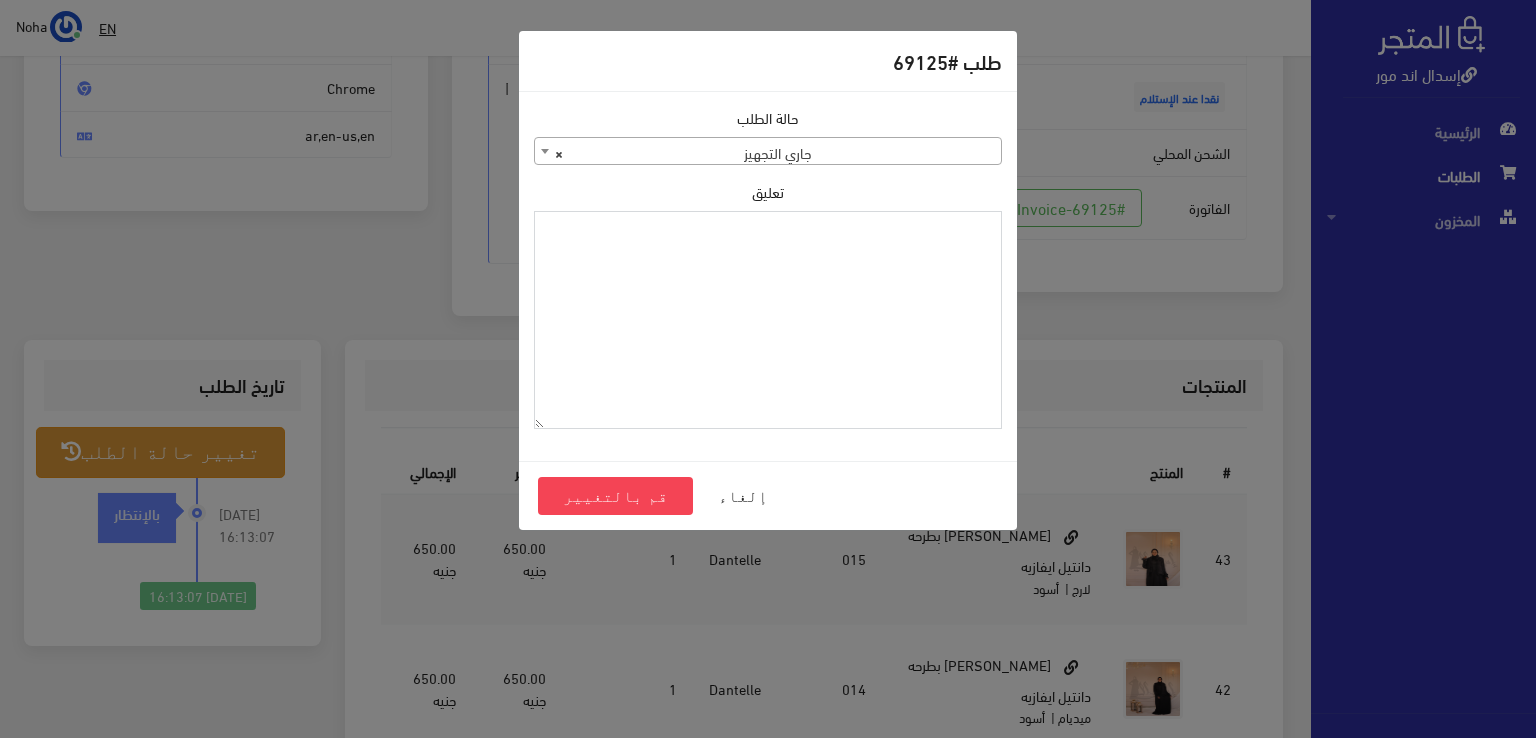 paste on "1101392" 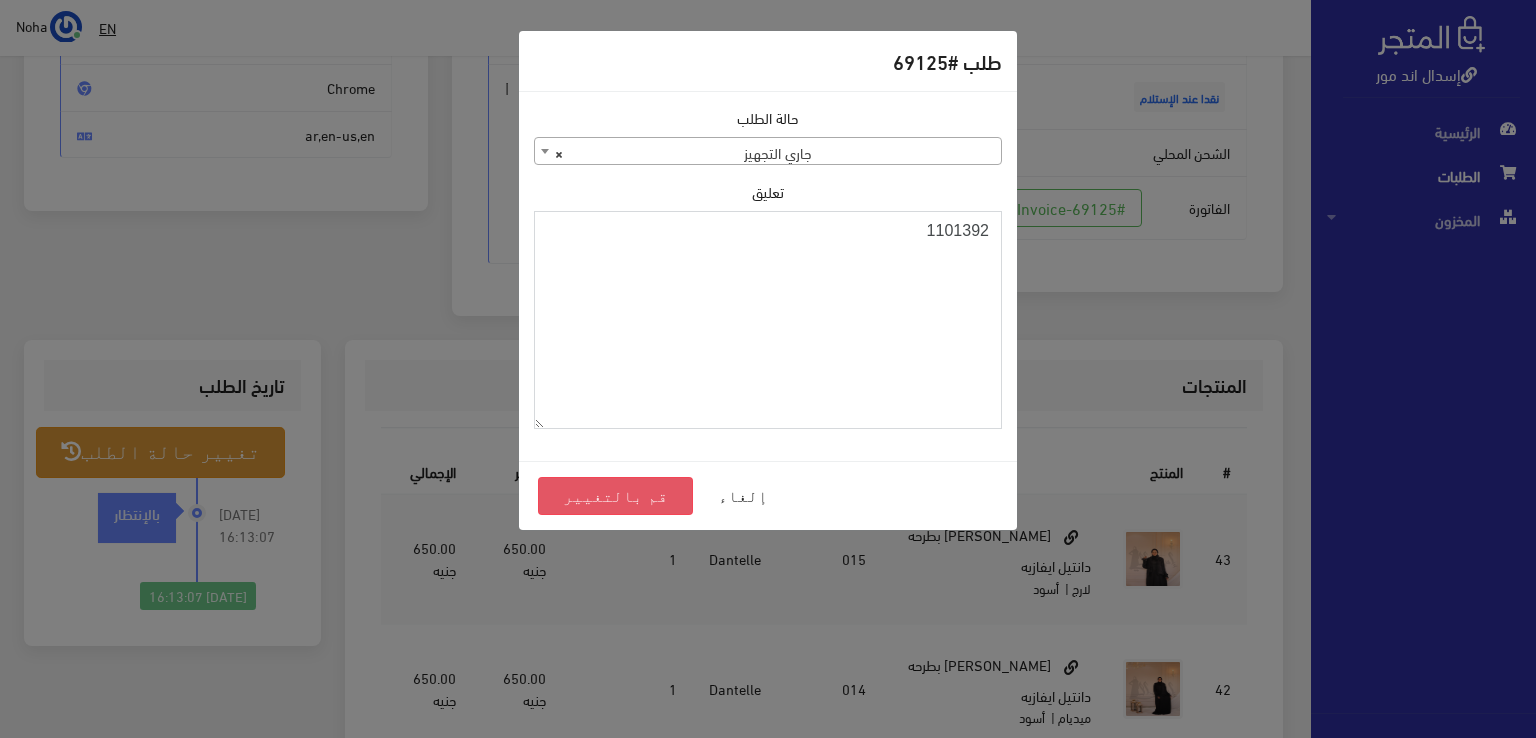 type on "1101392" 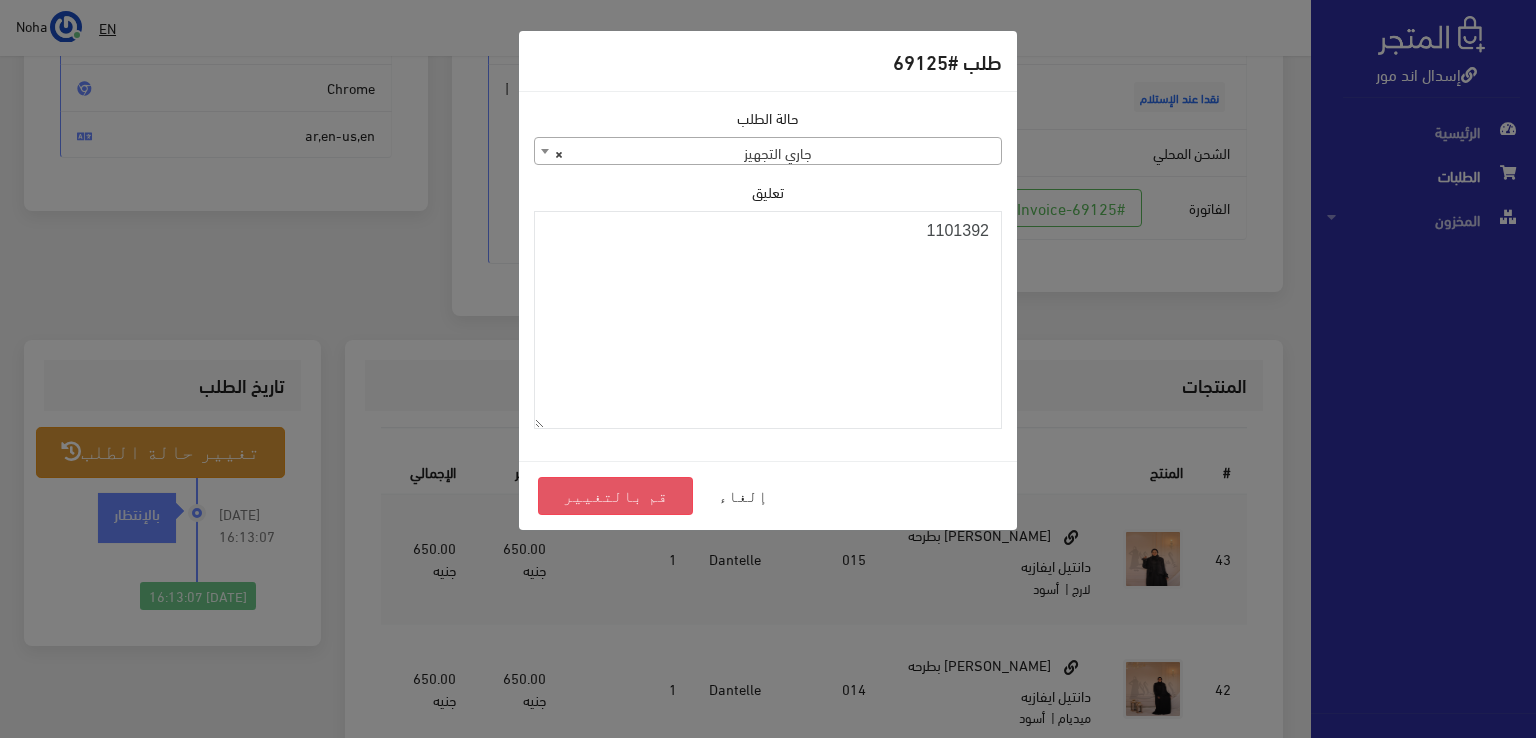 click on "قم بالتغيير" at bounding box center [615, 496] 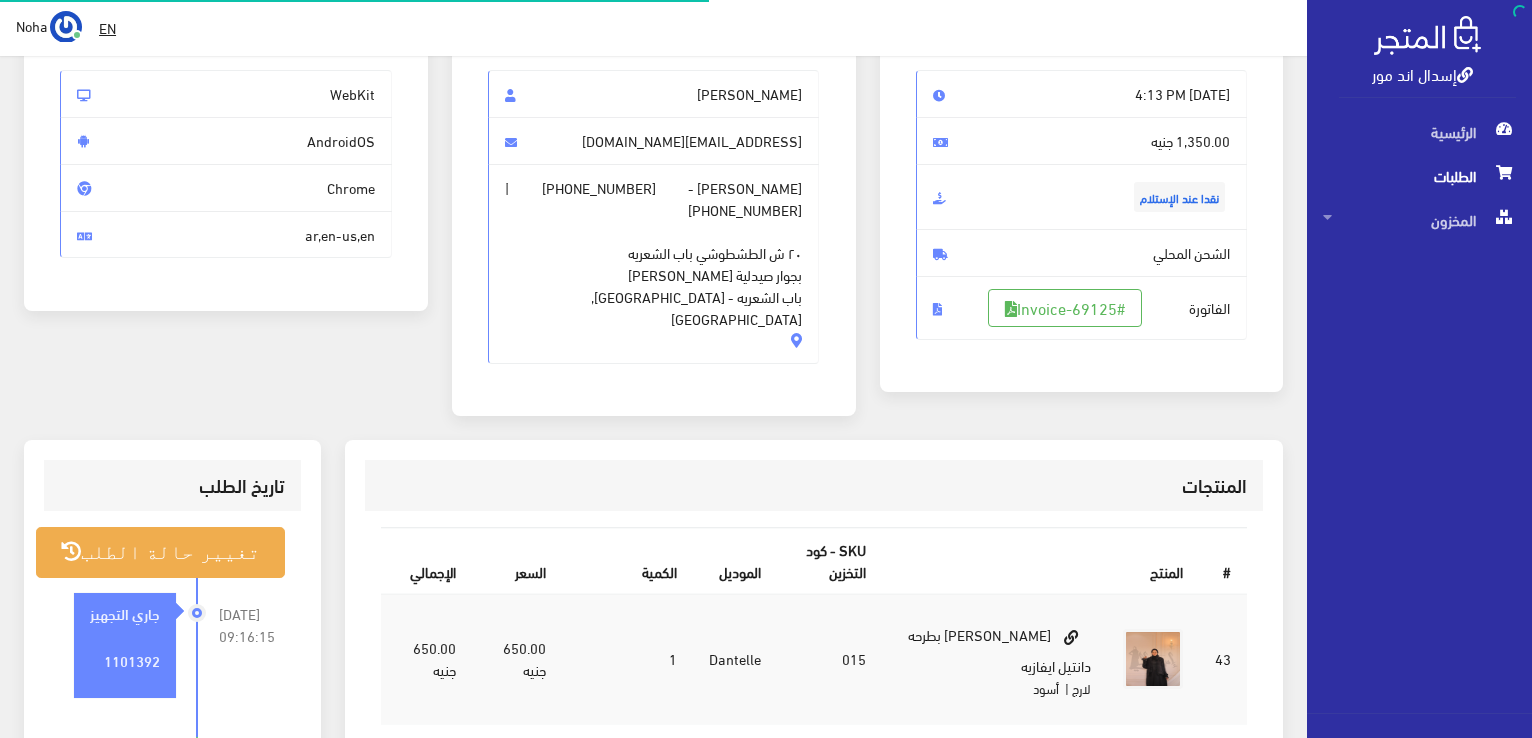 scroll, scrollTop: 200, scrollLeft: 0, axis: vertical 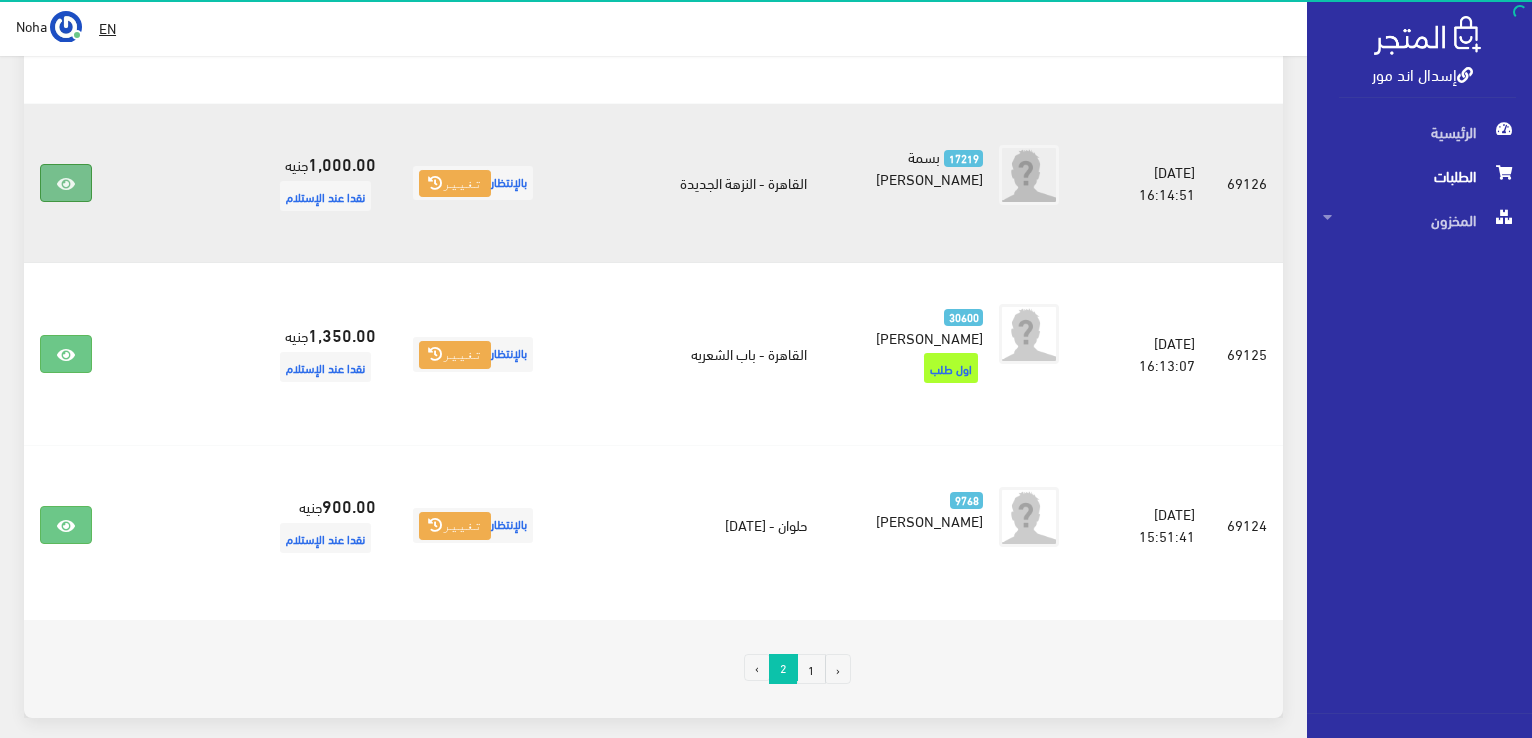 click at bounding box center [66, 183] 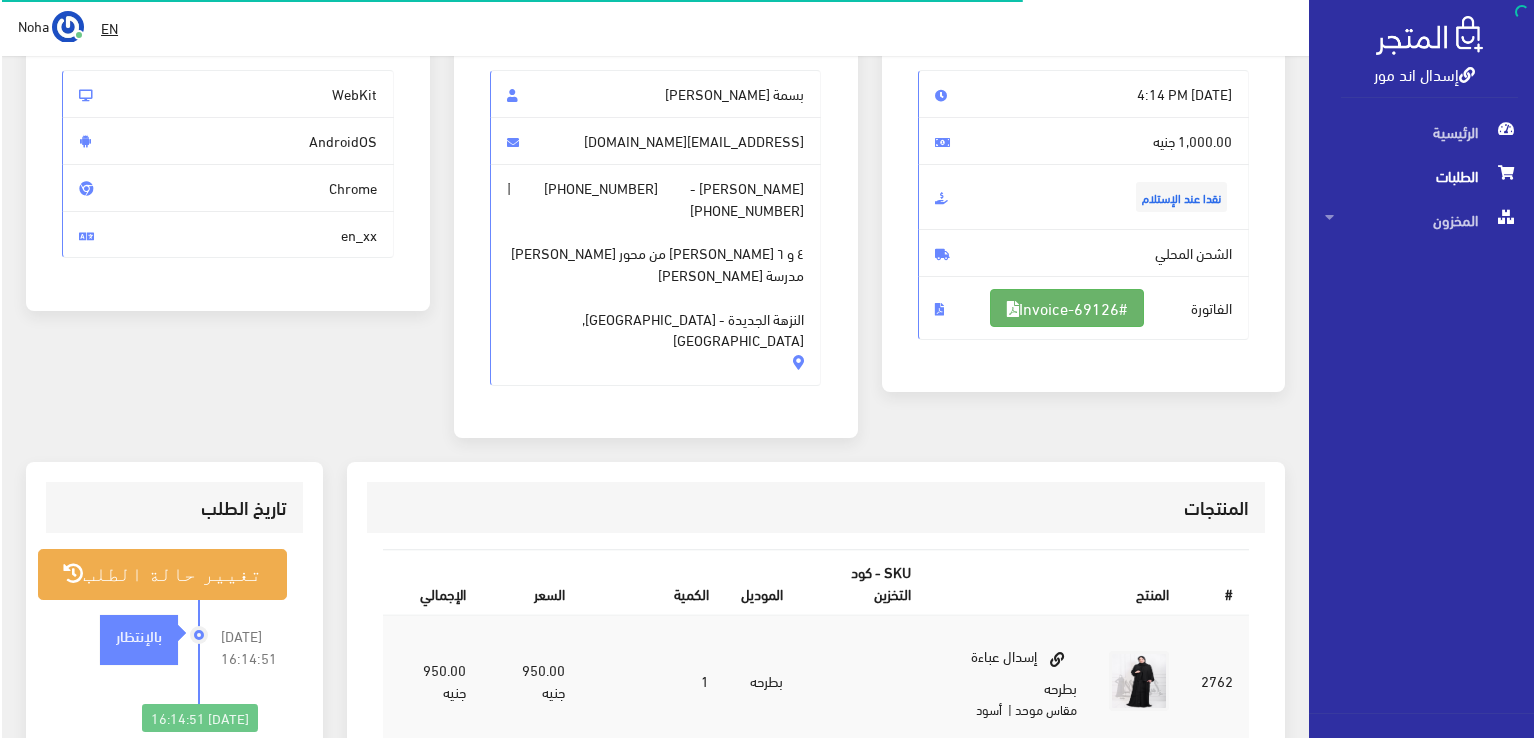 scroll, scrollTop: 200, scrollLeft: 0, axis: vertical 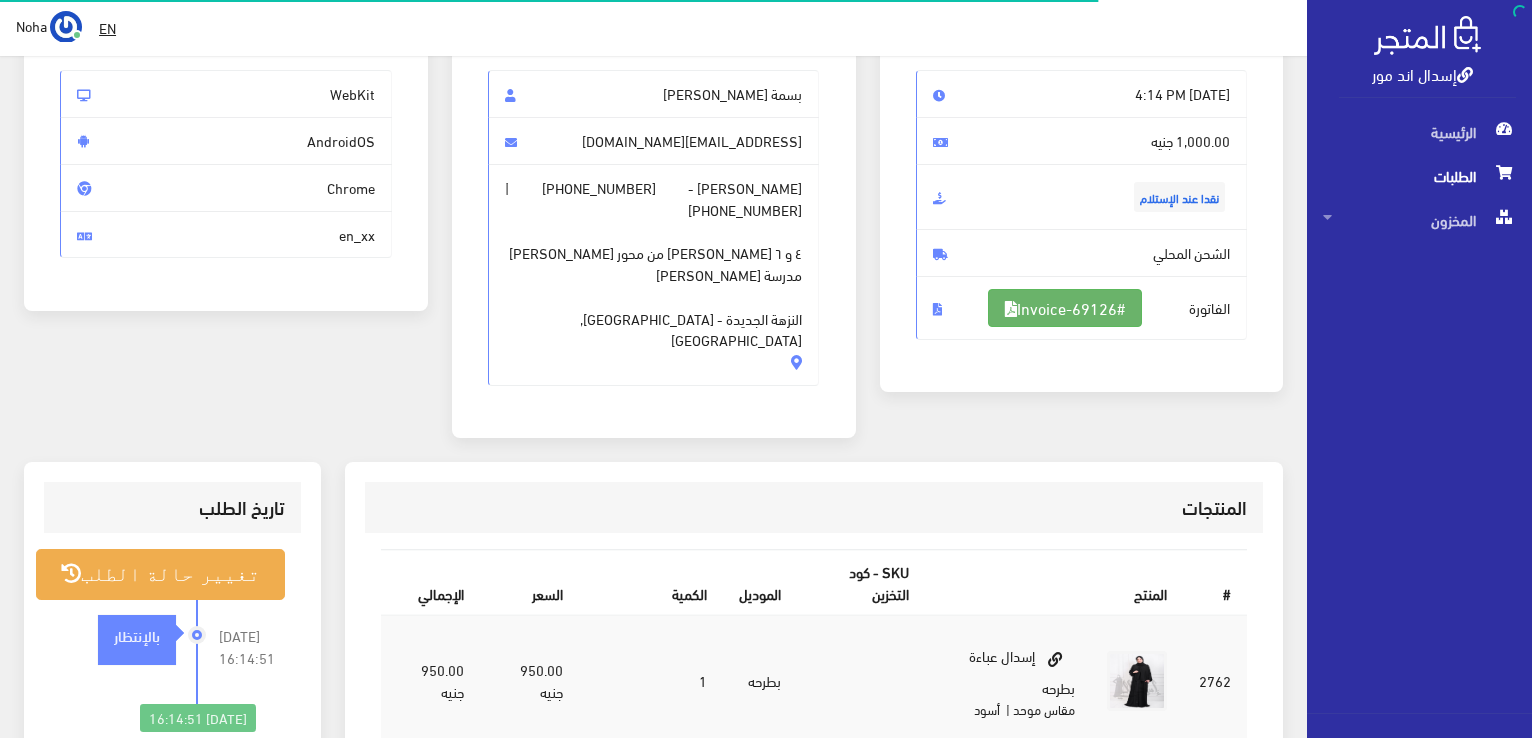 click on "#Invoice-69126" at bounding box center (1065, 308) 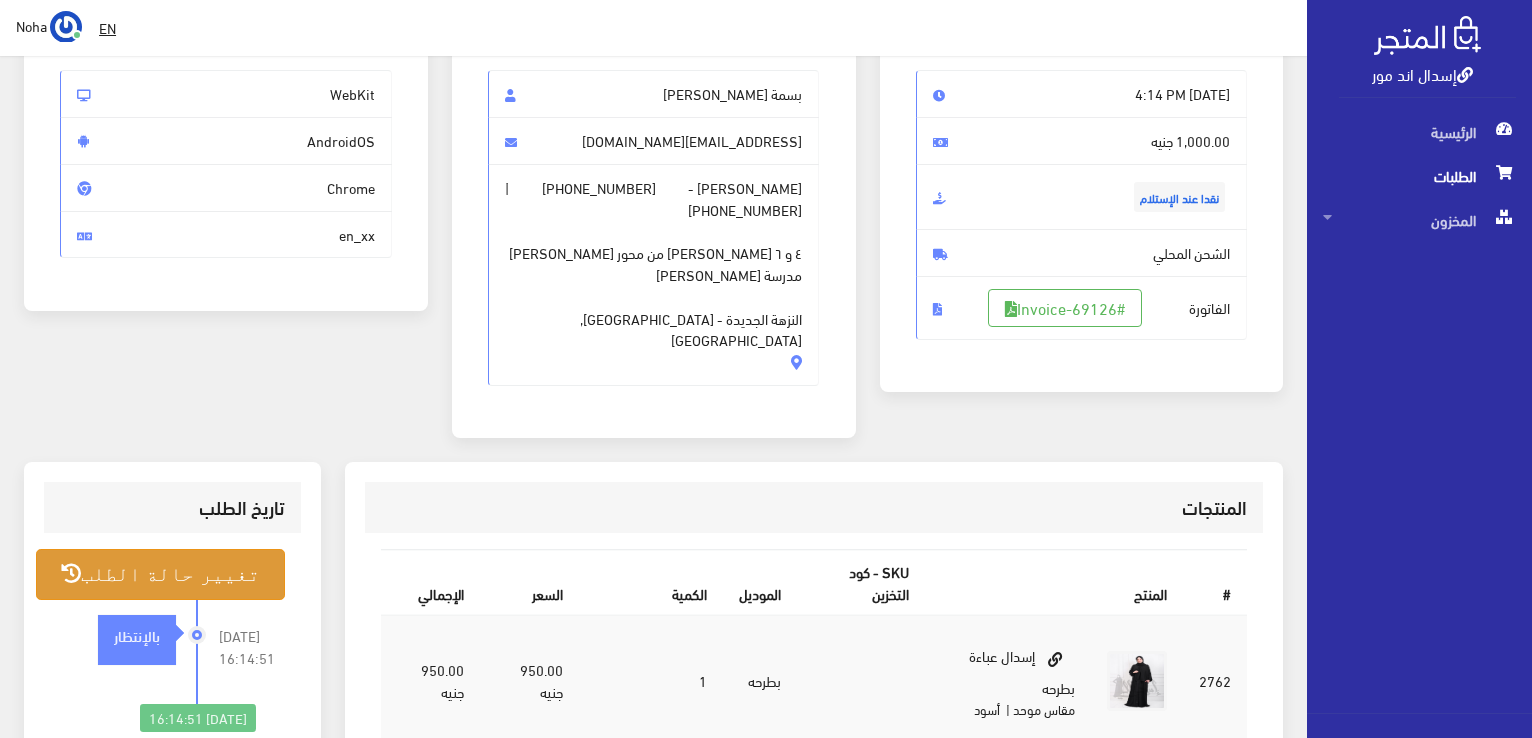click on "تغيير حالة الطلب" at bounding box center (160, 574) 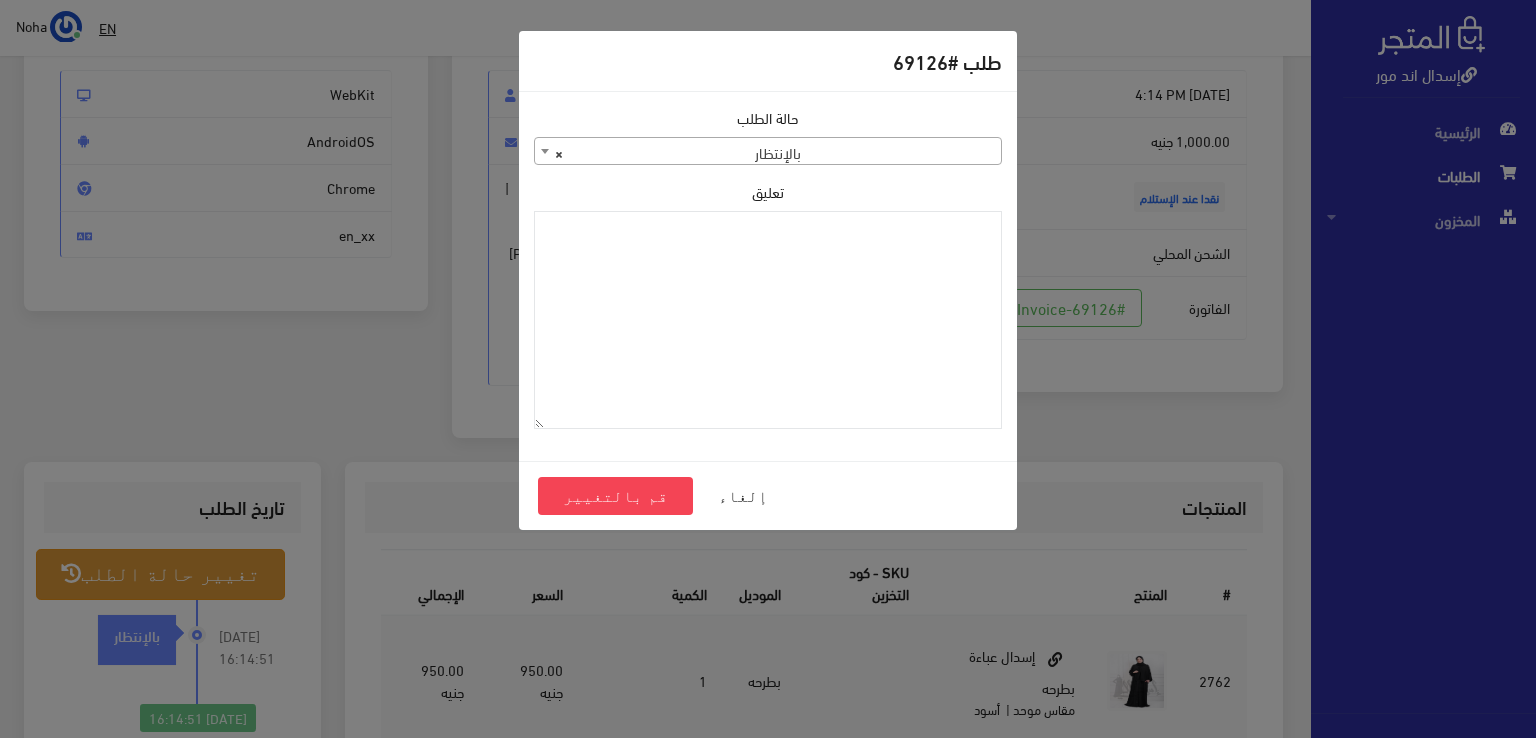 click on "× بالإنتظار" at bounding box center [768, 152] 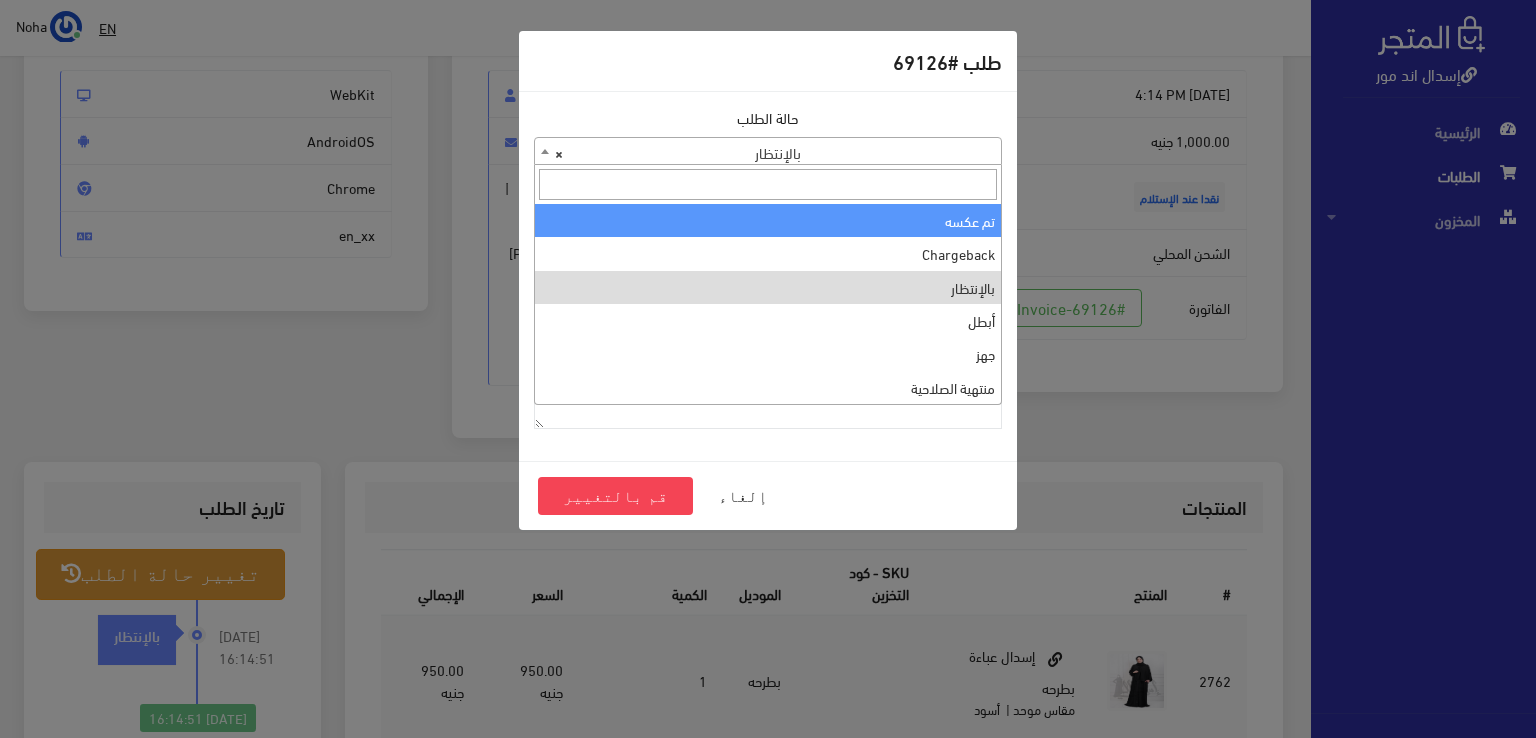scroll, scrollTop: 0, scrollLeft: 0, axis: both 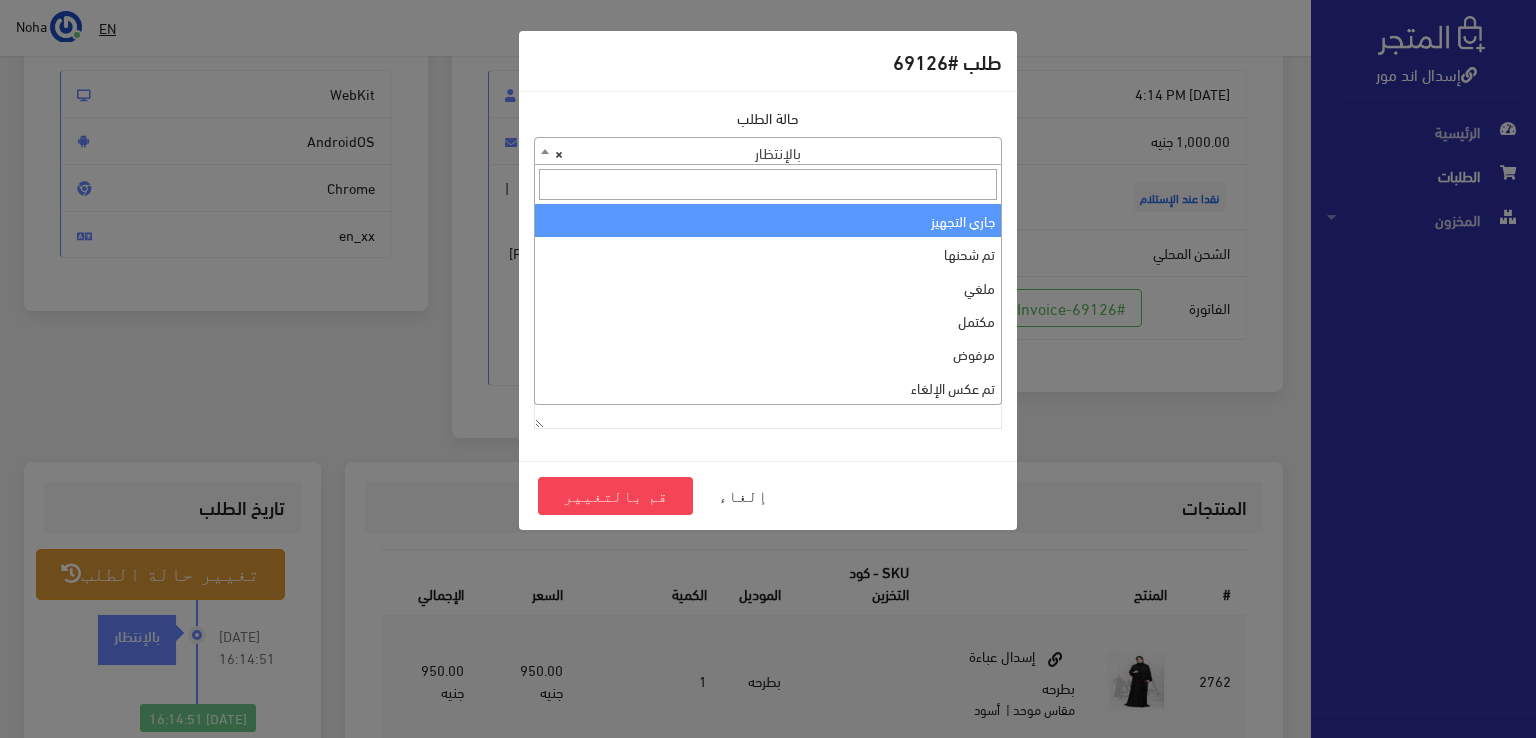 select on "1" 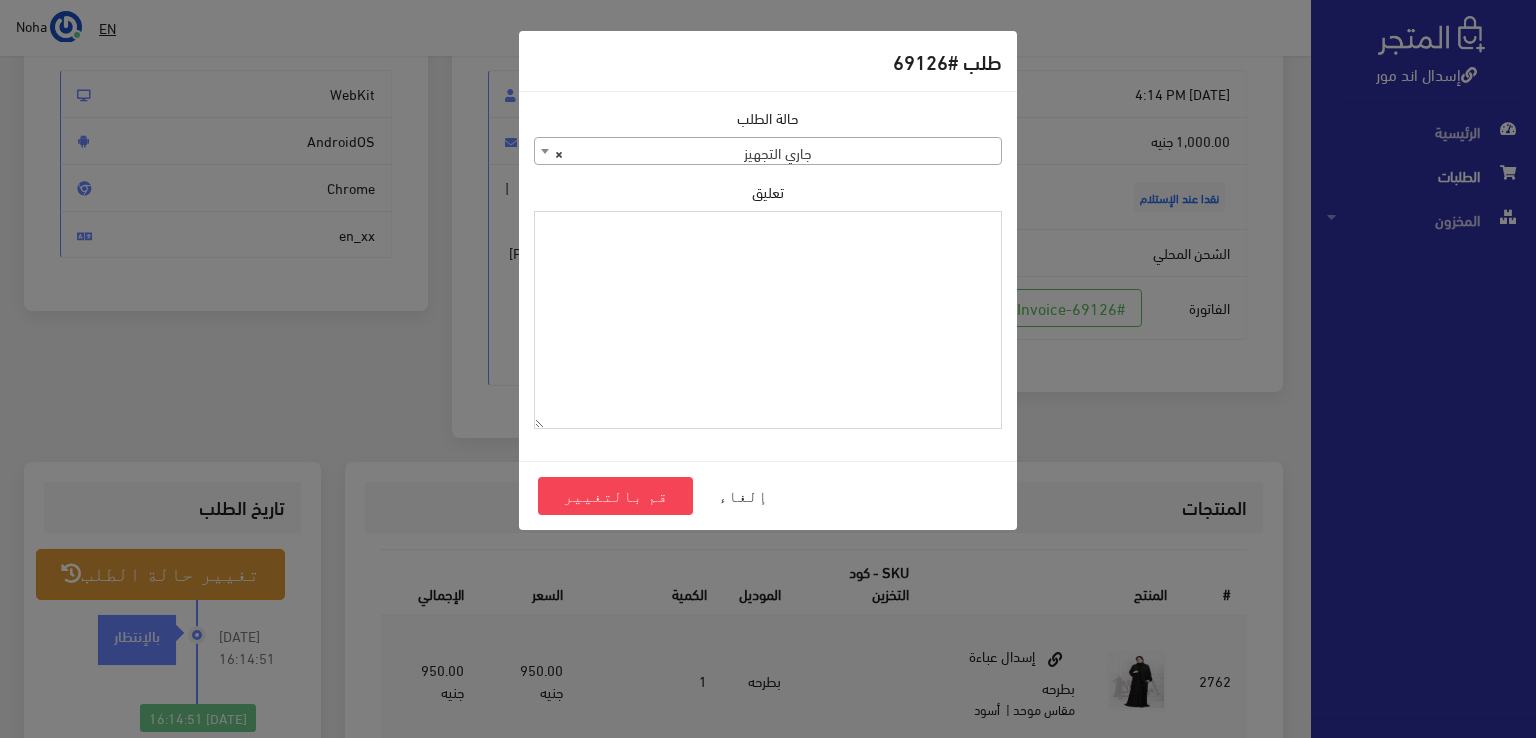 paste on "1101392" 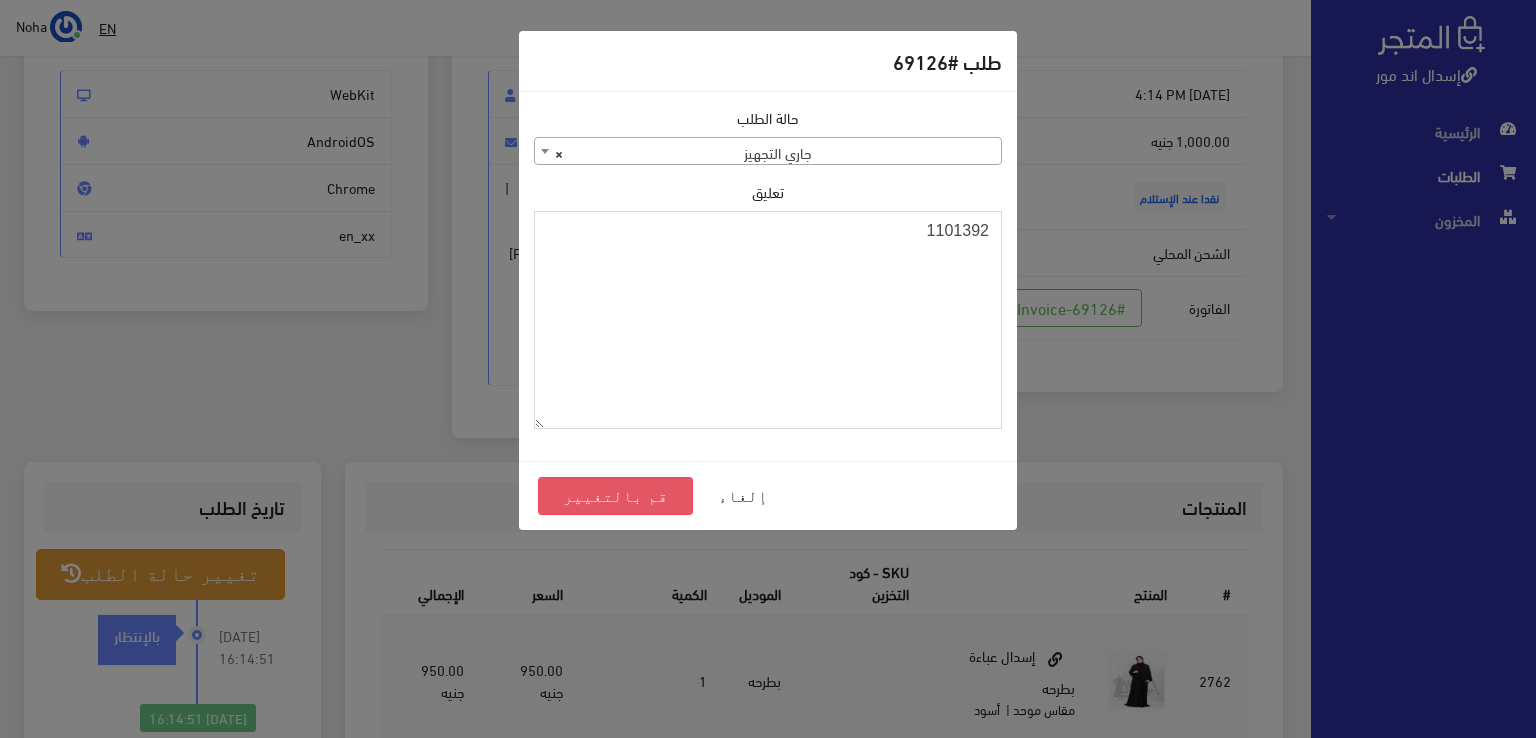 type on "1101392" 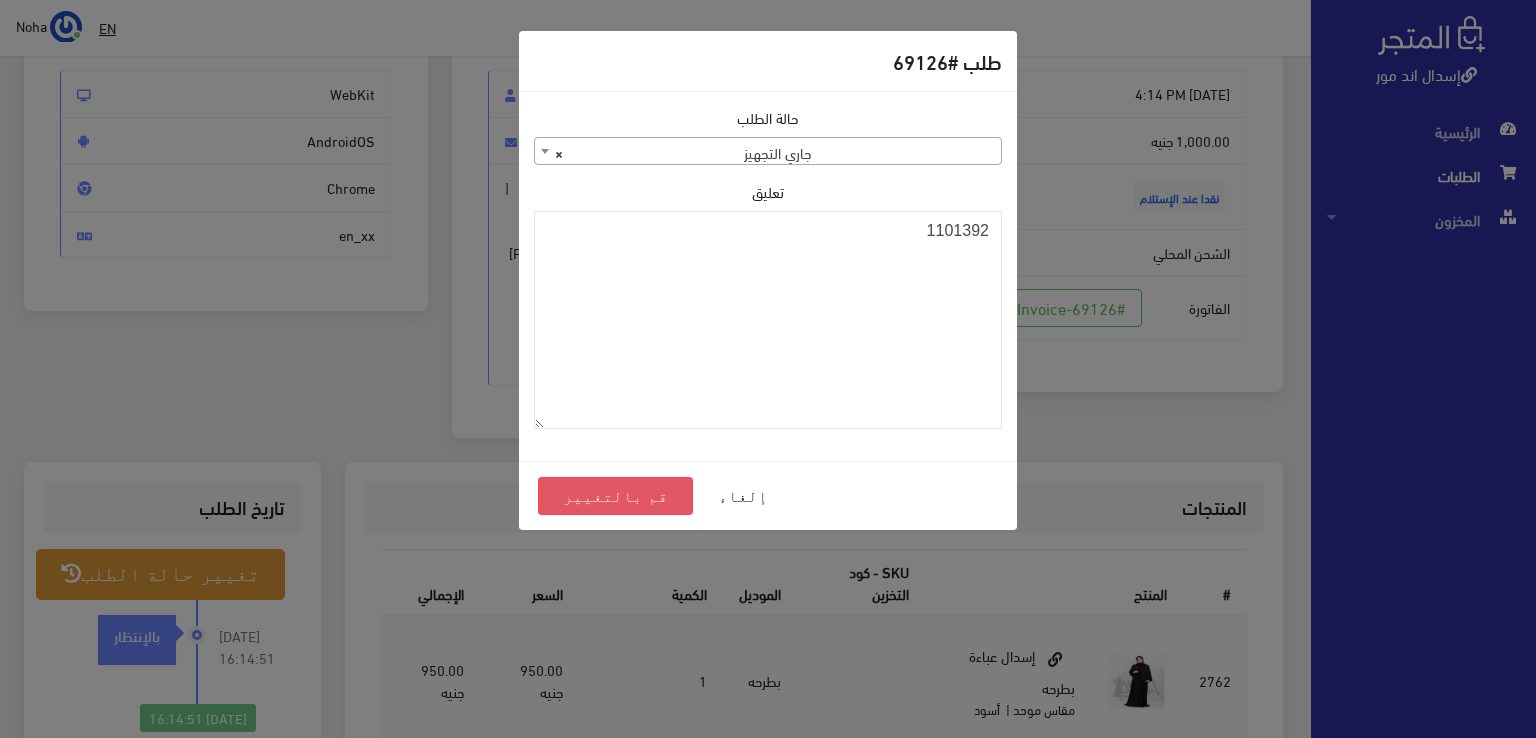 click on "قم بالتغيير" at bounding box center [615, 496] 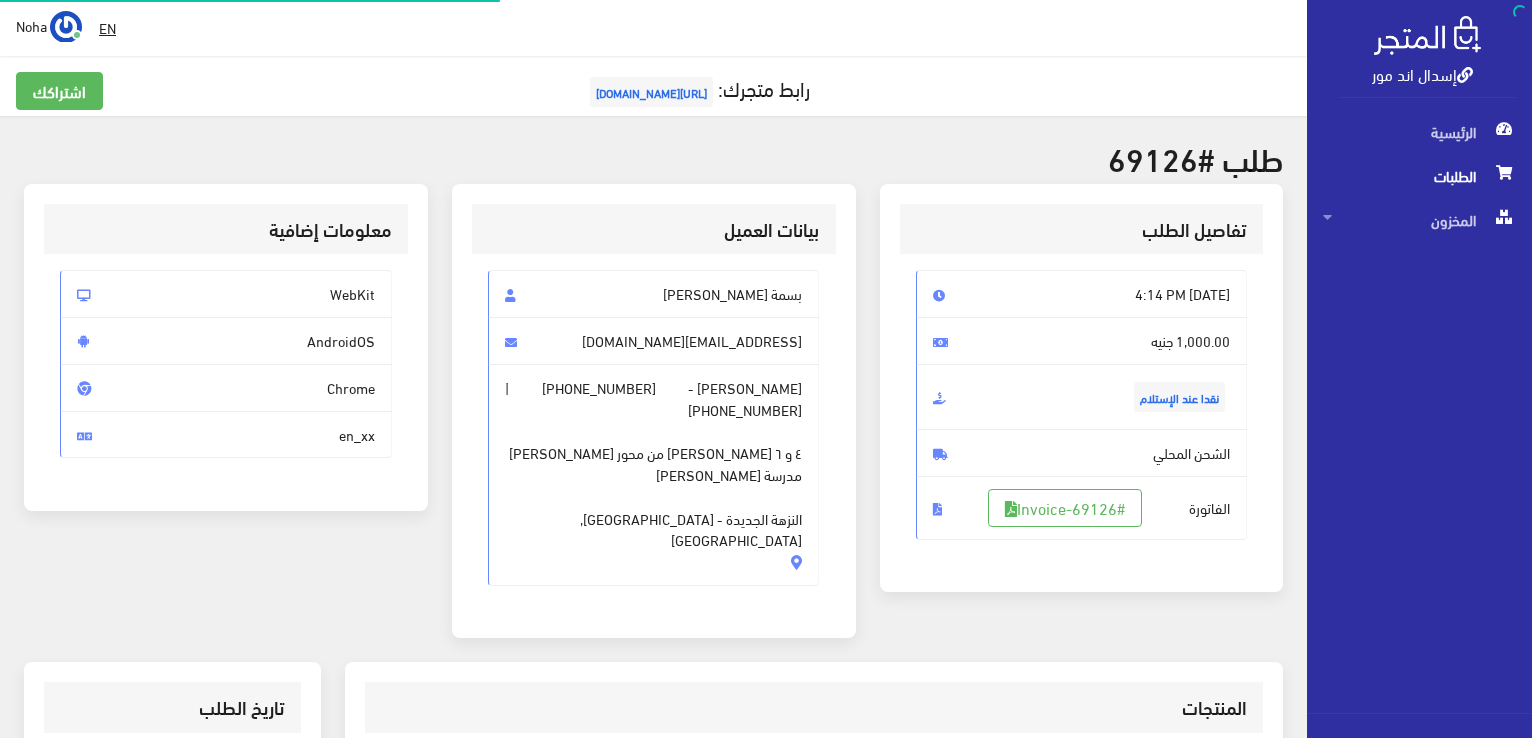 scroll, scrollTop: 0, scrollLeft: 0, axis: both 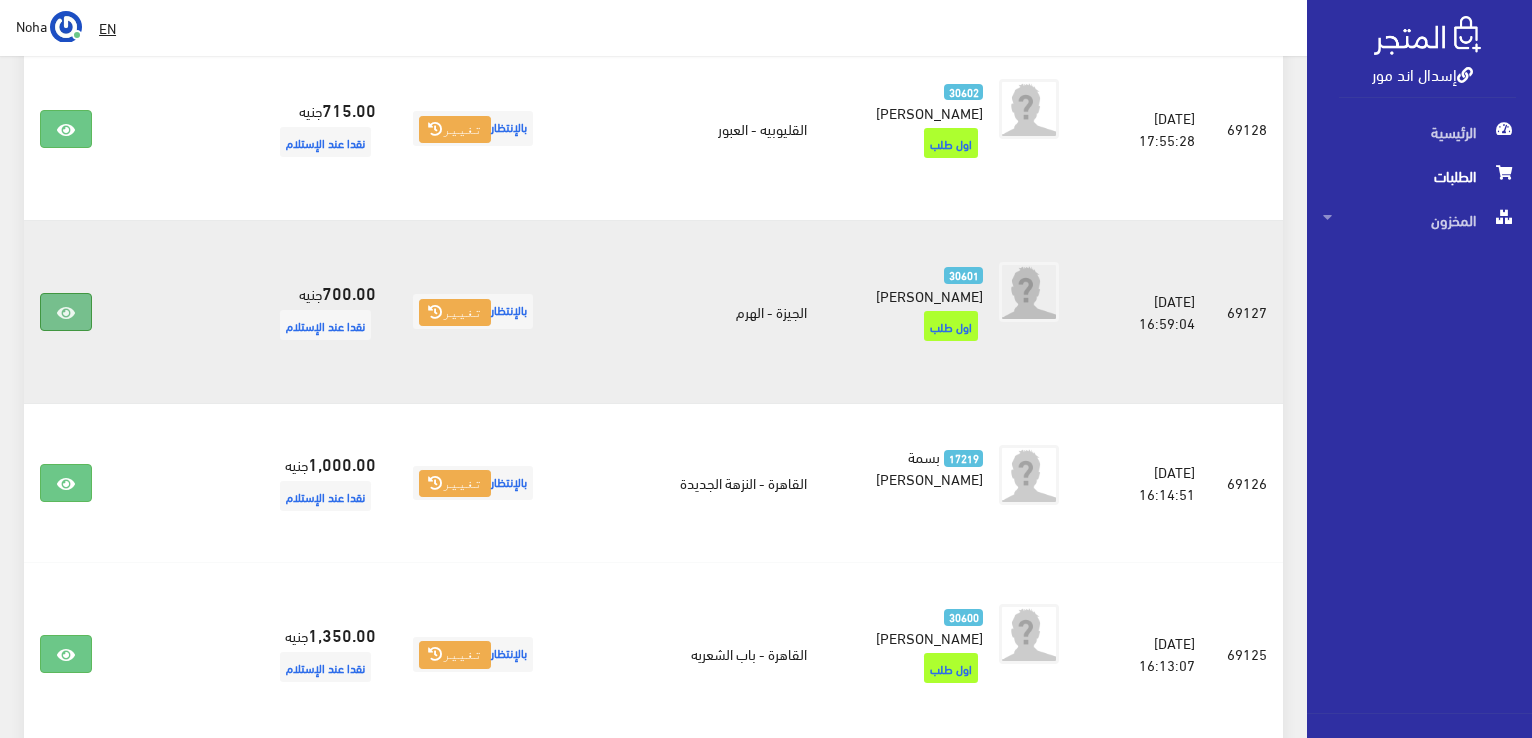 click at bounding box center [66, 313] 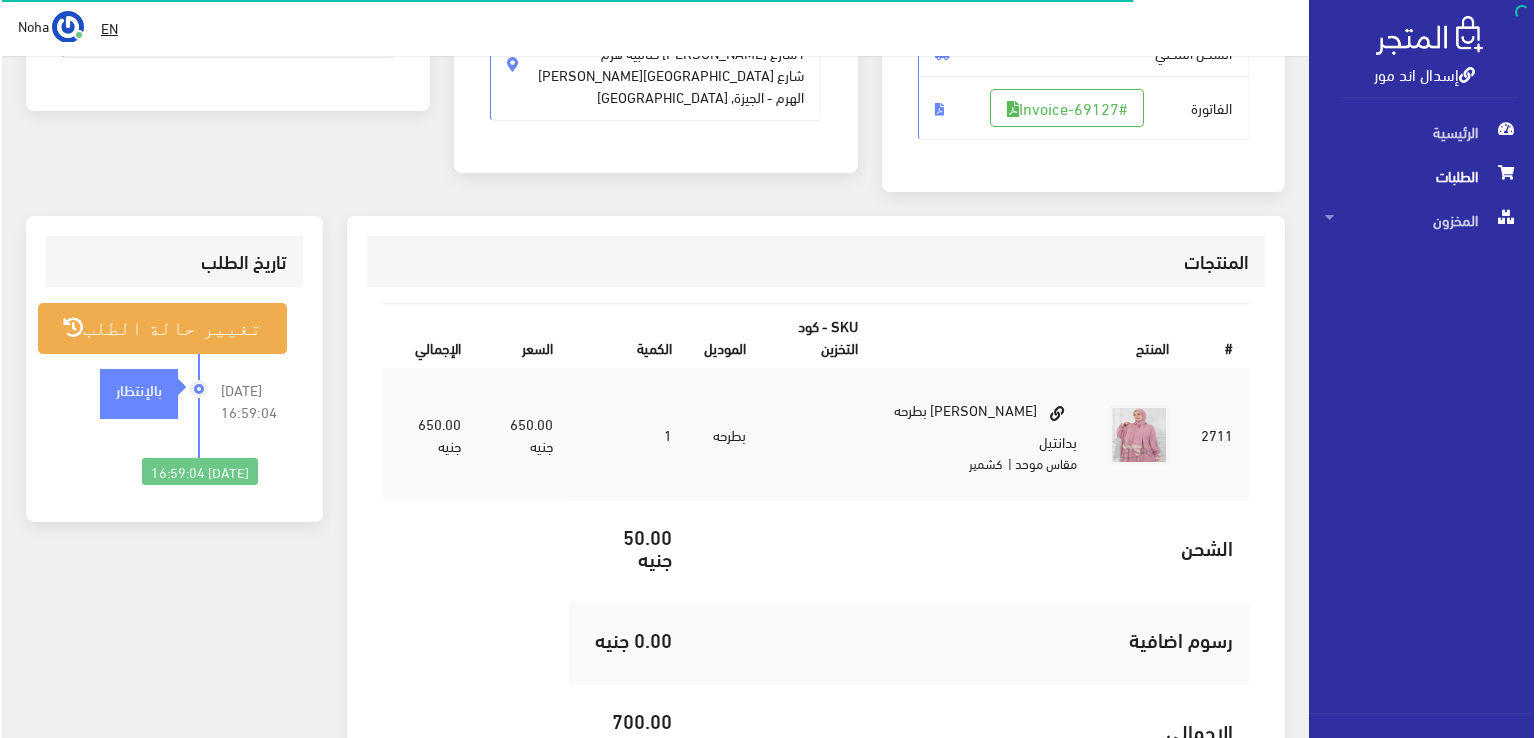 scroll, scrollTop: 400, scrollLeft: 0, axis: vertical 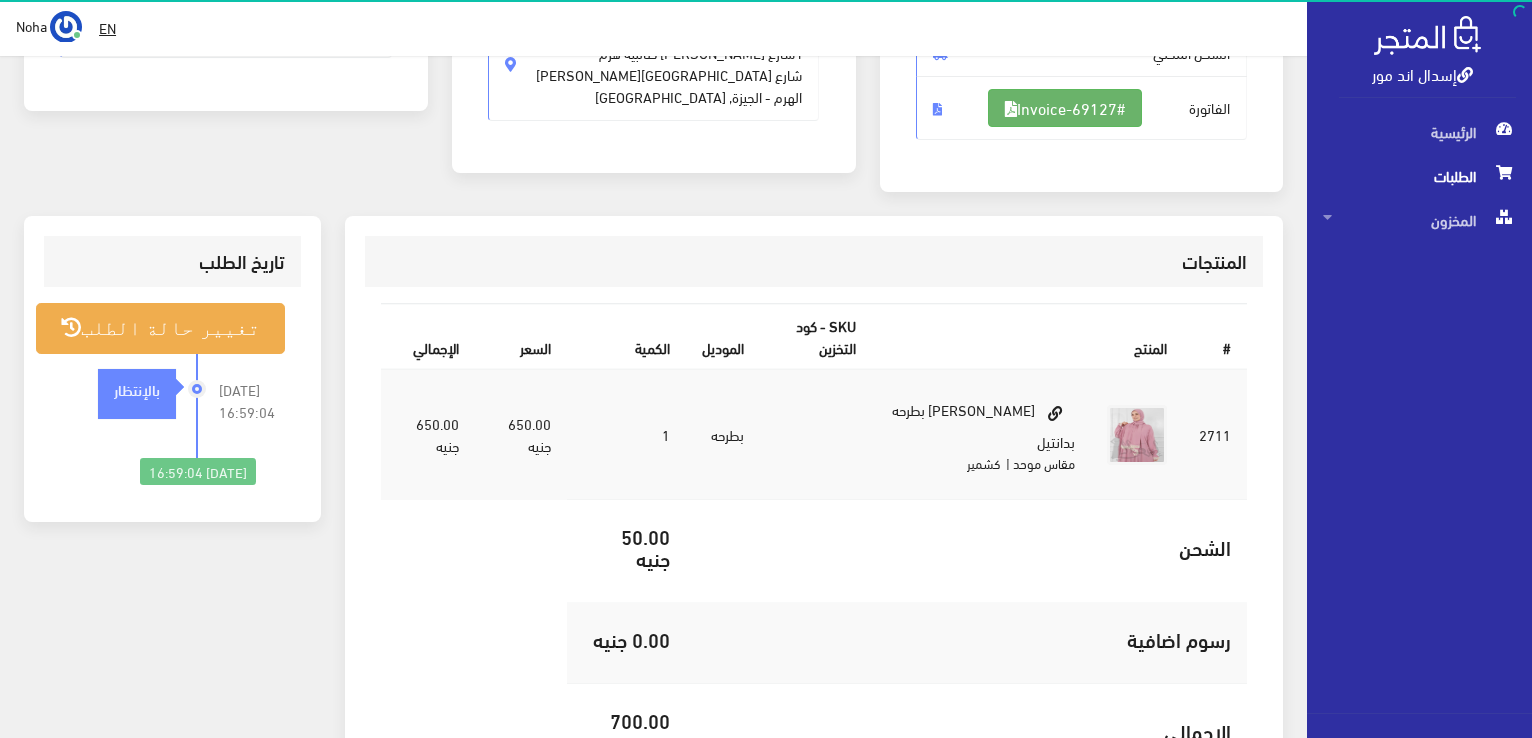 click on "#Invoice-69127" at bounding box center [1065, 108] 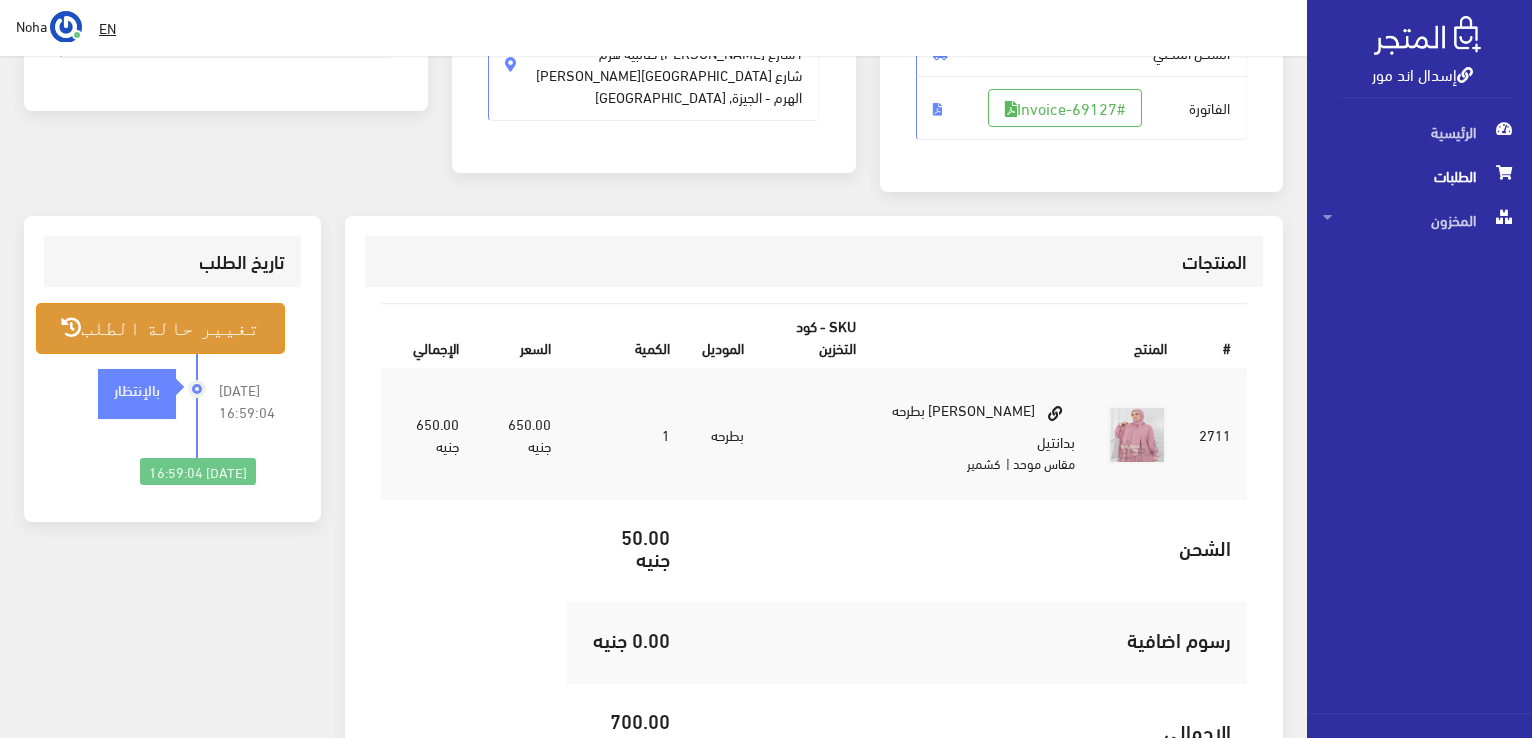 click on "تغيير حالة الطلب" at bounding box center (160, 328) 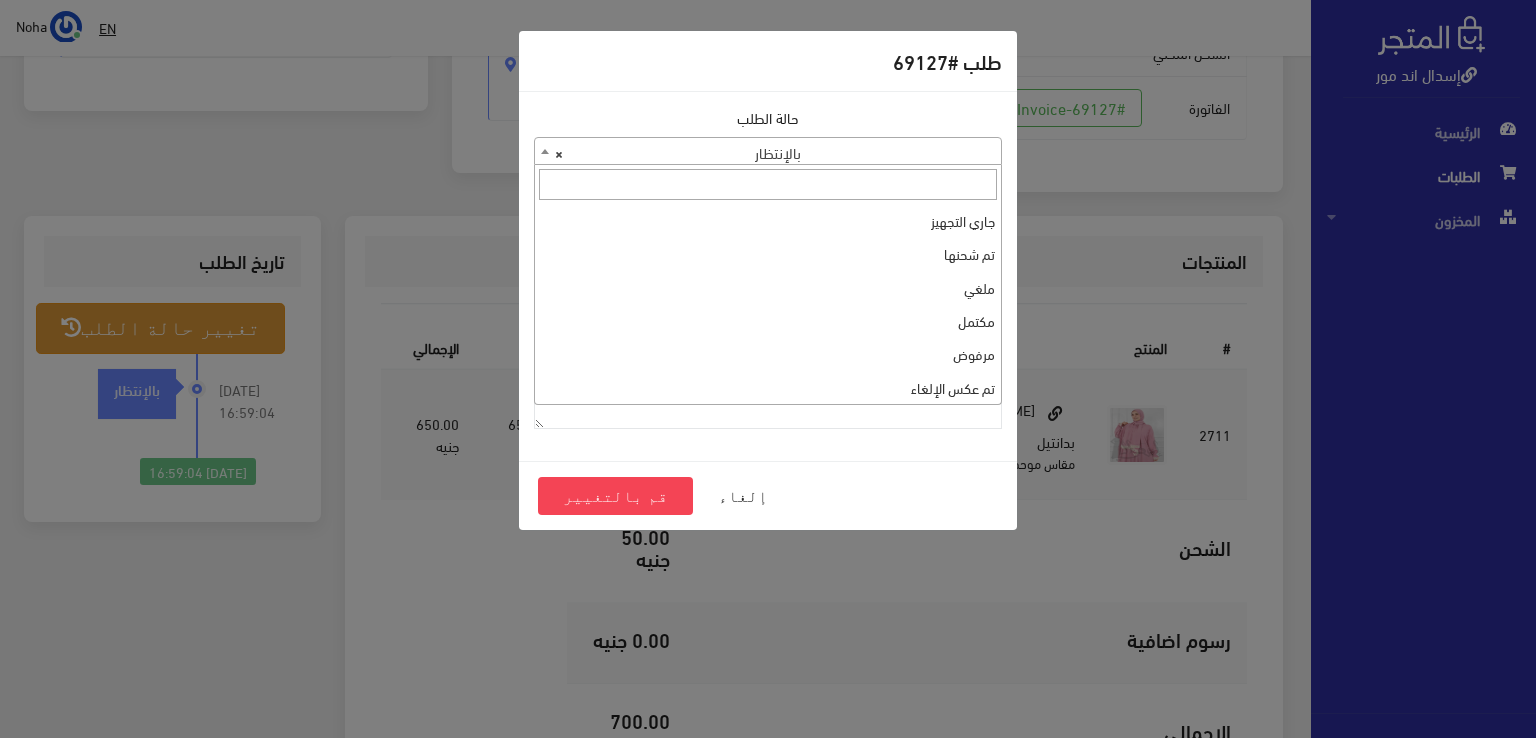 click on "× بالإنتظار" at bounding box center (768, 152) 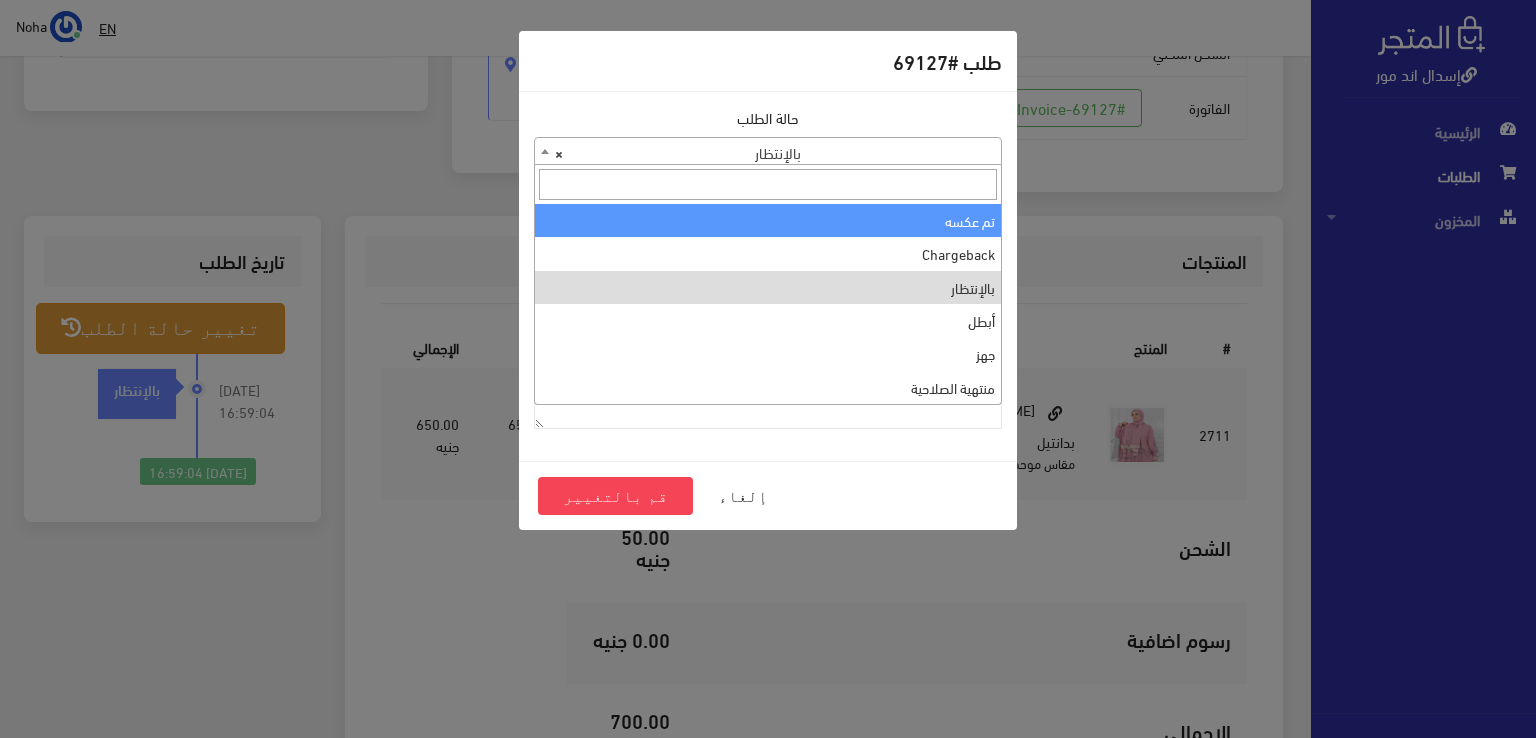 scroll, scrollTop: 0, scrollLeft: 0, axis: both 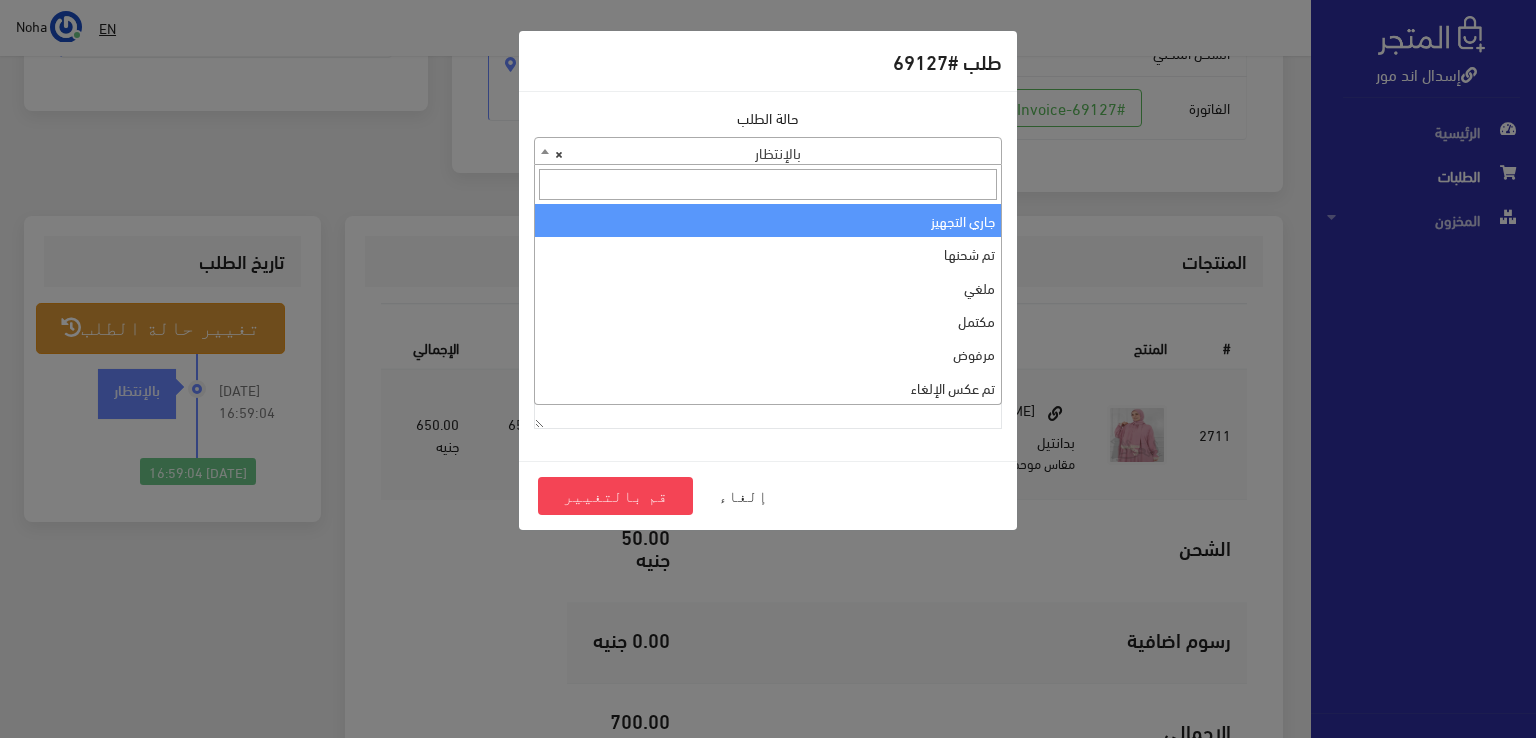 select on "1" 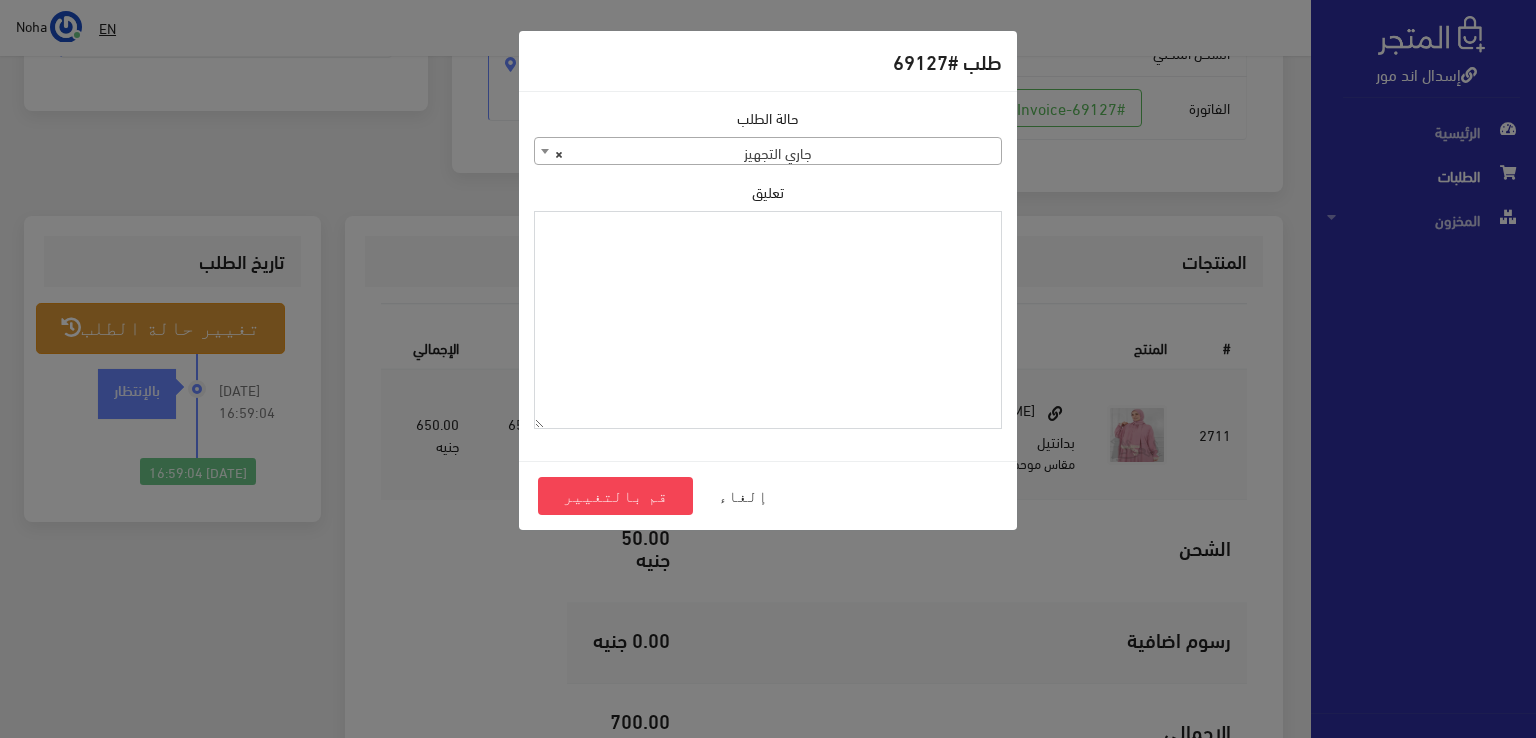 paste on "1101392" 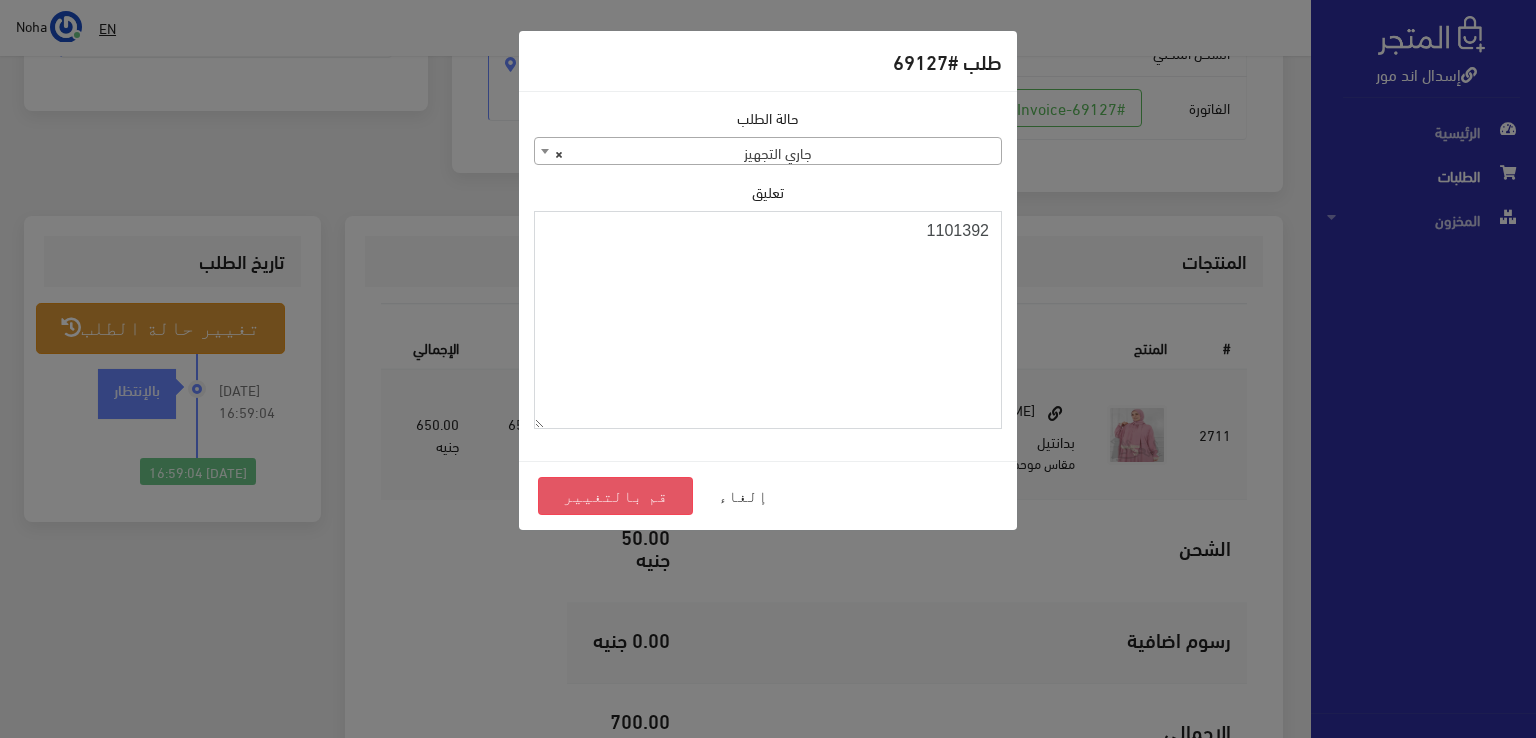 type on "1101392" 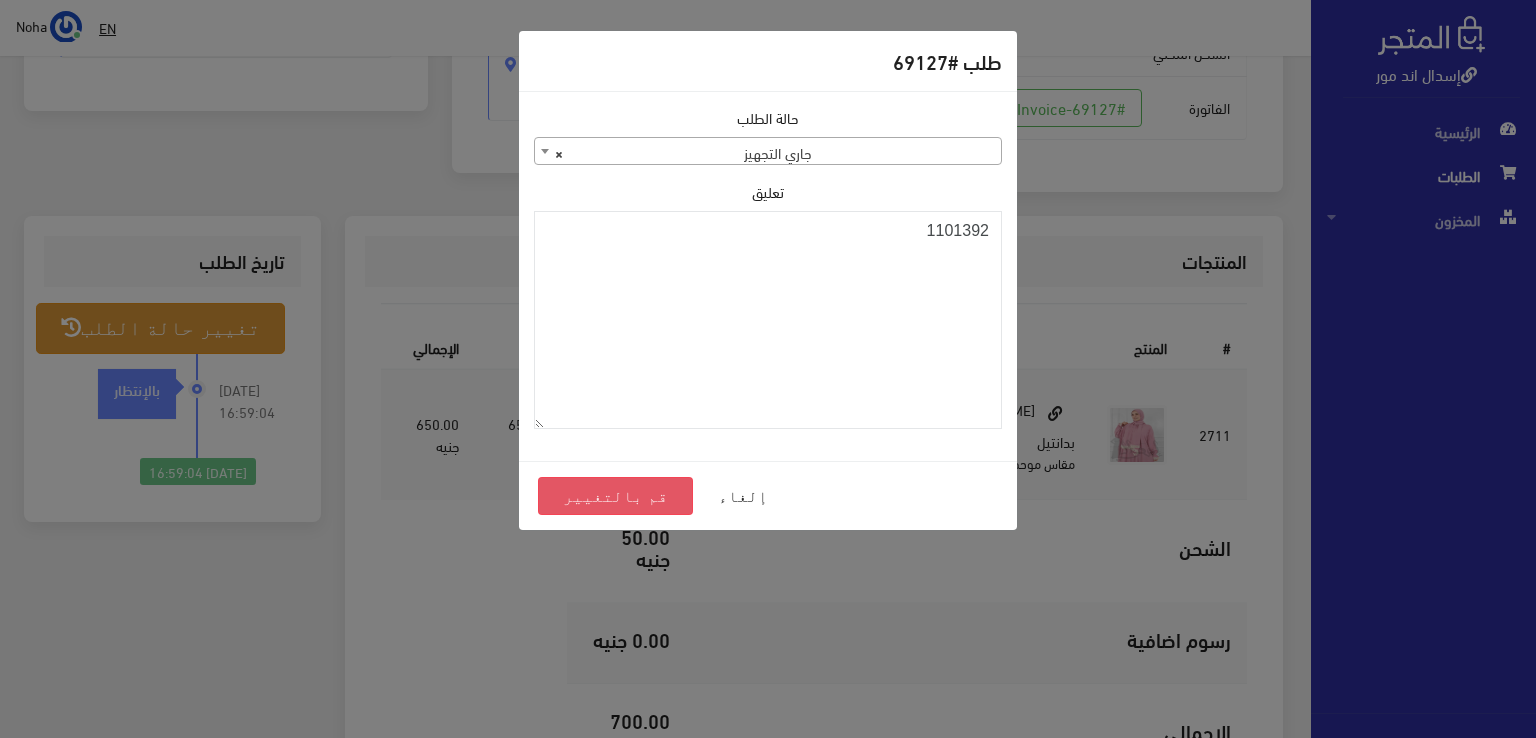 click on "قم بالتغيير" at bounding box center (615, 496) 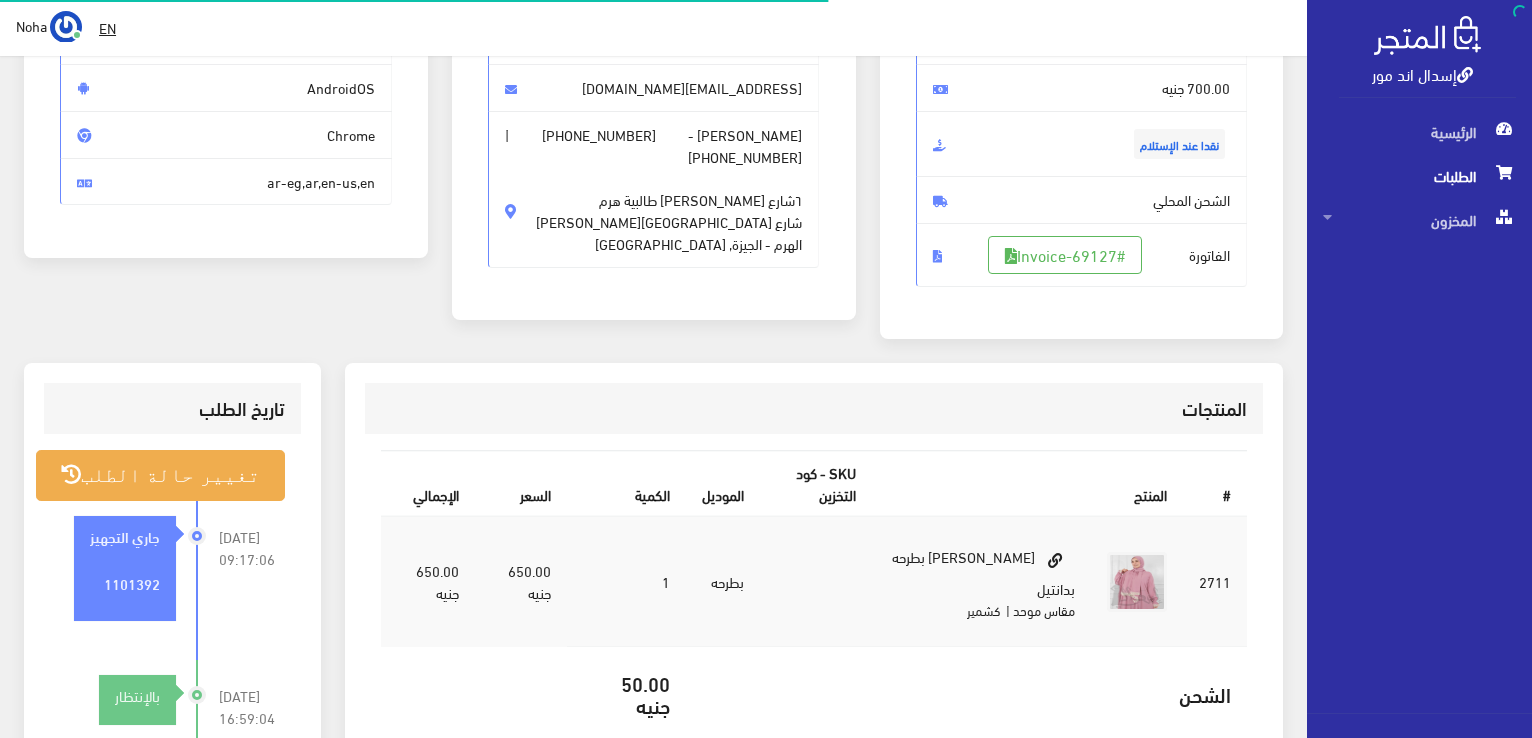 scroll, scrollTop: 300, scrollLeft: 0, axis: vertical 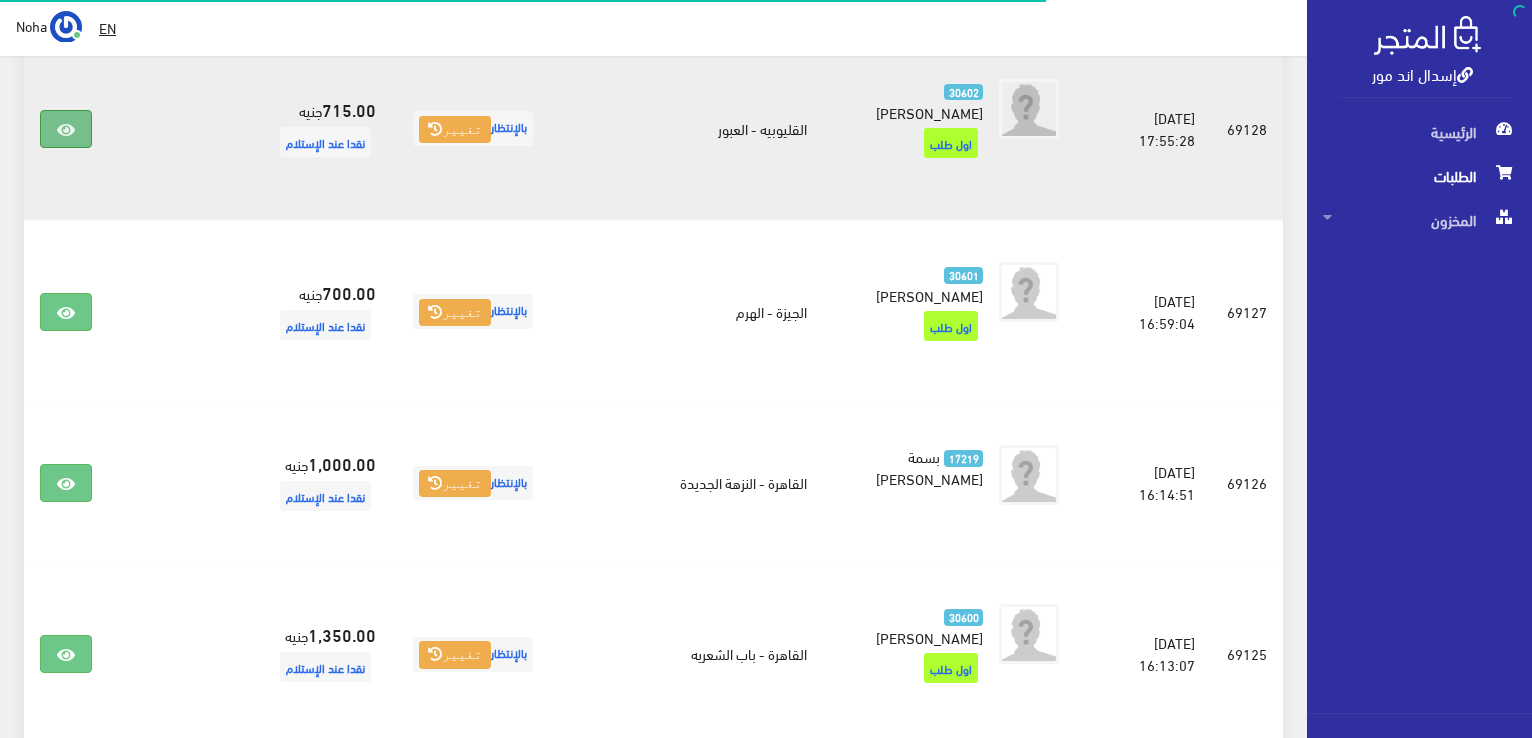 click at bounding box center (66, 129) 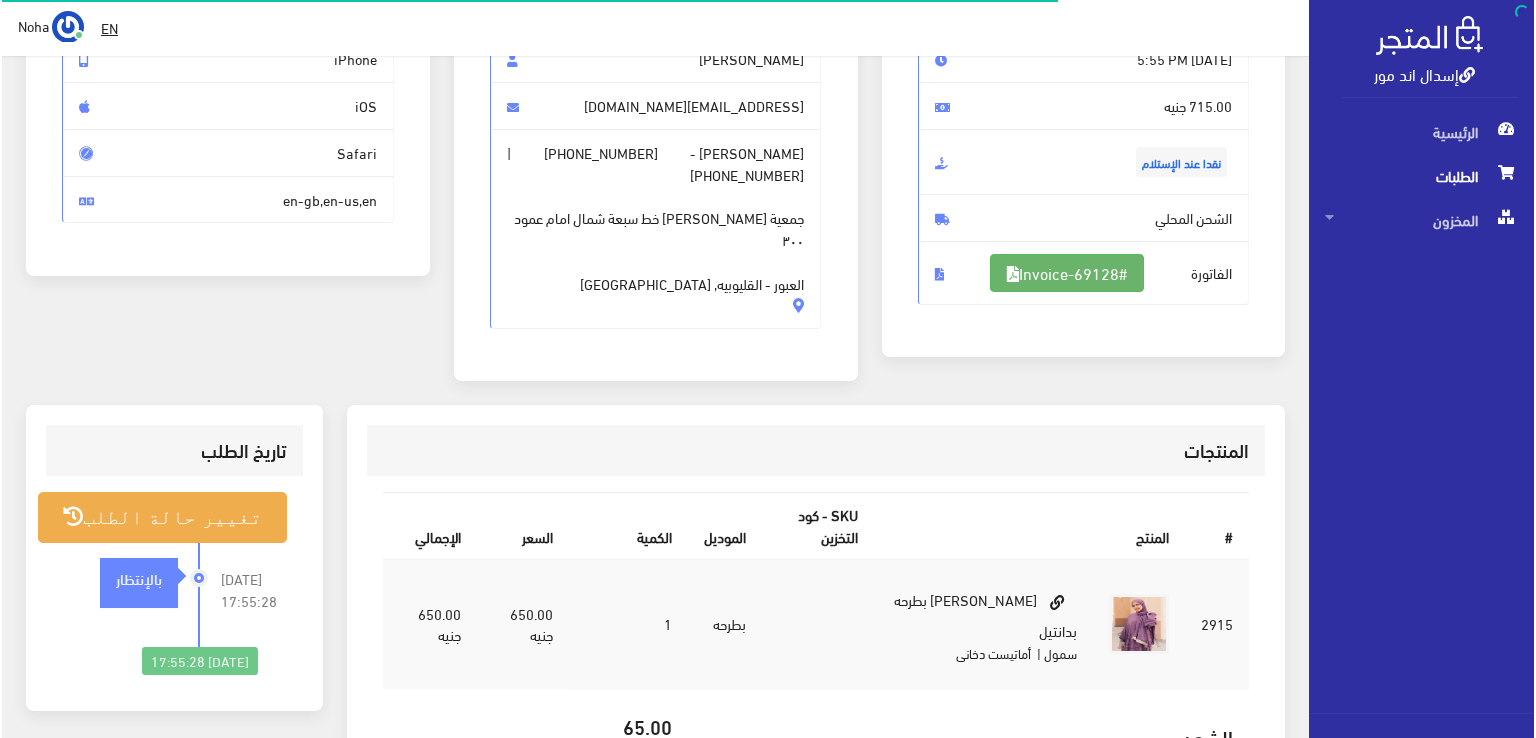scroll, scrollTop: 300, scrollLeft: 0, axis: vertical 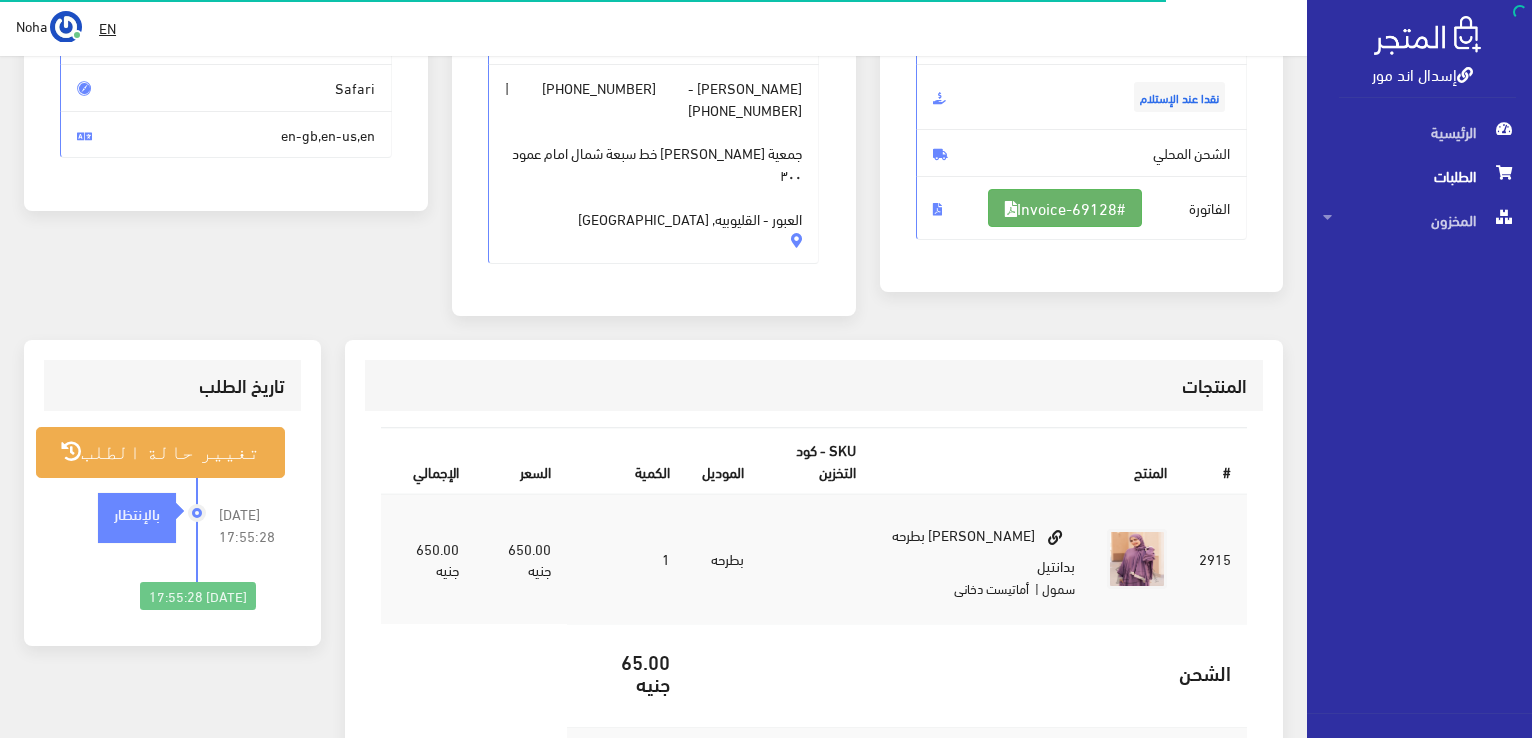 click on "#Invoice-69128" at bounding box center [1065, 208] 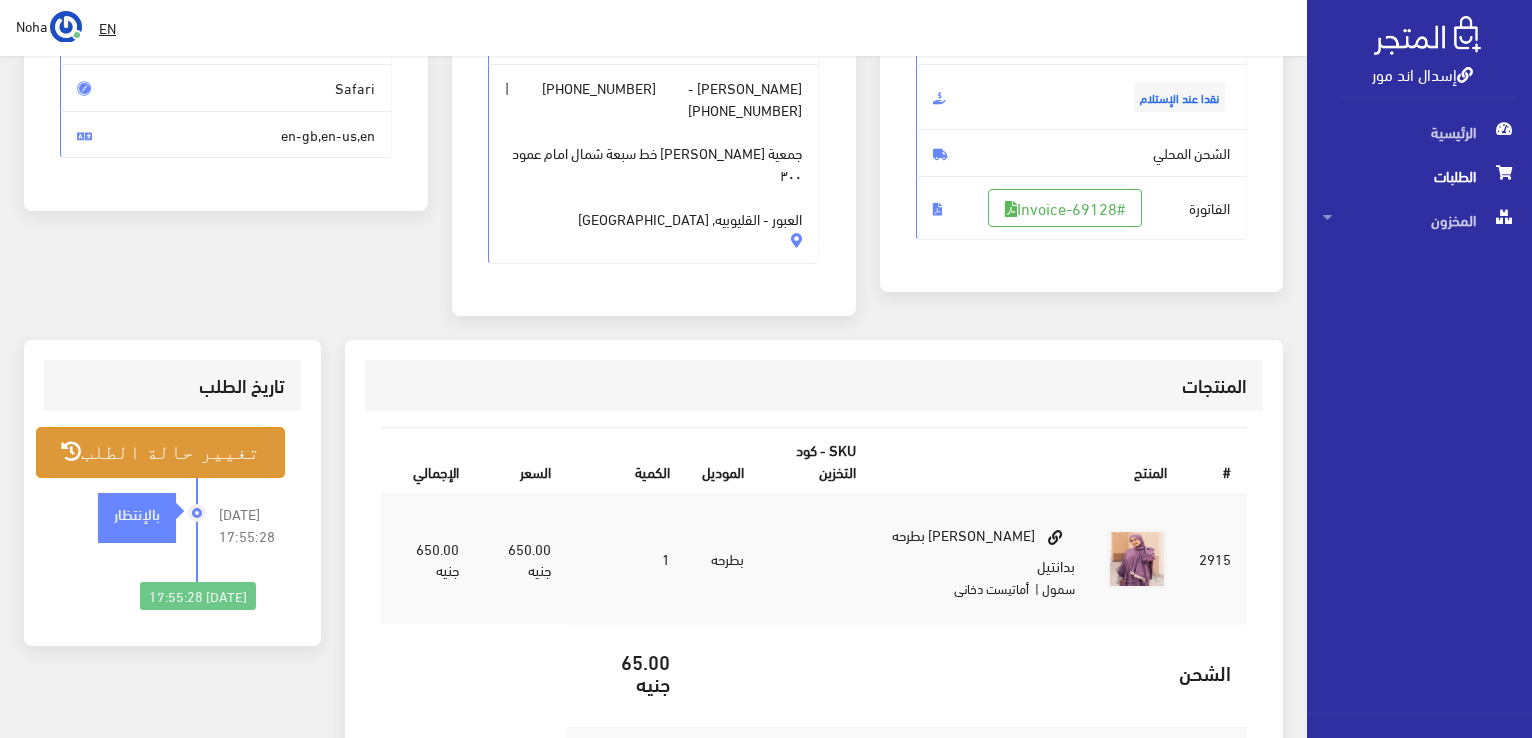 click on "تغيير حالة الطلب" at bounding box center (160, 452) 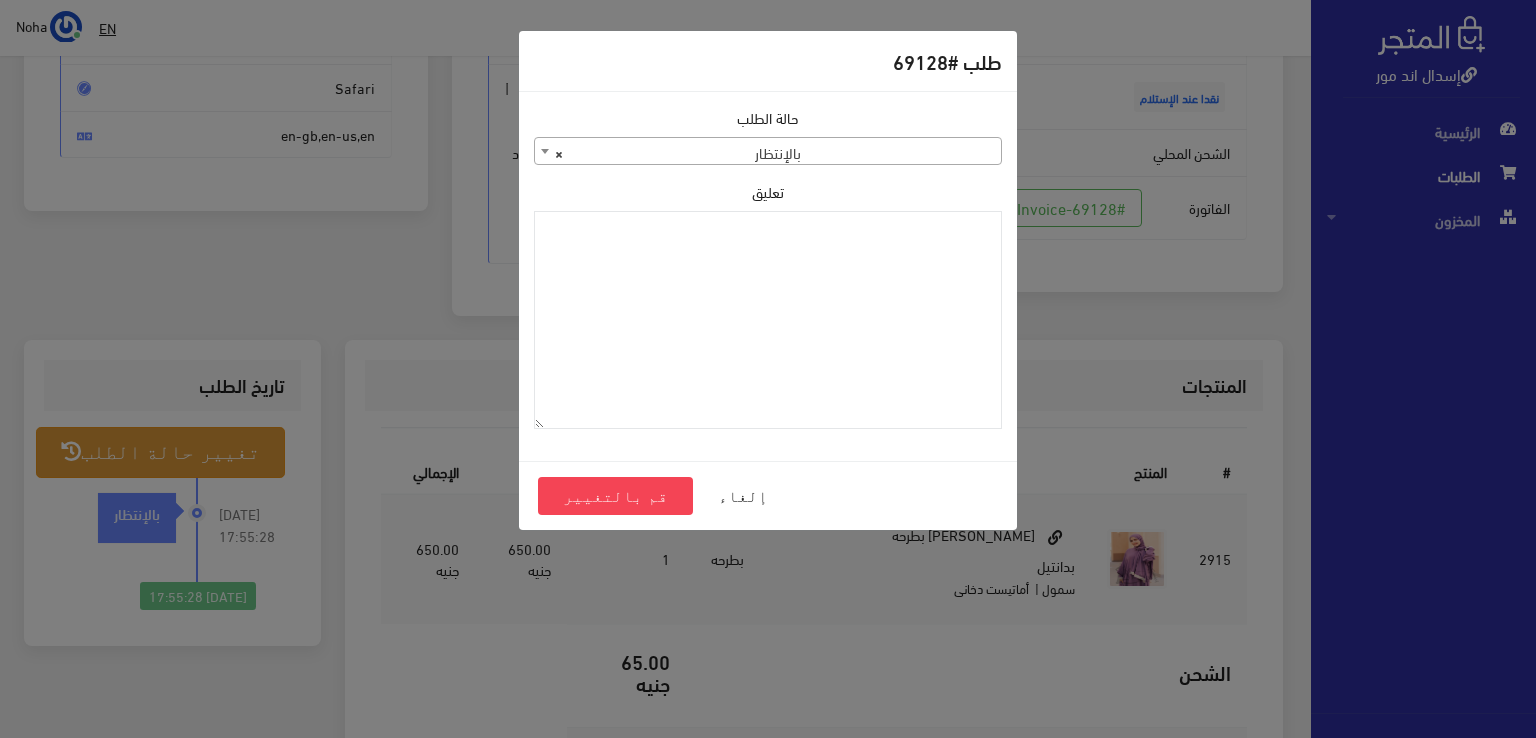 click on "× بالإنتظار" at bounding box center (768, 152) 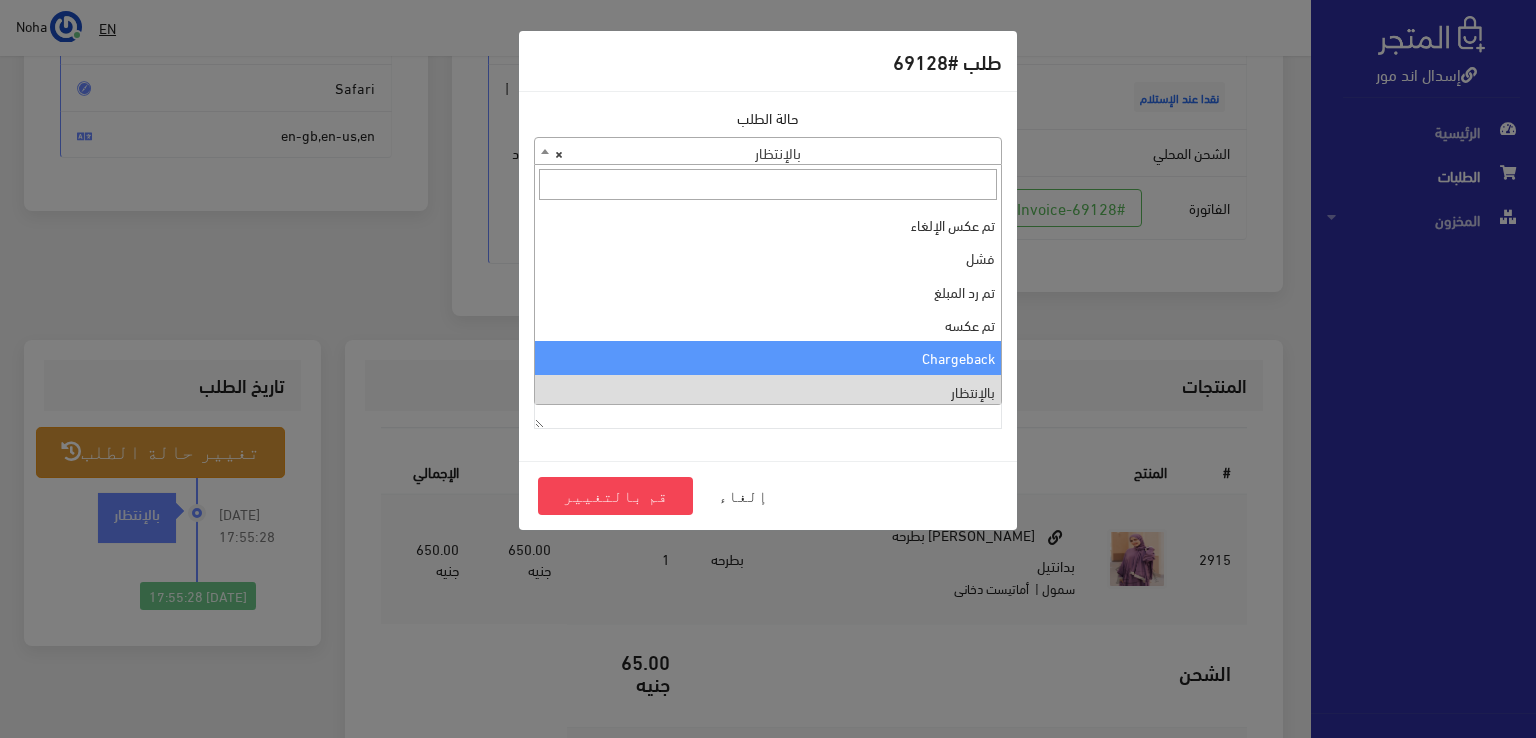 scroll, scrollTop: 0, scrollLeft: 0, axis: both 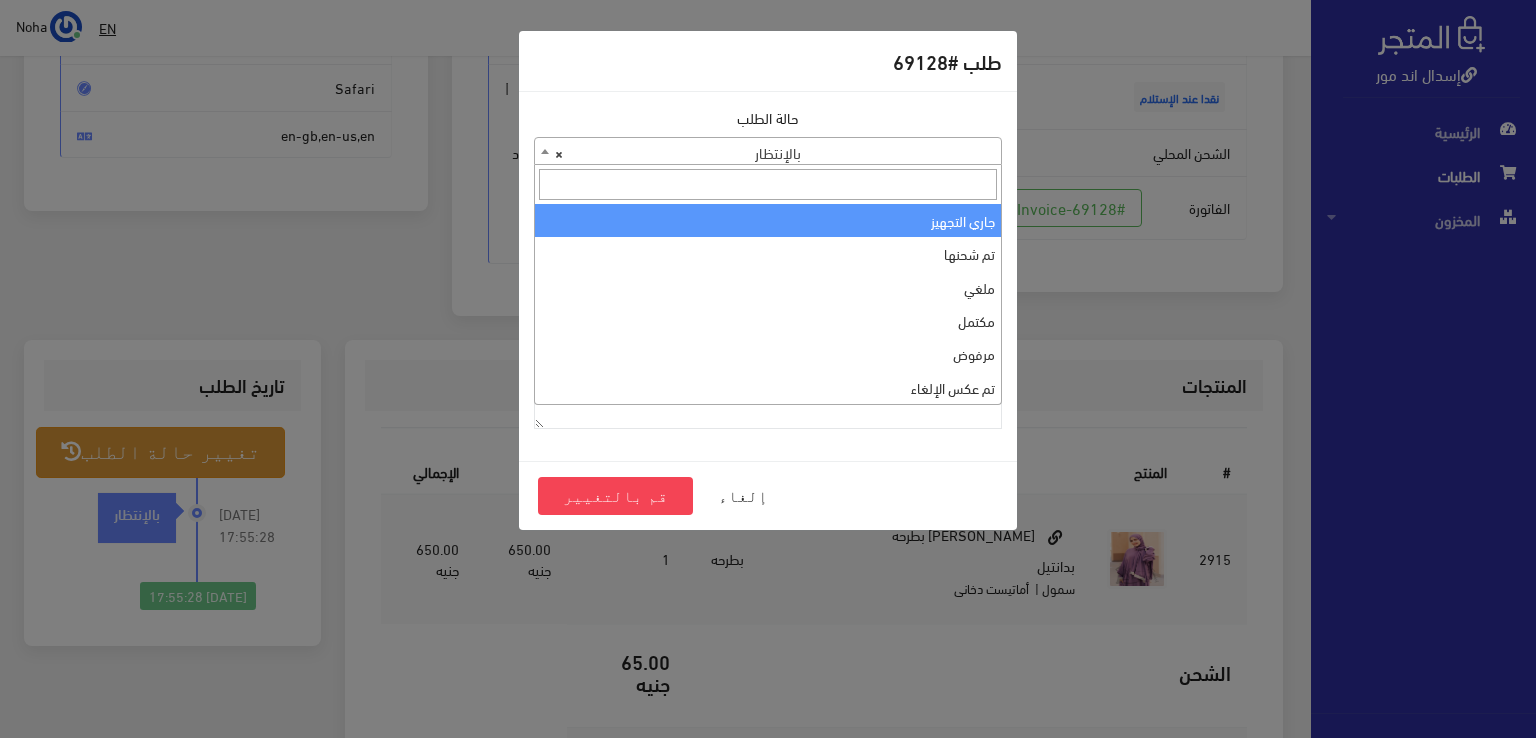select on "1" 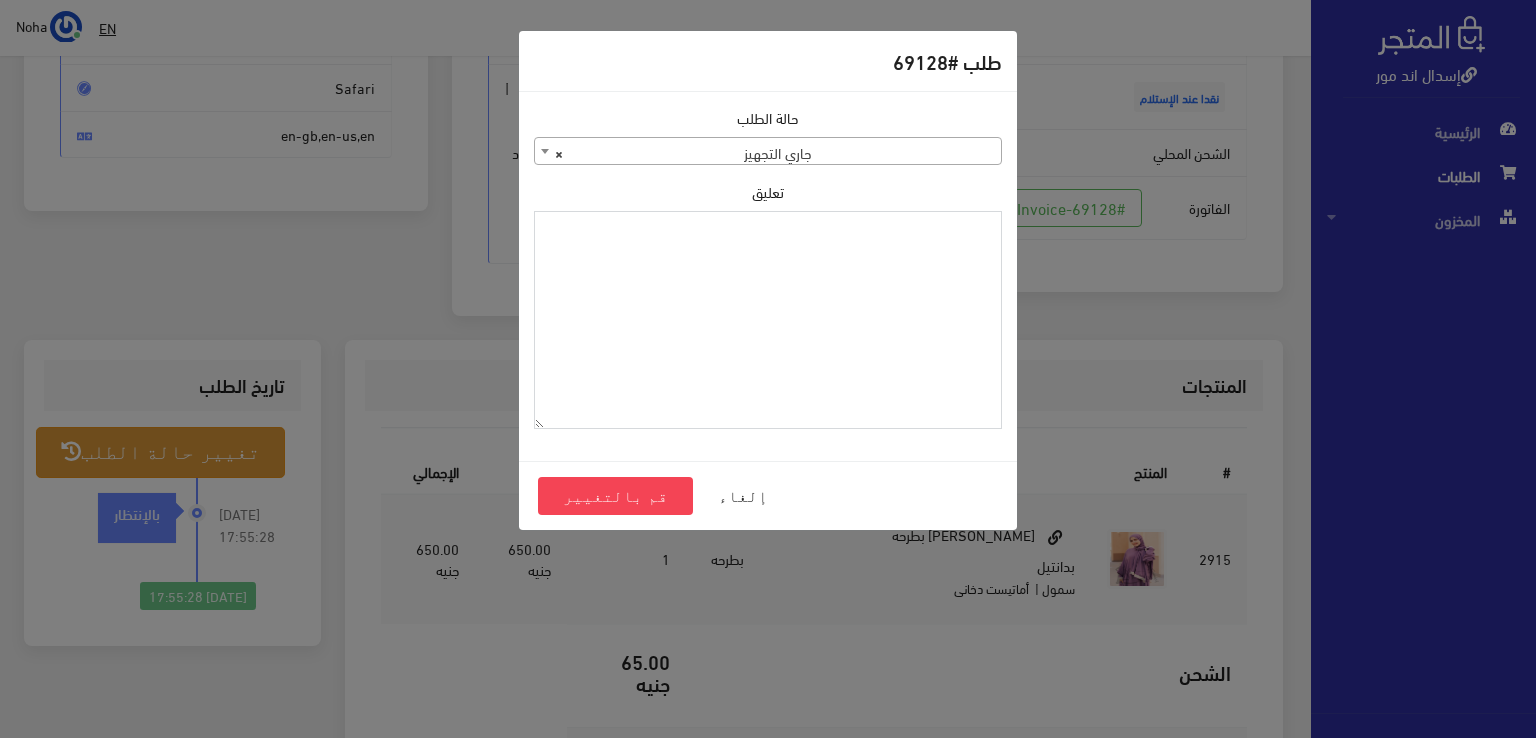 paste on "1101392" 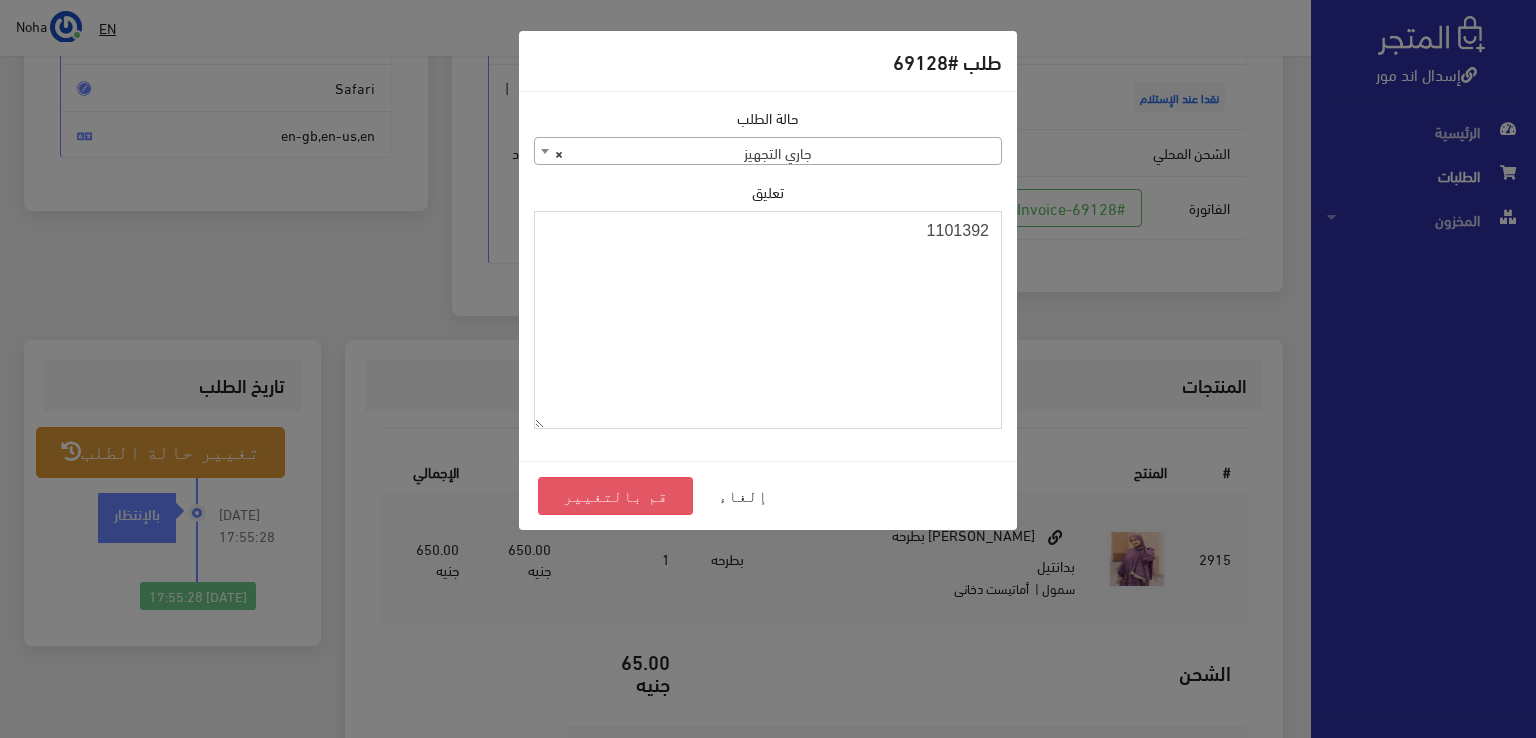type on "1101392" 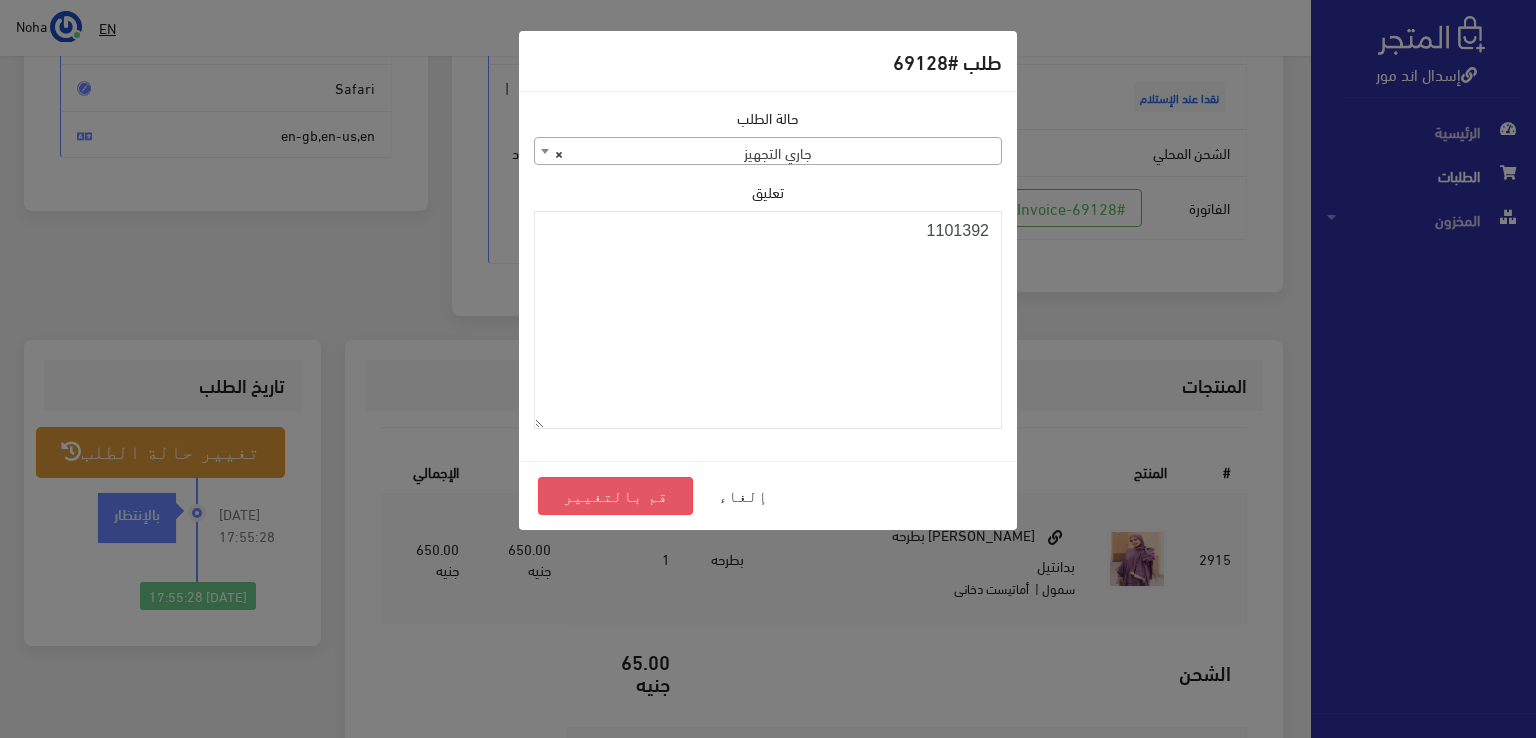 click on "قم بالتغيير" at bounding box center (615, 496) 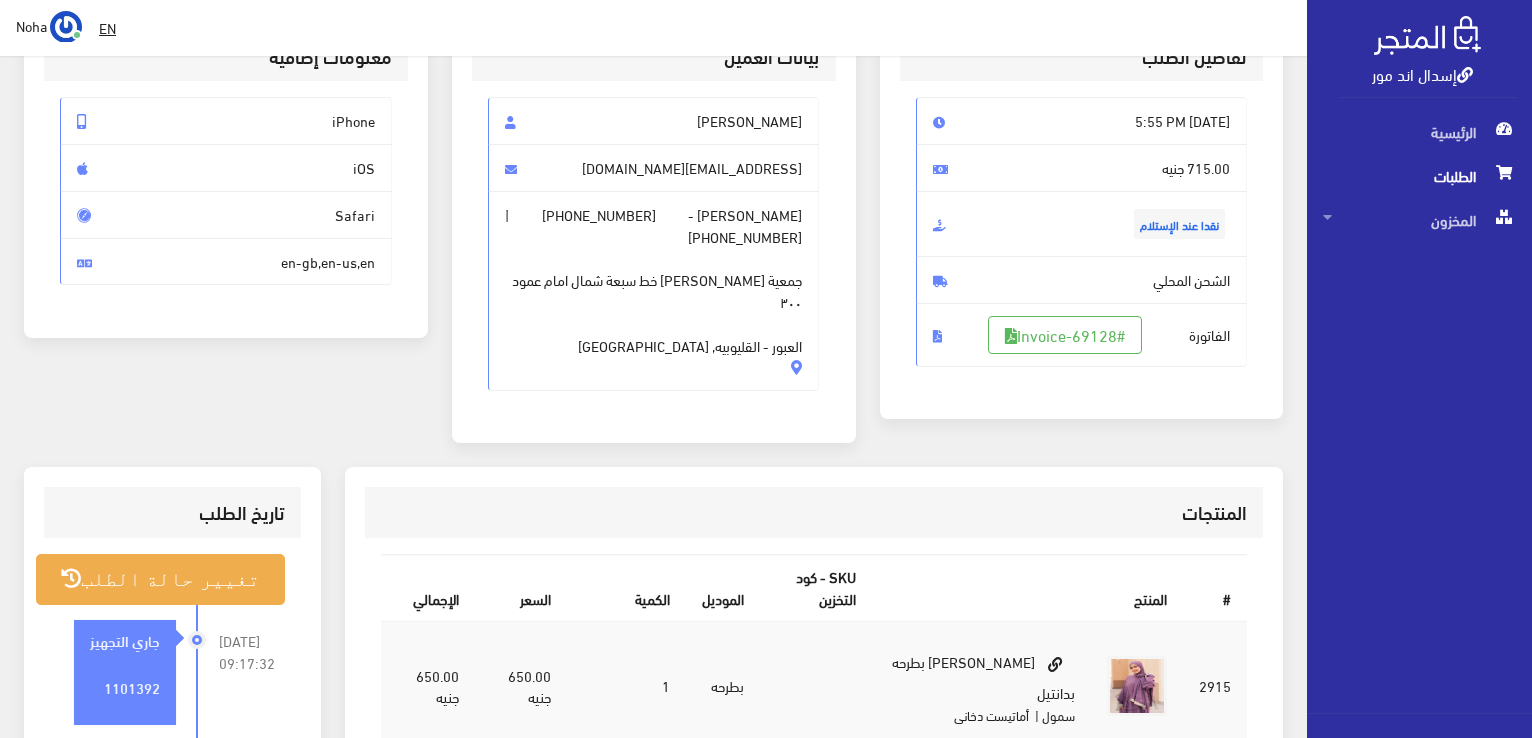 scroll, scrollTop: 400, scrollLeft: 0, axis: vertical 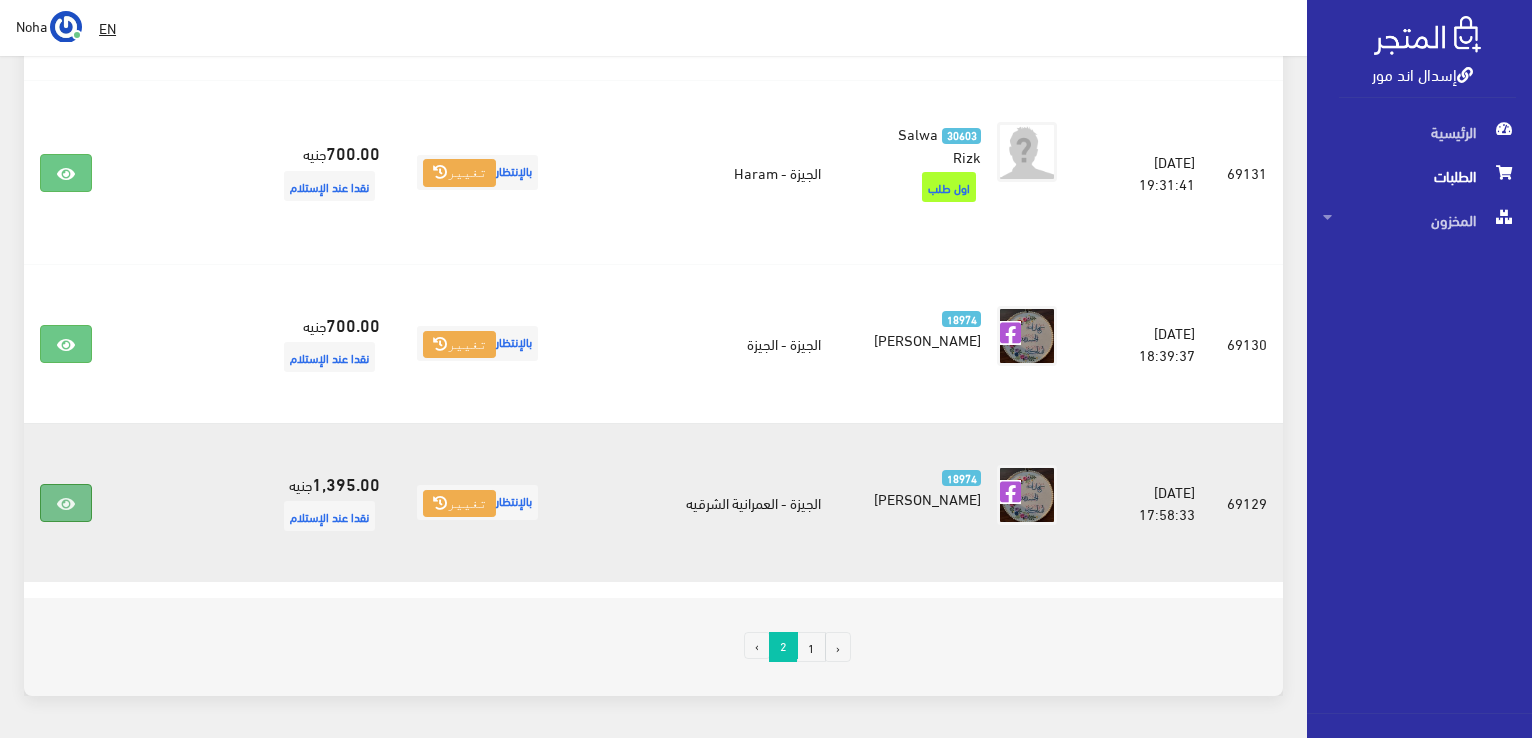 click at bounding box center (66, 504) 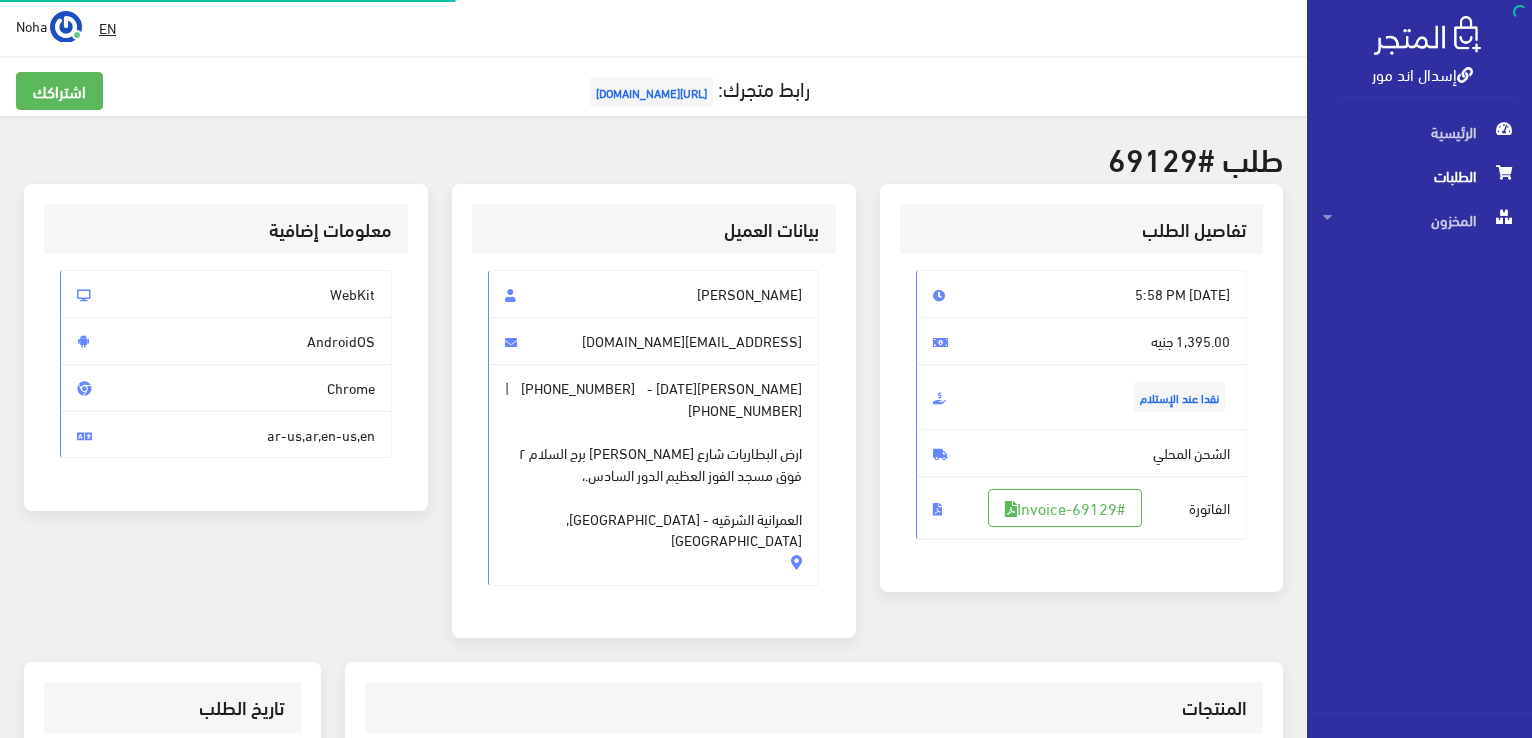 scroll, scrollTop: 0, scrollLeft: 0, axis: both 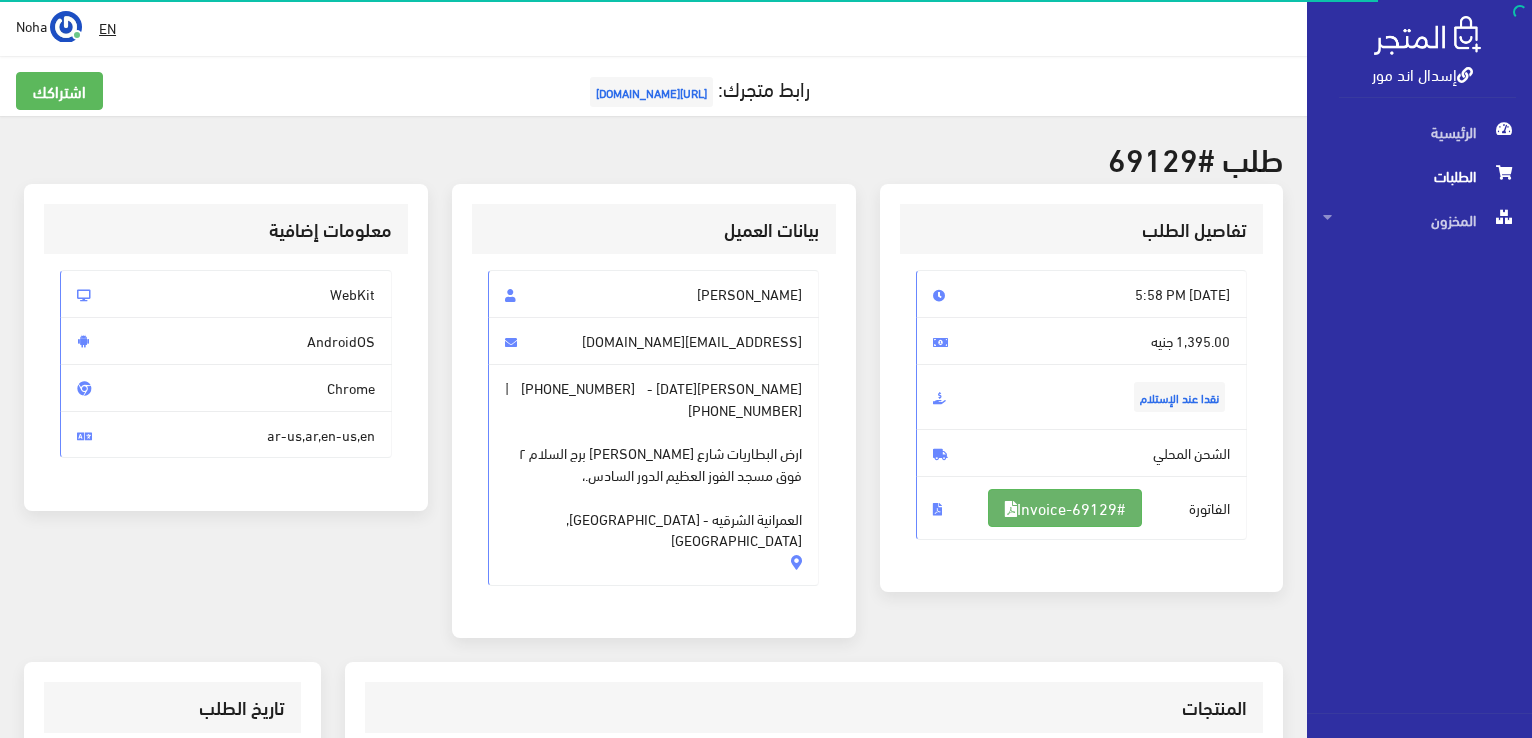 click on "#Invoice-69129" at bounding box center [1065, 508] 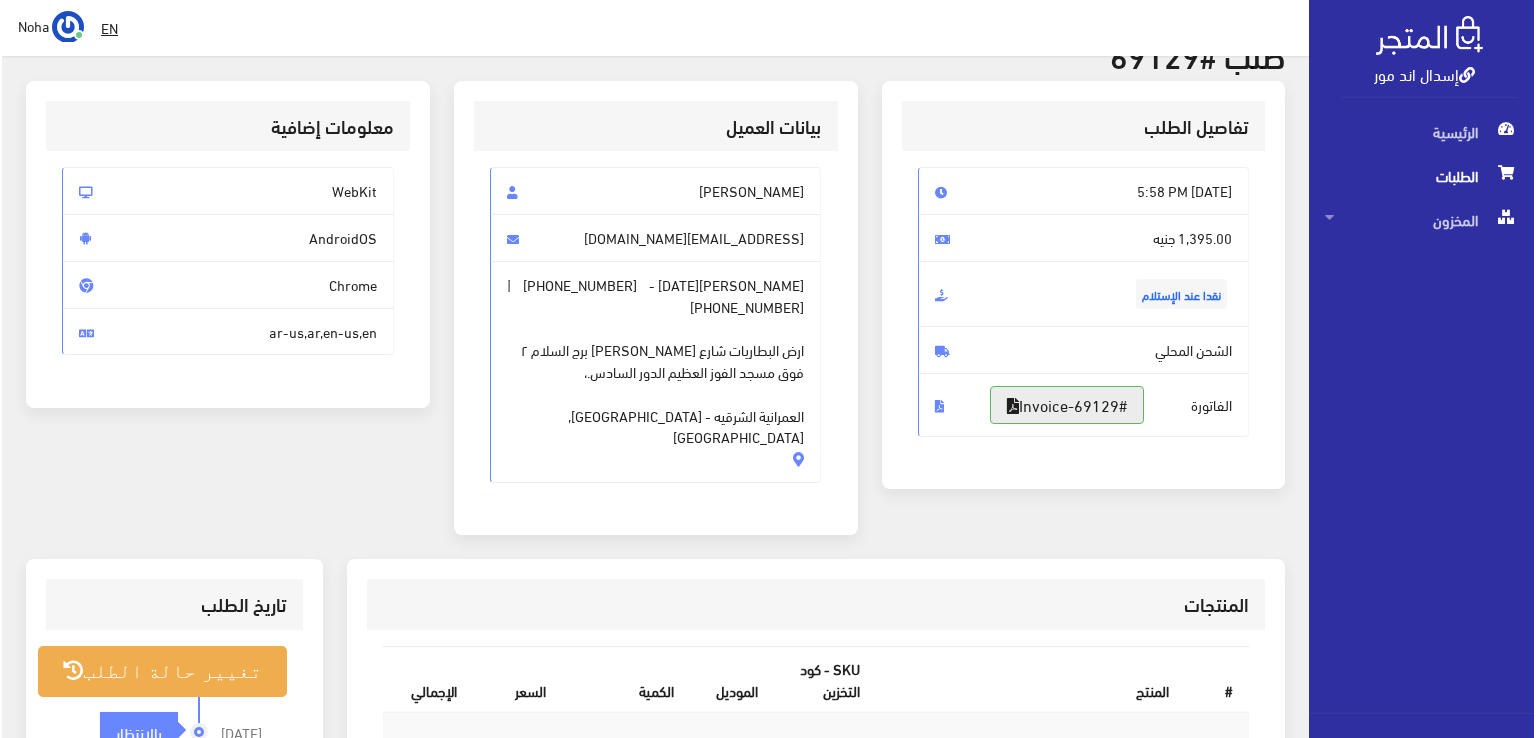 scroll, scrollTop: 300, scrollLeft: 0, axis: vertical 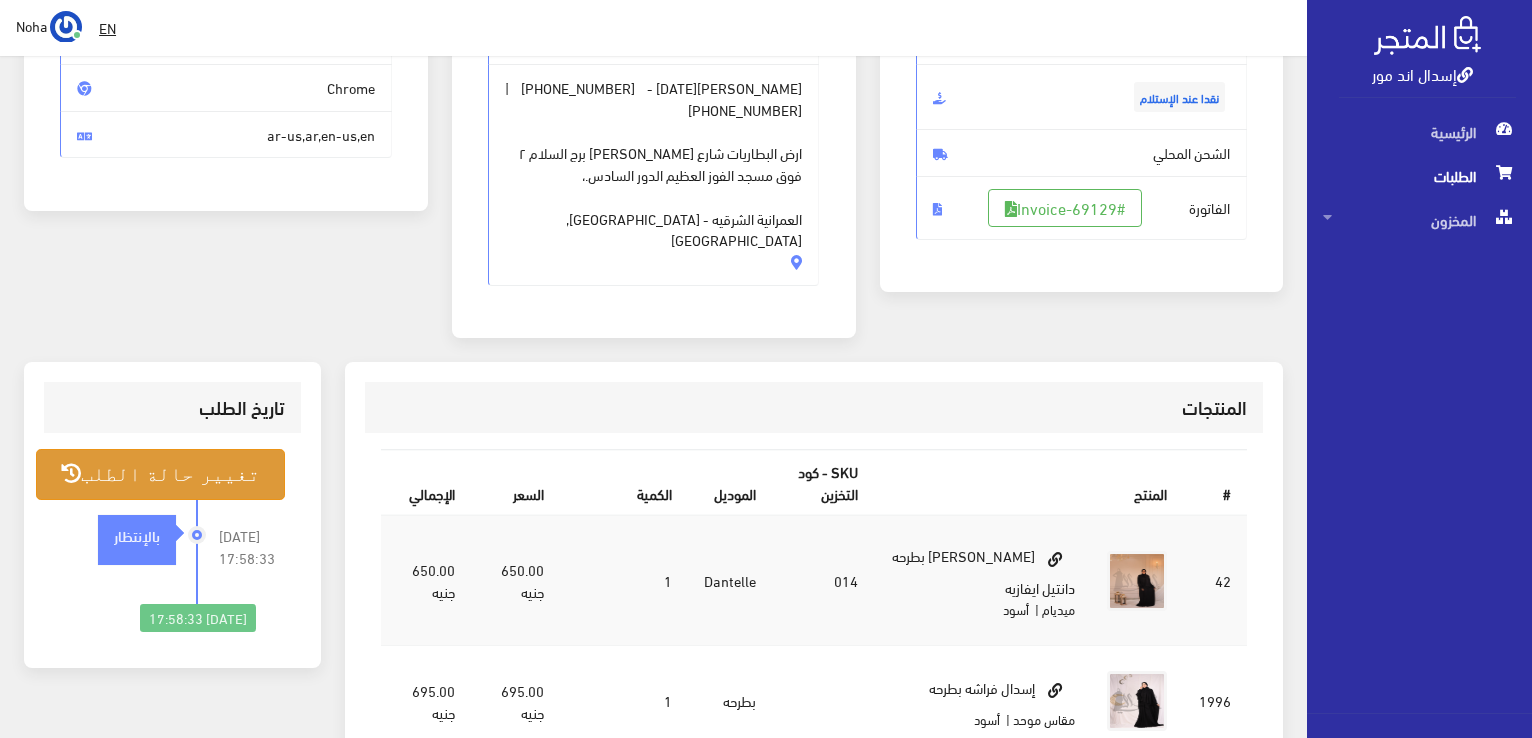 click on "تغيير حالة الطلب" at bounding box center [160, 474] 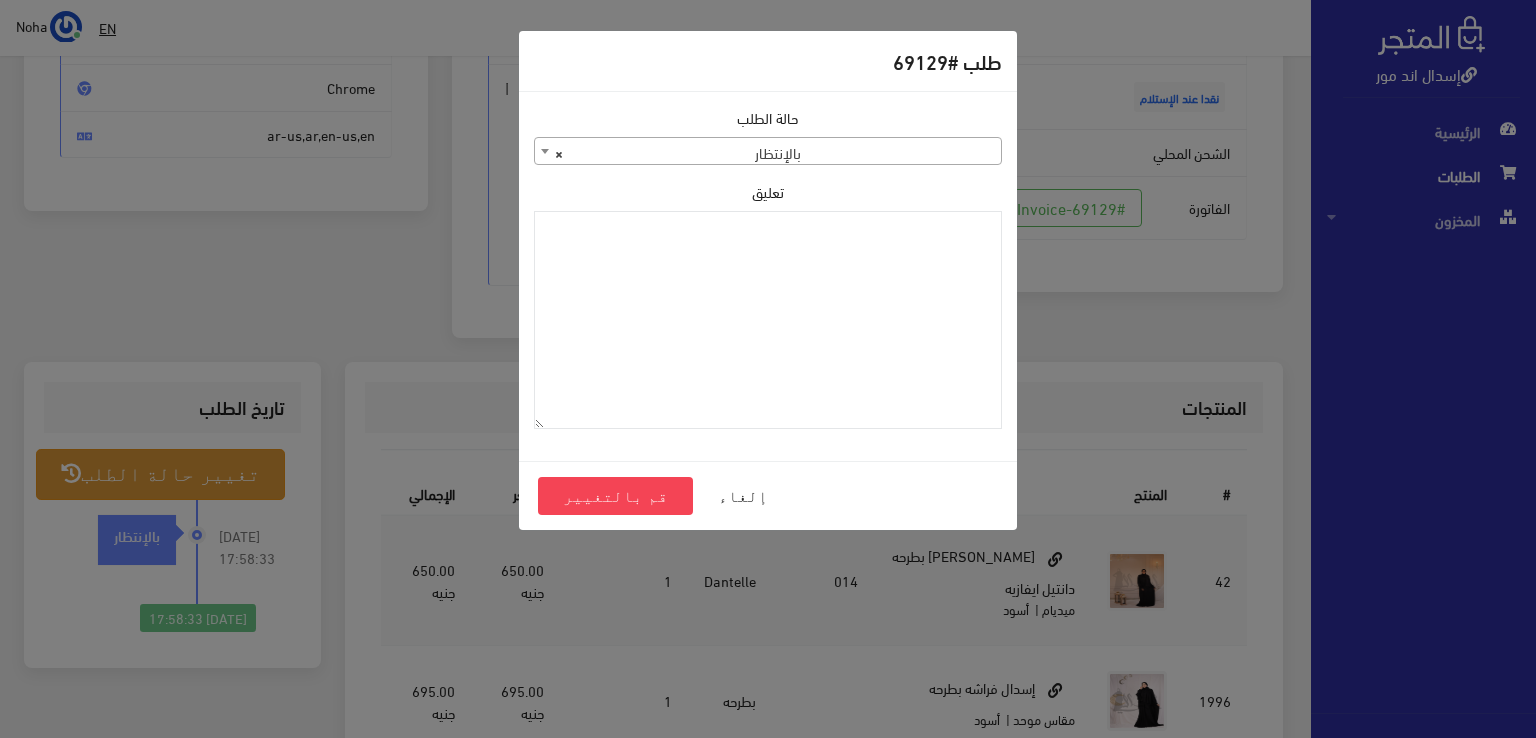 click on "× بالإنتظار" at bounding box center [768, 152] 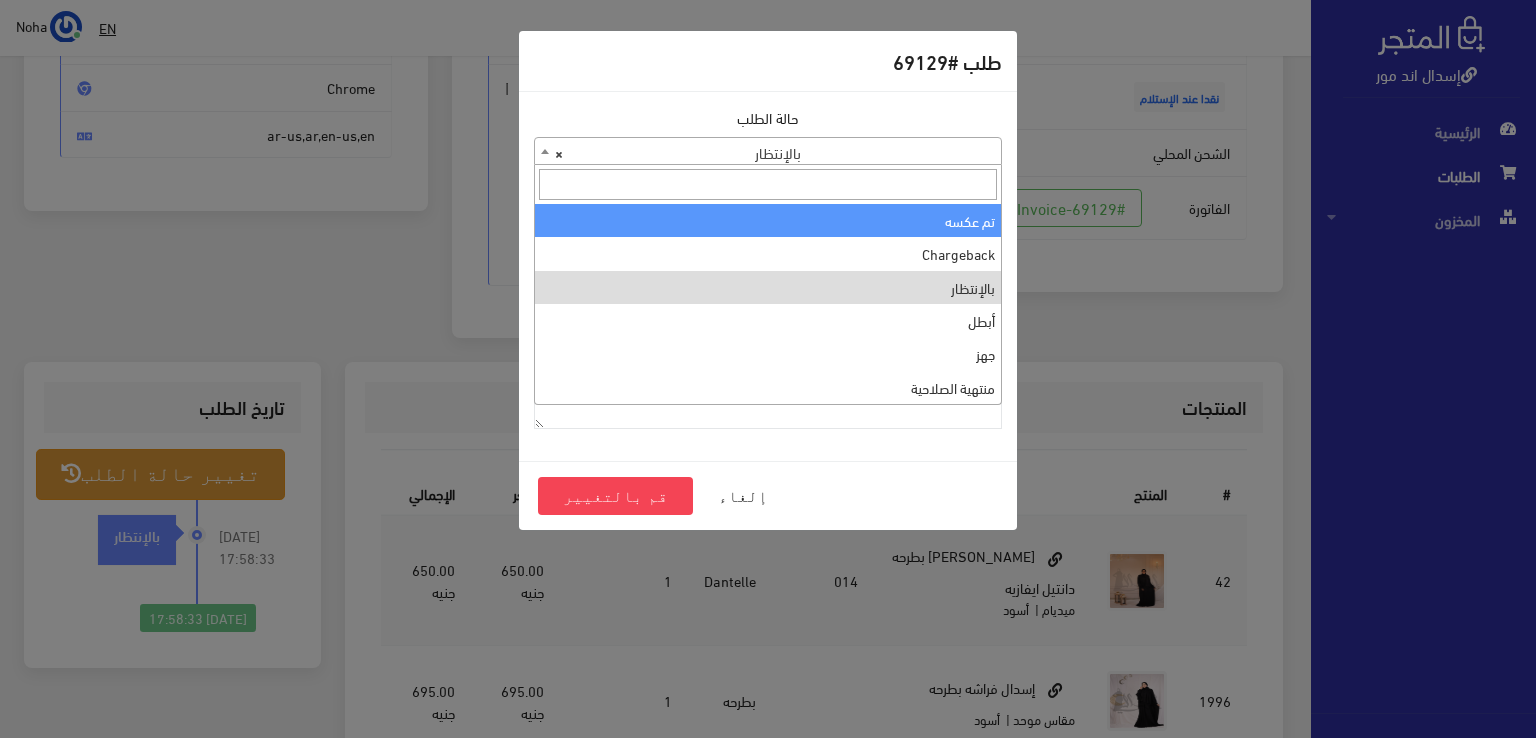 scroll, scrollTop: 0, scrollLeft: 0, axis: both 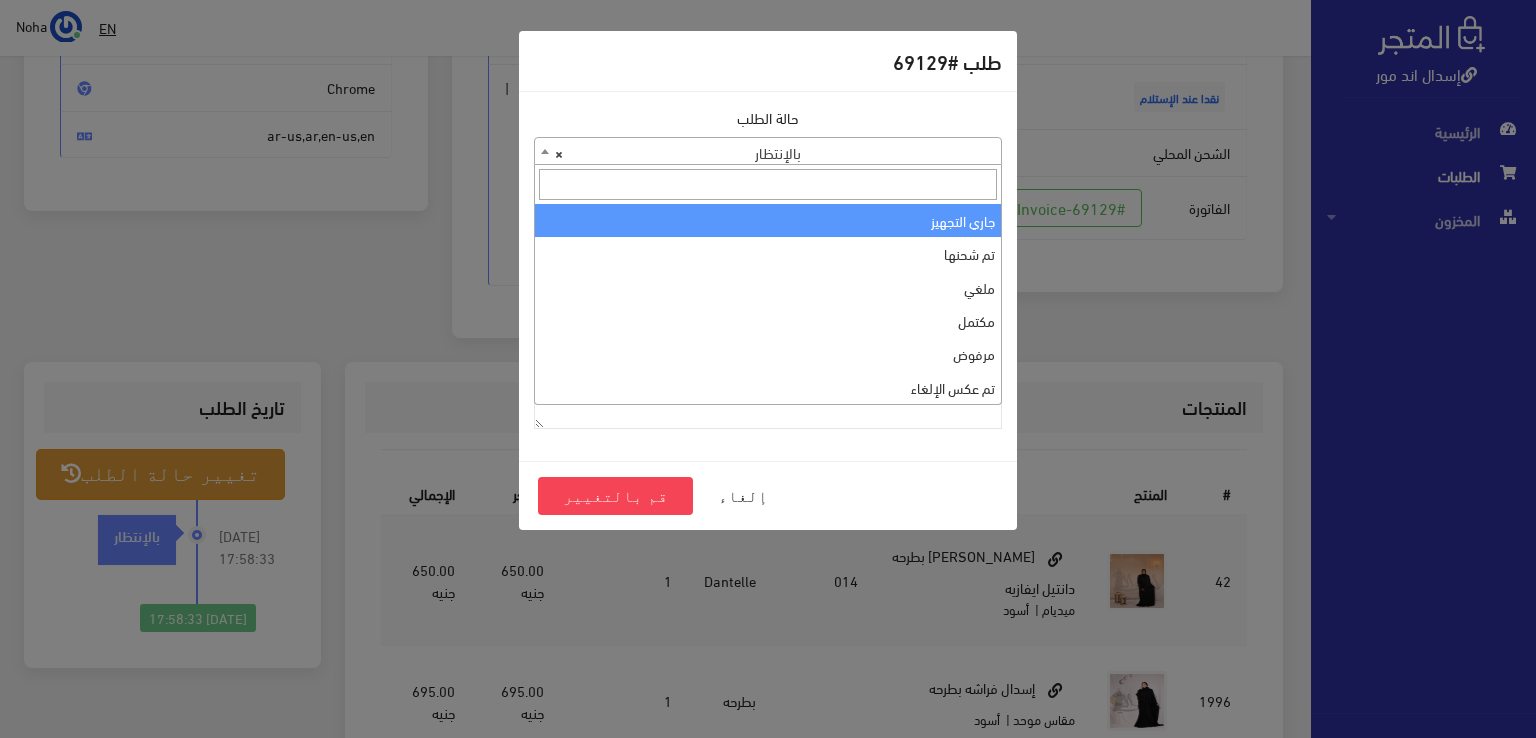 select on "1" 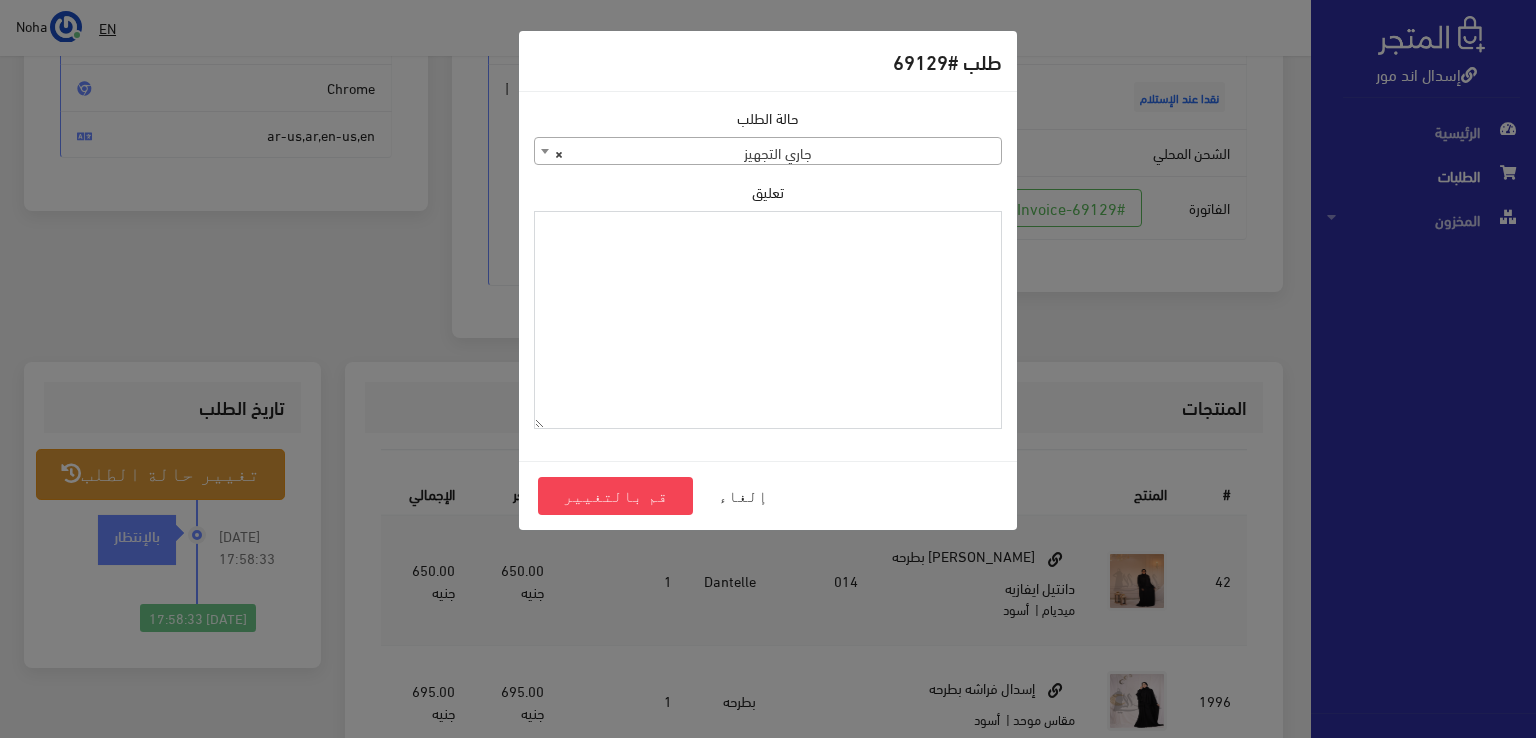 paste on "1101392" 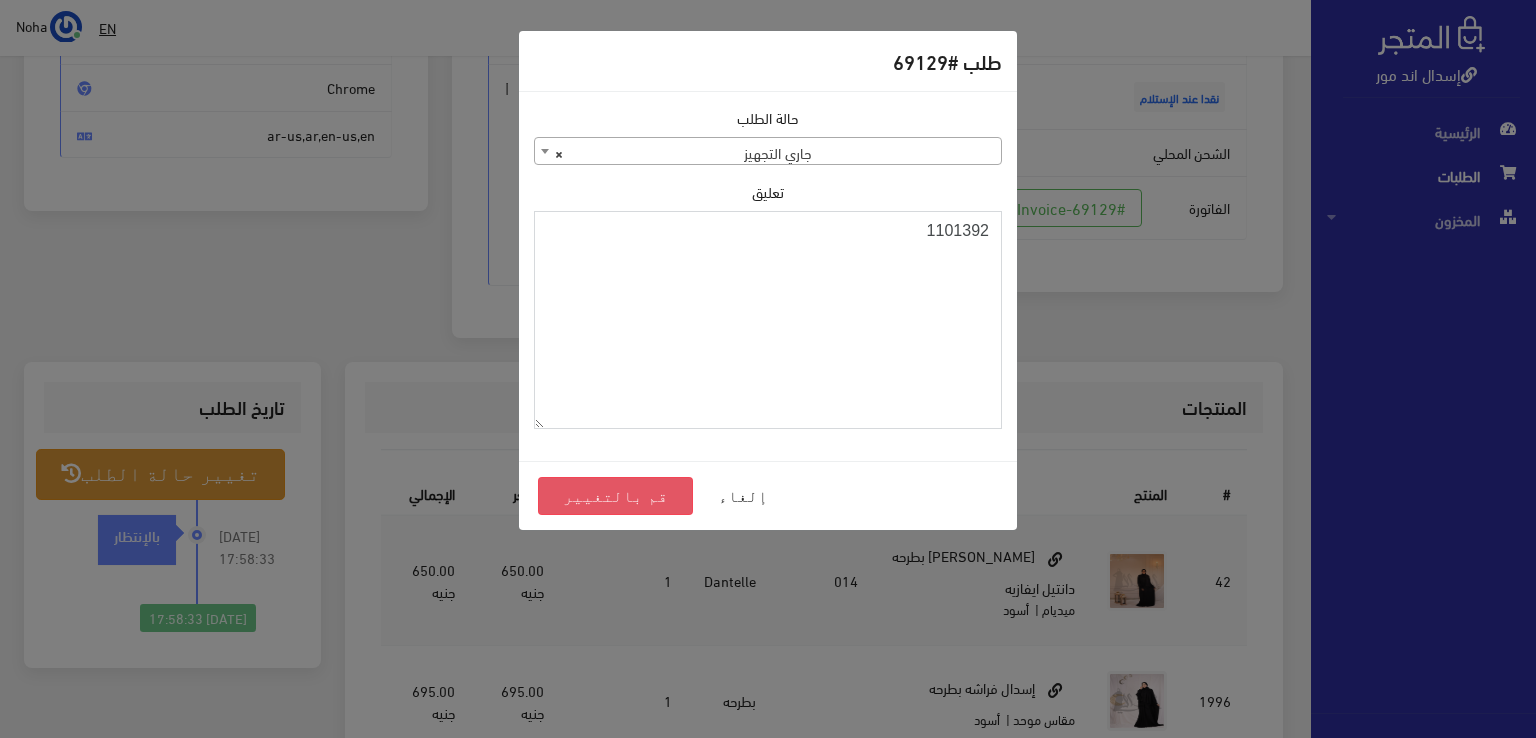 type on "1101392" 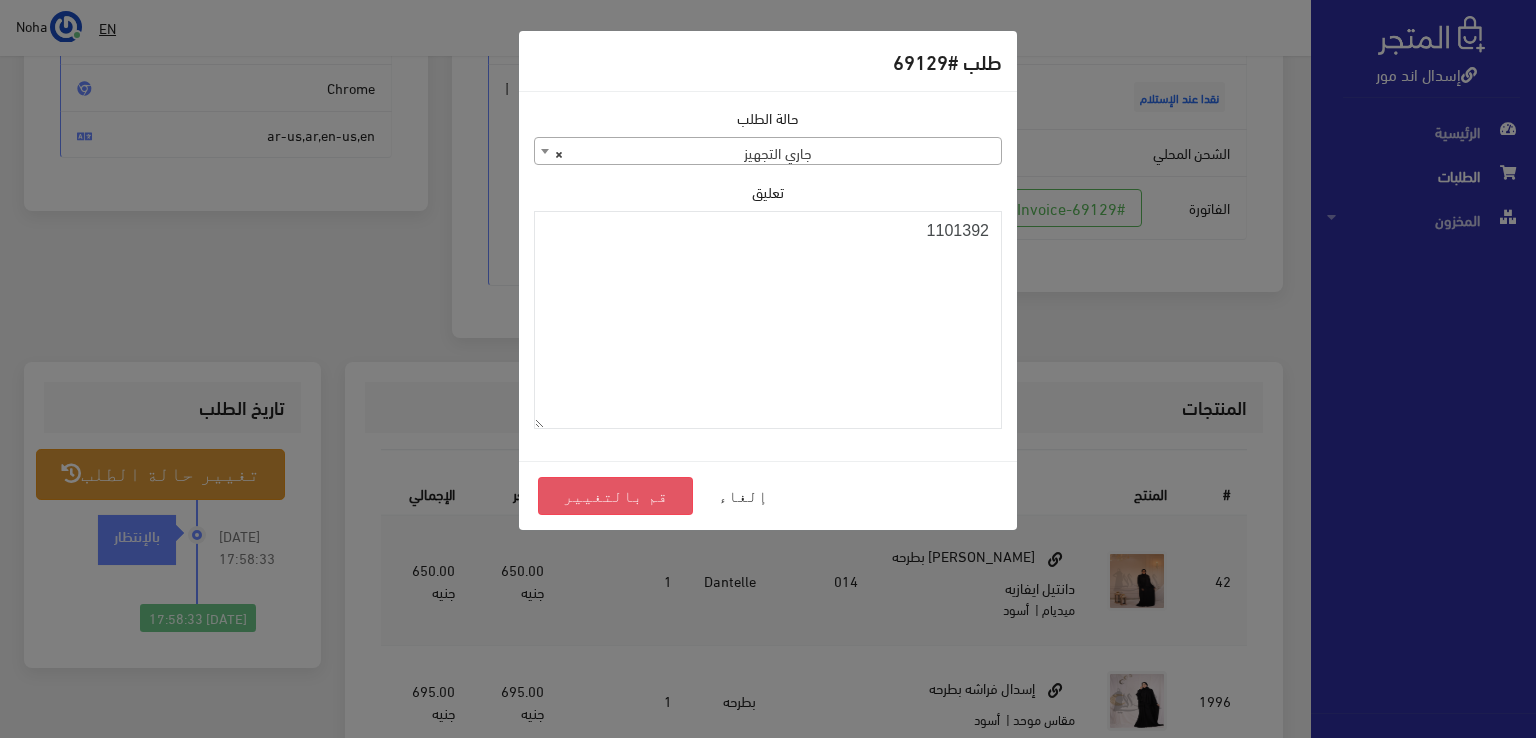 click on "قم بالتغيير" at bounding box center [615, 496] 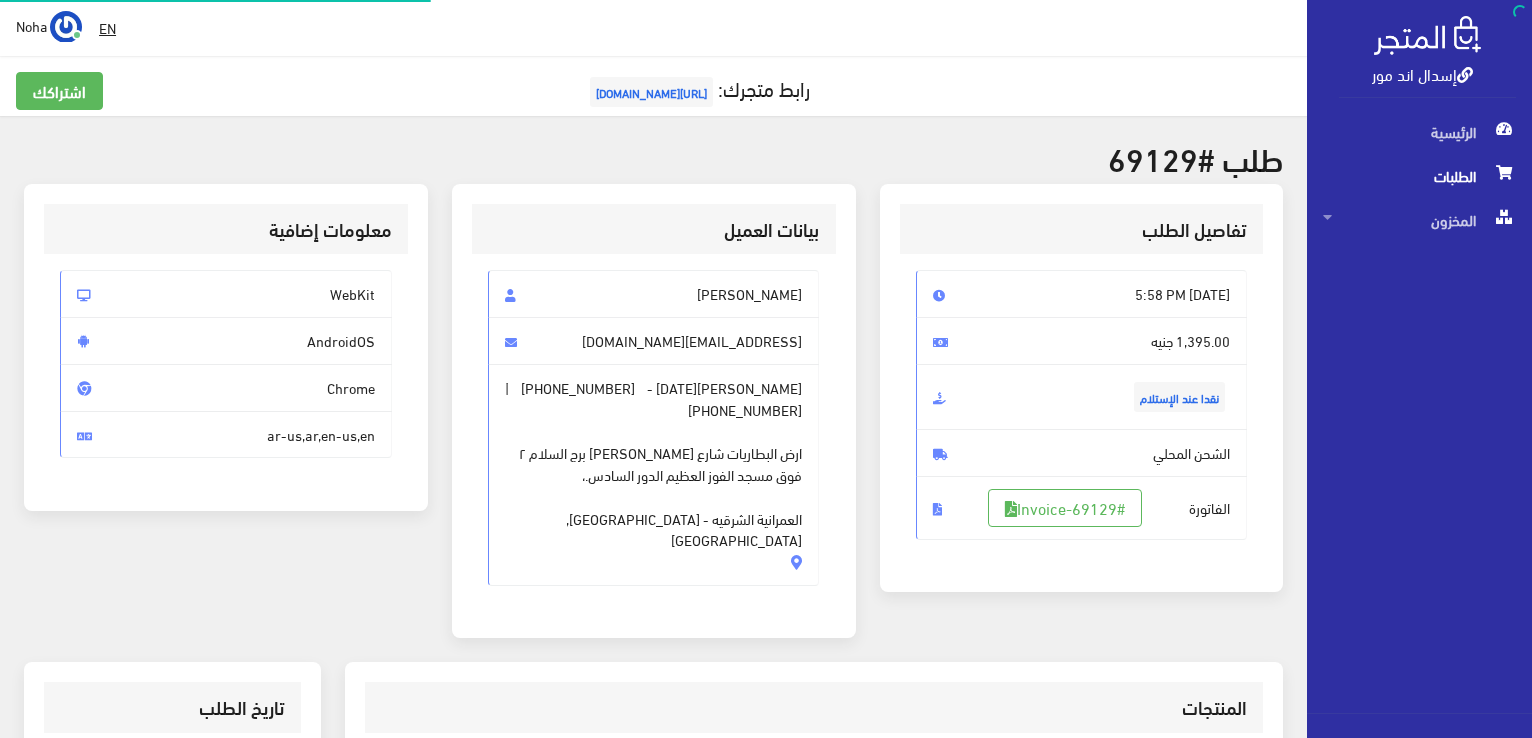 scroll, scrollTop: 0, scrollLeft: 0, axis: both 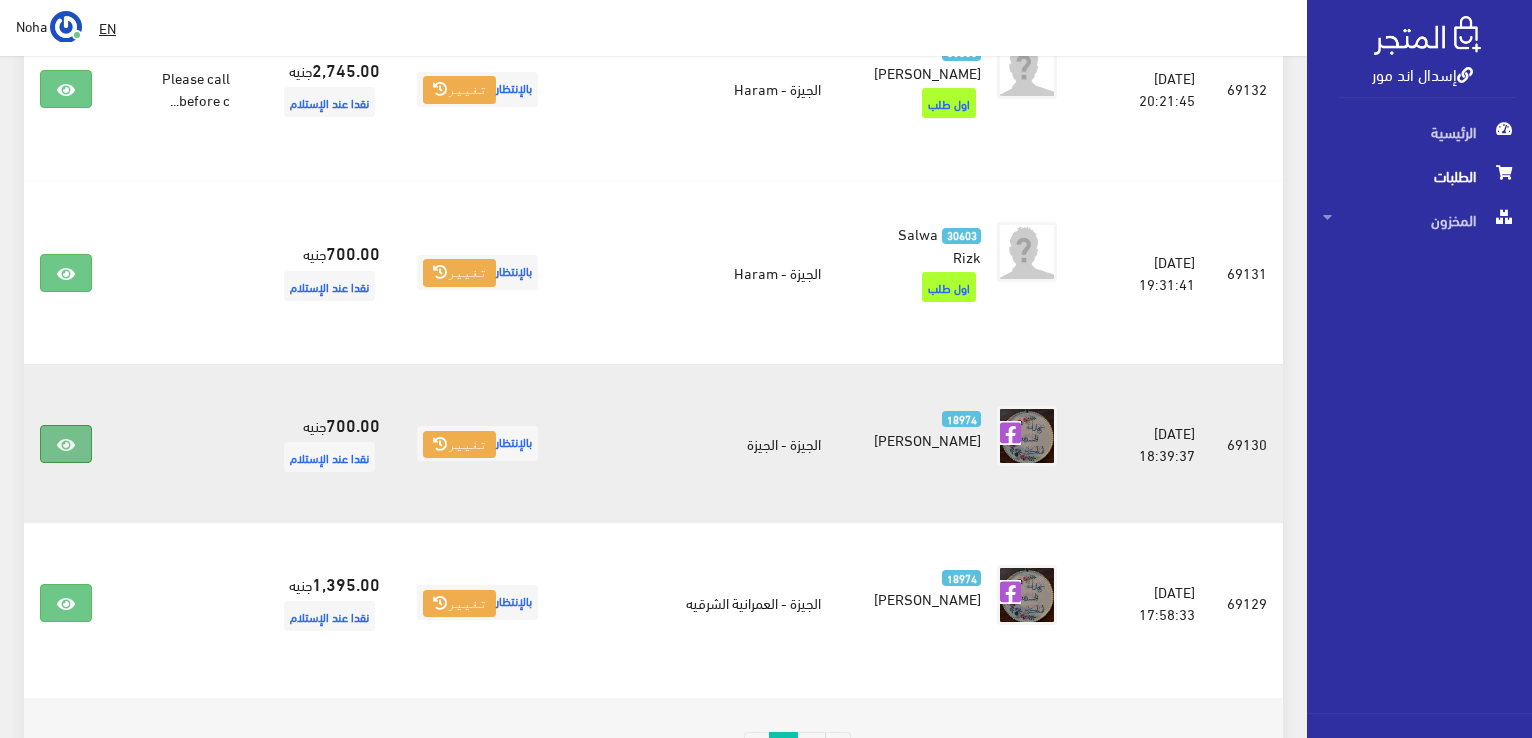 click at bounding box center (66, 444) 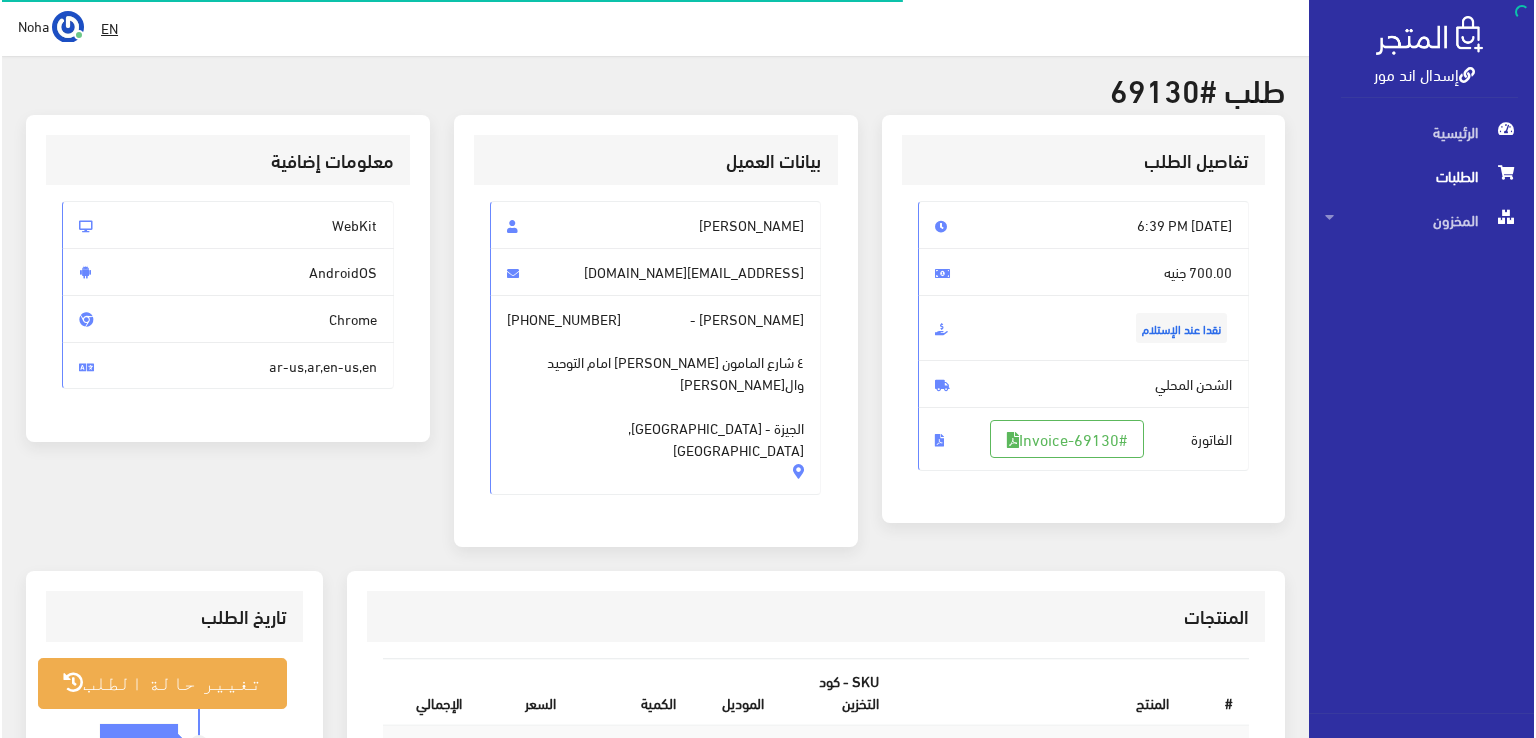 scroll, scrollTop: 300, scrollLeft: 0, axis: vertical 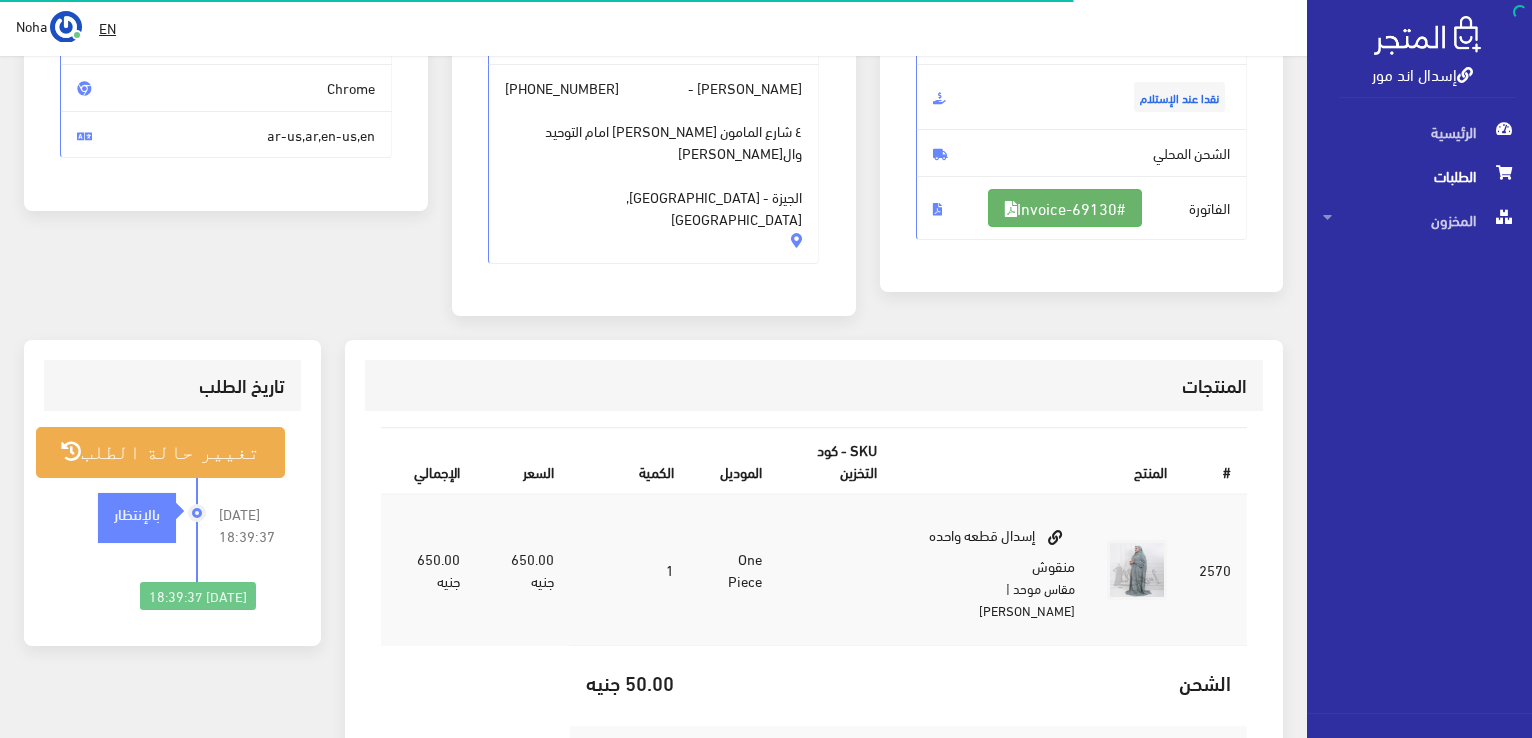 click on "#Invoice-69130" at bounding box center [1065, 208] 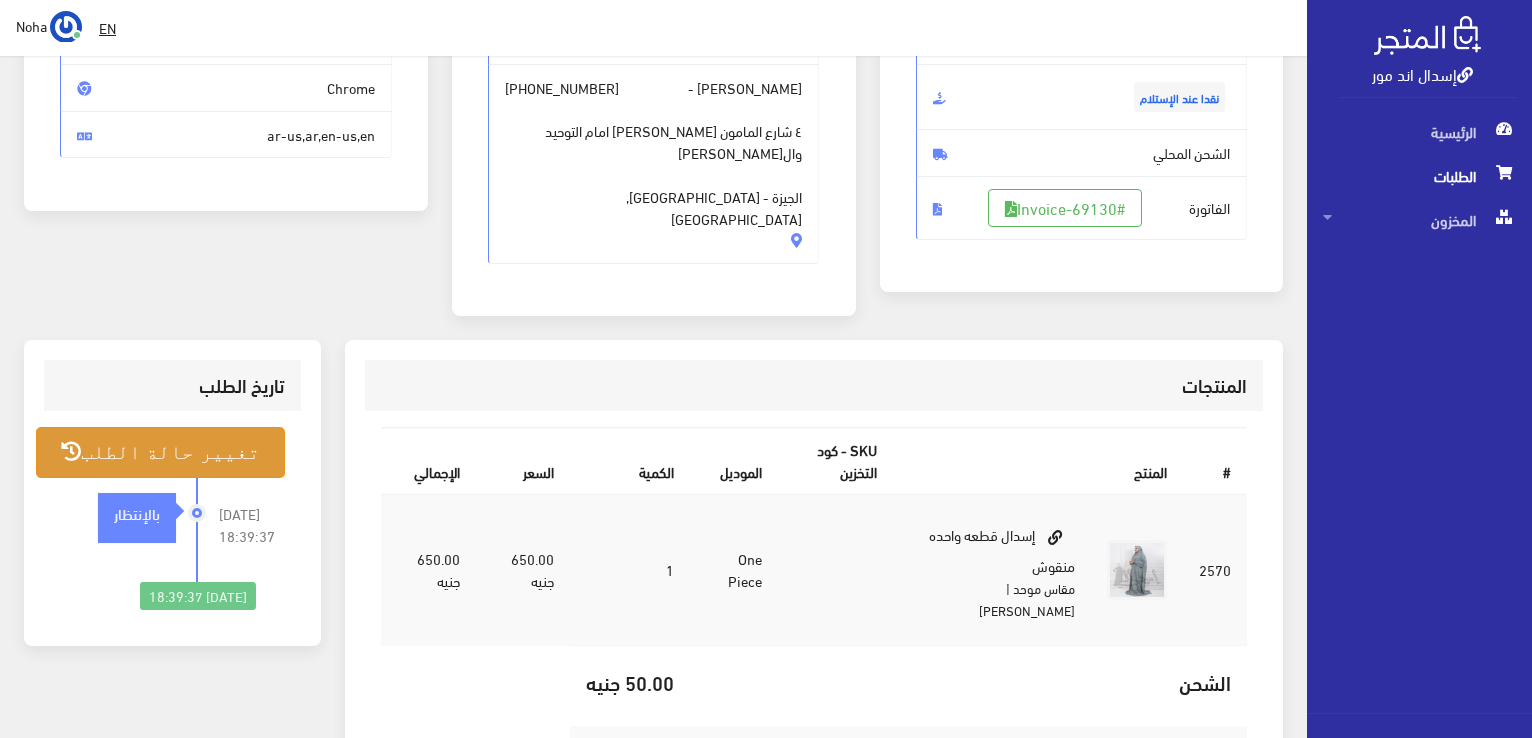 click on "تغيير حالة الطلب" at bounding box center [160, 452] 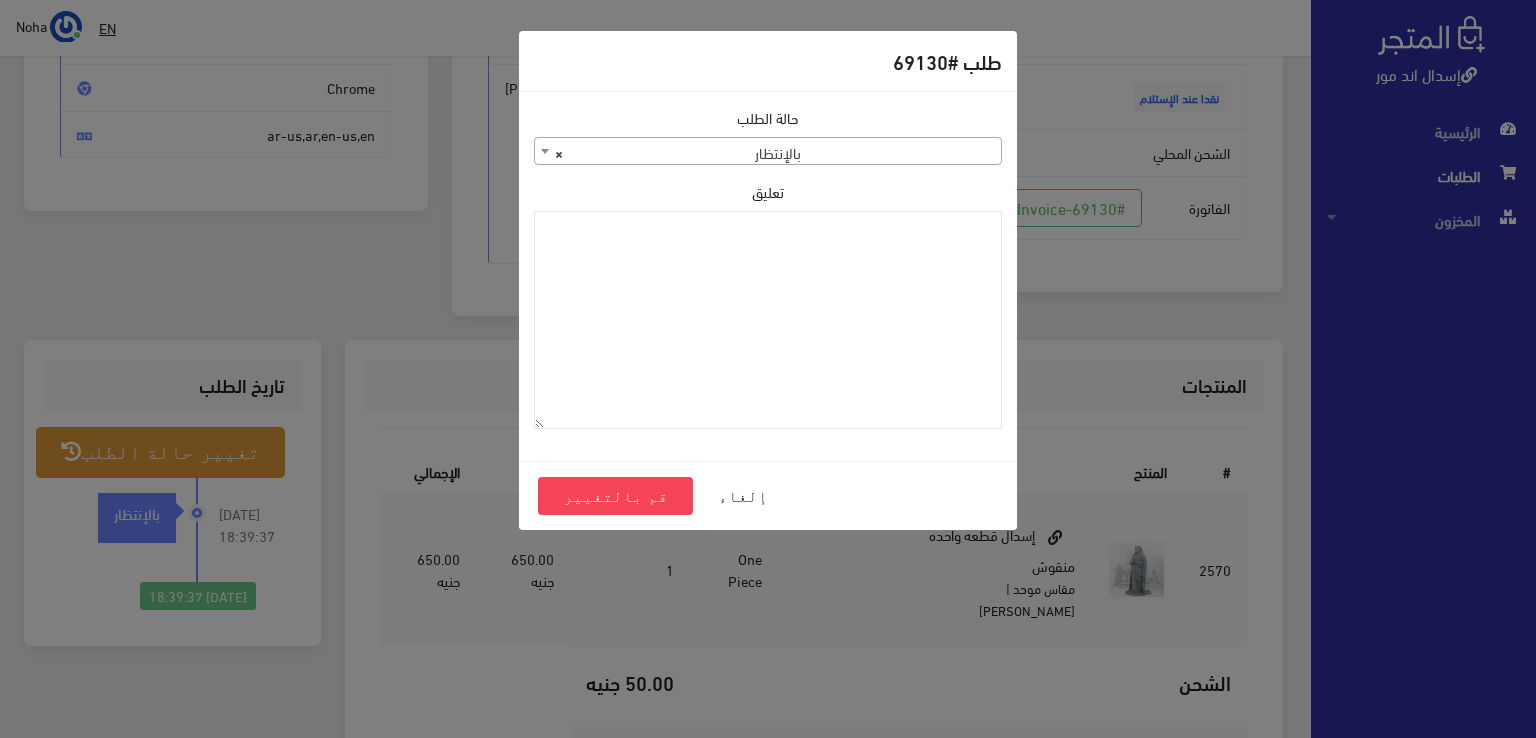 click on "× بالإنتظار" at bounding box center (768, 152) 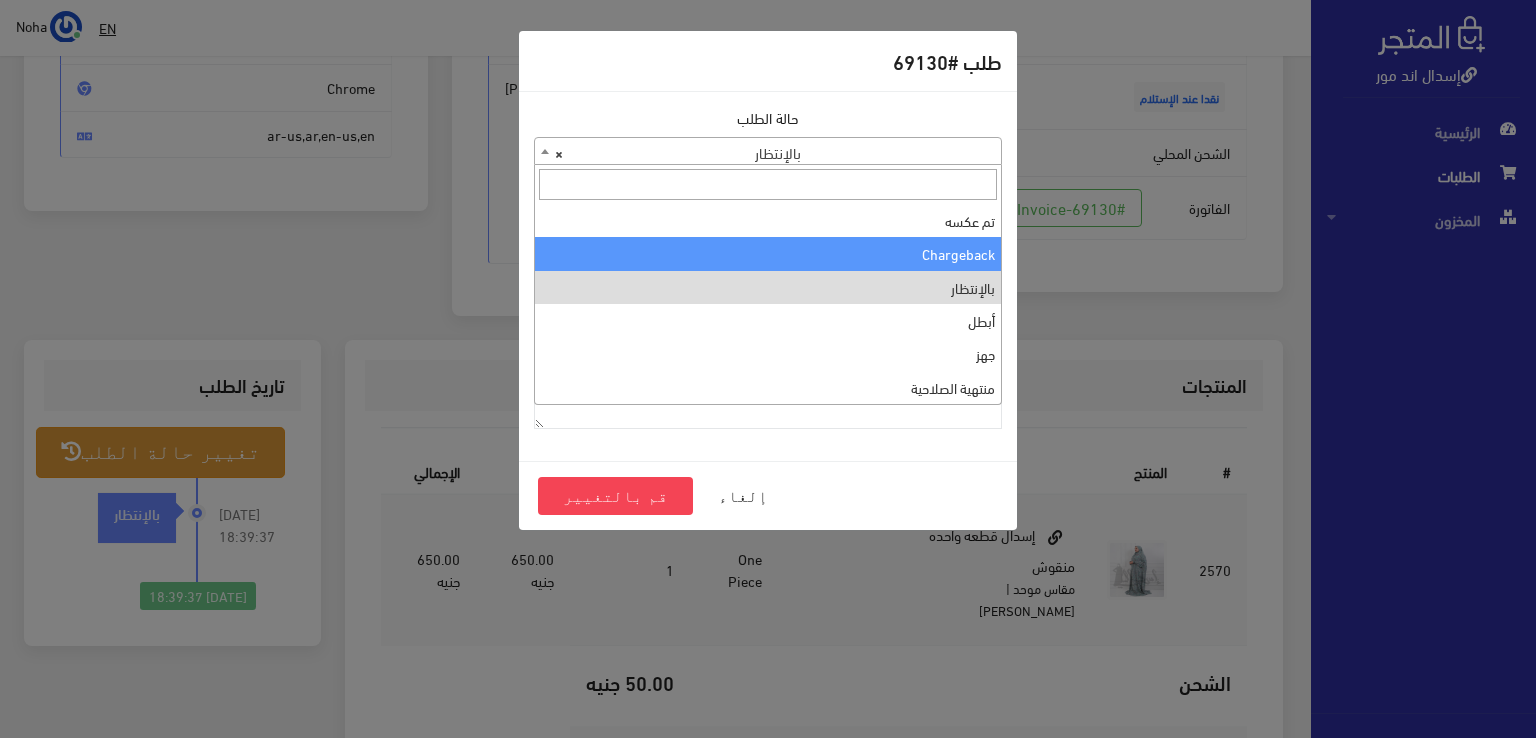 scroll, scrollTop: 0, scrollLeft: 0, axis: both 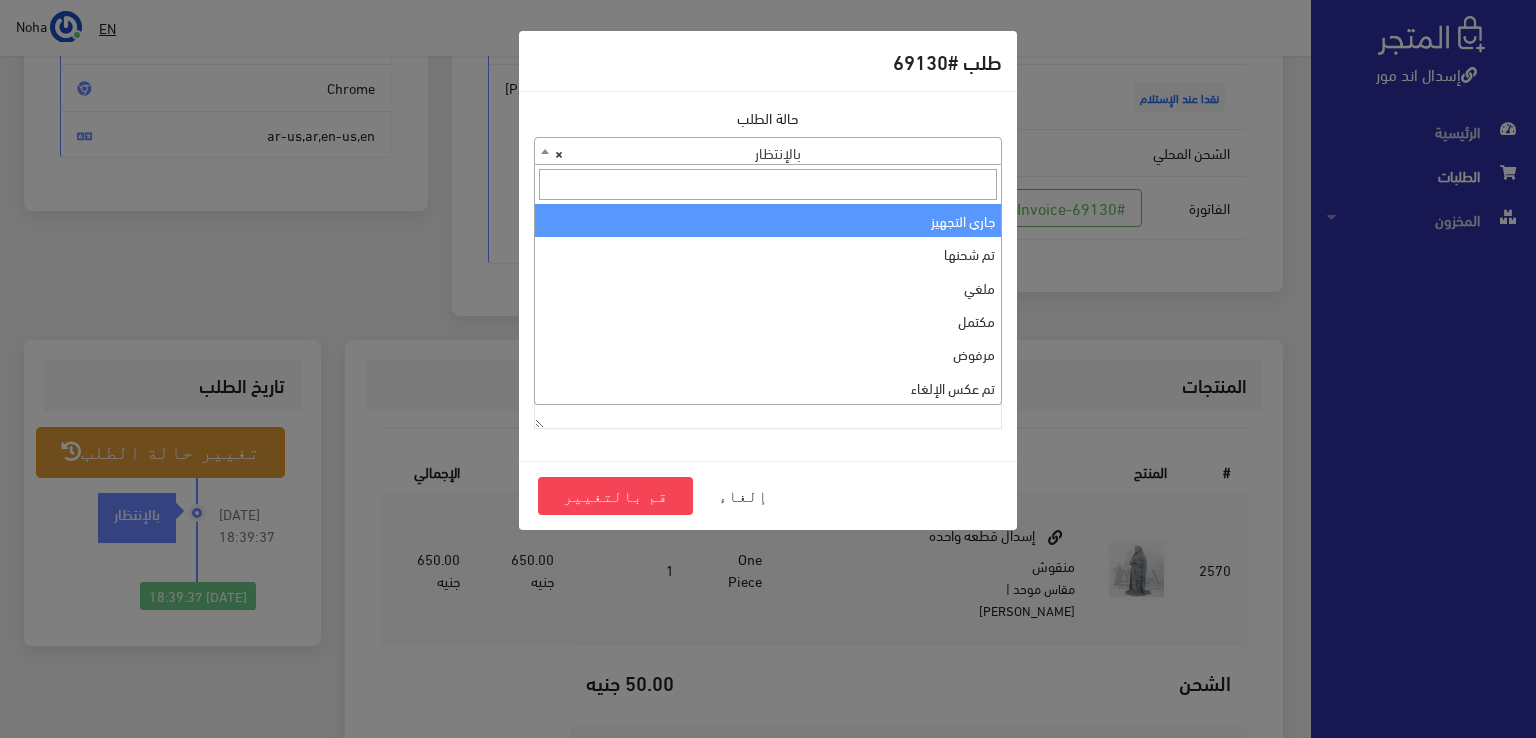 select on "1" 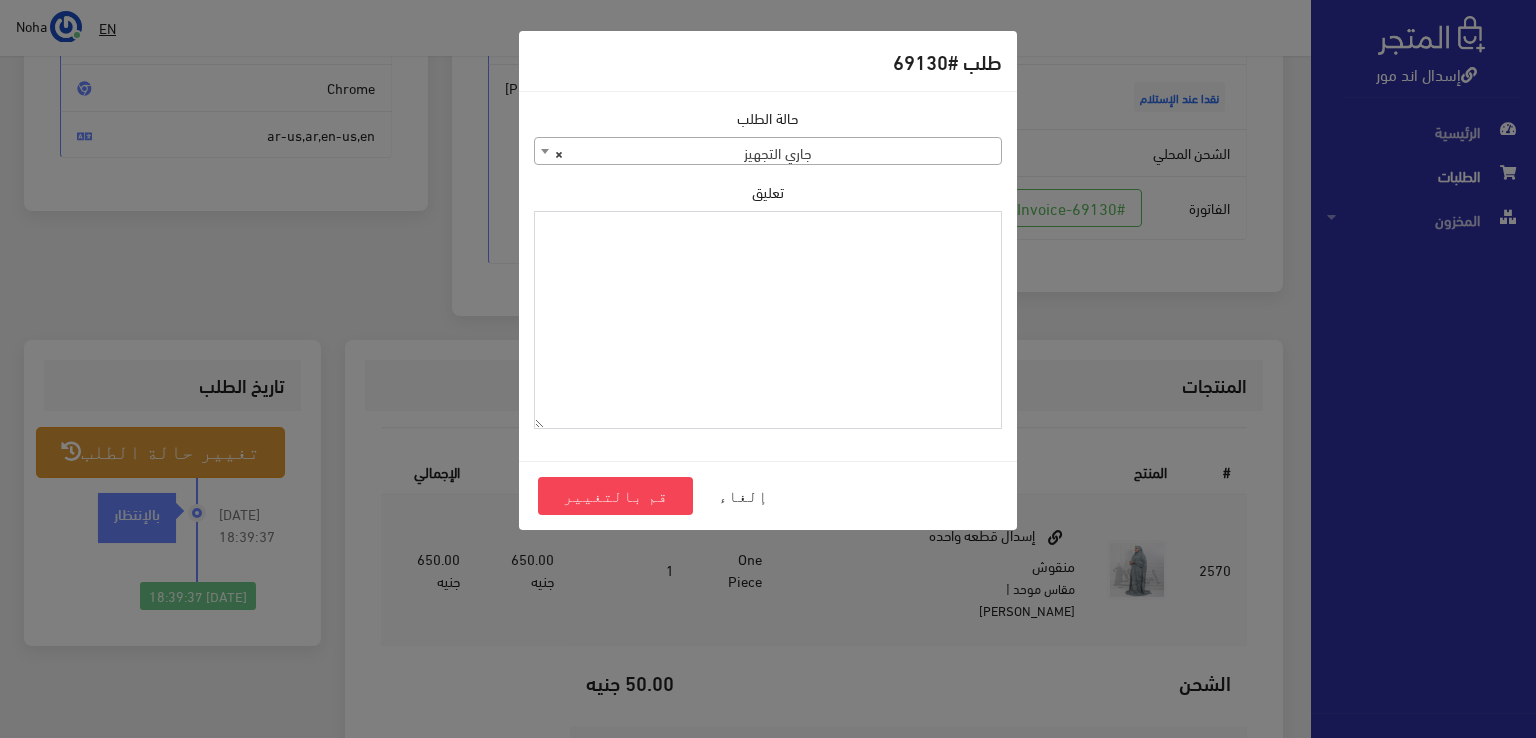paste on "1101392" 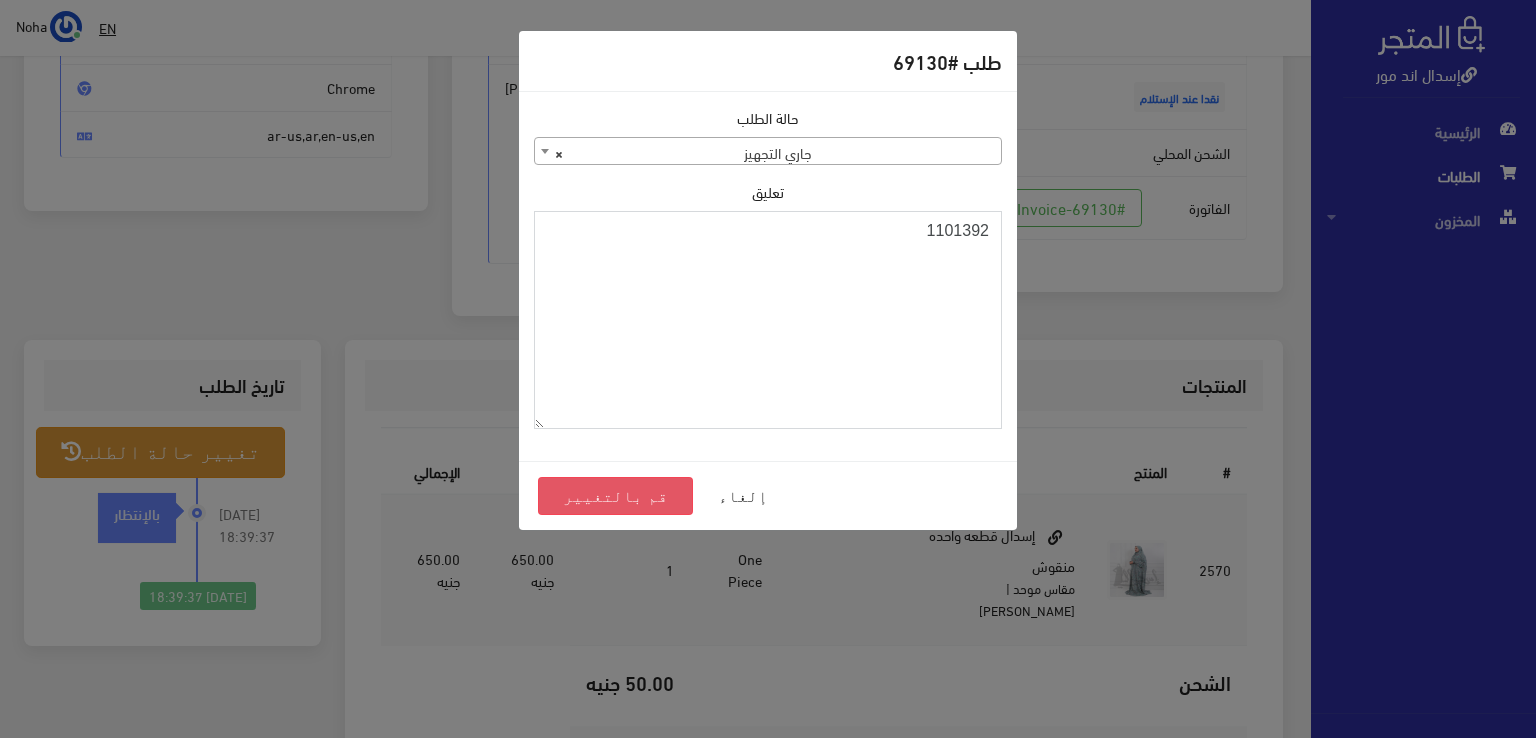 type on "1101392" 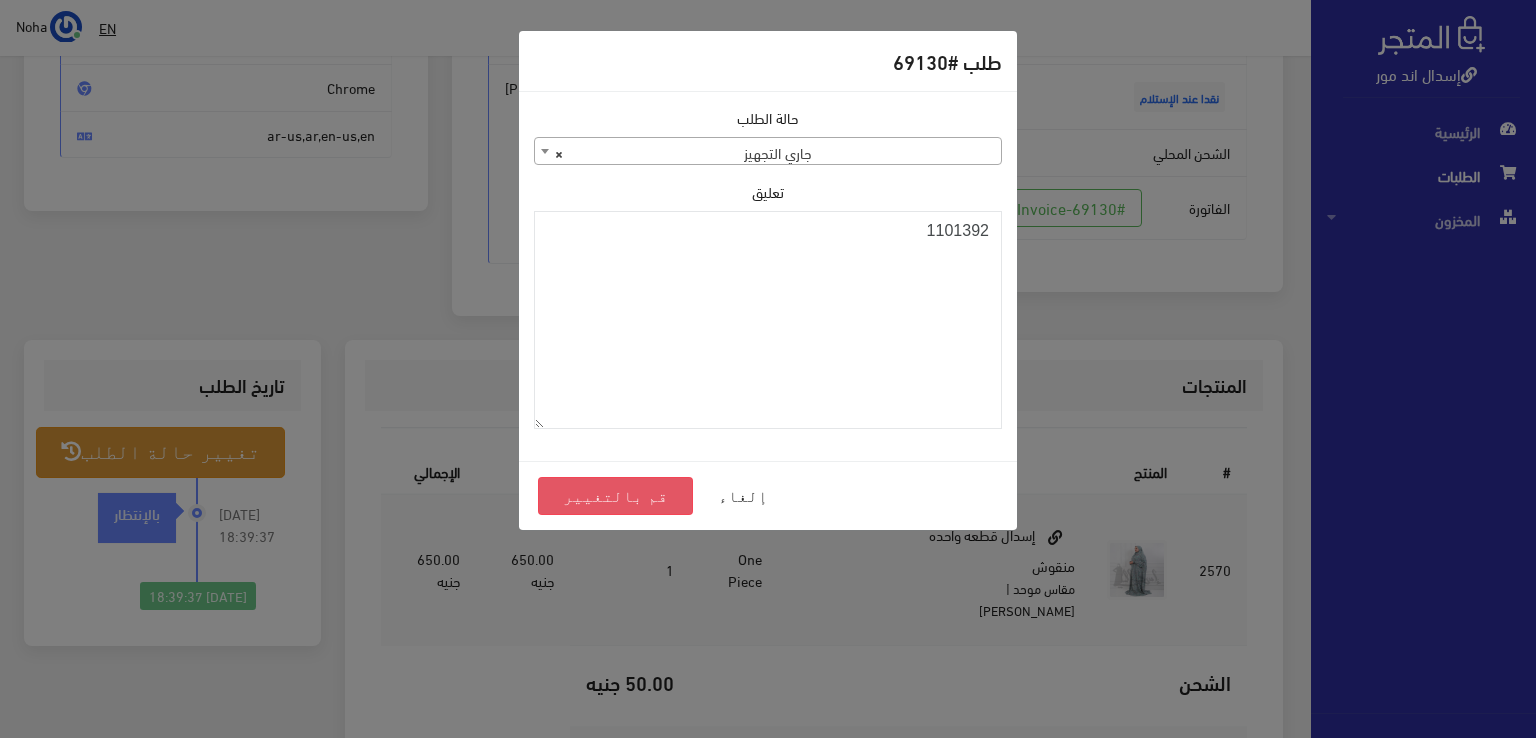 click on "قم بالتغيير" at bounding box center (615, 496) 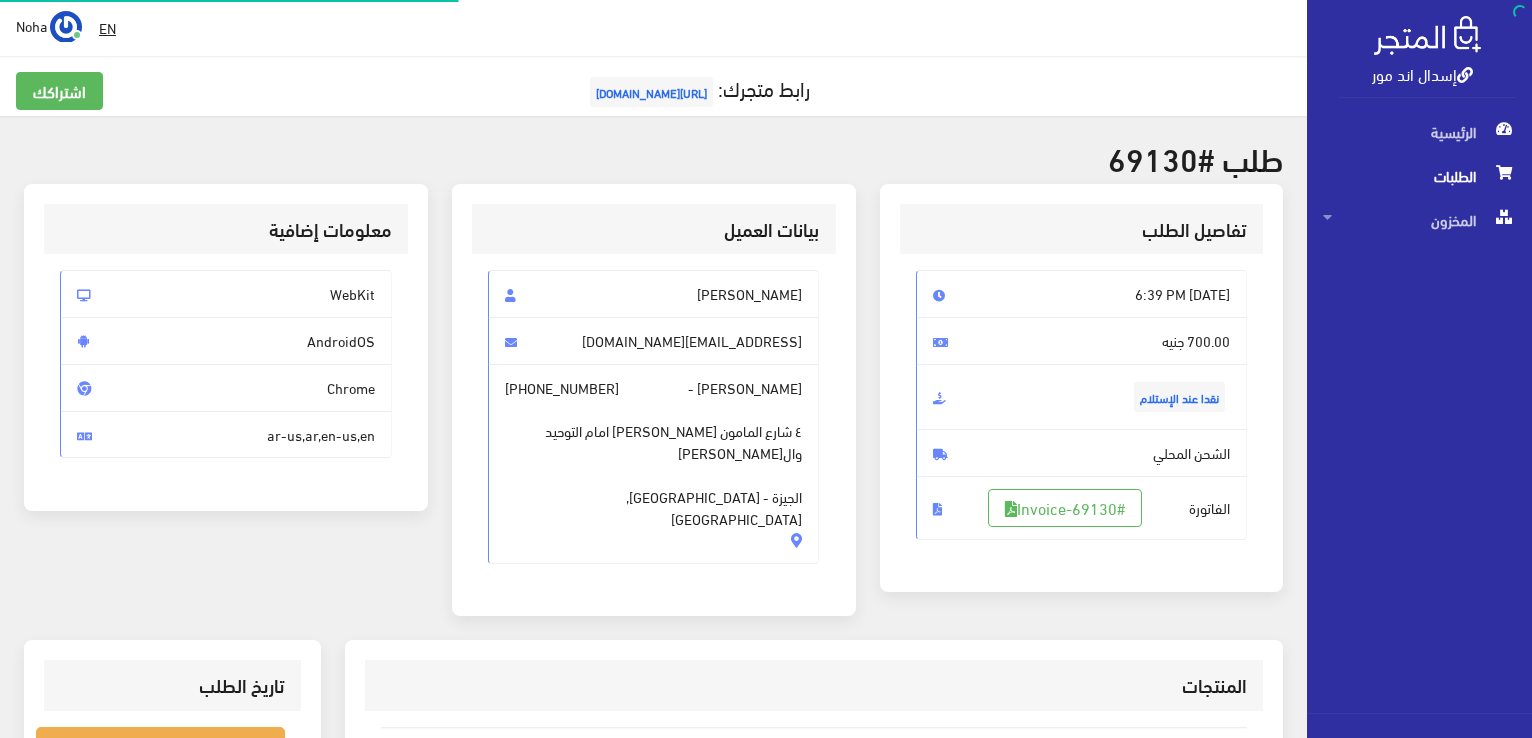 scroll, scrollTop: 0, scrollLeft: 0, axis: both 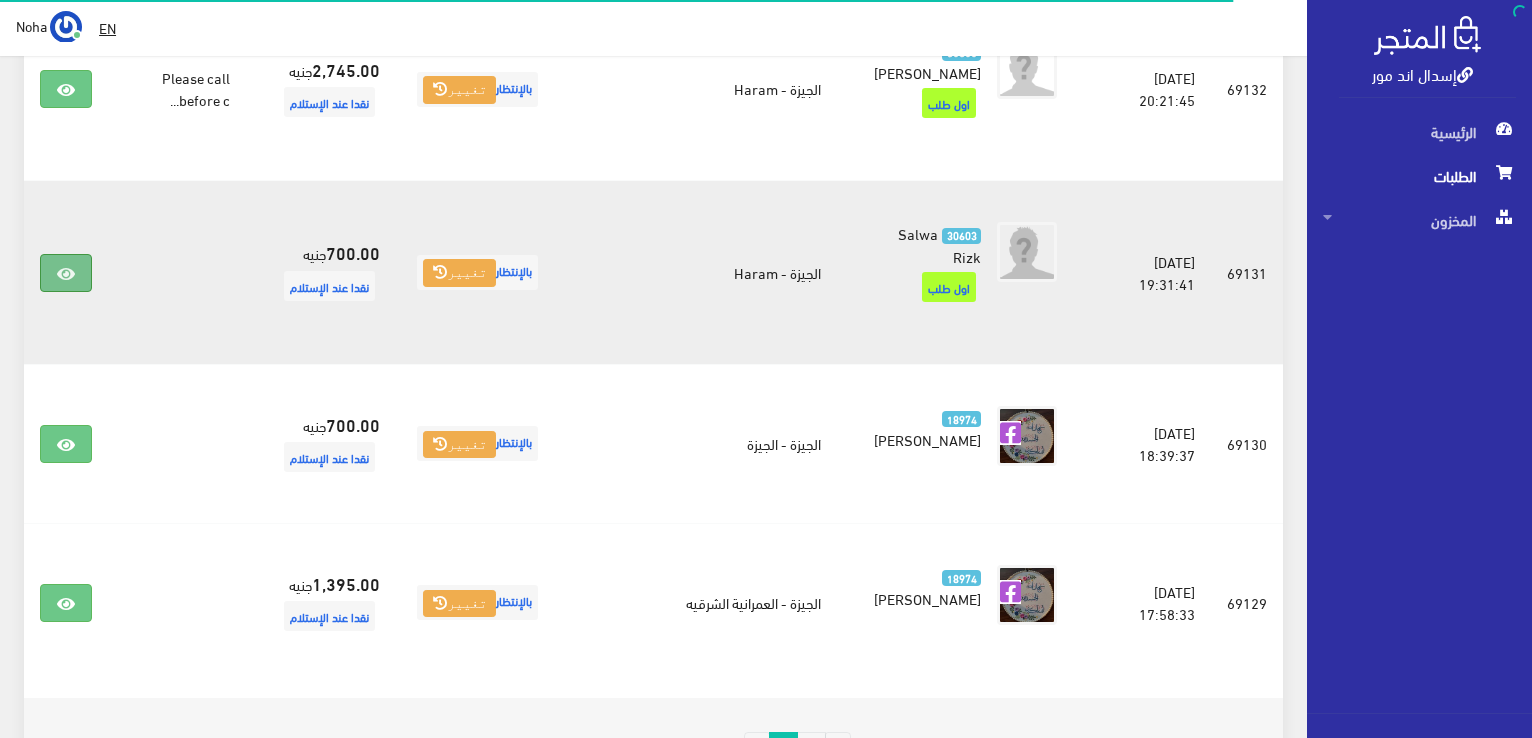 click at bounding box center (66, 273) 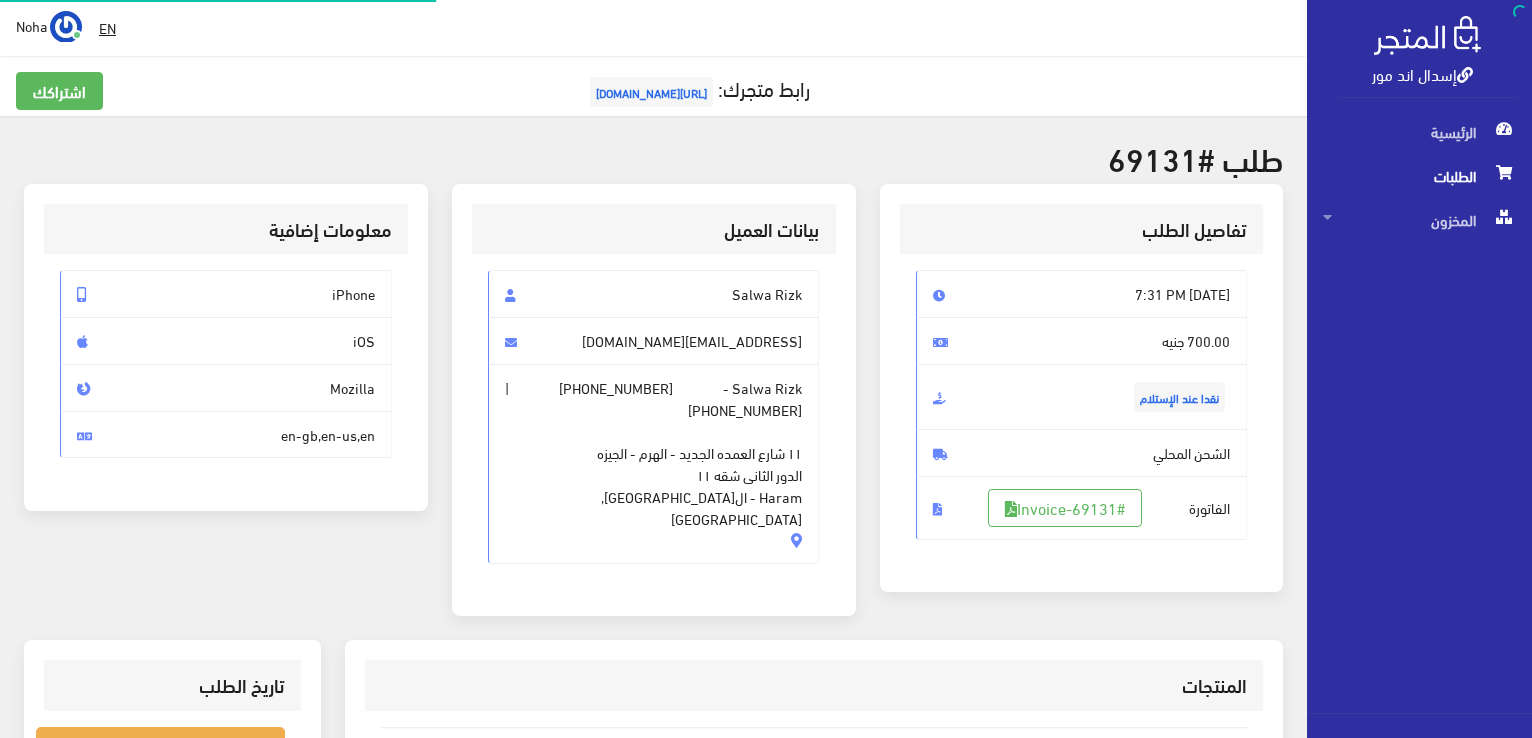 scroll, scrollTop: 0, scrollLeft: 0, axis: both 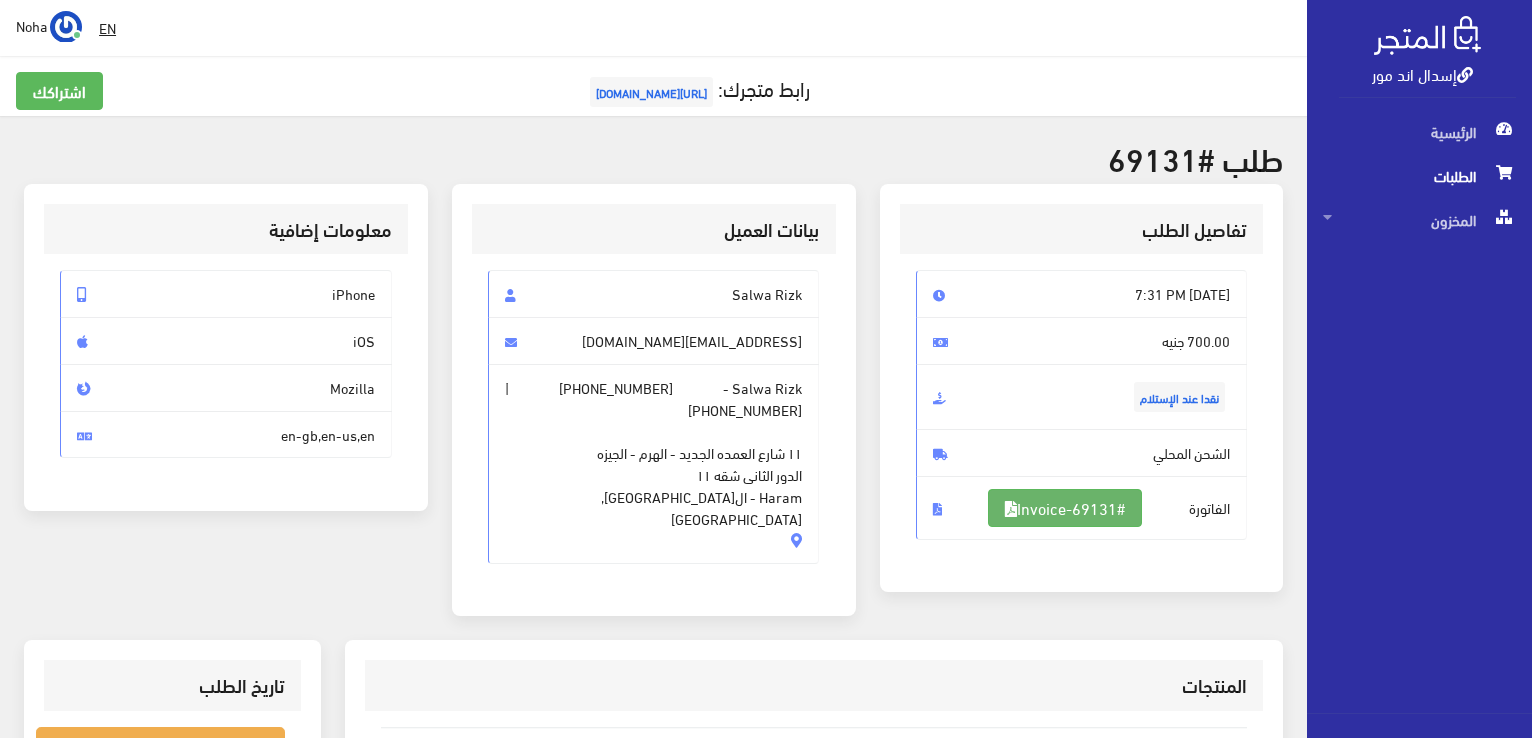 click on "#Invoice-69131" at bounding box center [1065, 508] 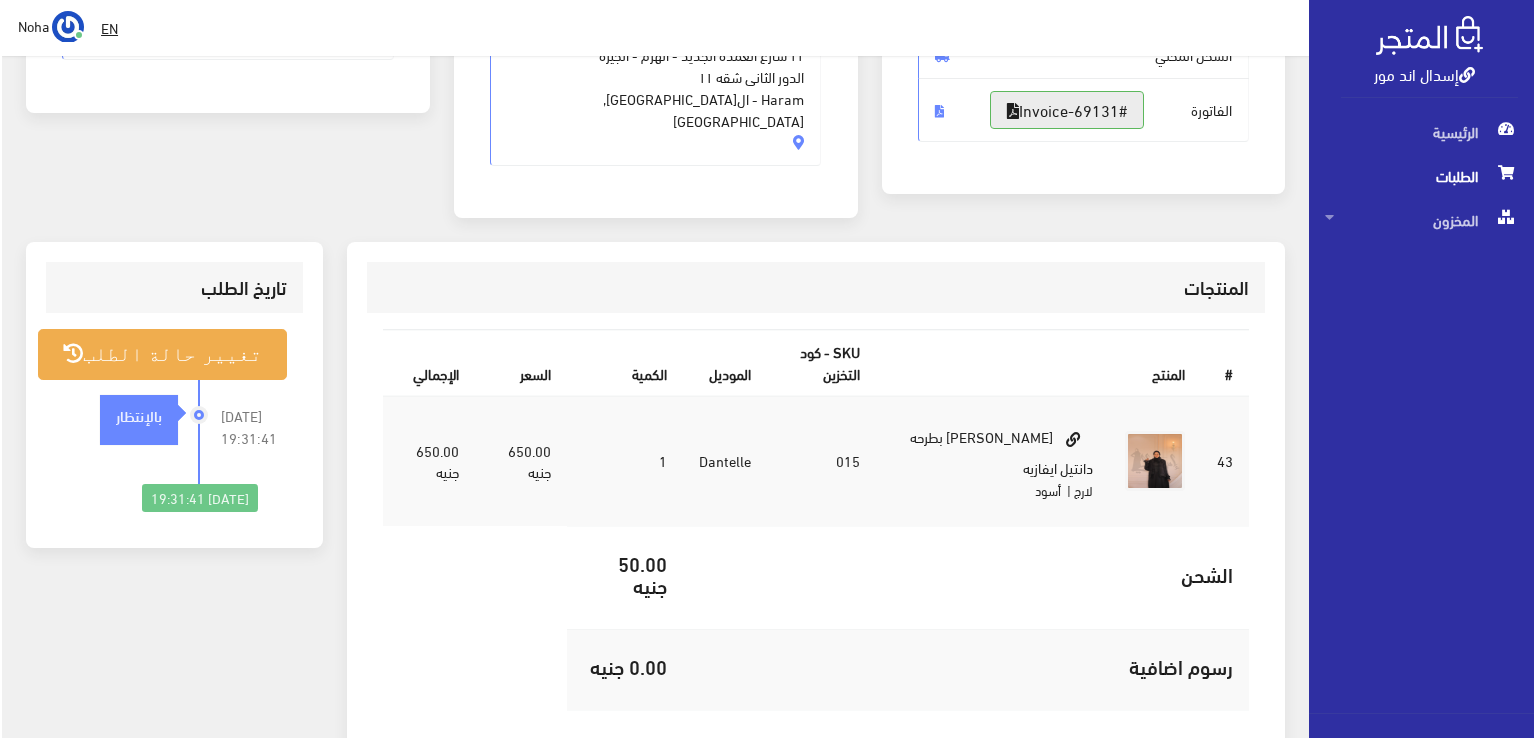 scroll, scrollTop: 400, scrollLeft: 0, axis: vertical 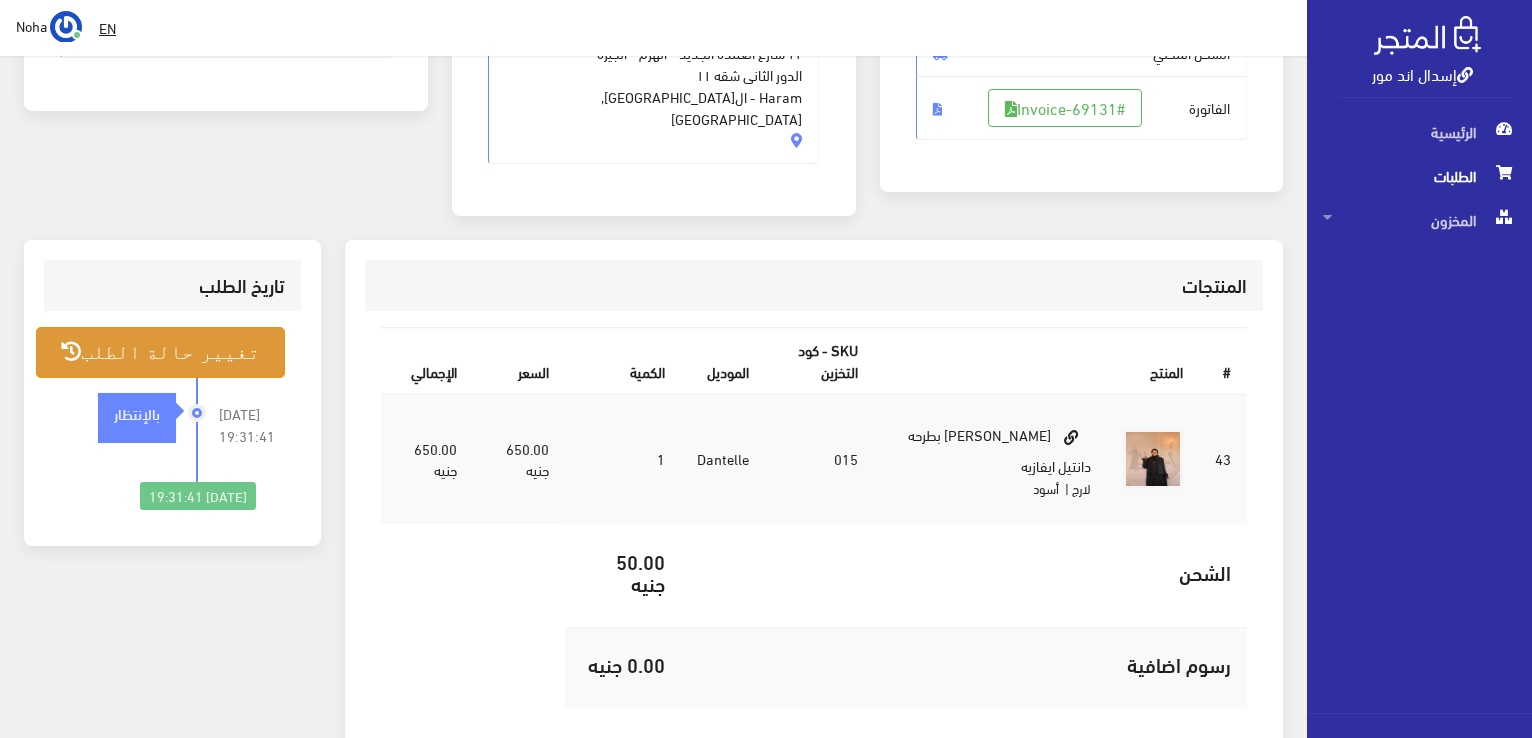 click on "تغيير حالة الطلب" at bounding box center [160, 352] 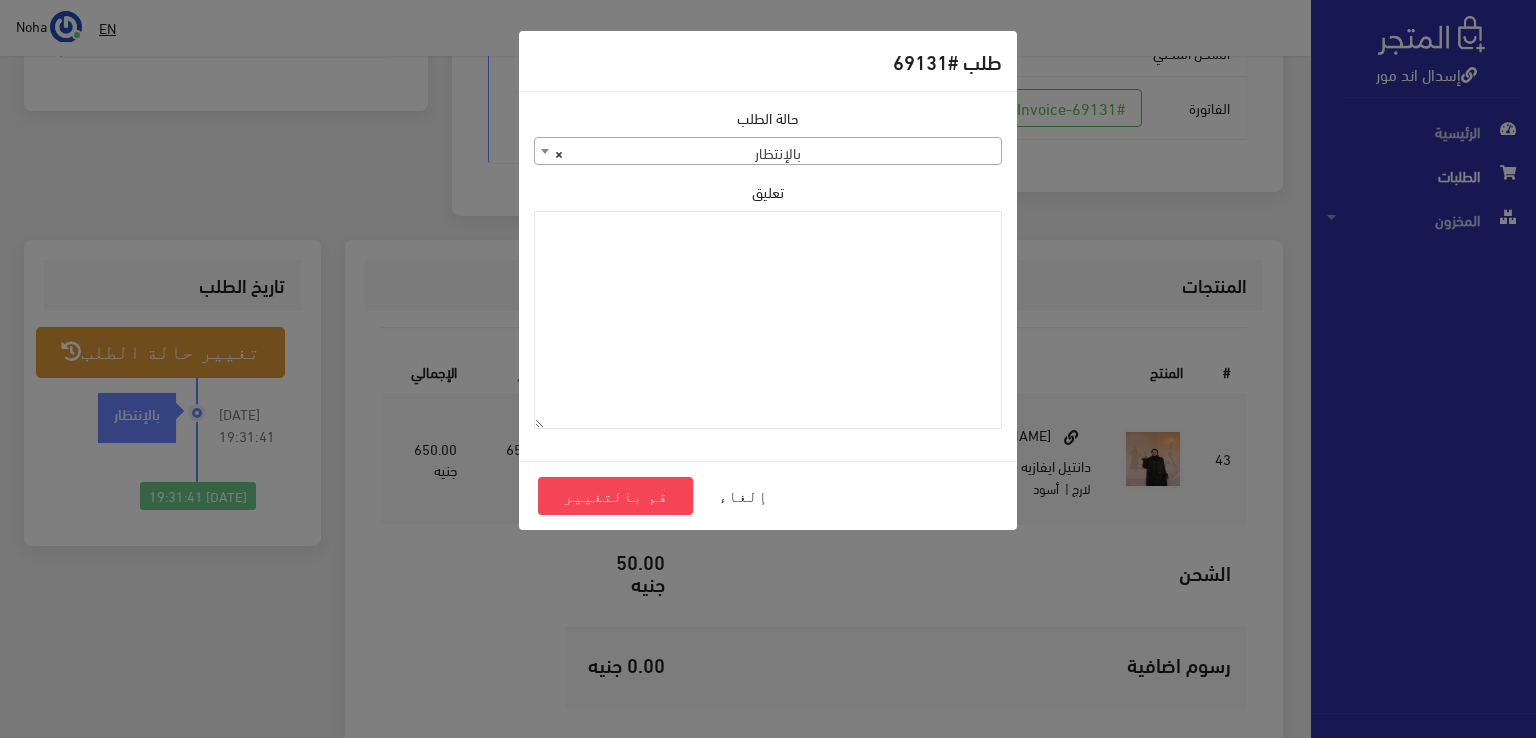 click on "× بالإنتظار" at bounding box center (768, 152) 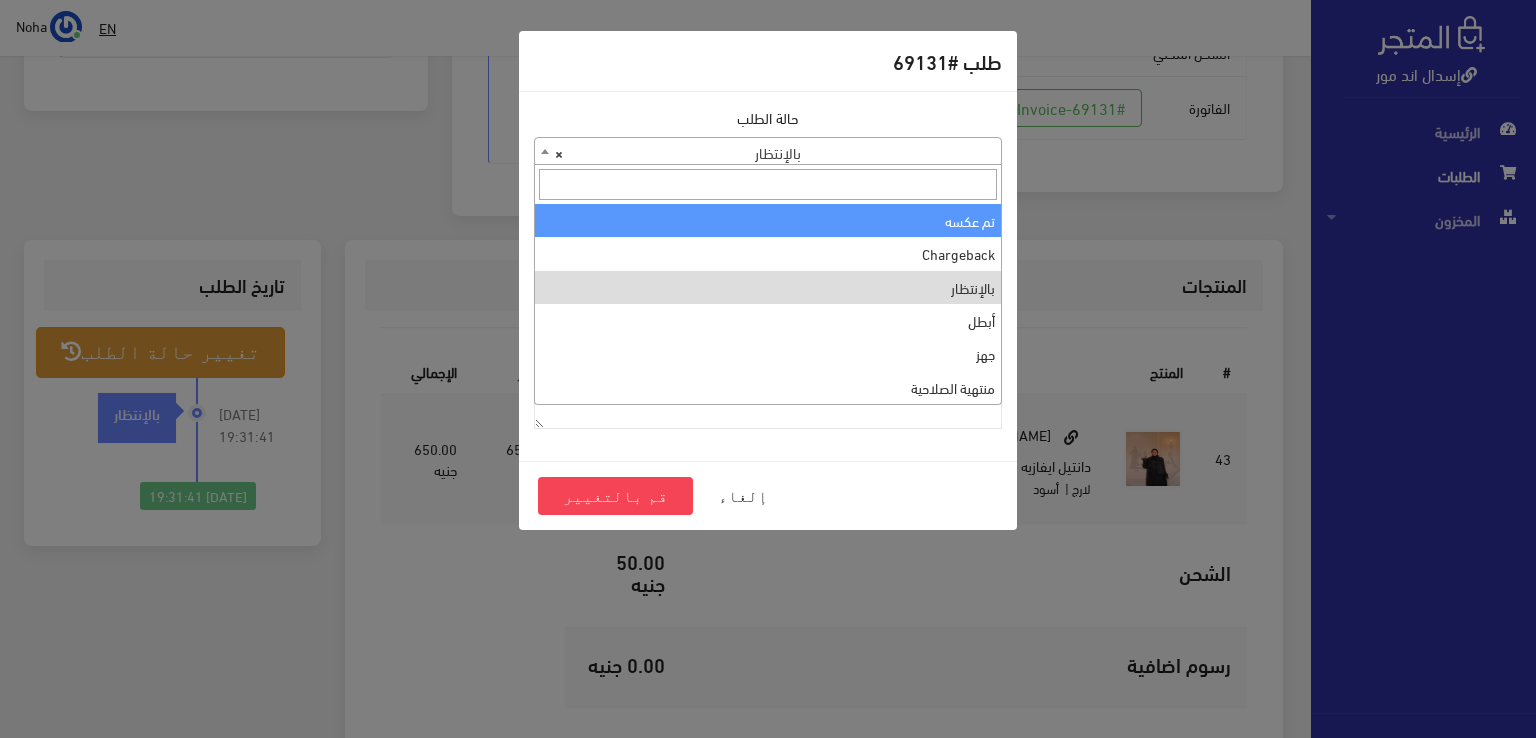 scroll, scrollTop: 0, scrollLeft: 0, axis: both 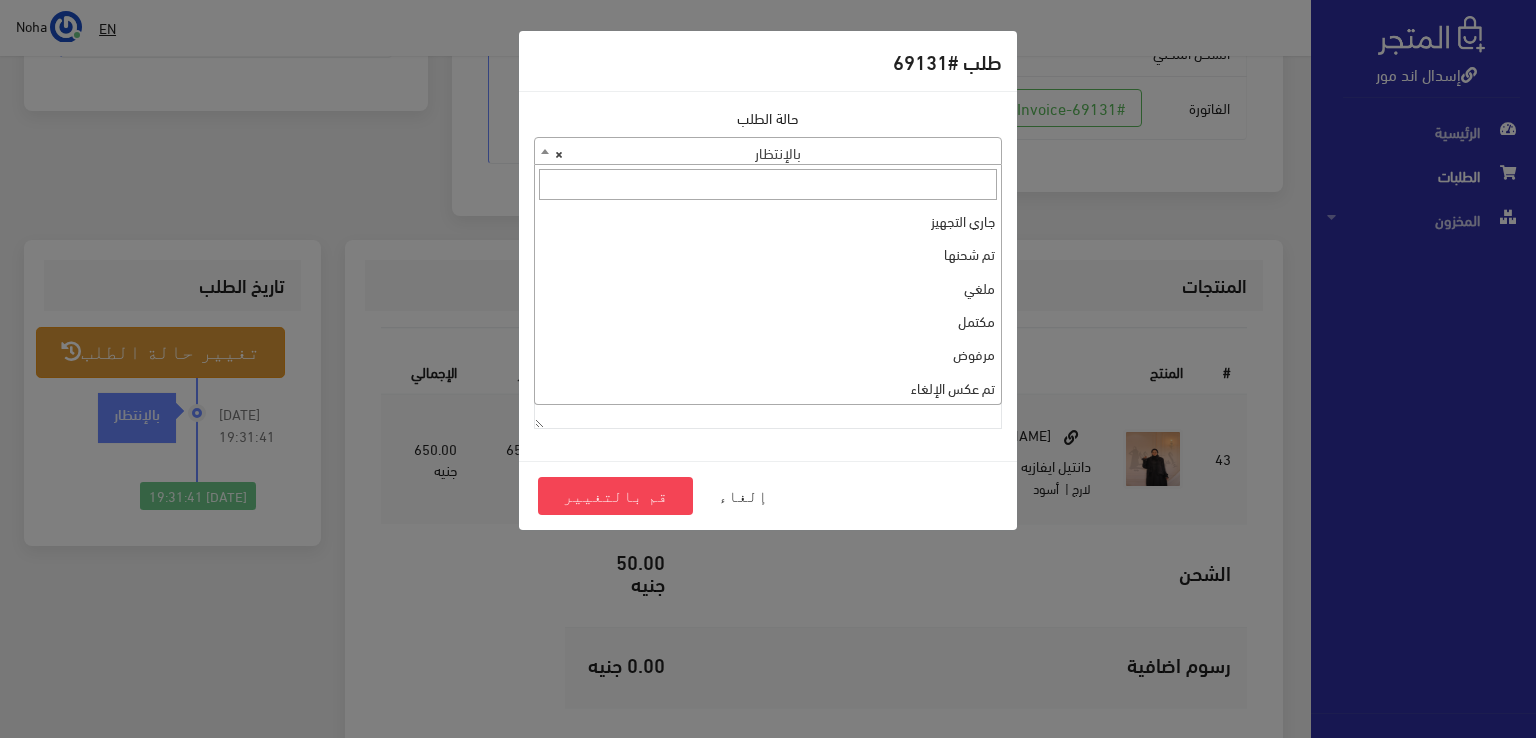 select on "1" 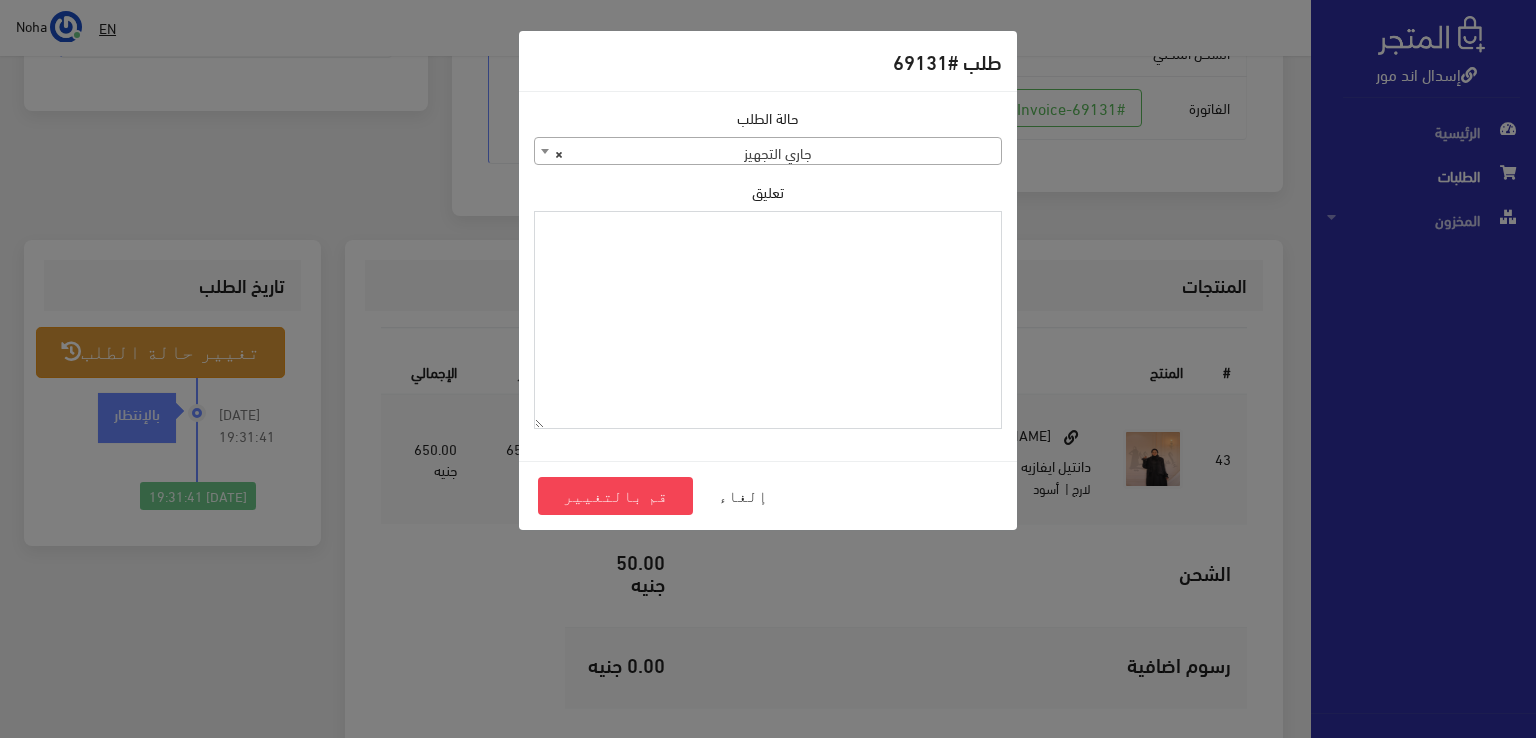 paste on "1101392" 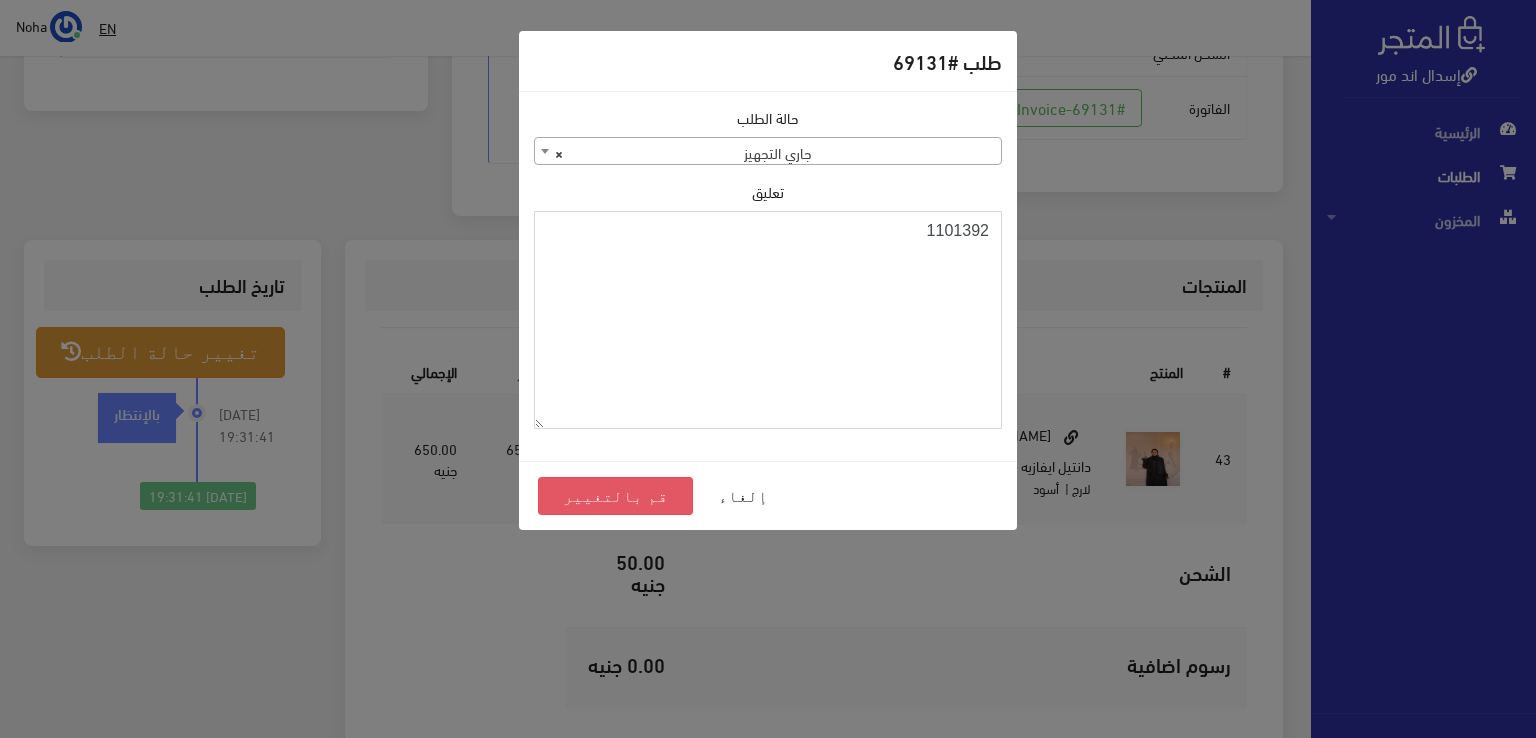 type on "1101392" 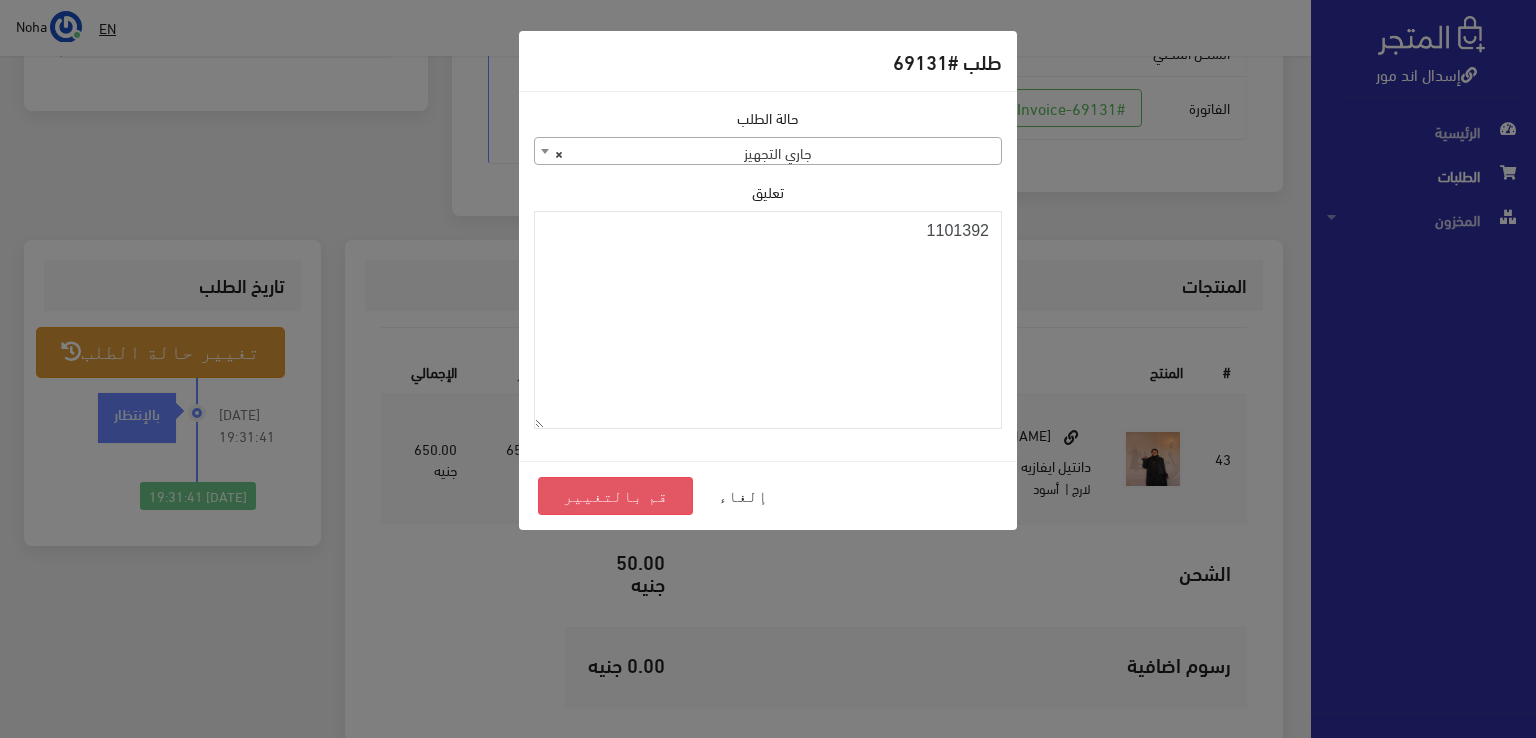 click on "قم بالتغيير" at bounding box center (615, 496) 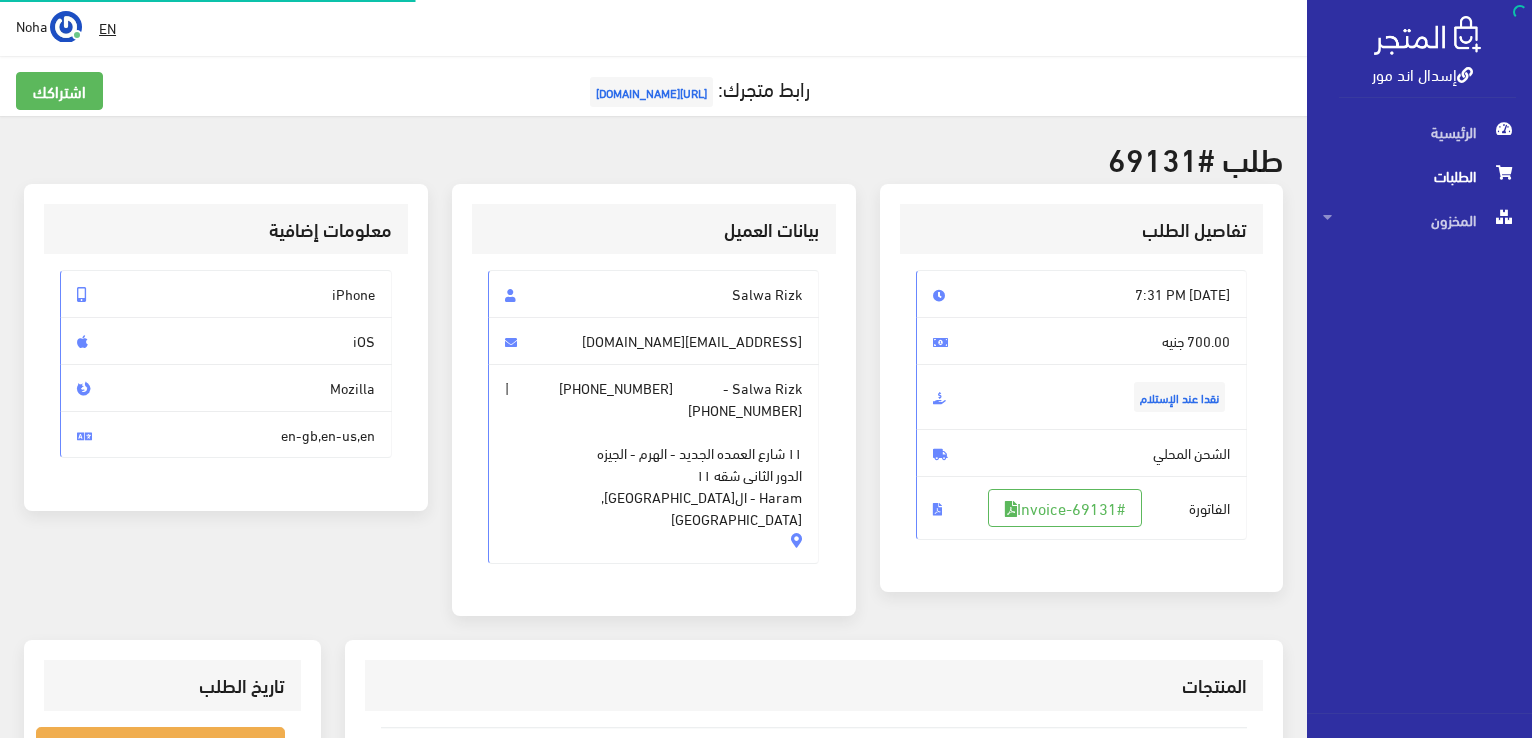 scroll, scrollTop: 0, scrollLeft: 0, axis: both 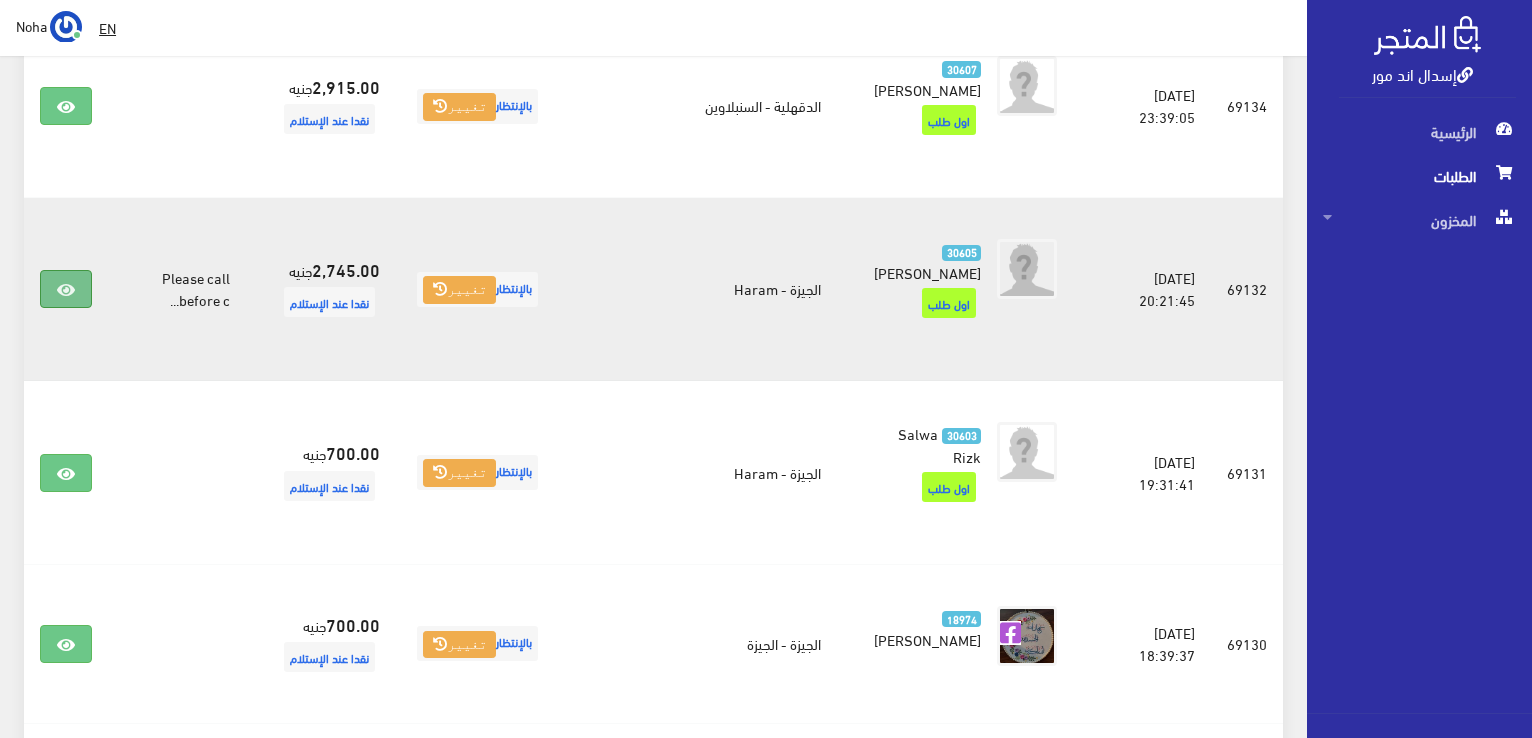 click at bounding box center (66, 289) 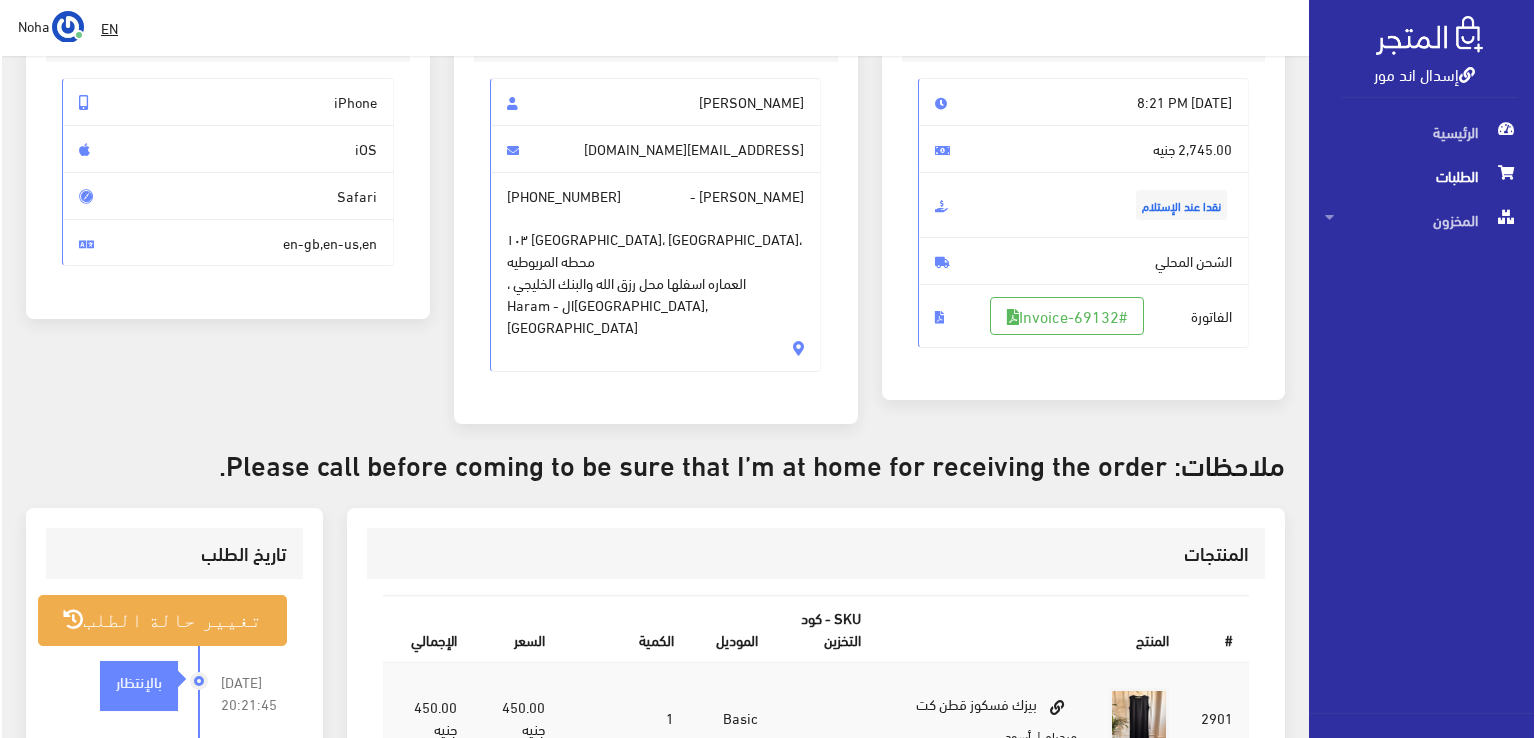 scroll, scrollTop: 200, scrollLeft: 0, axis: vertical 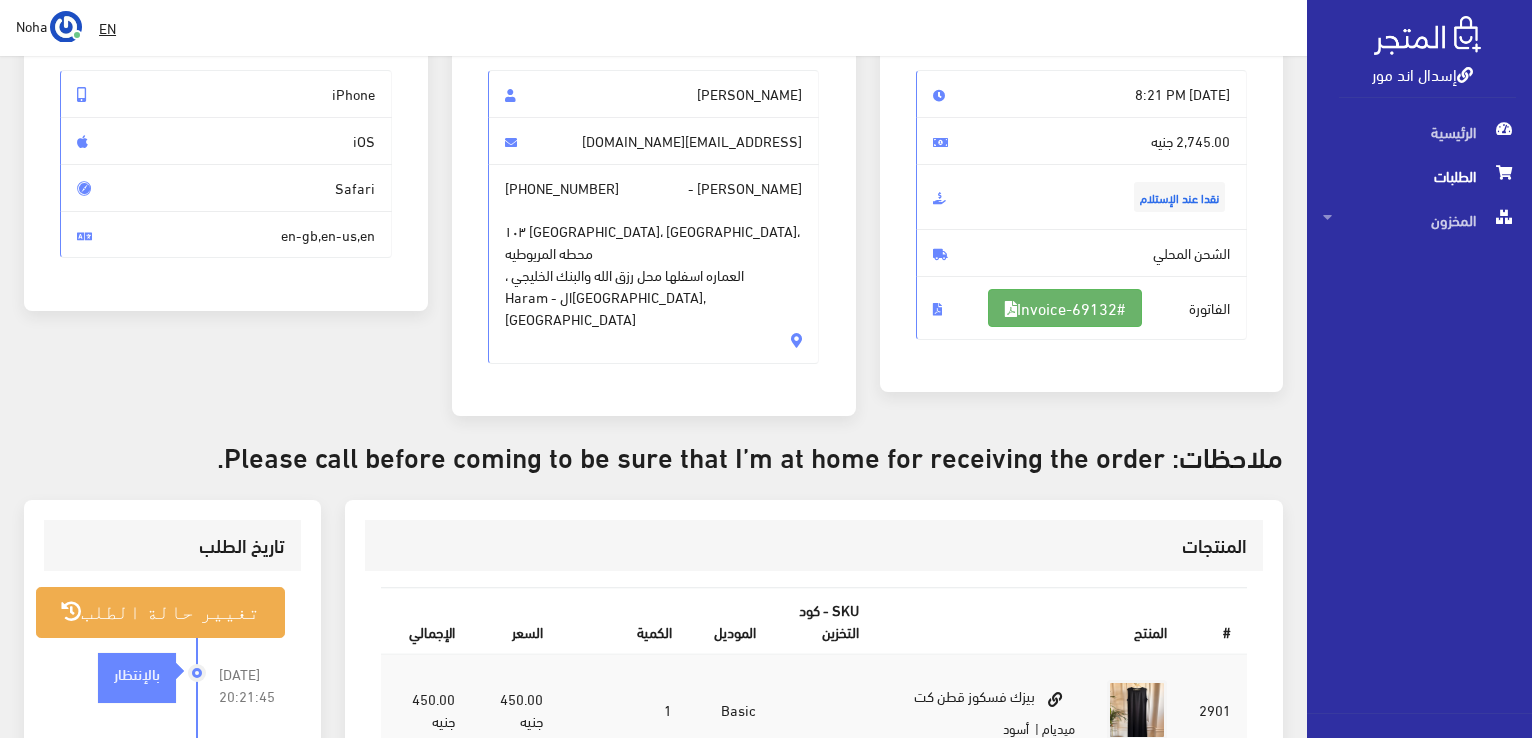 click on "#Invoice-69132" at bounding box center [1065, 308] 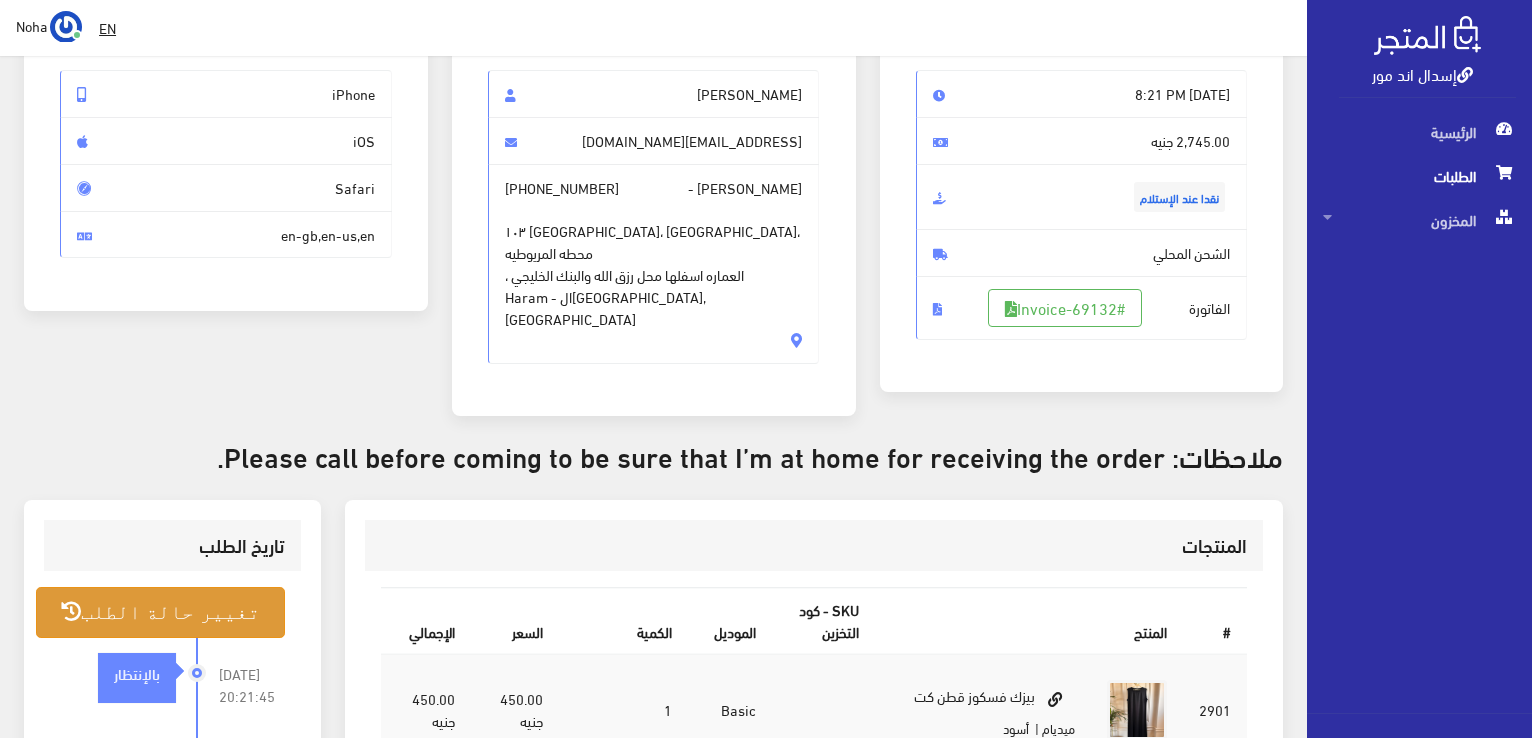 click on "تغيير حالة الطلب" at bounding box center [160, 612] 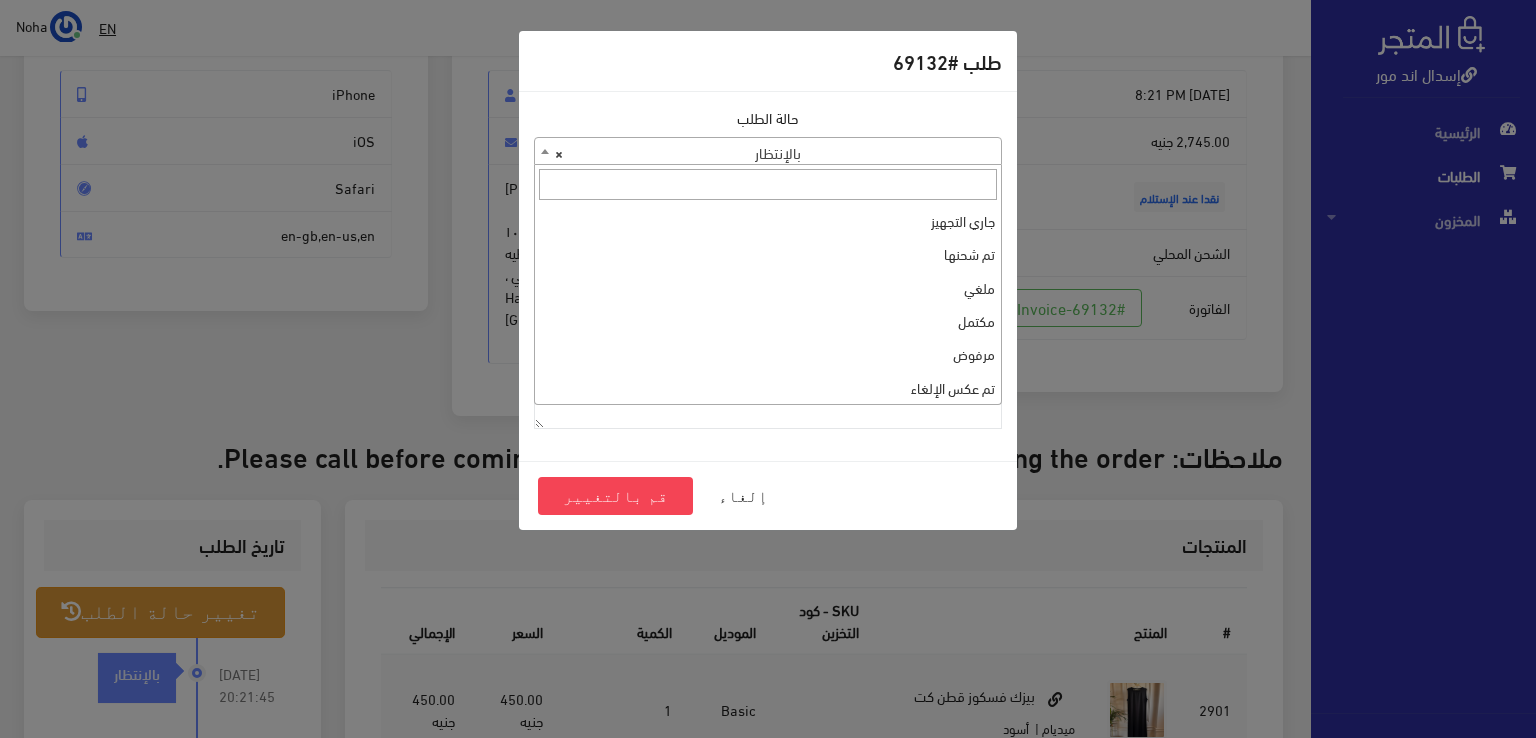 drag, startPoint x: 944, startPoint y: 125, endPoint x: 907, endPoint y: 226, distance: 107.563934 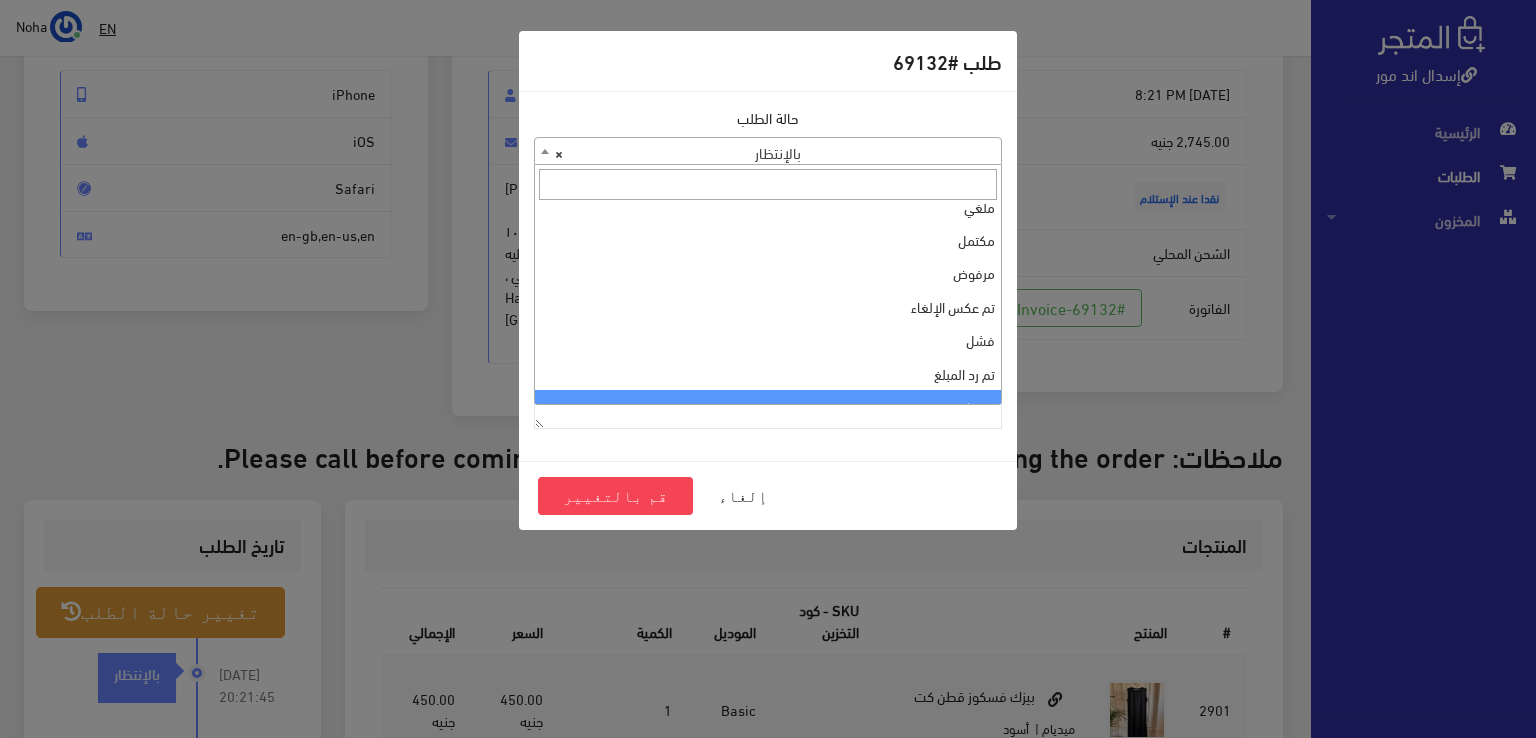 scroll, scrollTop: 0, scrollLeft: 0, axis: both 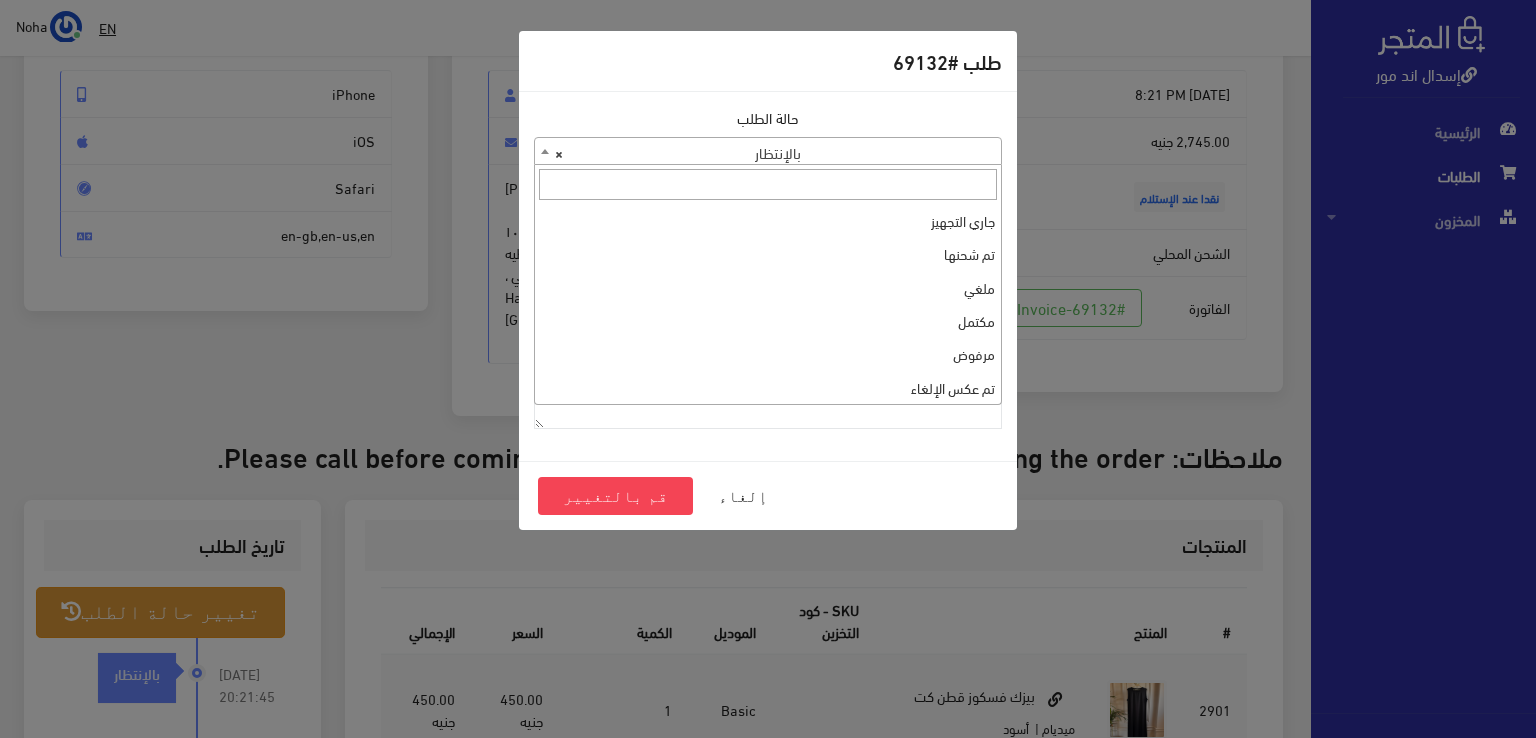 select on "1" 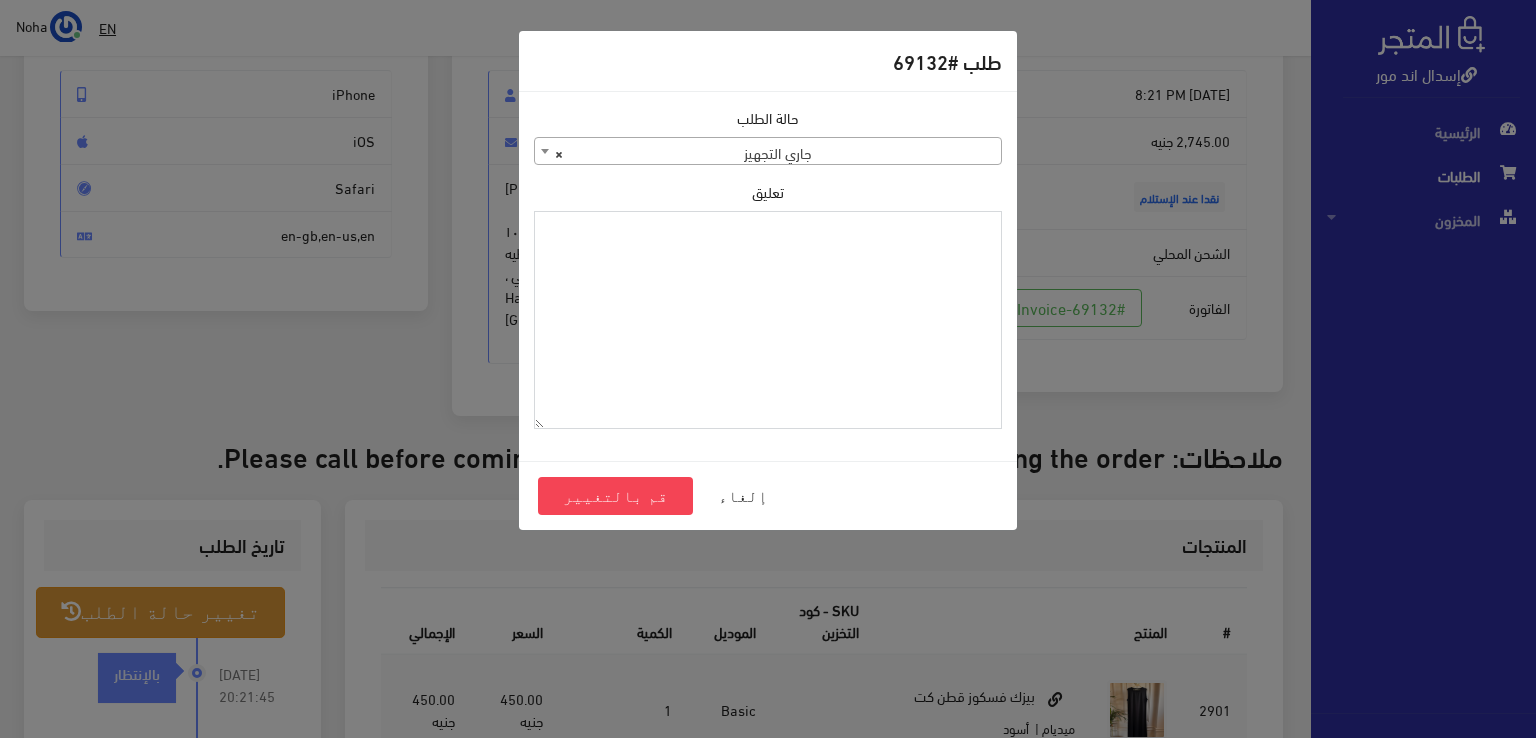 paste on "1101392" 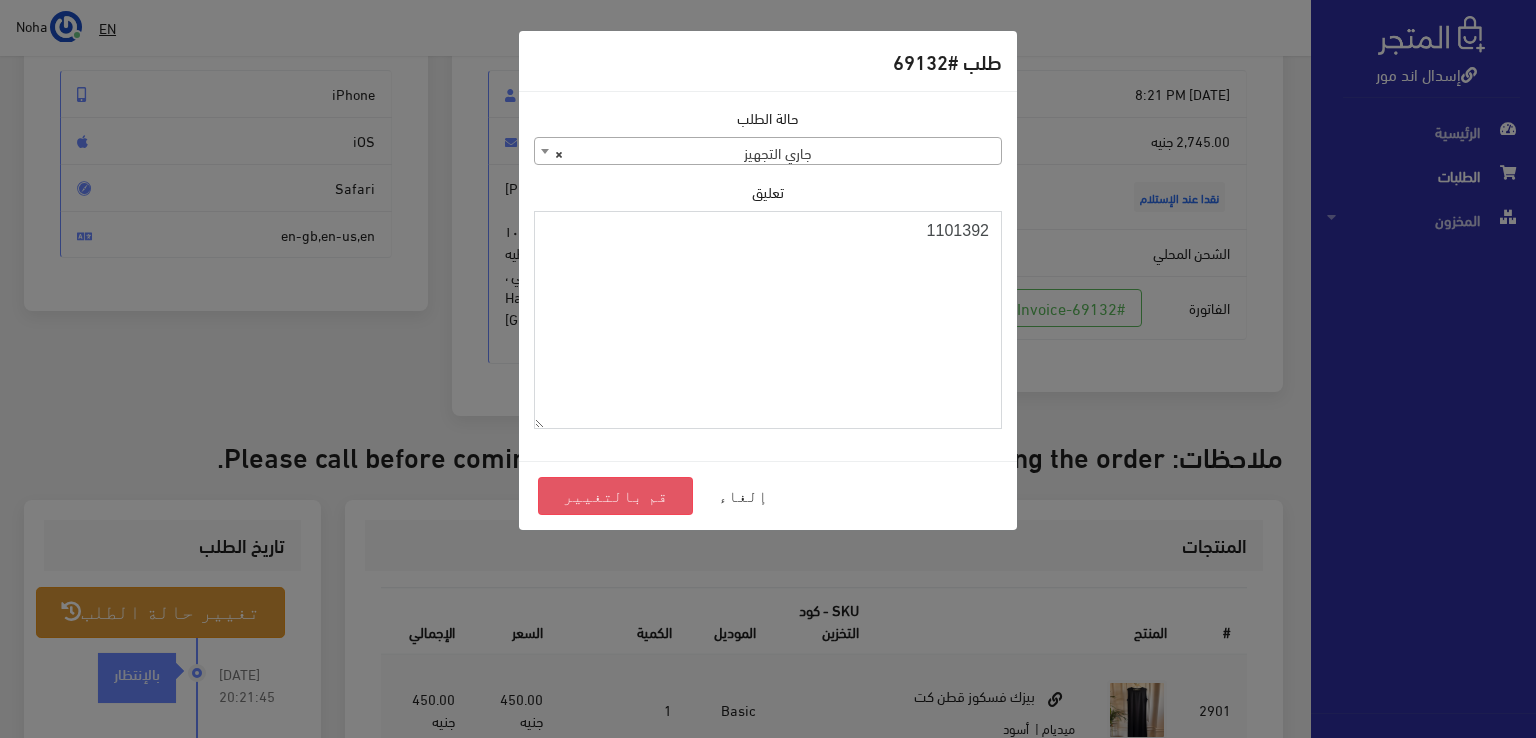 type on "1101392" 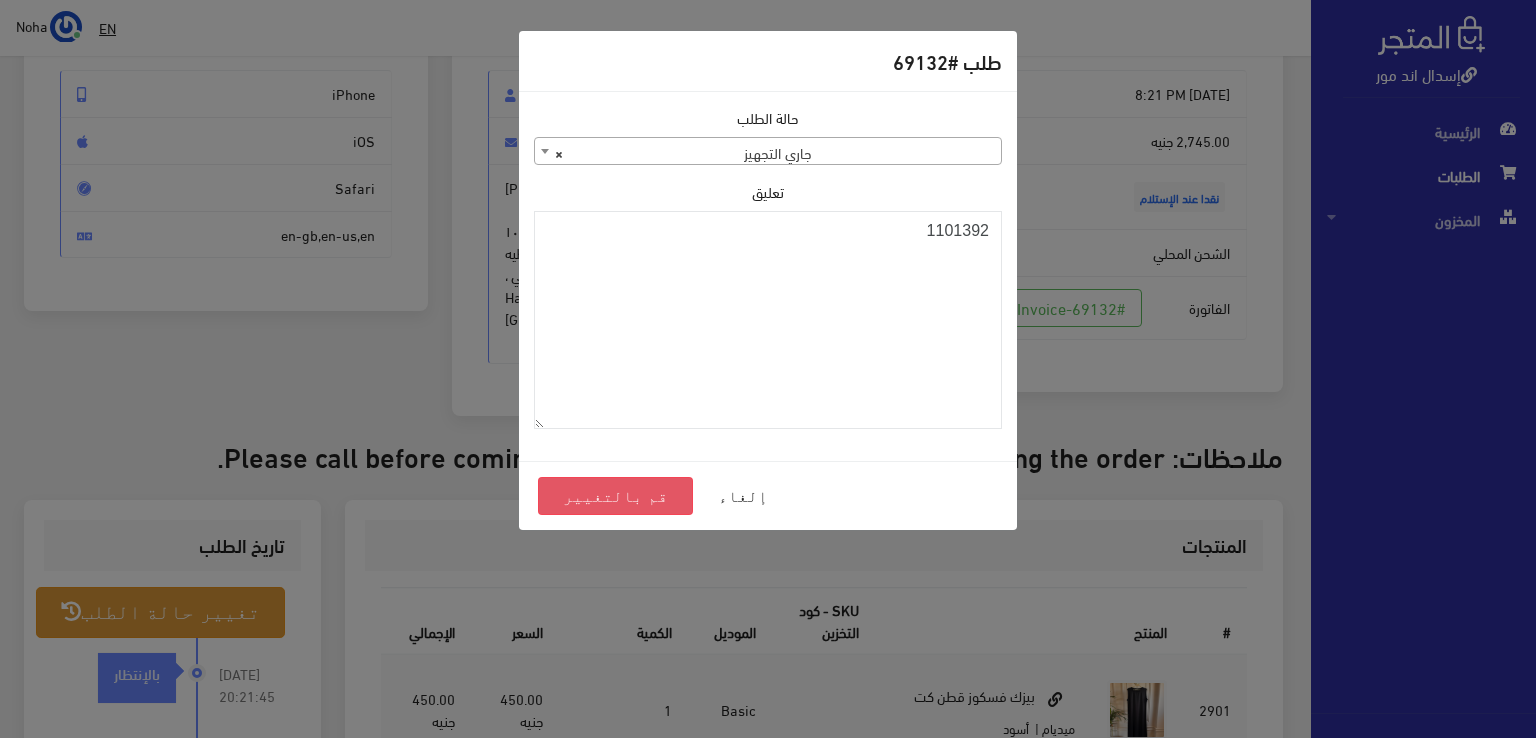 click on "قم بالتغيير" at bounding box center (615, 496) 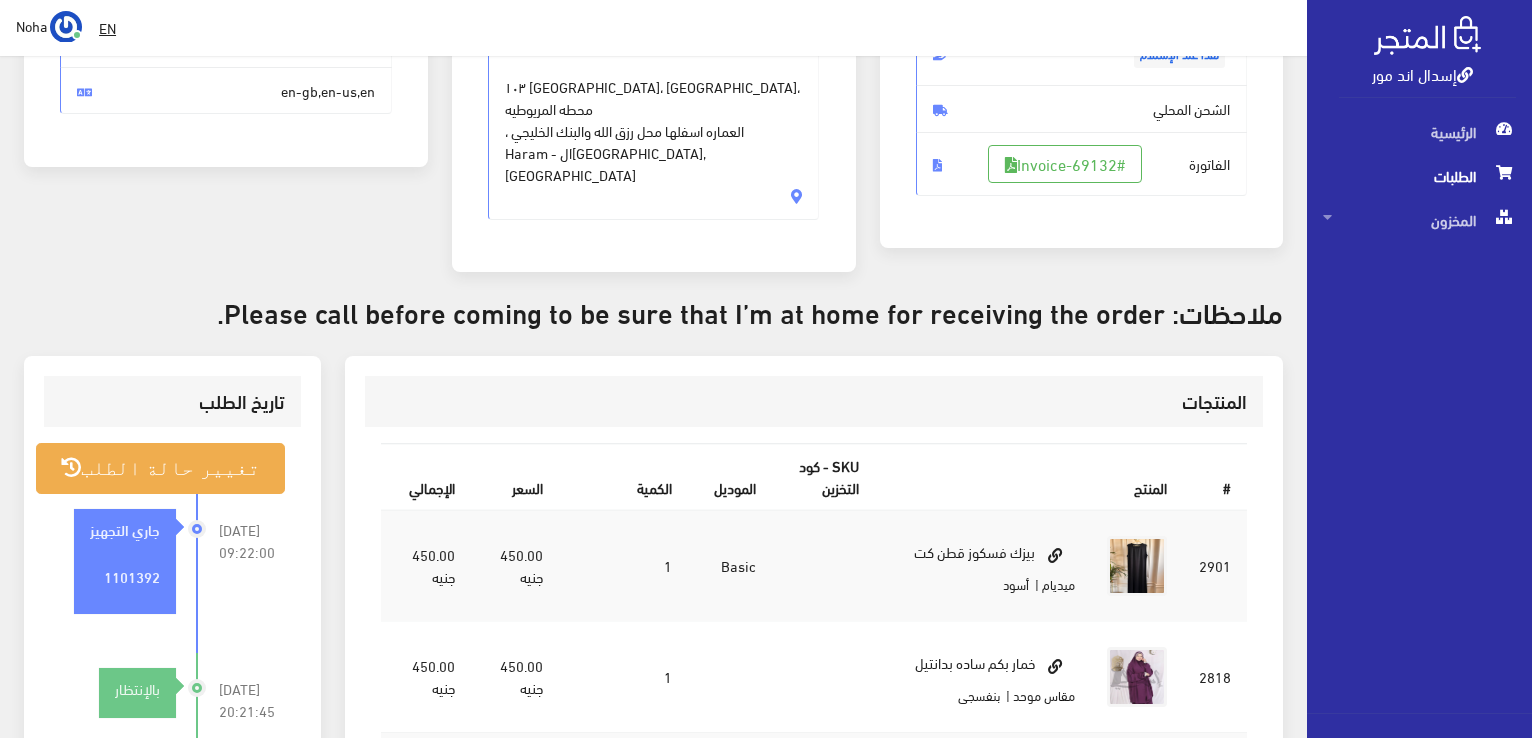 scroll, scrollTop: 400, scrollLeft: 0, axis: vertical 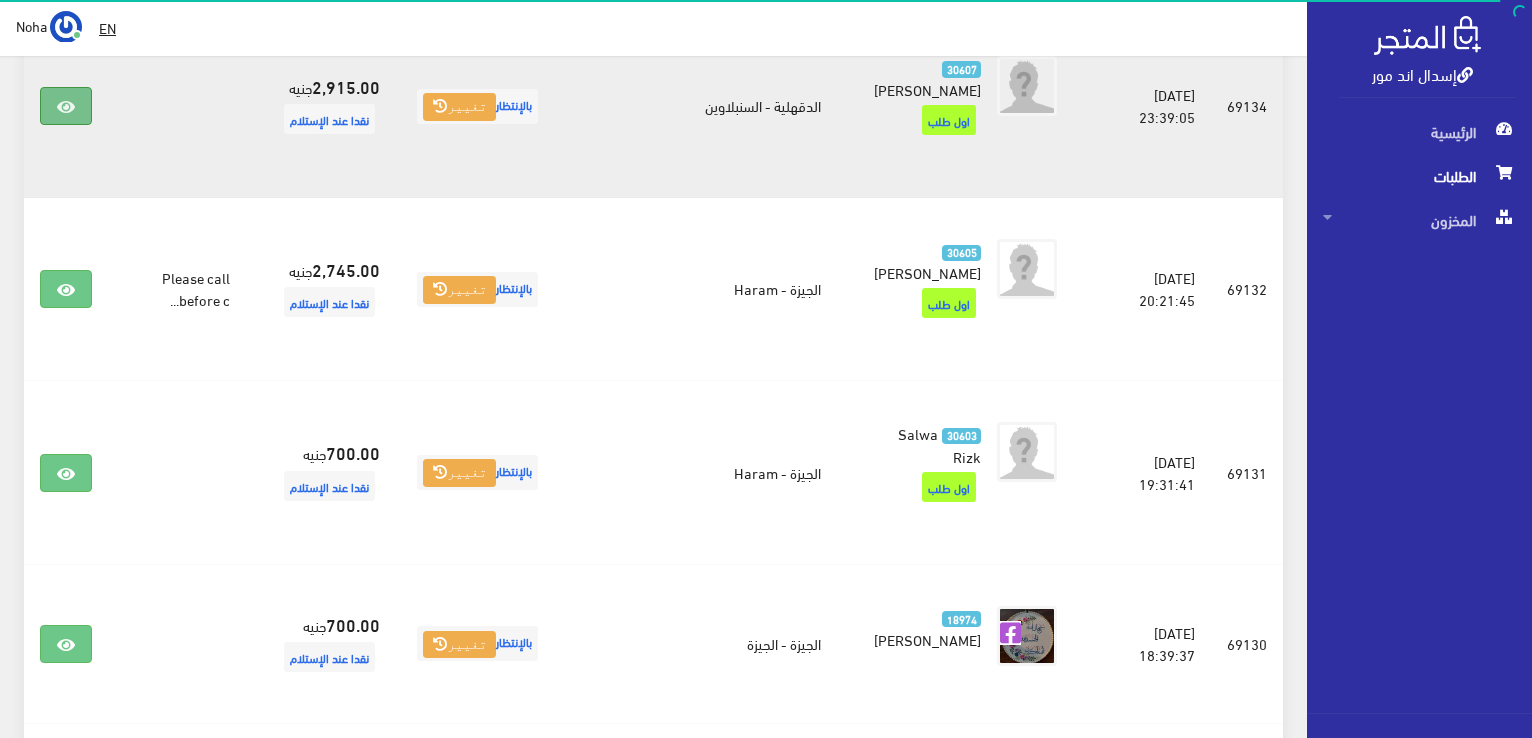 click at bounding box center (66, 107) 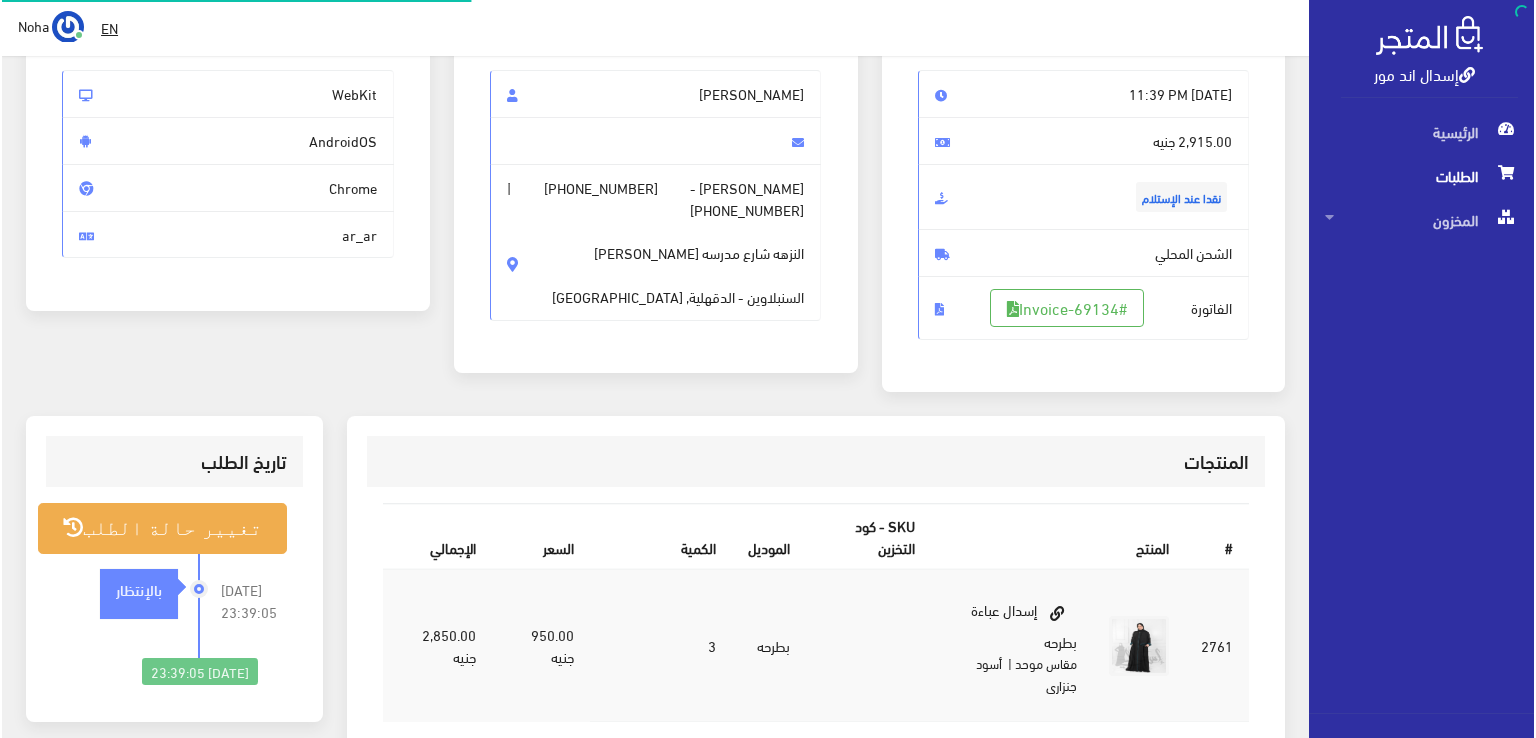 scroll, scrollTop: 200, scrollLeft: 0, axis: vertical 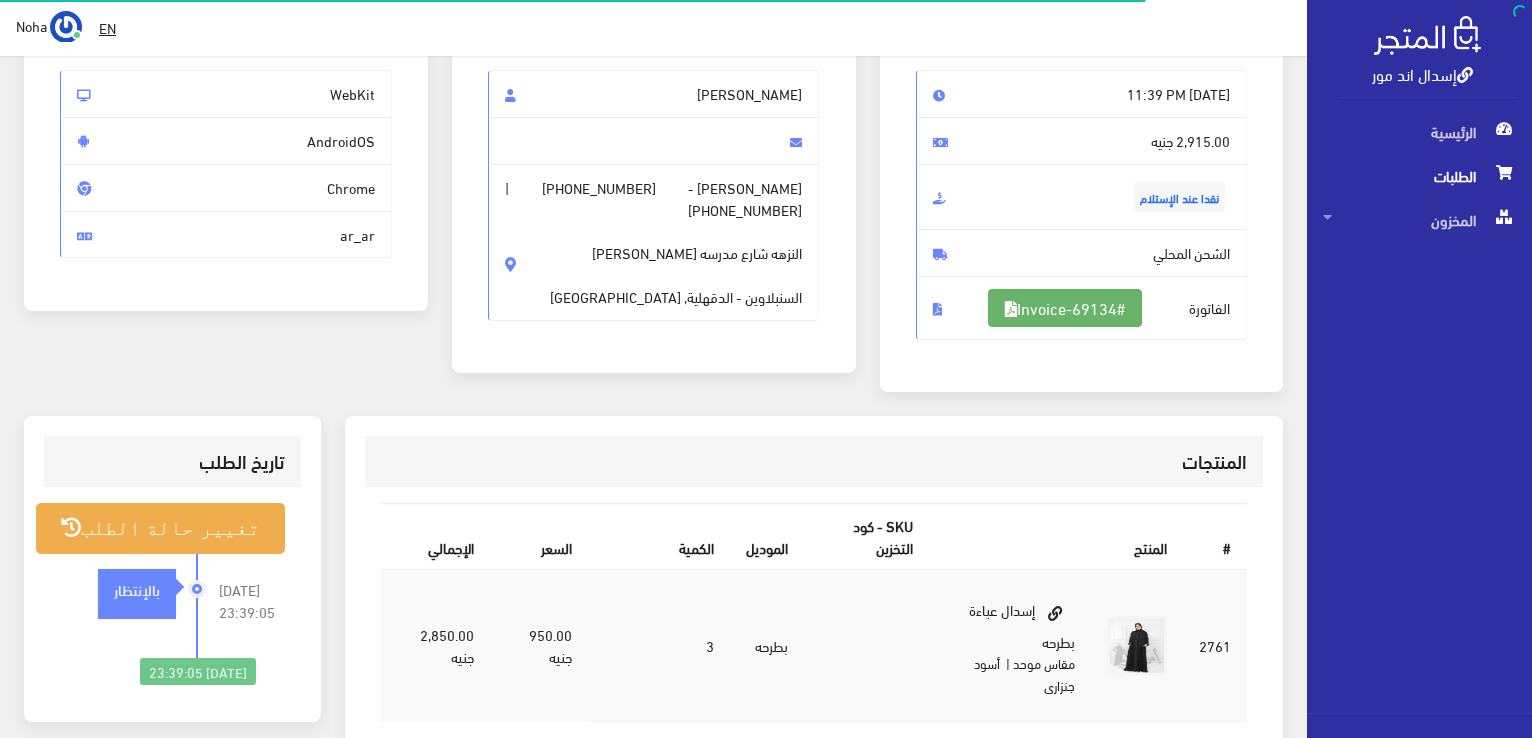 click on "#Invoice-69134" at bounding box center [1065, 308] 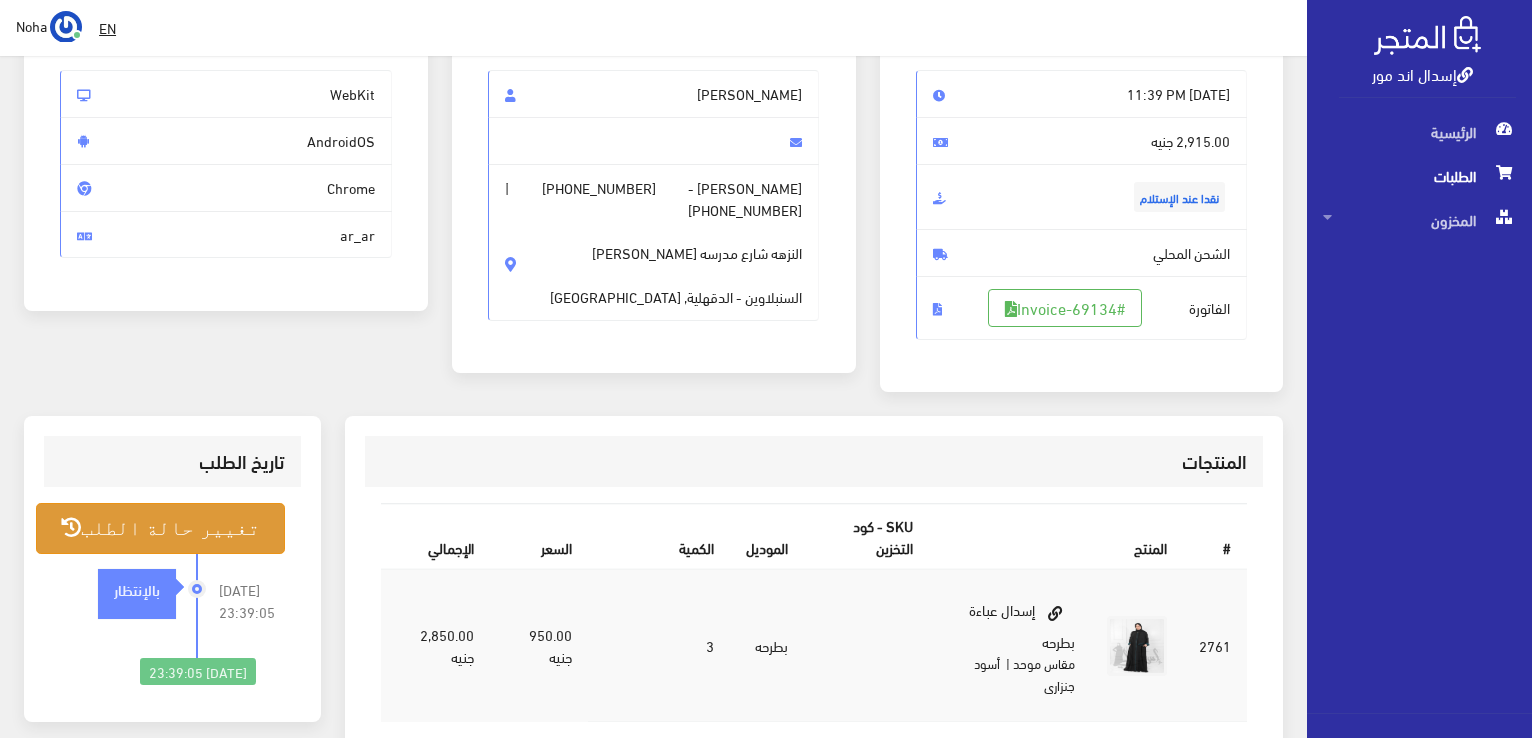 click on "تغيير حالة الطلب" at bounding box center (160, 528) 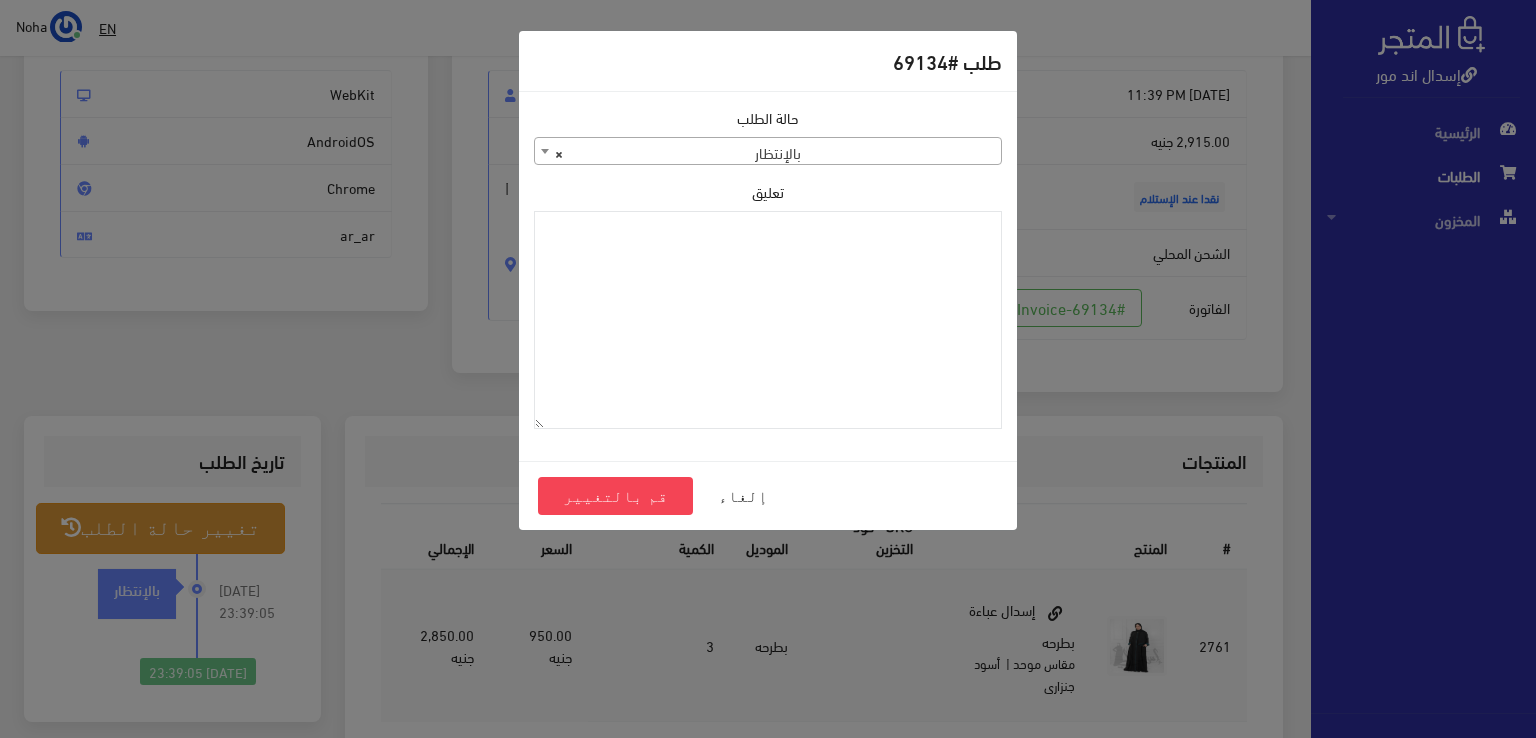 click on "× بالإنتظار" at bounding box center [768, 152] 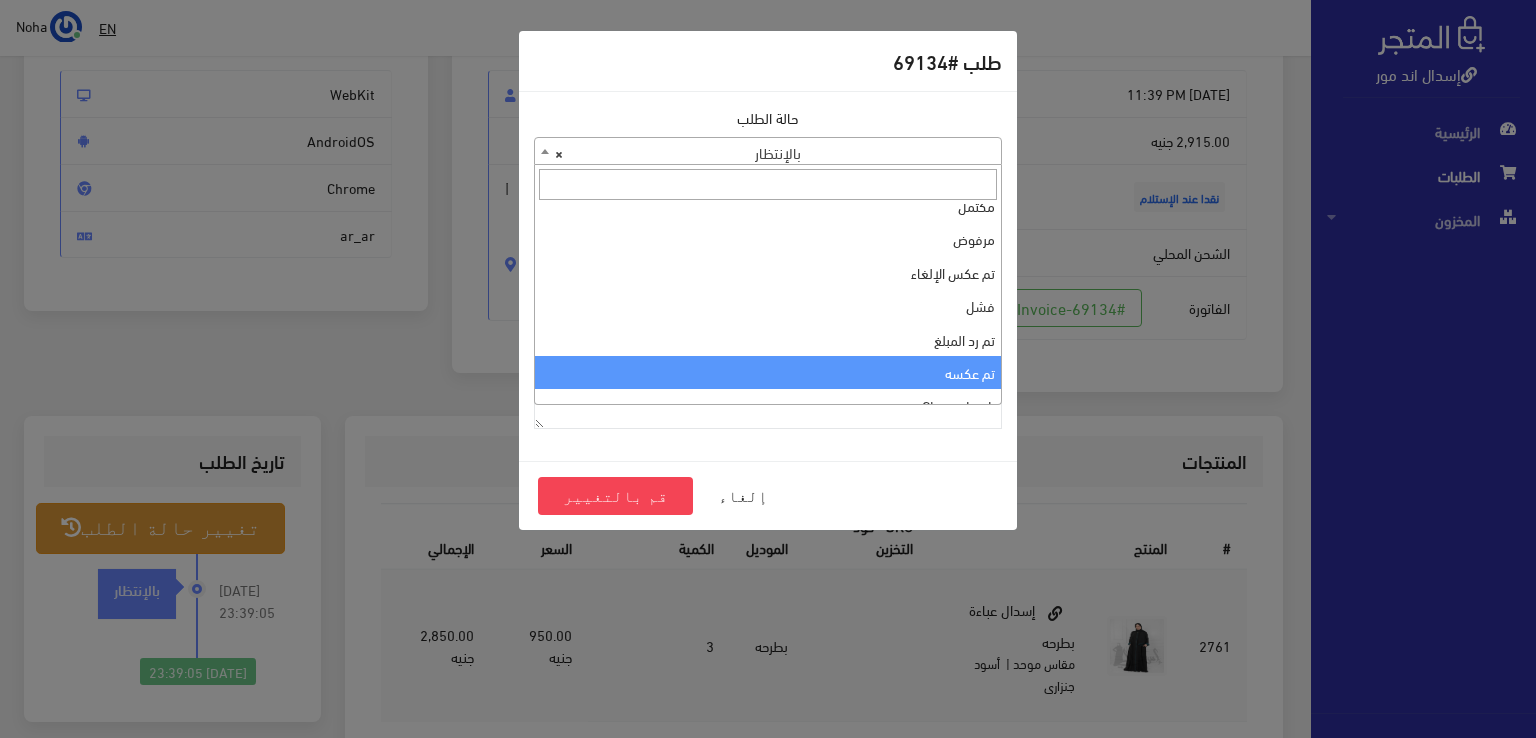 scroll, scrollTop: 0, scrollLeft: 0, axis: both 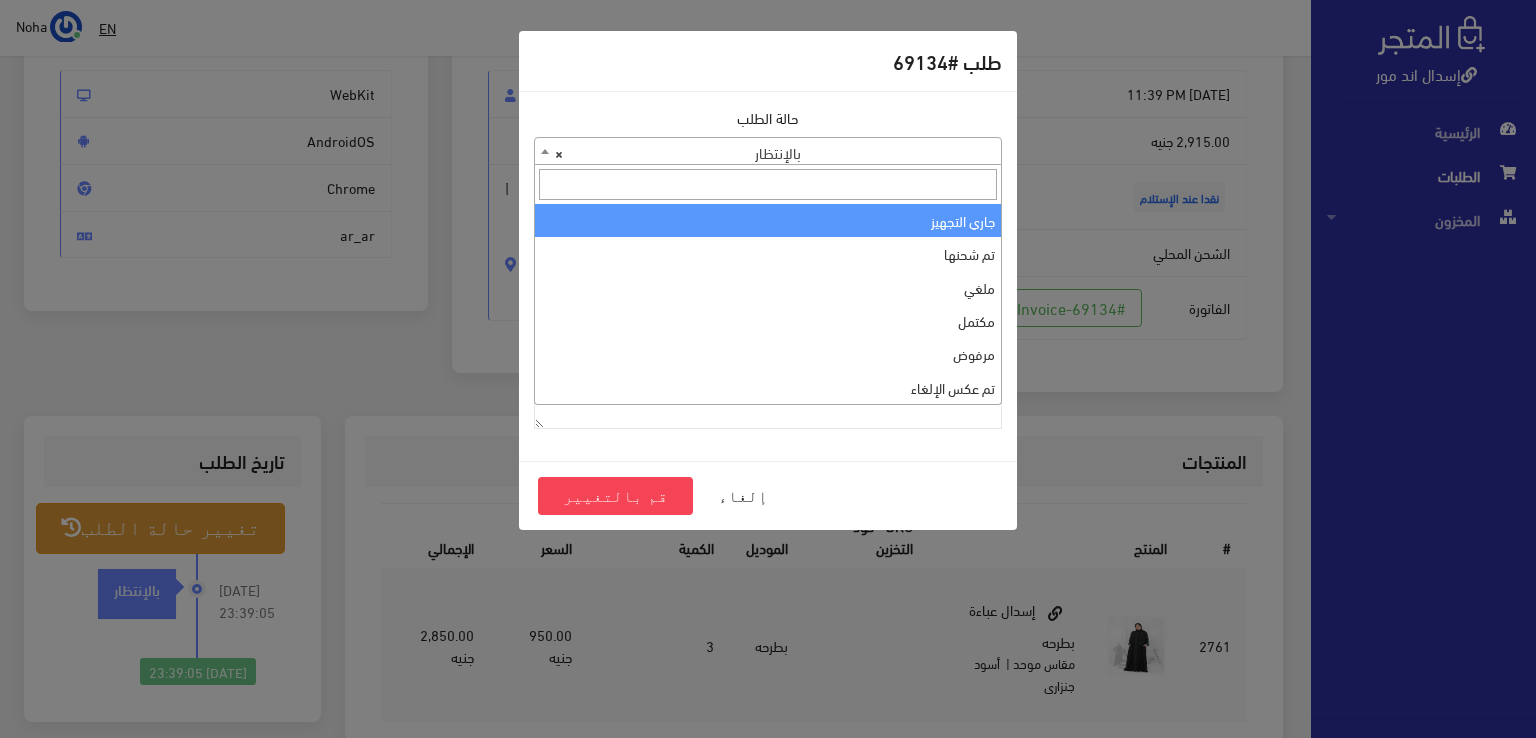 select on "1" 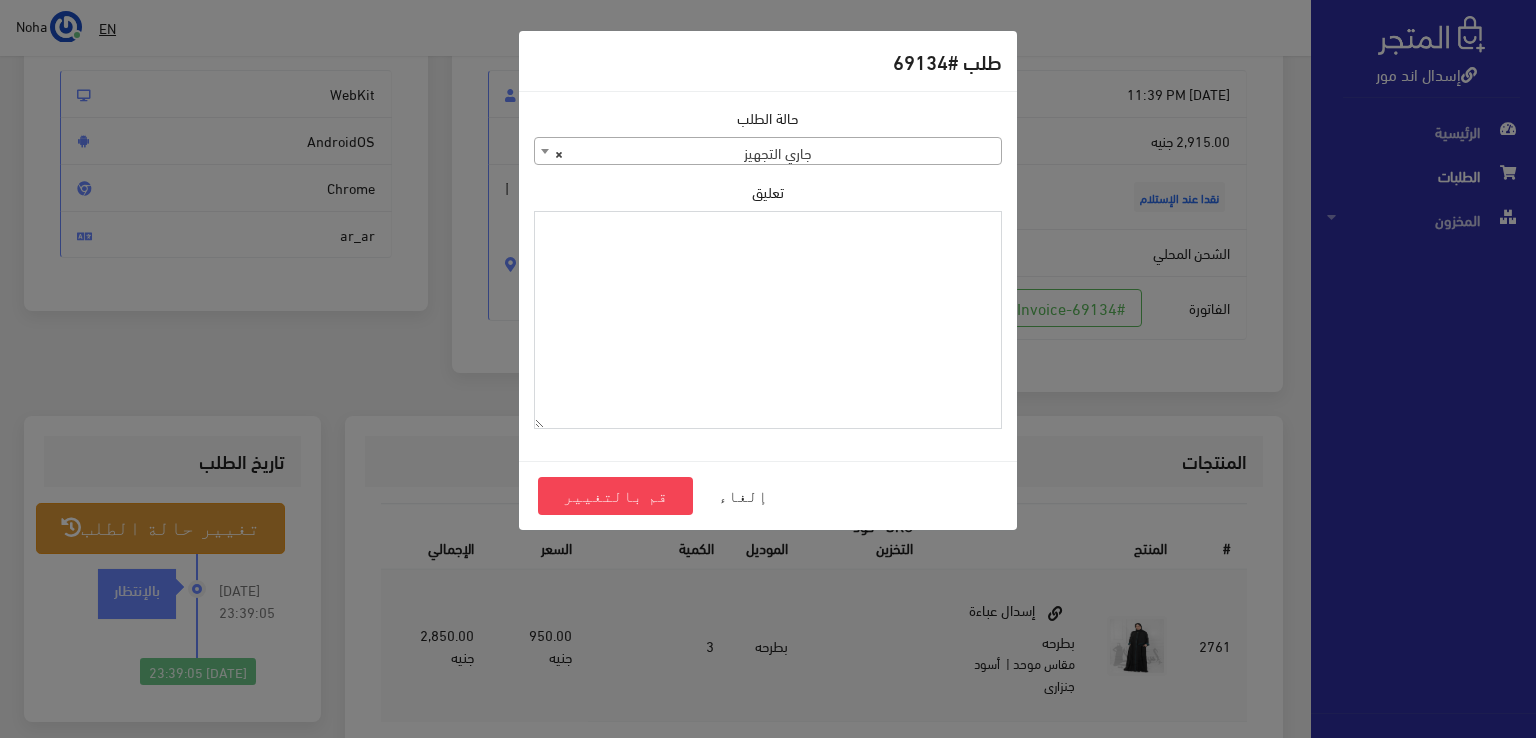 paste on "1101392" 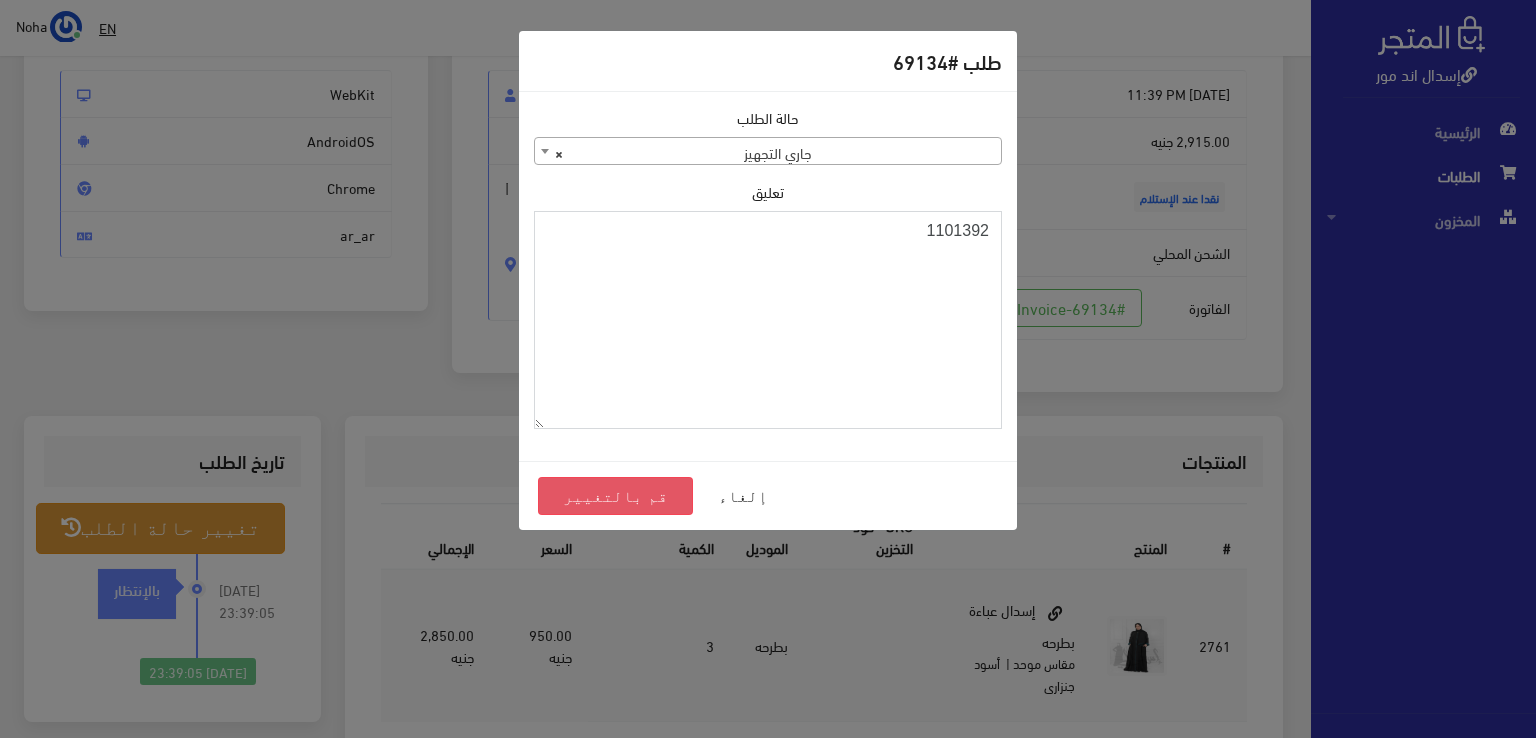 type on "1101392" 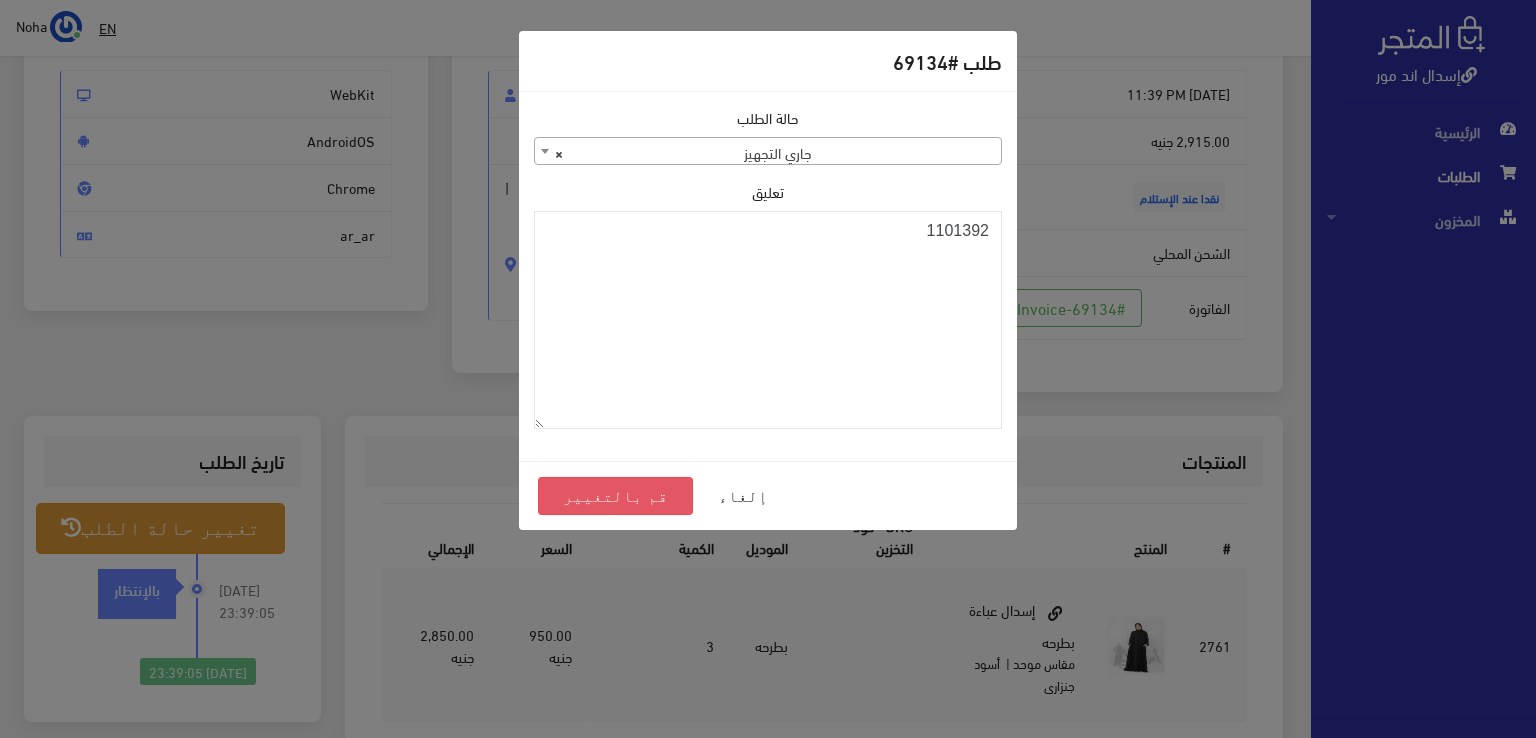 click on "قم بالتغيير" at bounding box center [615, 496] 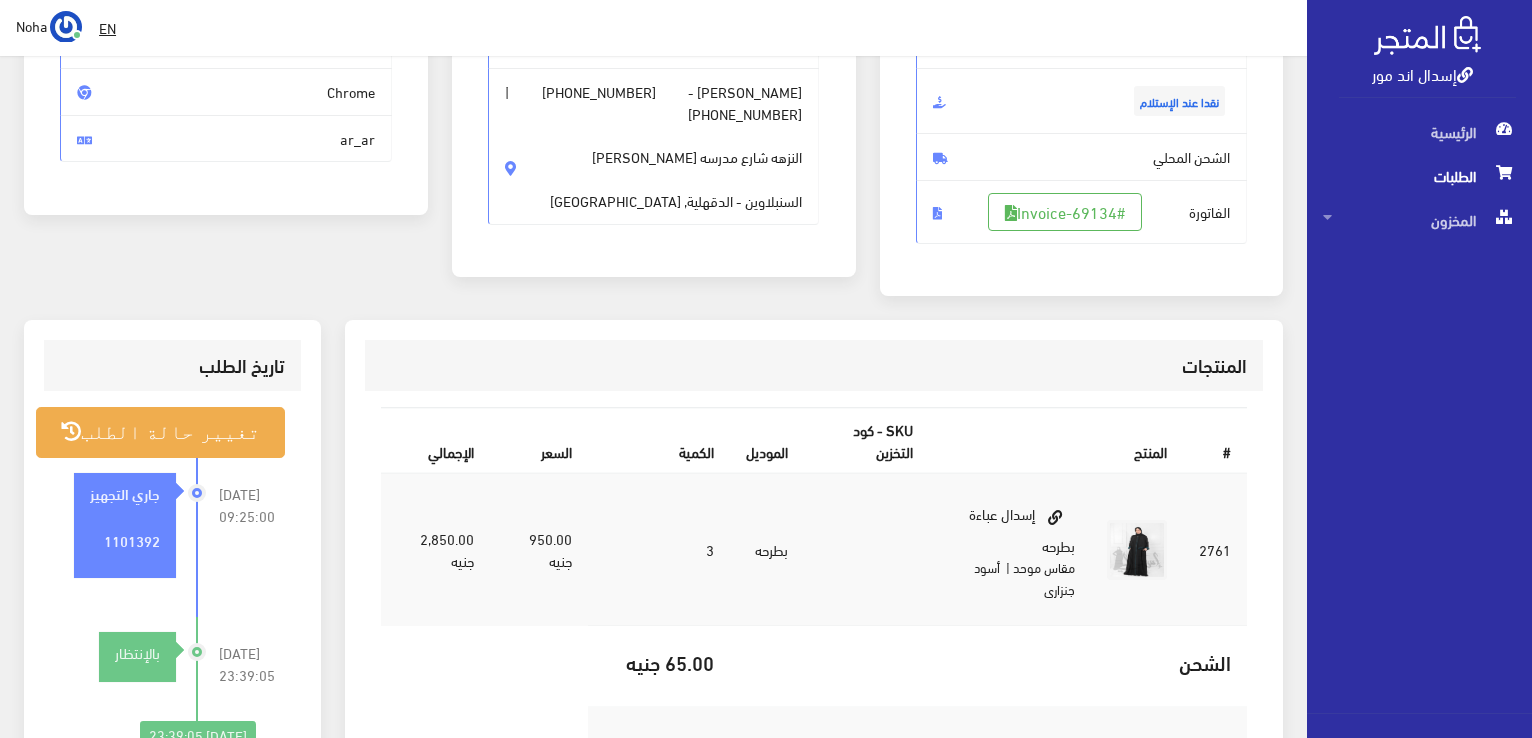 scroll, scrollTop: 300, scrollLeft: 0, axis: vertical 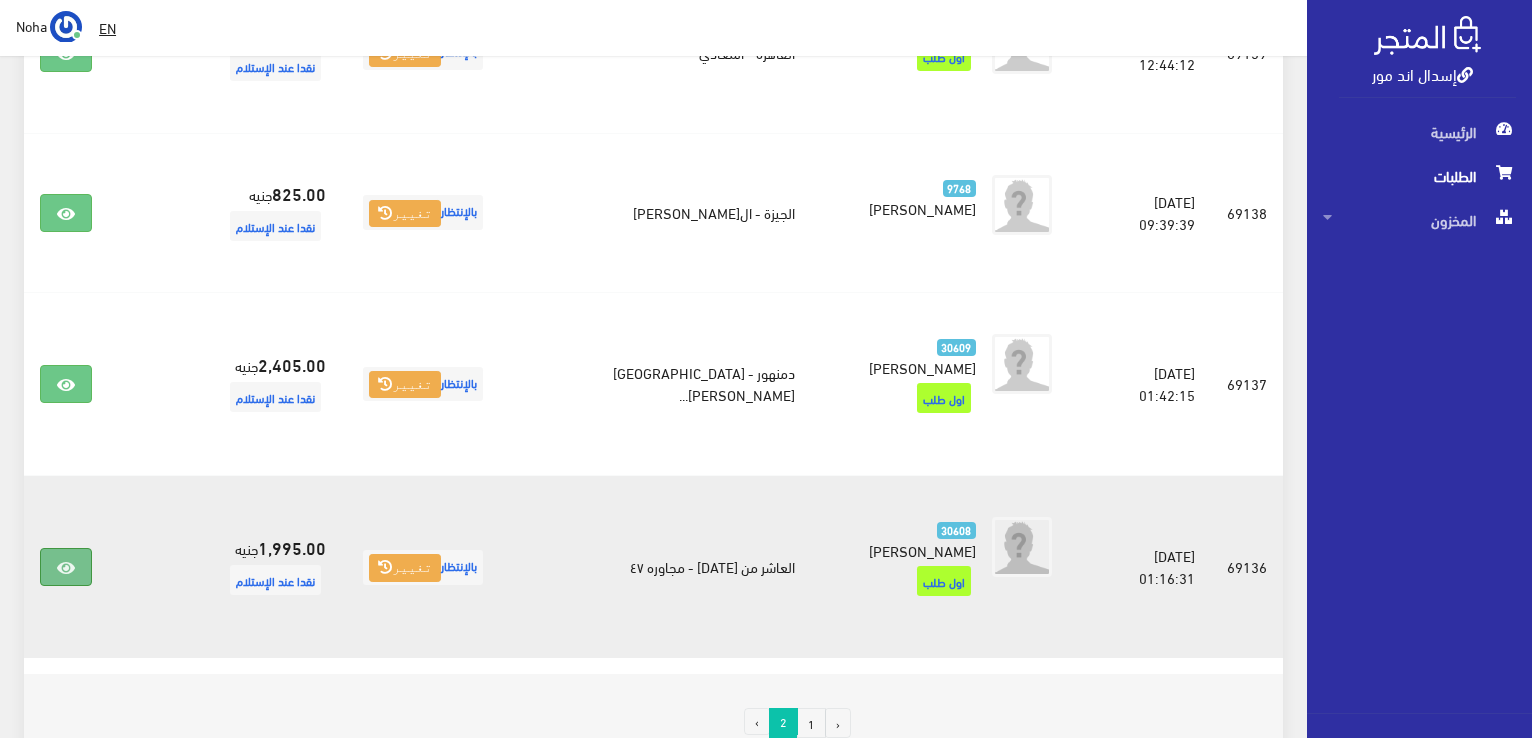 click at bounding box center (66, 568) 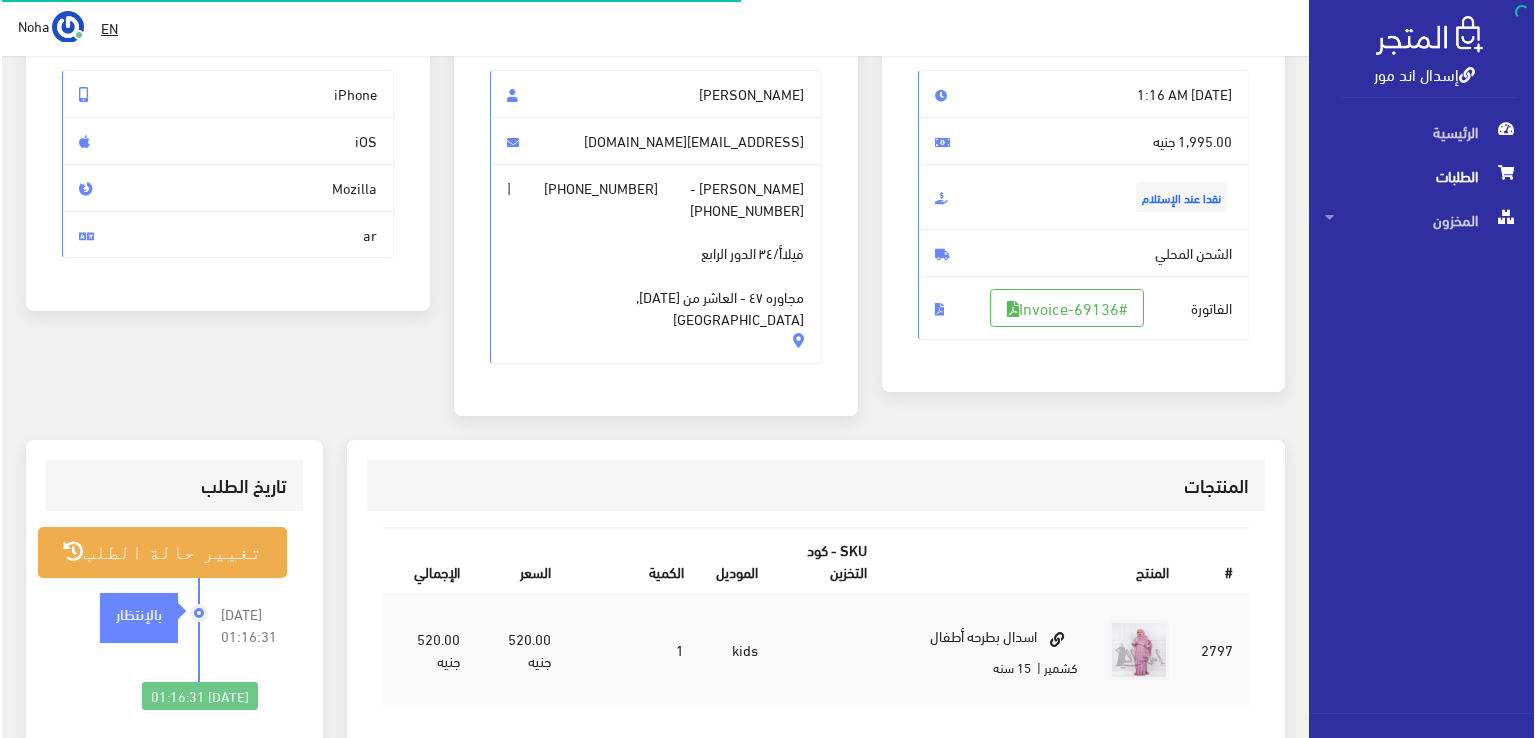 scroll, scrollTop: 200, scrollLeft: 0, axis: vertical 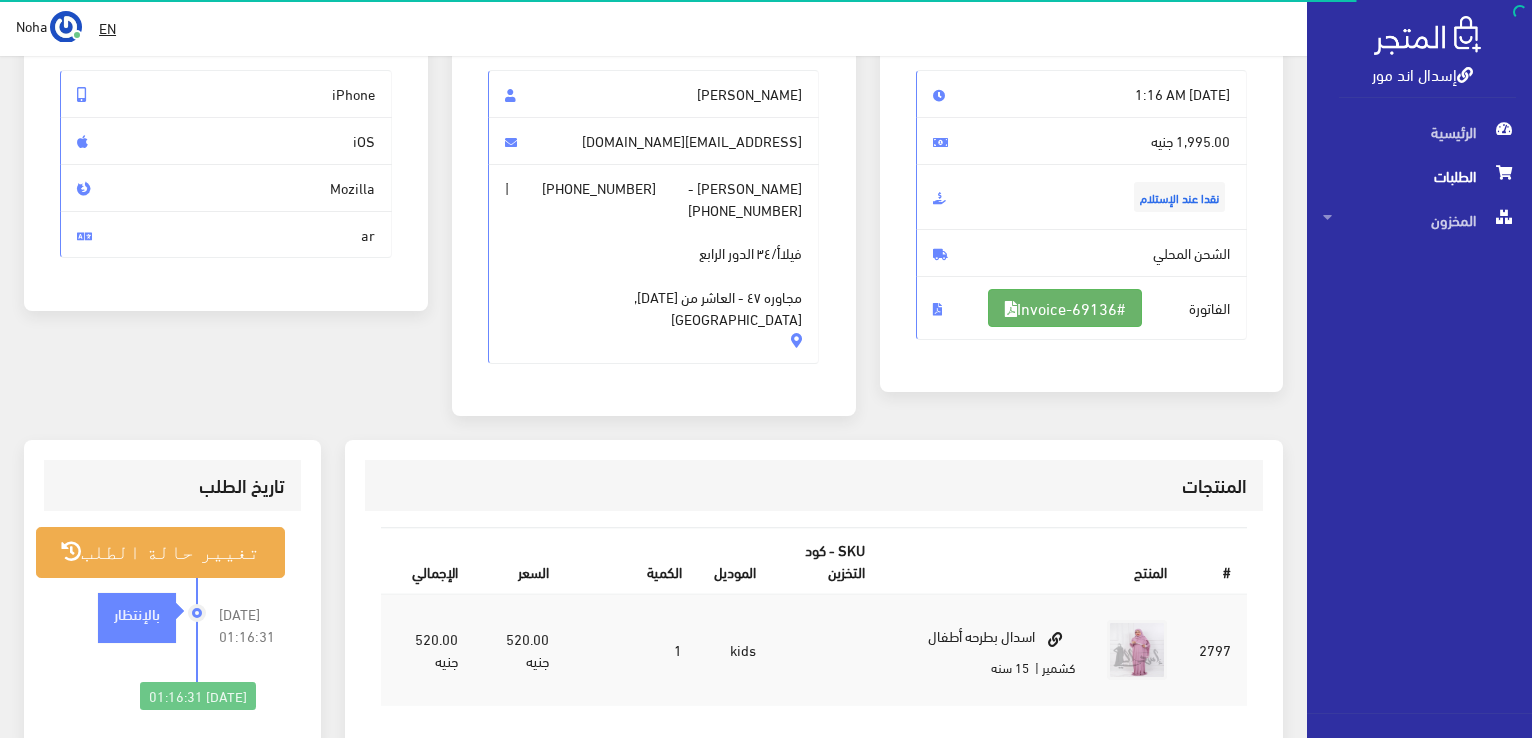 click on "#Invoice-69136" at bounding box center [1065, 308] 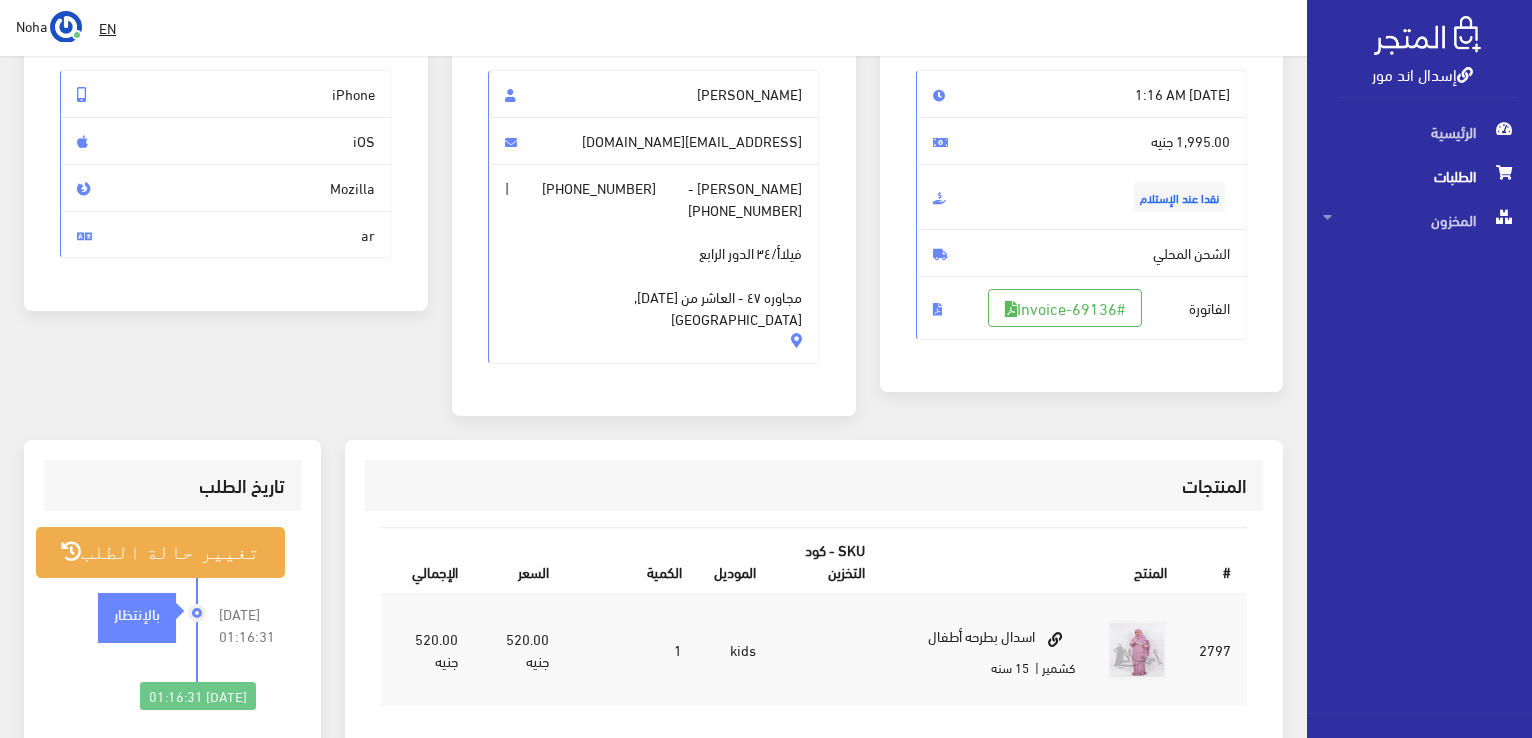click on "بالإنتظار" at bounding box center (137, 618) 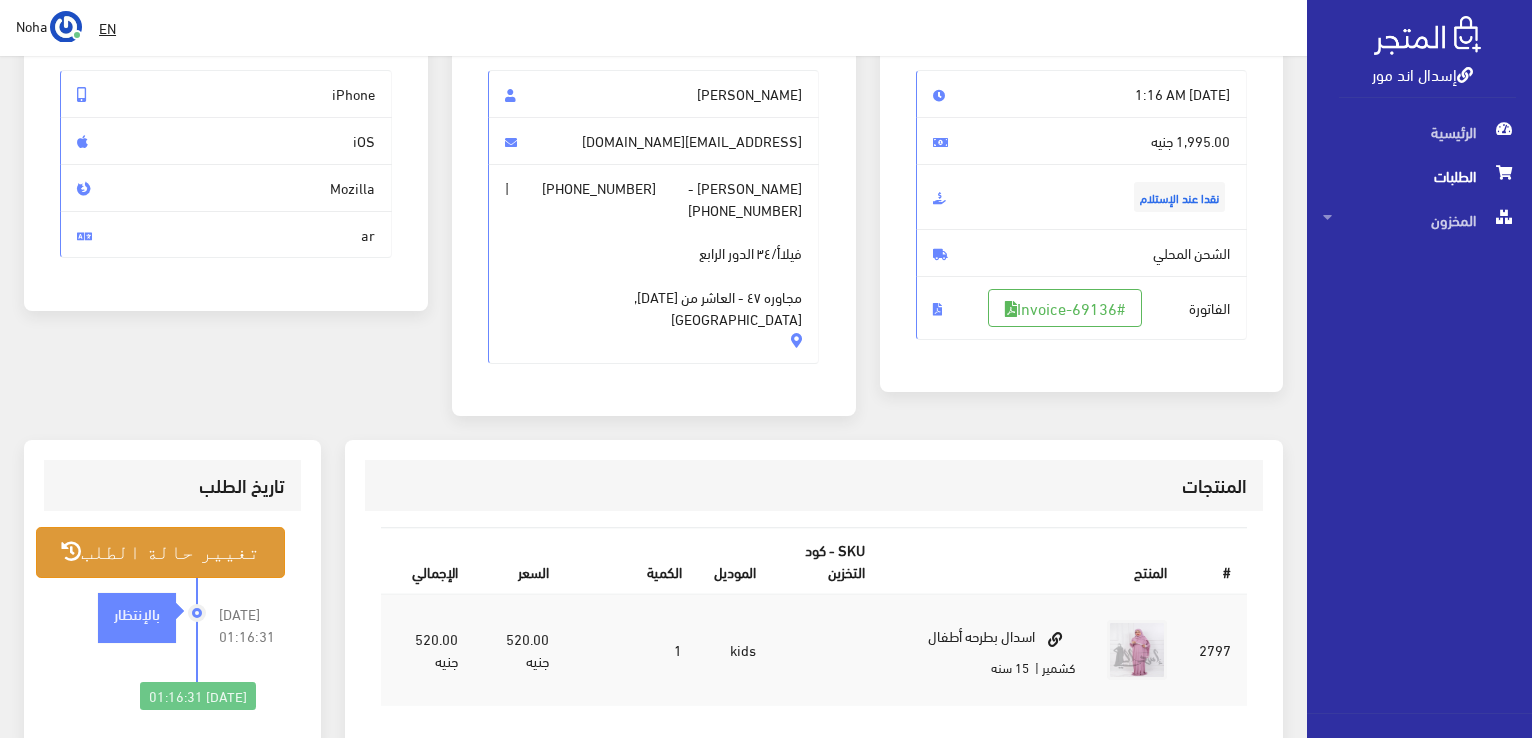 click on "تغيير حالة الطلب" at bounding box center [160, 552] 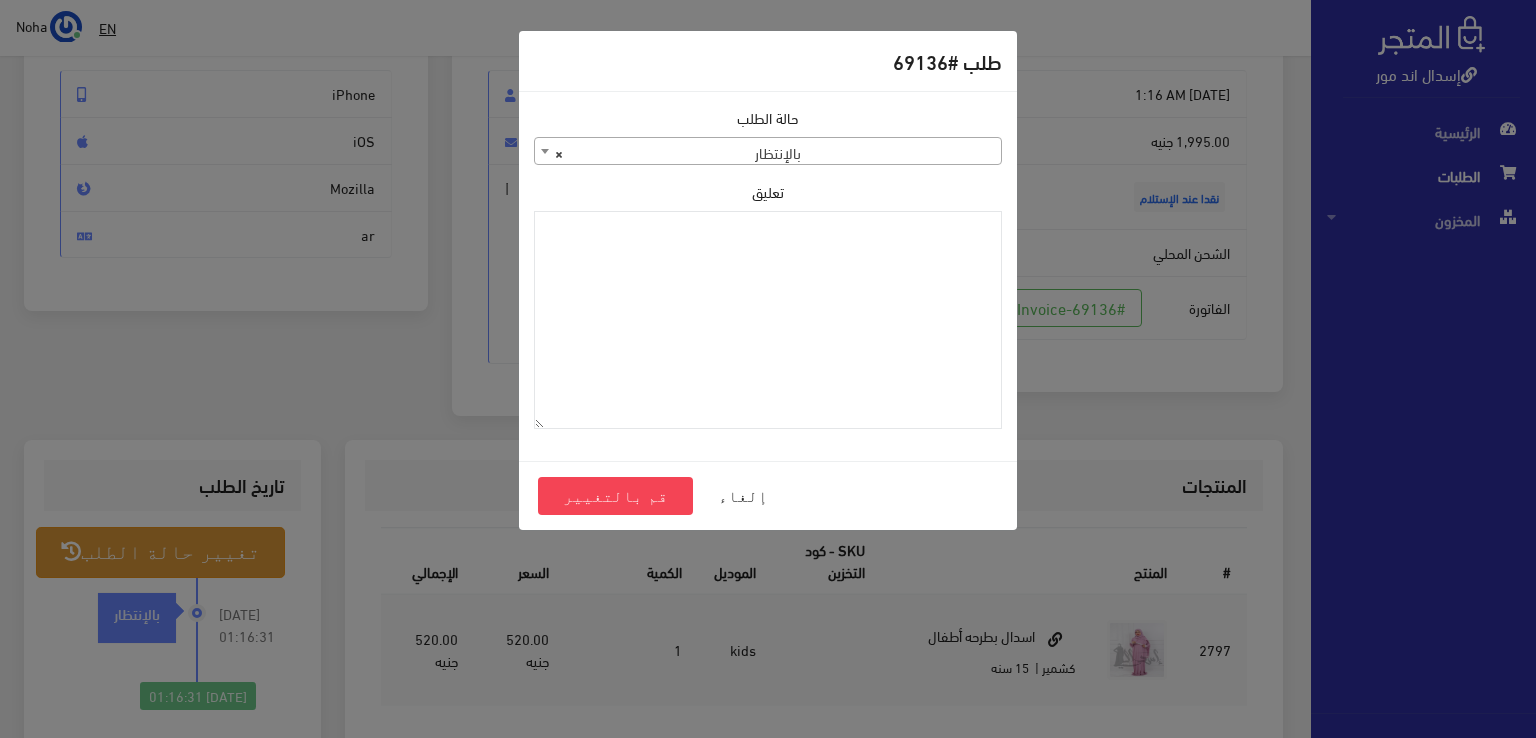click on "× بالإنتظار" at bounding box center [768, 152] 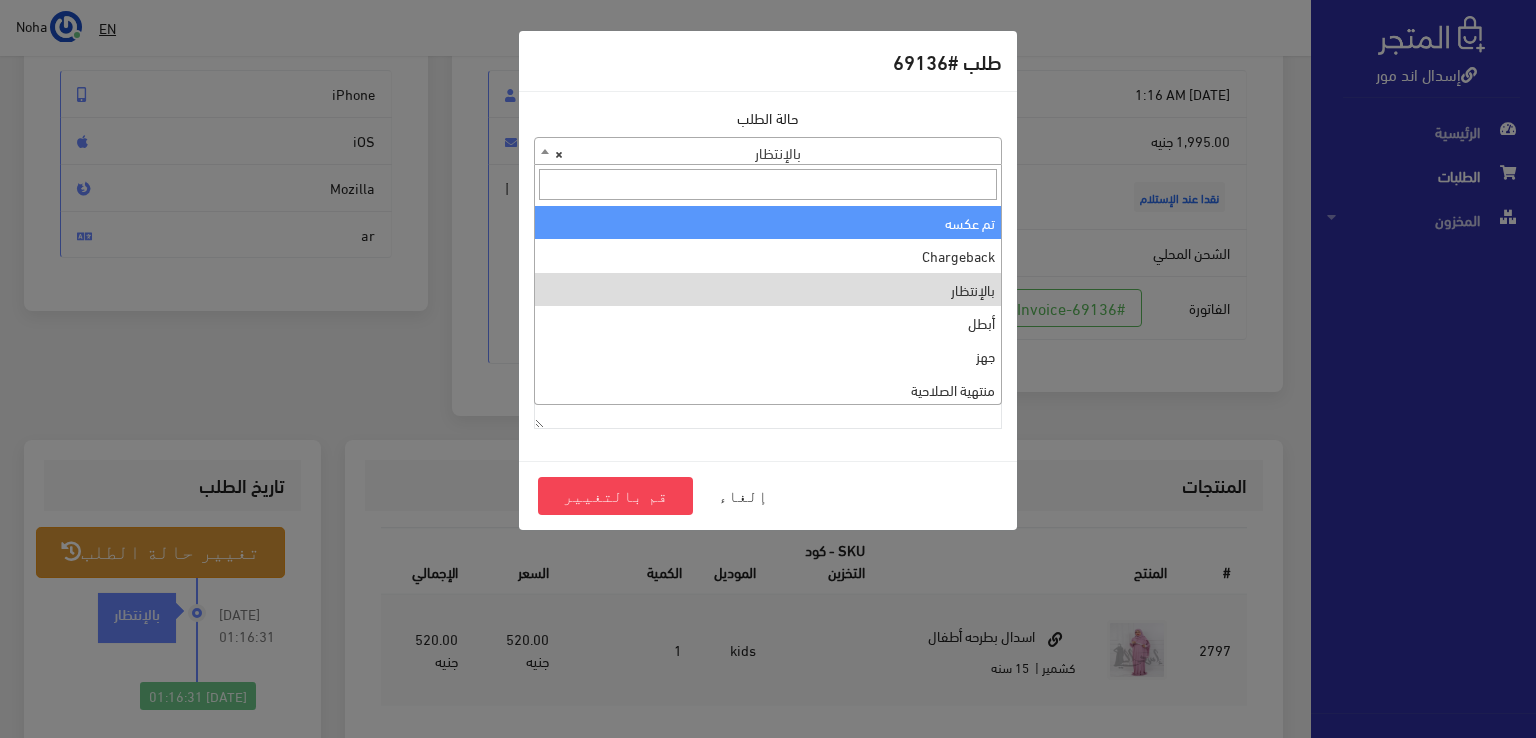 scroll, scrollTop: 0, scrollLeft: 0, axis: both 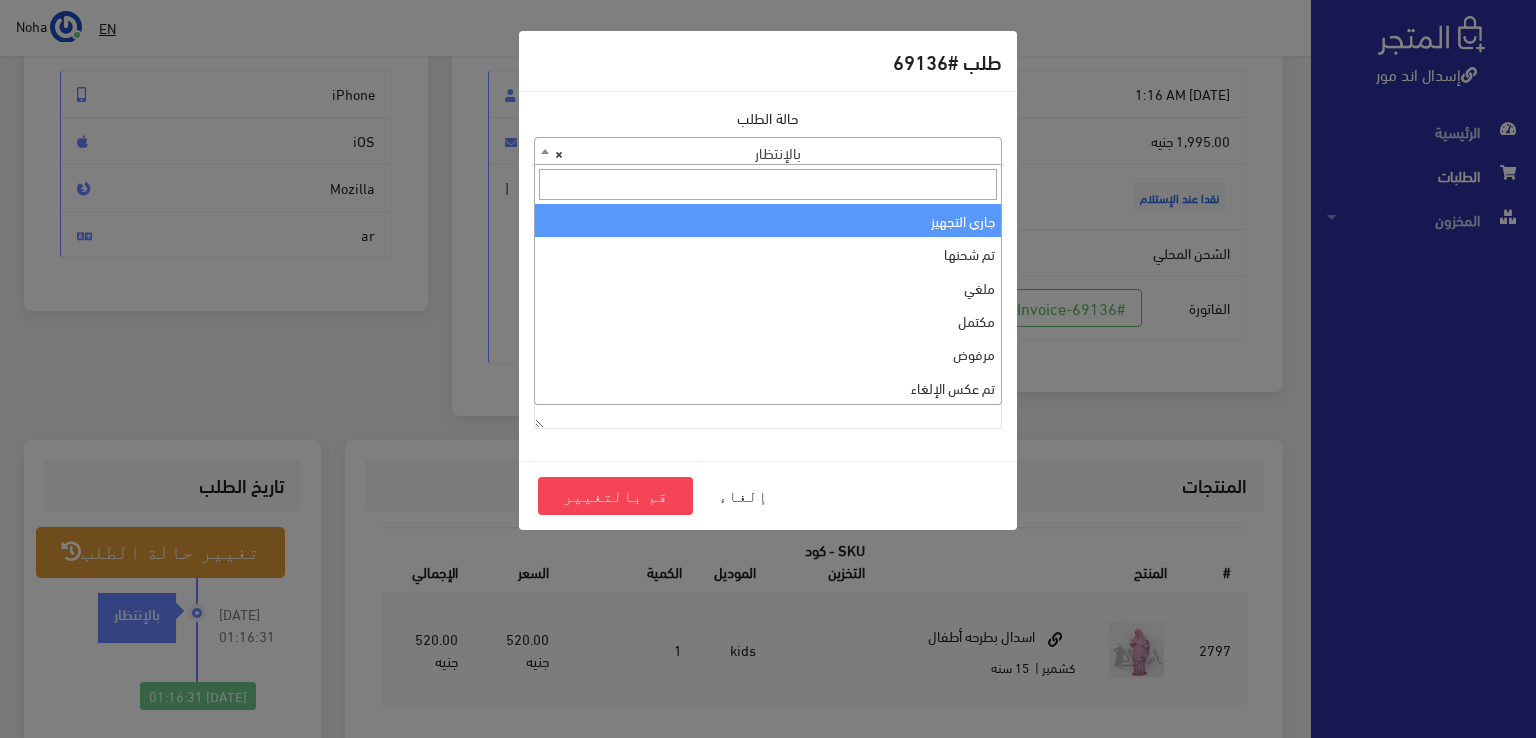 select on "1" 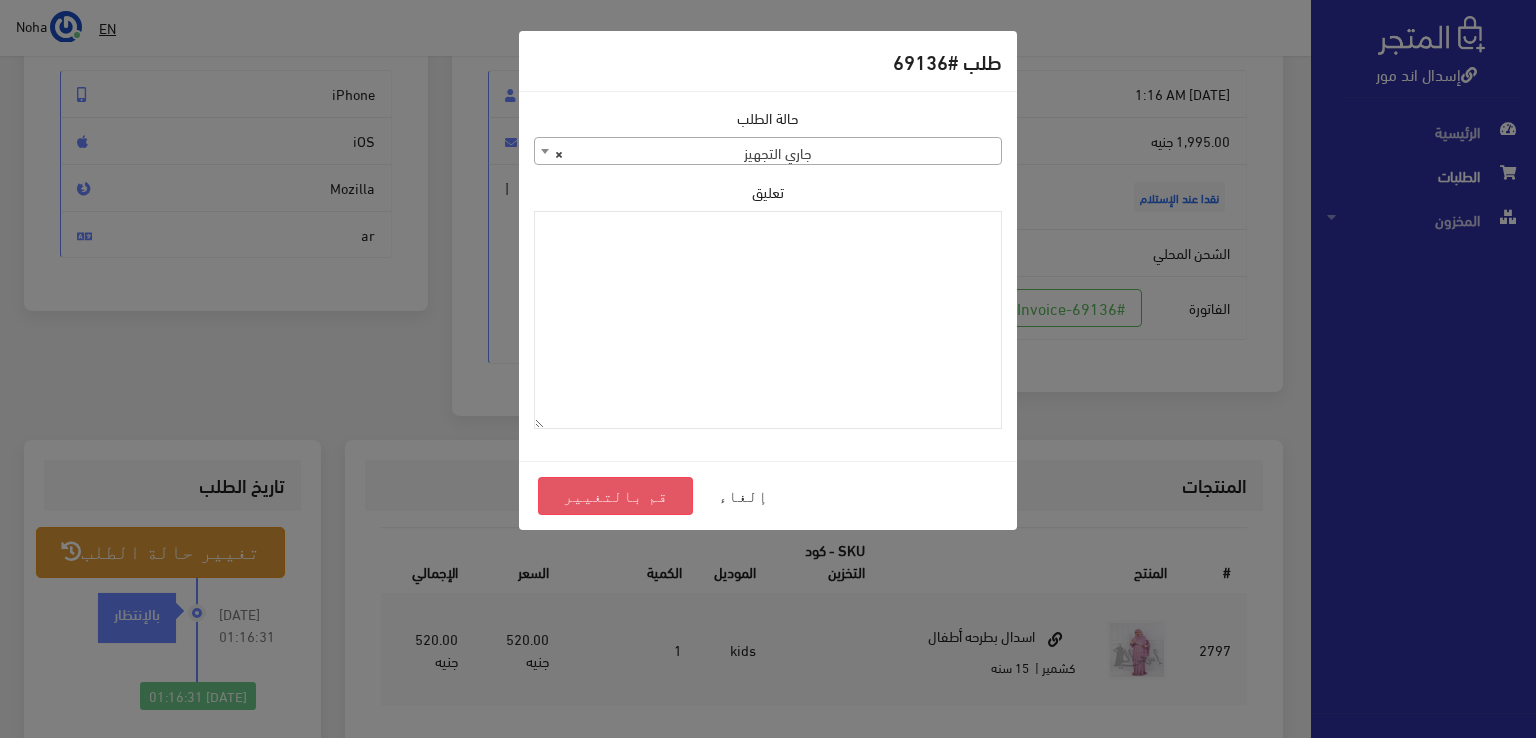 click on "قم بالتغيير" at bounding box center (615, 496) 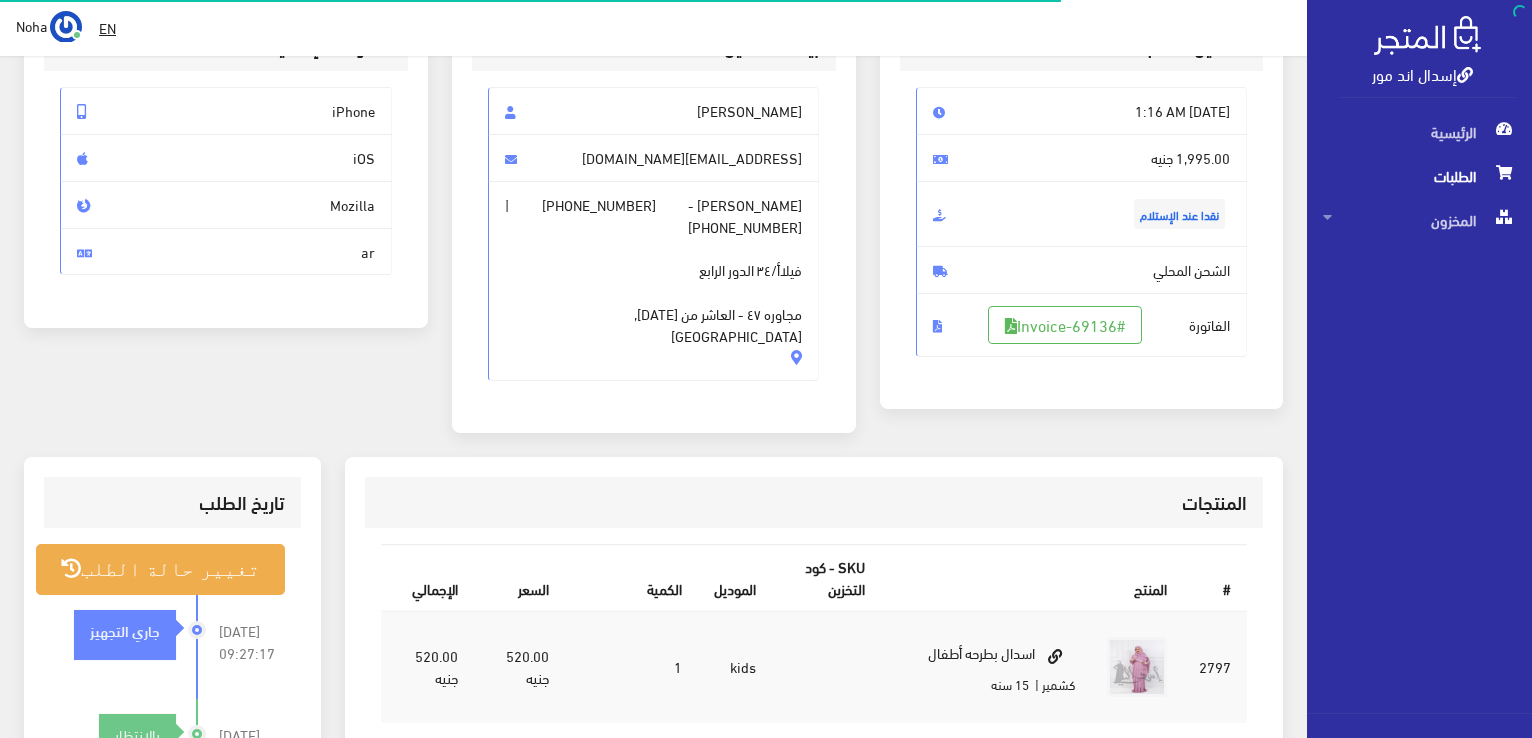 scroll, scrollTop: 200, scrollLeft: 0, axis: vertical 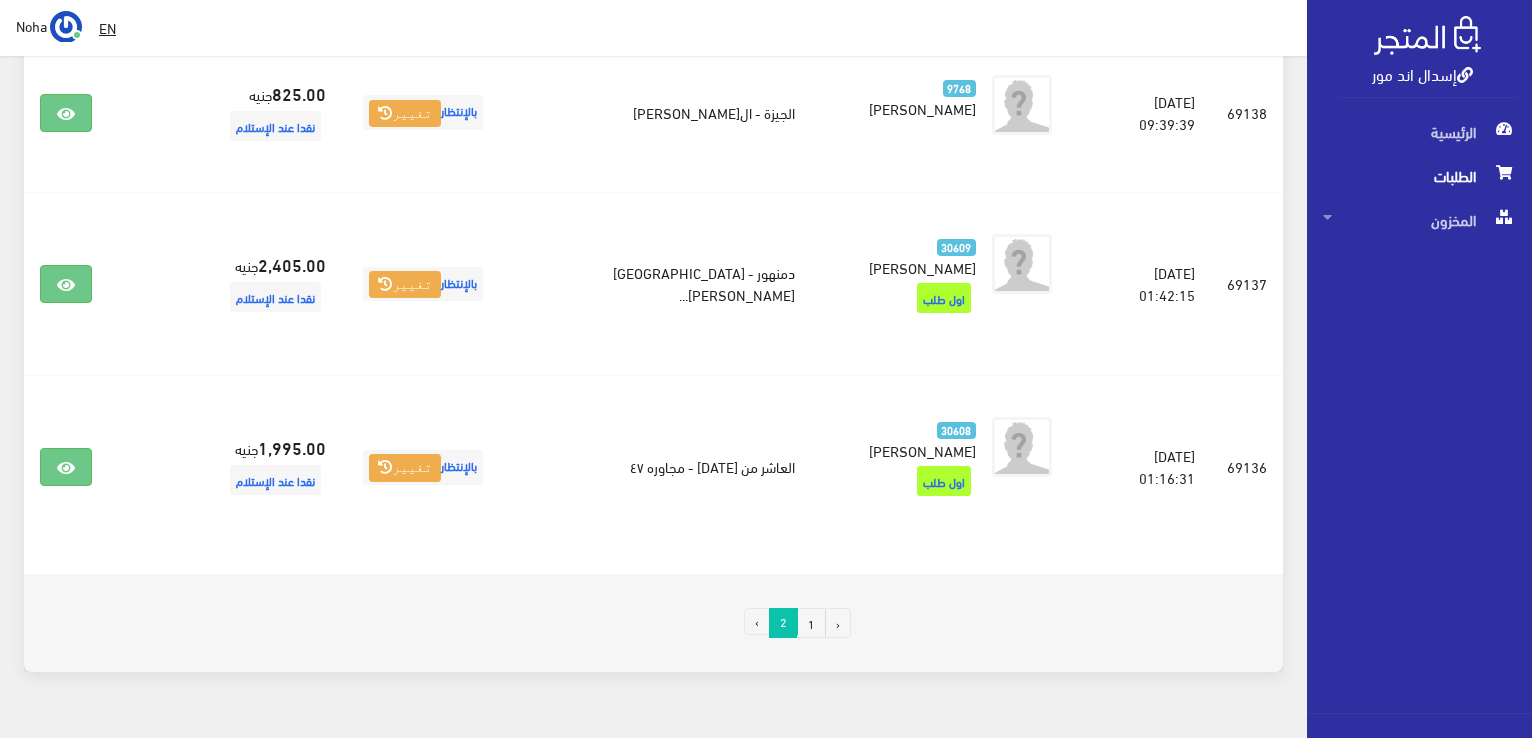 click on "1" at bounding box center [811, 623] 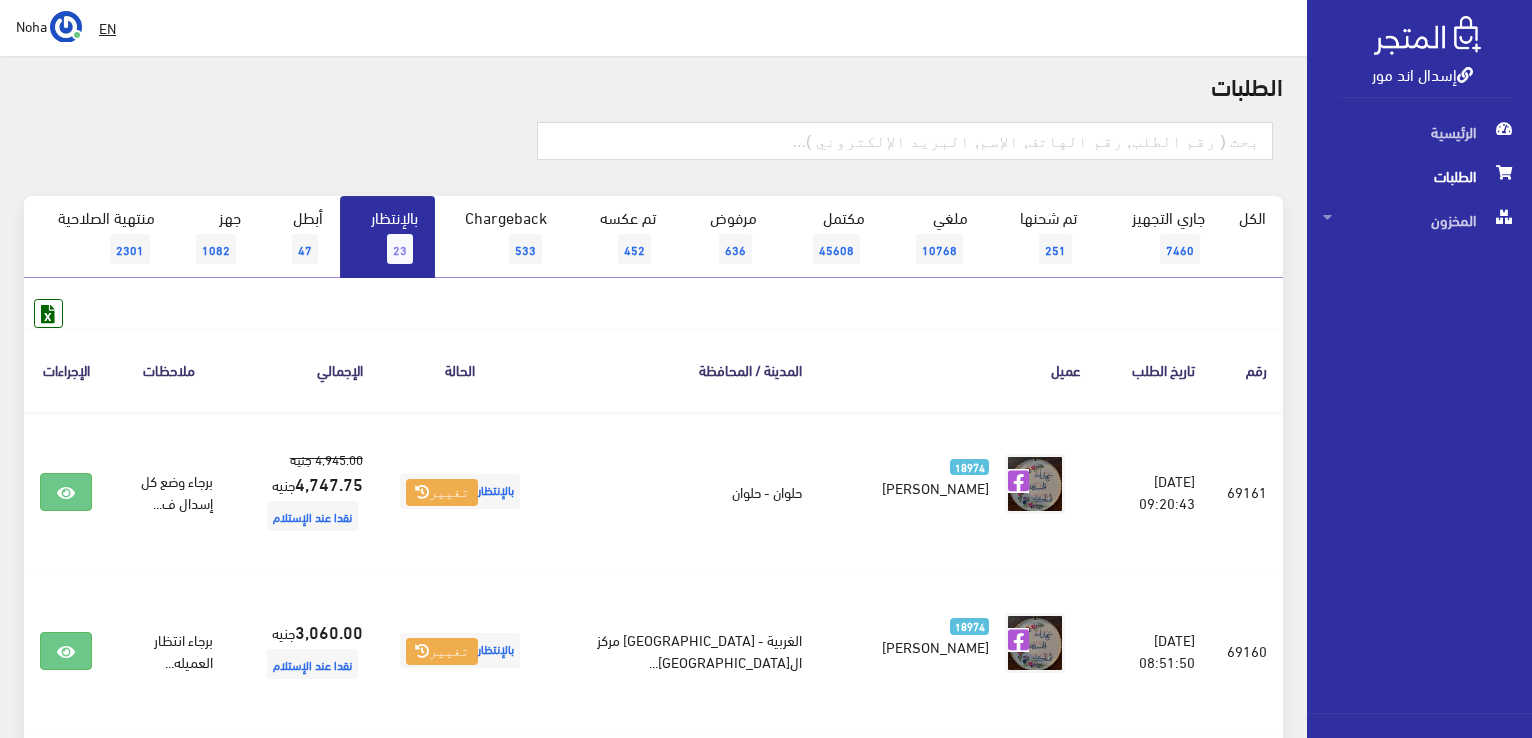 scroll, scrollTop: 268, scrollLeft: 0, axis: vertical 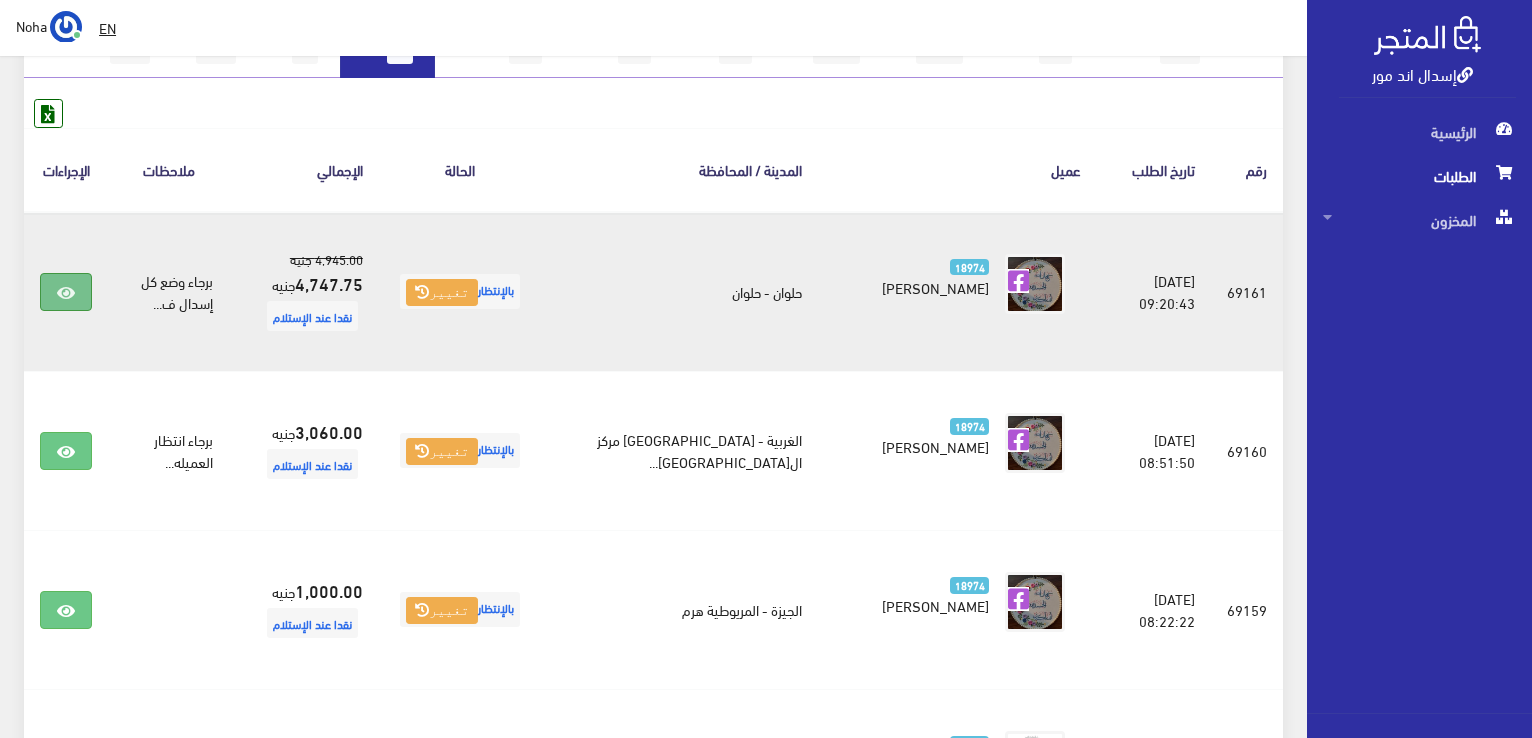 click at bounding box center (66, 292) 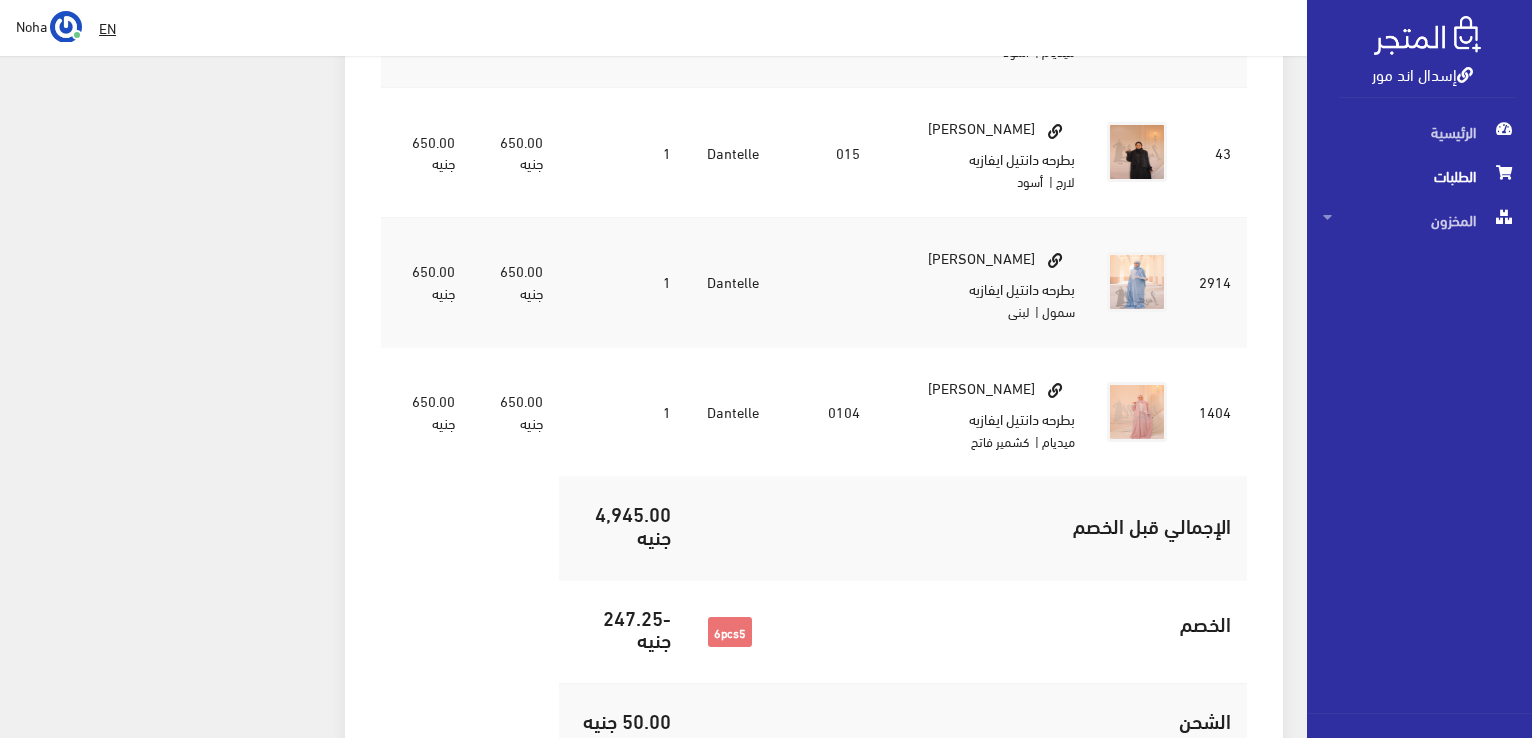 scroll, scrollTop: 1600, scrollLeft: 0, axis: vertical 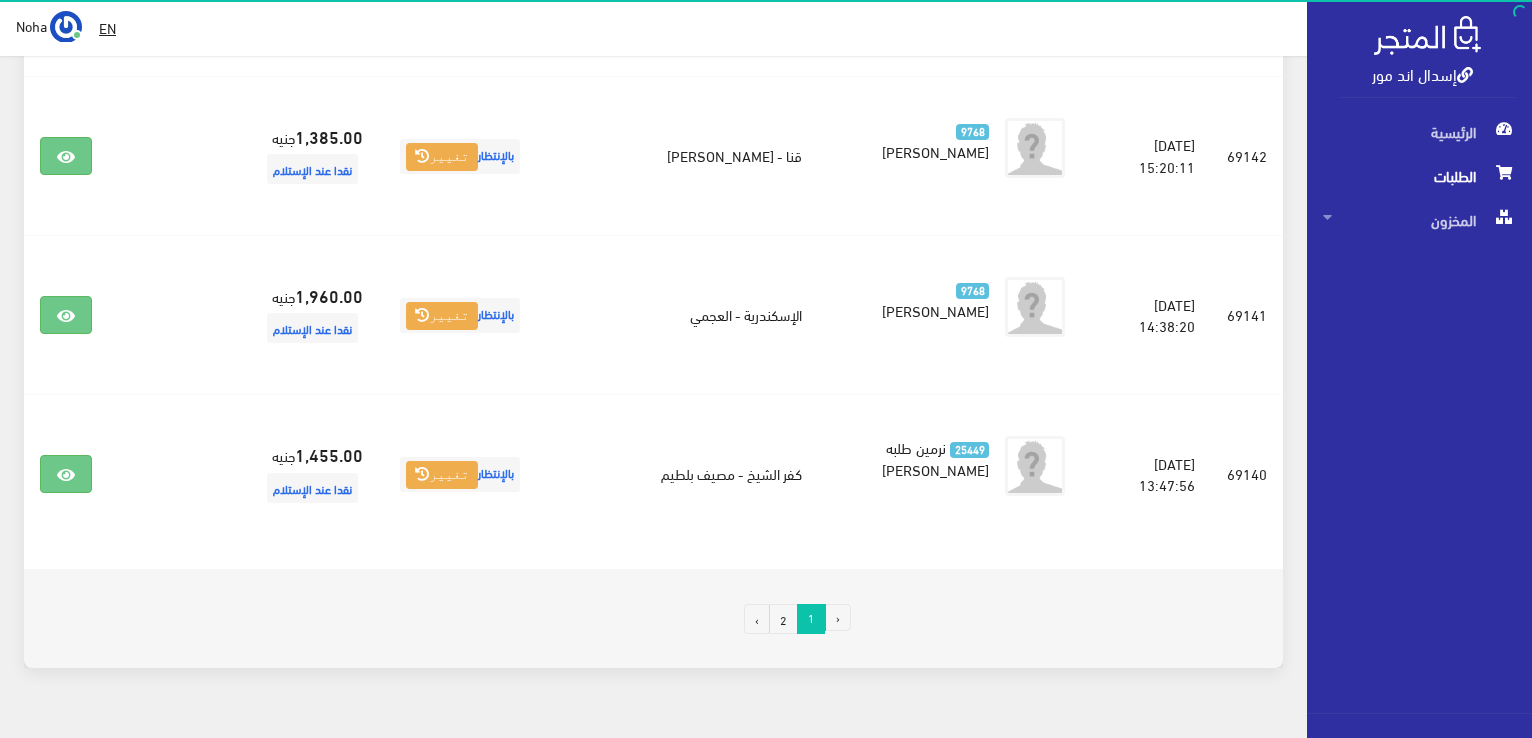 click on "2" at bounding box center (783, 619) 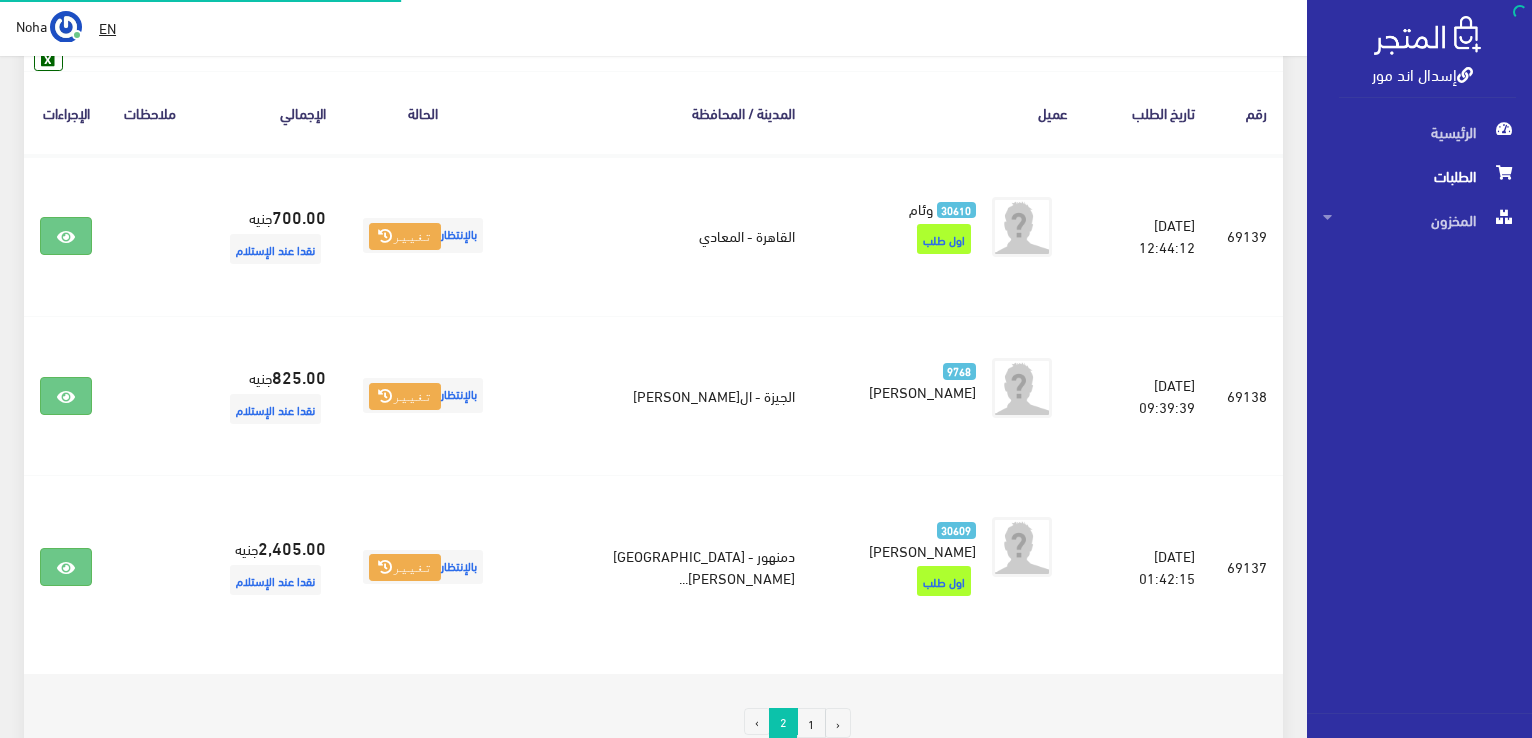 scroll, scrollTop: 446, scrollLeft: 0, axis: vertical 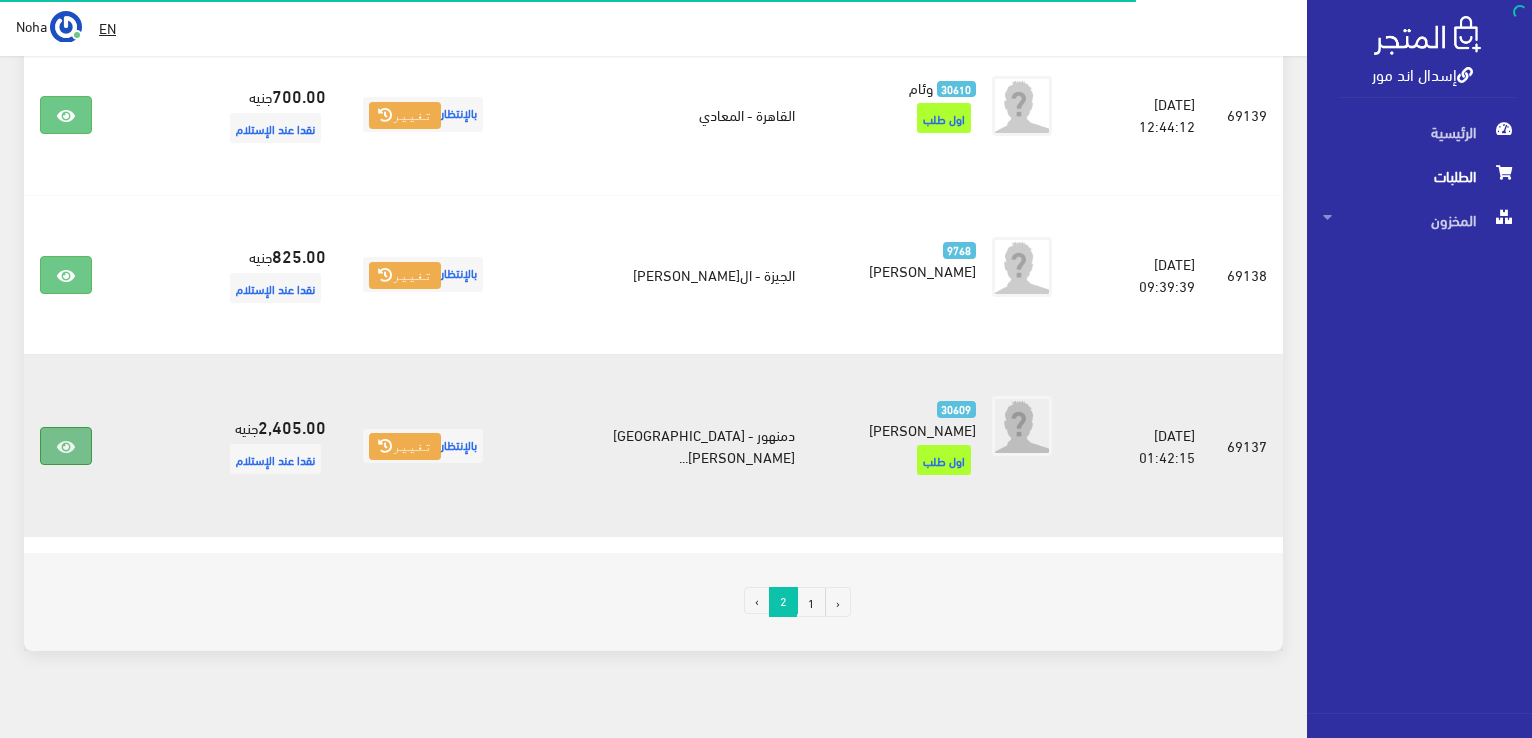 click at bounding box center [66, 447] 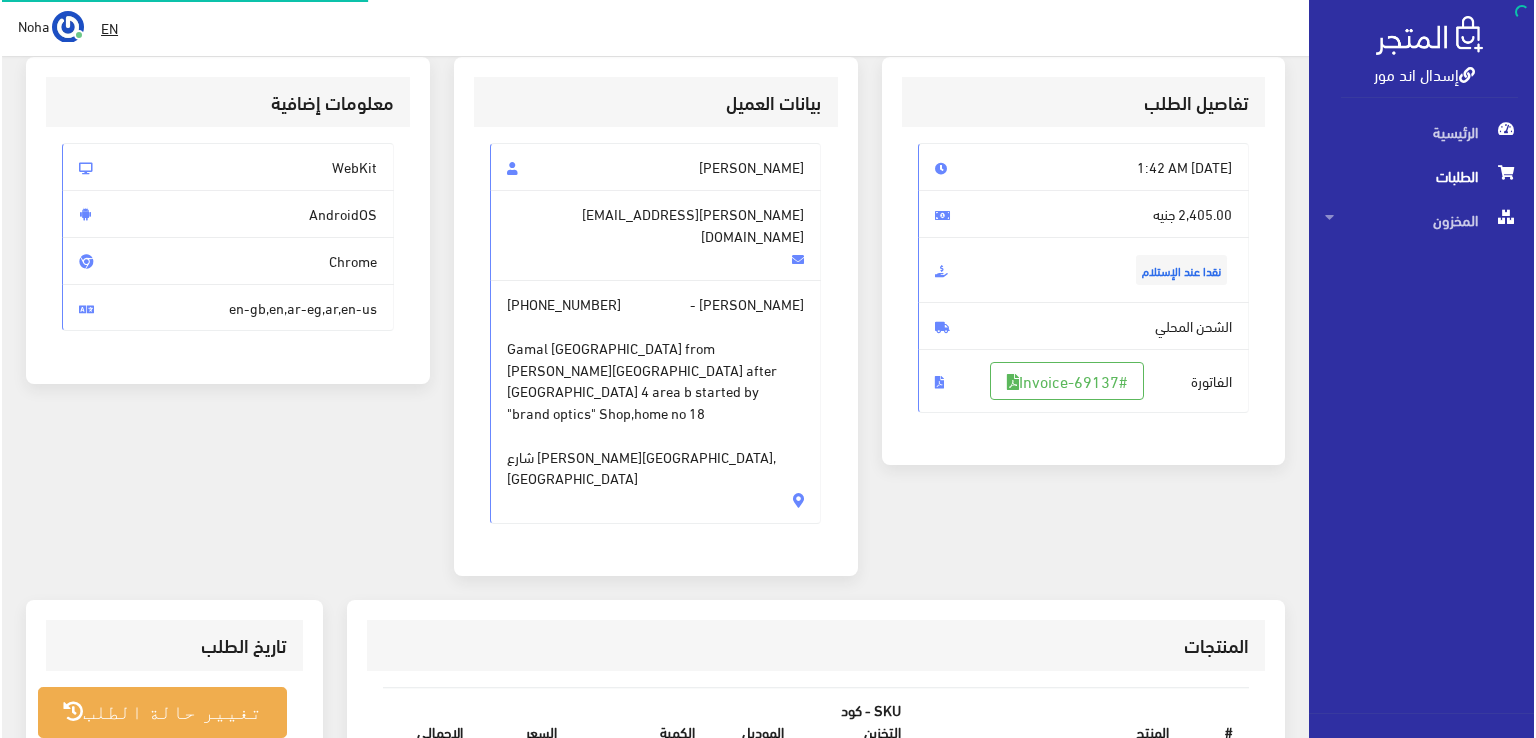 scroll, scrollTop: 200, scrollLeft: 0, axis: vertical 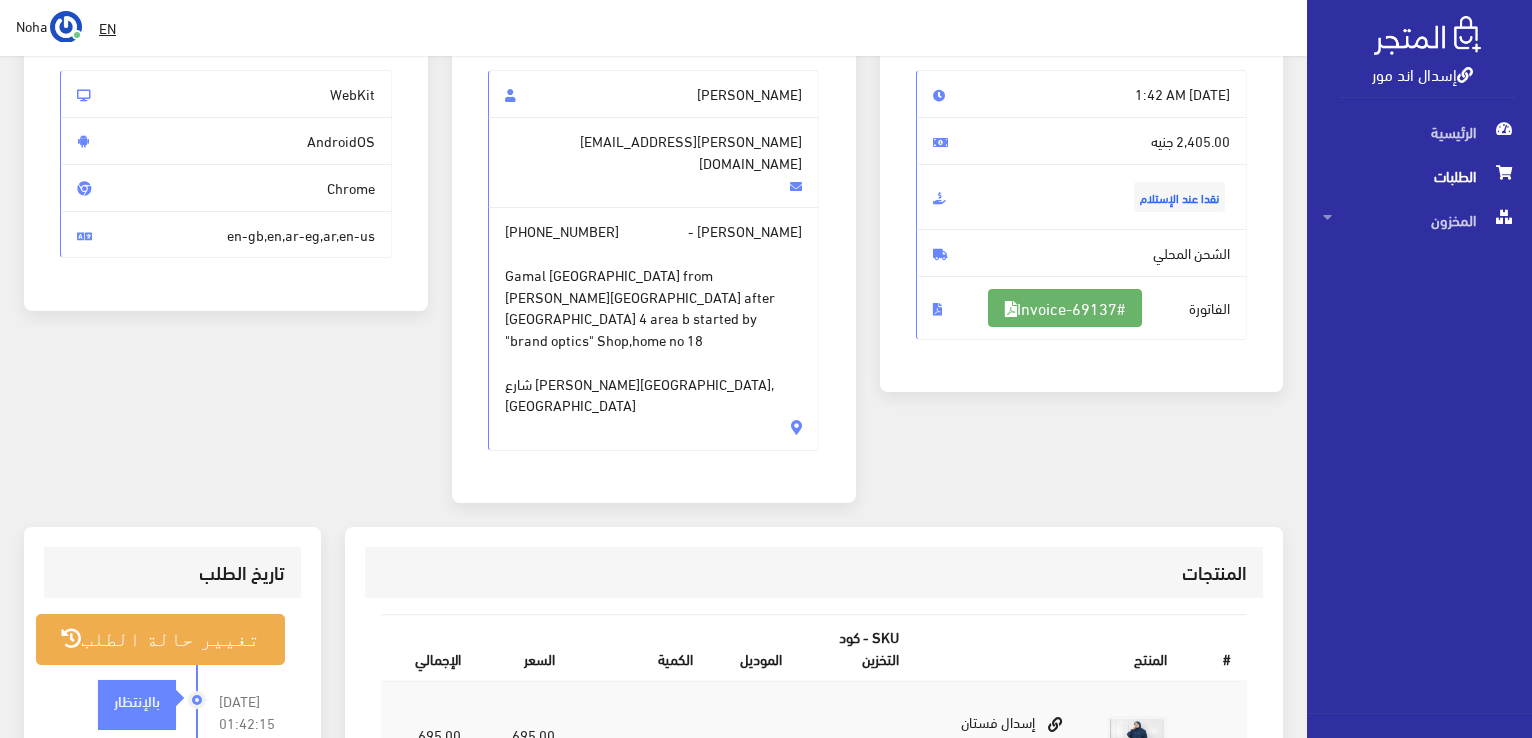 click on "#Invoice-69137" at bounding box center (1065, 308) 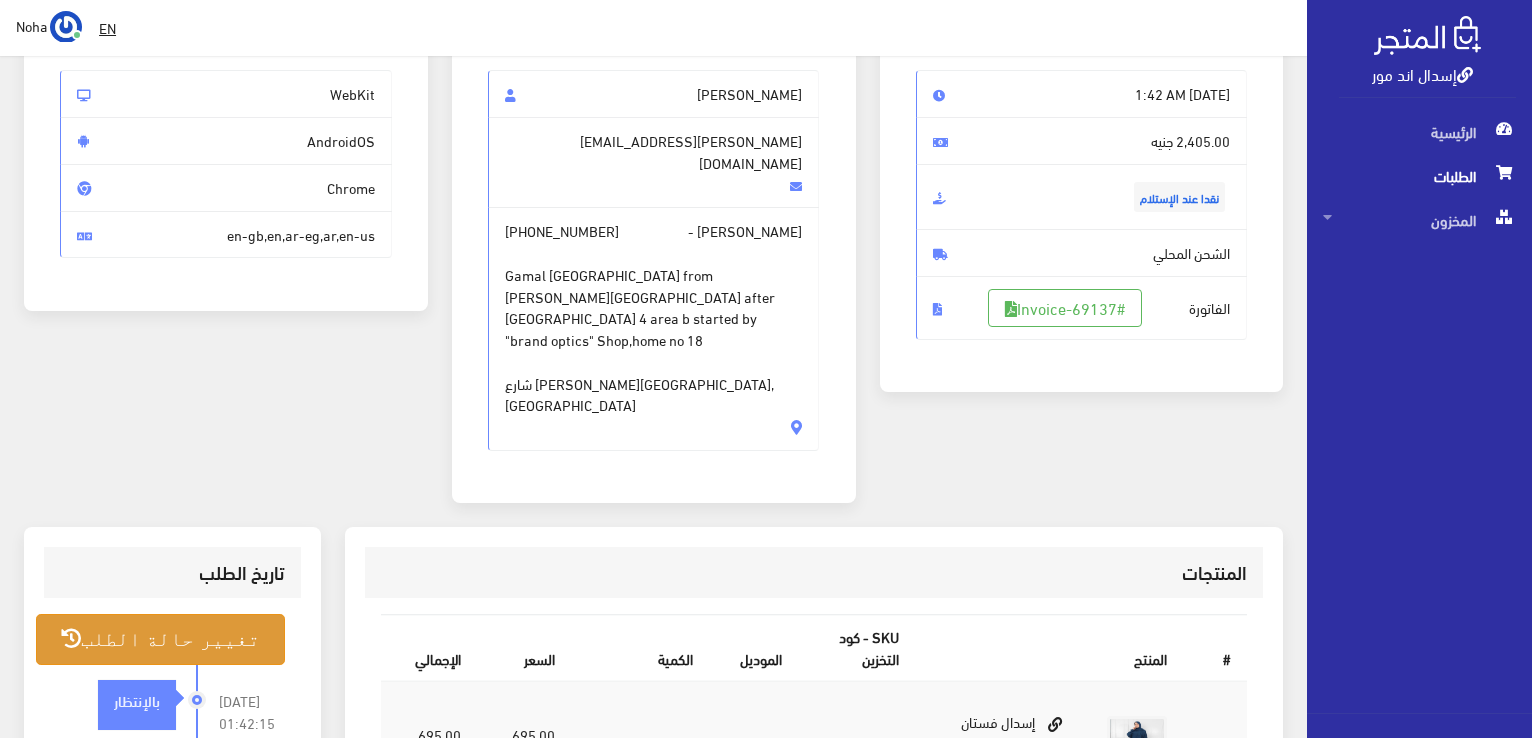 click on "تغيير حالة الطلب" at bounding box center (160, 639) 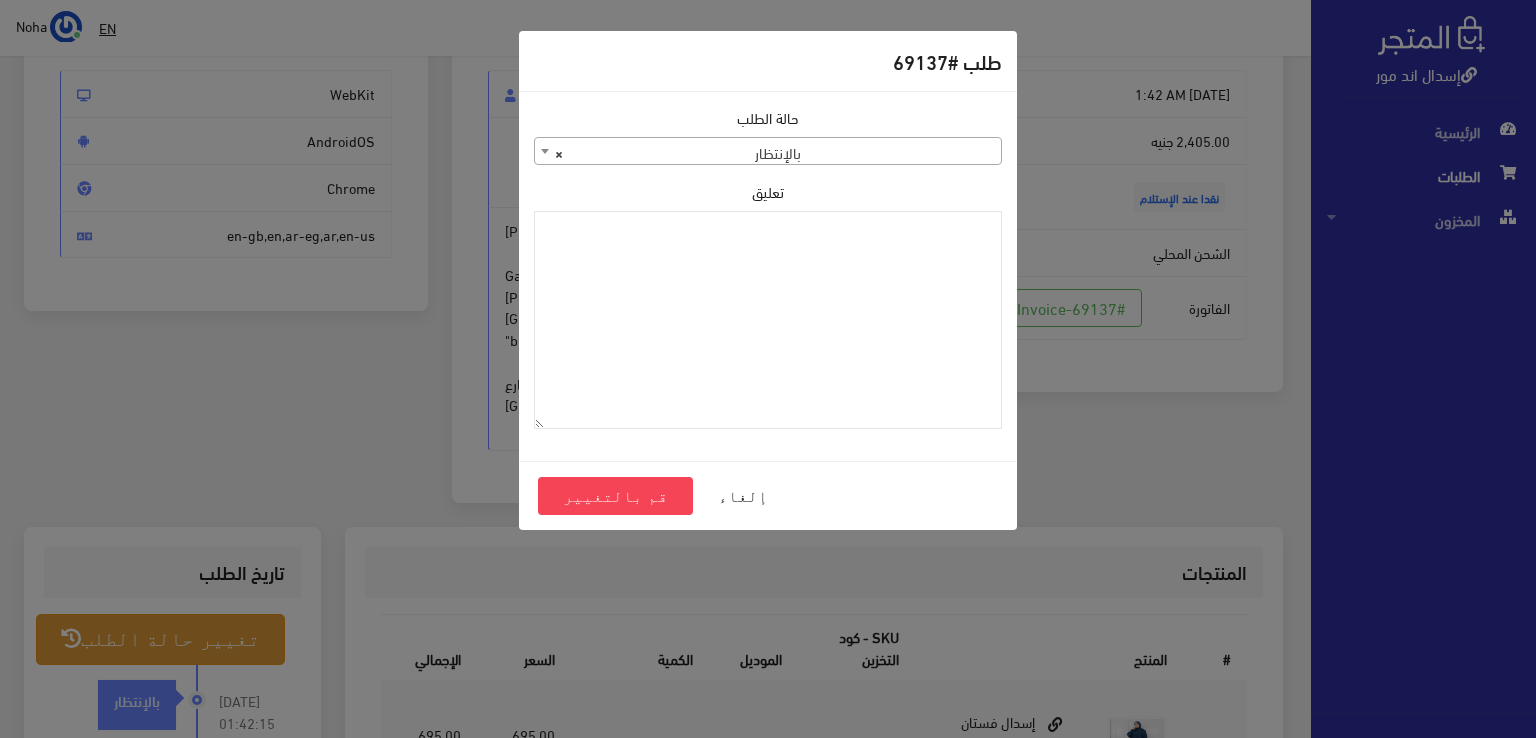 click on "× بالإنتظار" at bounding box center (768, 152) 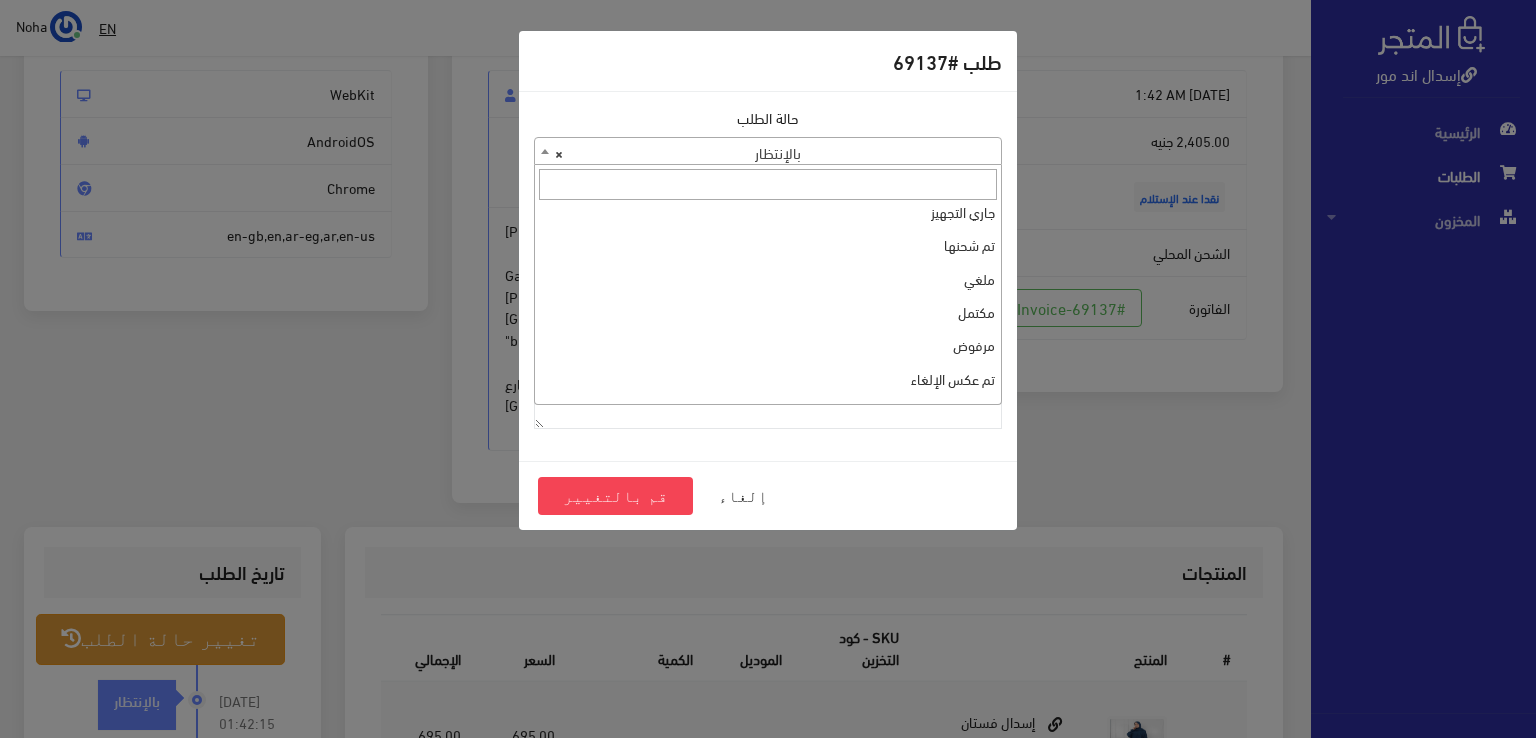 scroll, scrollTop: 0, scrollLeft: 0, axis: both 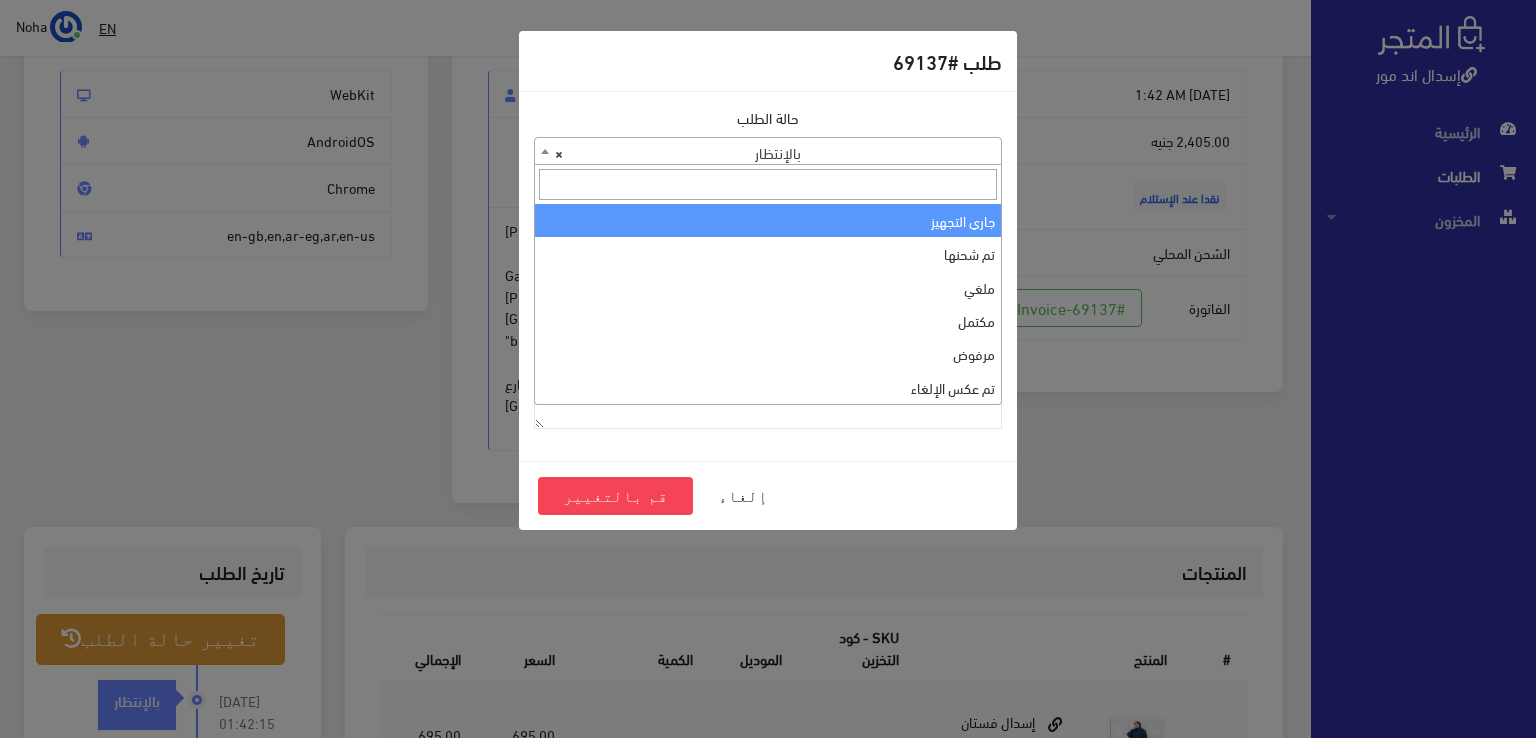 click at bounding box center [768, 184] 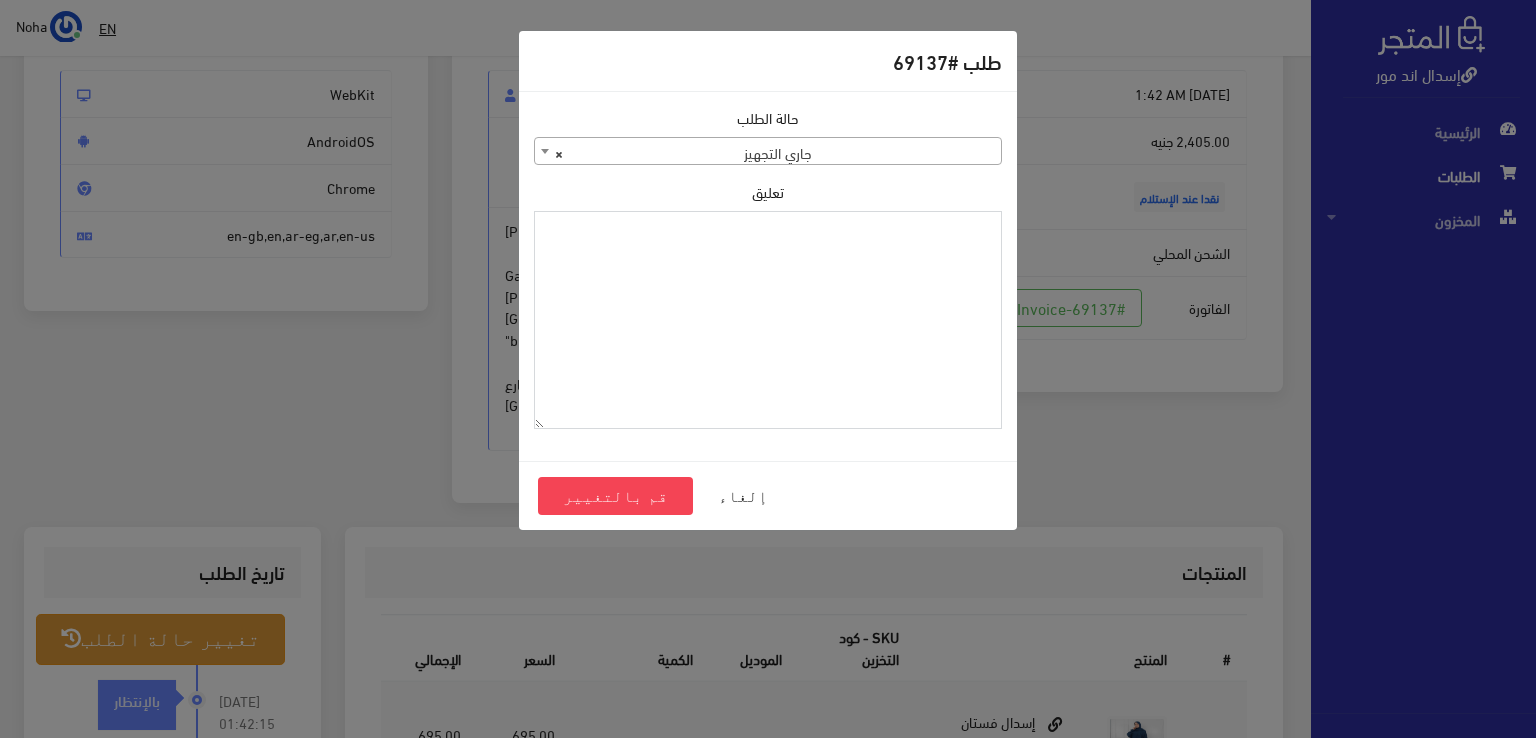 paste on "1101392" 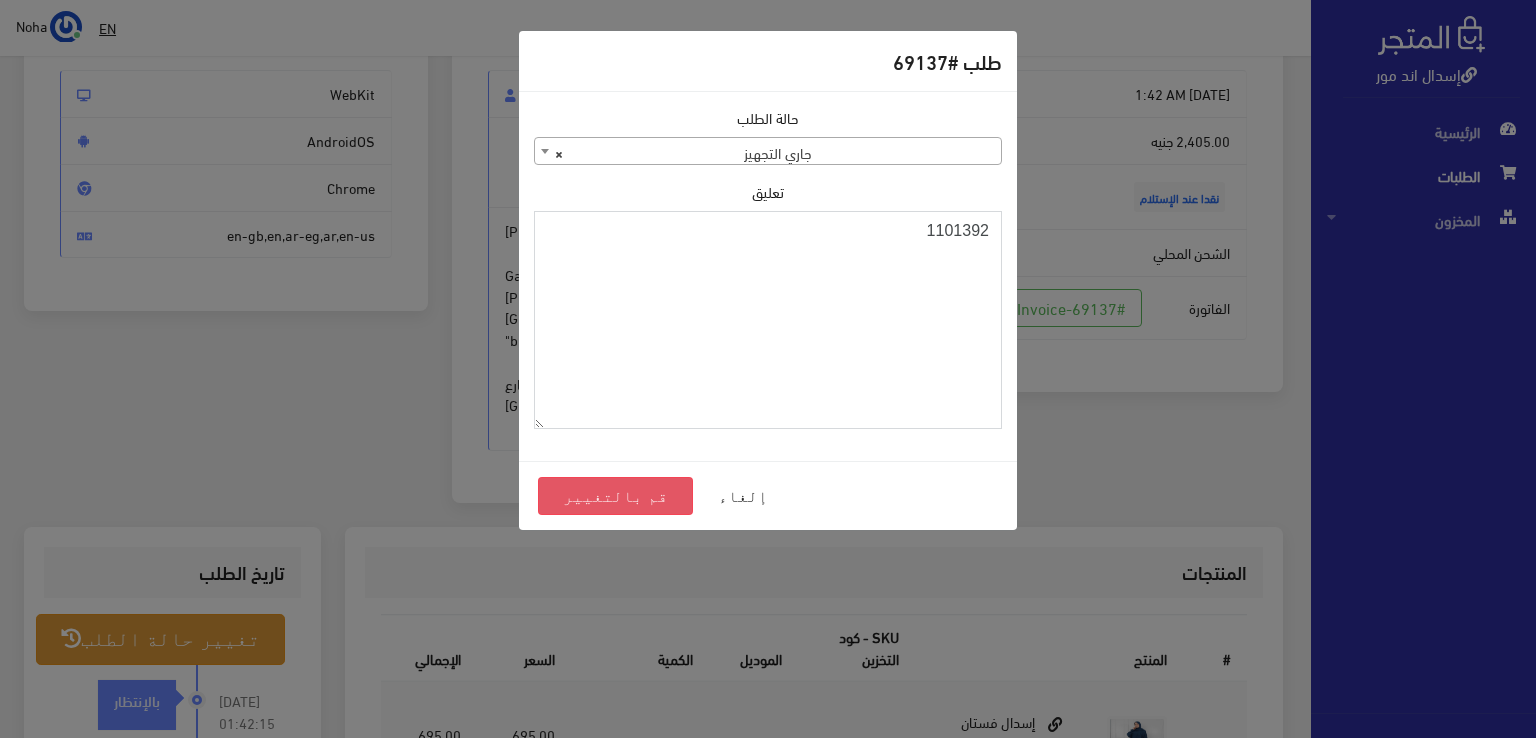 type on "1101392" 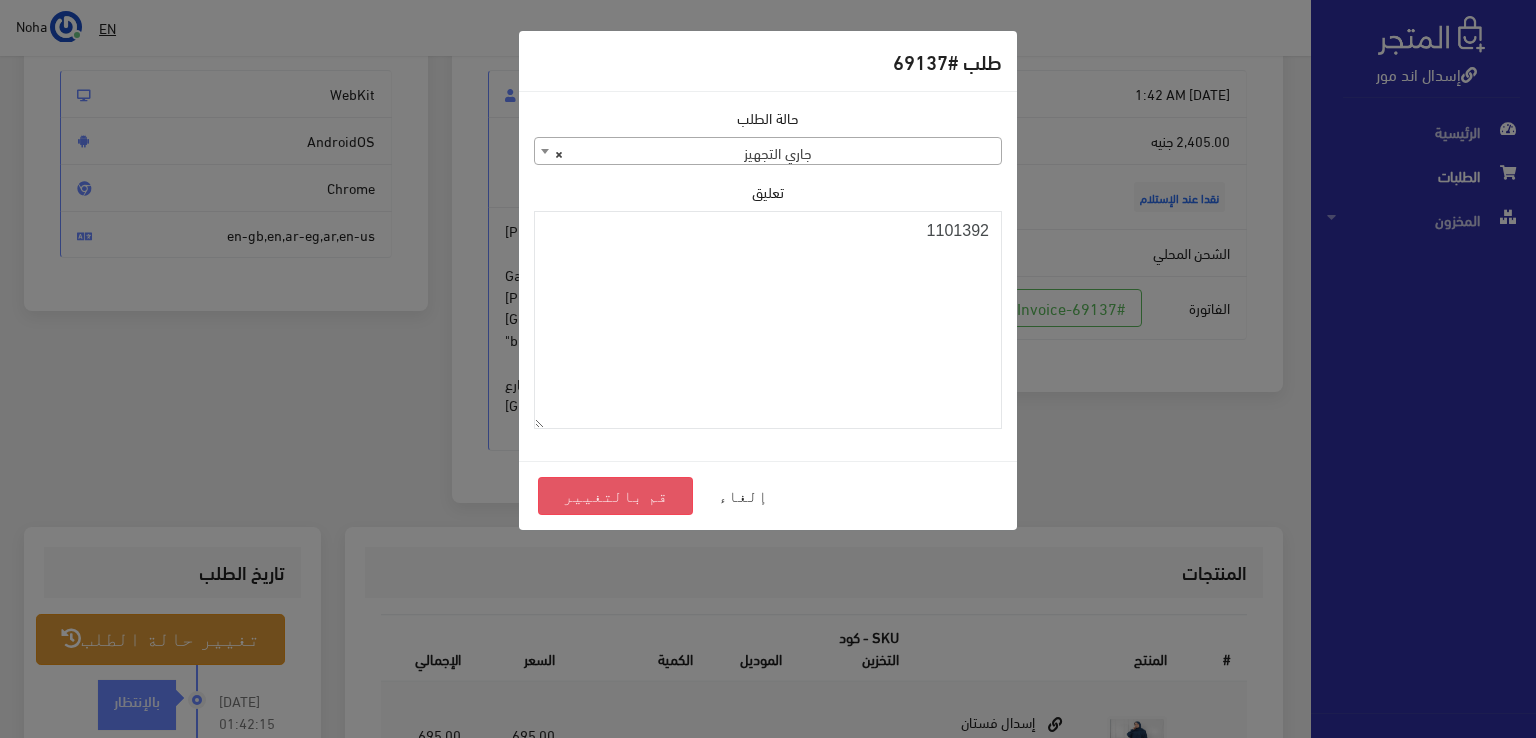 click on "قم بالتغيير" at bounding box center [615, 496] 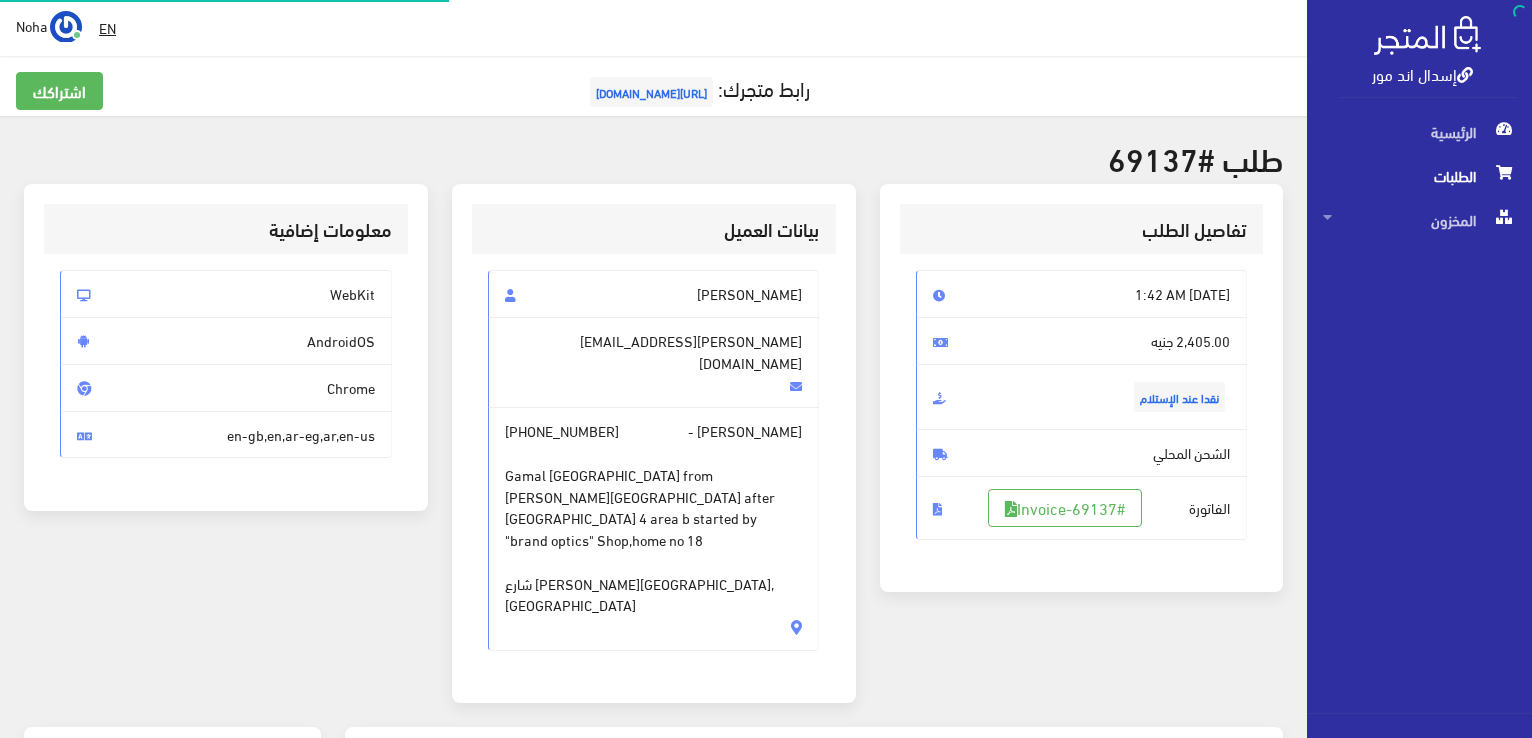 scroll, scrollTop: 0, scrollLeft: 0, axis: both 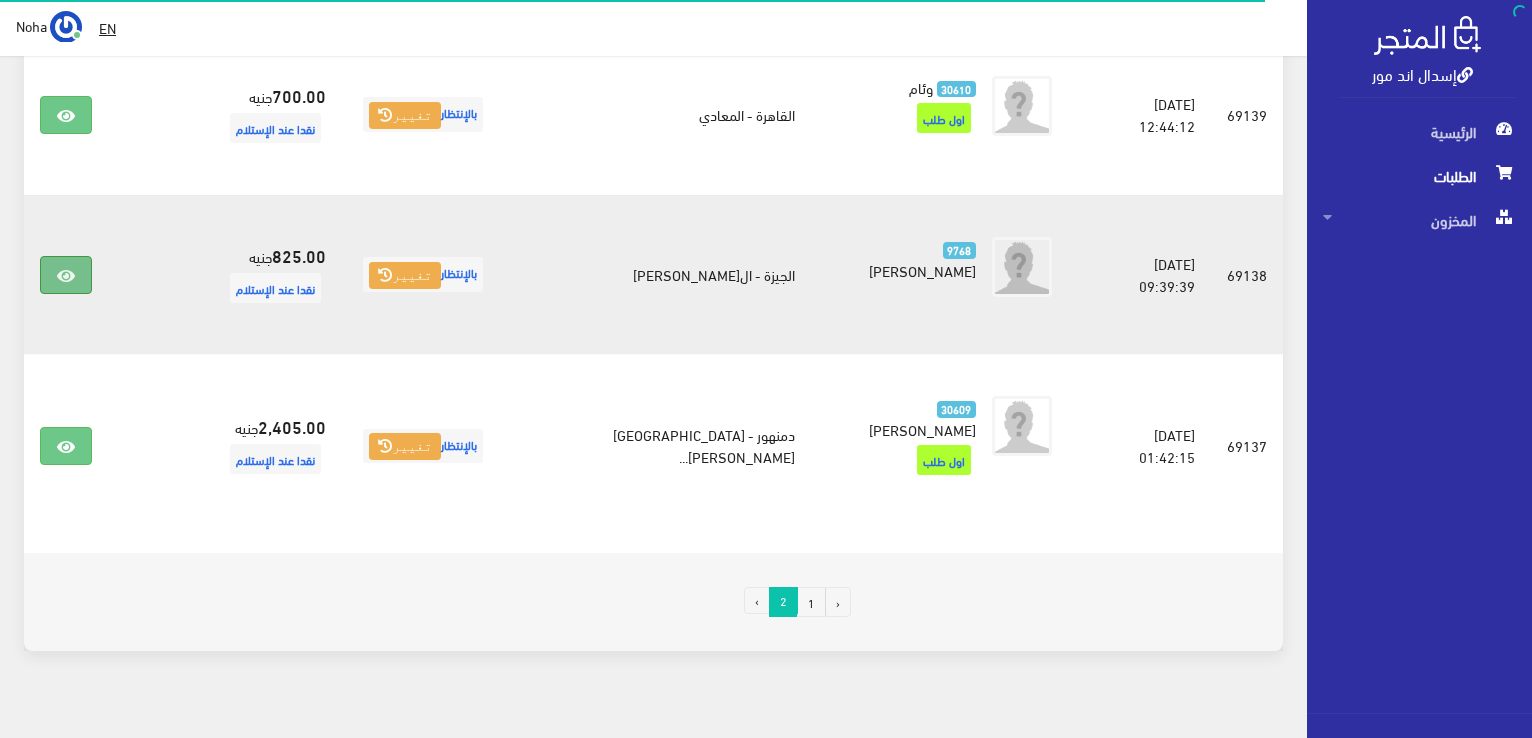 click at bounding box center (66, 275) 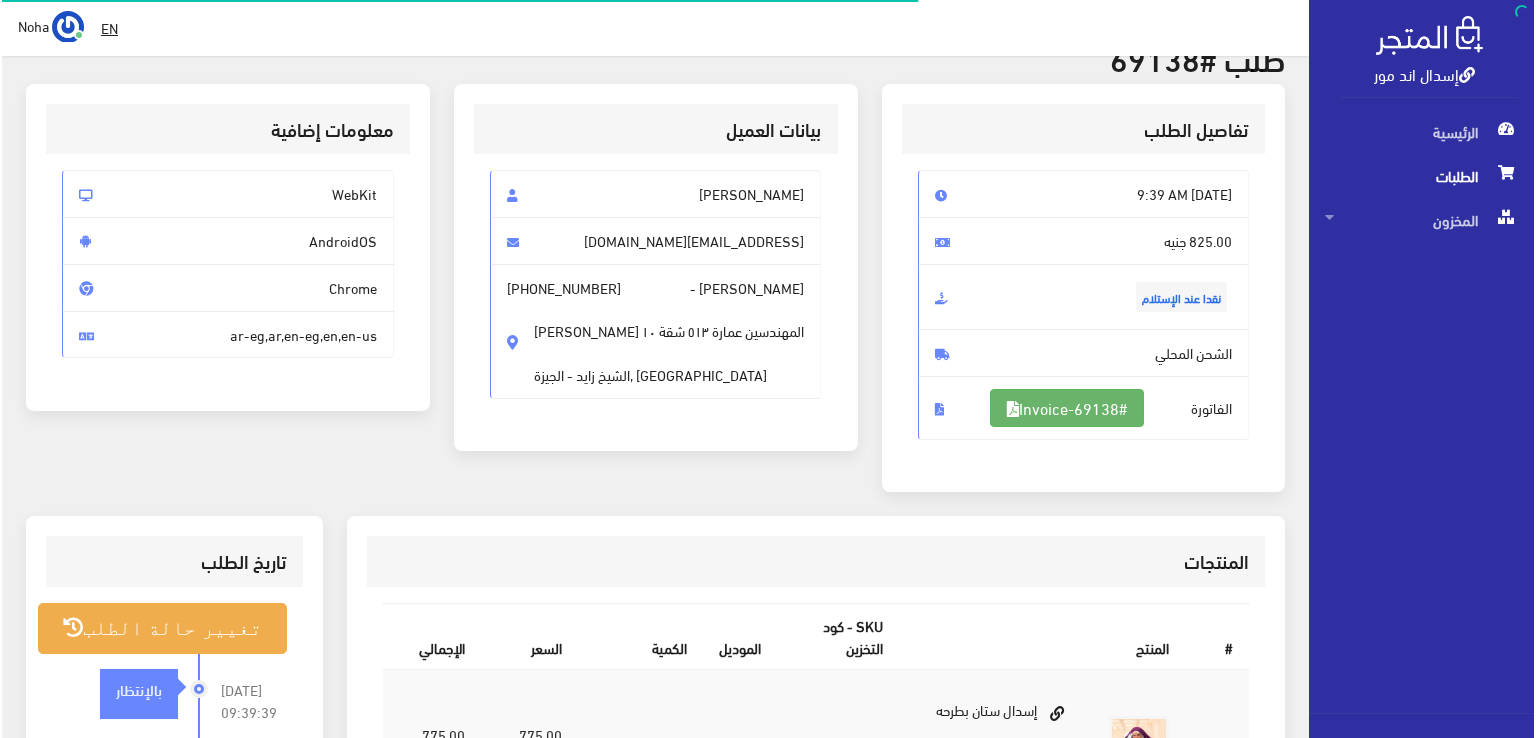scroll, scrollTop: 200, scrollLeft: 0, axis: vertical 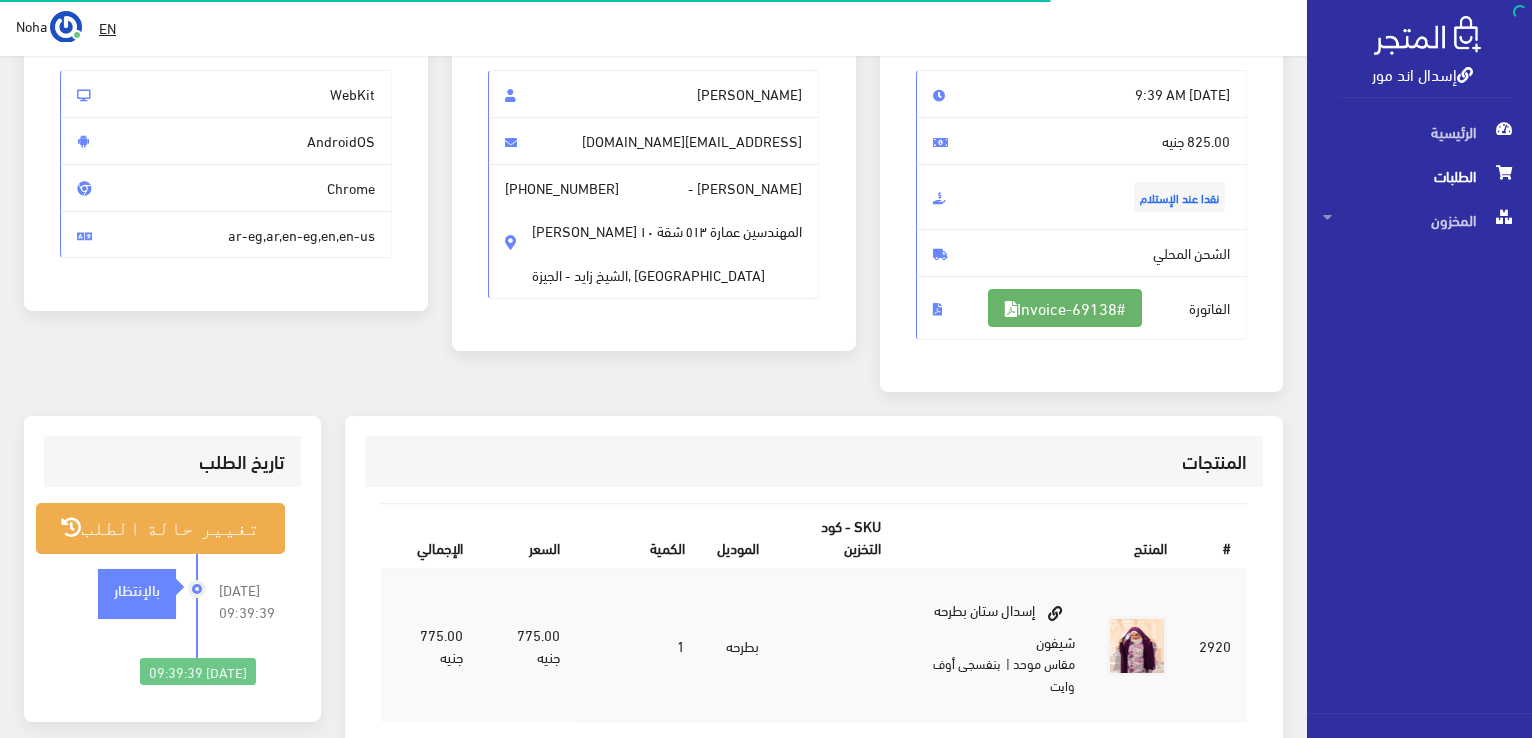 click on "#Invoice-69138" at bounding box center [1065, 308] 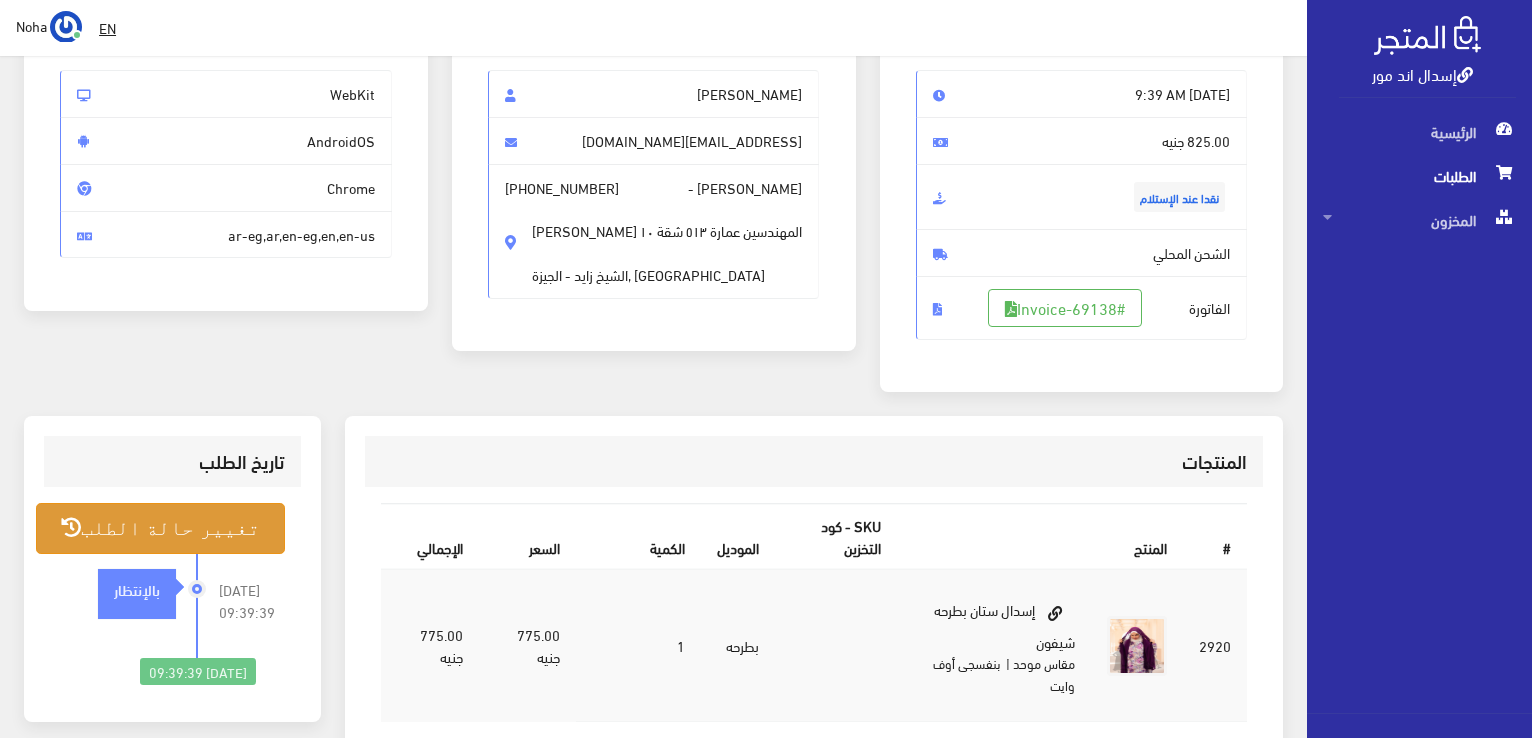 click on "تغيير حالة الطلب" at bounding box center [160, 528] 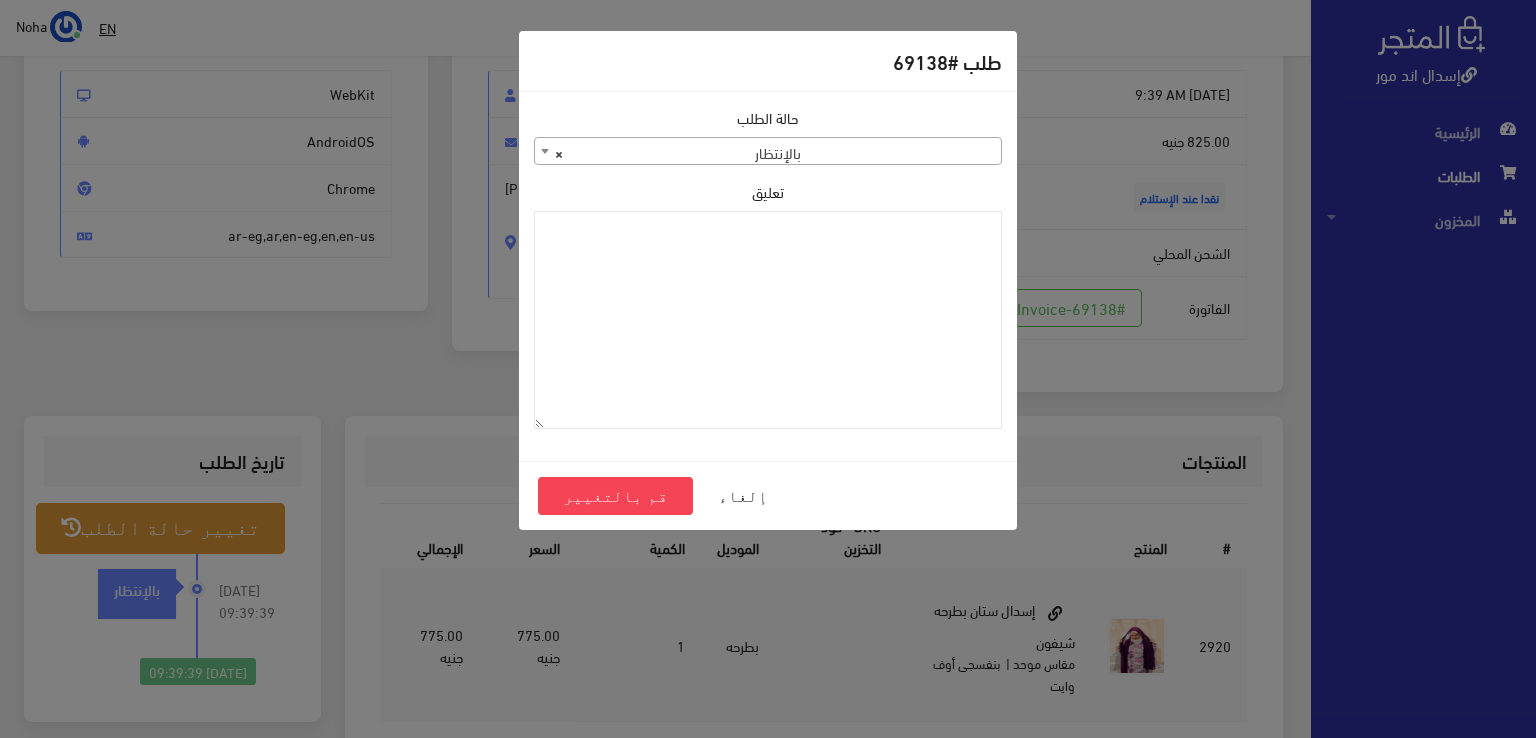 click on "× بالإنتظار" at bounding box center (768, 152) 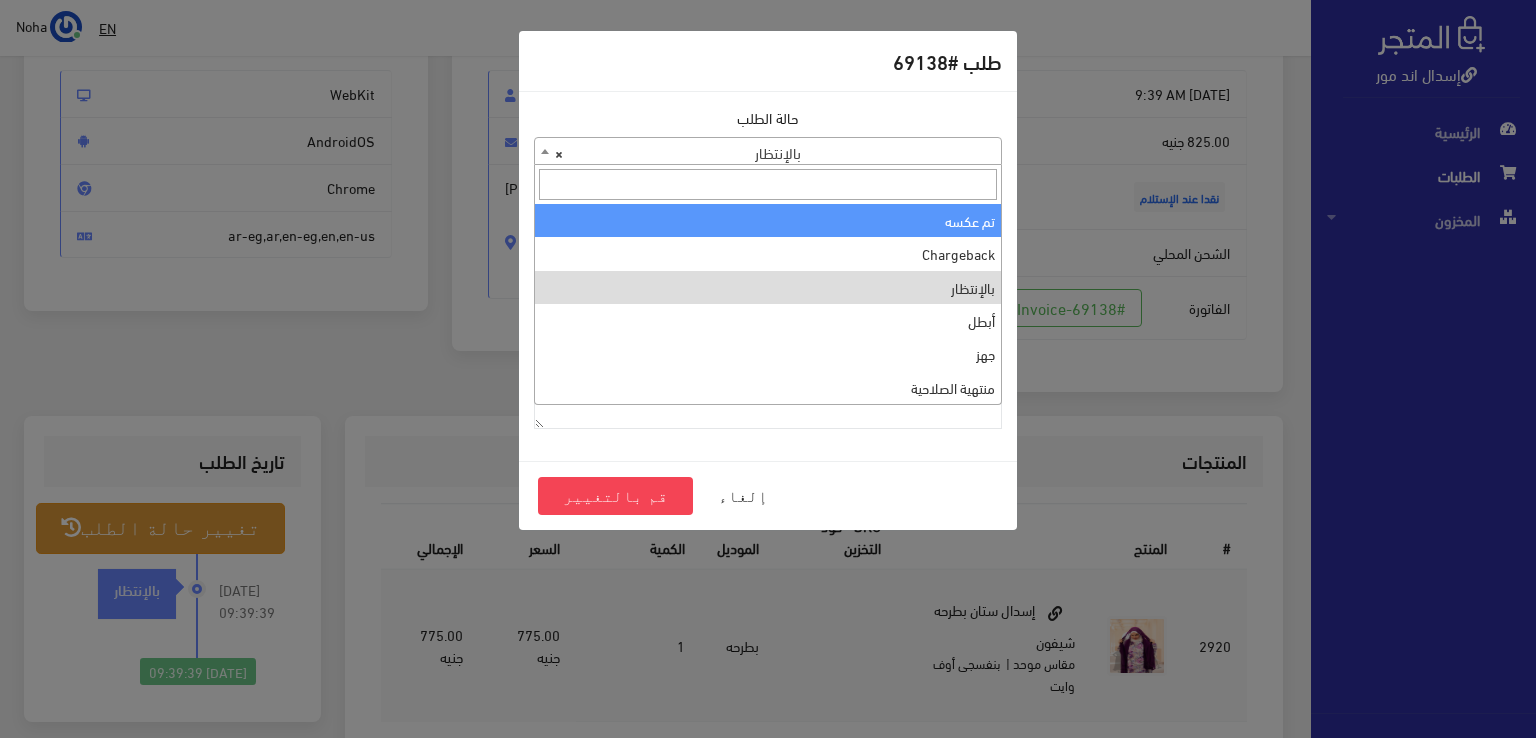 scroll, scrollTop: 0, scrollLeft: 0, axis: both 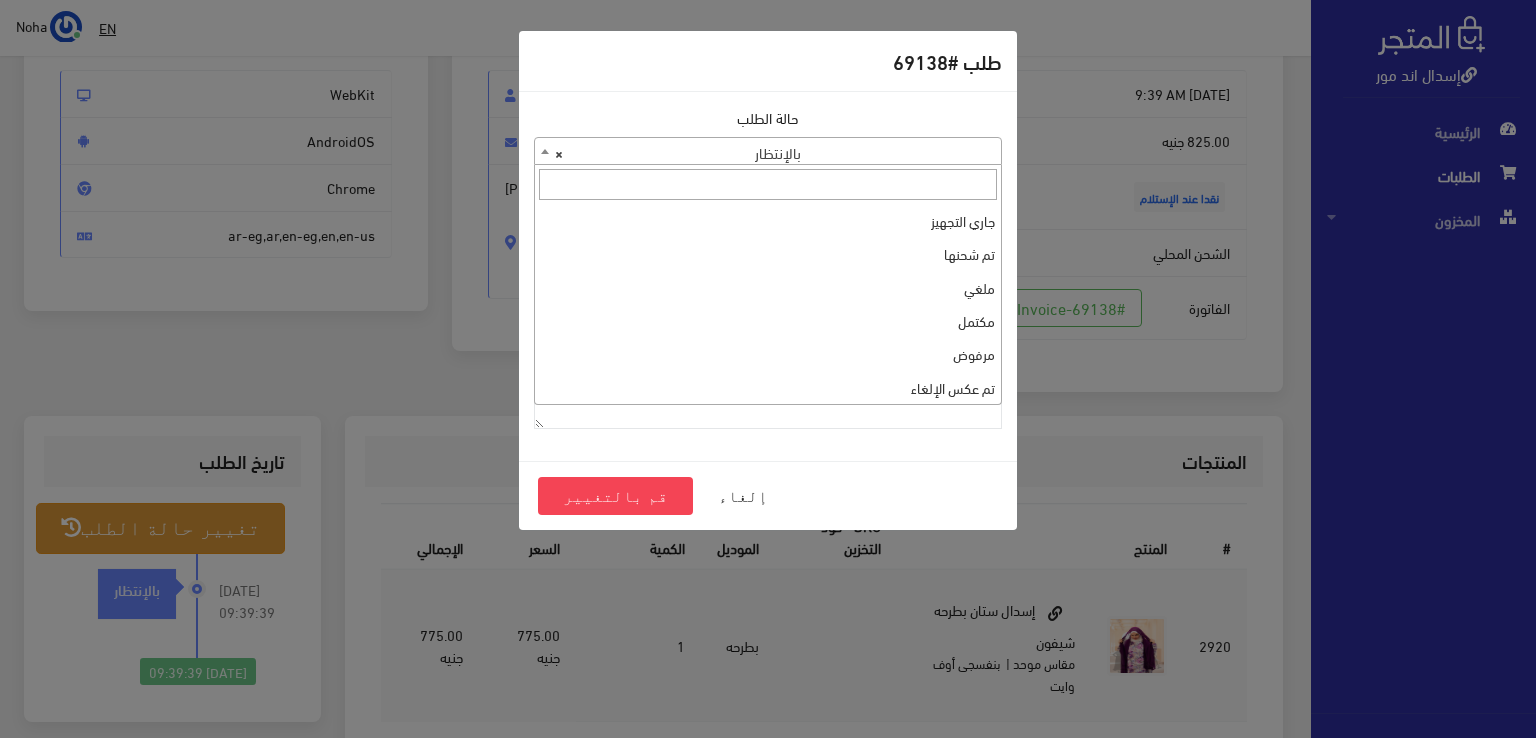select on "1" 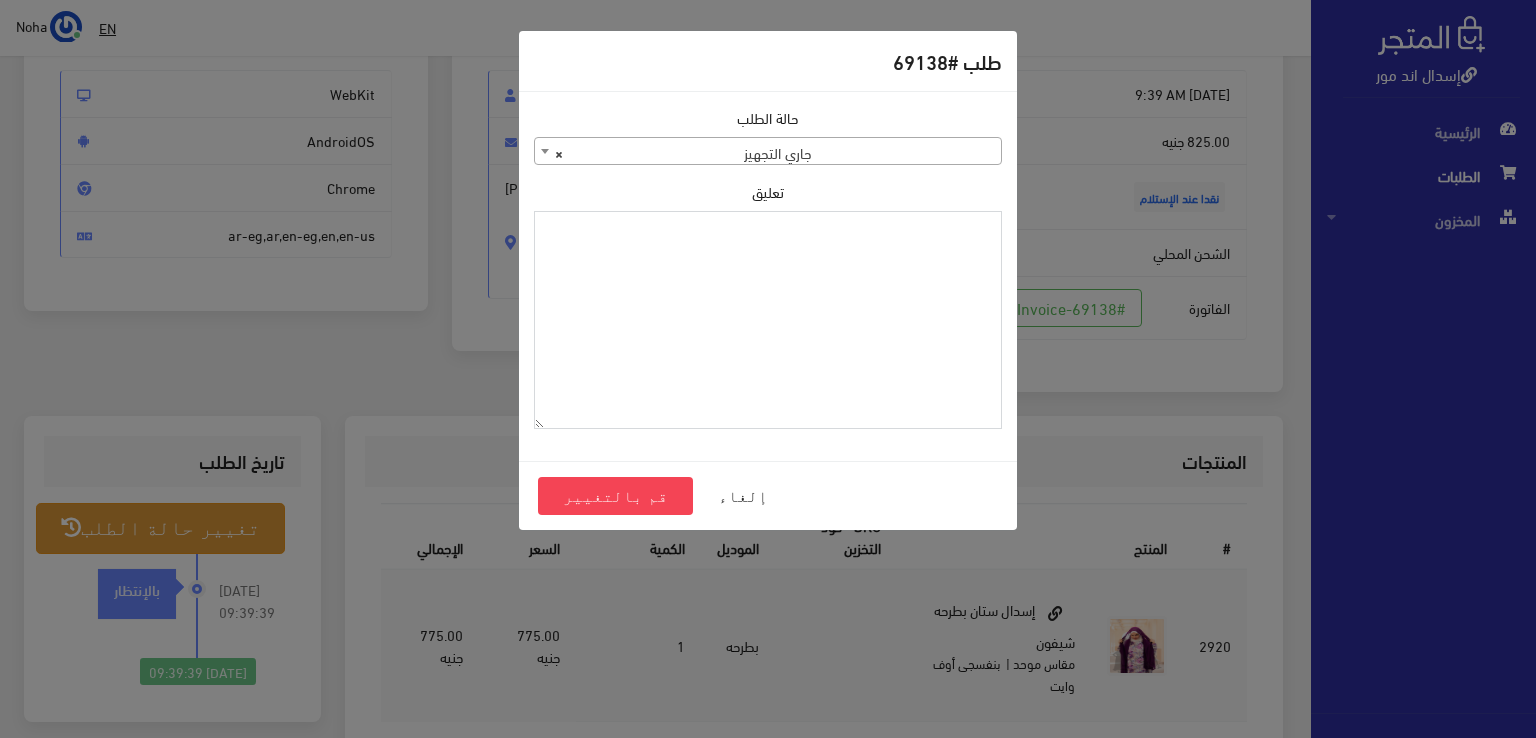 paste on "1101392" 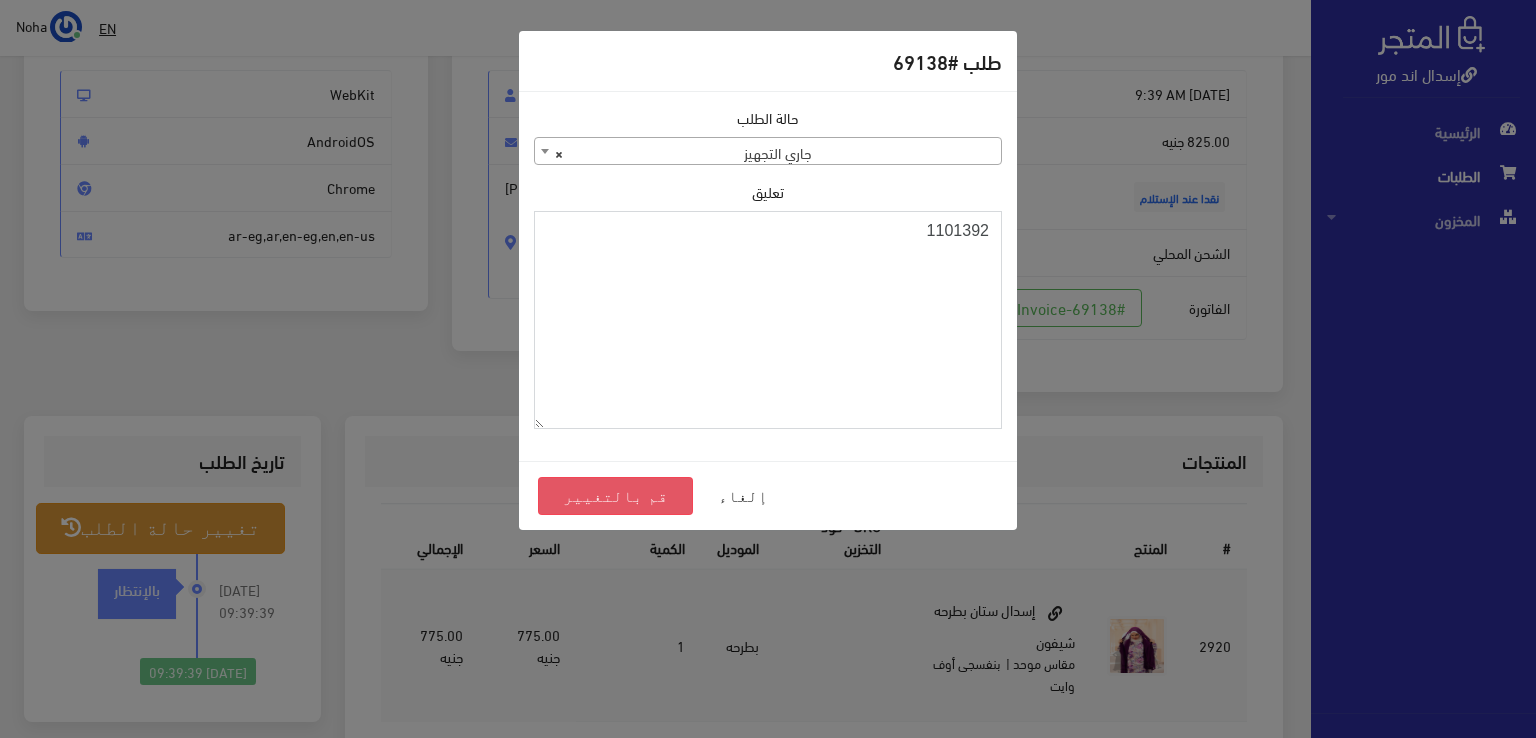 type on "1101392" 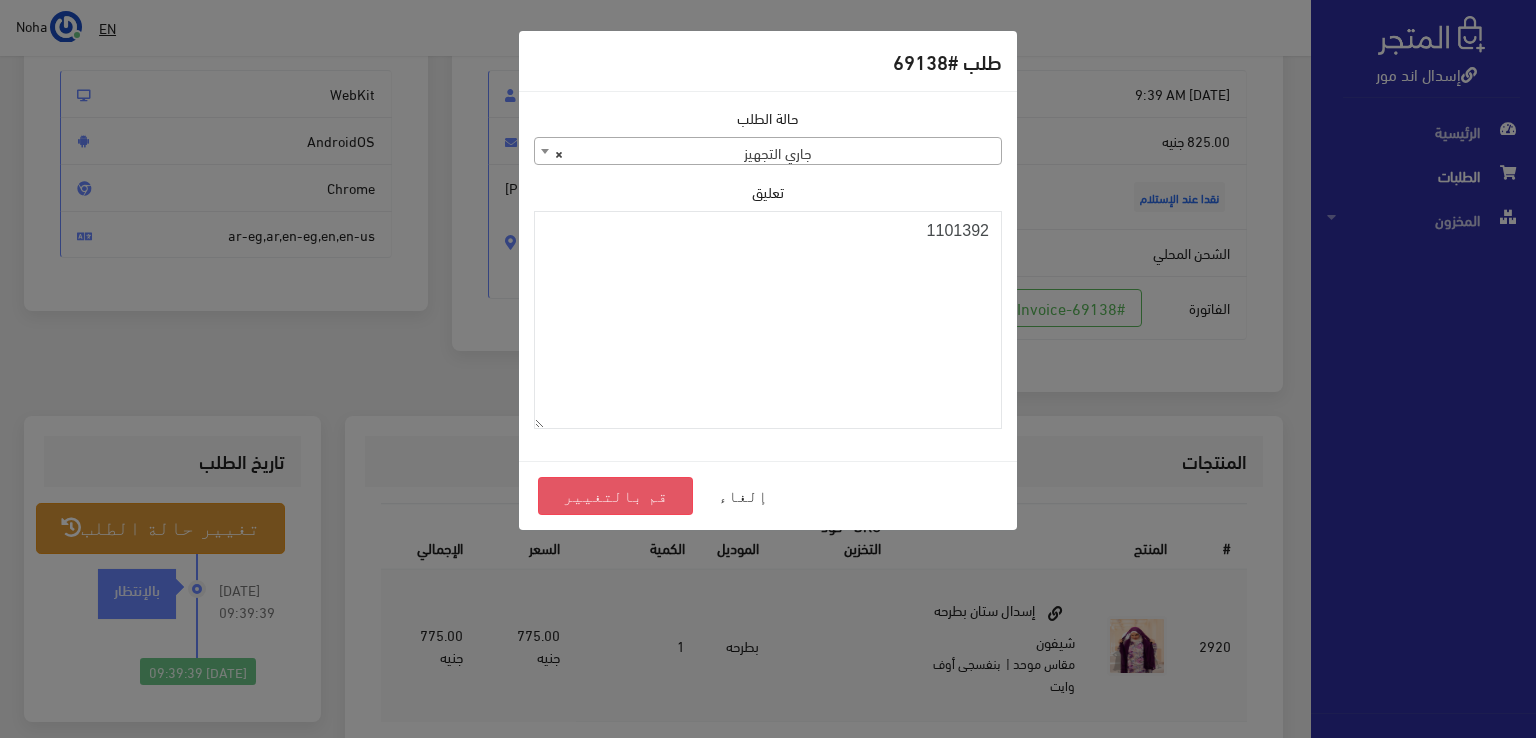 click on "قم بالتغيير" at bounding box center [615, 496] 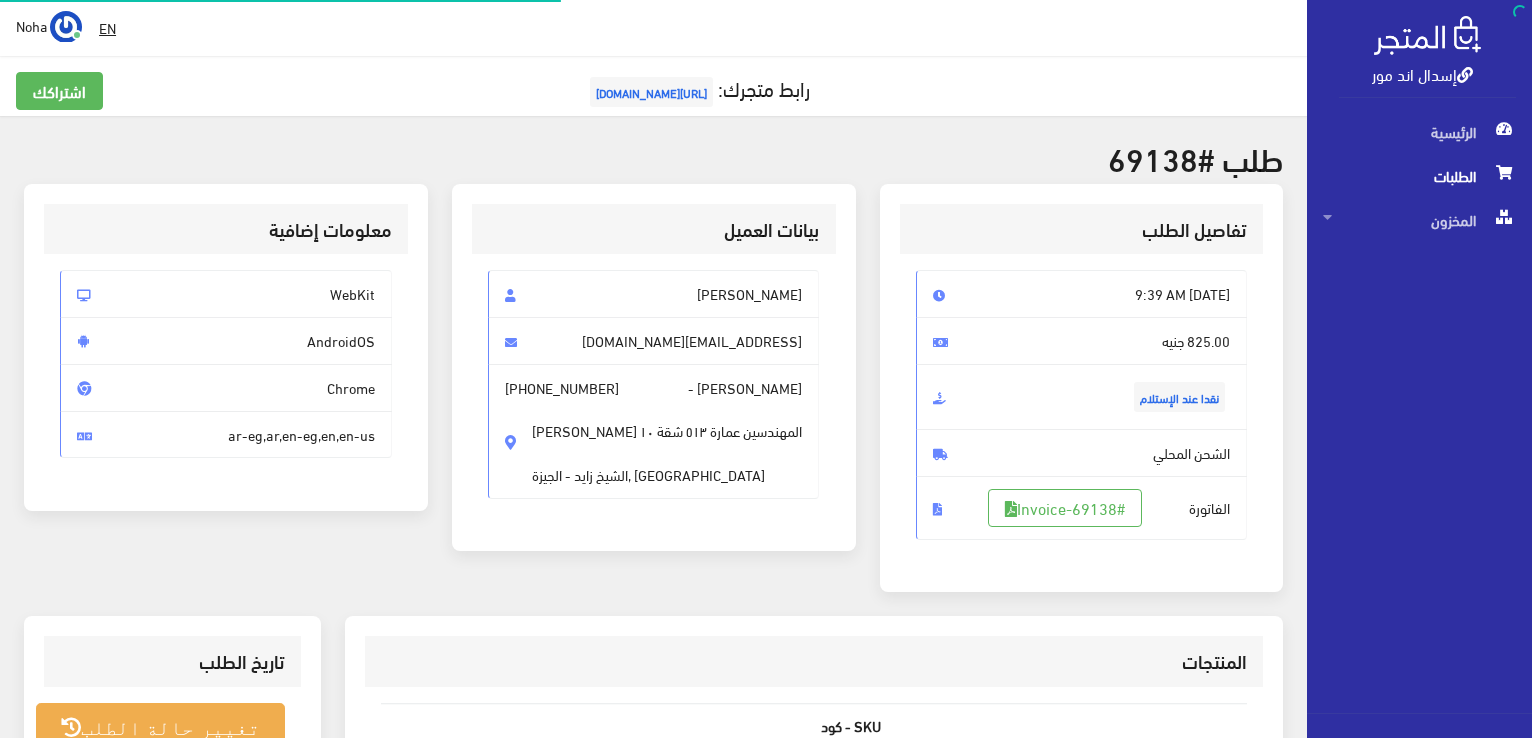 scroll, scrollTop: 0, scrollLeft: 0, axis: both 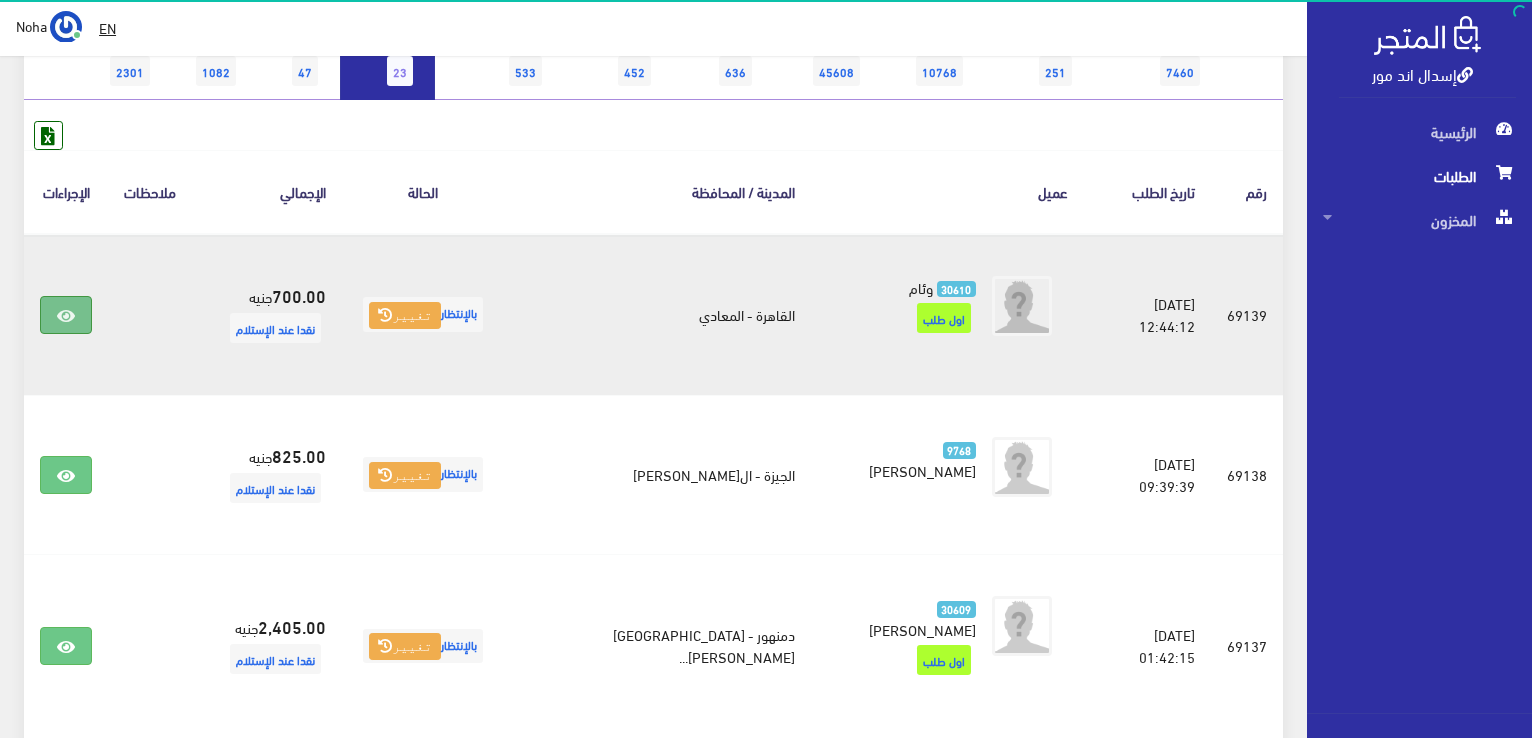 click at bounding box center (66, 316) 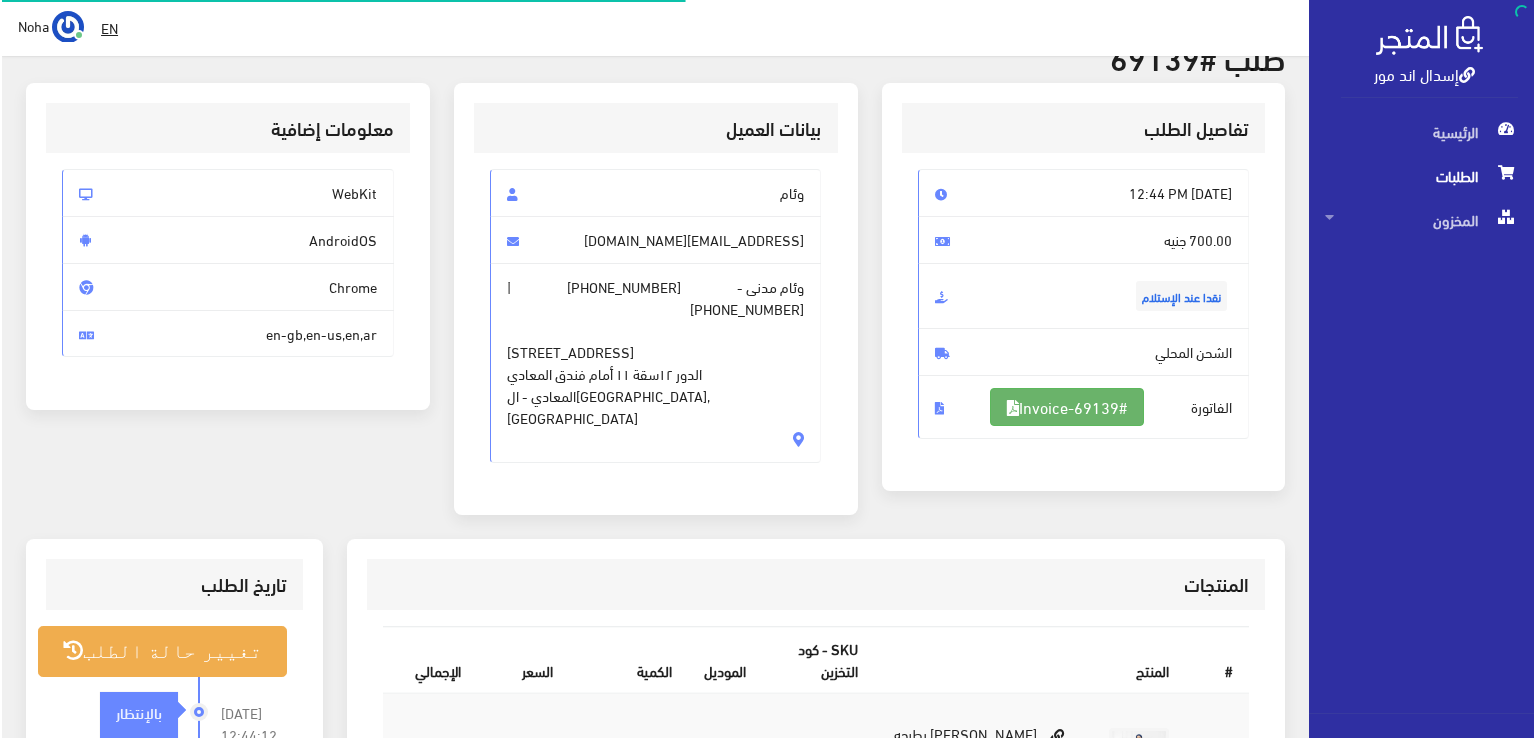 scroll, scrollTop: 200, scrollLeft: 0, axis: vertical 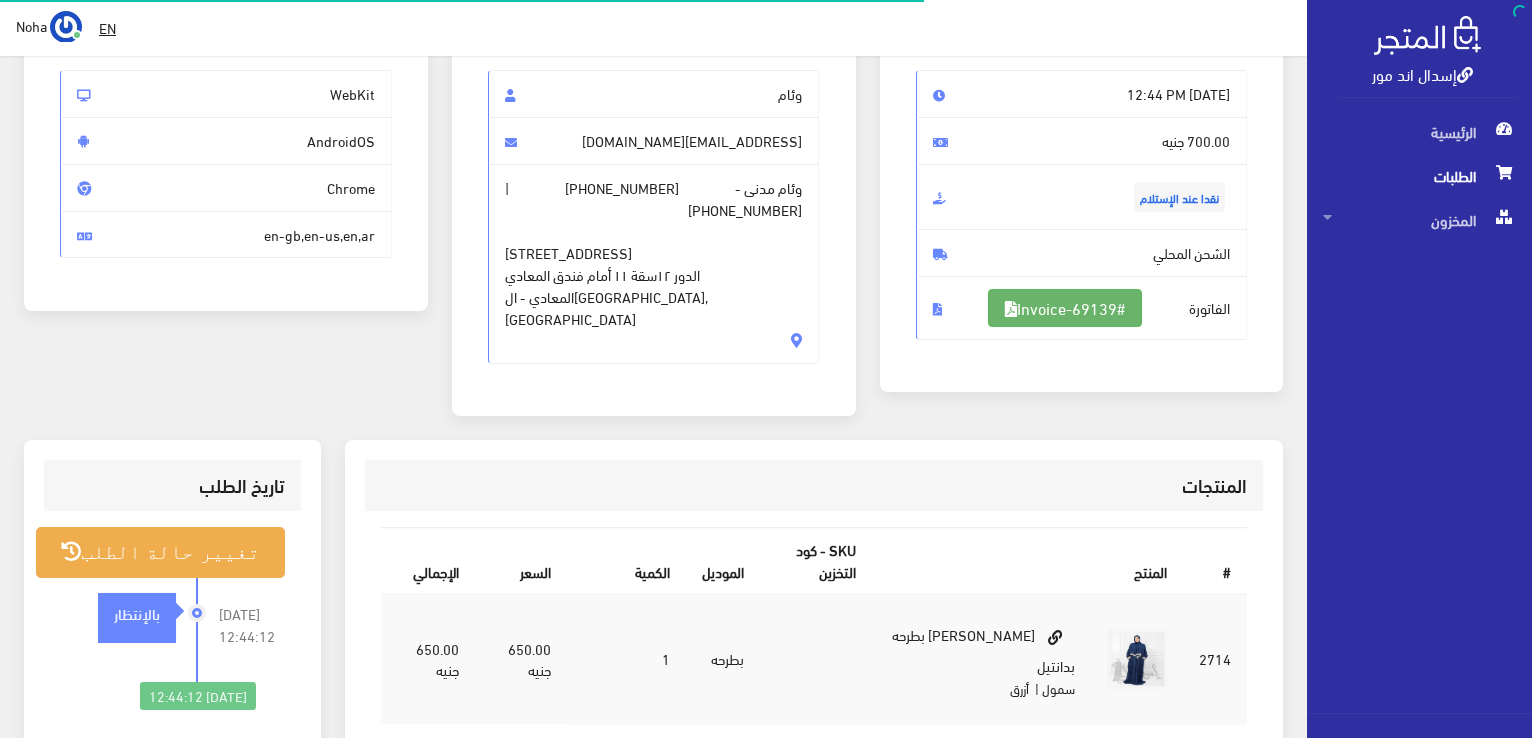 click on "#Invoice-69139" at bounding box center [1065, 308] 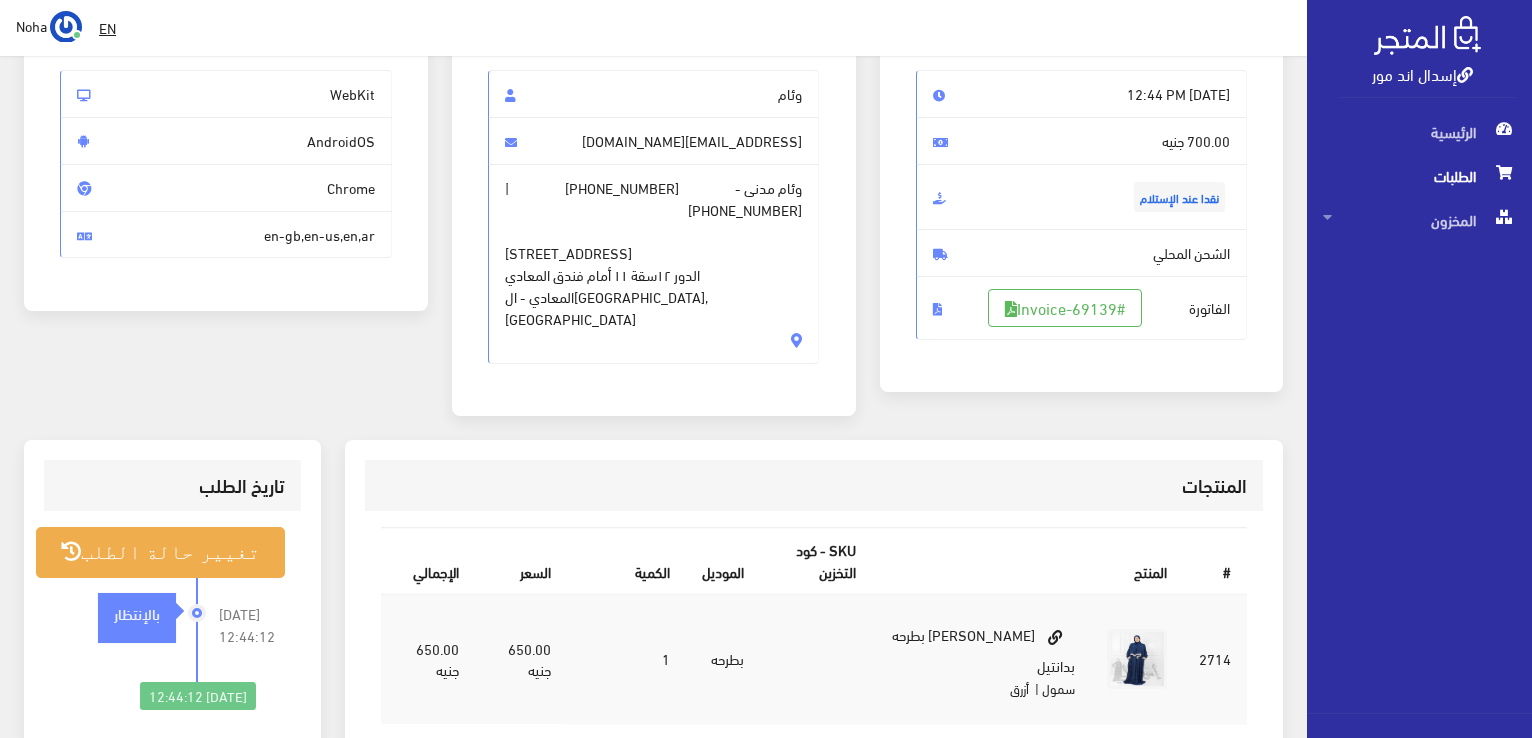 click on "تغيير حالة الطلب
2025-07-18 12:44:12
بالإنتظار
2025-07-18 12:44:12" at bounding box center (172, 618) 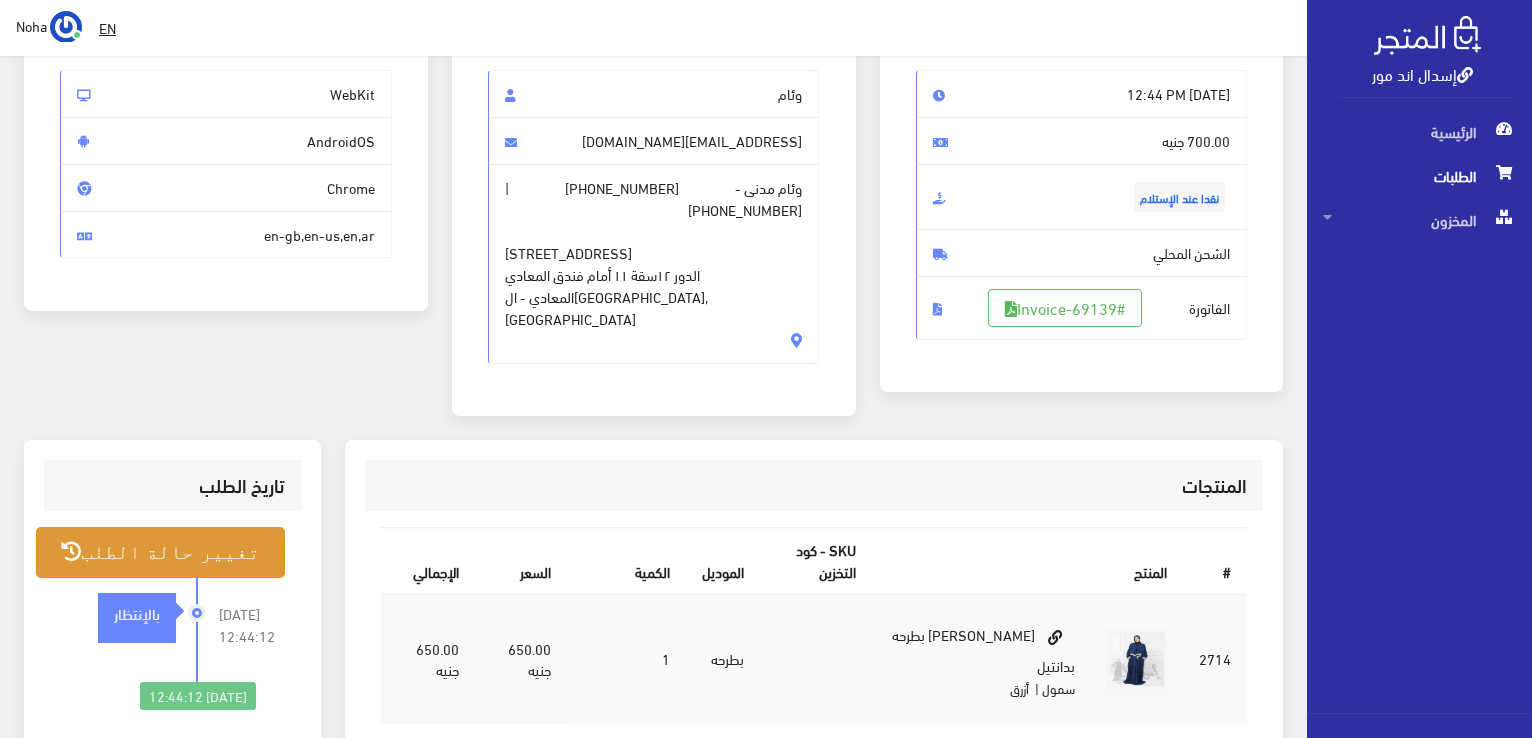 click on "تغيير حالة الطلب" at bounding box center [160, 552] 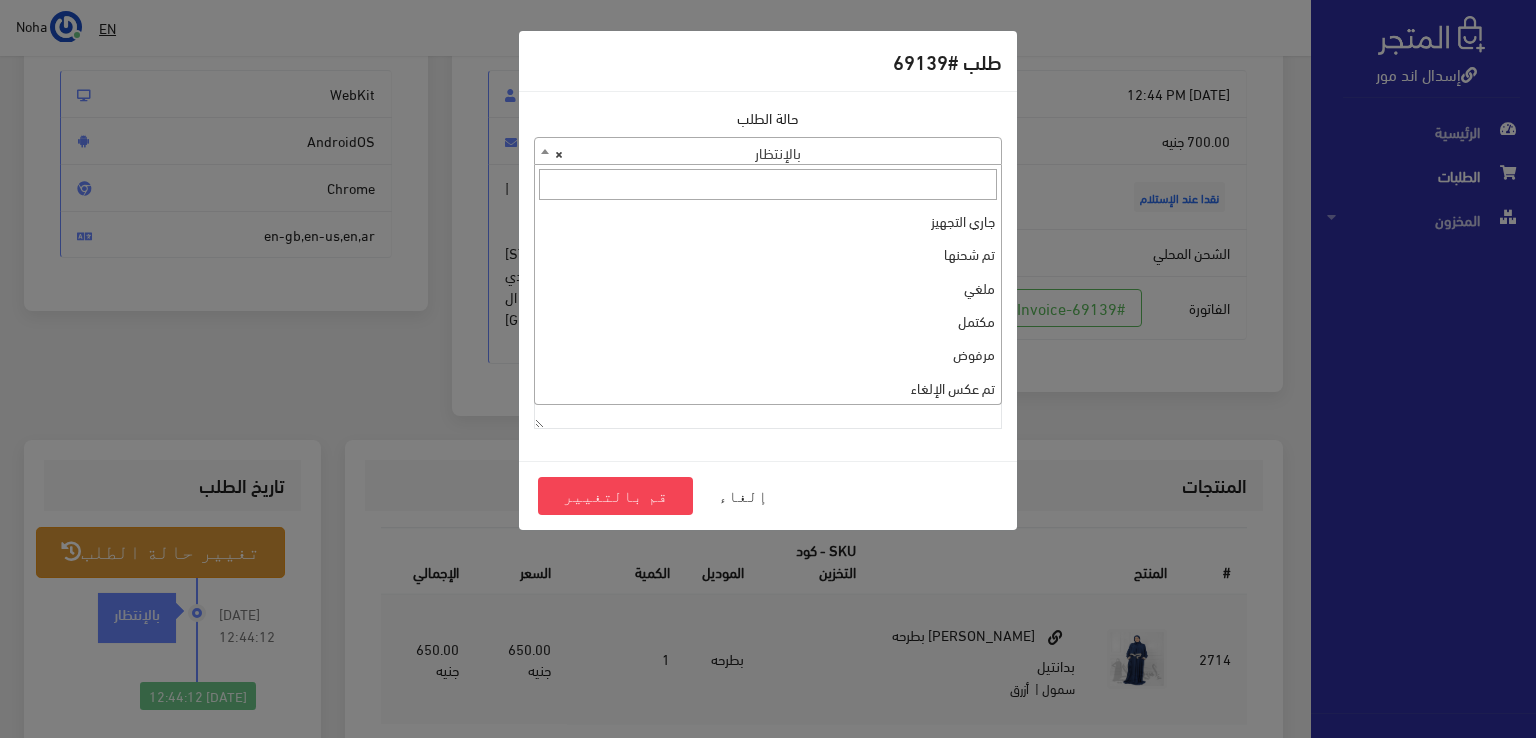 drag, startPoint x: 839, startPoint y: 149, endPoint x: 822, endPoint y: 238, distance: 90.60905 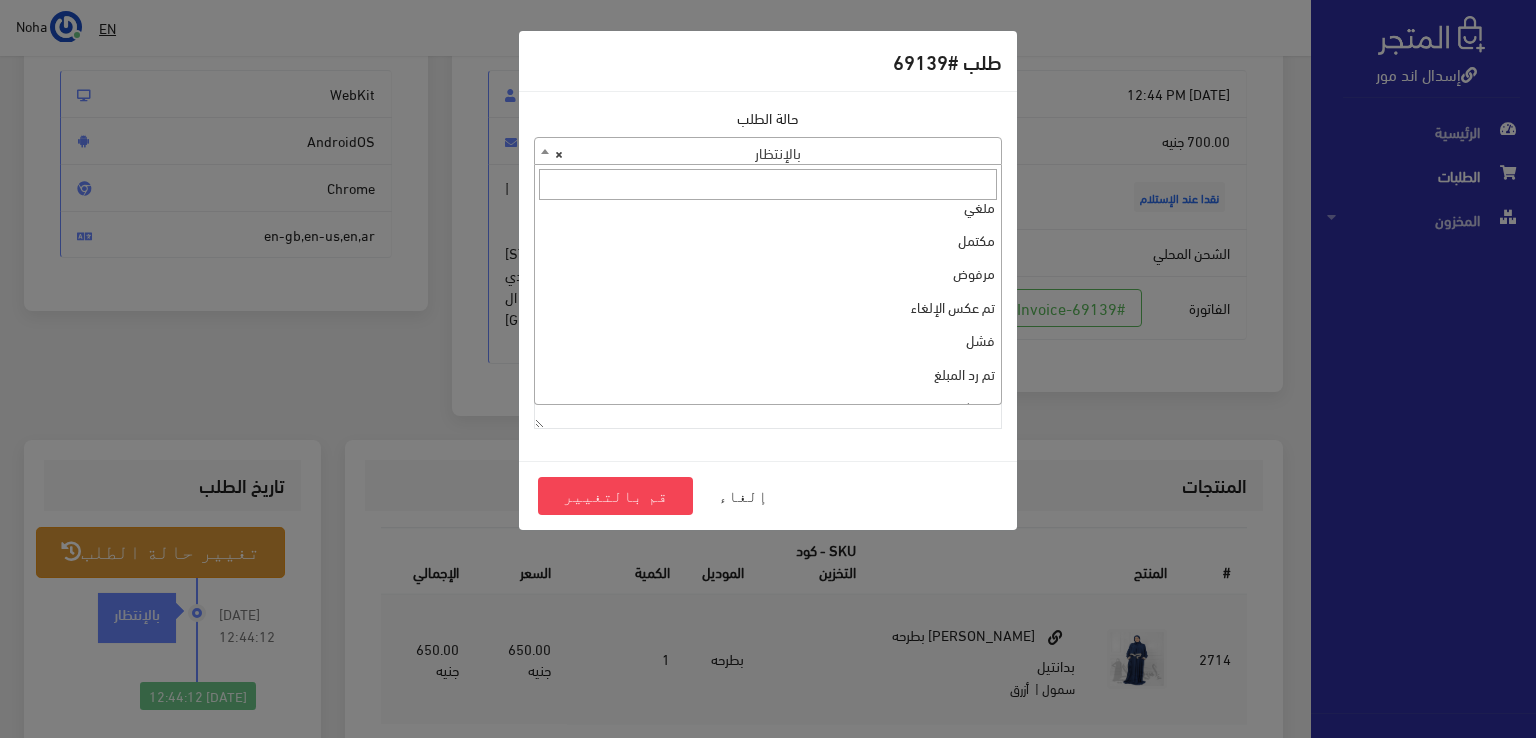 scroll, scrollTop: 0, scrollLeft: 0, axis: both 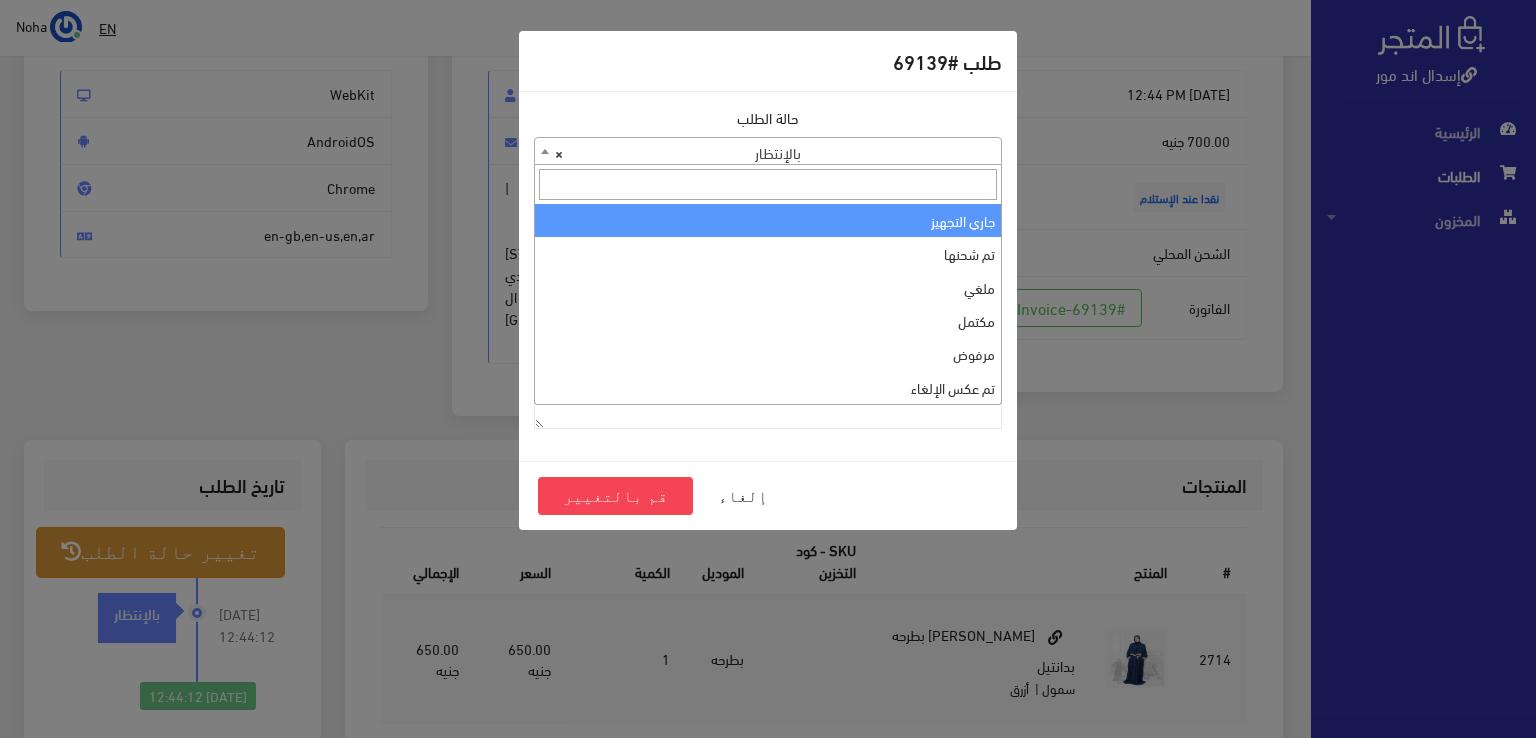 select on "1" 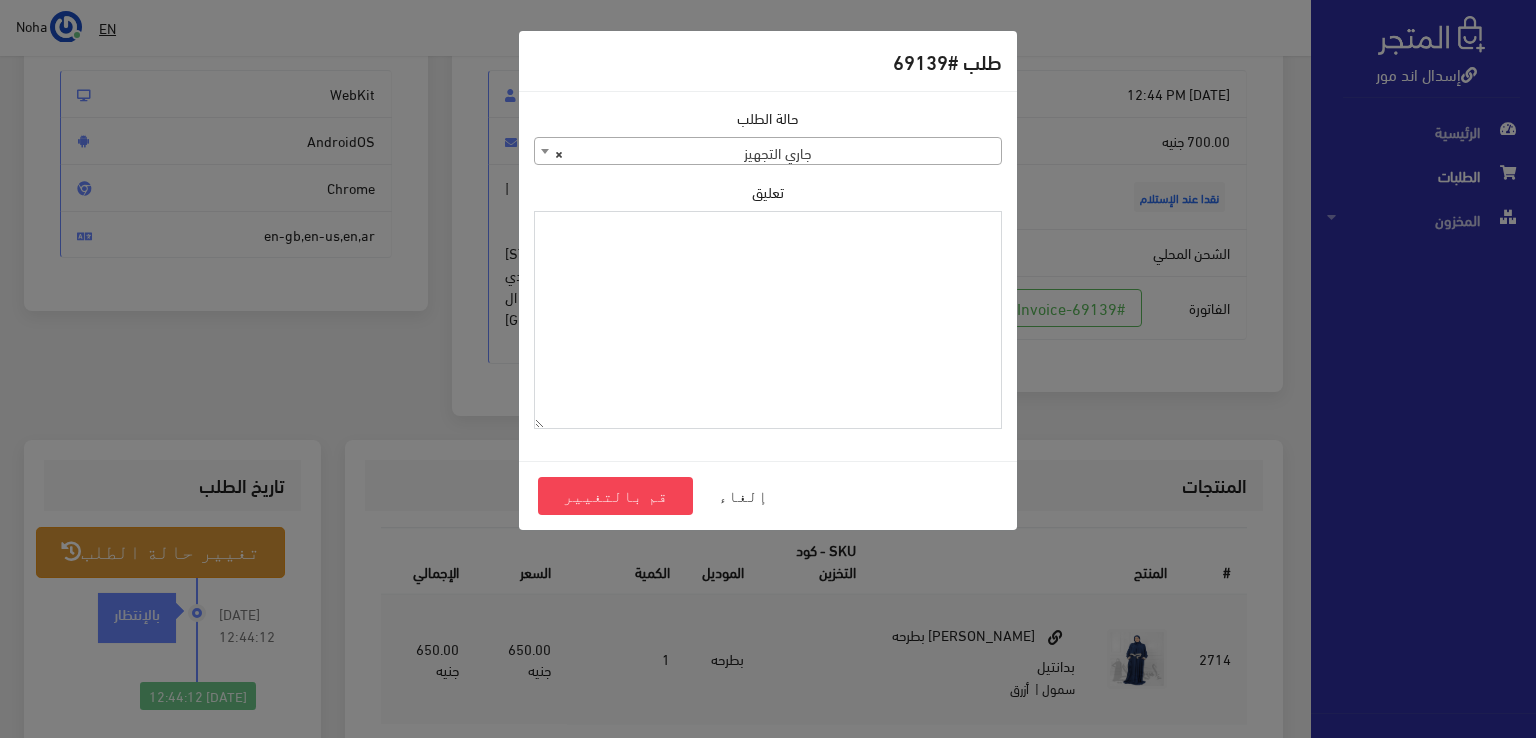 paste on "1101392" 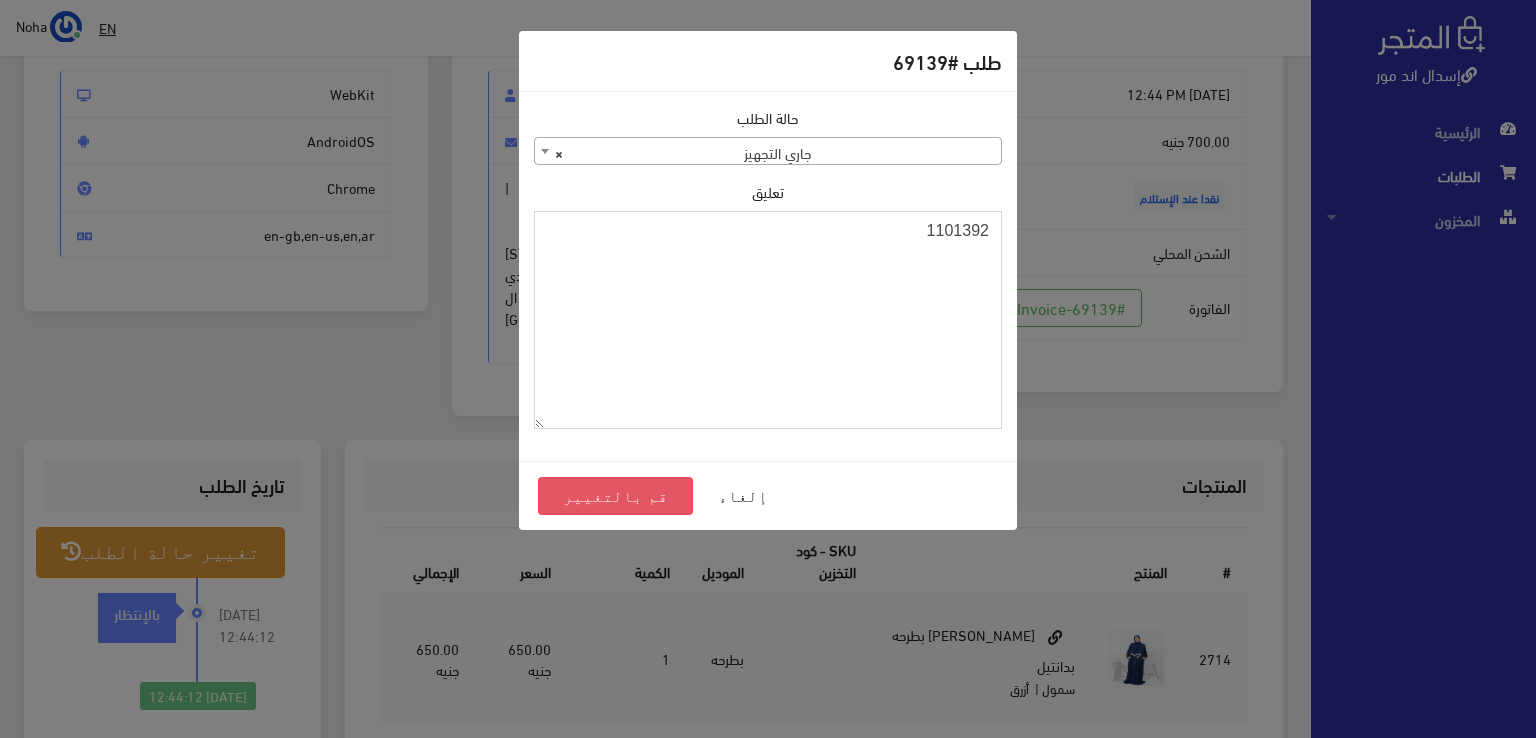 type on "1101392" 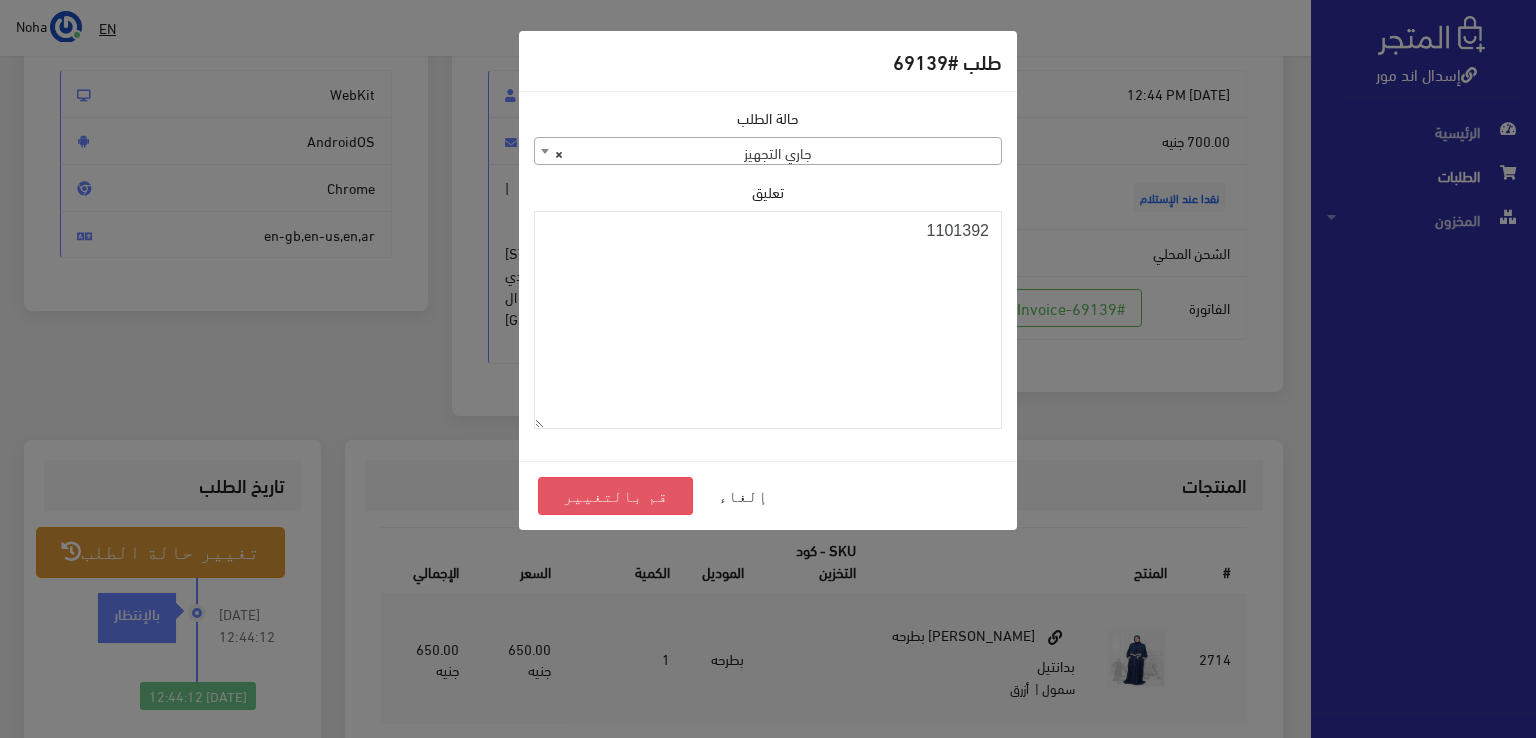 click on "قم بالتغيير" at bounding box center (615, 496) 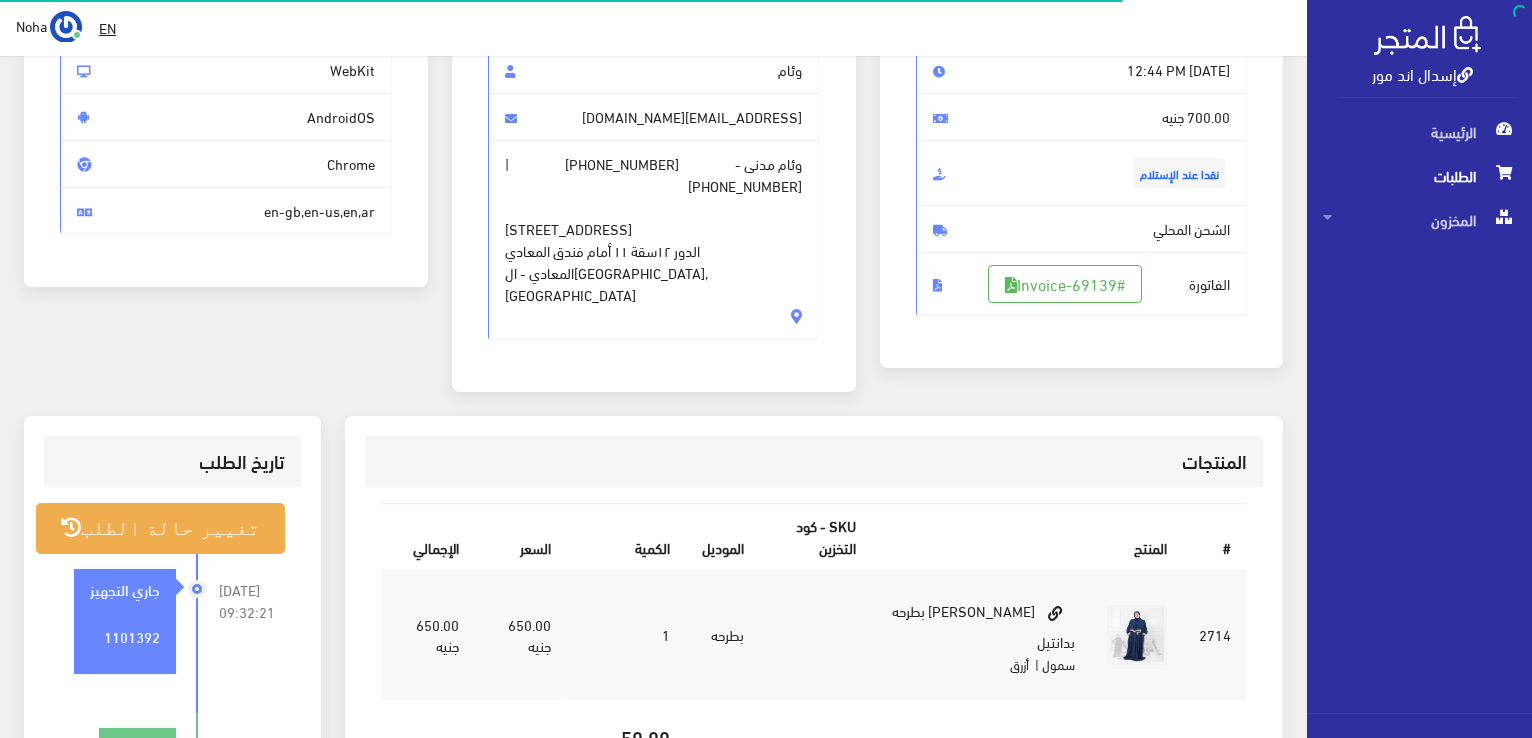 scroll, scrollTop: 300, scrollLeft: 0, axis: vertical 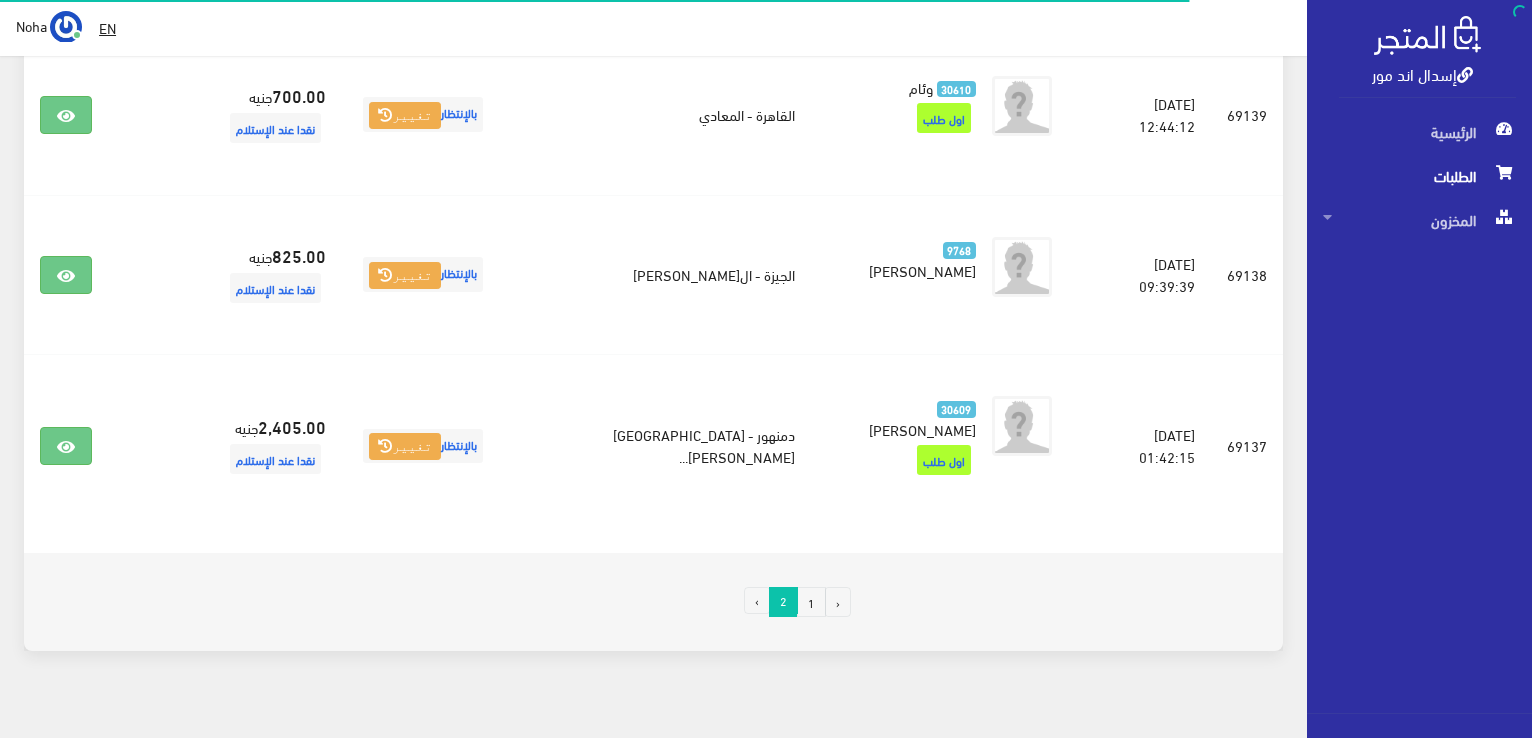 click on "1" at bounding box center (811, 602) 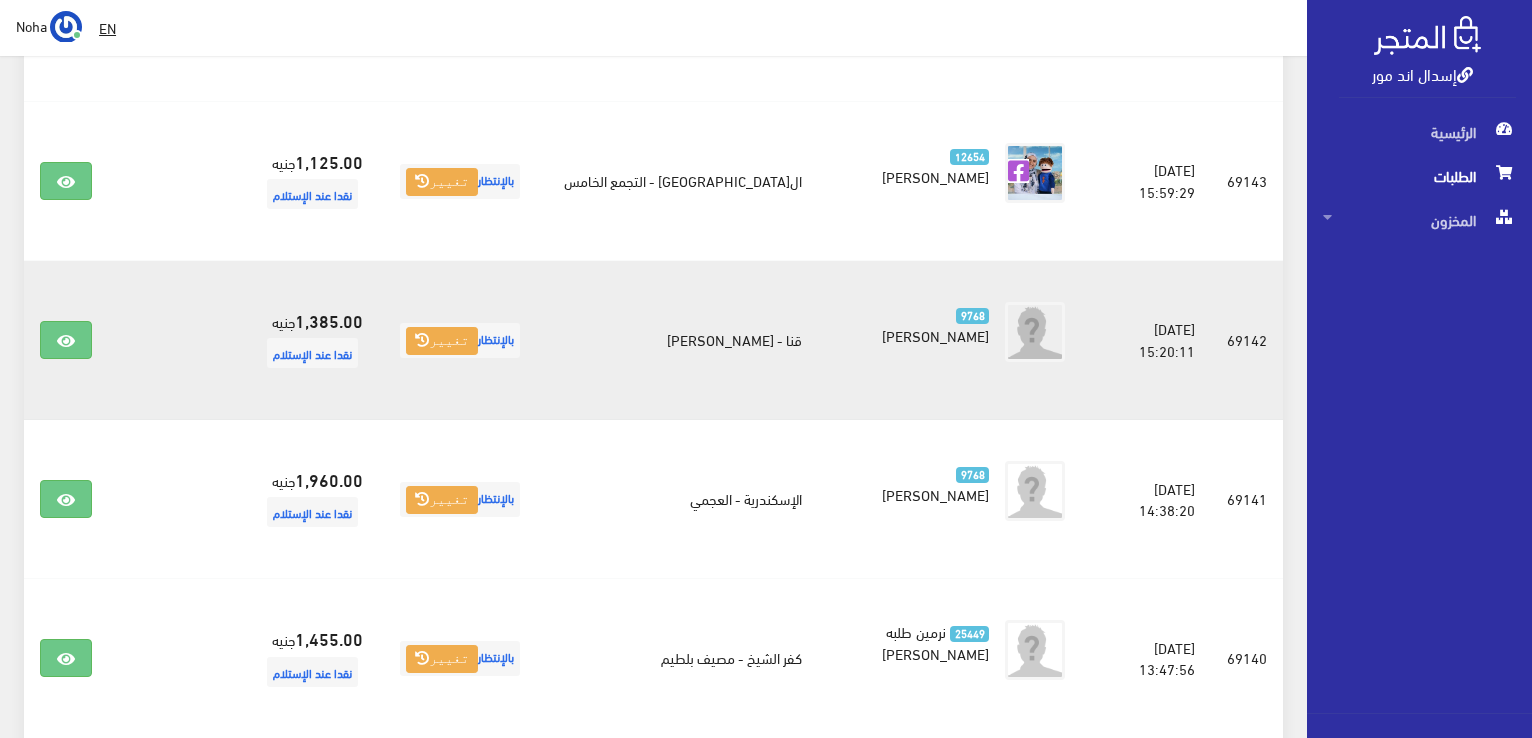 scroll, scrollTop: 3104, scrollLeft: 0, axis: vertical 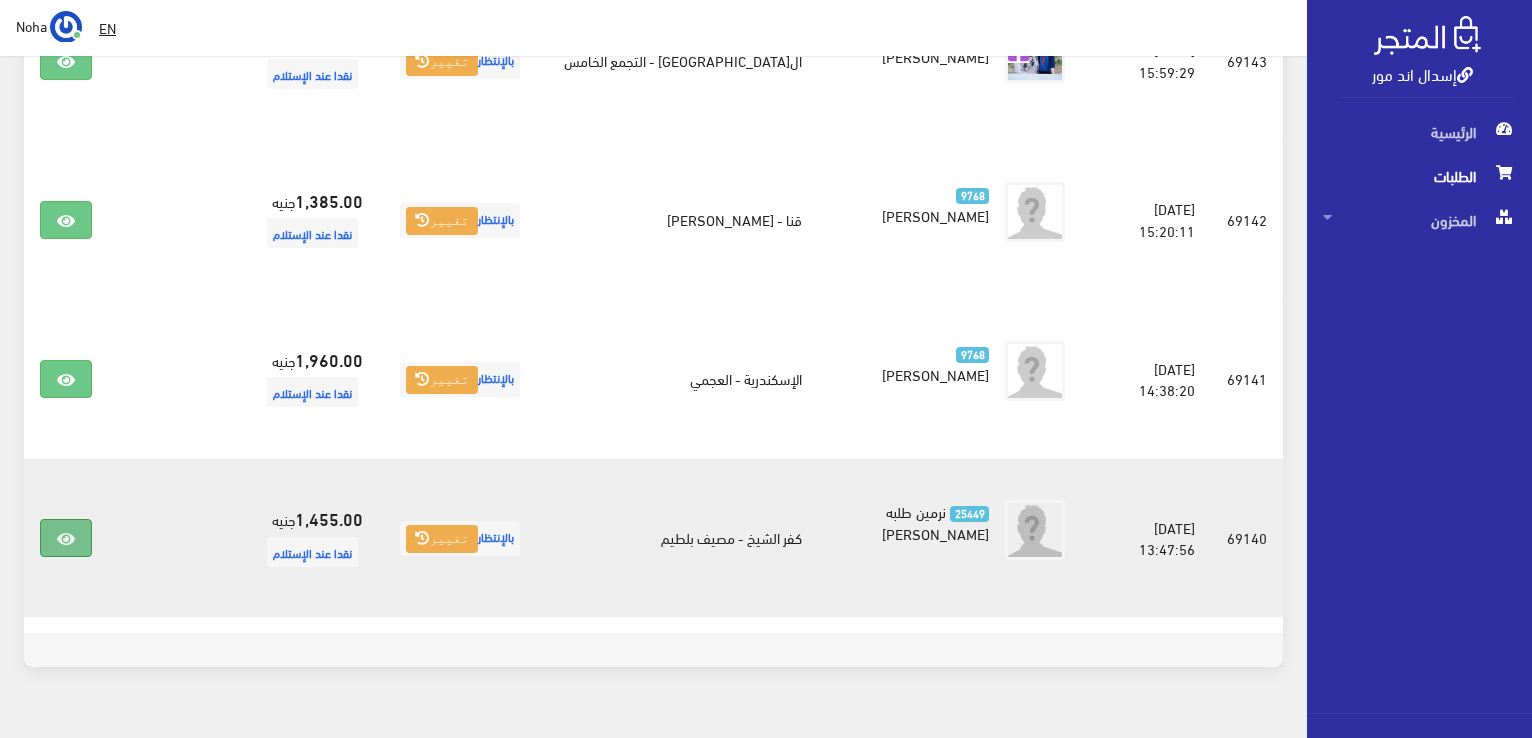 click at bounding box center (66, 538) 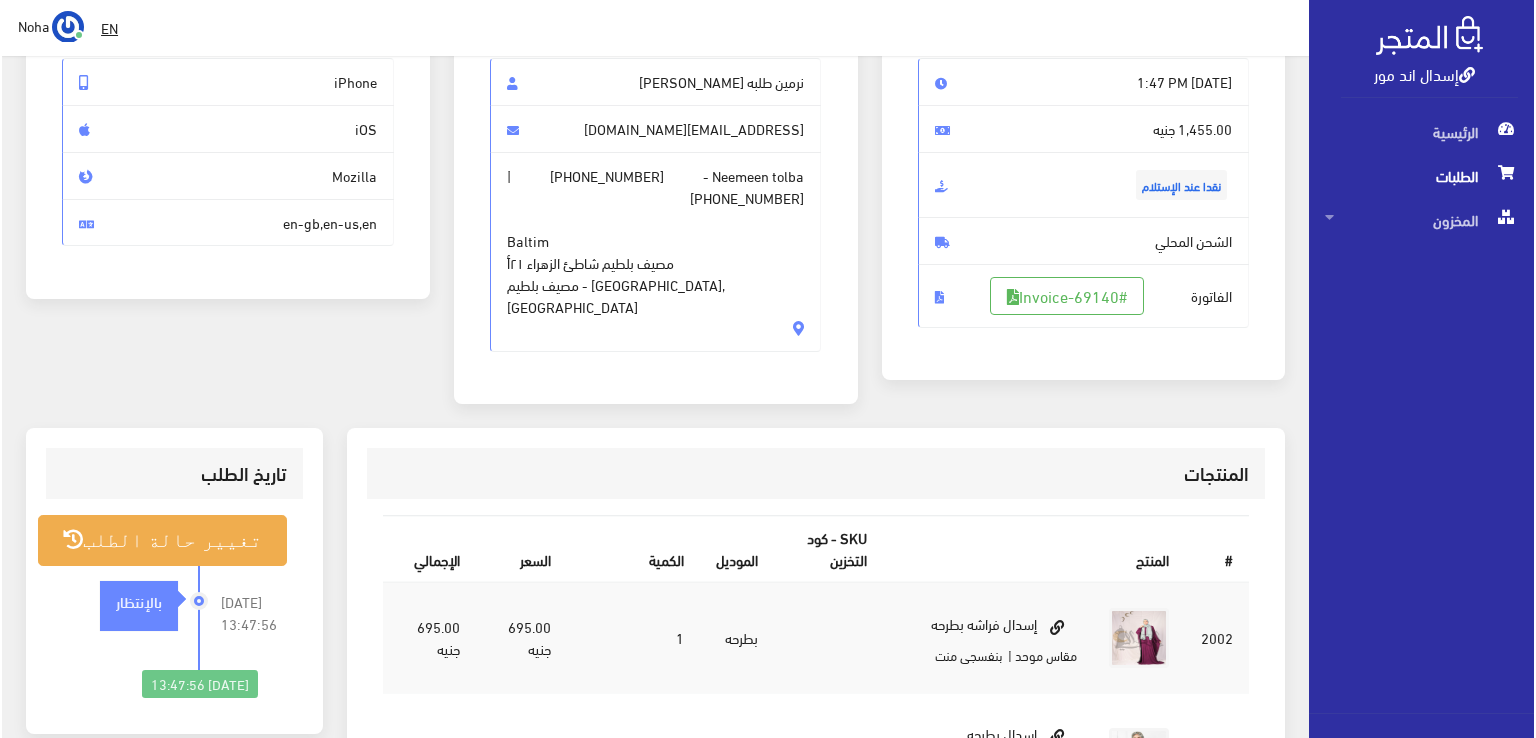 scroll, scrollTop: 300, scrollLeft: 0, axis: vertical 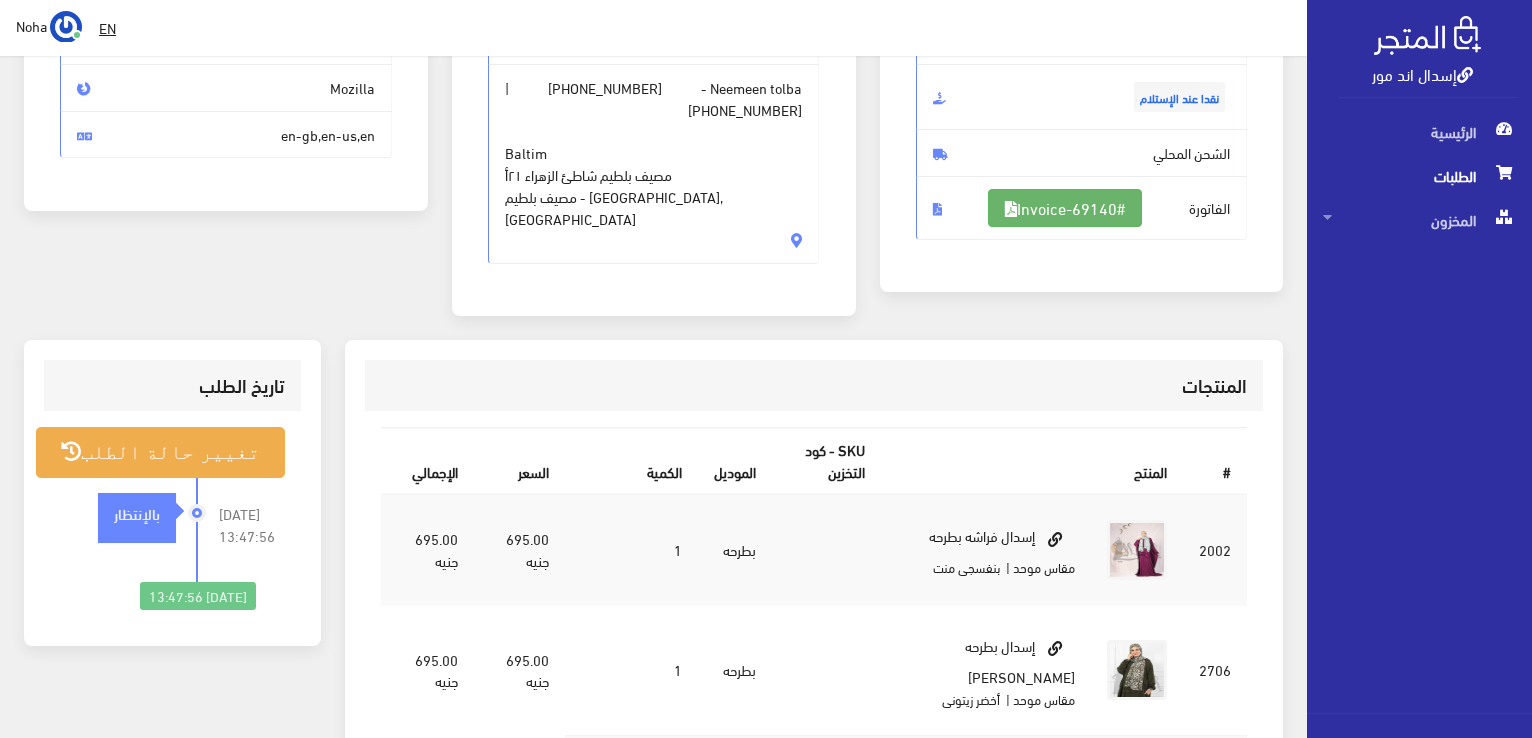 click on "#Invoice-69140" at bounding box center (1065, 208) 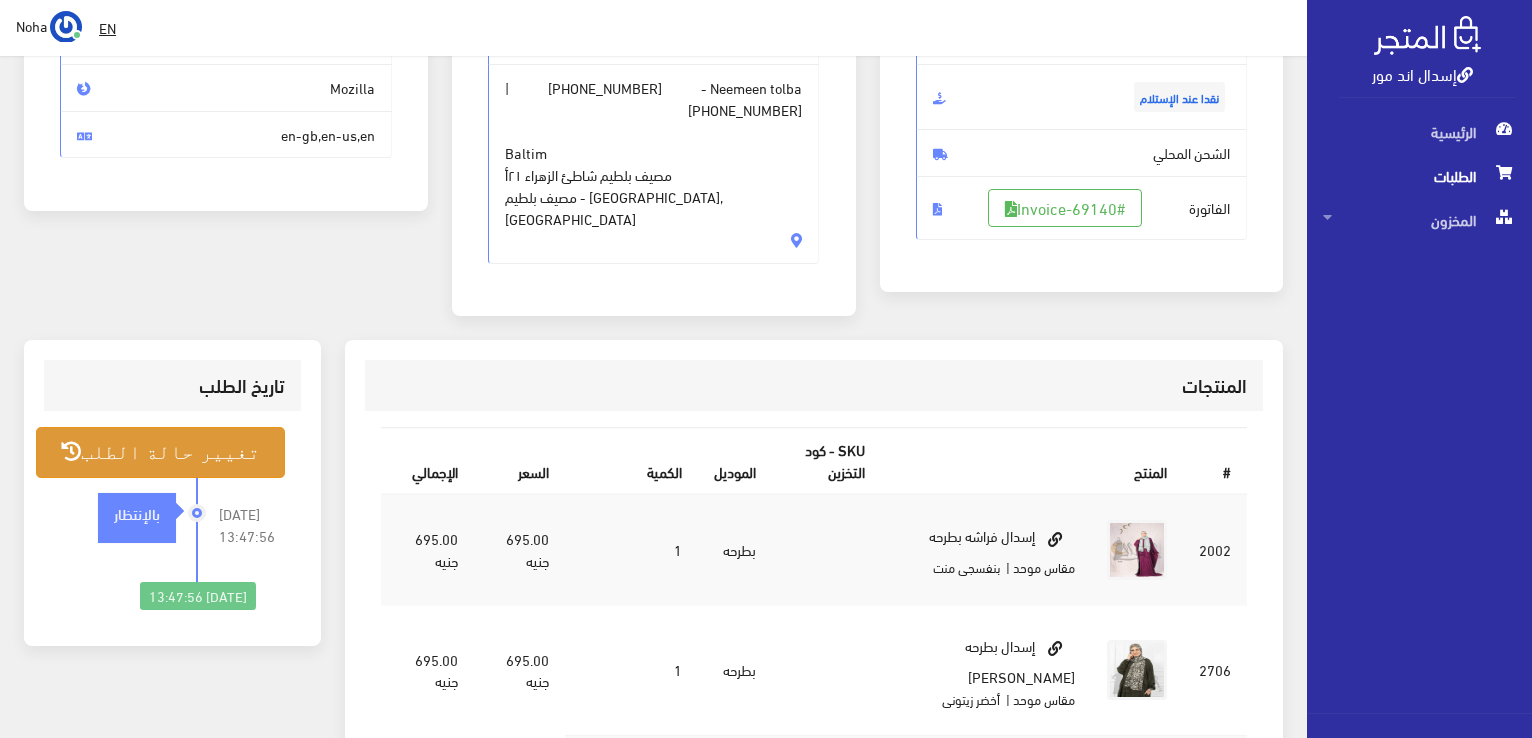 click on "تغيير حالة الطلب" at bounding box center (160, 452) 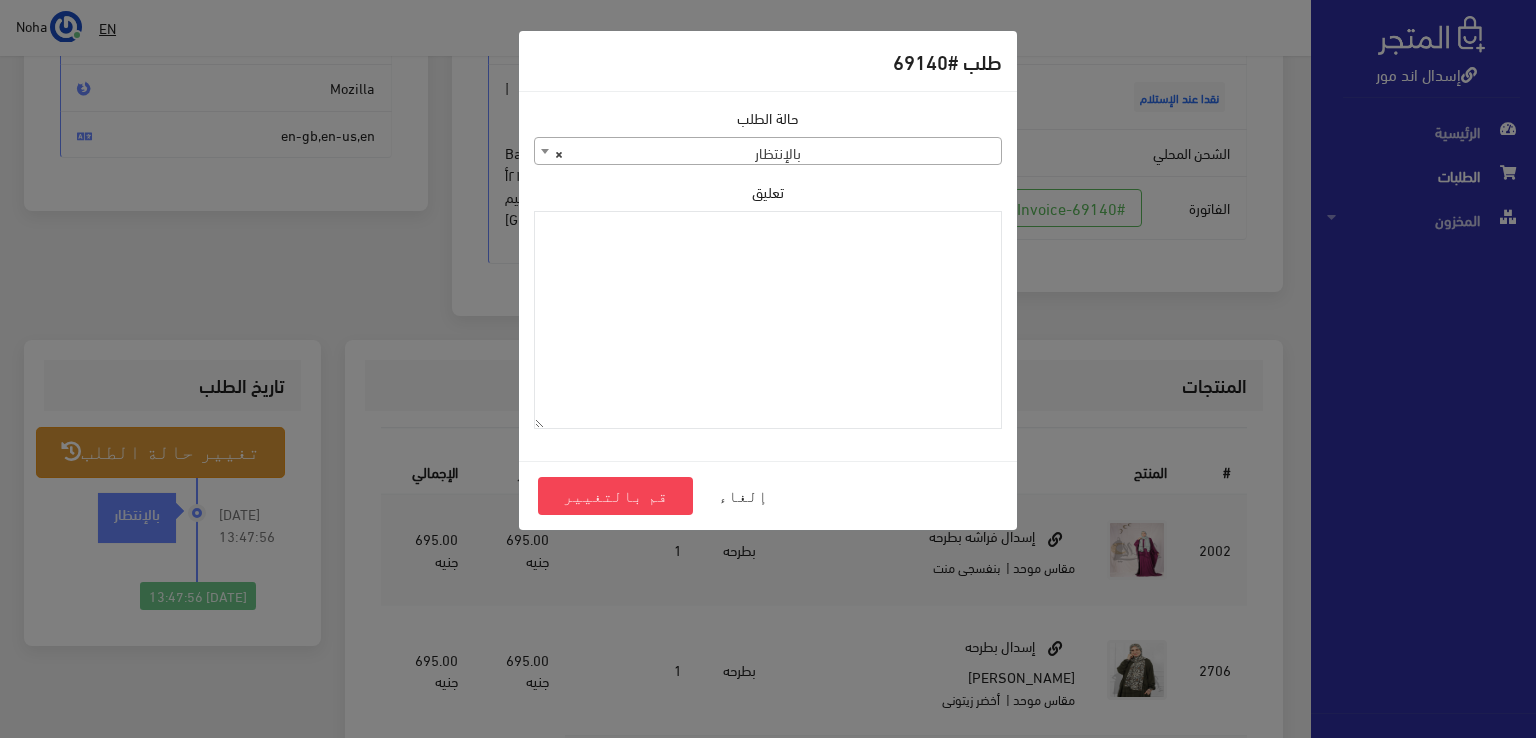 click on "حالة الطلب
جاري التجهيز
تم شحنها
ملغي
مكتمل
مرفوض
تم عكس الإلغاء
فشل
تم رد المبلغ تم عكسه Chargeback بالإنتظار أبطل جهز ×" at bounding box center (768, 136) 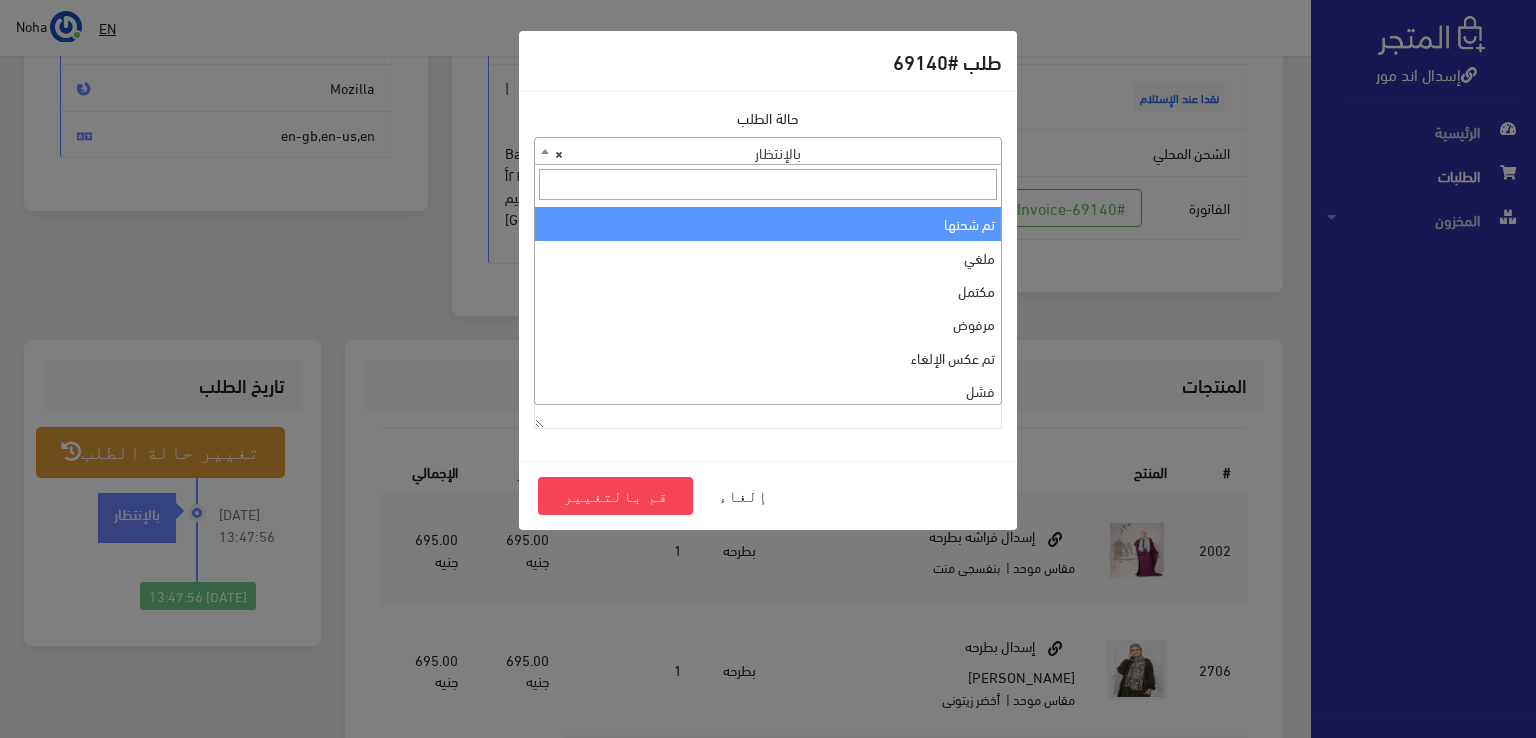 scroll, scrollTop: 0, scrollLeft: 0, axis: both 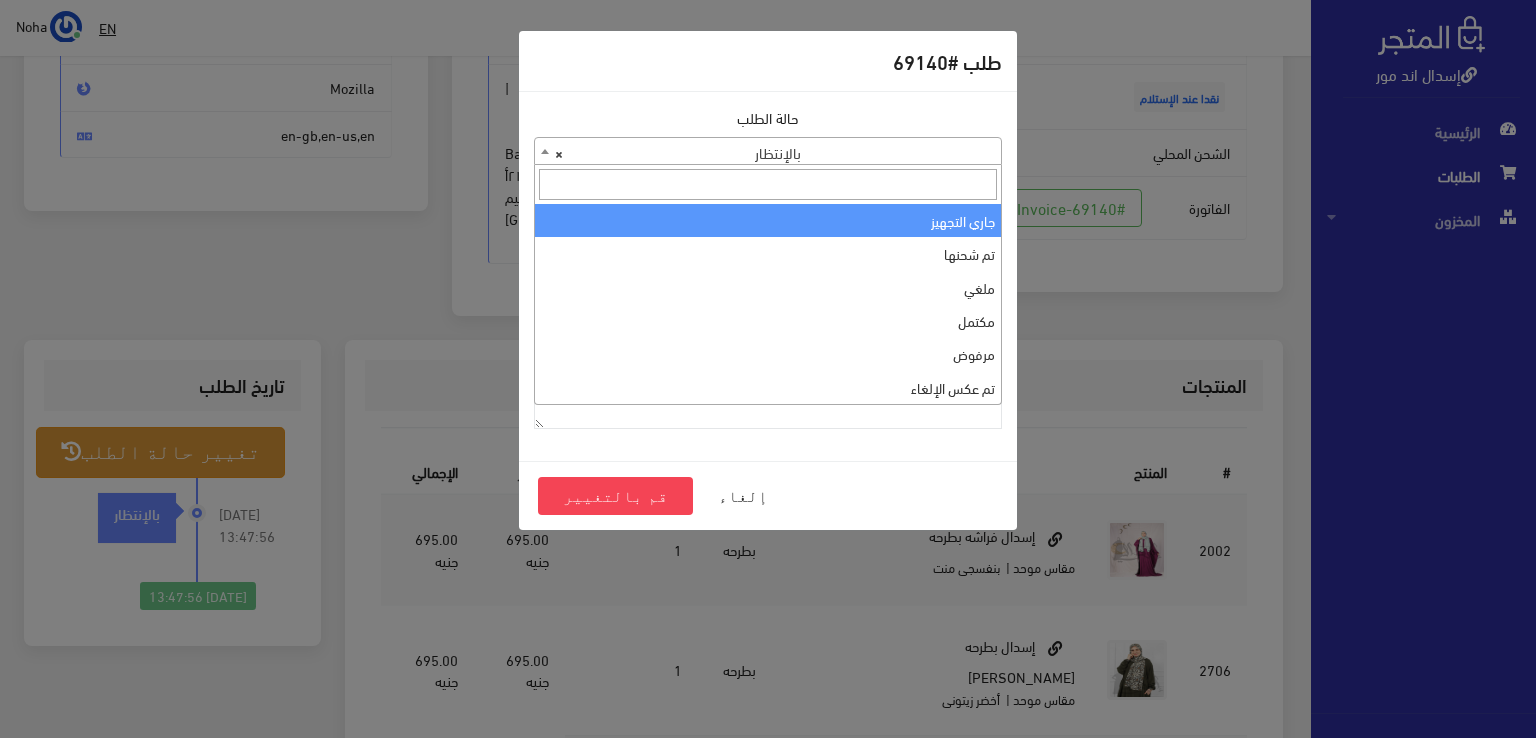 select on "1" 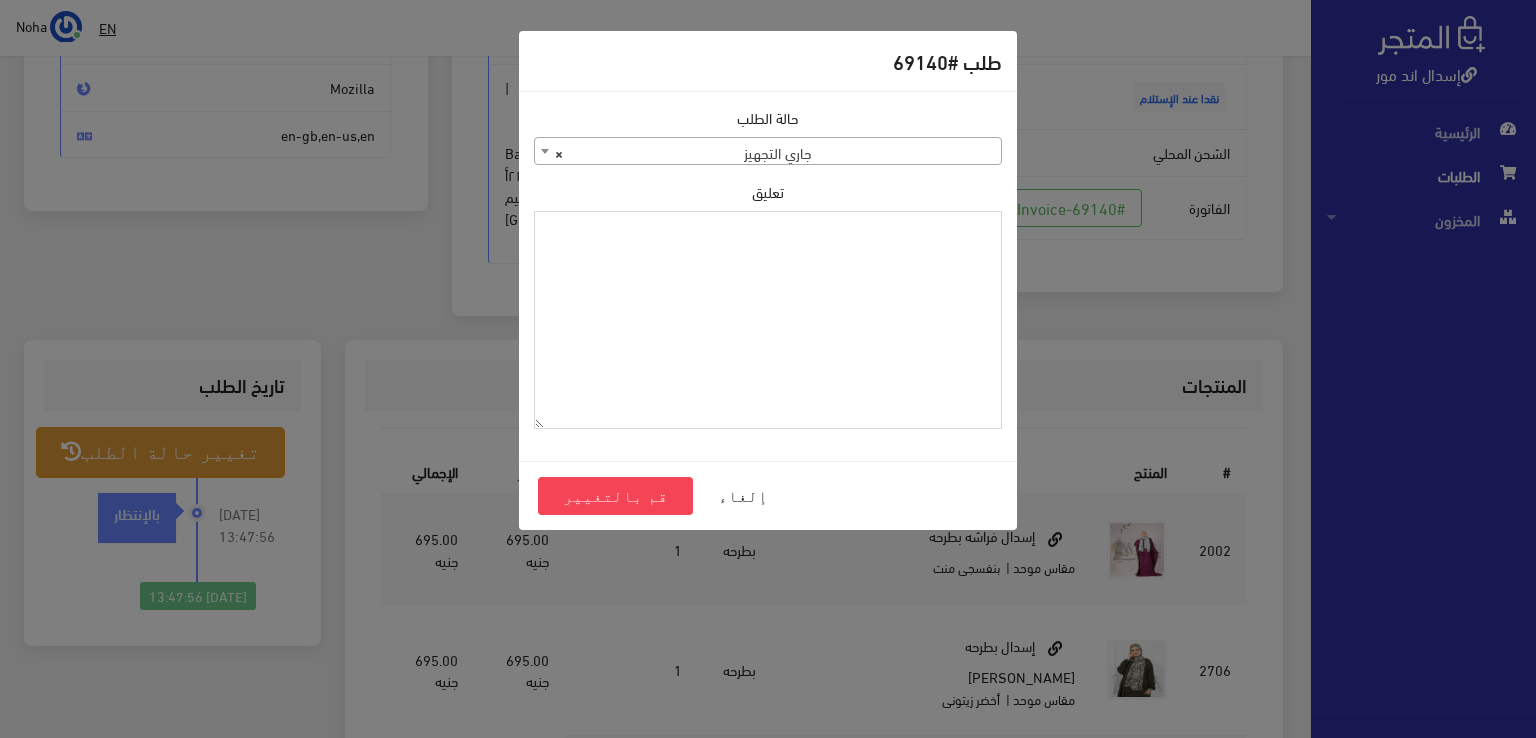 paste on "1101392" 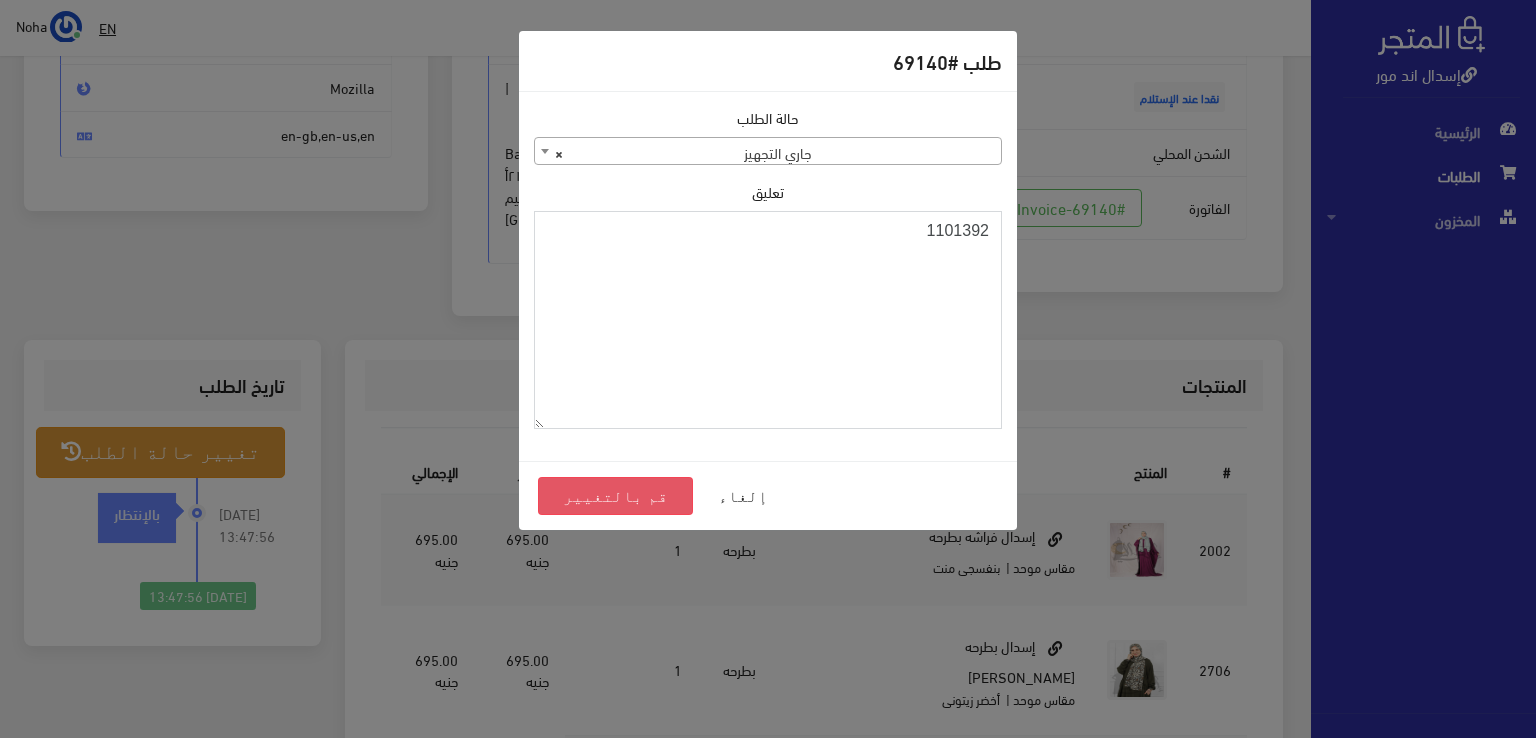 type on "1101392" 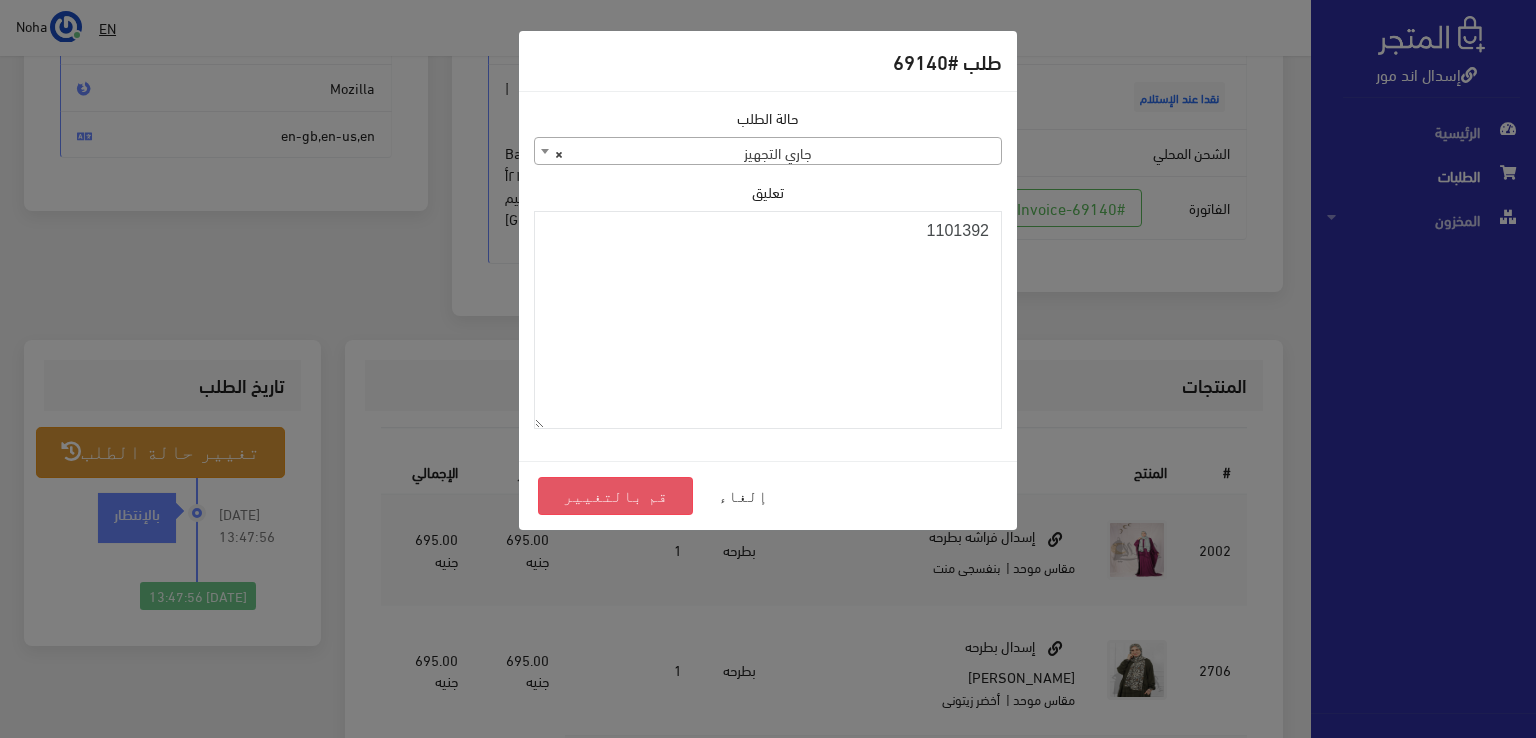 click on "قم بالتغيير" at bounding box center [615, 496] 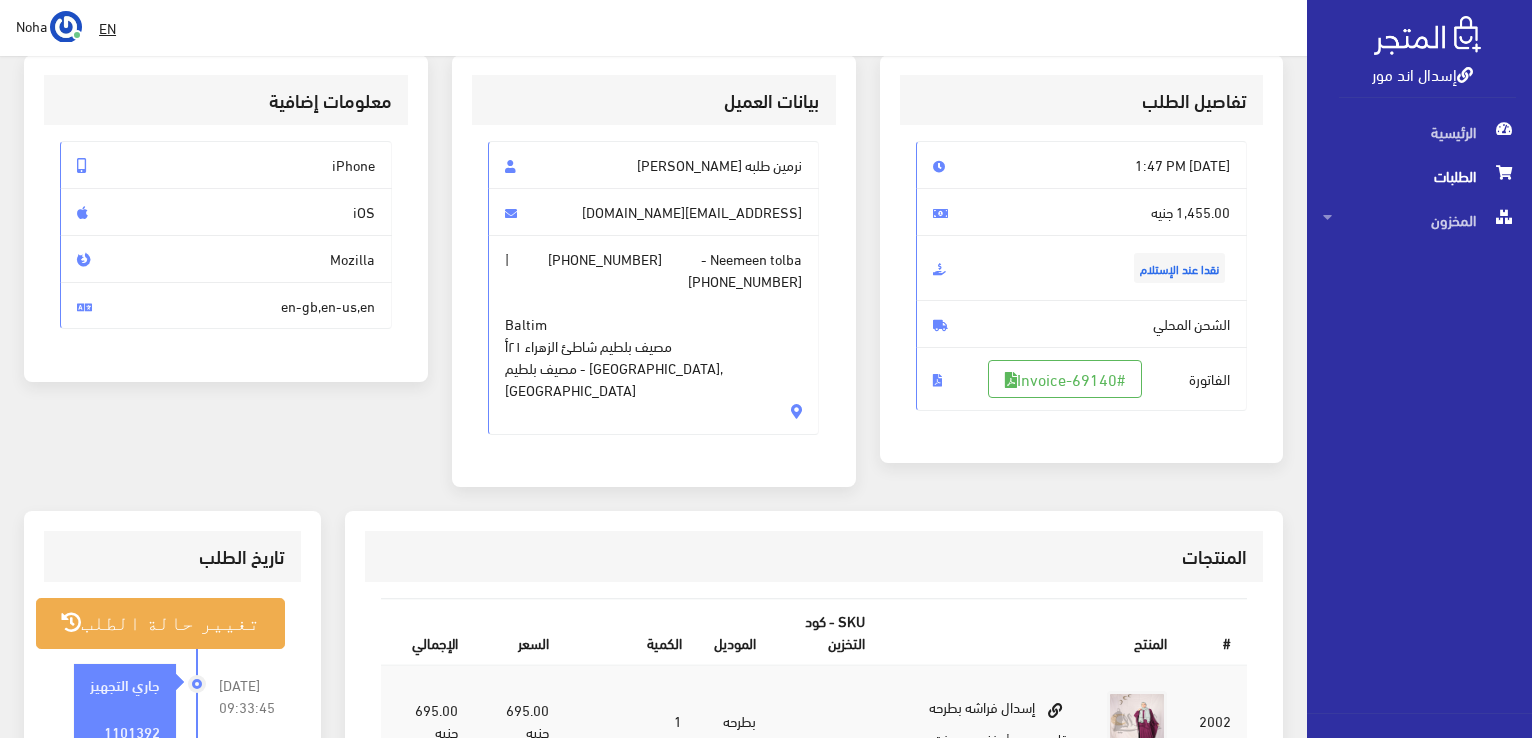 scroll, scrollTop: 300, scrollLeft: 0, axis: vertical 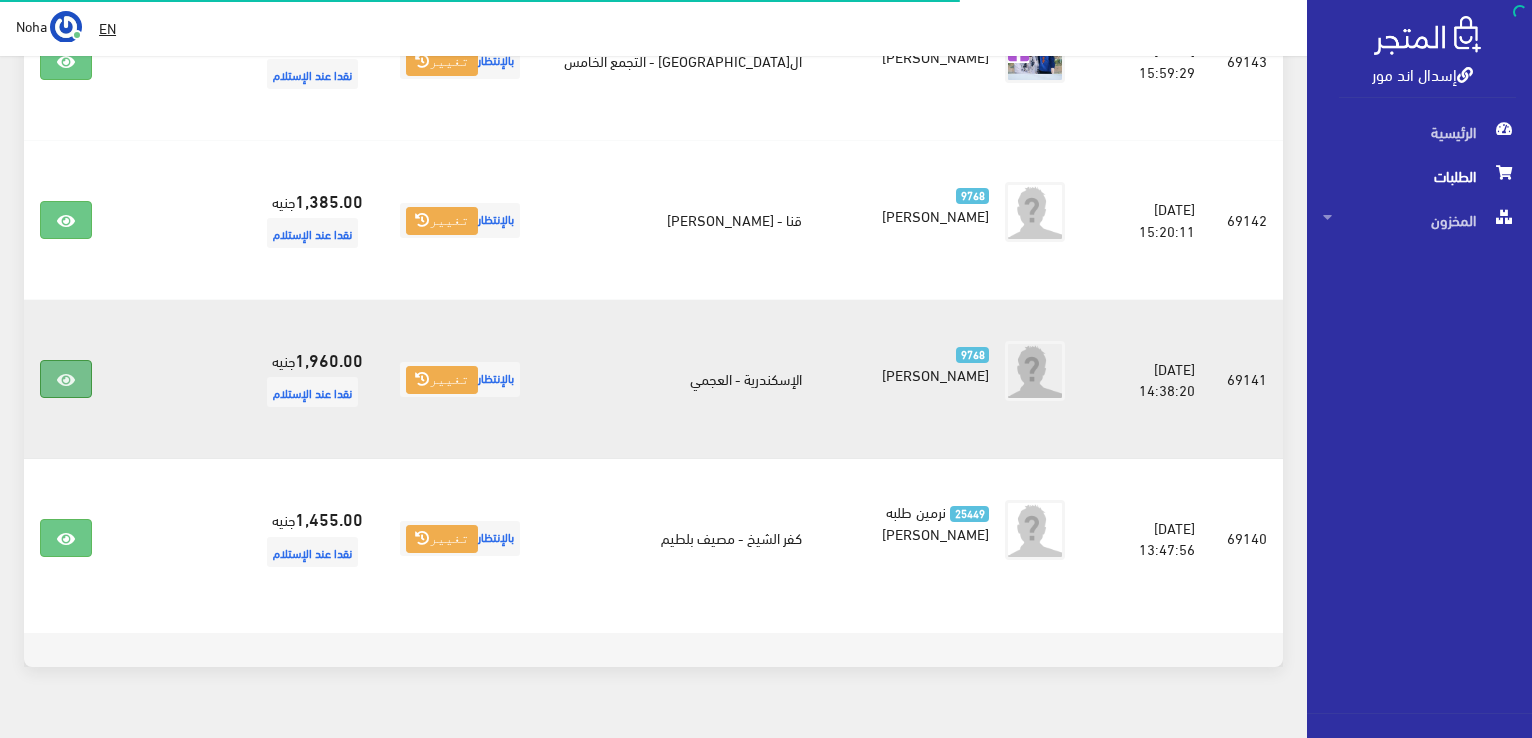click at bounding box center [66, 379] 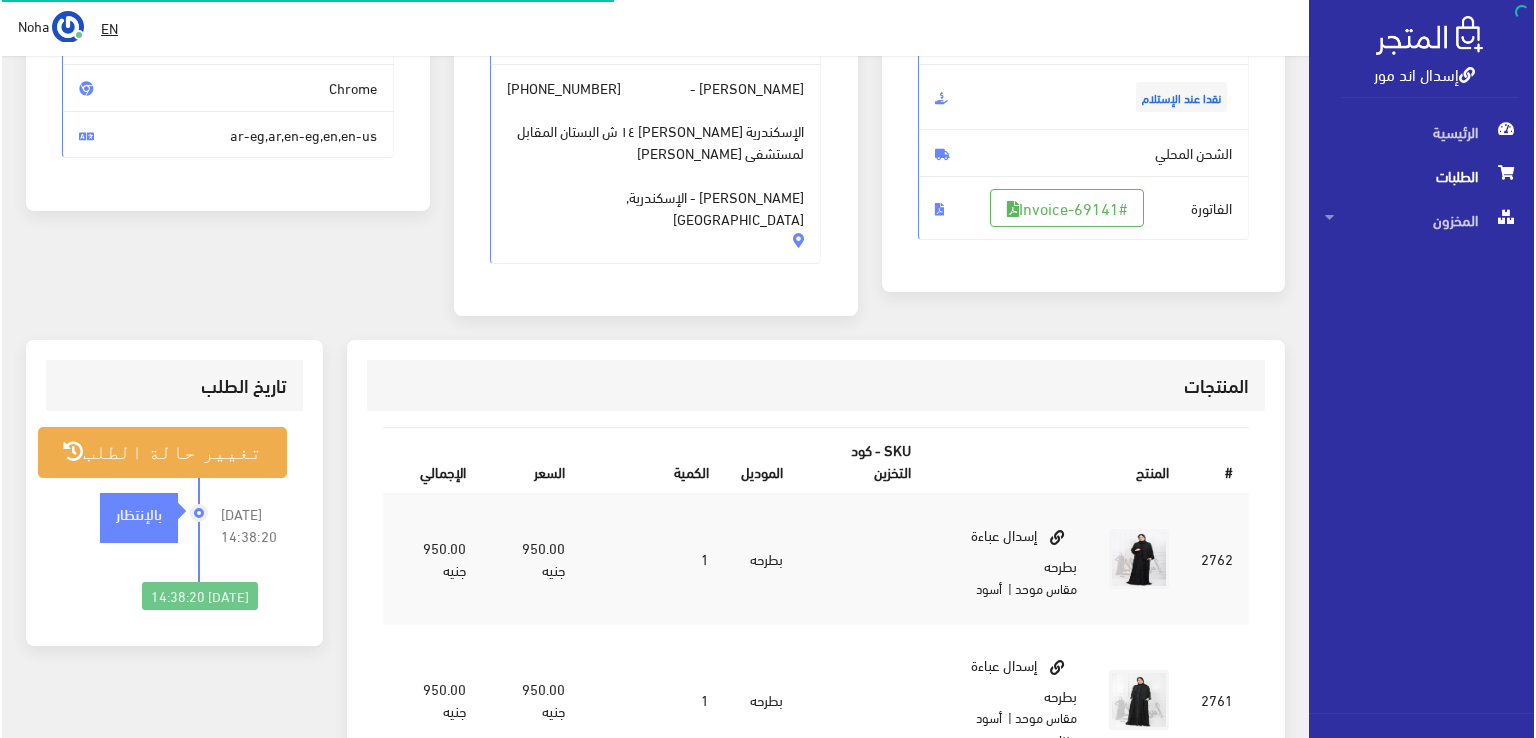 scroll, scrollTop: 300, scrollLeft: 0, axis: vertical 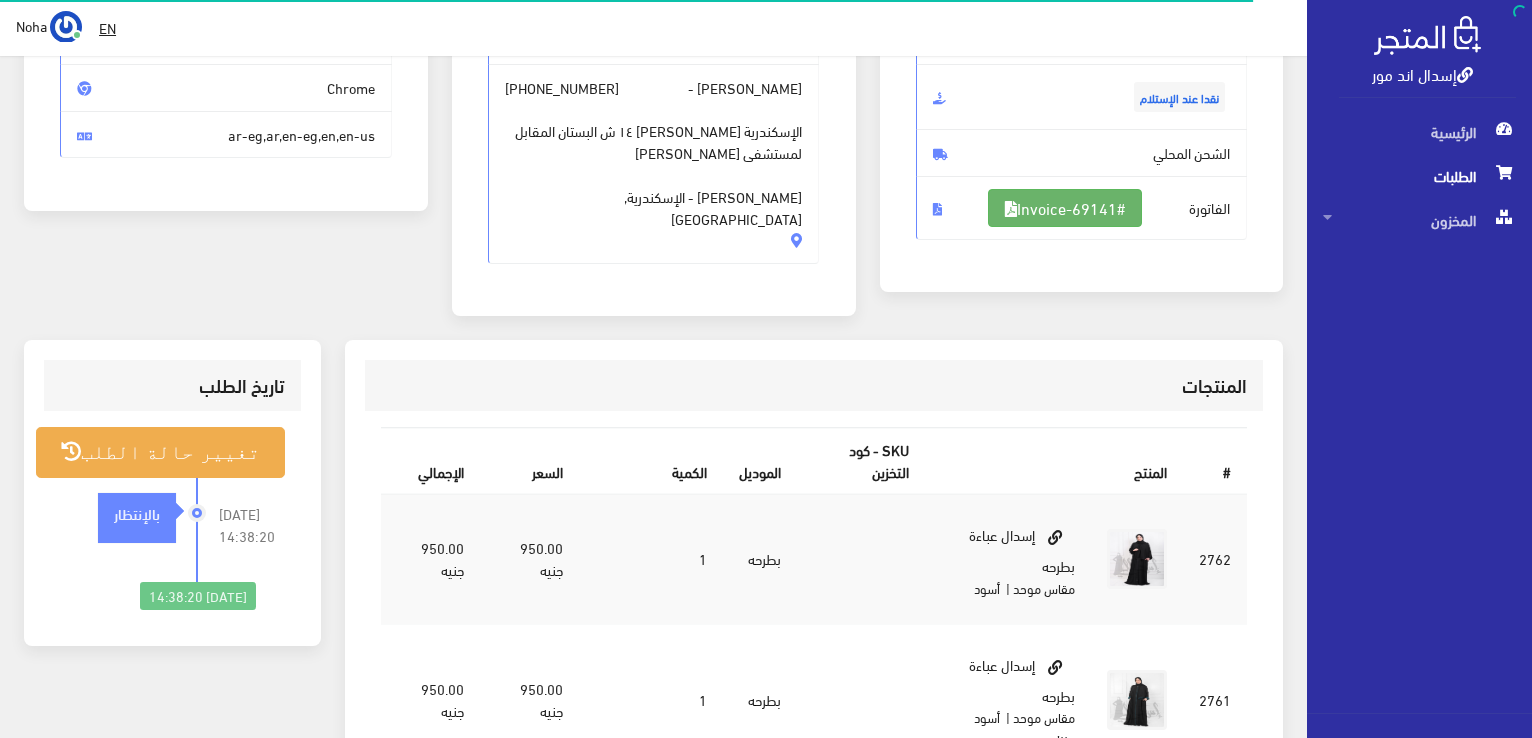 click on "#Invoice-69141" at bounding box center (1065, 208) 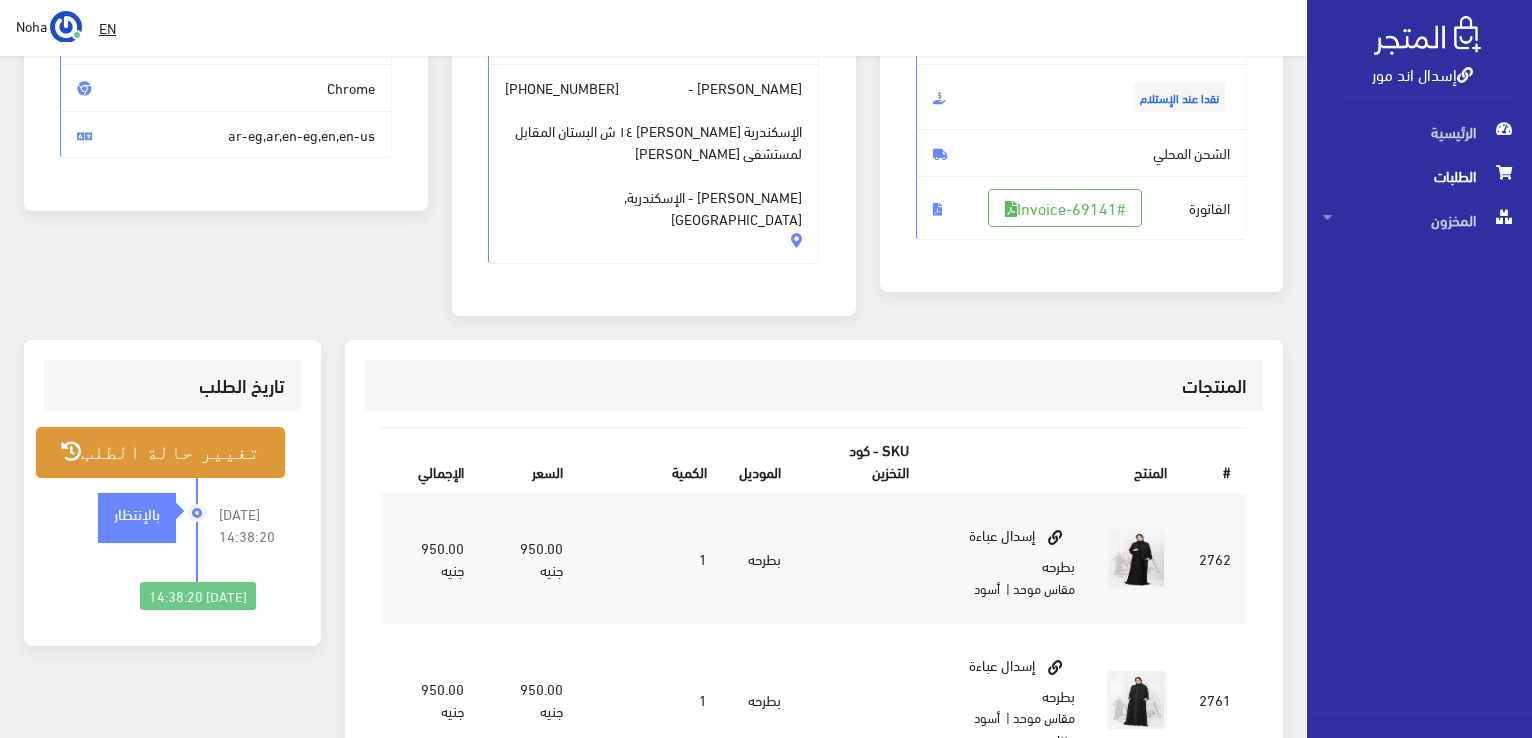 click on "تغيير حالة الطلب" at bounding box center [160, 452] 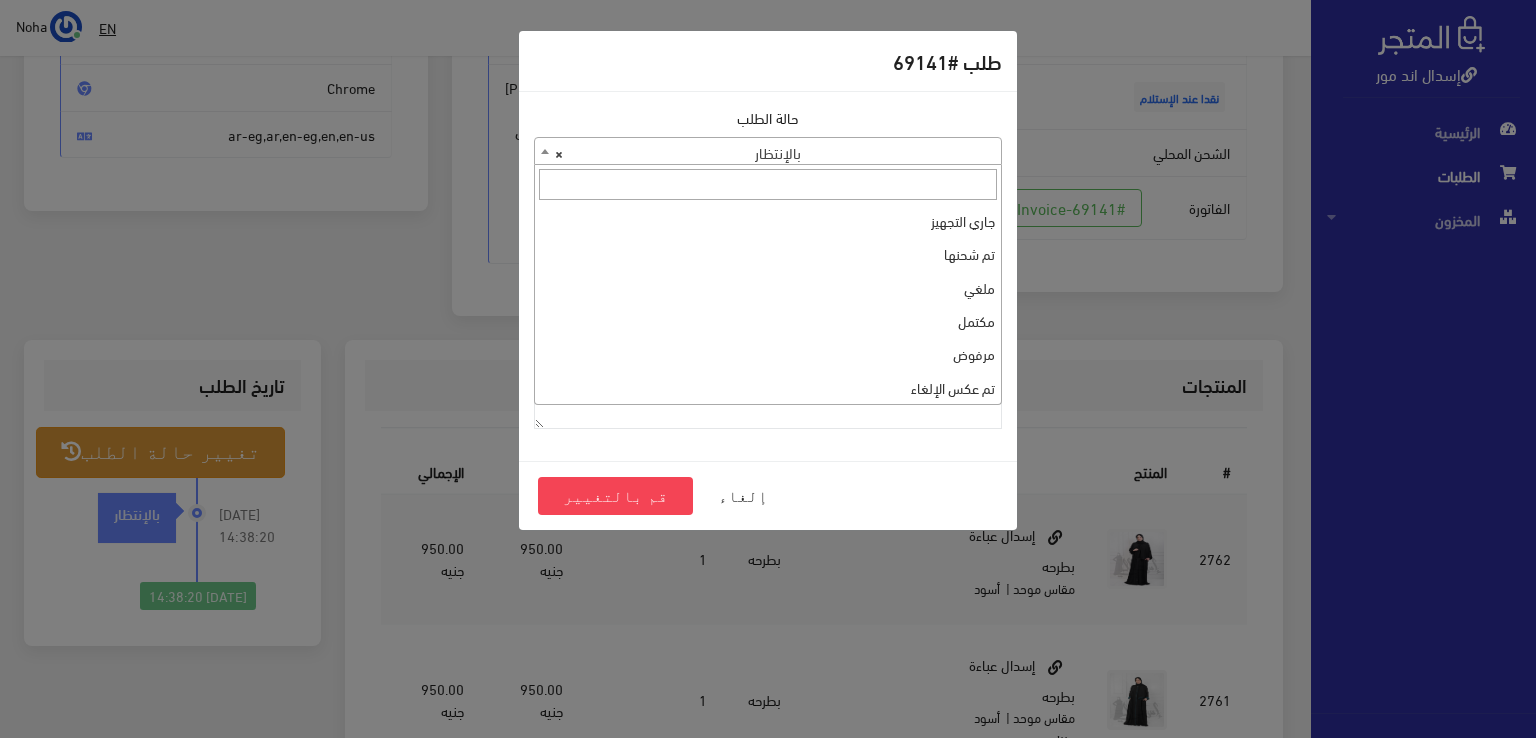 click on "× بالإنتظار" at bounding box center [768, 152] 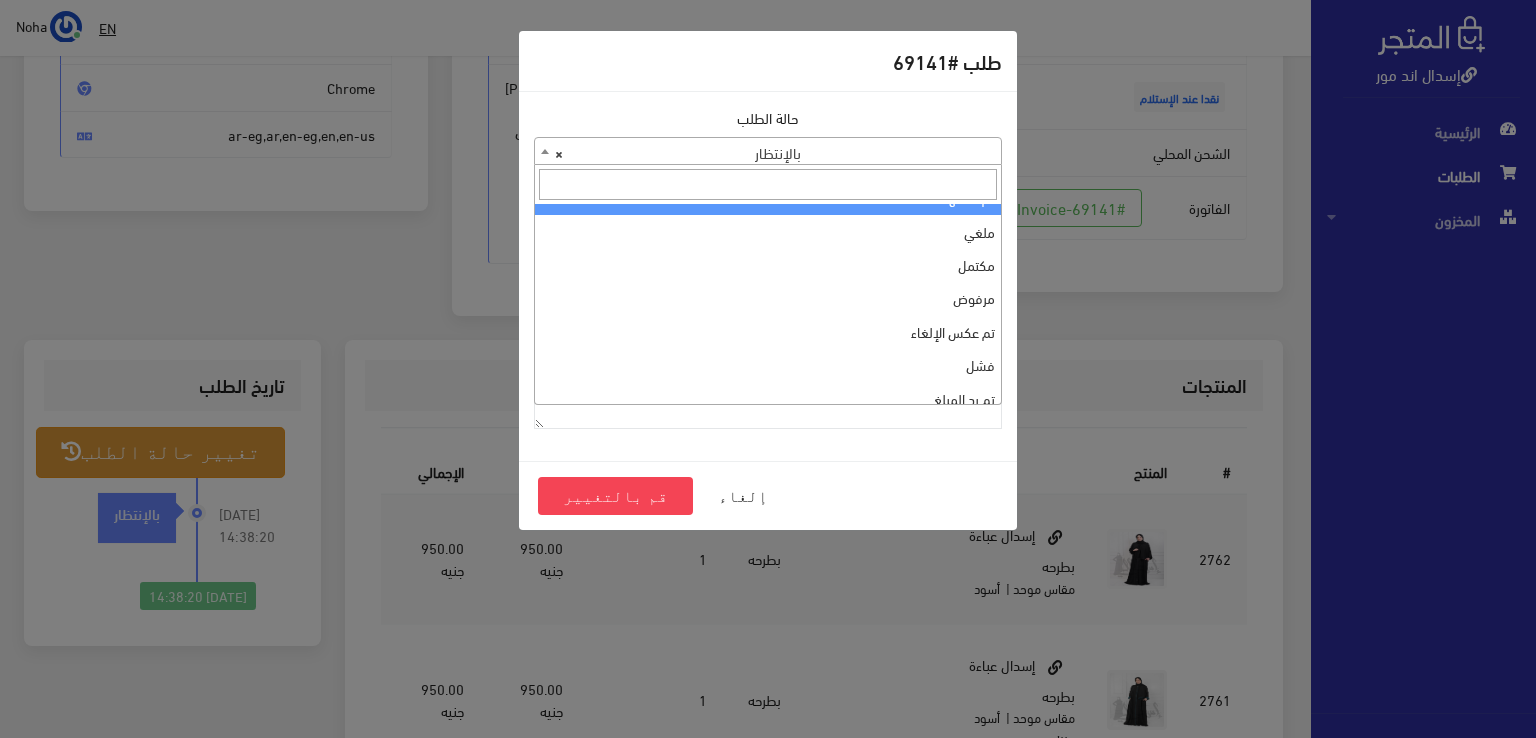 scroll, scrollTop: 0, scrollLeft: 0, axis: both 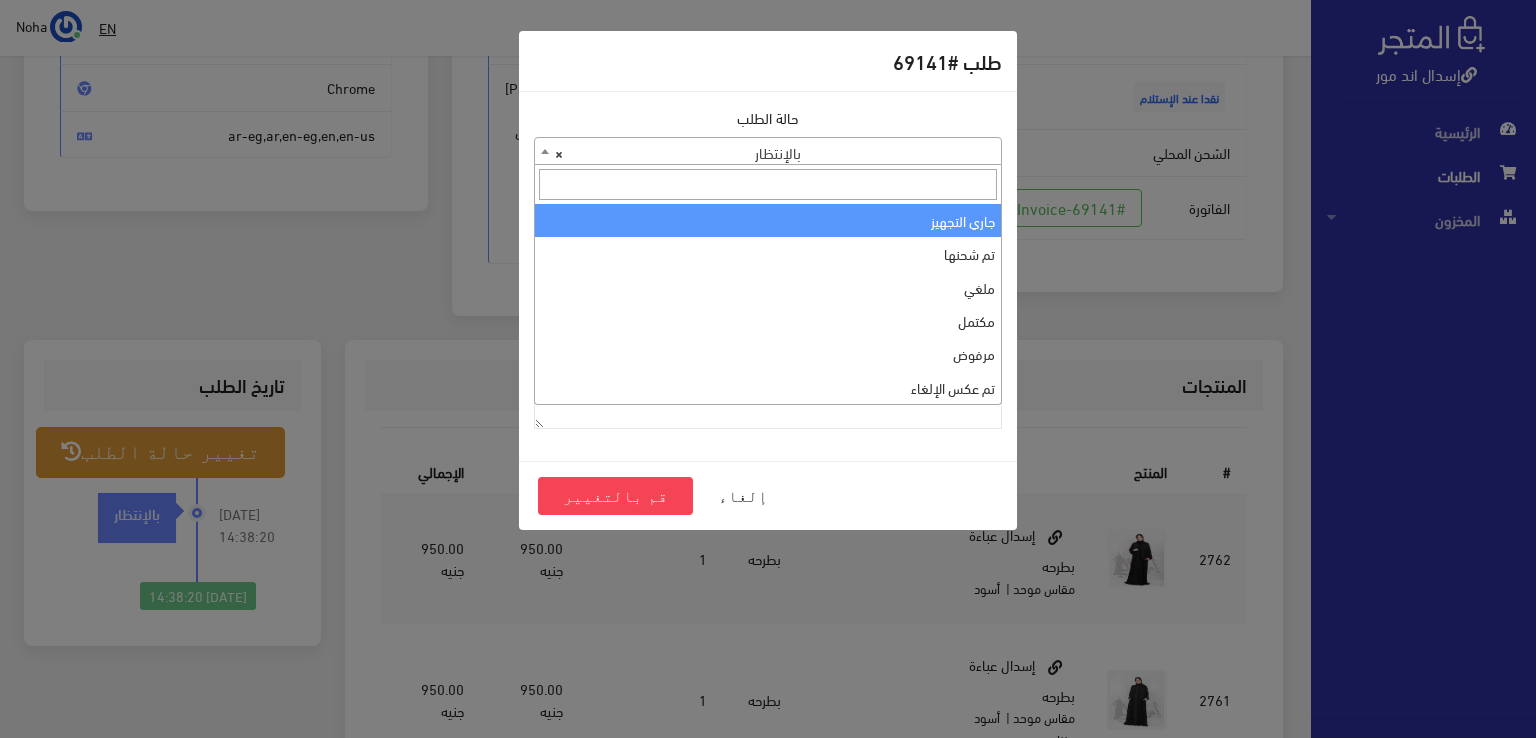 drag, startPoint x: 817, startPoint y: 226, endPoint x: 811, endPoint y: 278, distance: 52.34501 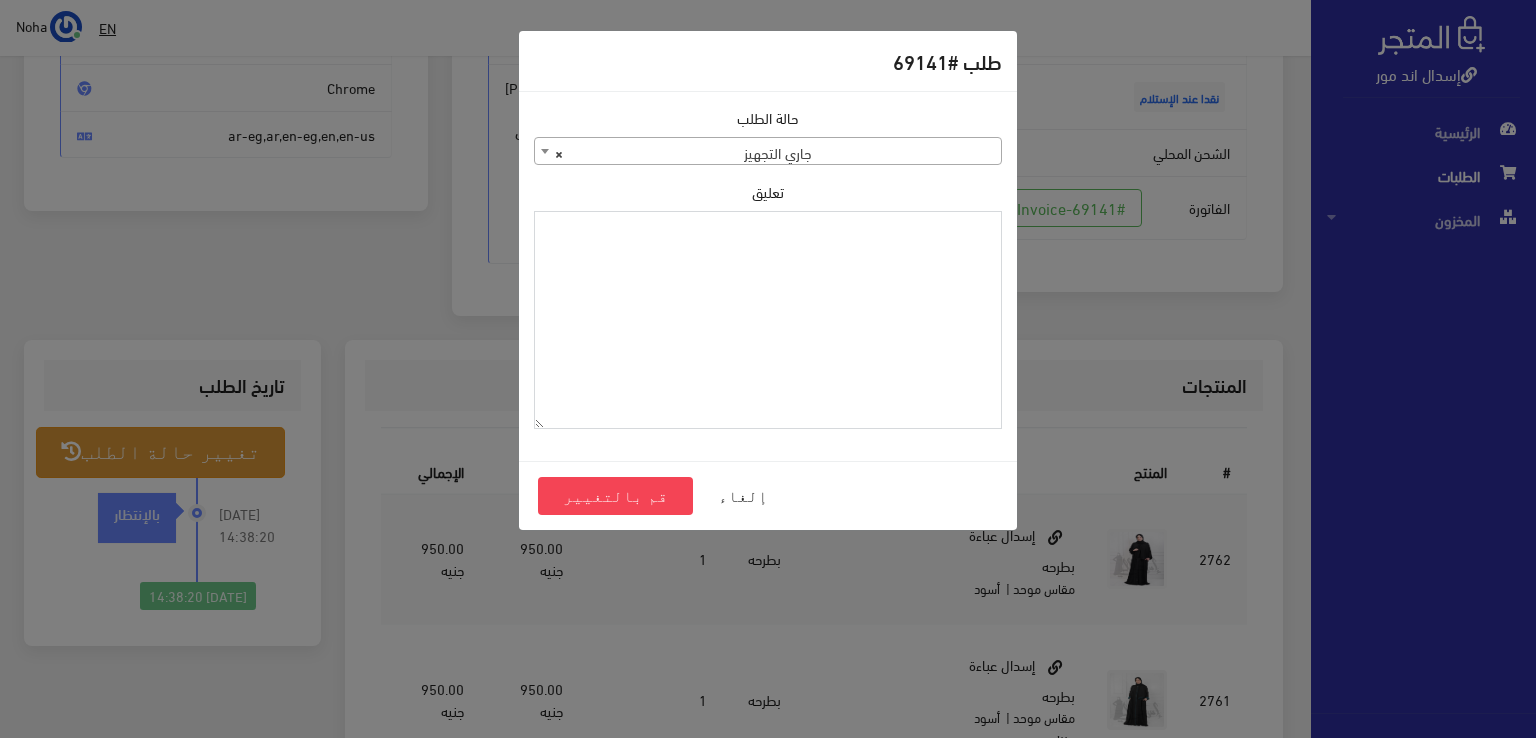 paste on "1101392" 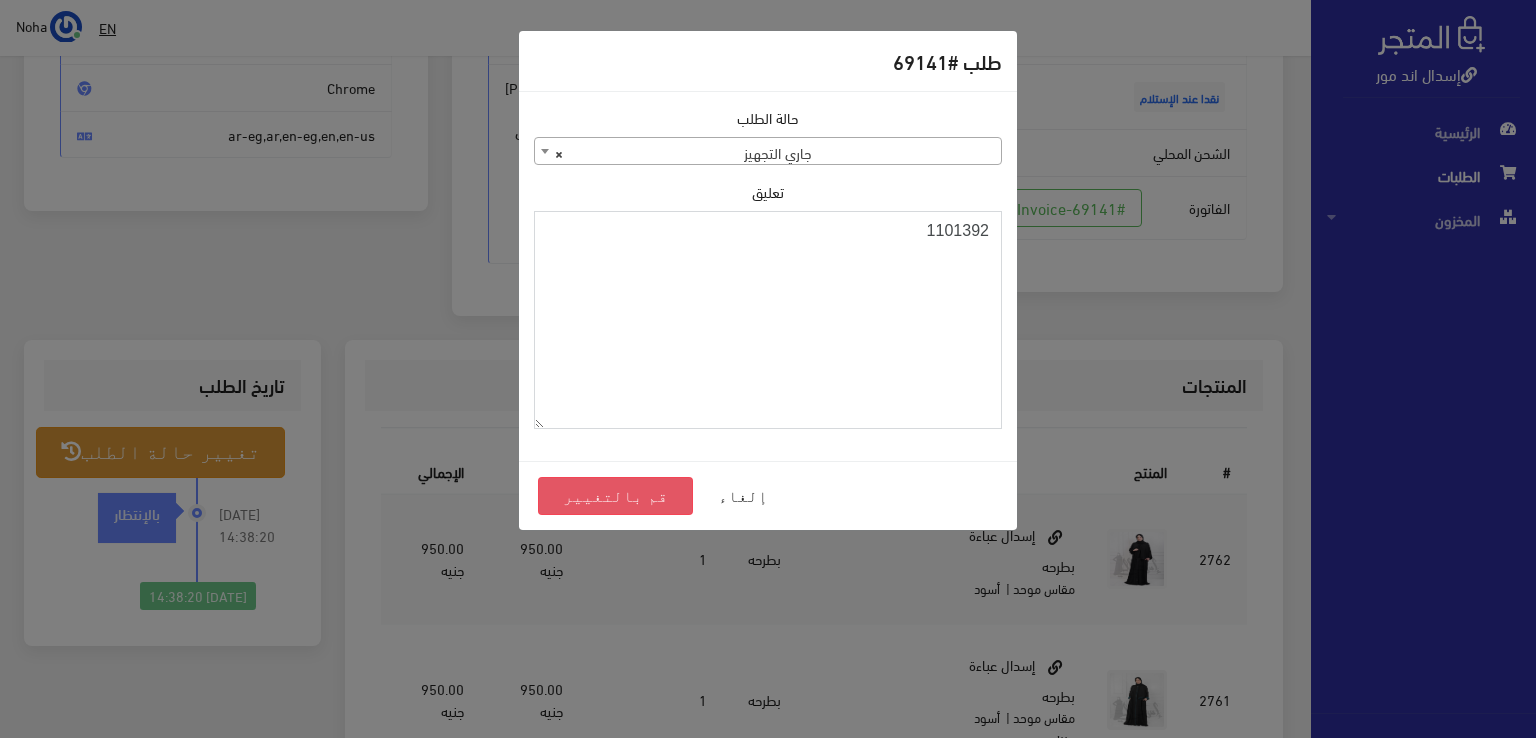 type on "1101392" 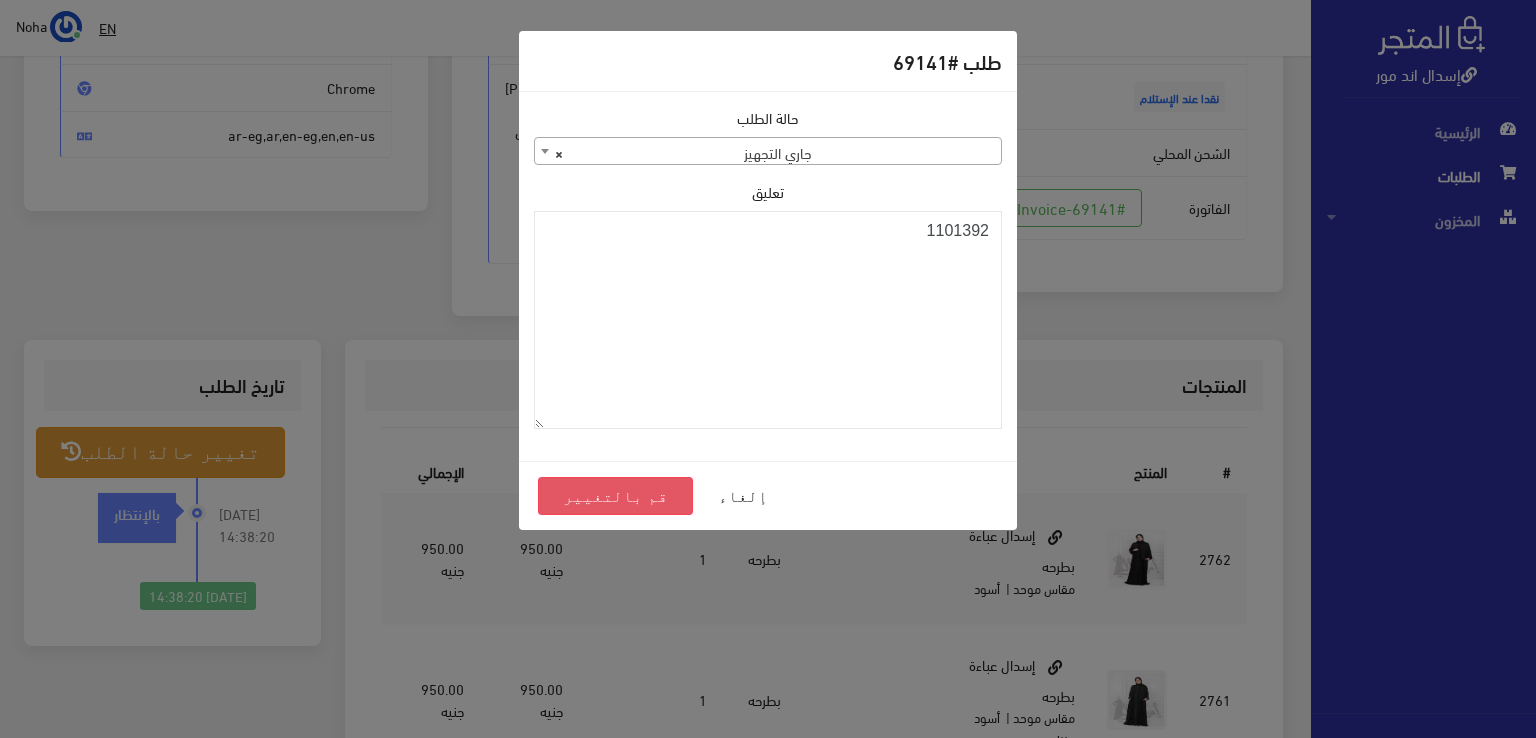 click on "قم بالتغيير" at bounding box center (615, 496) 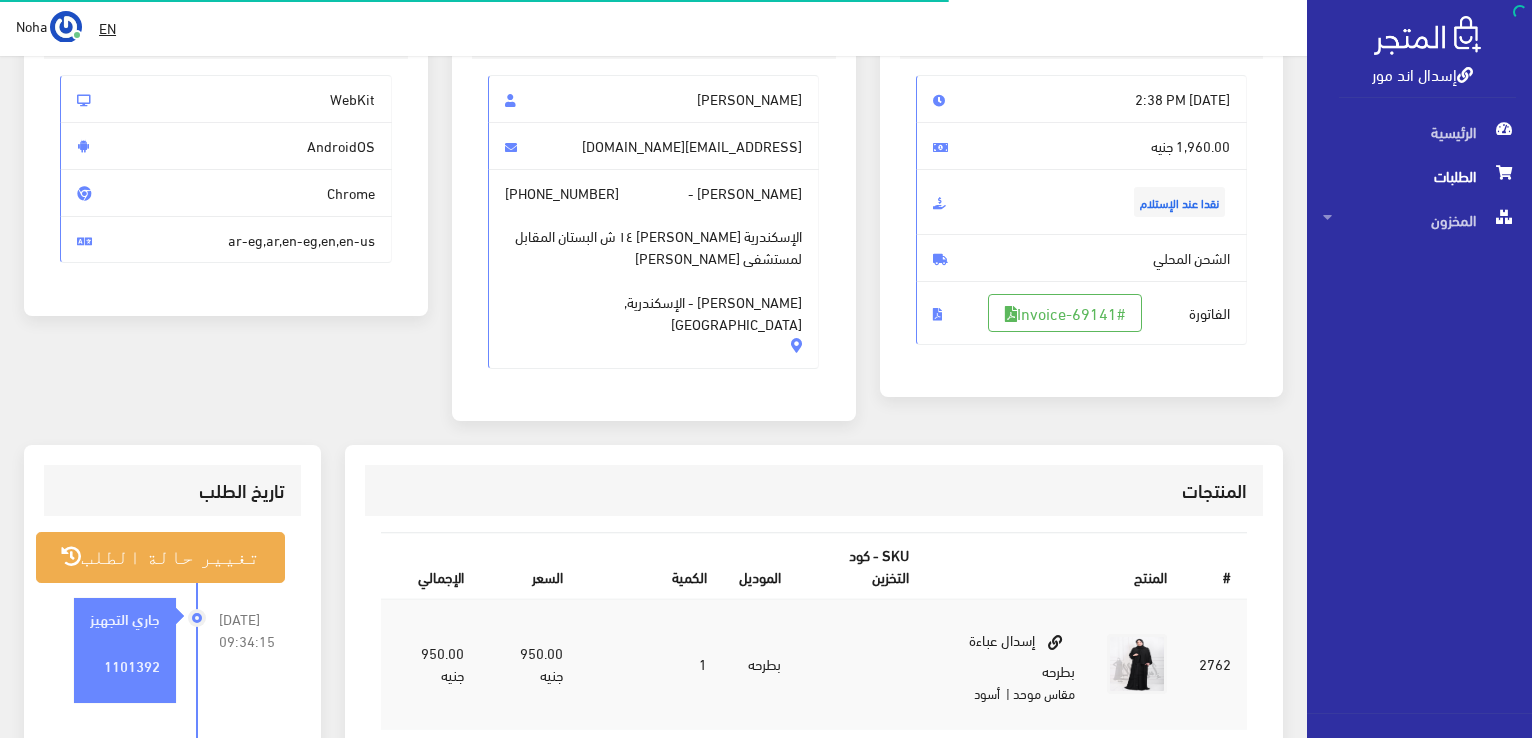 scroll, scrollTop: 200, scrollLeft: 0, axis: vertical 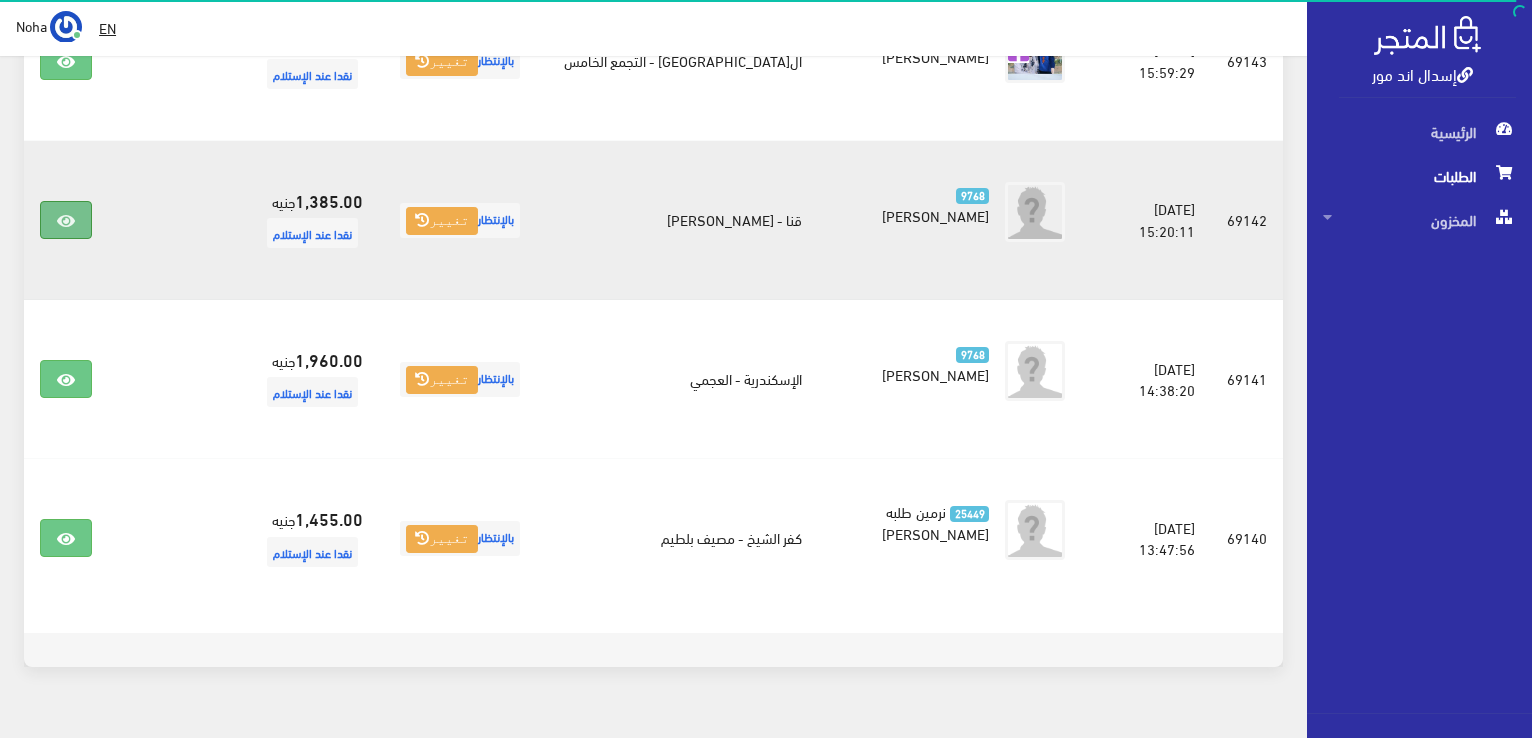 click at bounding box center [66, 220] 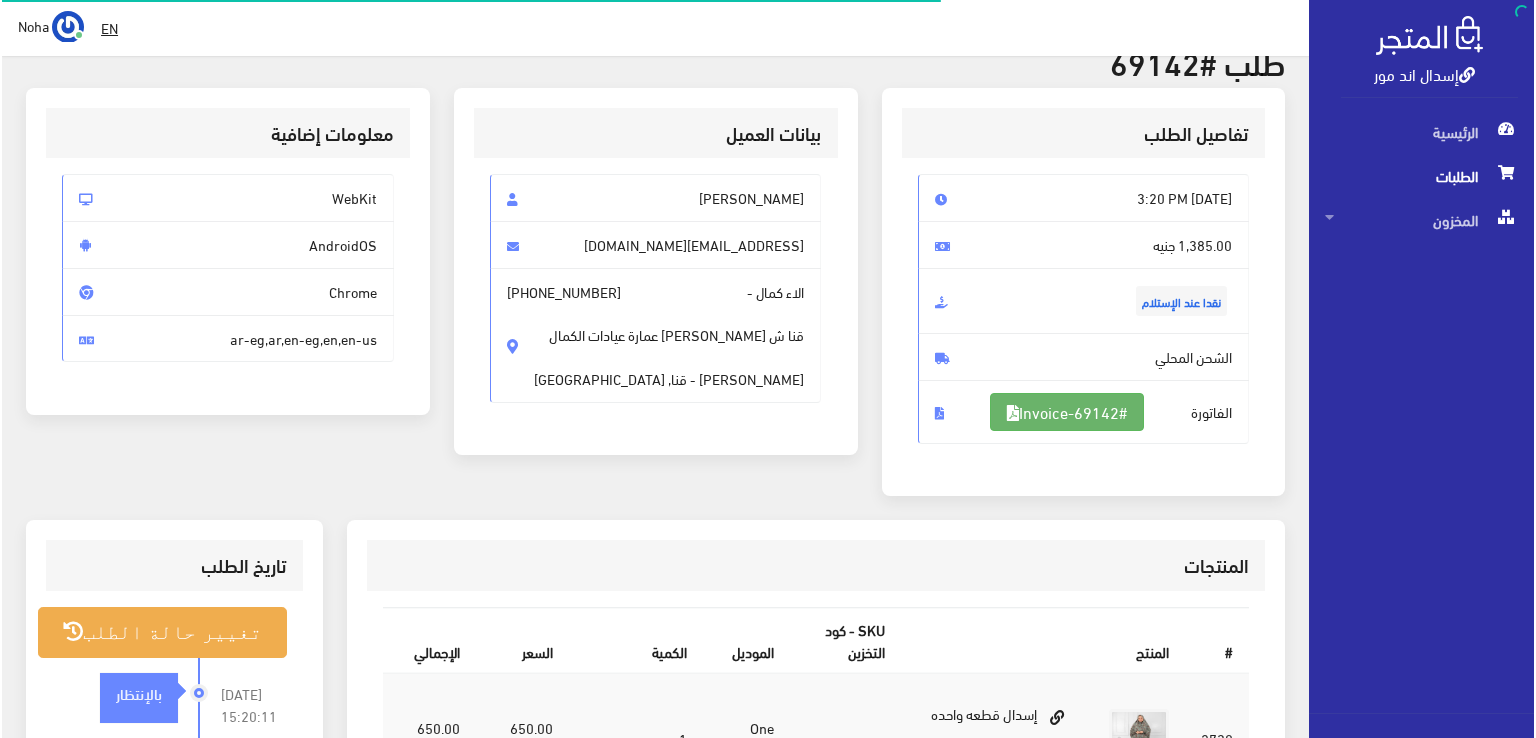 scroll, scrollTop: 200, scrollLeft: 0, axis: vertical 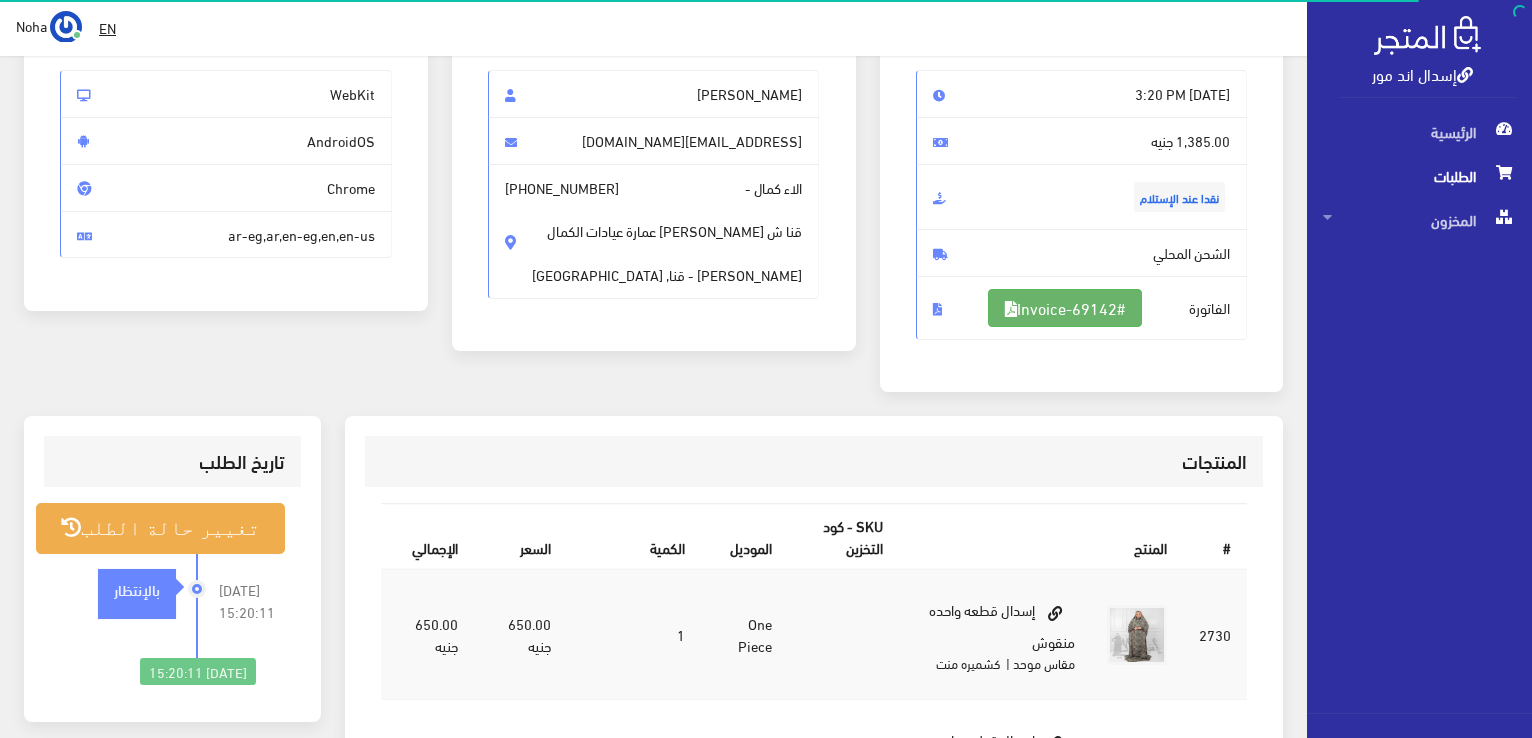 click on "#Invoice-69142" at bounding box center (1065, 308) 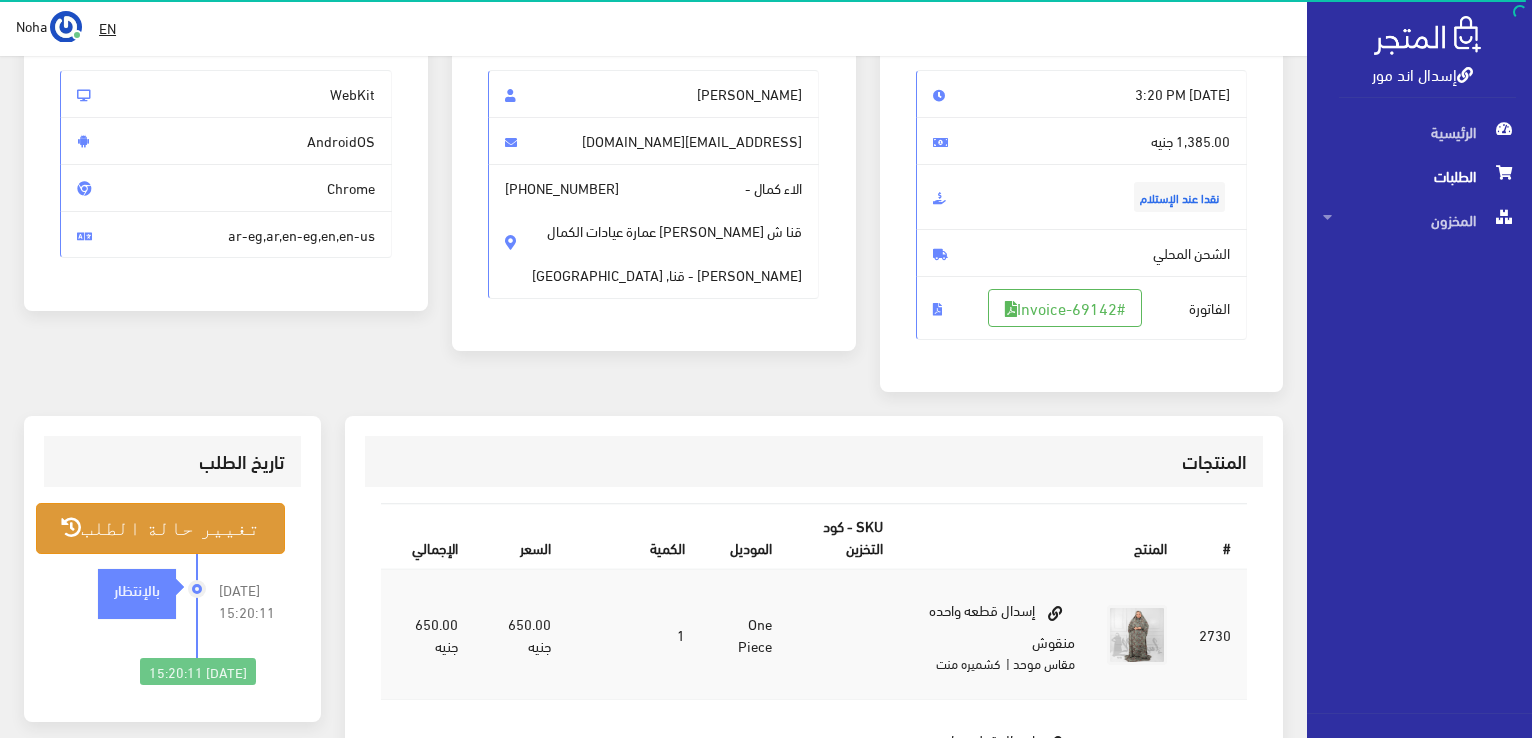 click on "تغيير حالة الطلب" at bounding box center [160, 528] 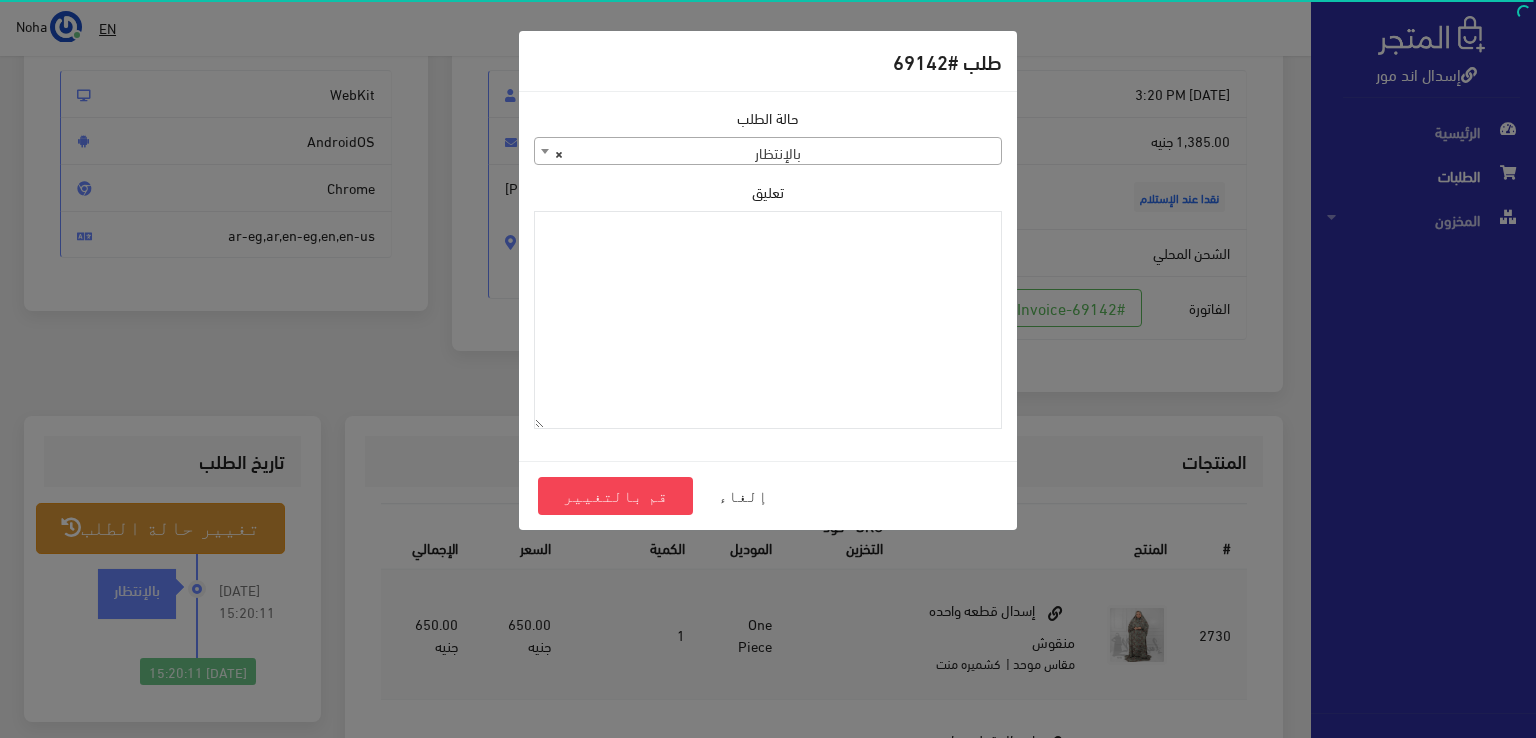 click on "× بالإنتظار" at bounding box center (768, 152) 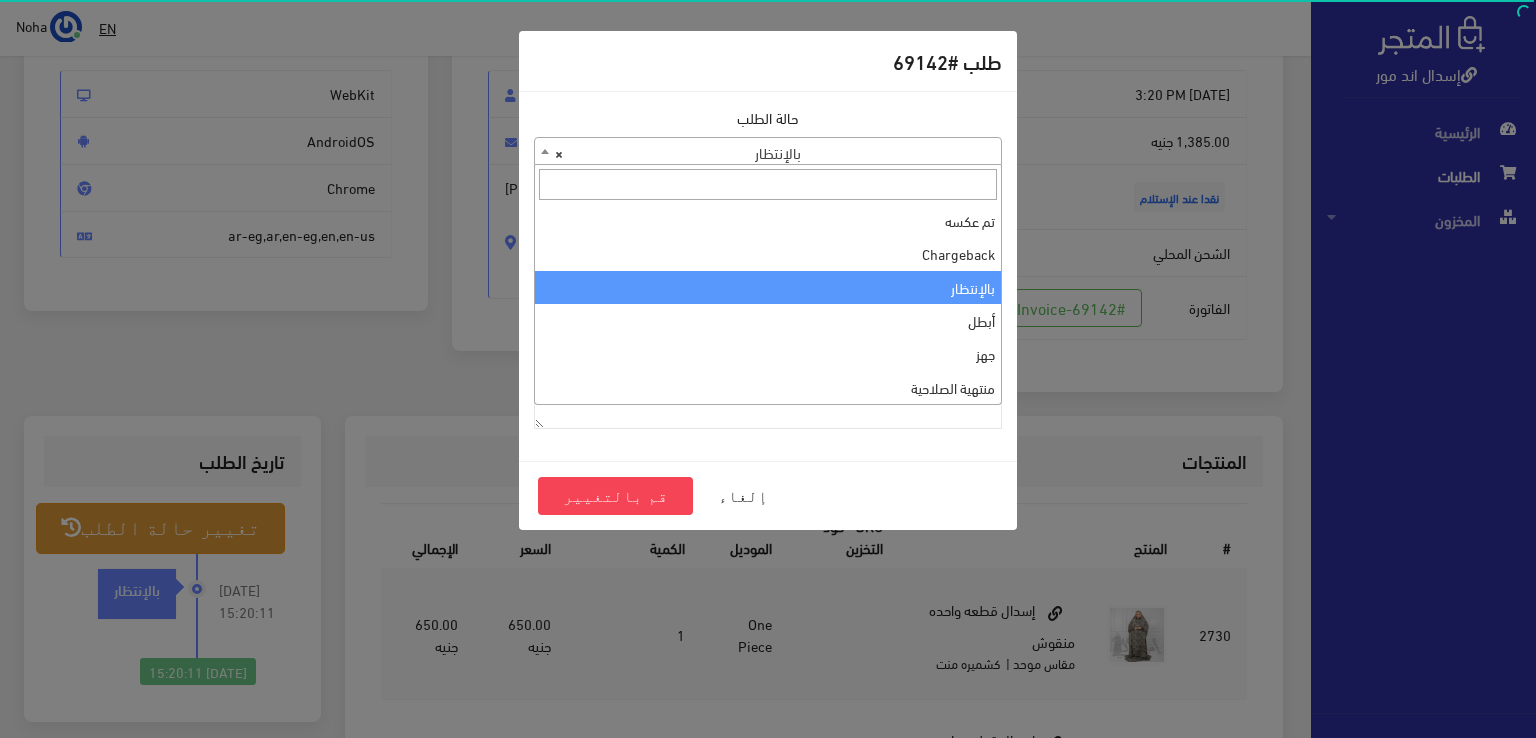 scroll, scrollTop: 0, scrollLeft: 0, axis: both 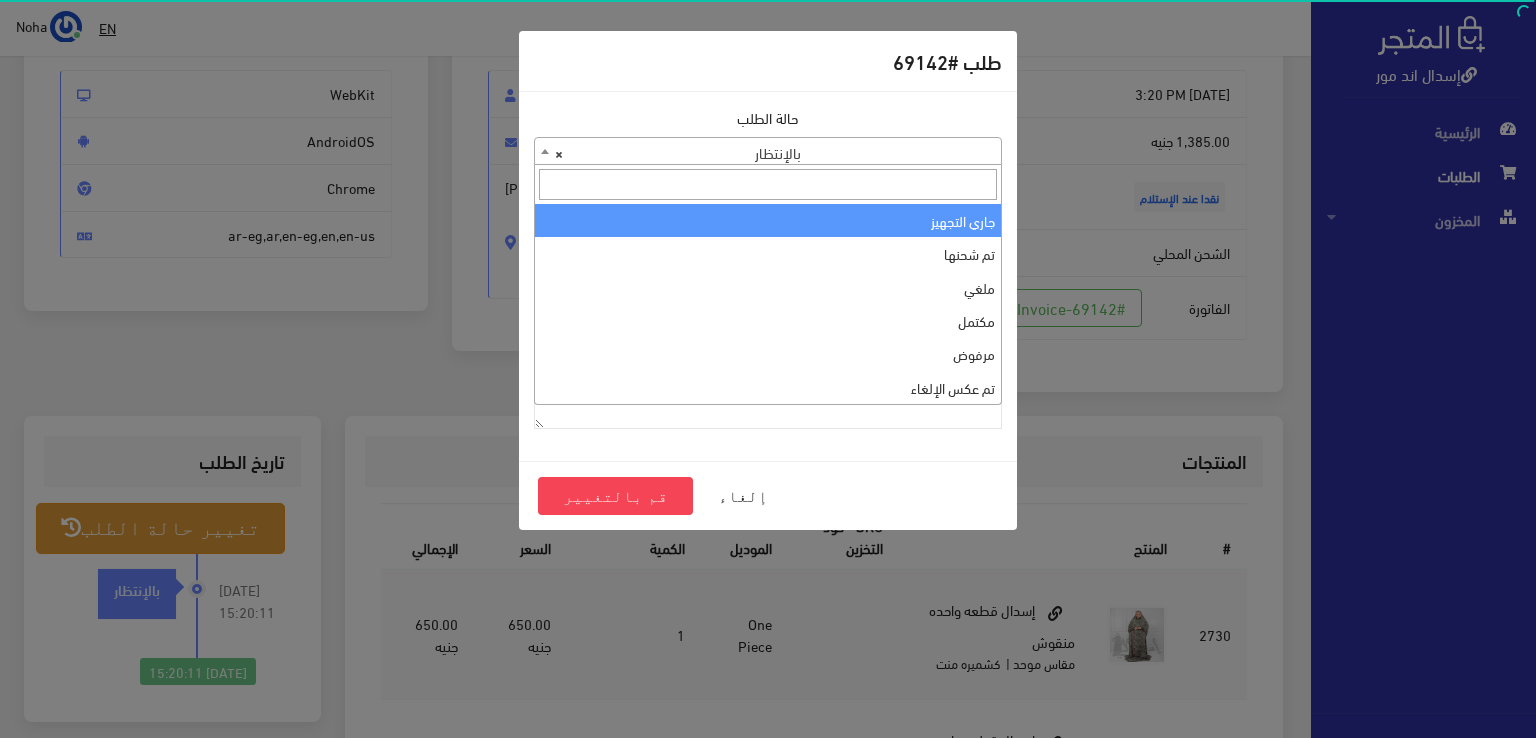 select on "1" 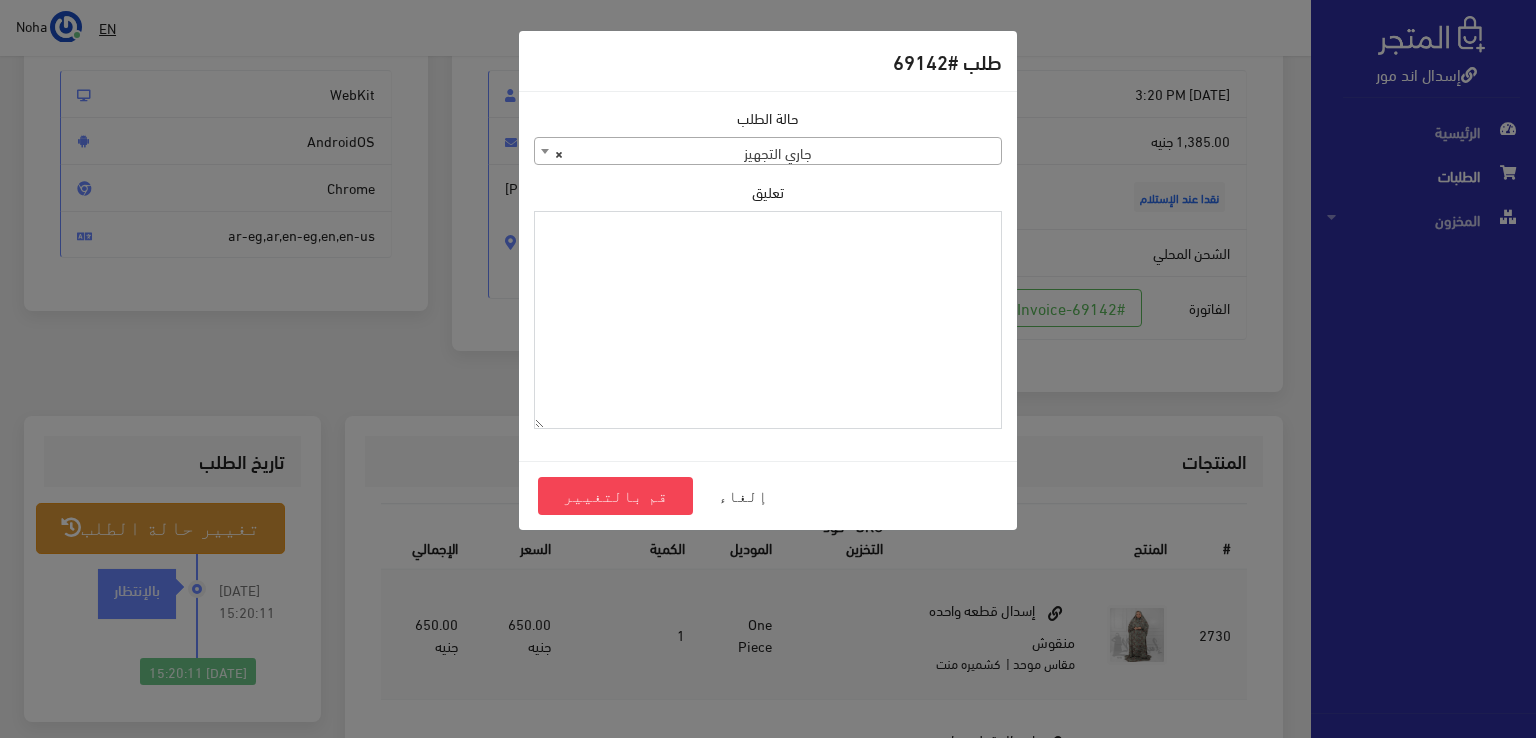 paste on "1101392" 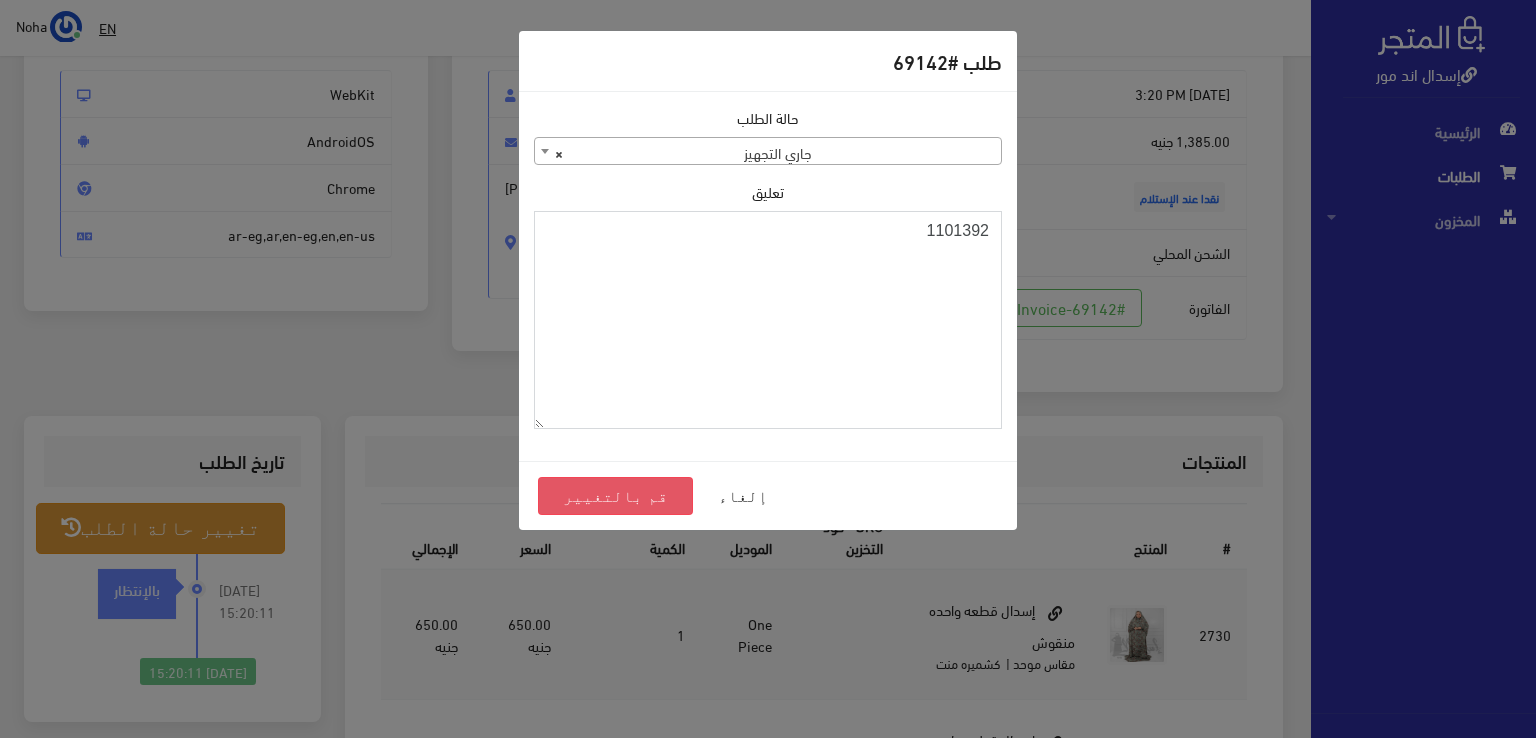 type on "1101392" 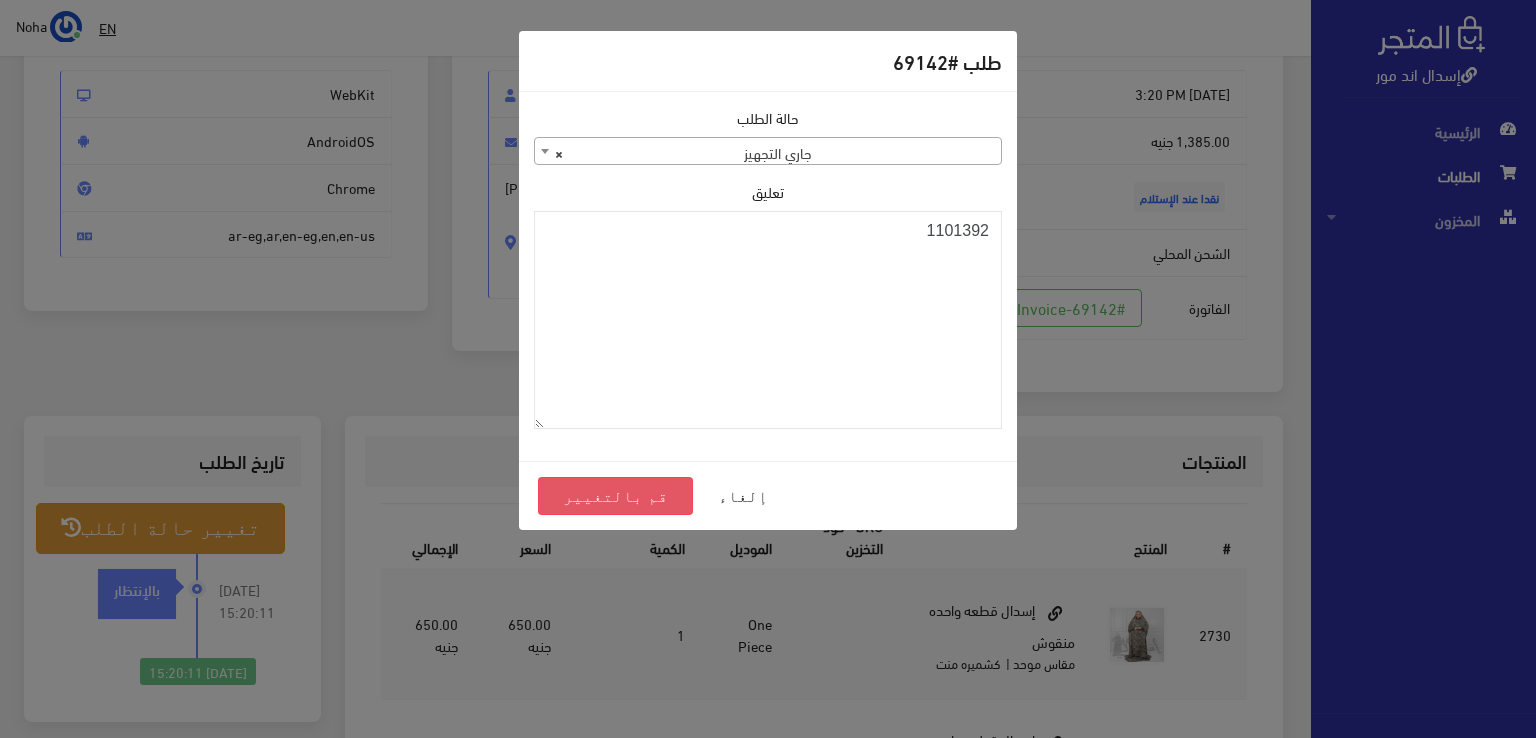 click on "قم بالتغيير" at bounding box center (615, 496) 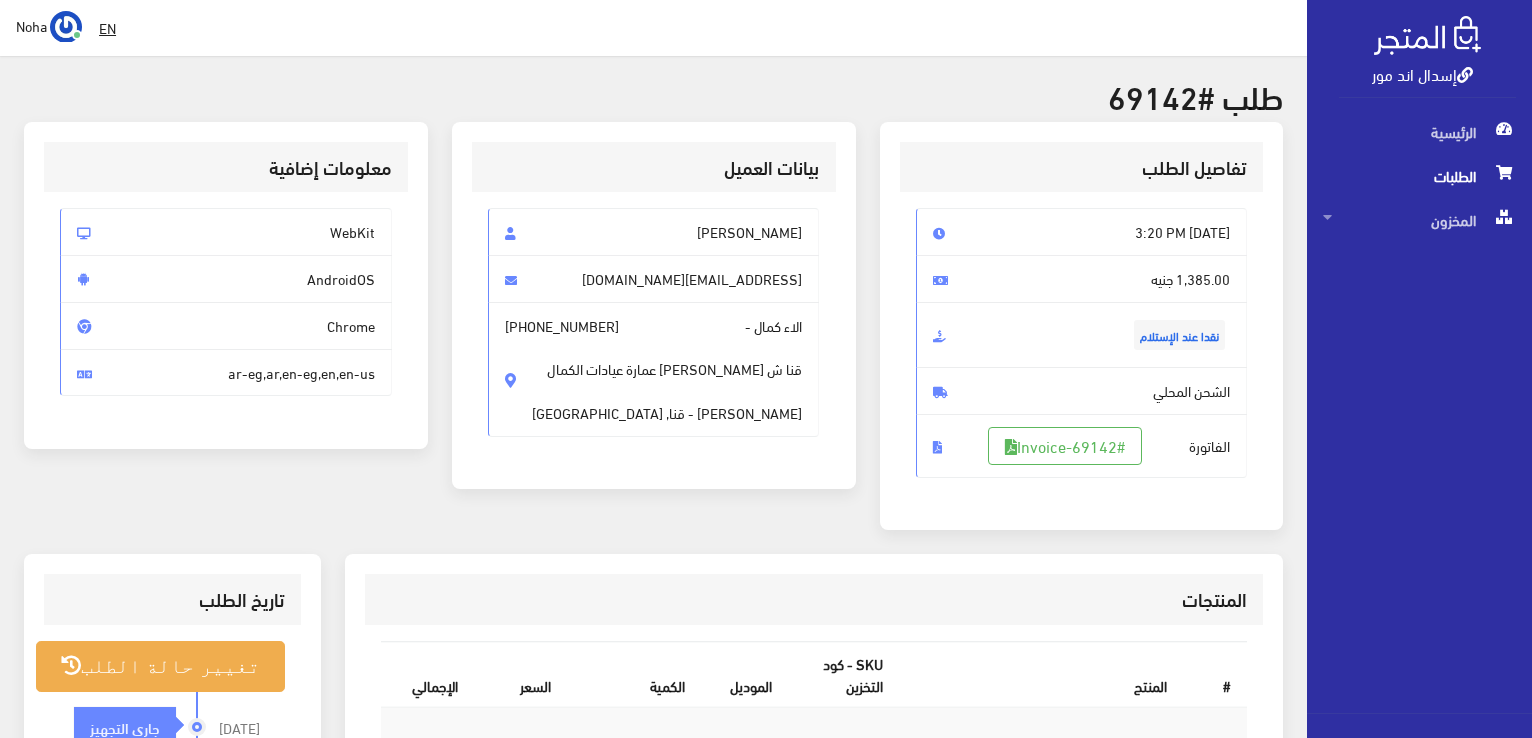 scroll, scrollTop: 200, scrollLeft: 0, axis: vertical 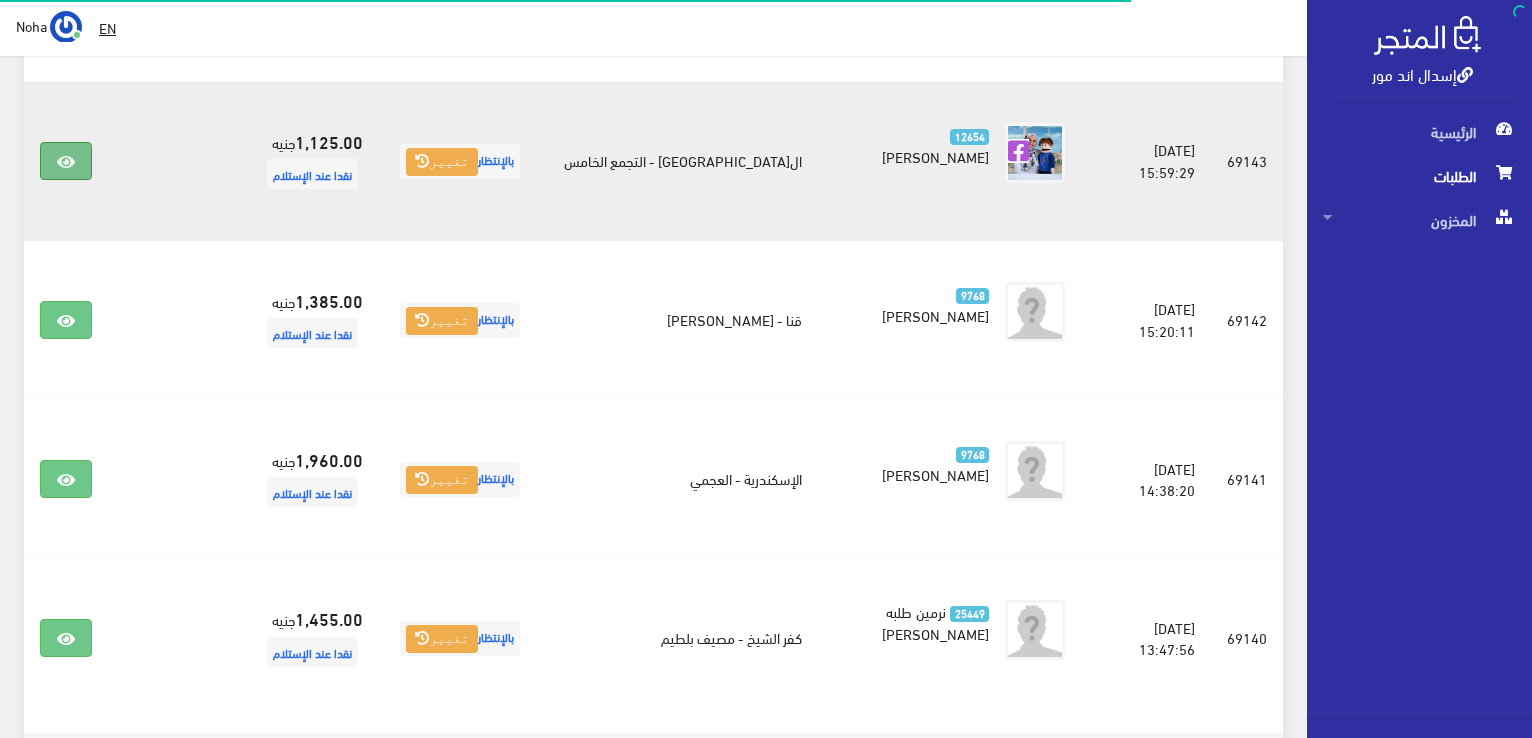 click at bounding box center [66, 161] 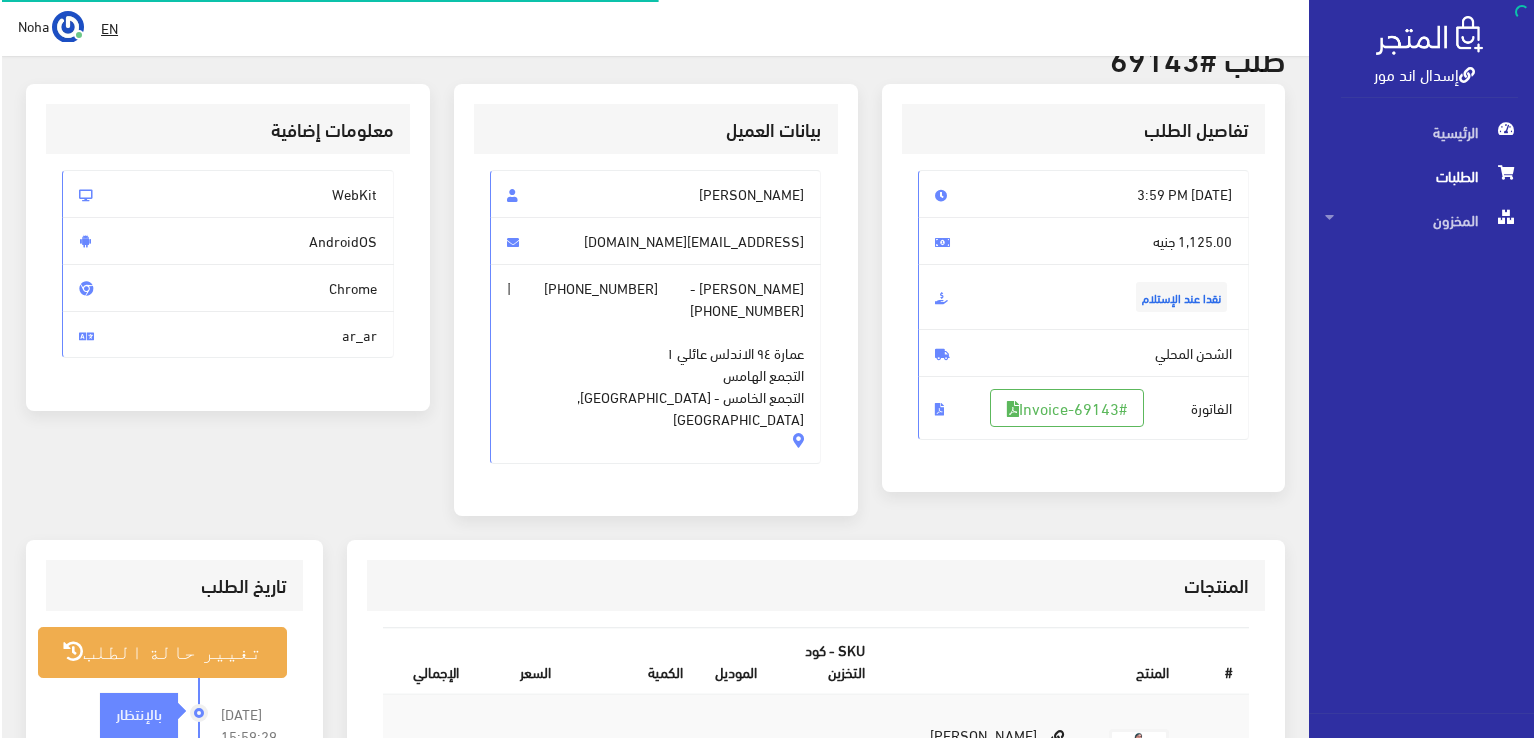 scroll, scrollTop: 100, scrollLeft: 0, axis: vertical 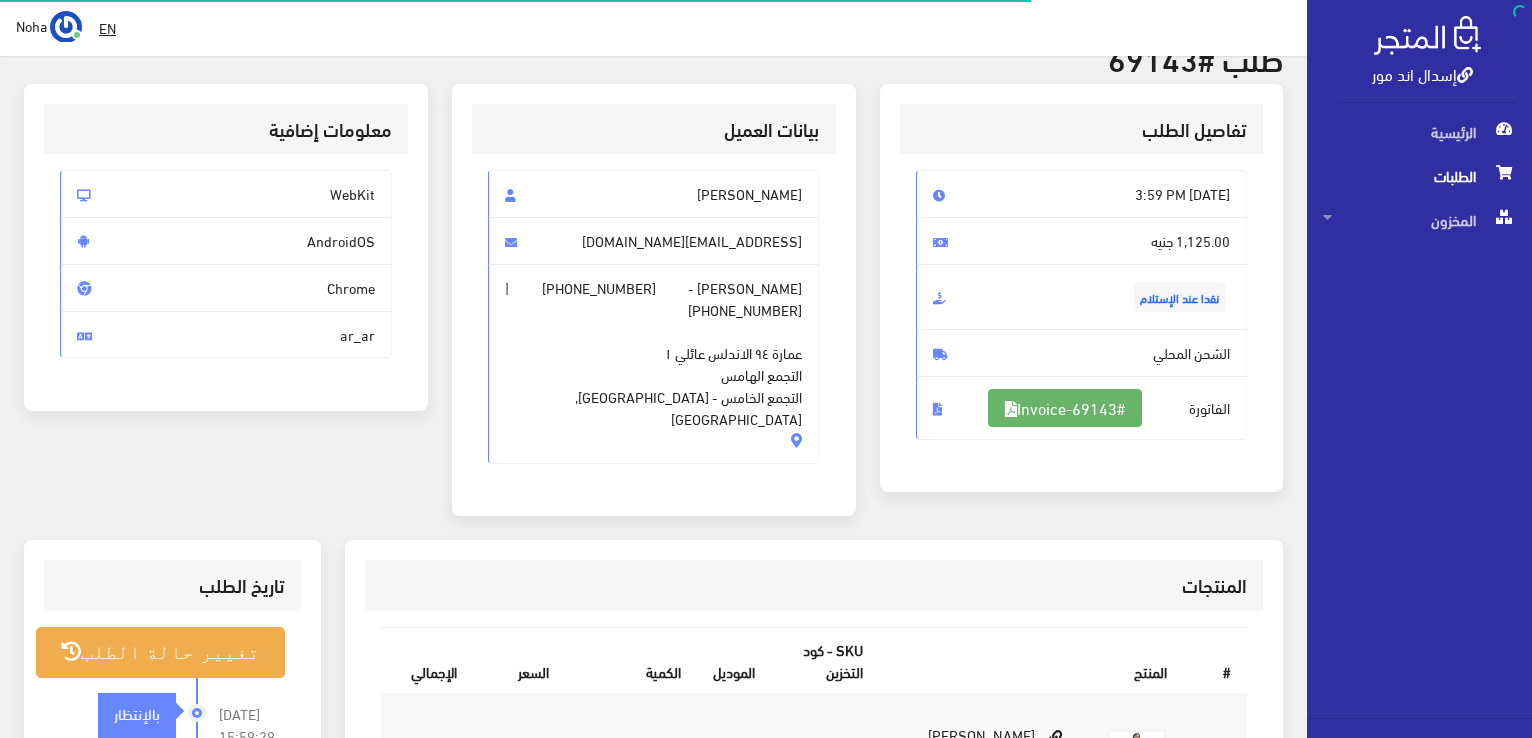 click on "#Invoice-69143" at bounding box center [1065, 408] 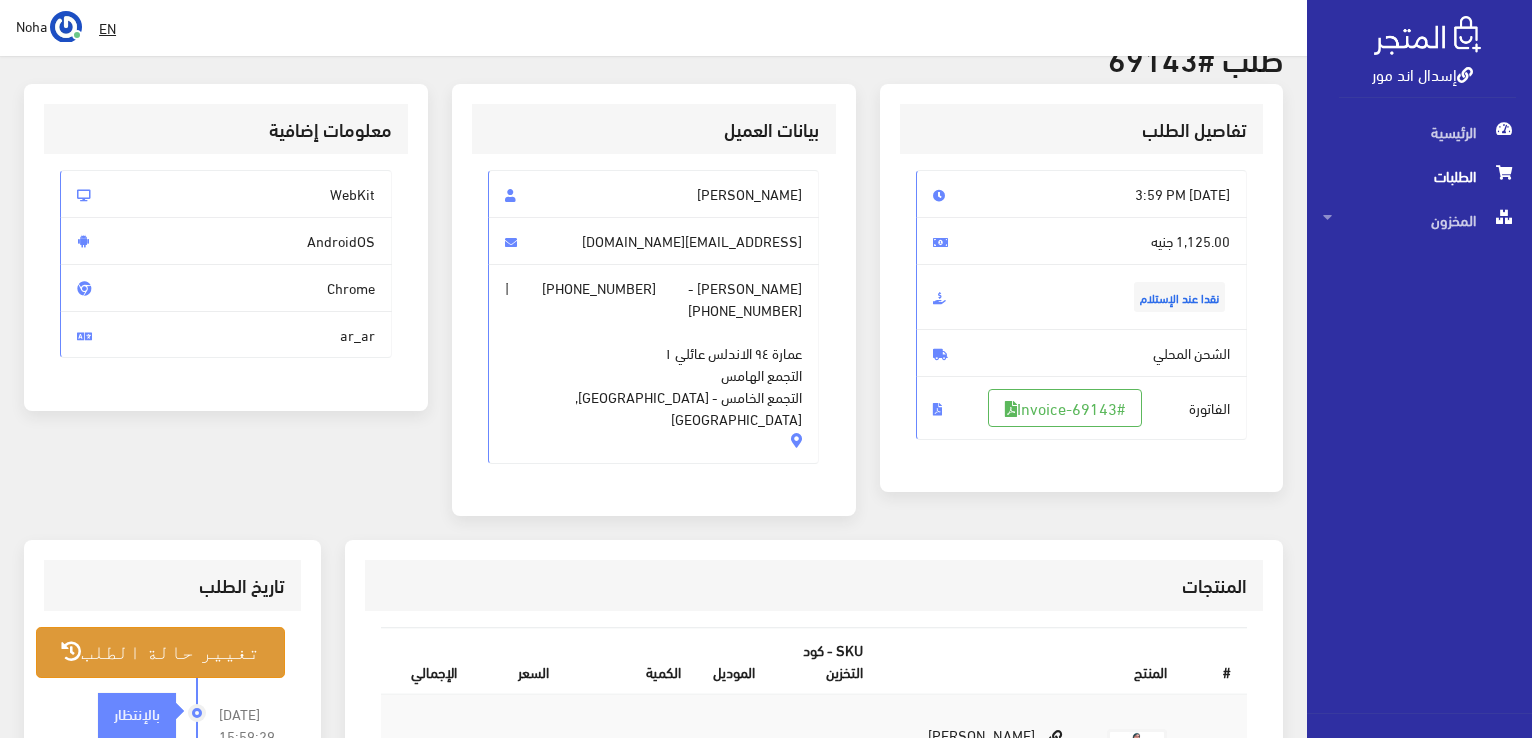 click on "تغيير حالة الطلب" at bounding box center [160, 652] 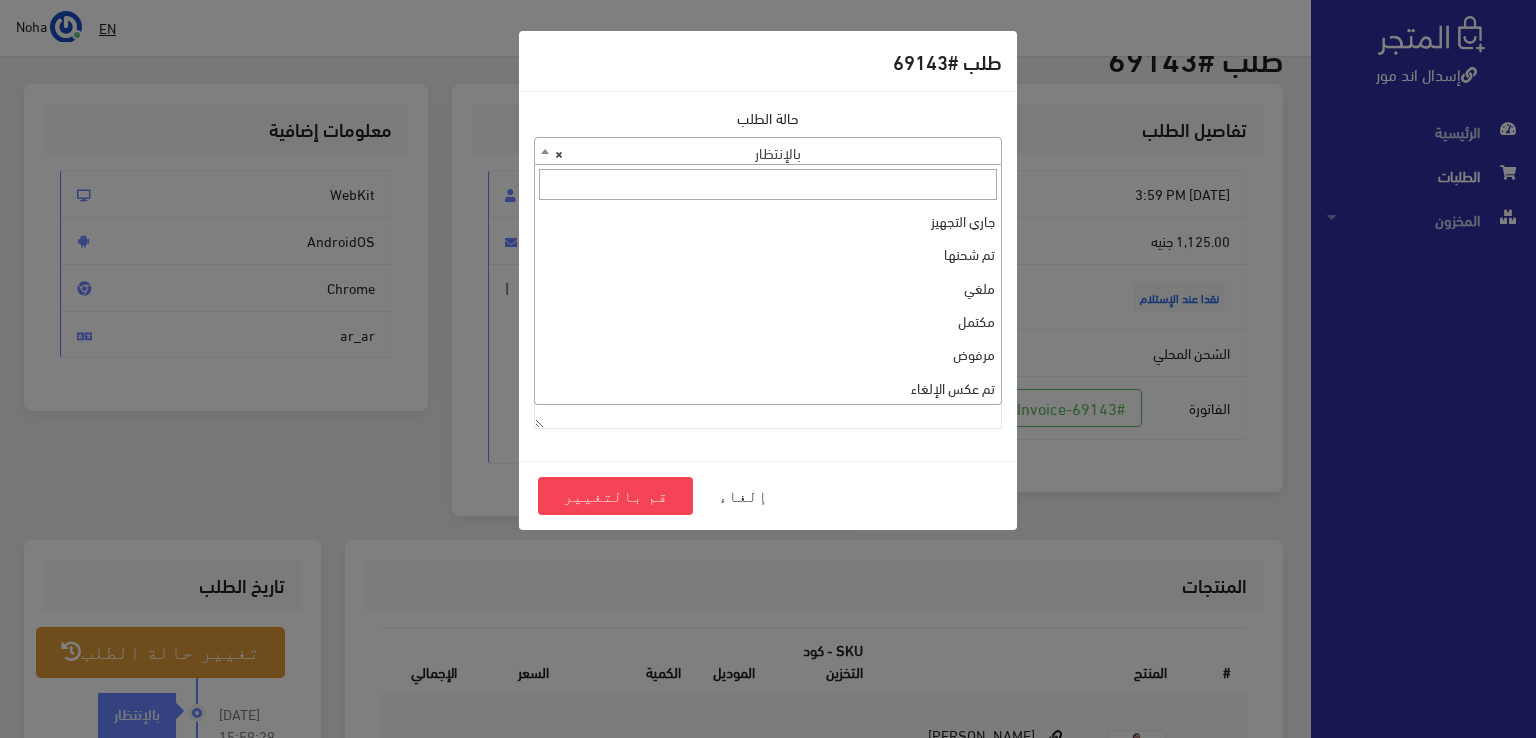 click on "× بالإنتظار" at bounding box center [768, 152] 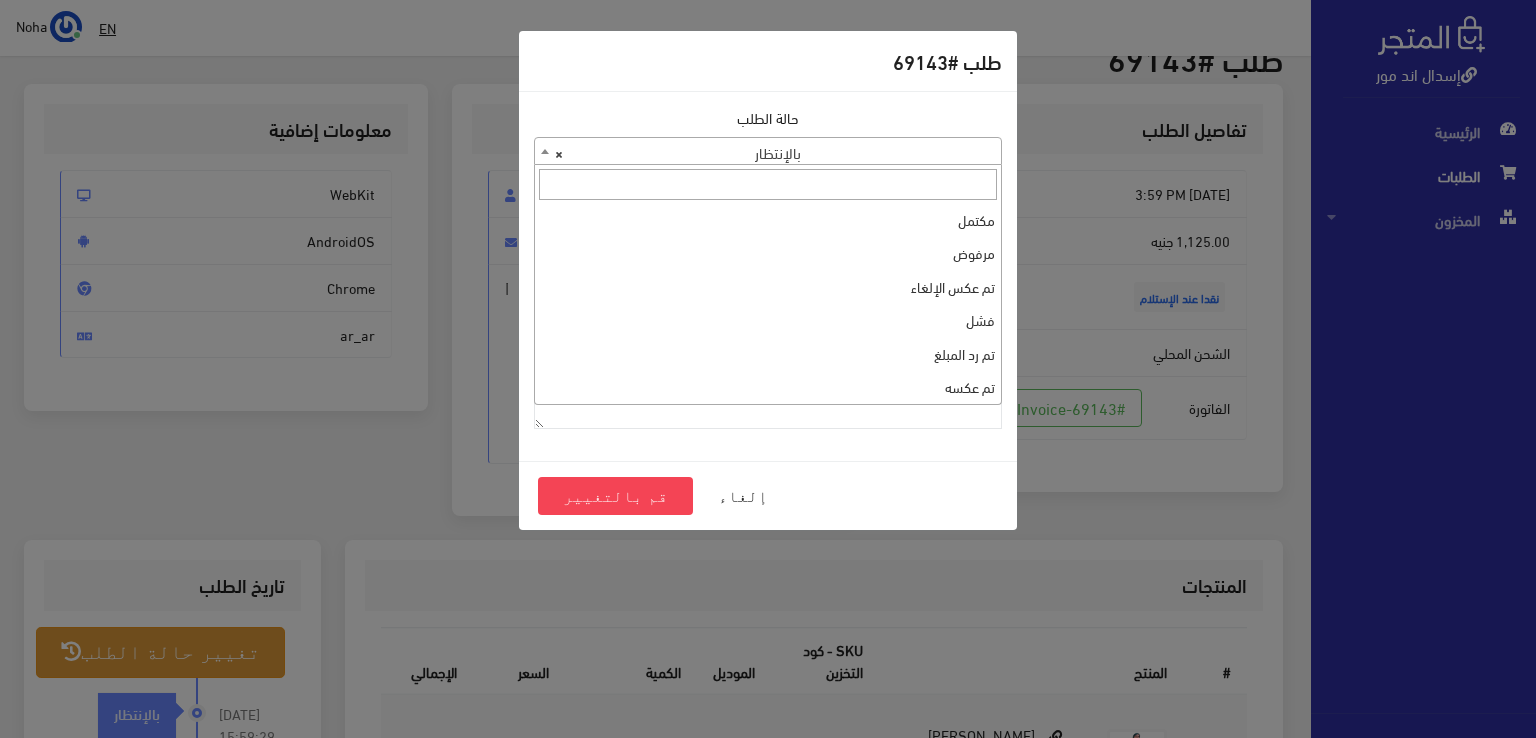 scroll, scrollTop: 0, scrollLeft: 0, axis: both 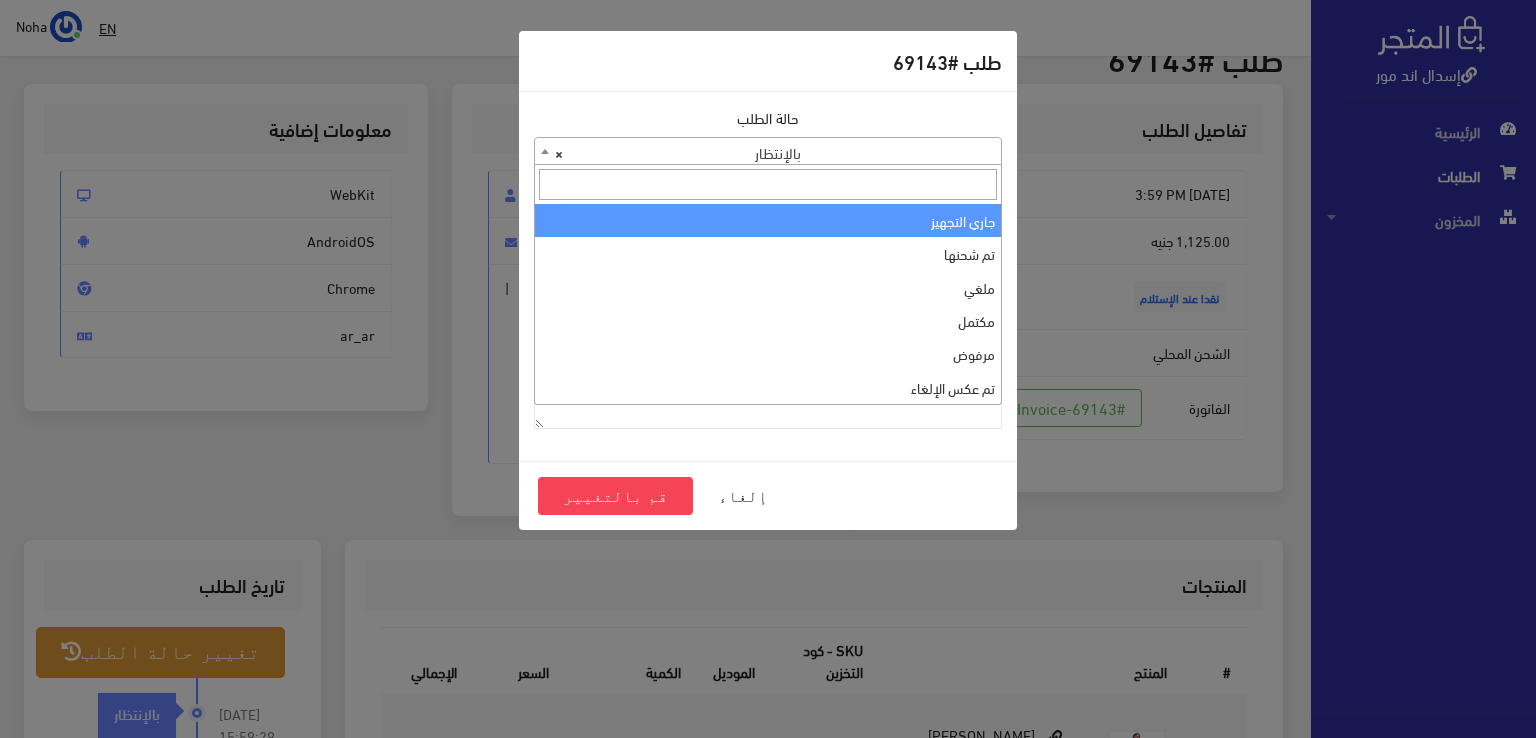 select on "1" 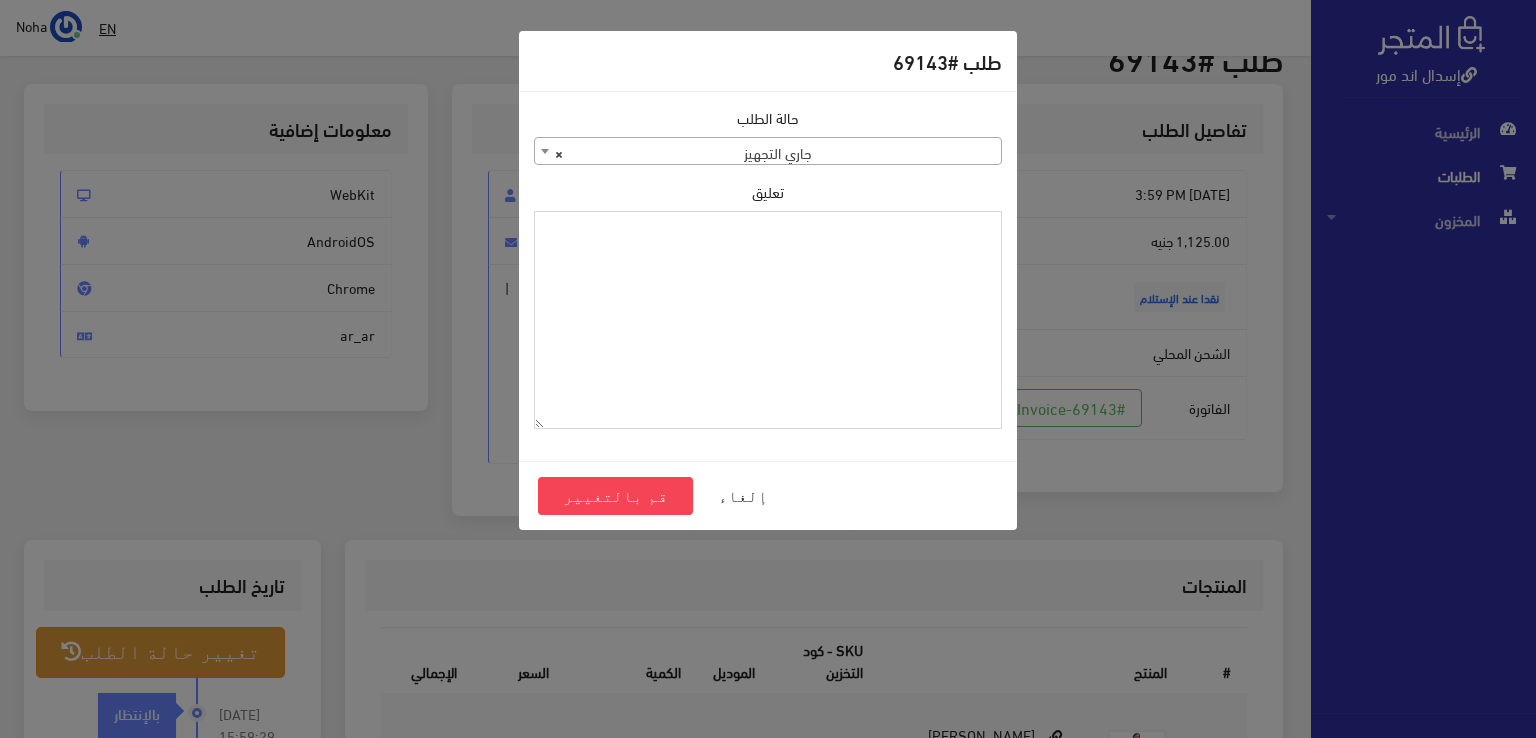 paste on "1101392" 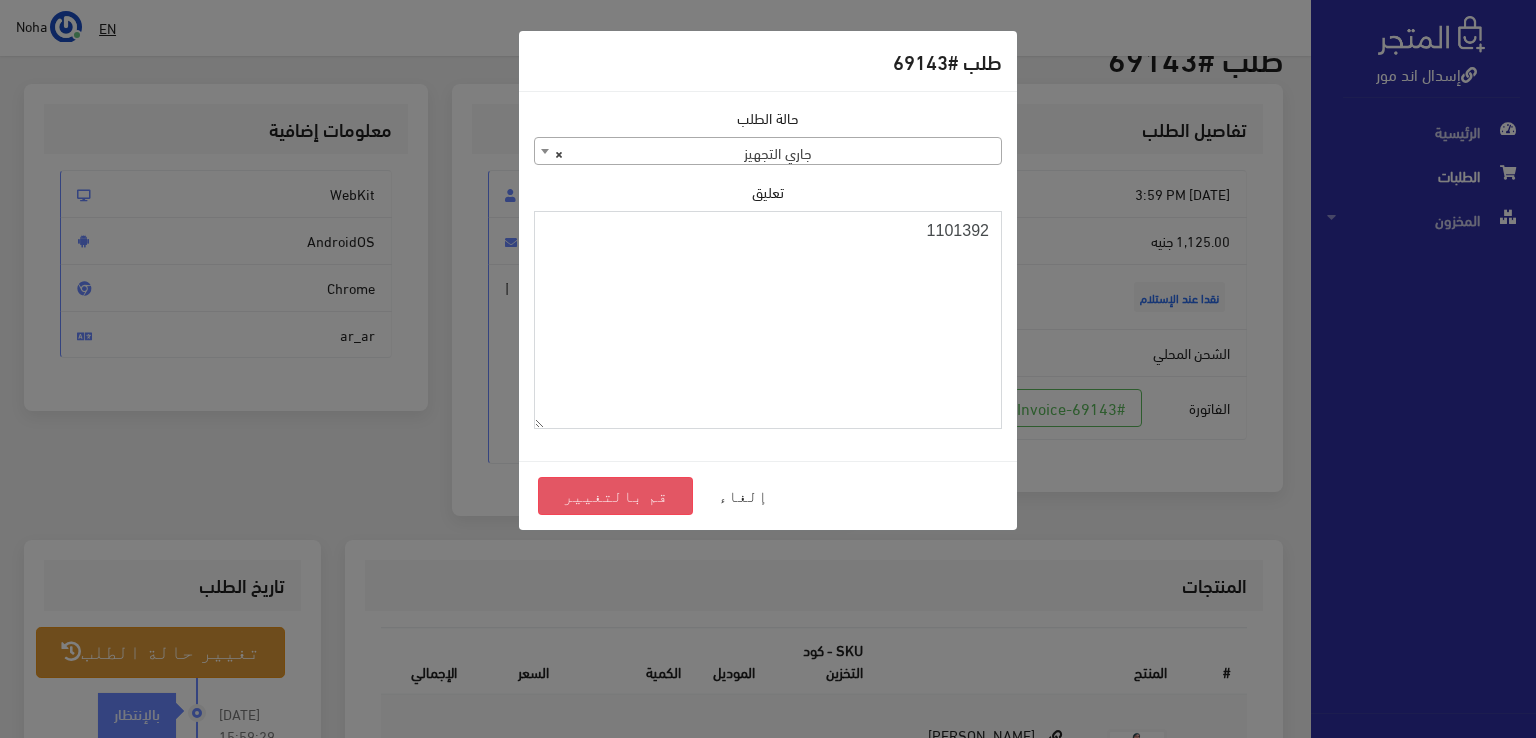 type on "1101392" 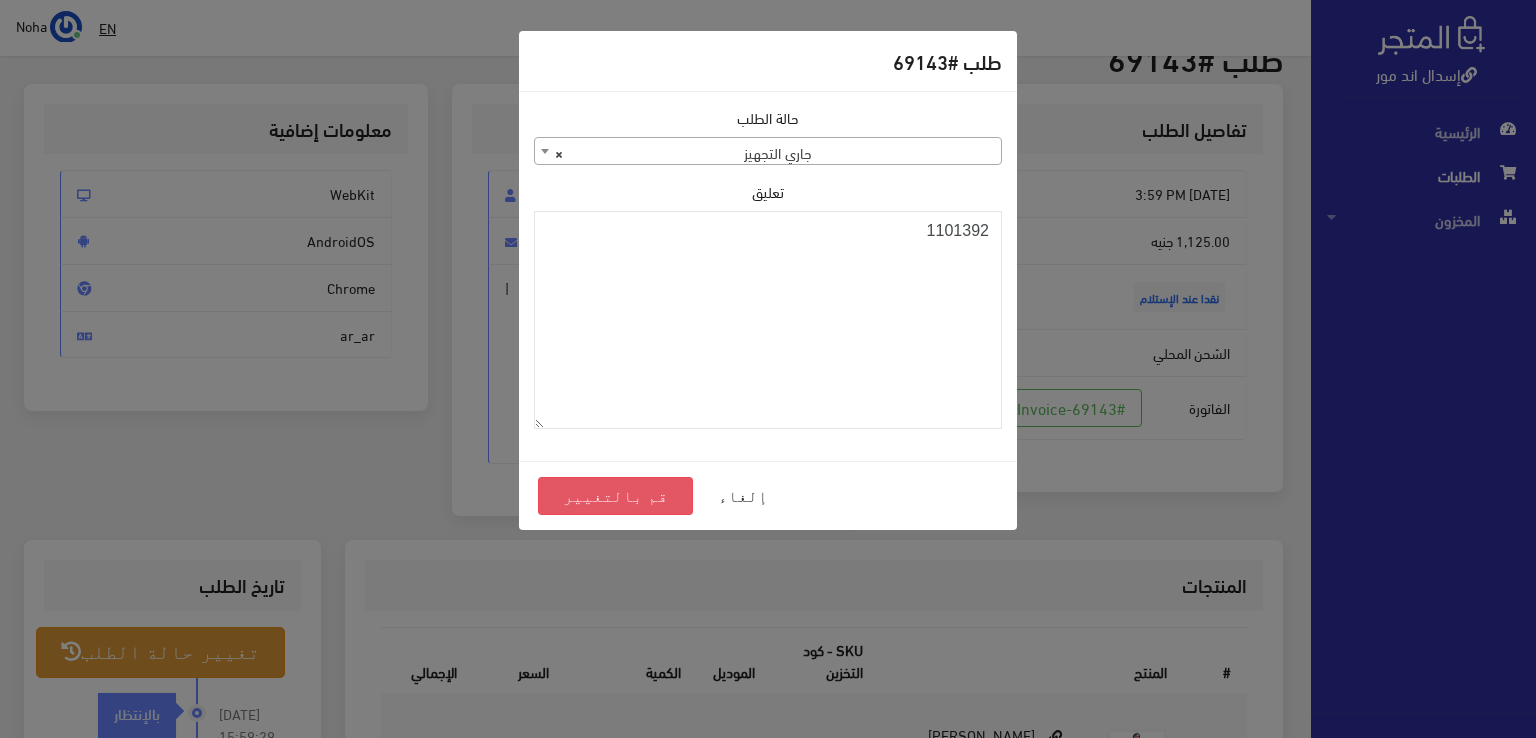 click on "قم بالتغيير" at bounding box center [615, 496] 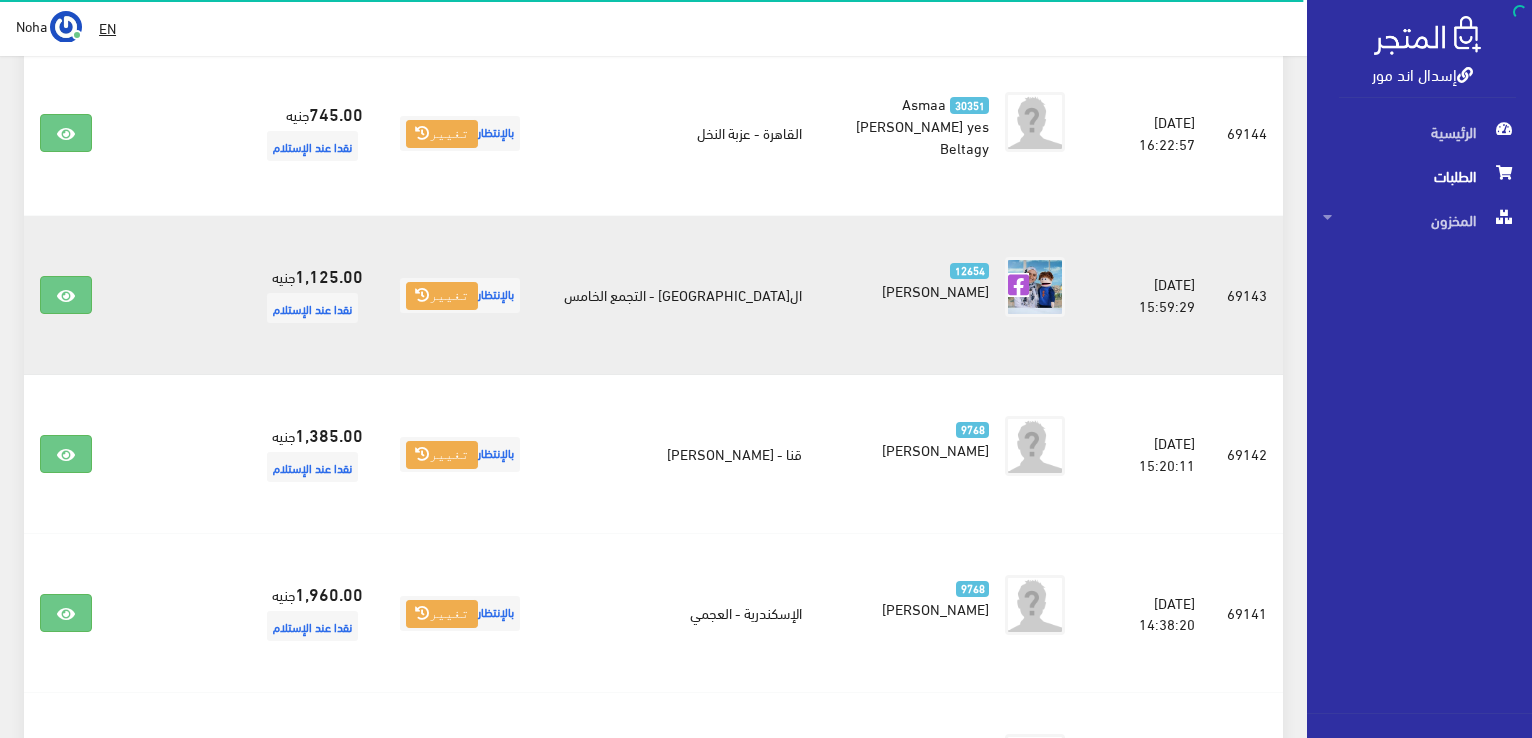 scroll, scrollTop: 2804, scrollLeft: 0, axis: vertical 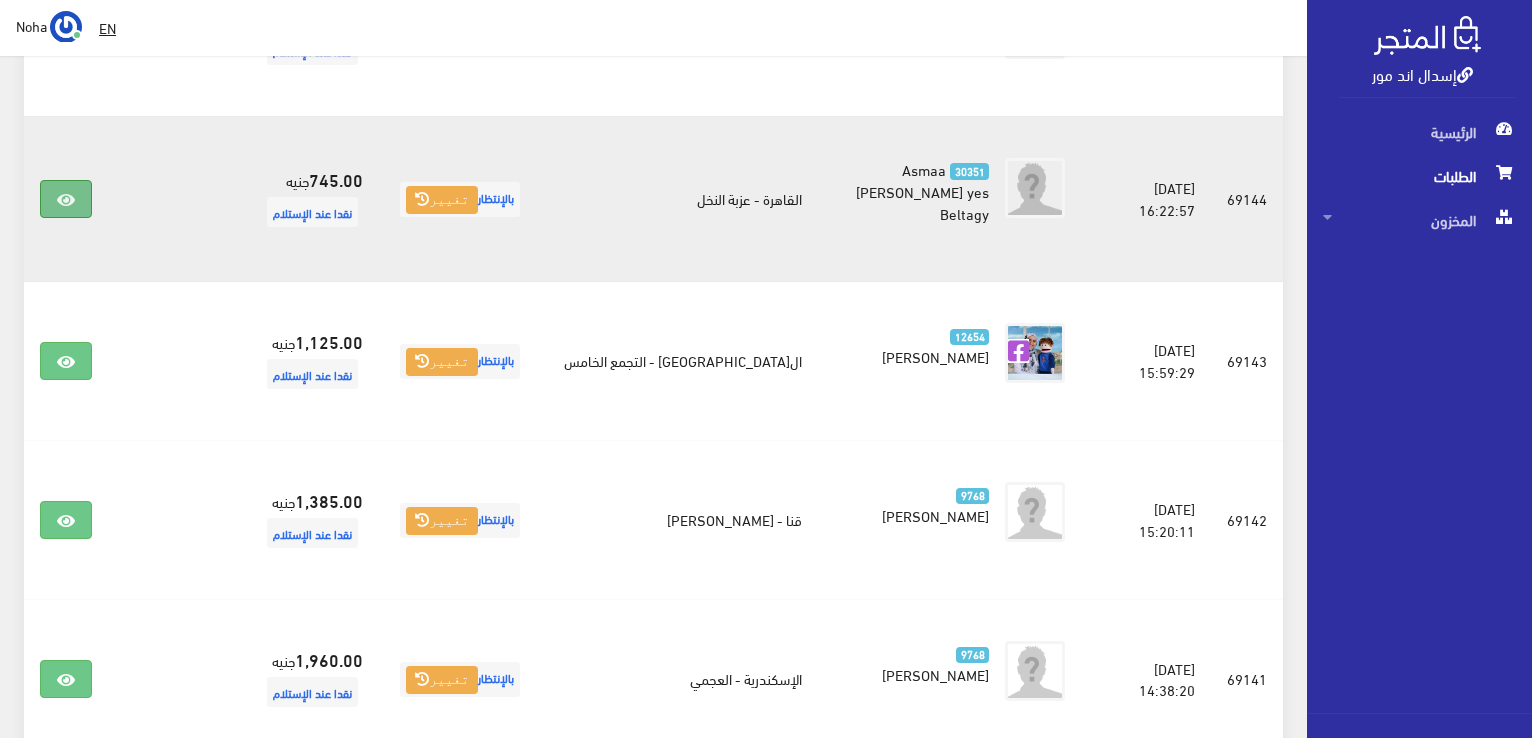 click at bounding box center [66, 200] 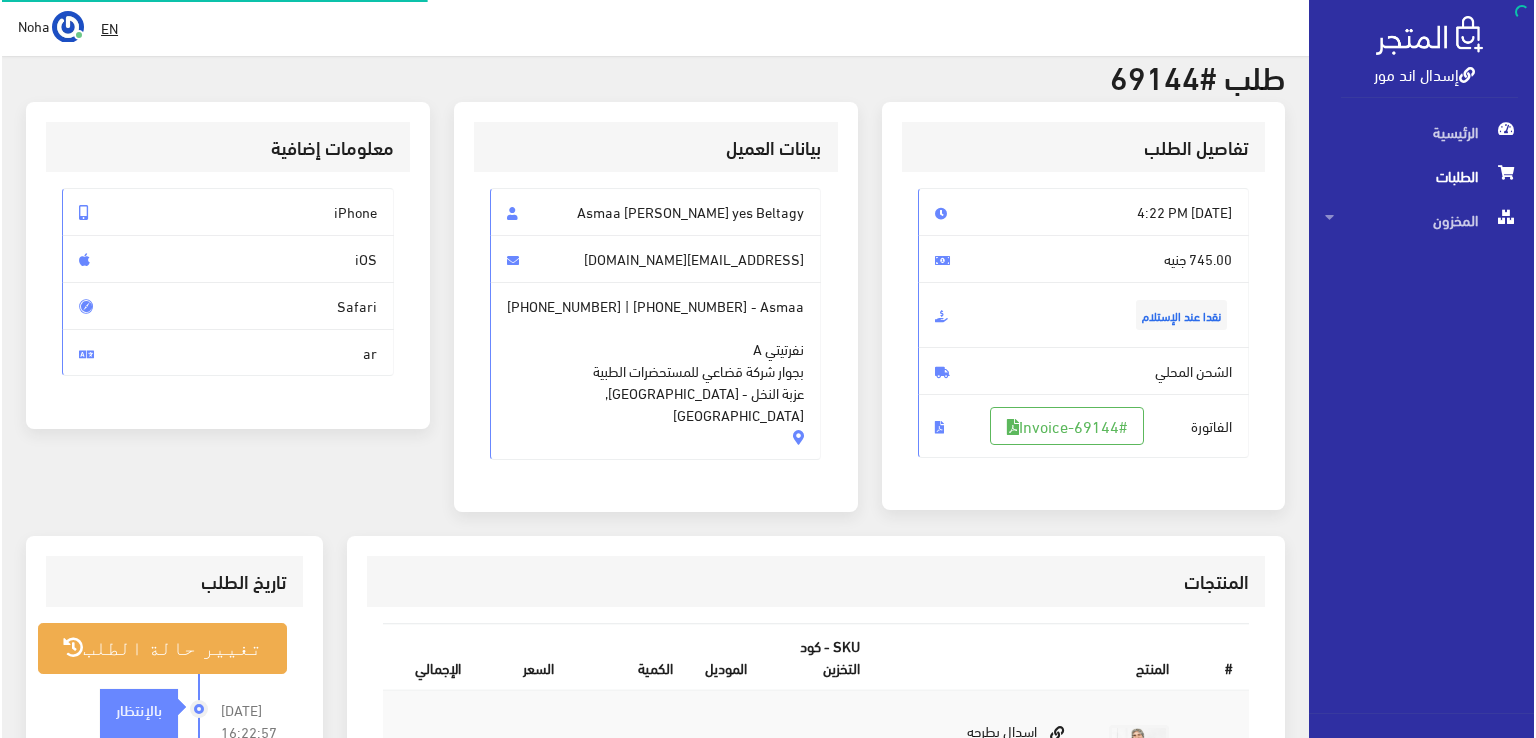 scroll, scrollTop: 200, scrollLeft: 0, axis: vertical 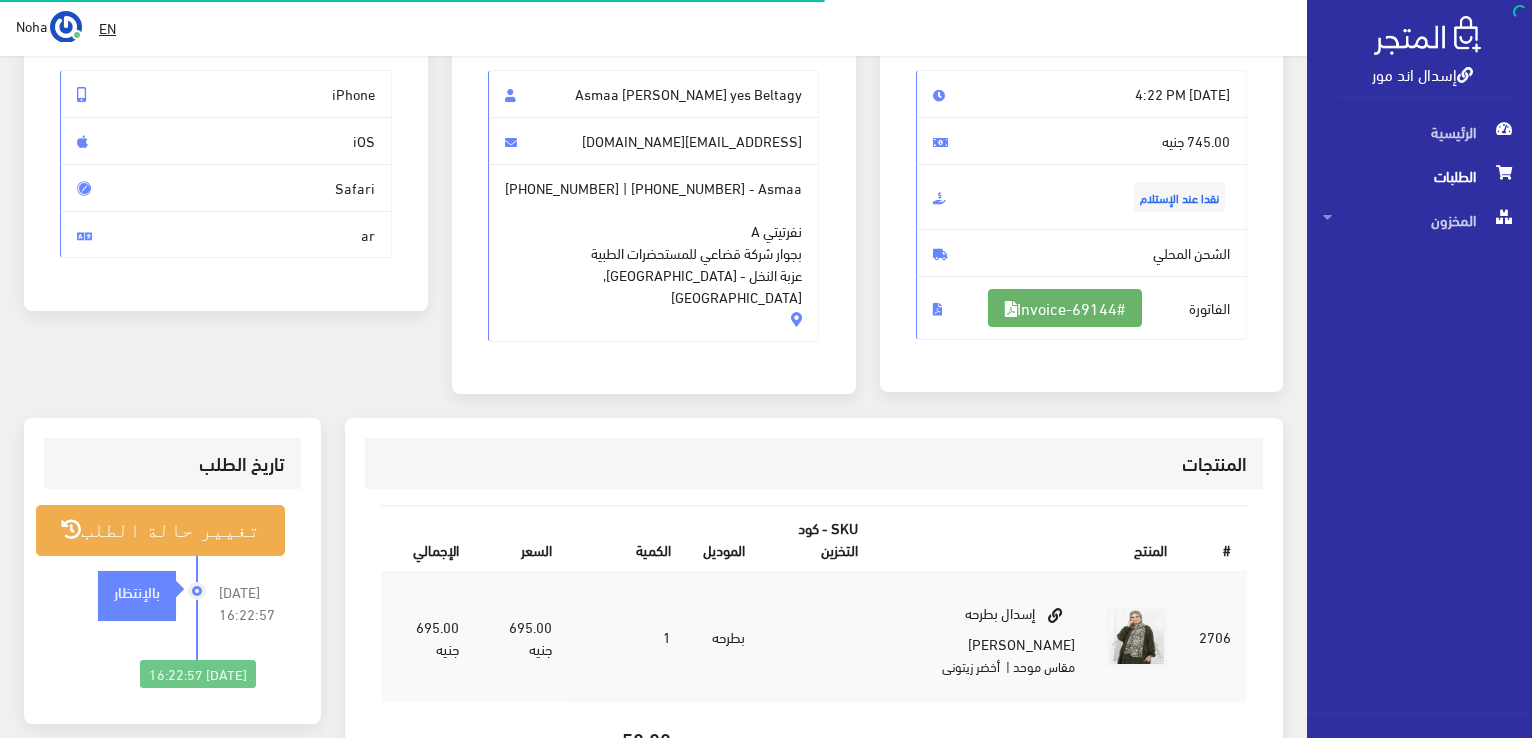 click on "#Invoice-69144" at bounding box center [1065, 308] 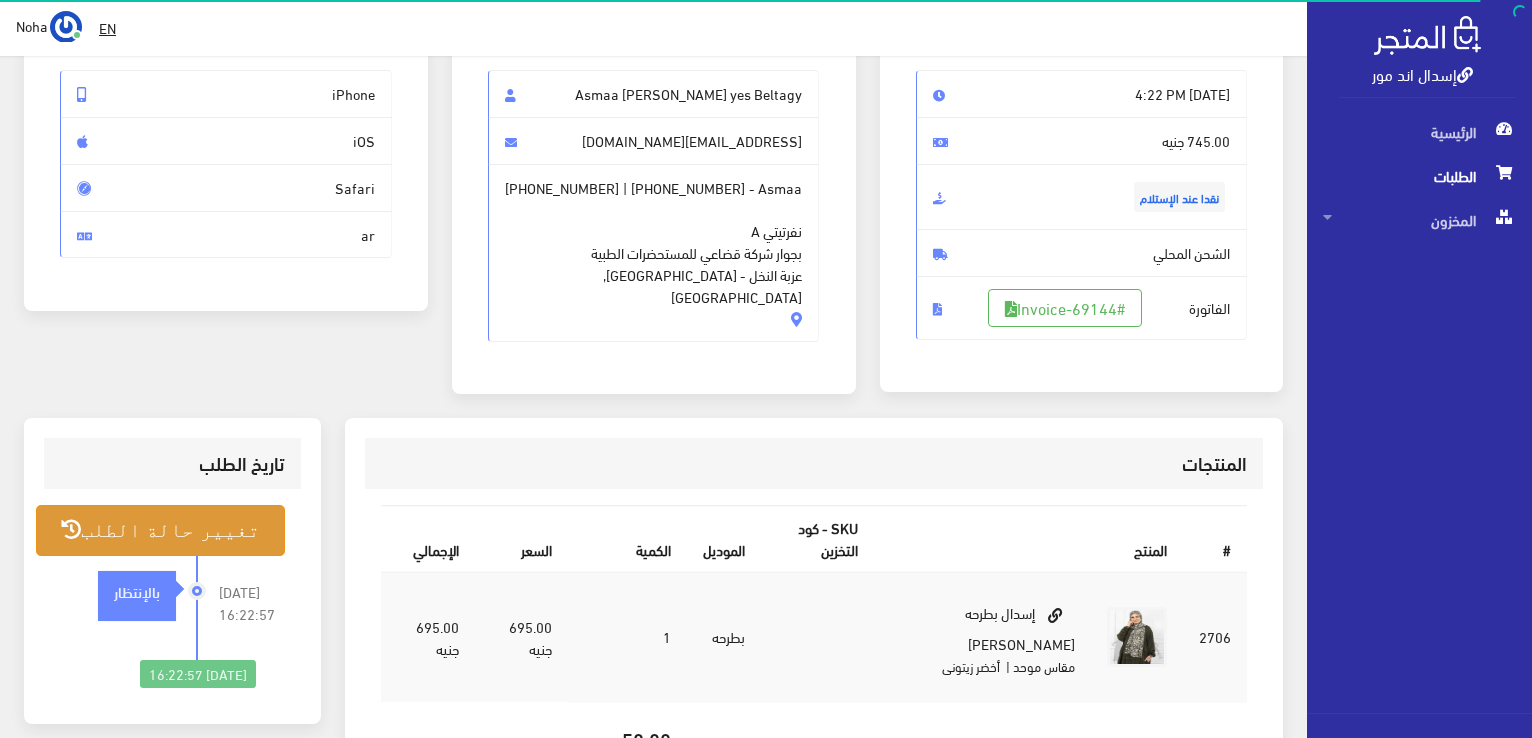 click on "تغيير حالة الطلب" at bounding box center (160, 530) 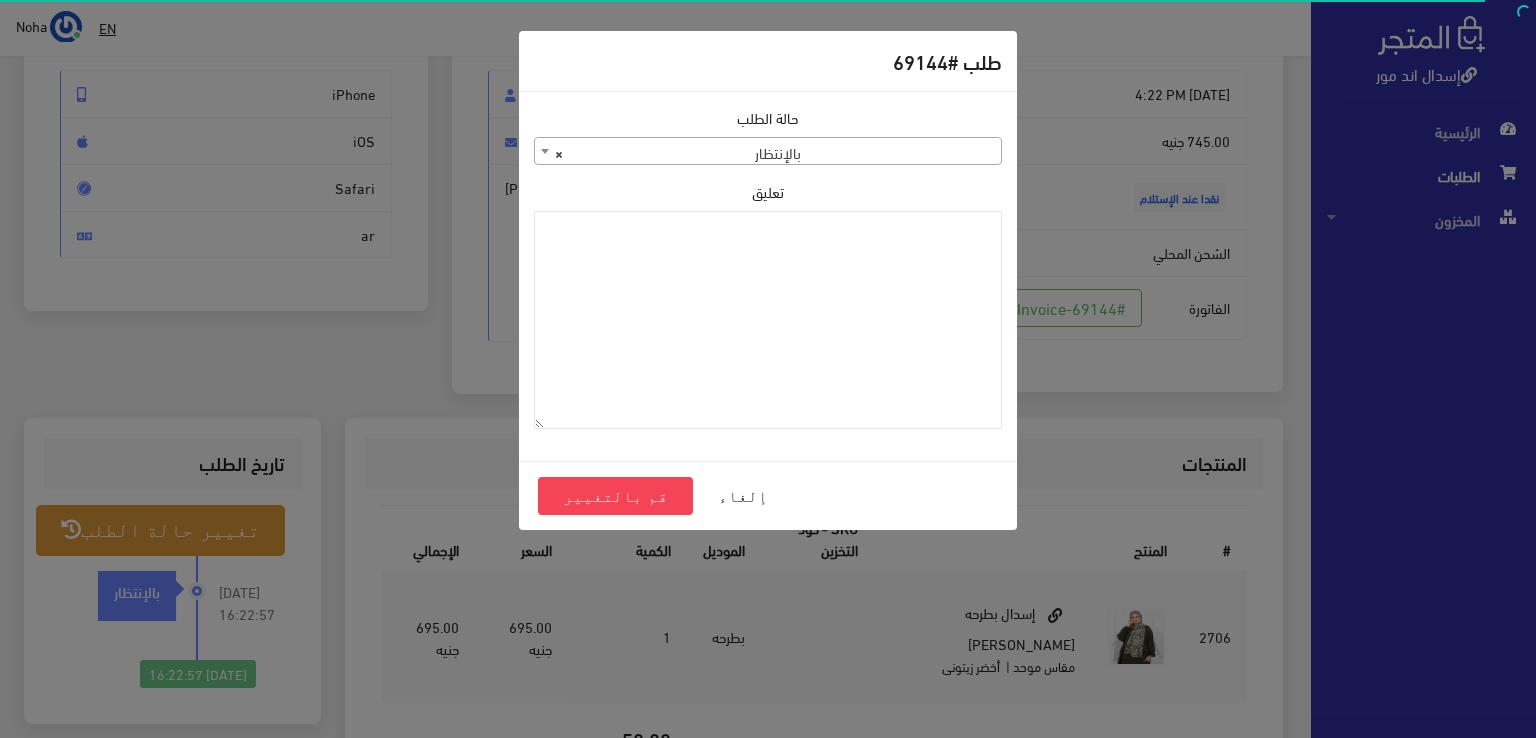 click on "× بالإنتظار" at bounding box center (768, 152) 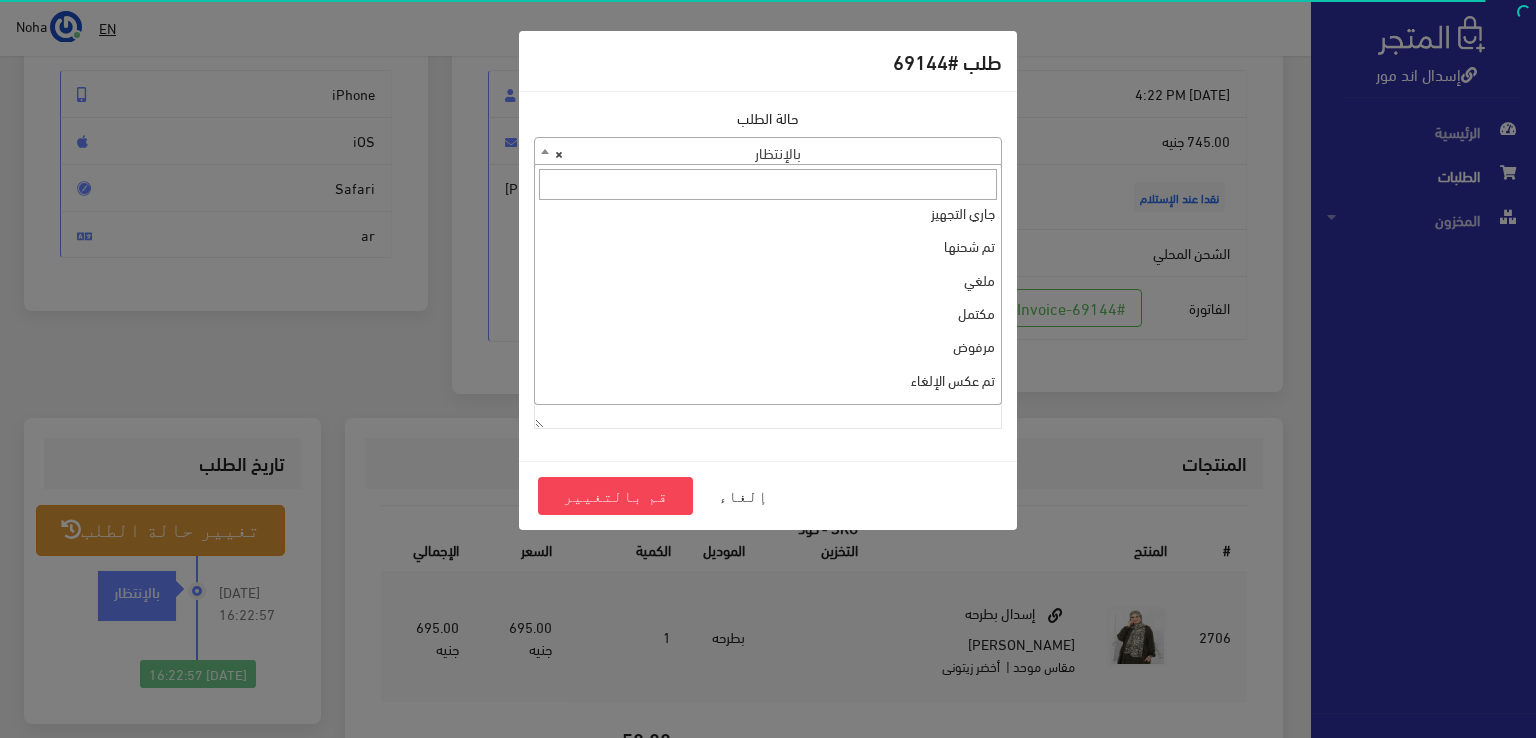 scroll, scrollTop: 0, scrollLeft: 0, axis: both 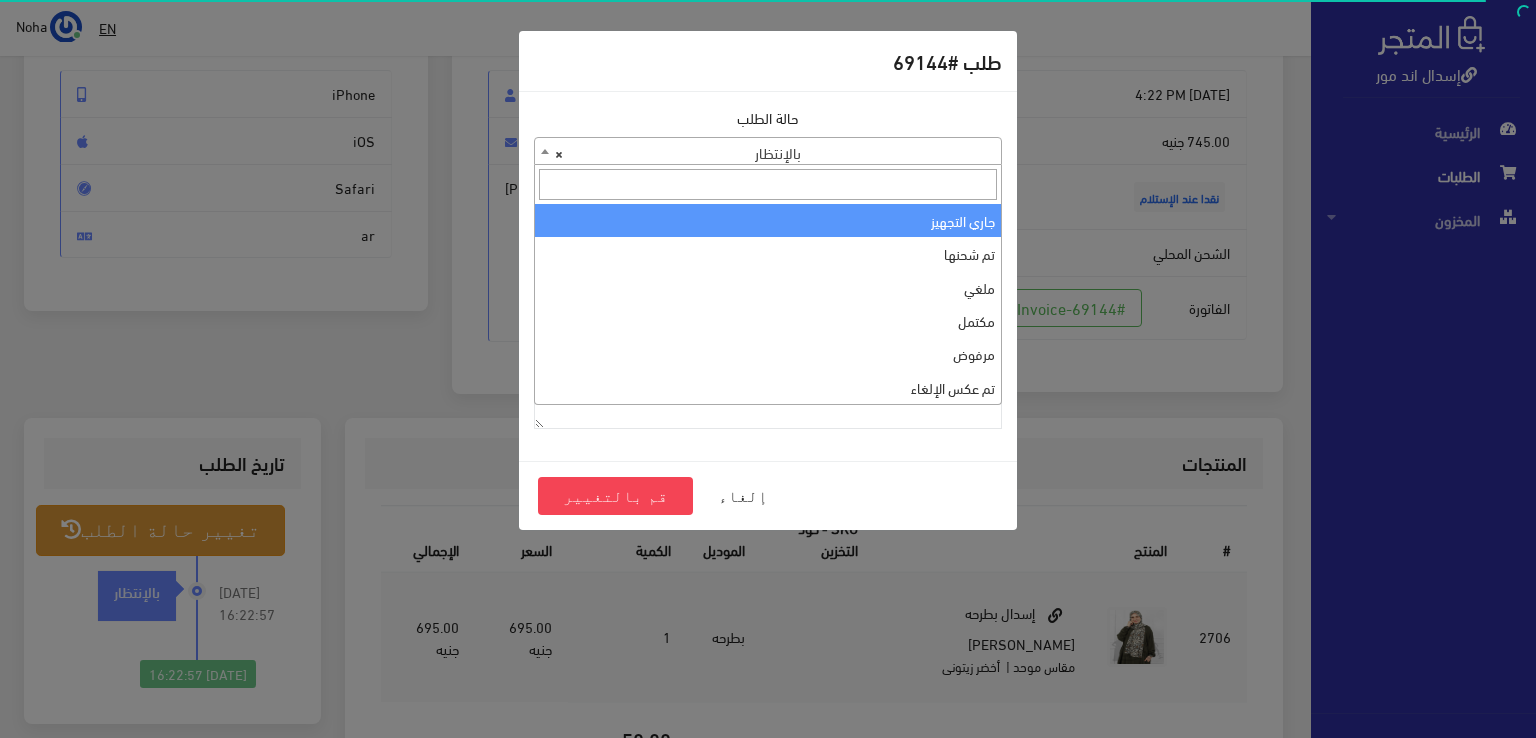 select on "1" 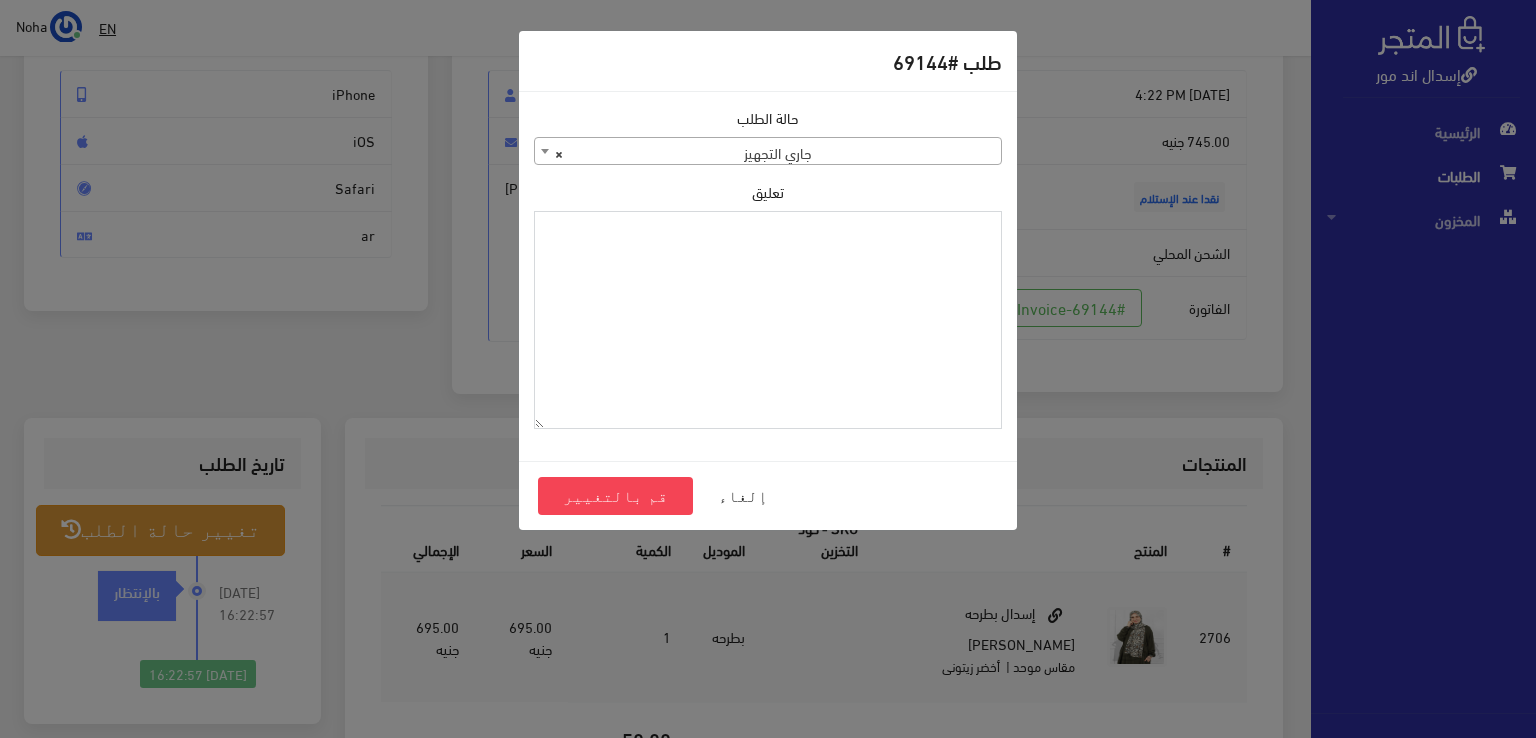 paste on "1101392" 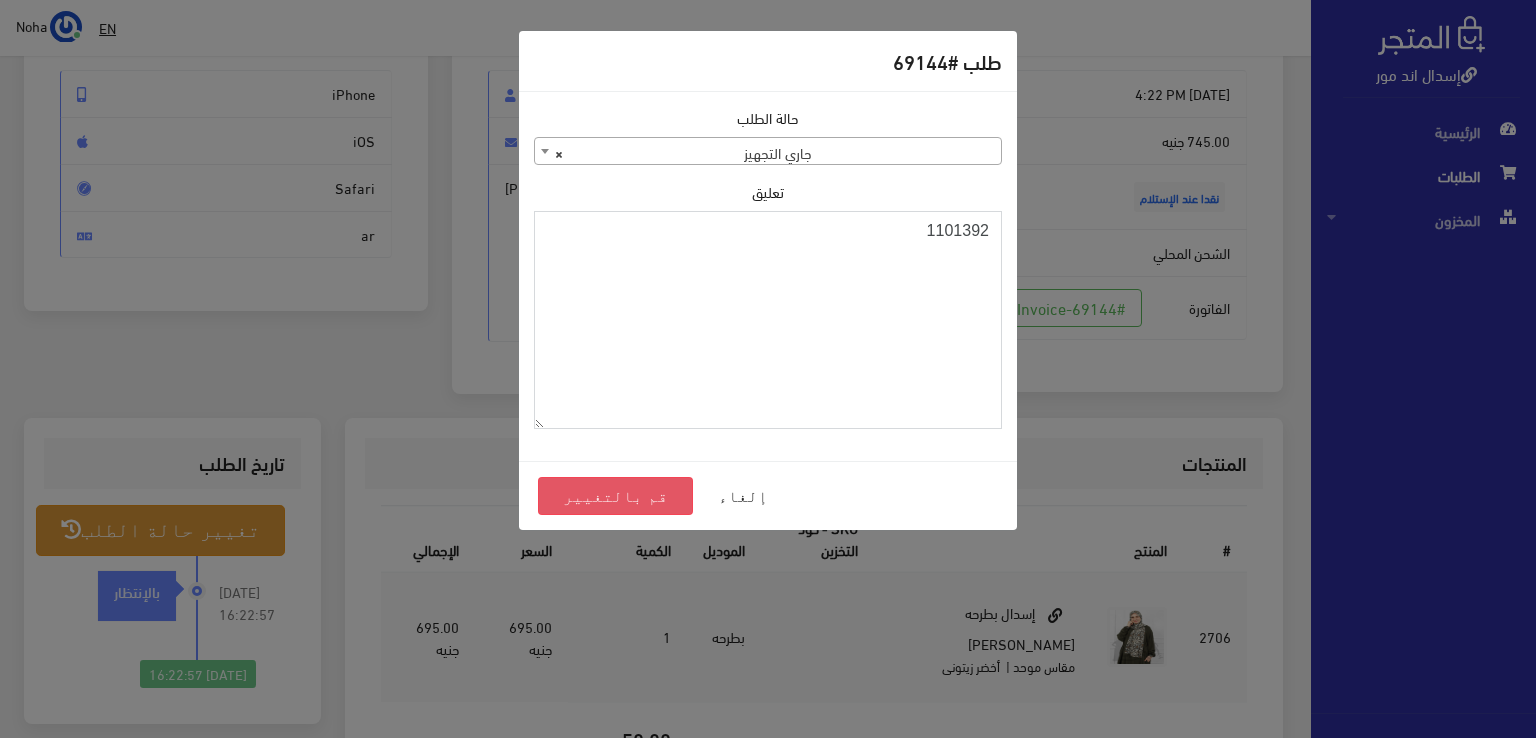 type on "1101392" 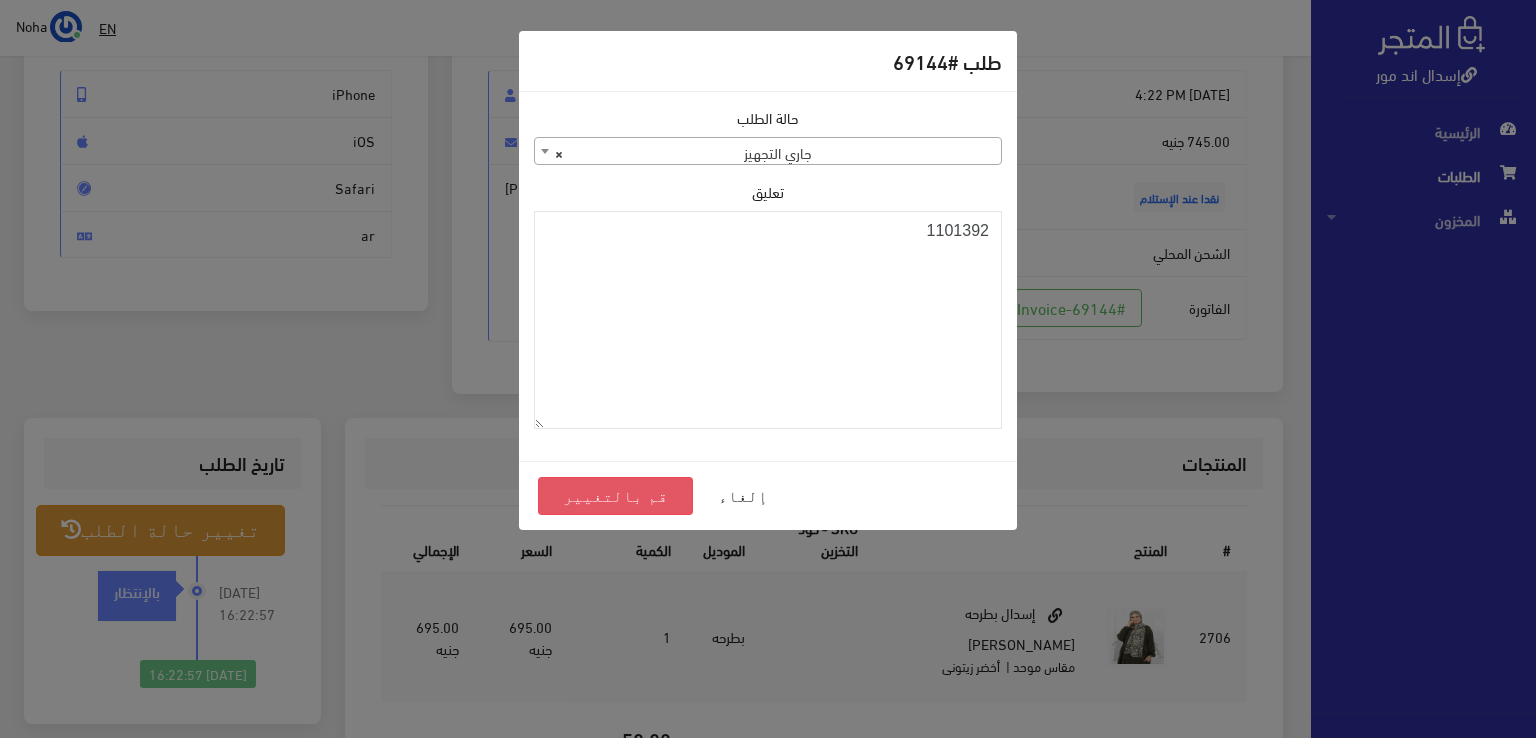 click on "قم بالتغيير" at bounding box center (615, 496) 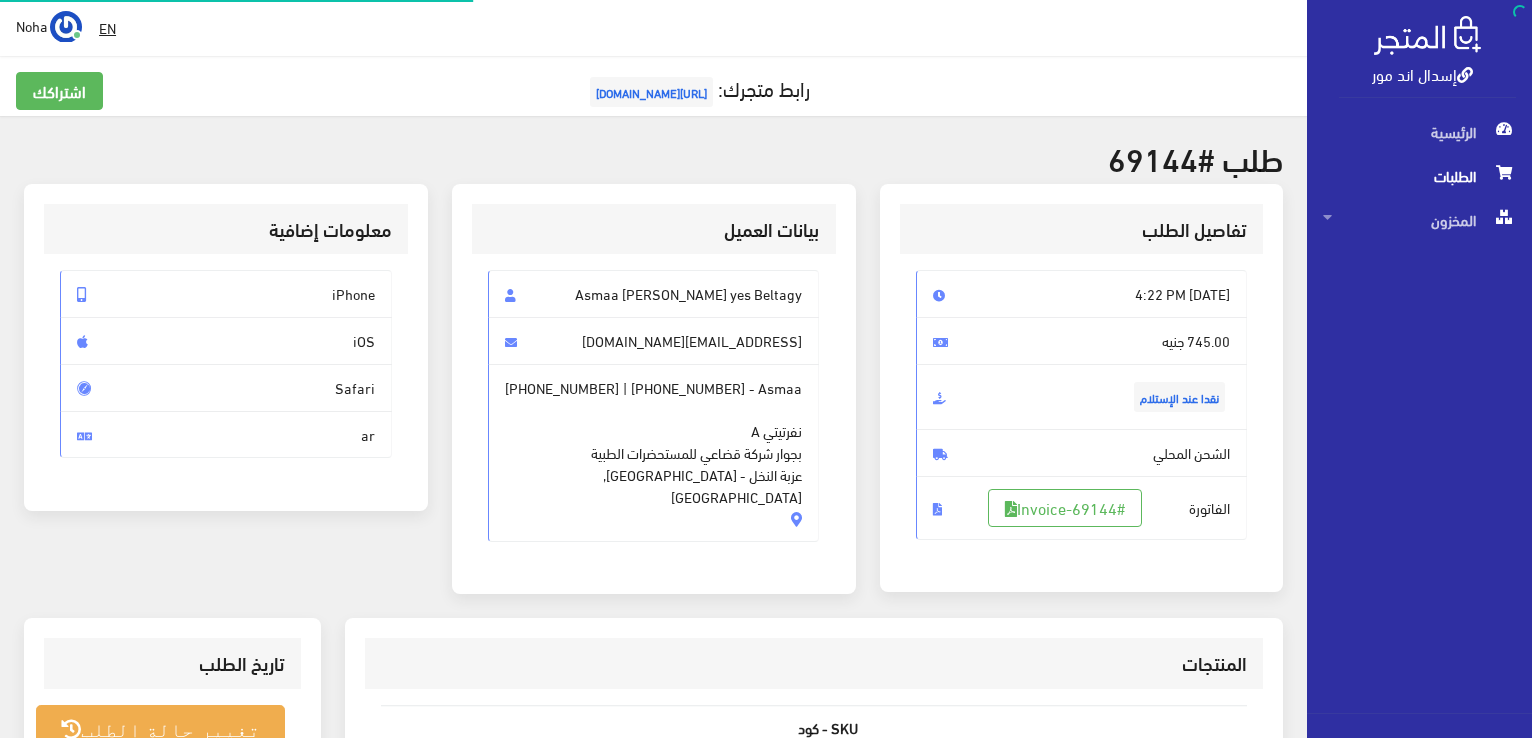 scroll, scrollTop: 0, scrollLeft: 0, axis: both 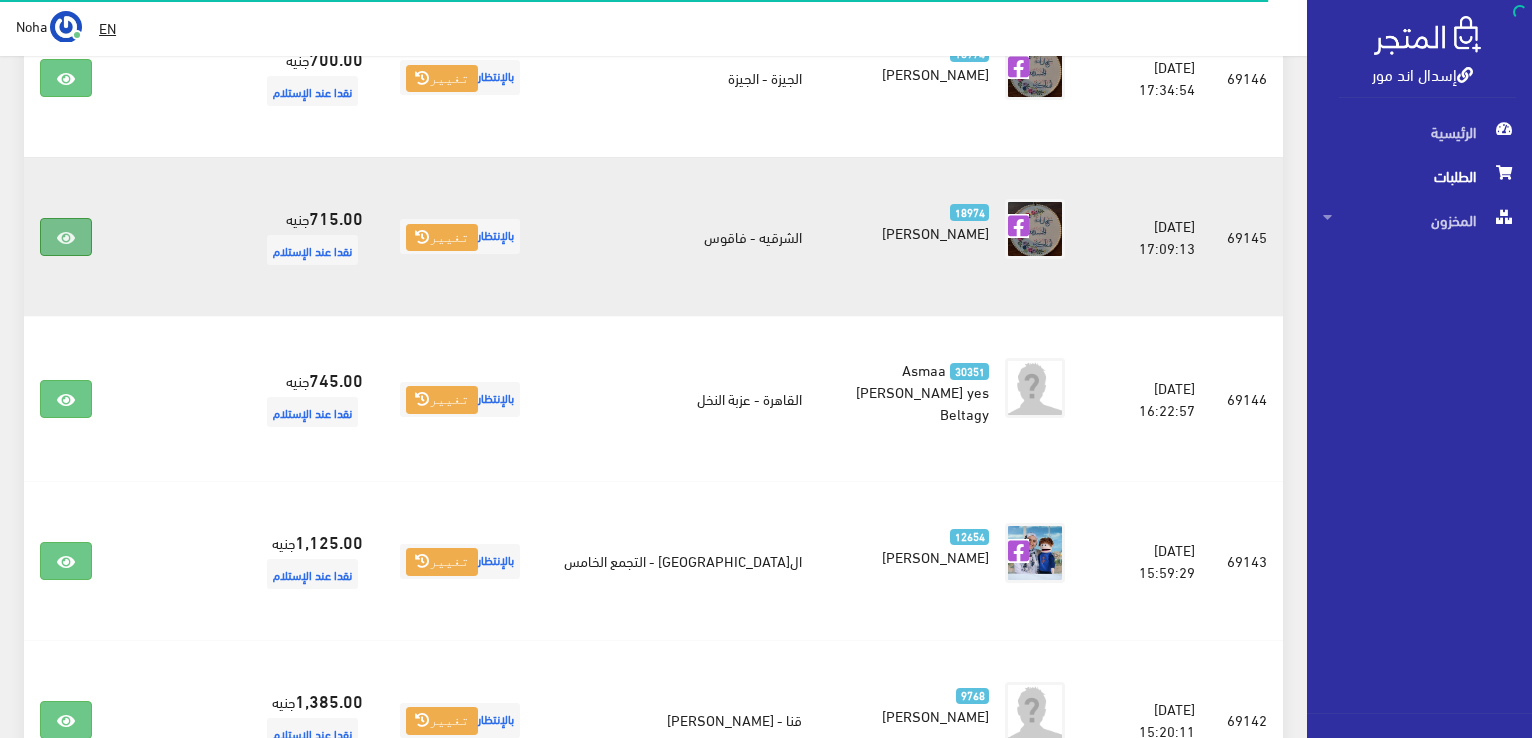 click at bounding box center [66, 237] 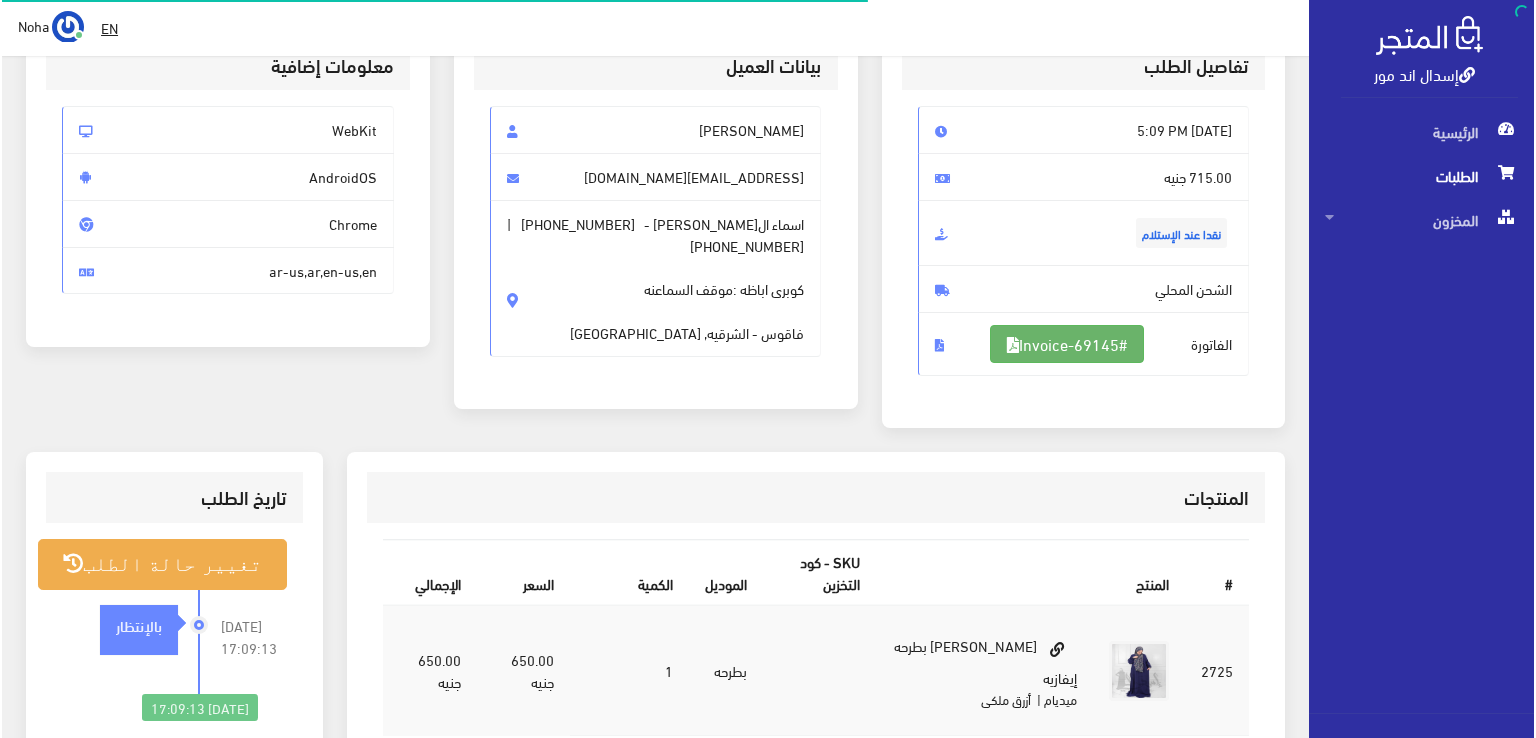 scroll, scrollTop: 200, scrollLeft: 0, axis: vertical 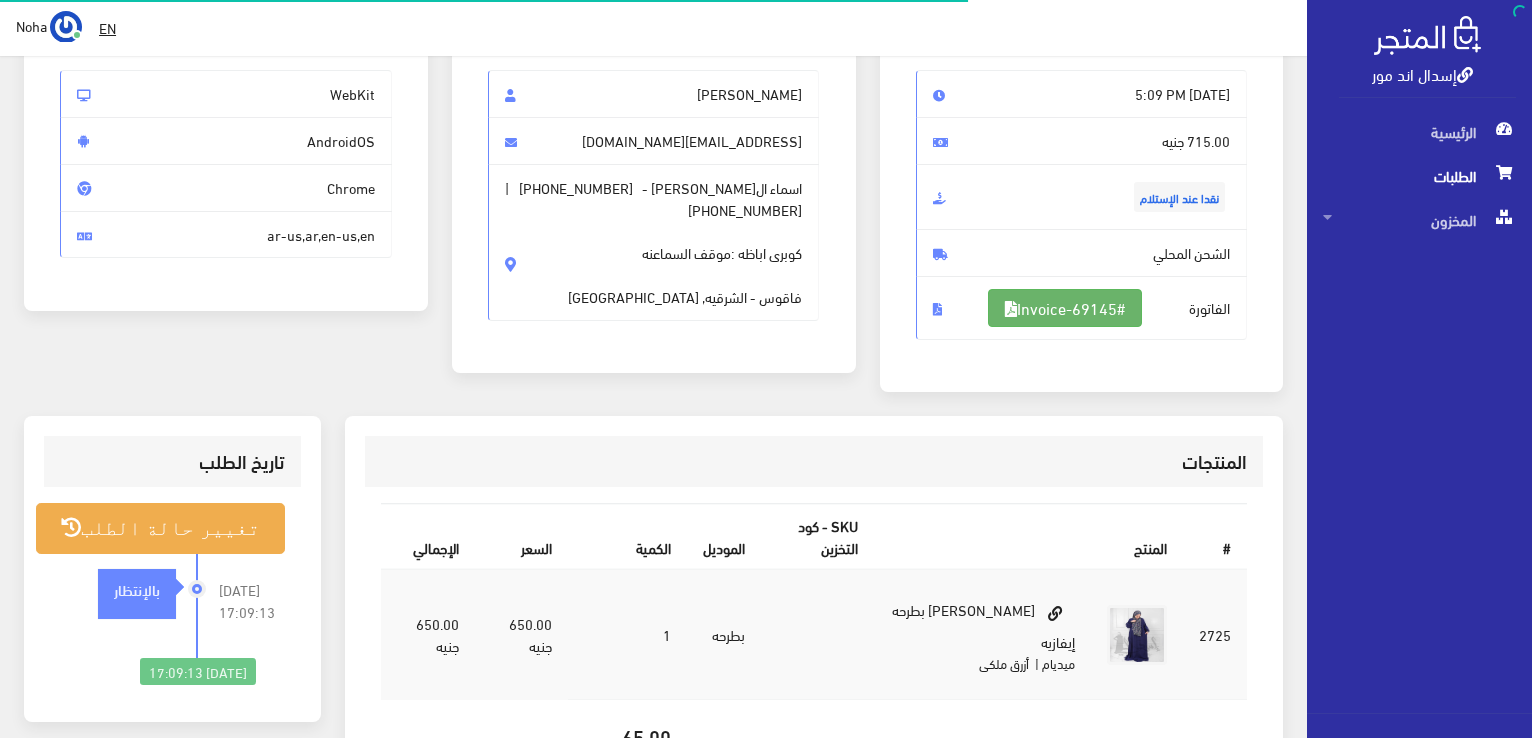 click on "#Invoice-69145" at bounding box center [1065, 308] 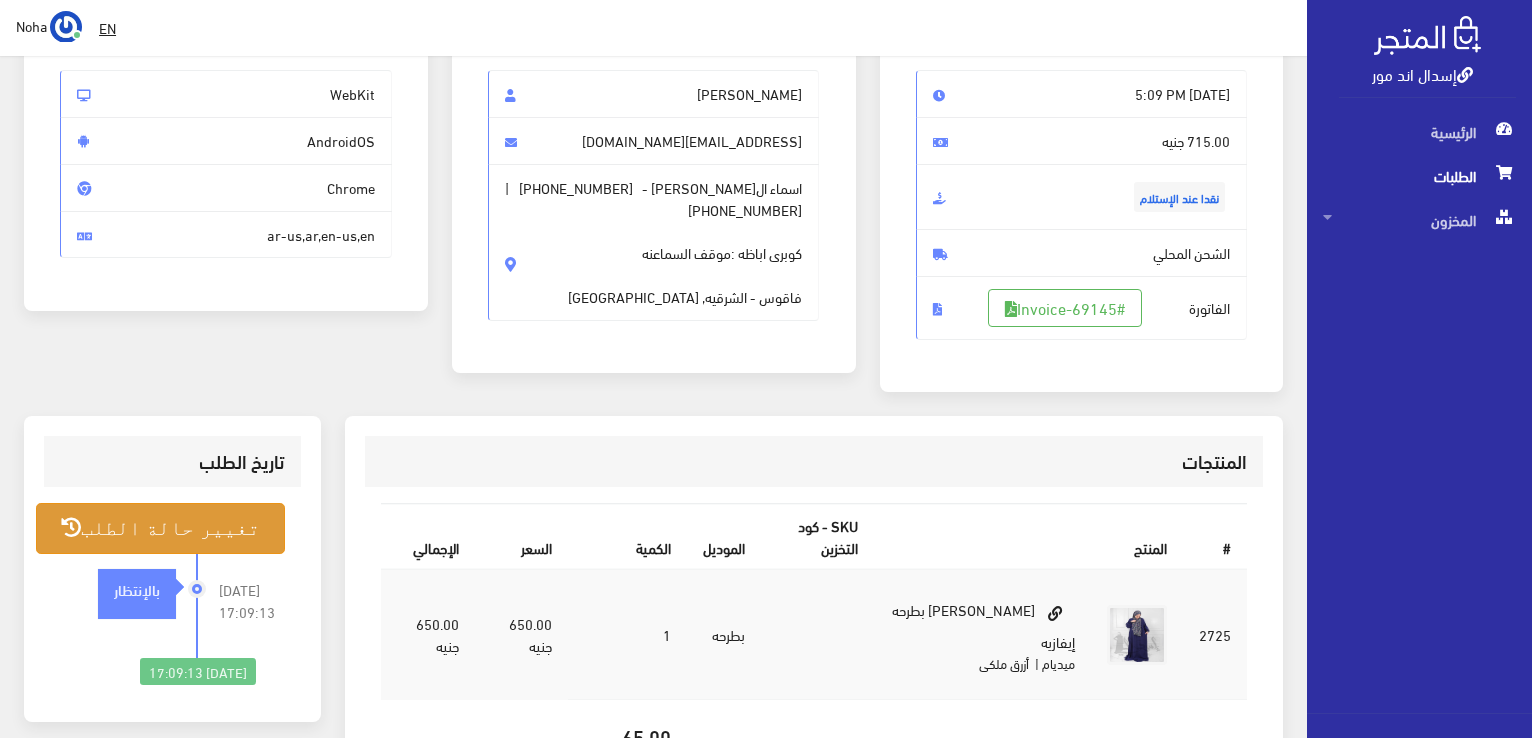 click on "تغيير حالة الطلب" at bounding box center (160, 528) 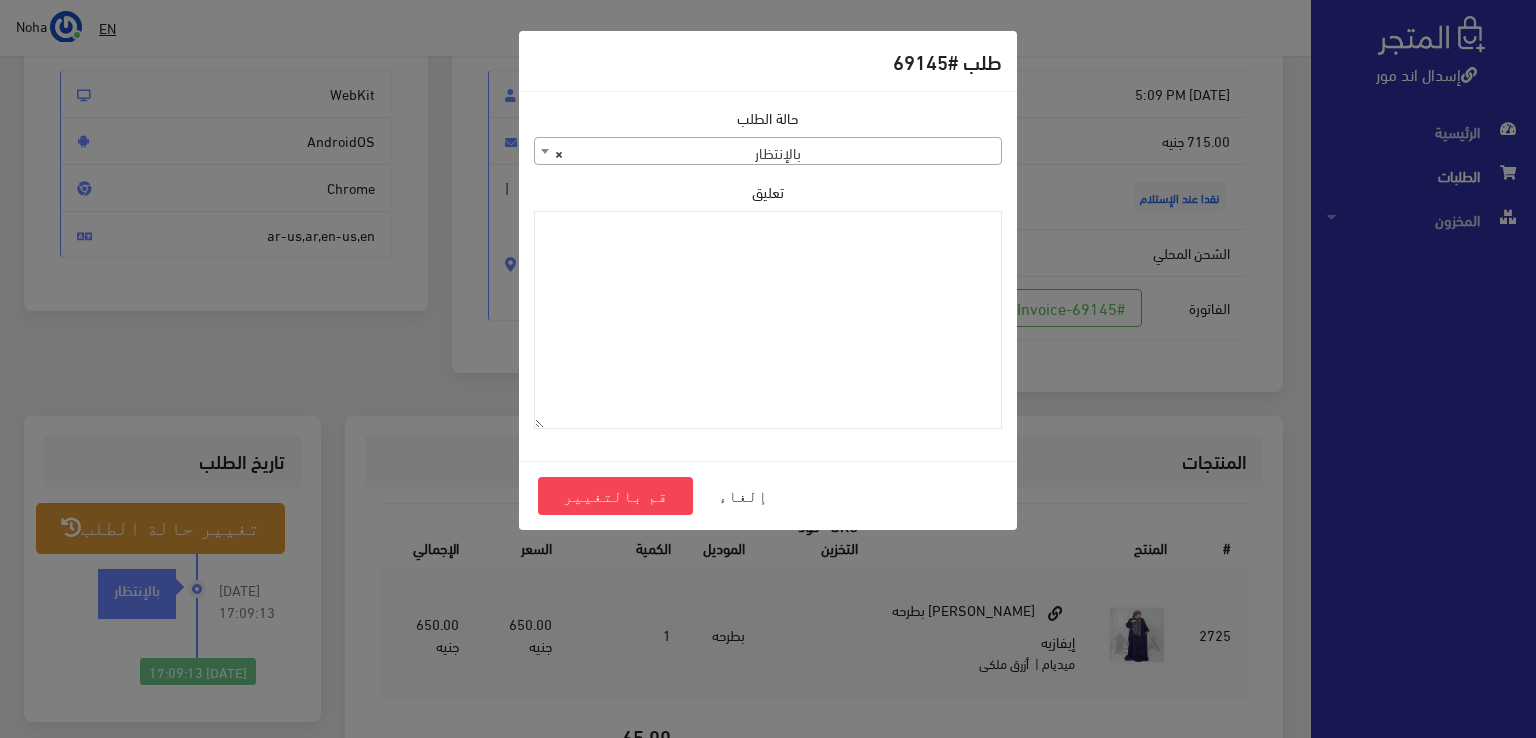 click on "× بالإنتظار" at bounding box center [768, 152] 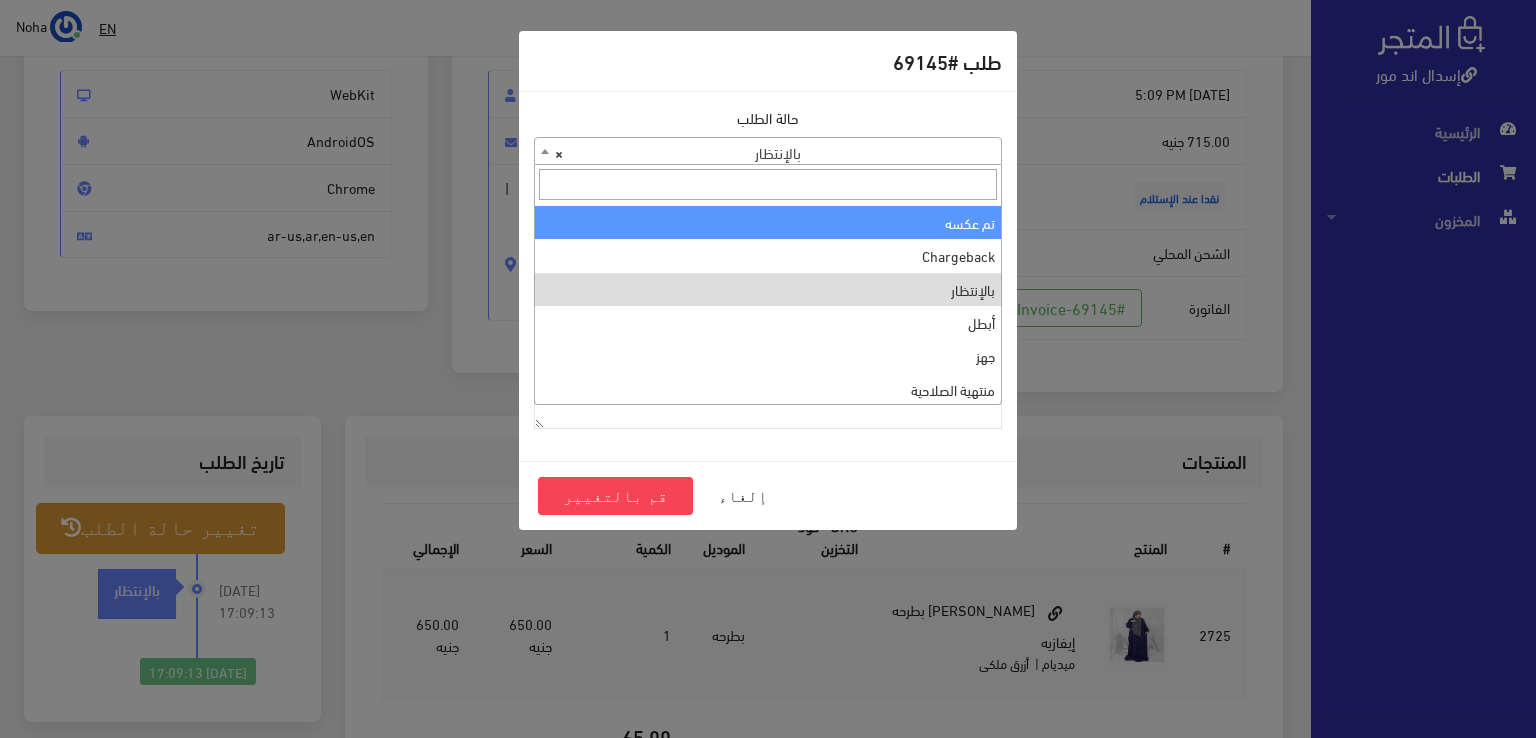 scroll, scrollTop: 0, scrollLeft: 0, axis: both 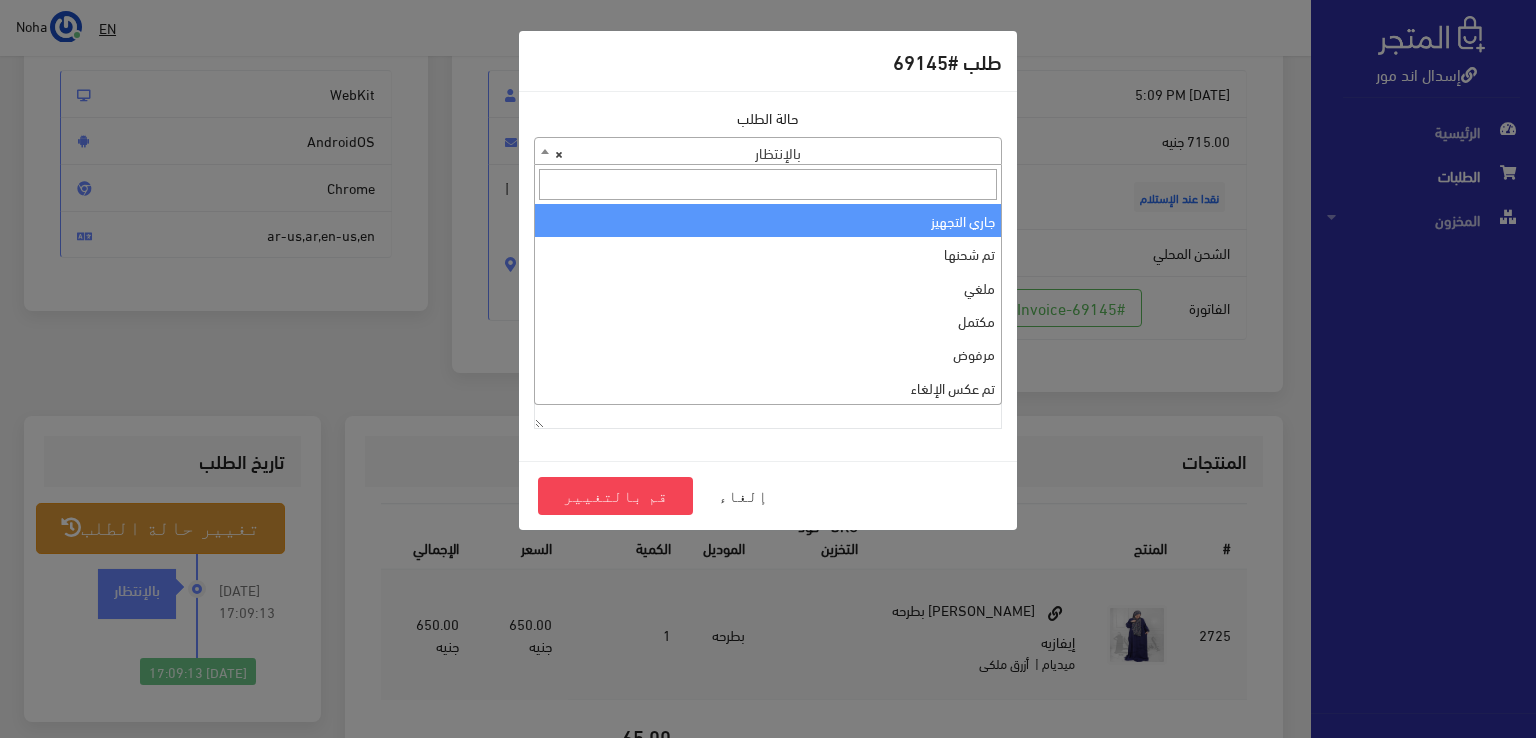 select on "1" 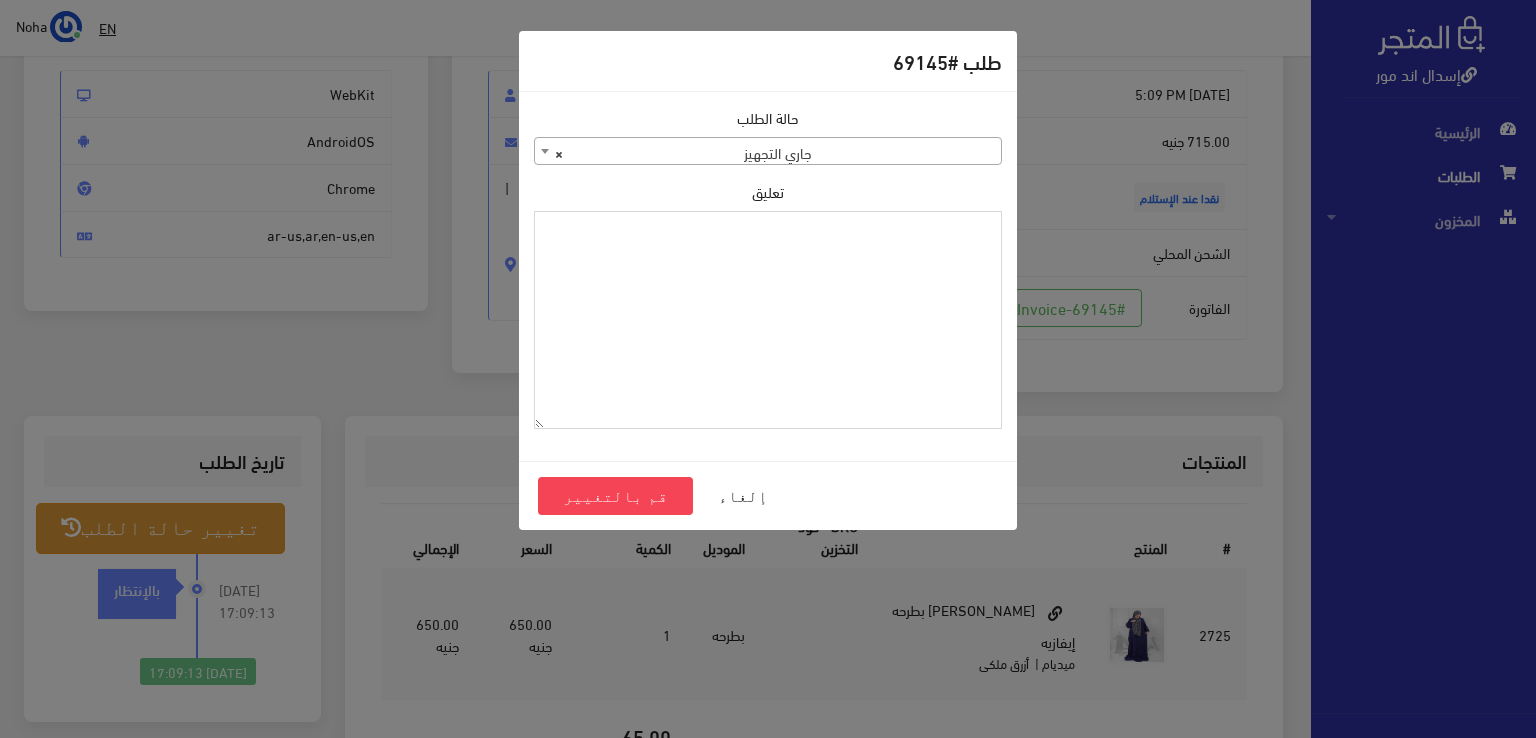 paste on "1101392" 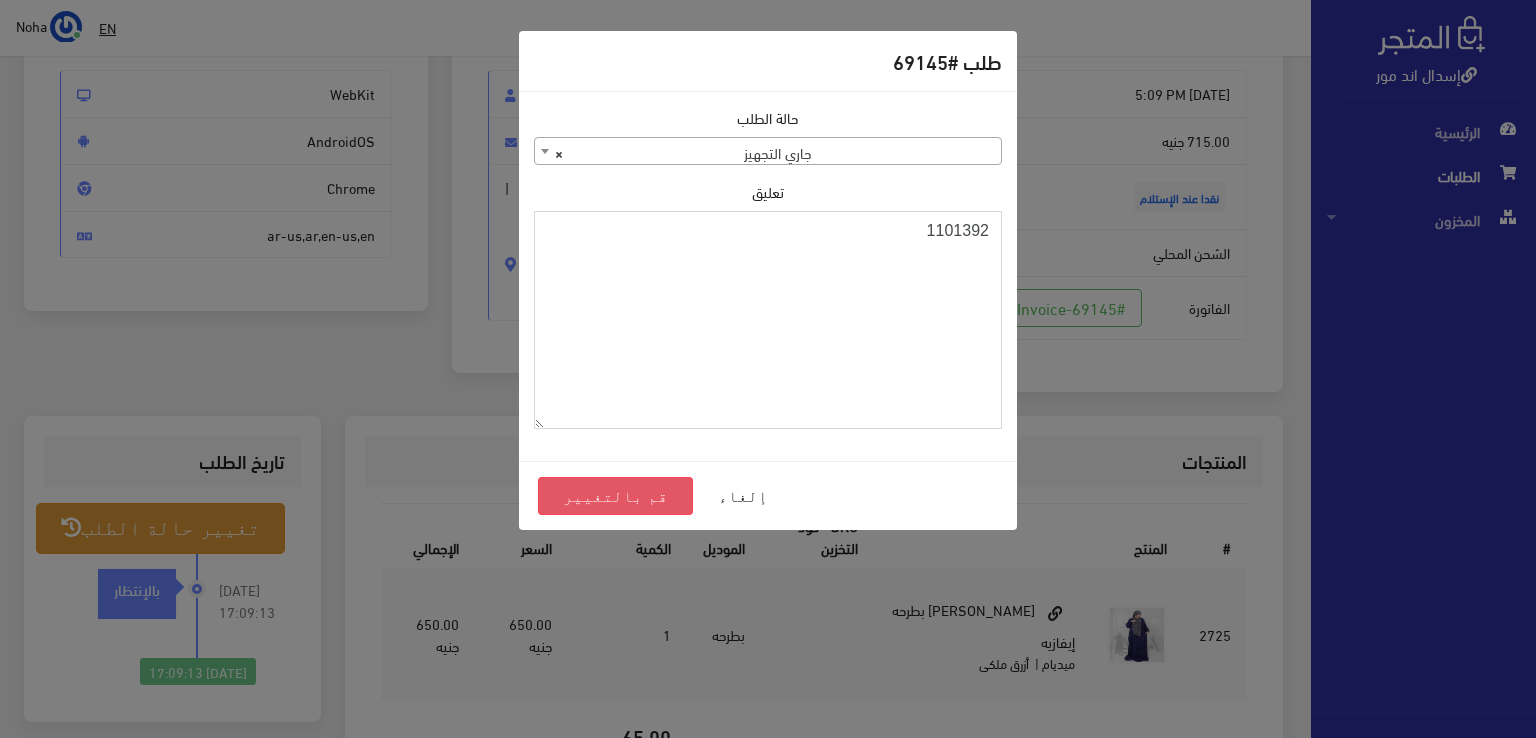 type on "1101392" 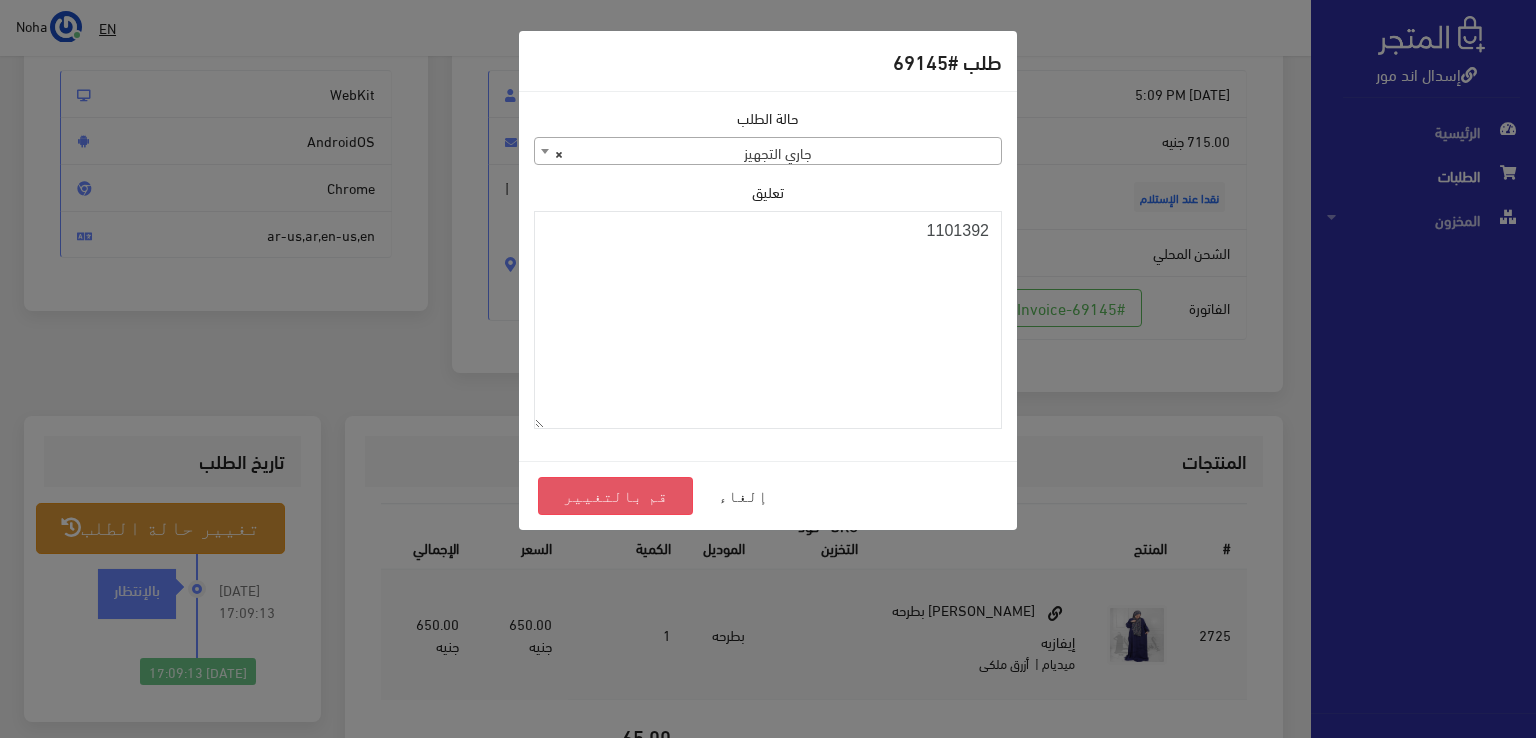 click on "قم بالتغيير" at bounding box center (615, 496) 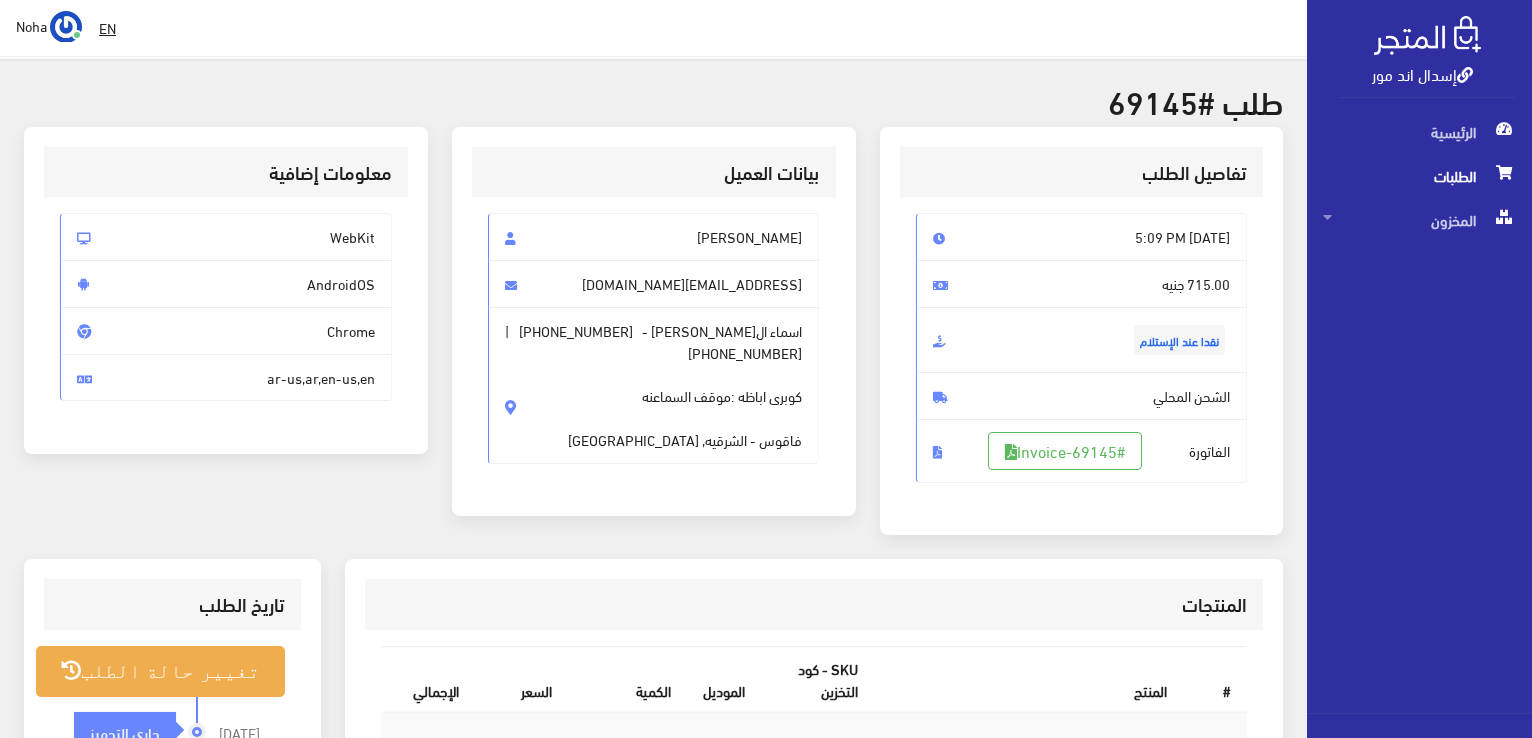 scroll, scrollTop: 200, scrollLeft: 0, axis: vertical 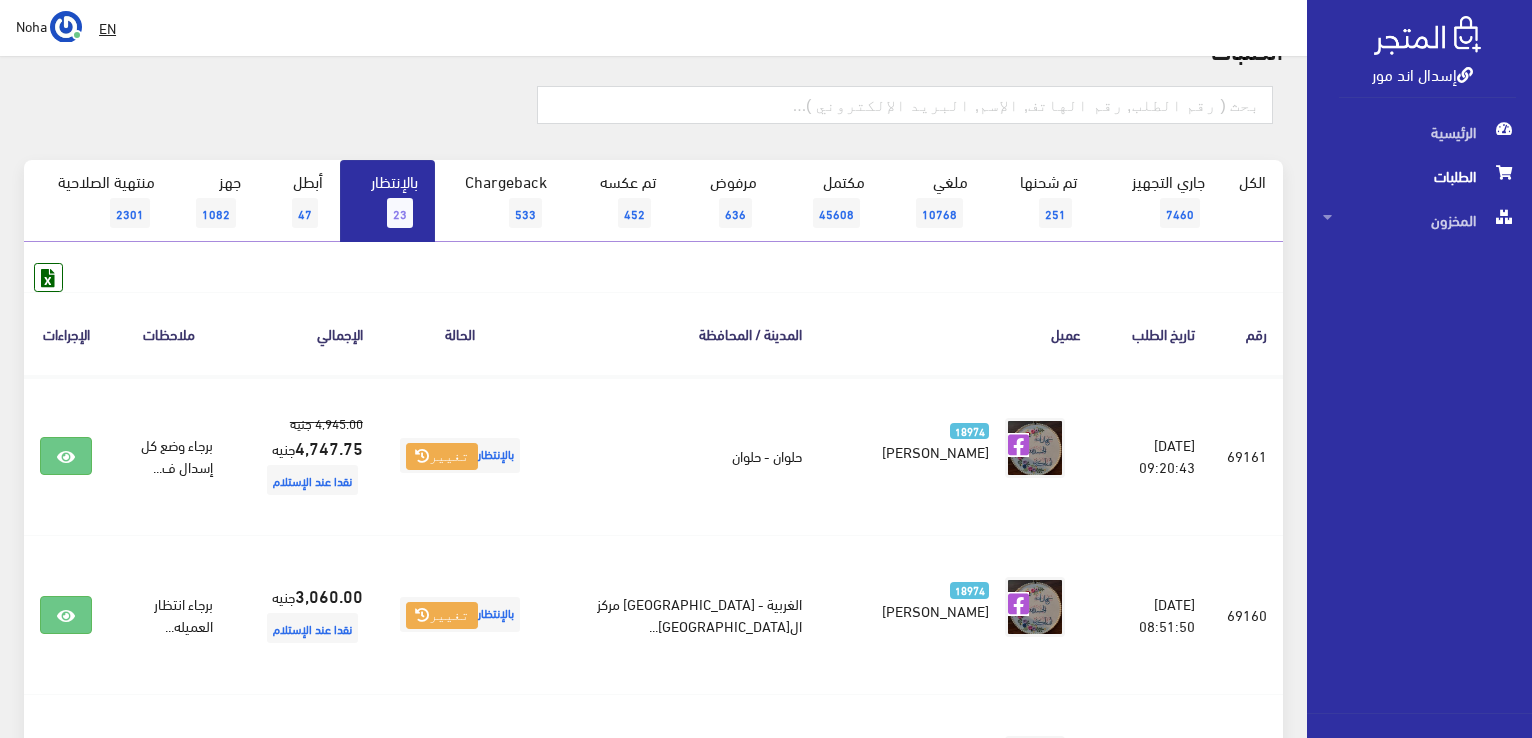 click on "23" at bounding box center [400, 213] 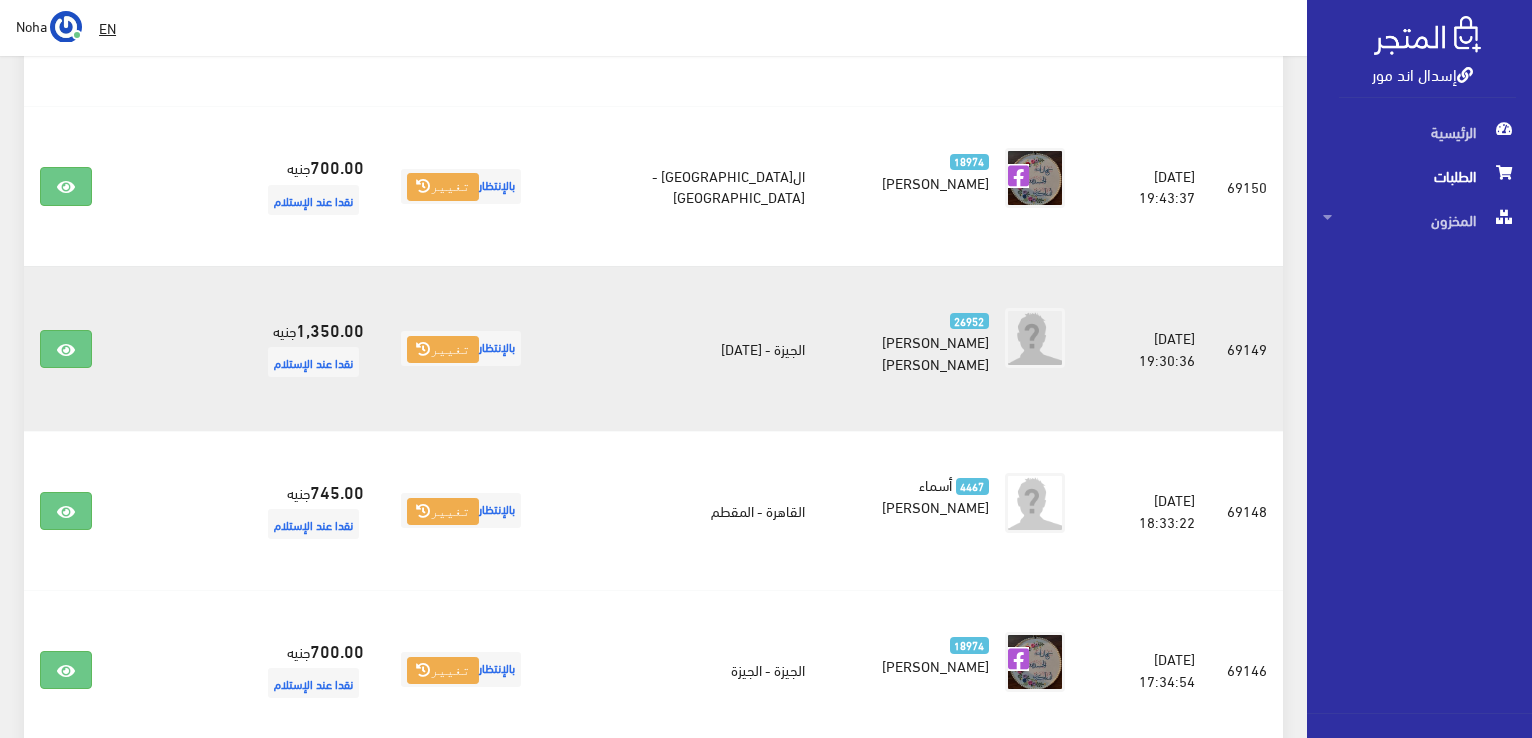 scroll, scrollTop: 2151, scrollLeft: 0, axis: vertical 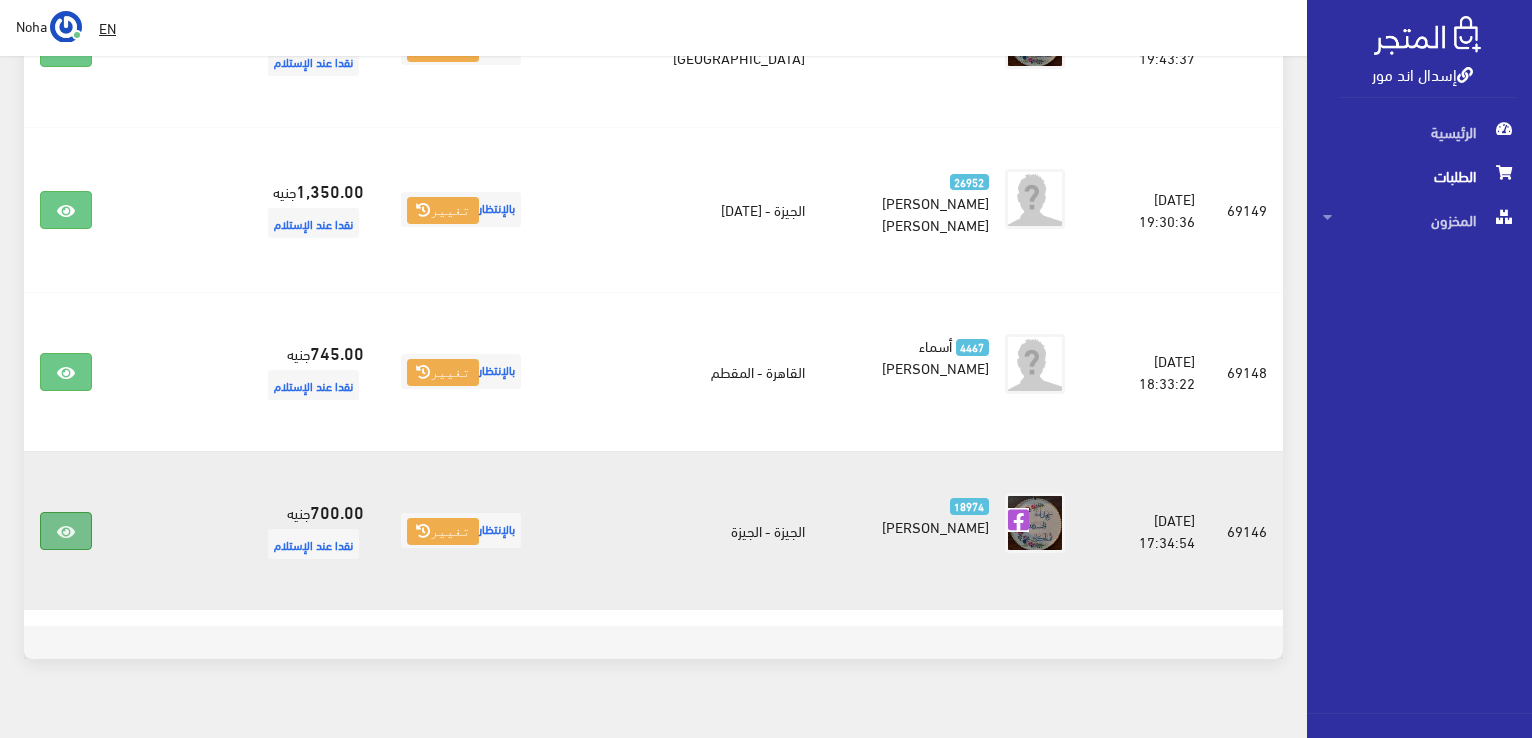 click at bounding box center [66, 531] 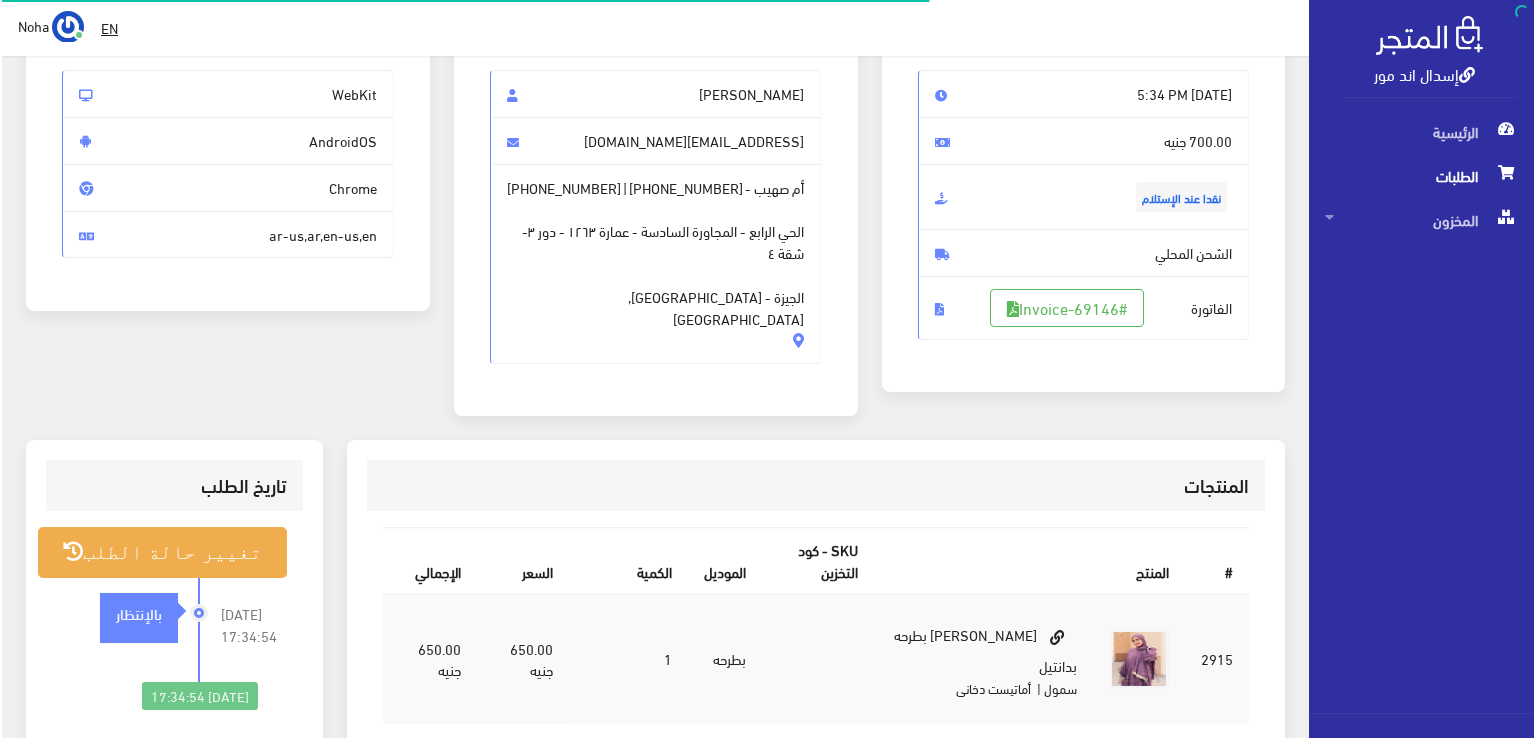 scroll, scrollTop: 200, scrollLeft: 0, axis: vertical 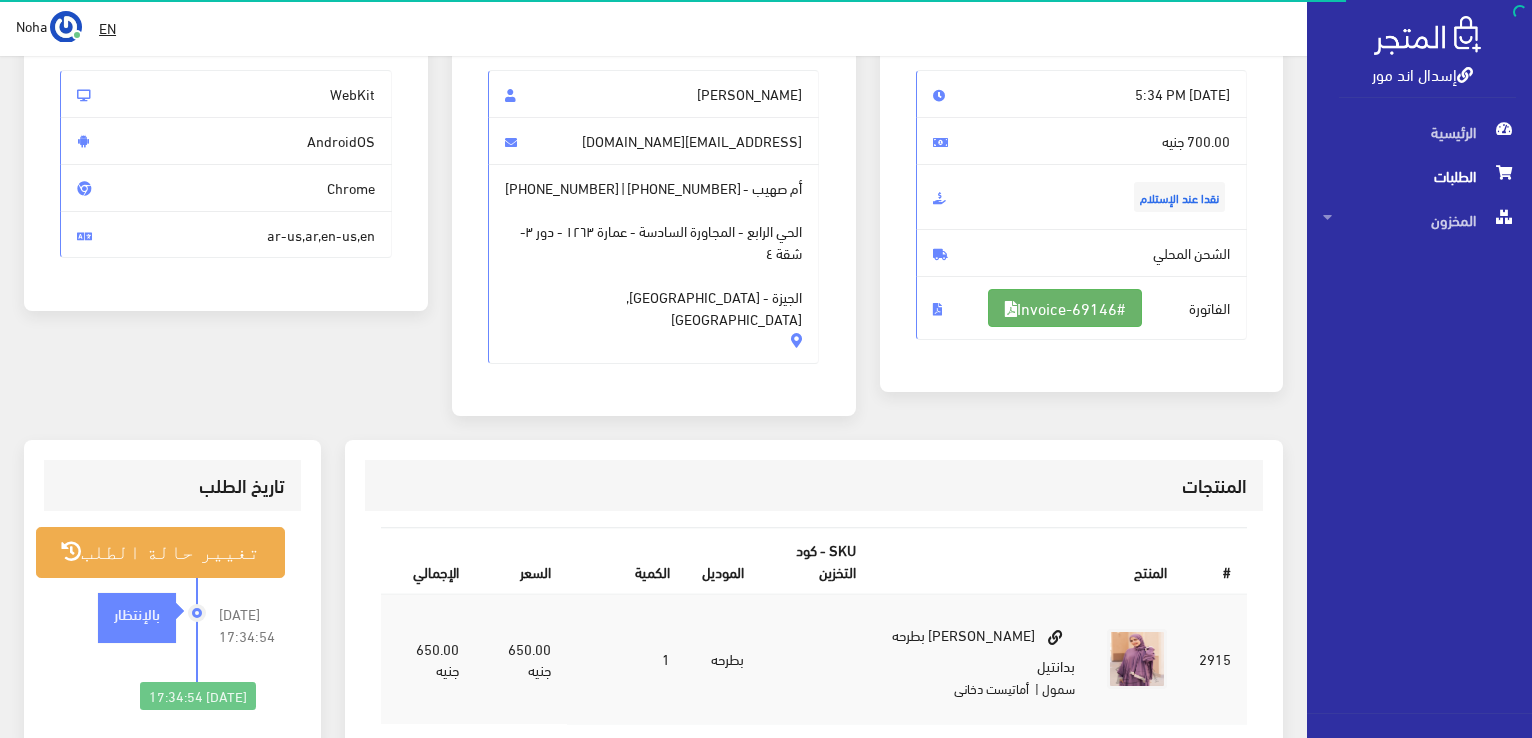 click on "#Invoice-69146" at bounding box center [1065, 308] 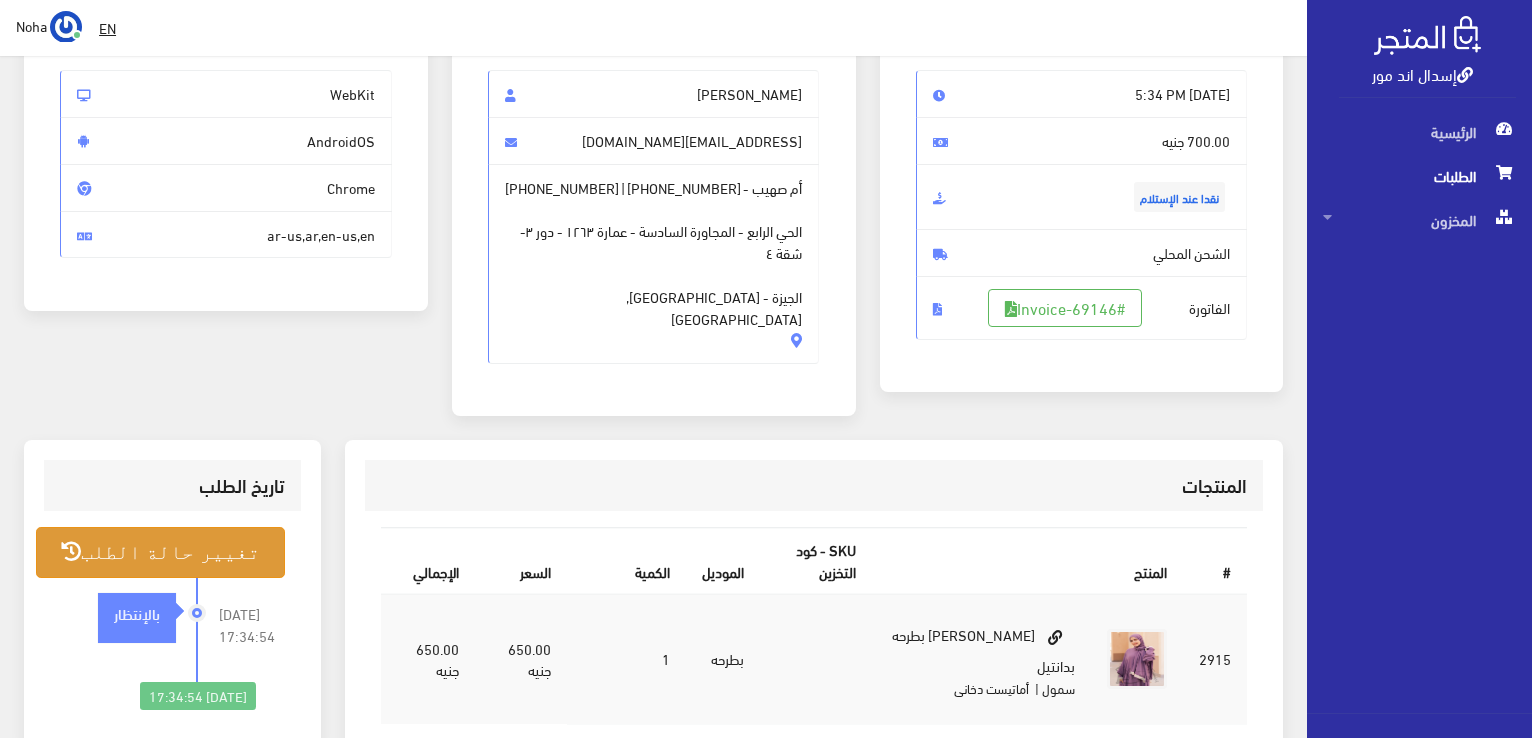 click on "تغيير حالة الطلب" at bounding box center (160, 552) 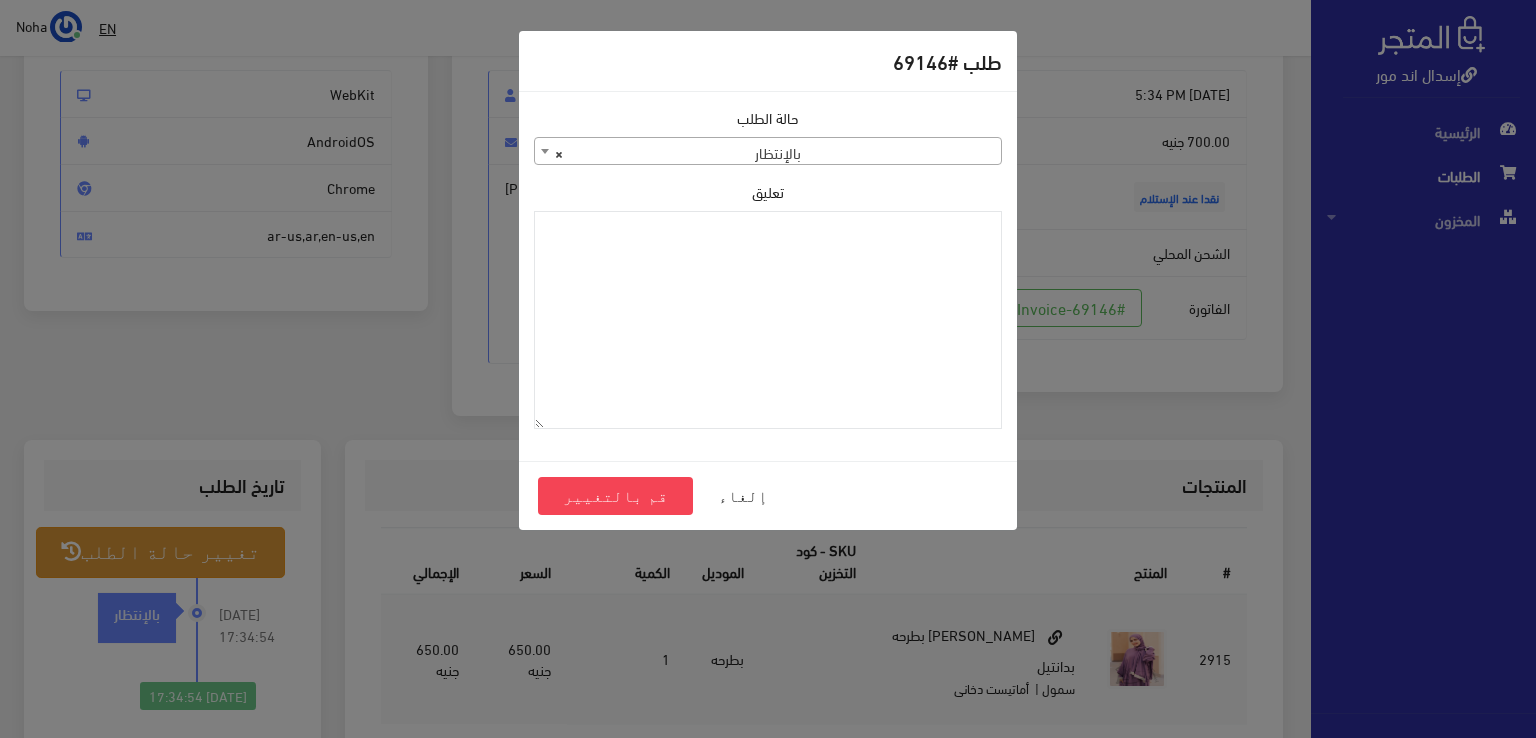 click on "× بالإنتظار" at bounding box center [768, 152] 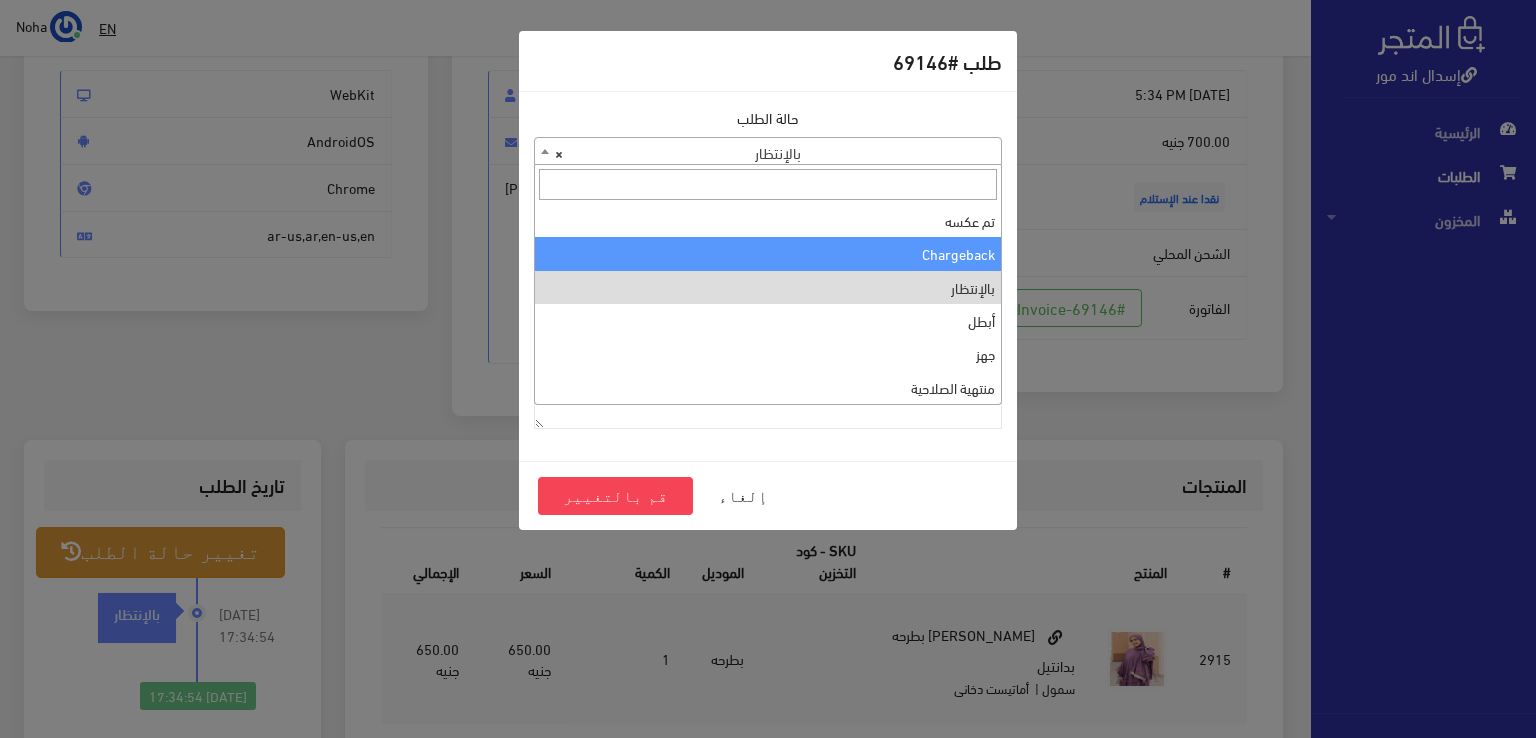 scroll, scrollTop: 0, scrollLeft: 0, axis: both 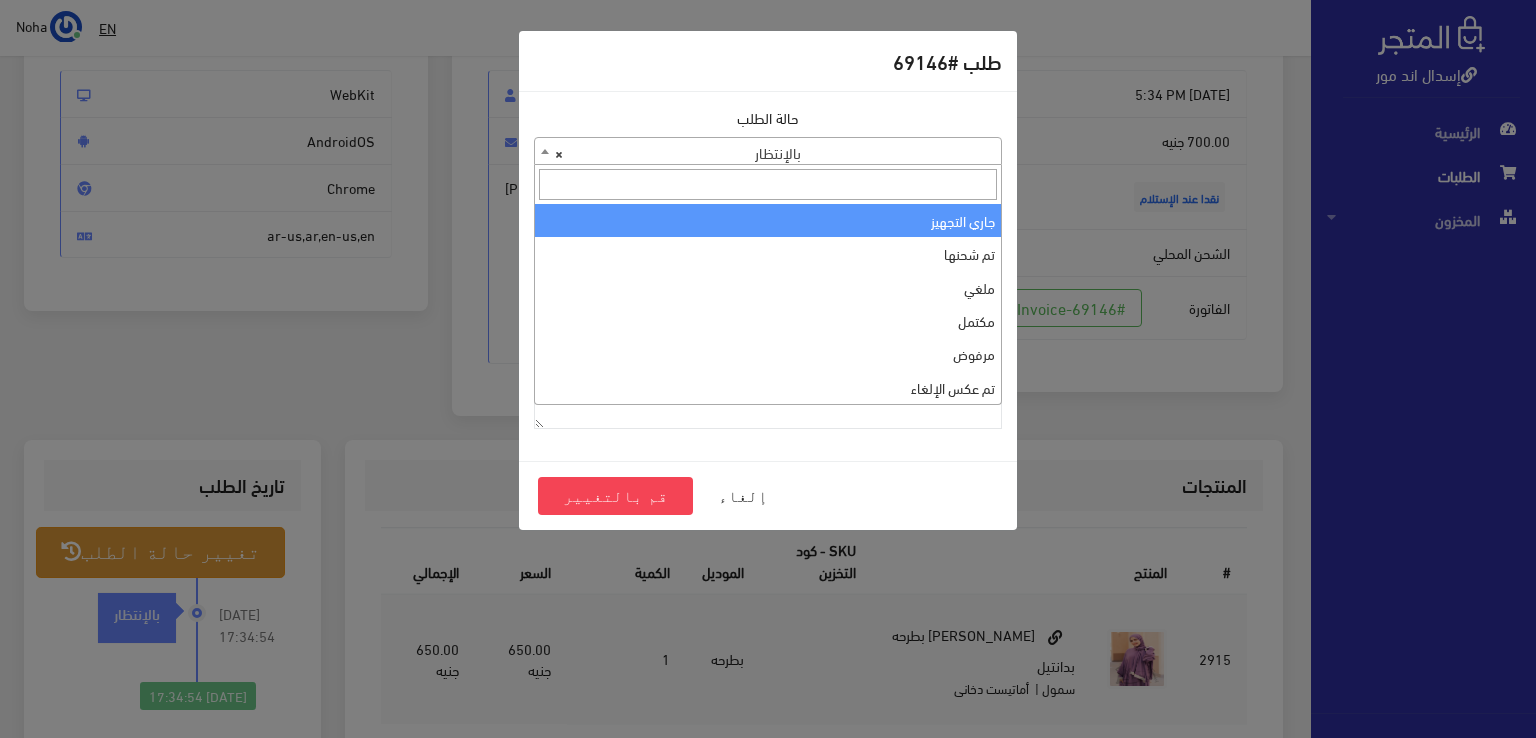 select on "1" 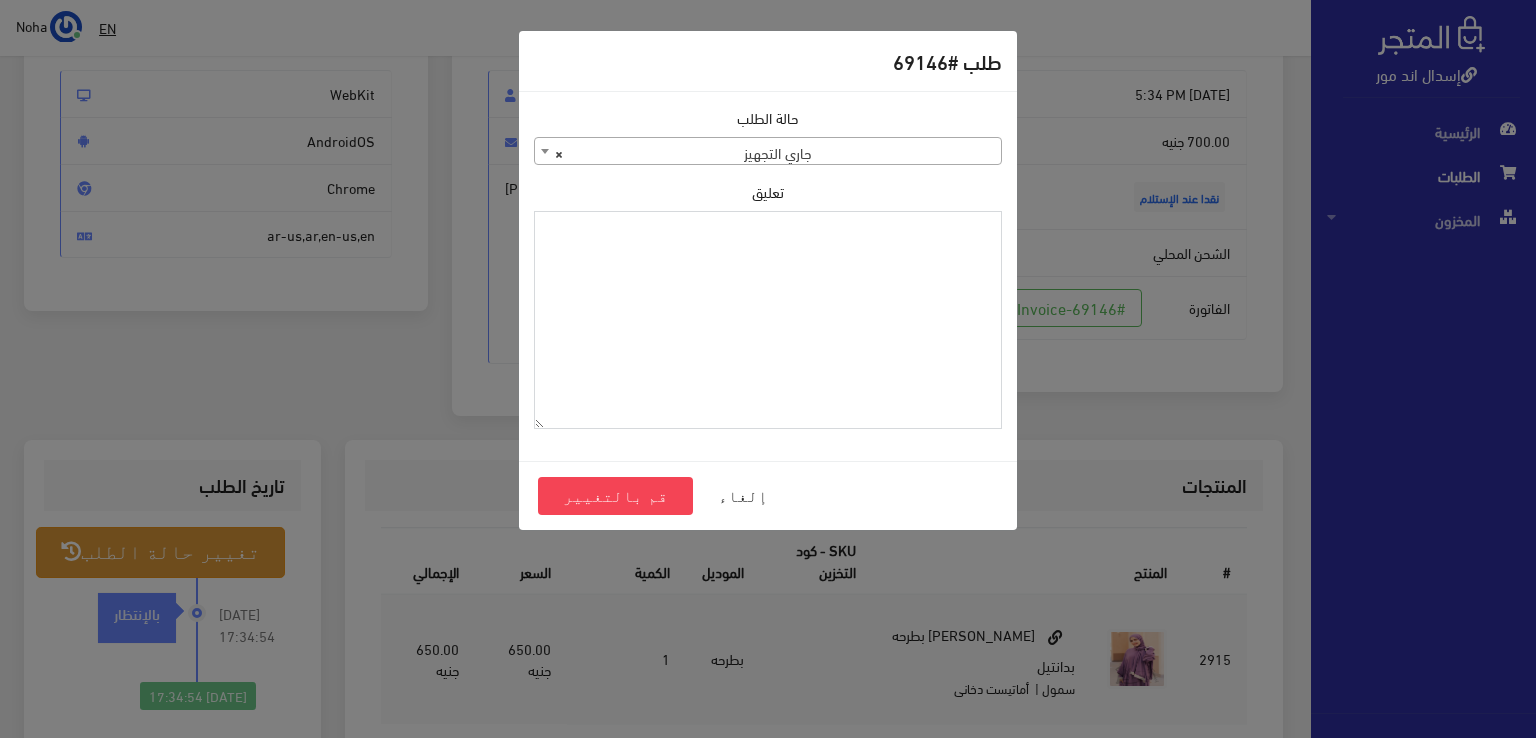 paste on "1101392" 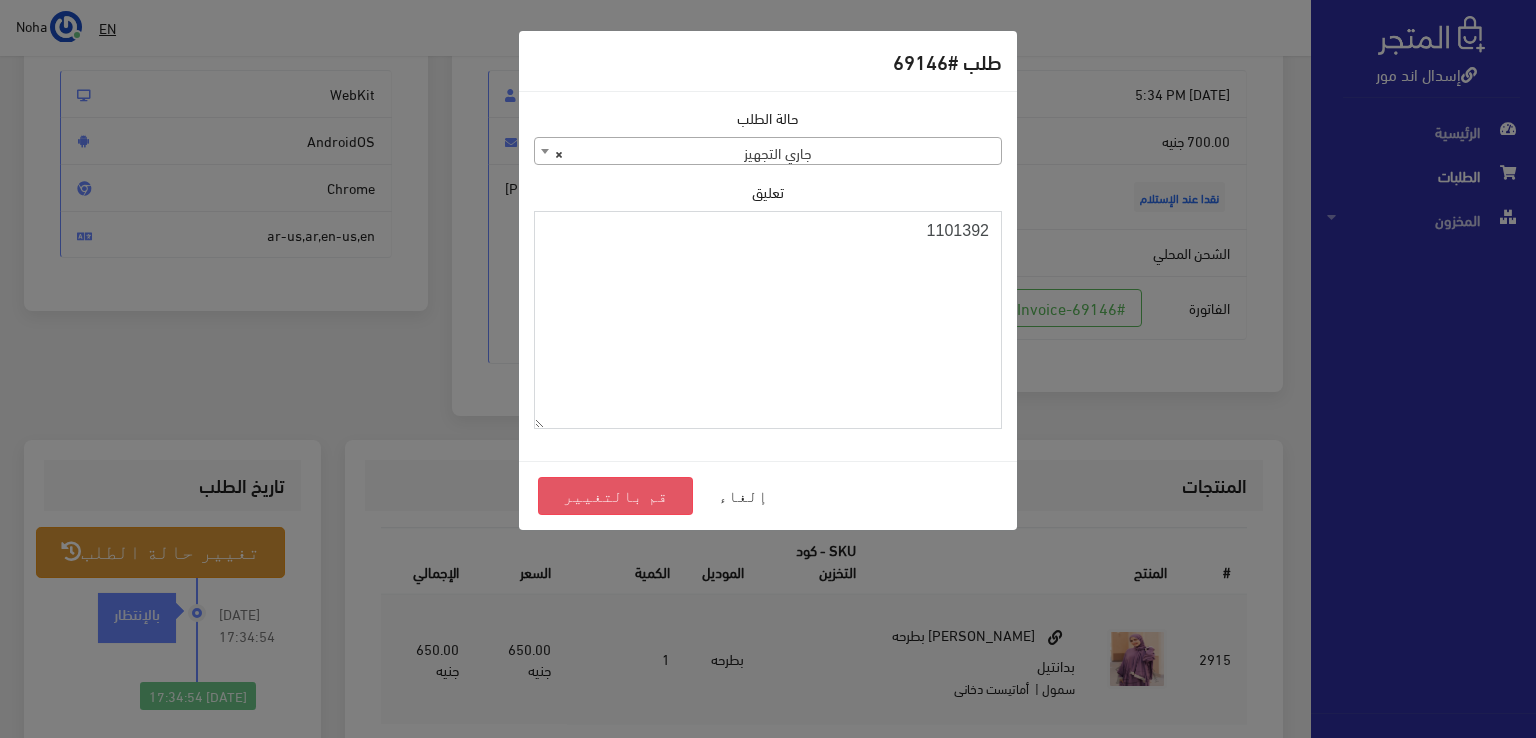 type on "1101392" 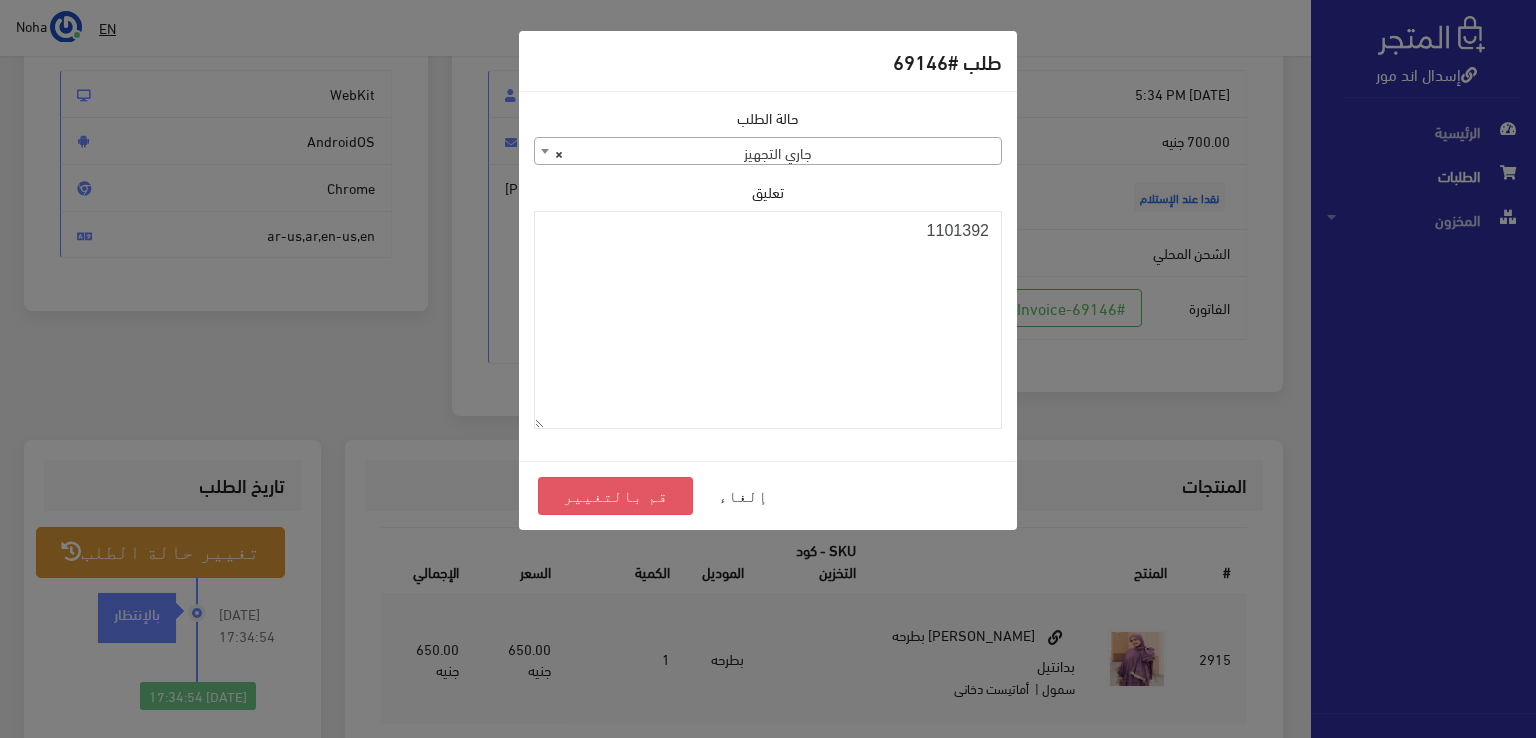 click on "قم بالتغيير" at bounding box center [615, 496] 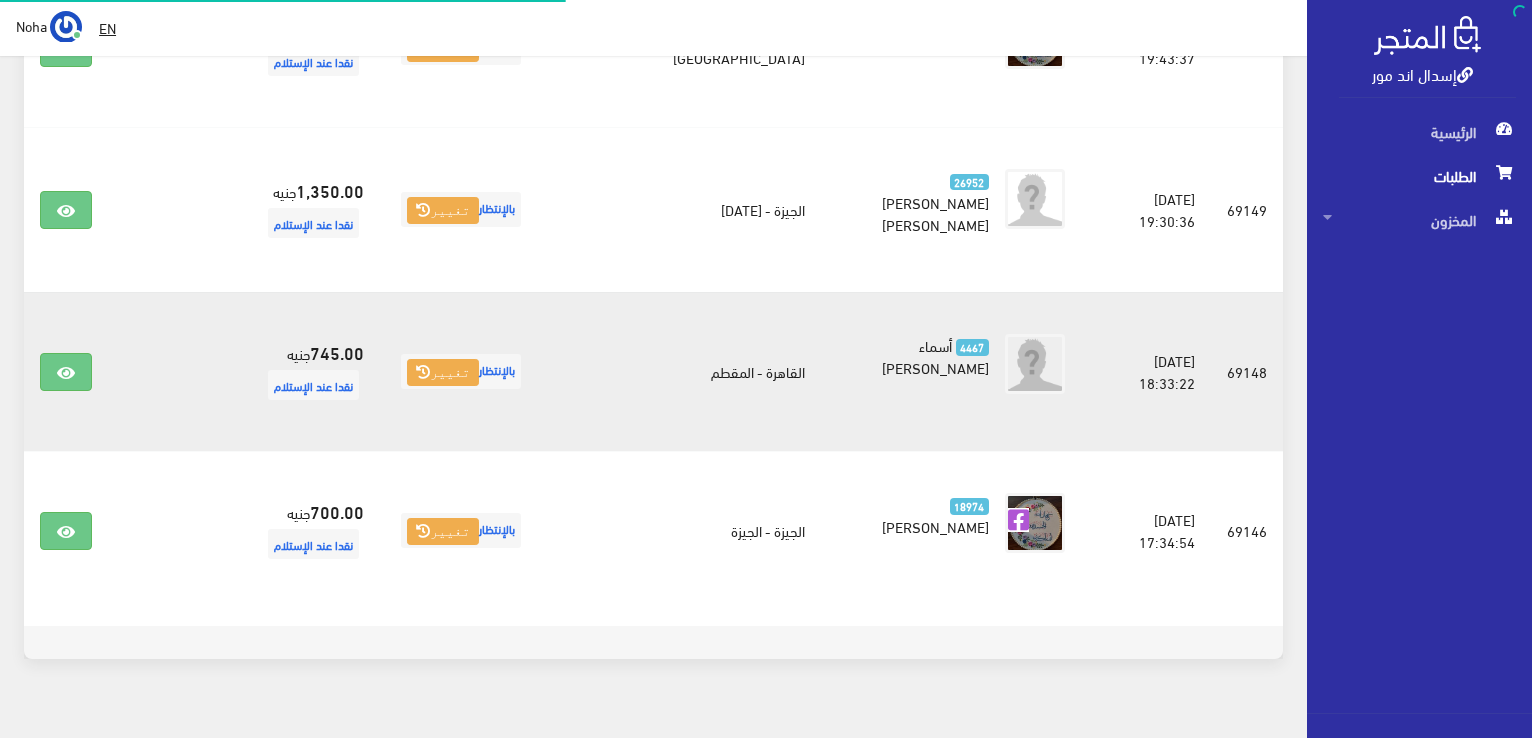 scroll, scrollTop: 2151, scrollLeft: 0, axis: vertical 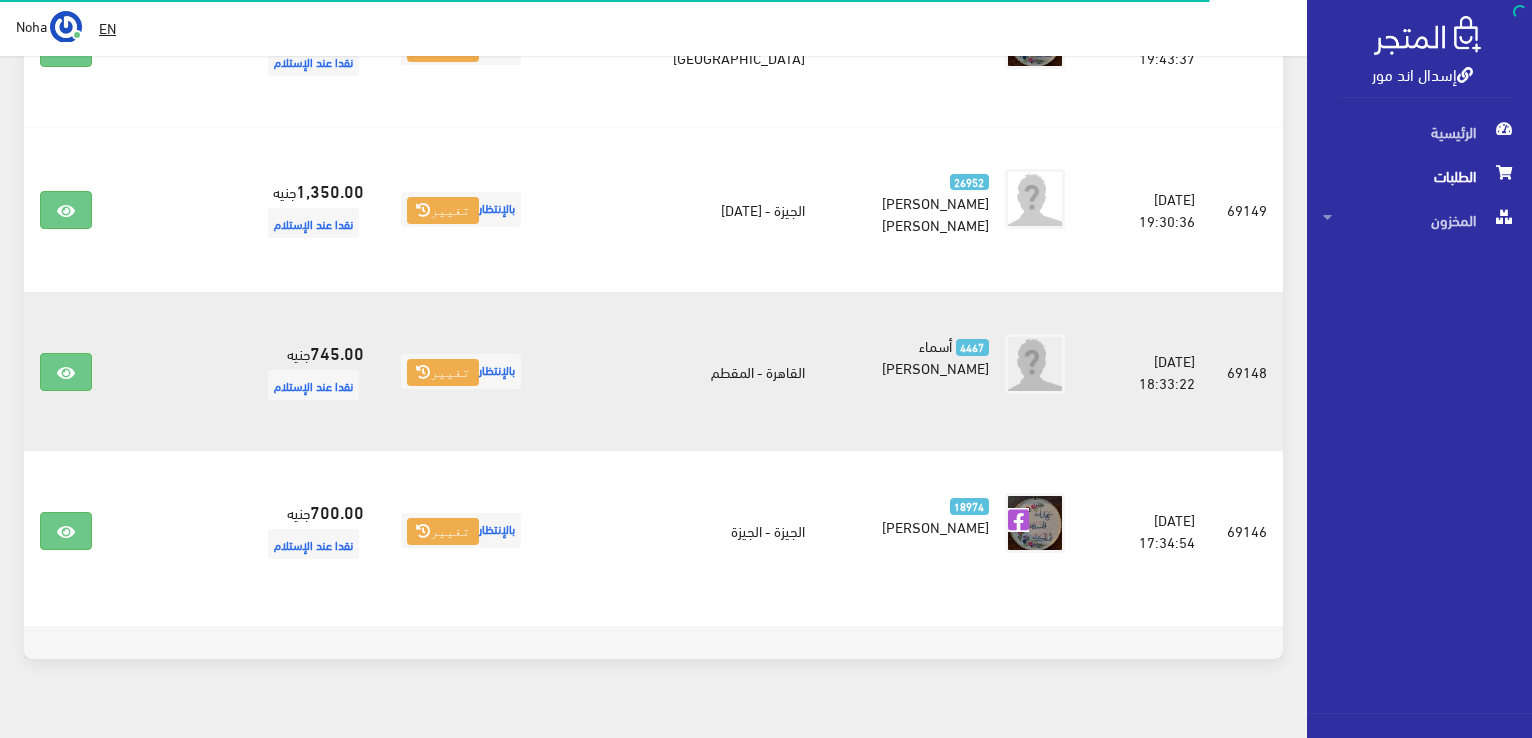 click at bounding box center [66, 371] 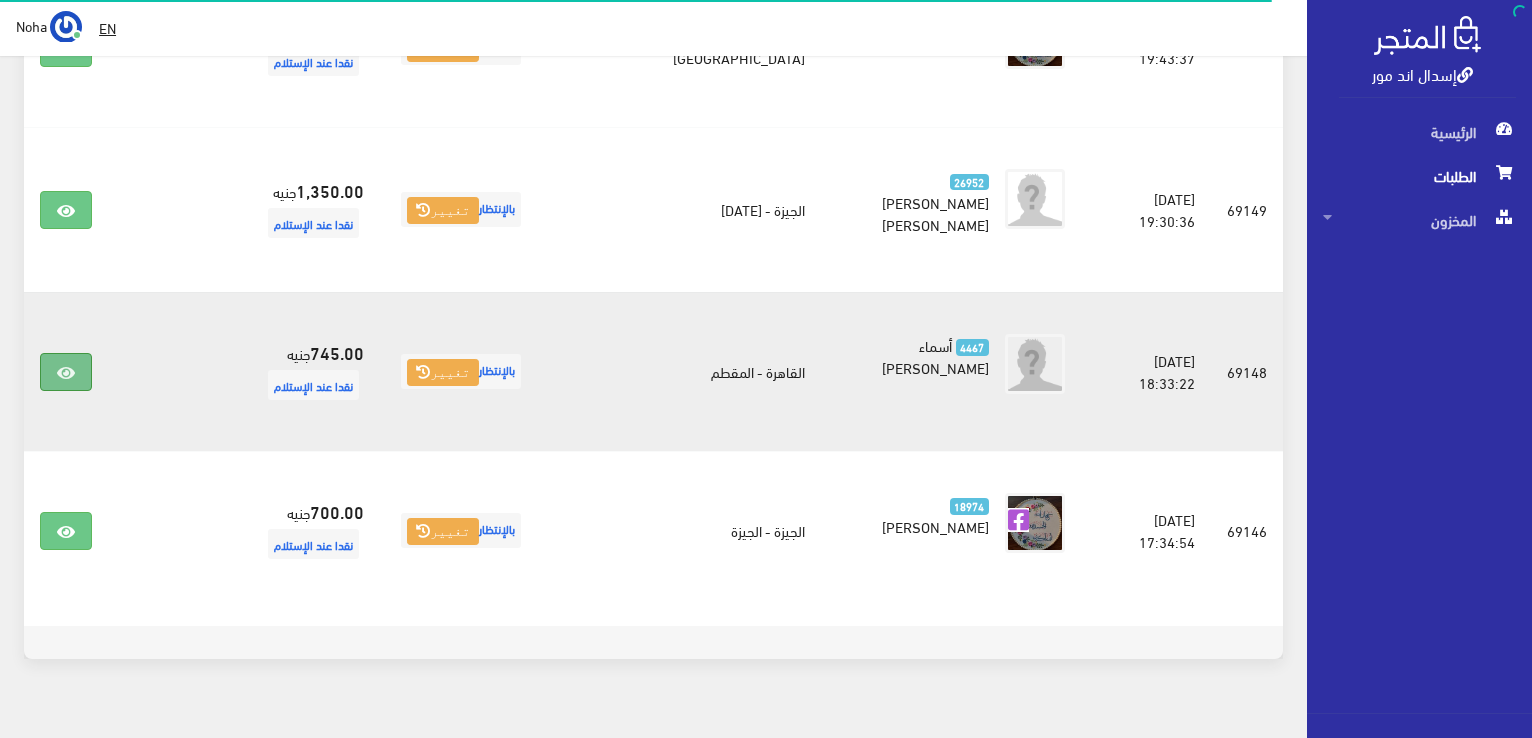 click at bounding box center (66, 372) 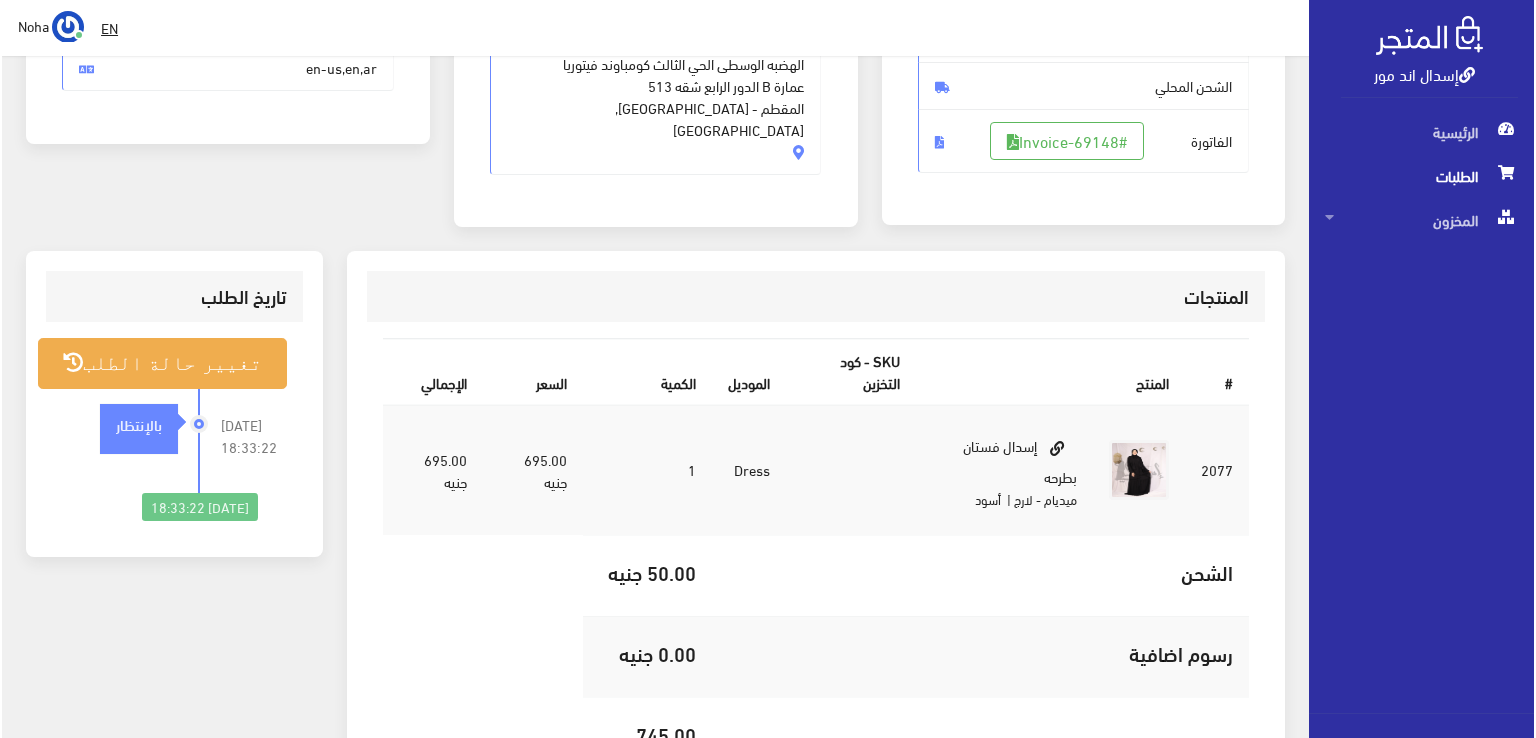 scroll, scrollTop: 400, scrollLeft: 0, axis: vertical 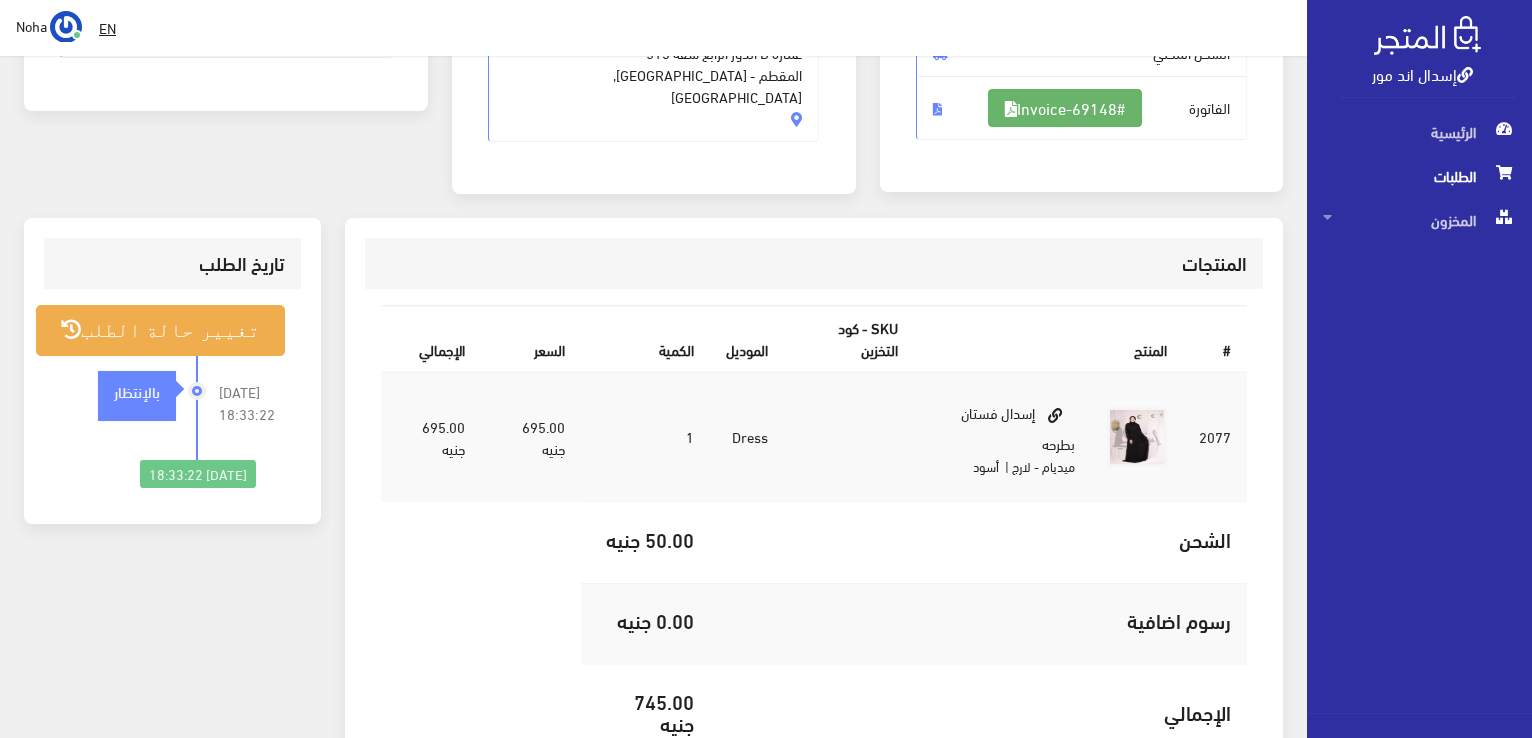 click on "#Invoice-69148" at bounding box center [1065, 108] 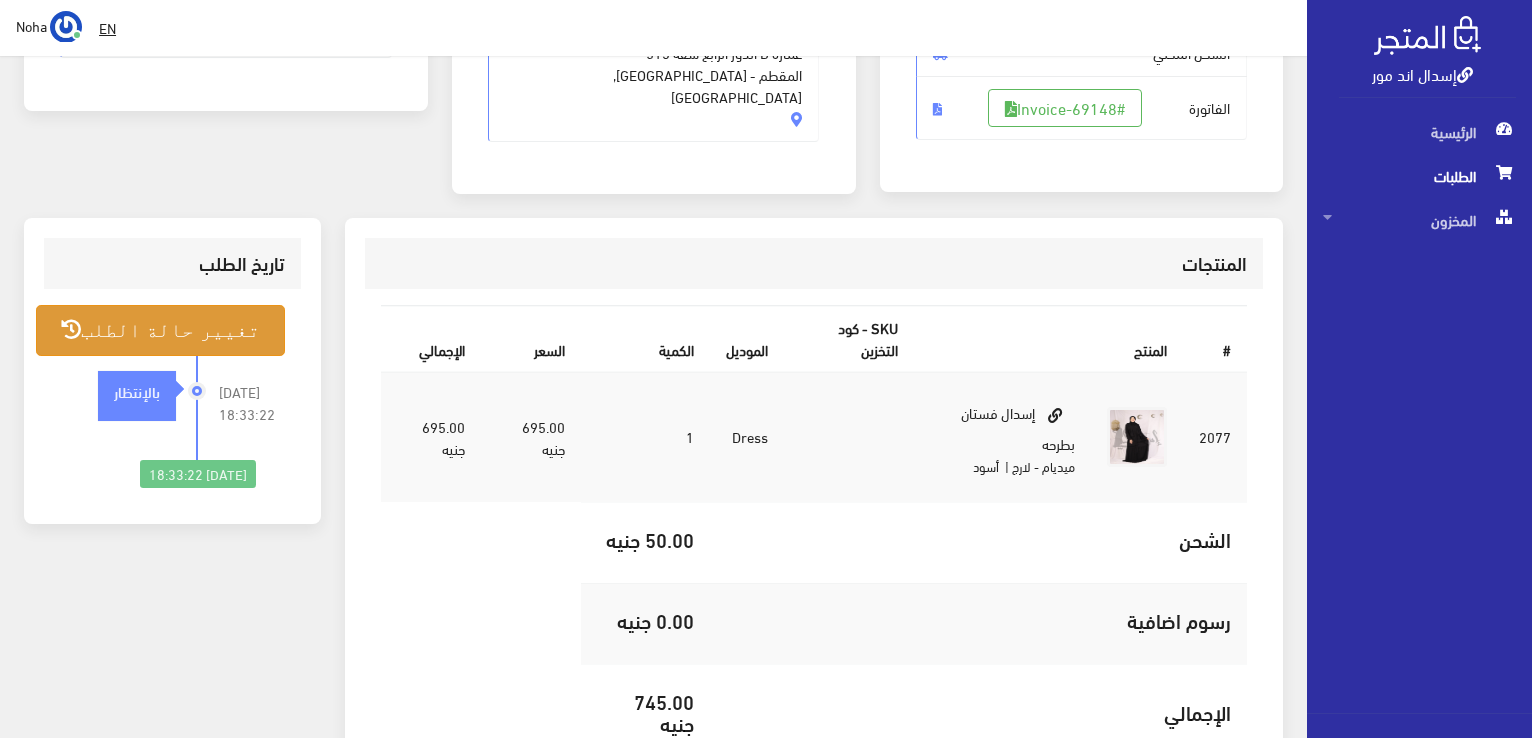 click on "تغيير حالة الطلب" at bounding box center (160, 330) 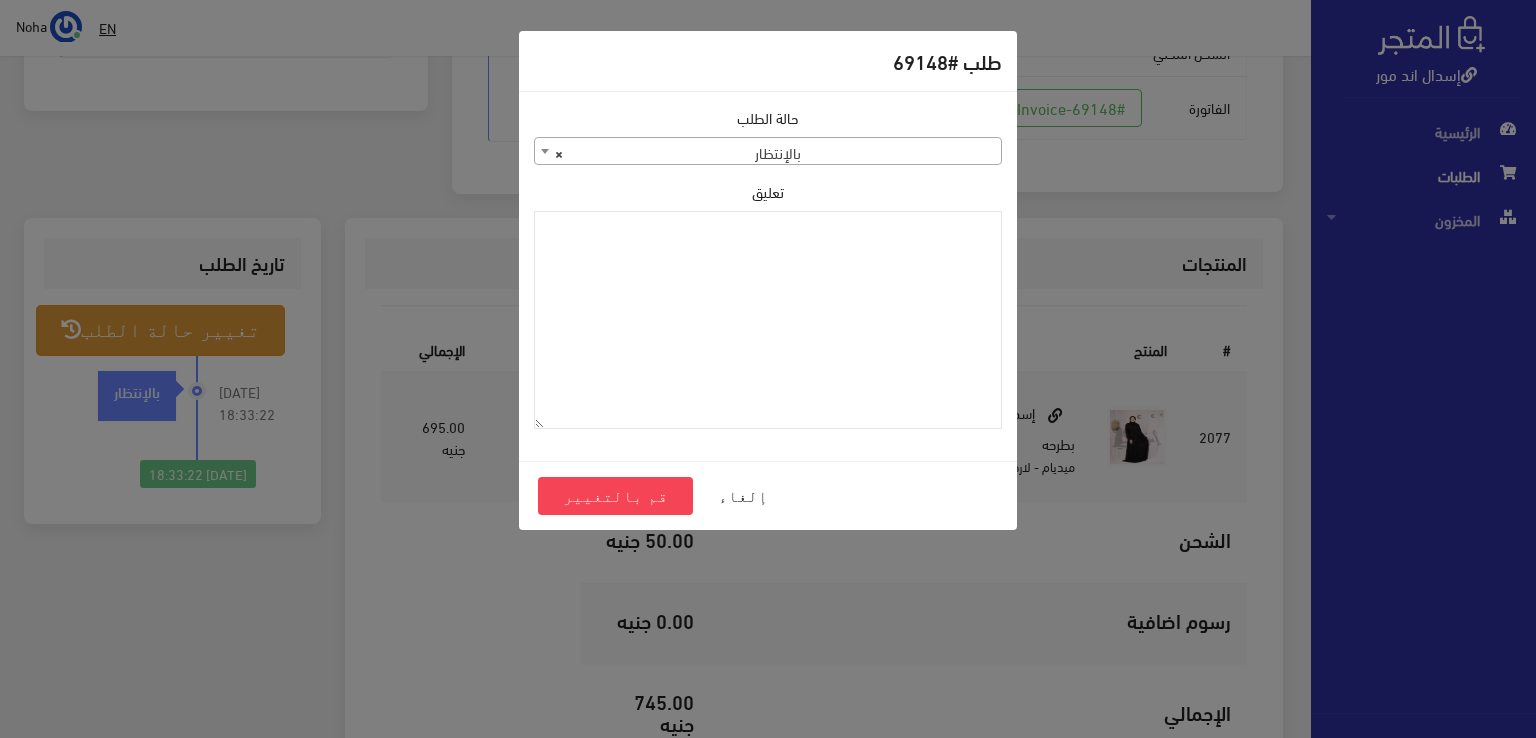 click on "× بالإنتظار" at bounding box center (768, 152) 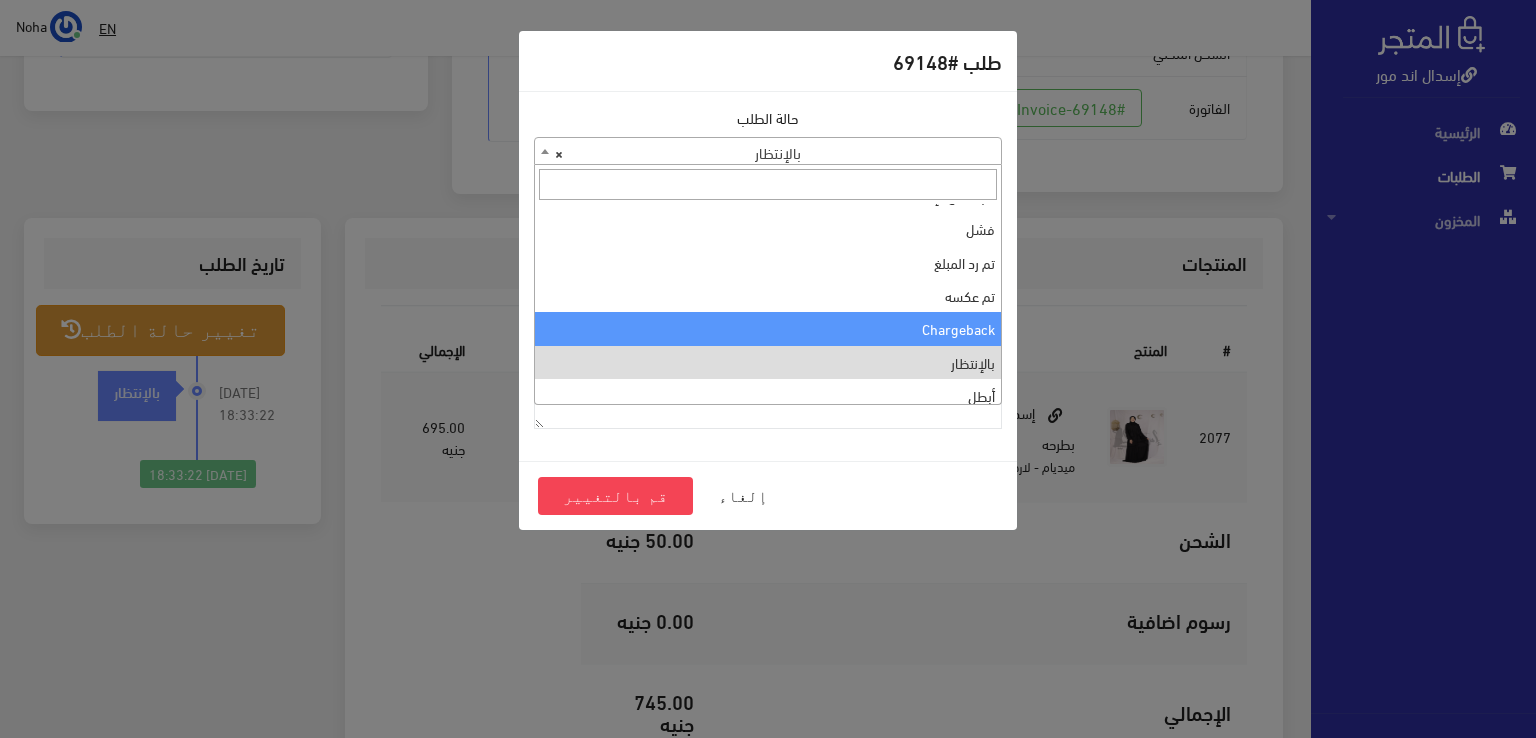 scroll, scrollTop: 0, scrollLeft: 0, axis: both 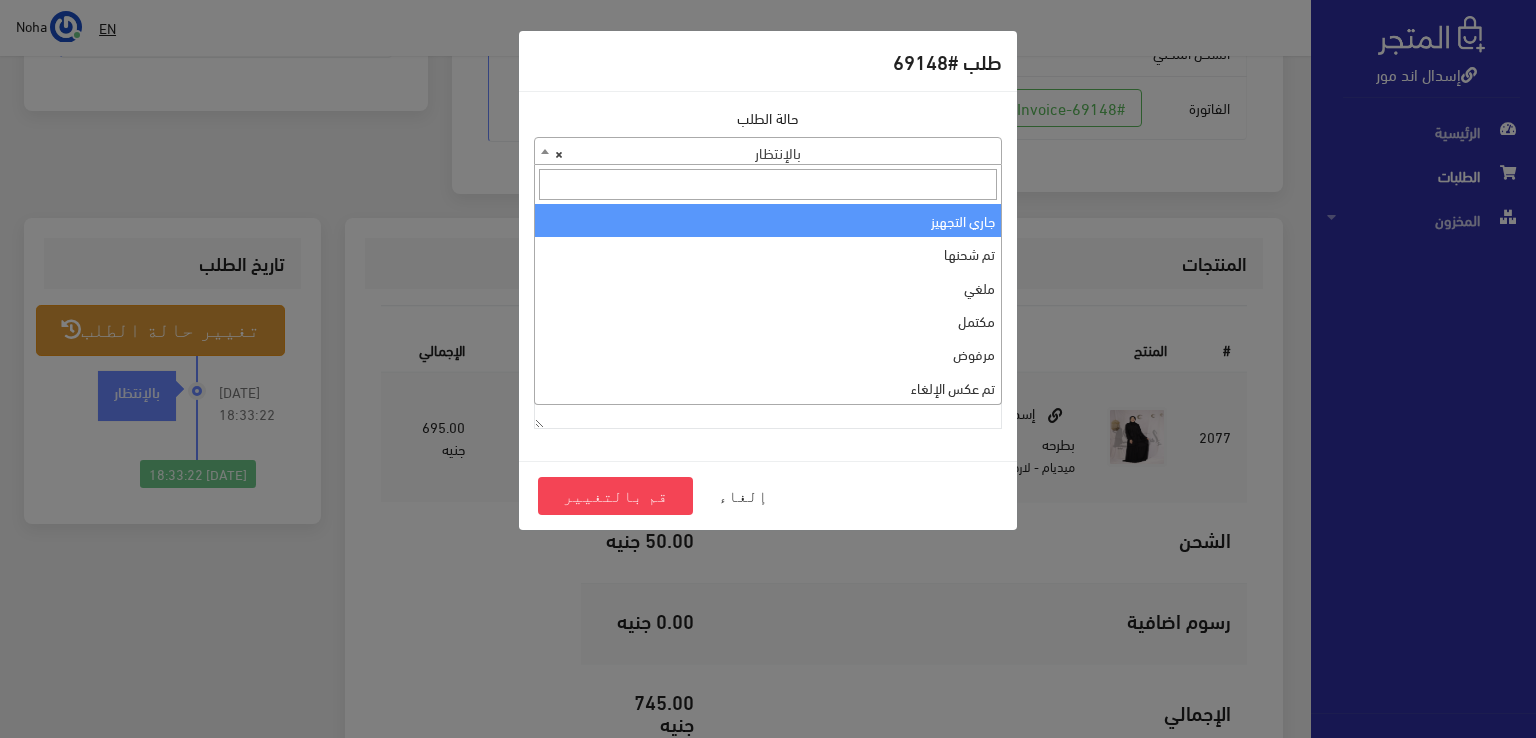 select on "1" 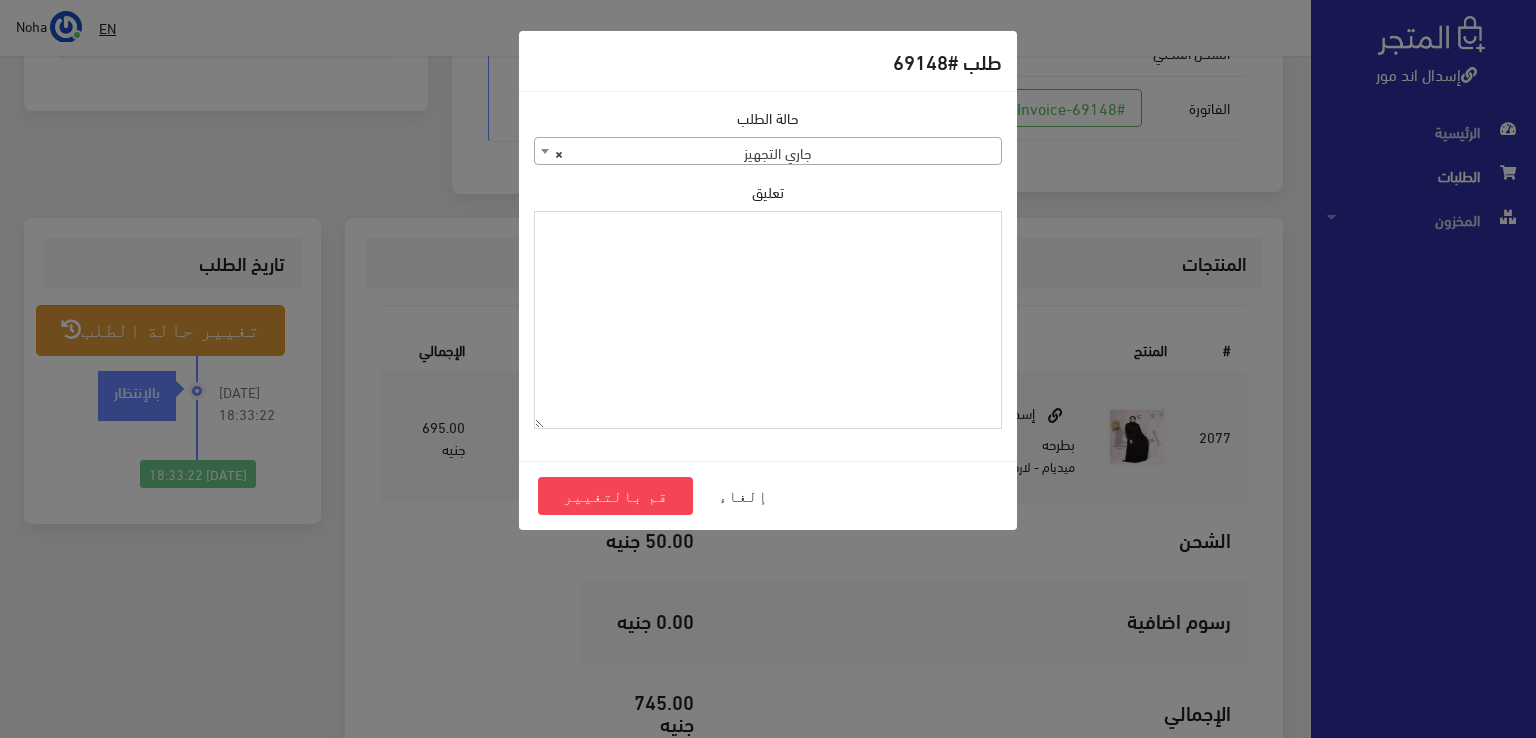 paste on "1101392" 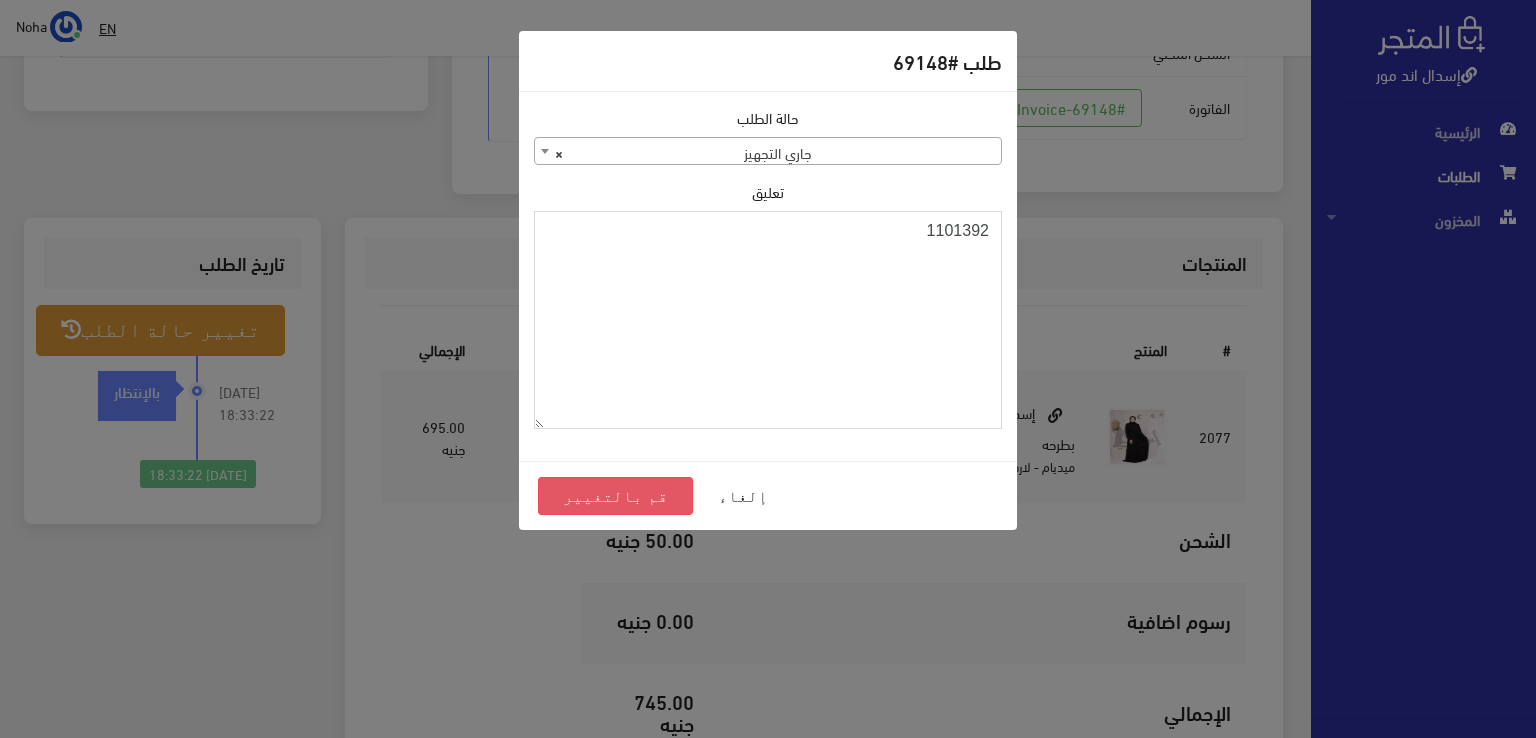 type on "1101392" 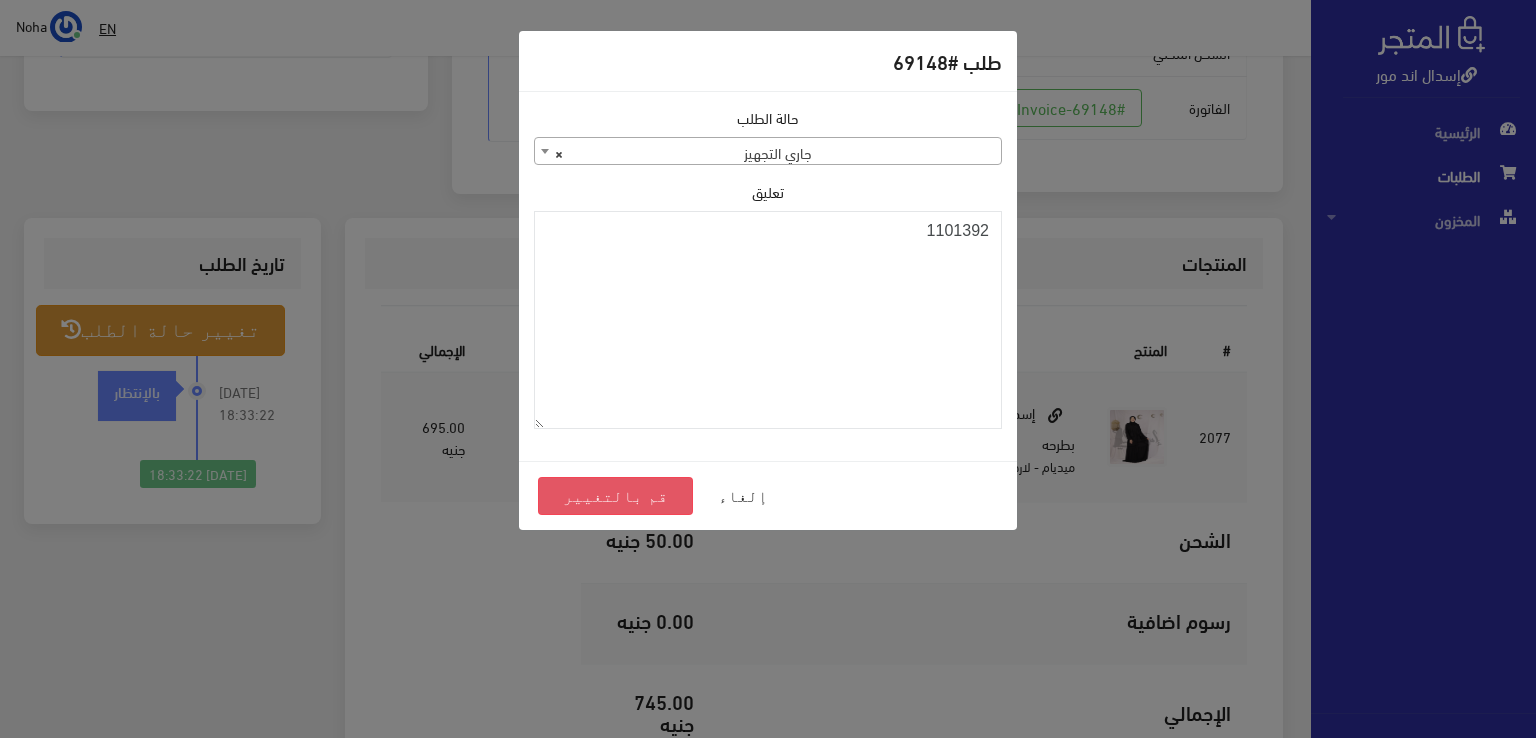 click on "قم بالتغيير" at bounding box center (615, 496) 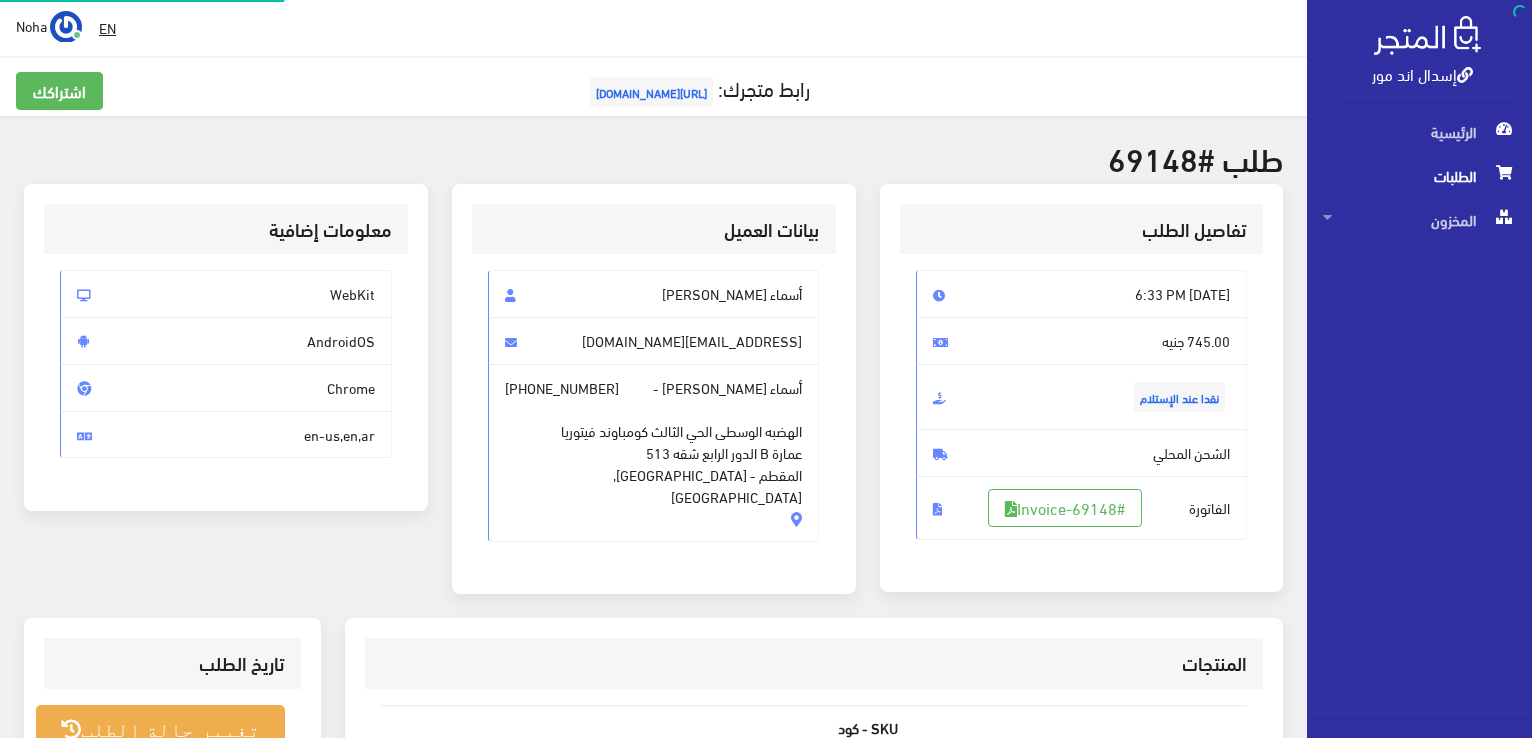 scroll, scrollTop: 0, scrollLeft: 0, axis: both 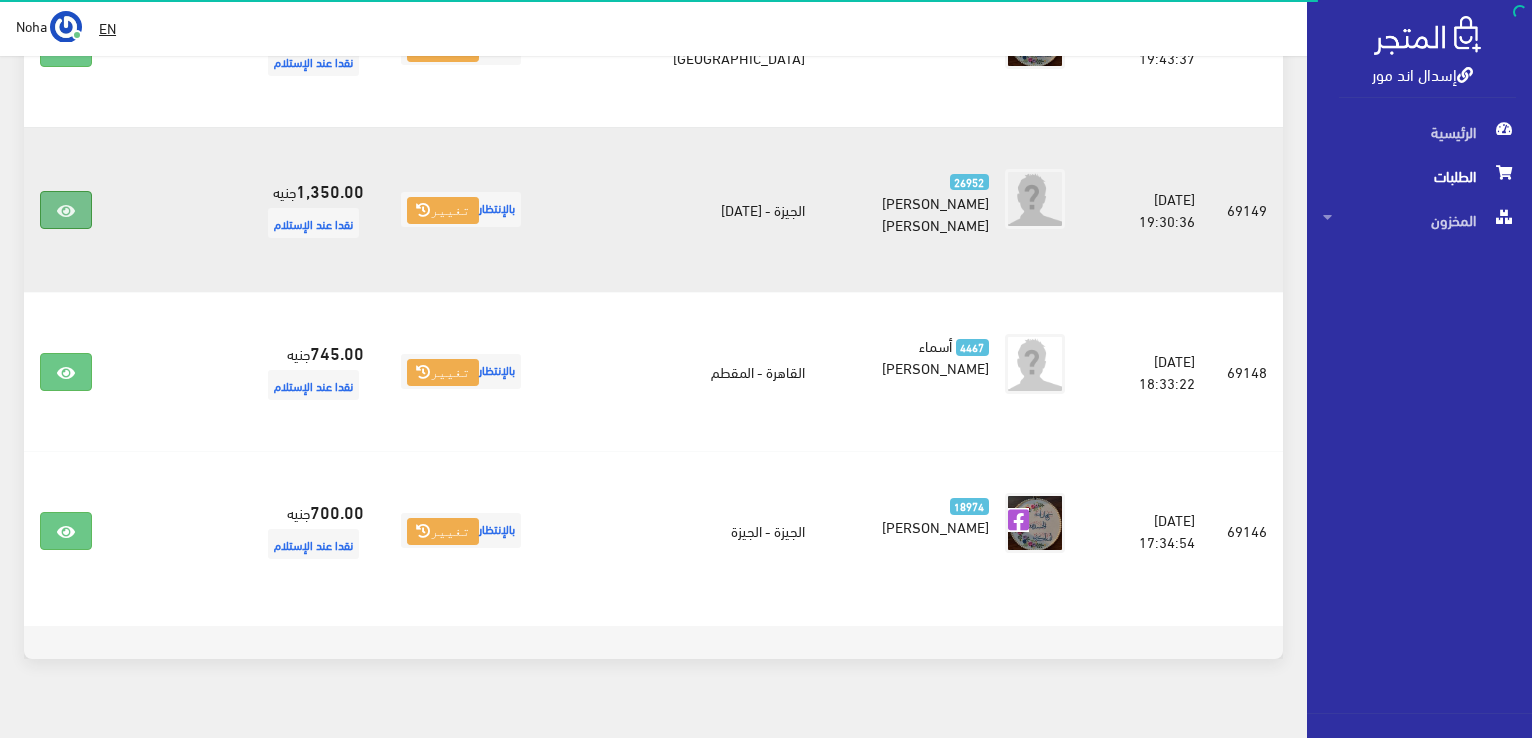 click at bounding box center [66, 211] 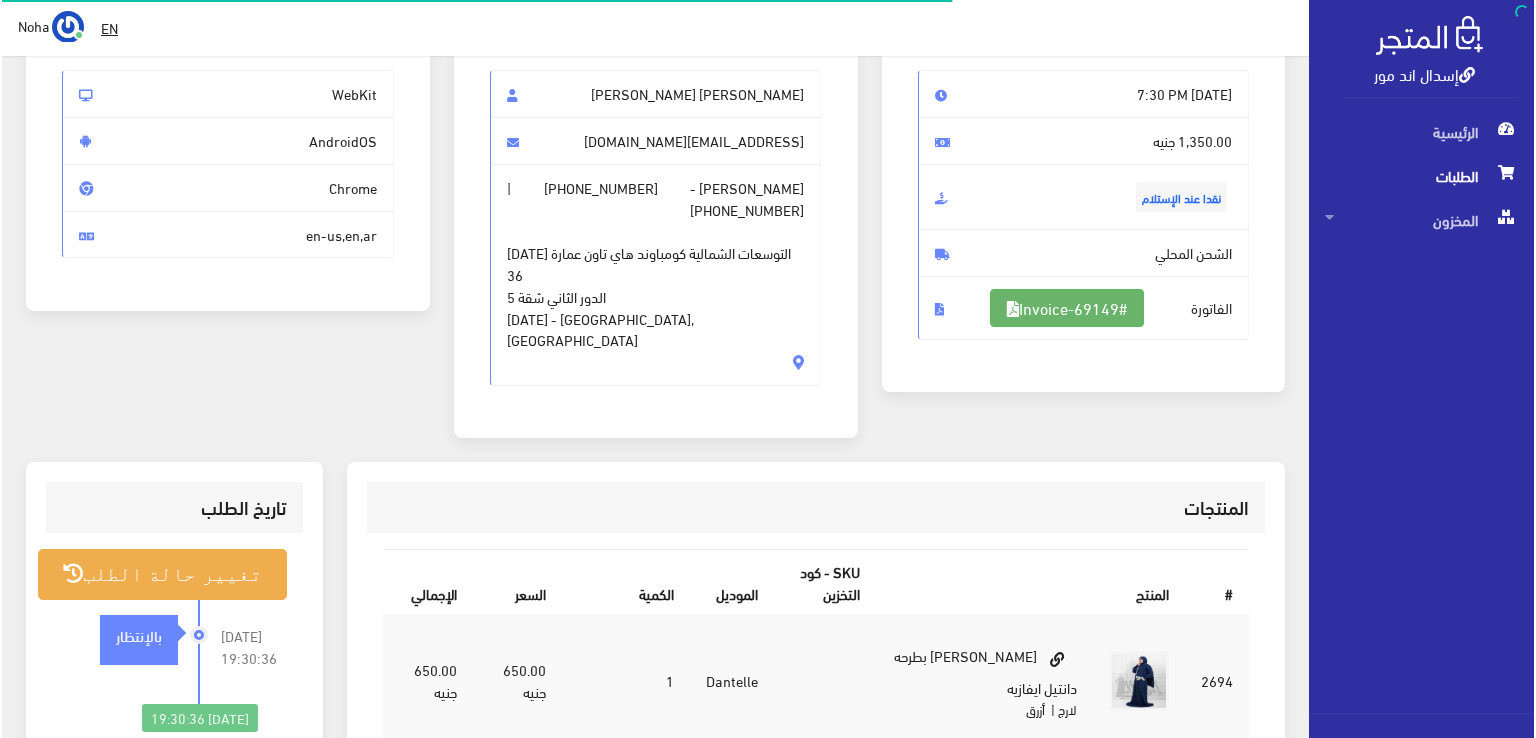 scroll, scrollTop: 200, scrollLeft: 0, axis: vertical 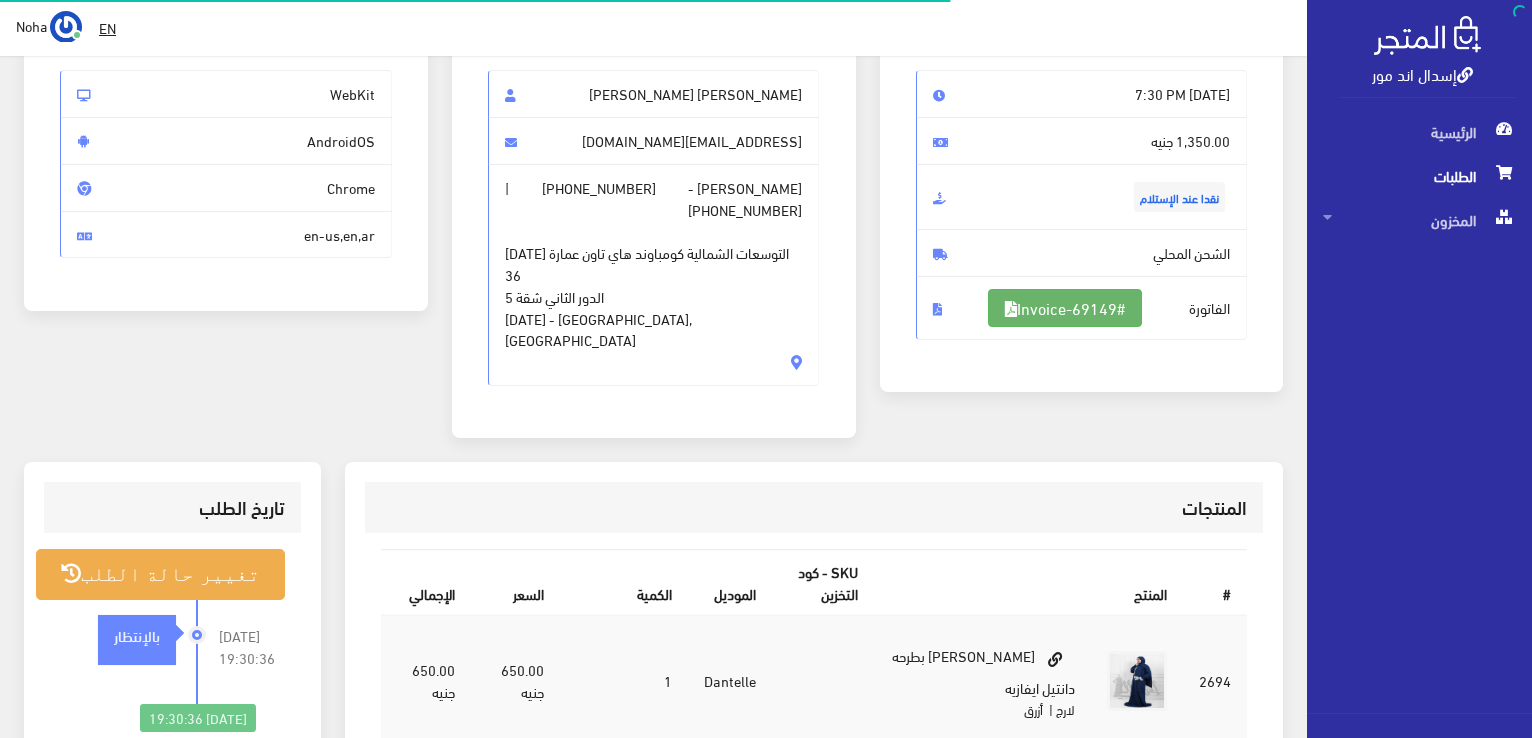 click on "#Invoice-69149" at bounding box center (1065, 308) 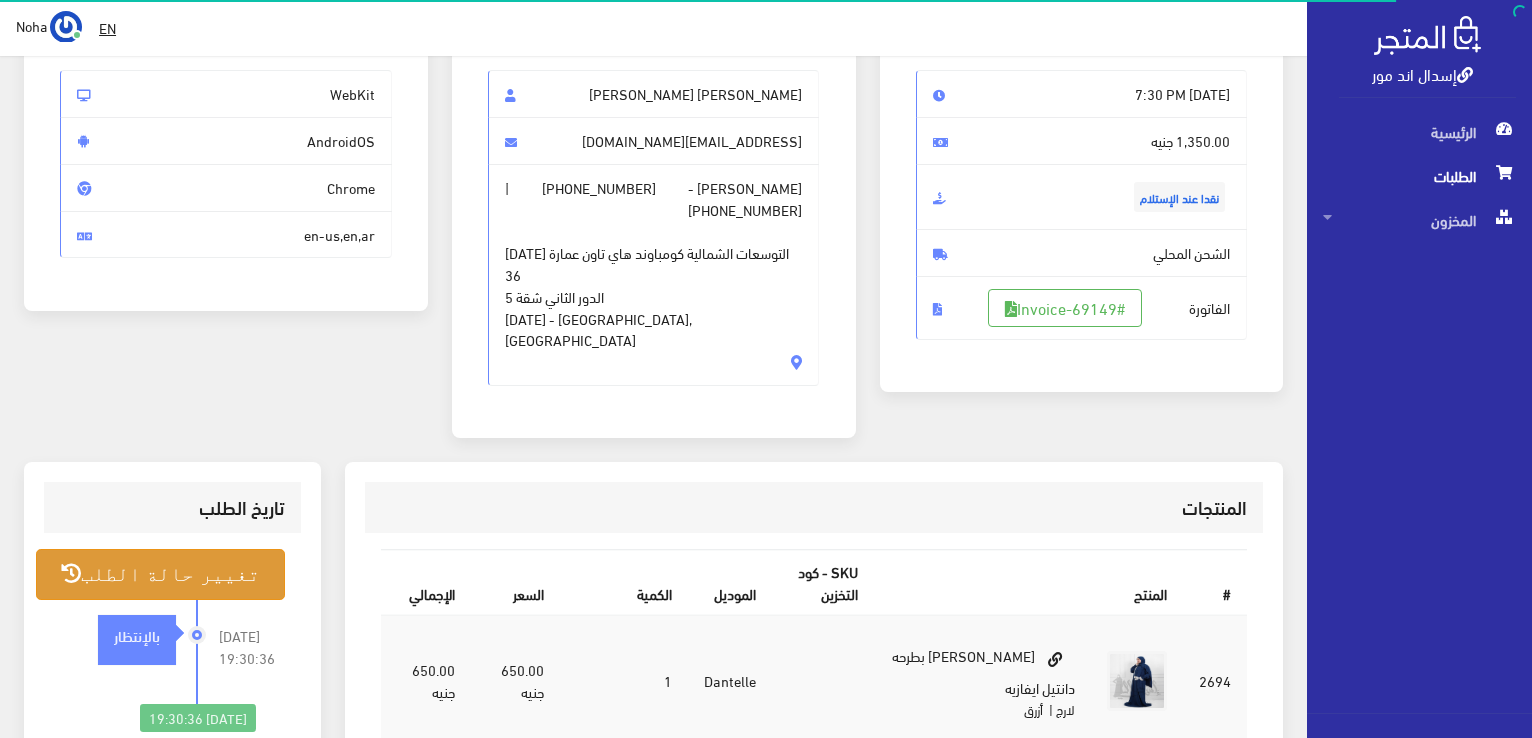 click on "تغيير حالة الطلب" at bounding box center [160, 574] 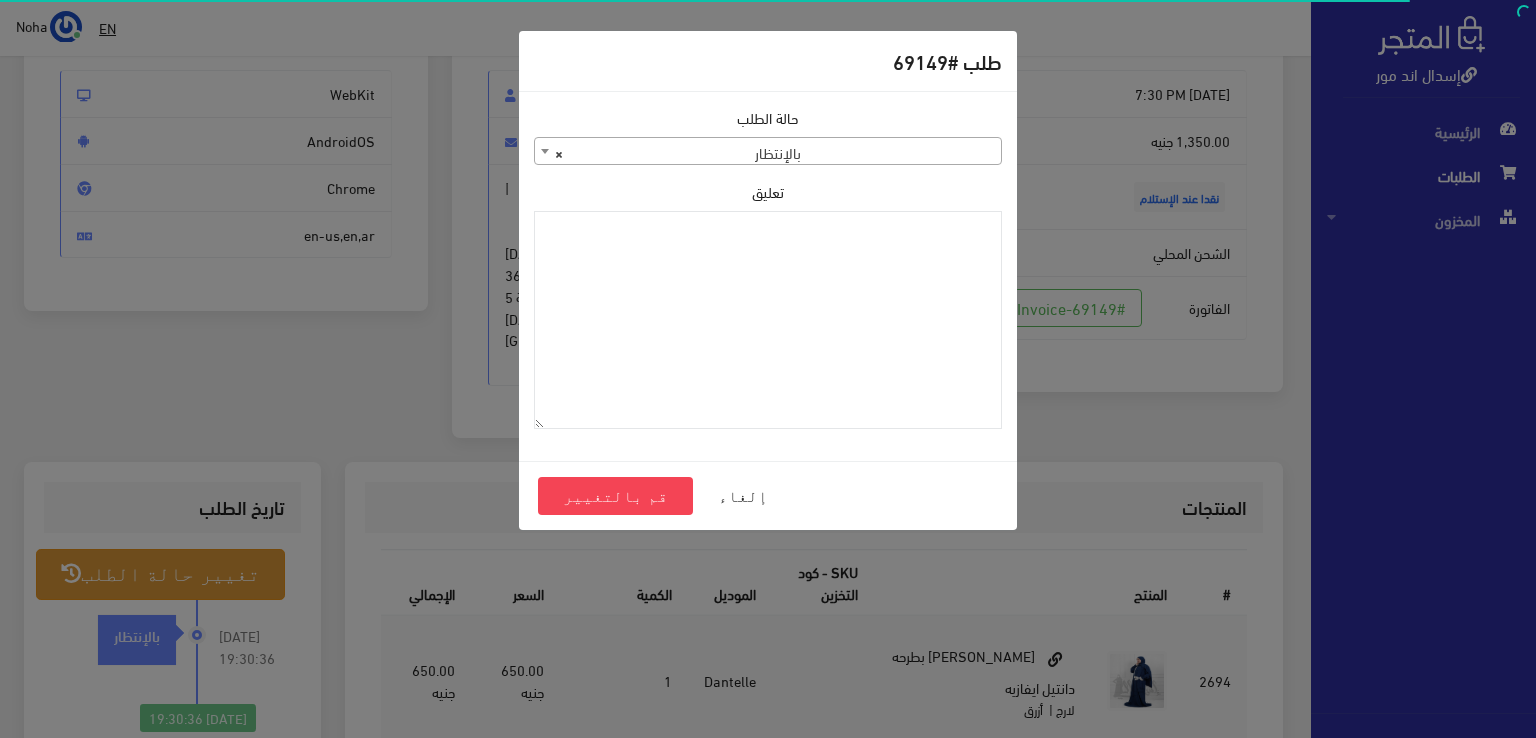 click on "× بالإنتظار" at bounding box center [768, 152] 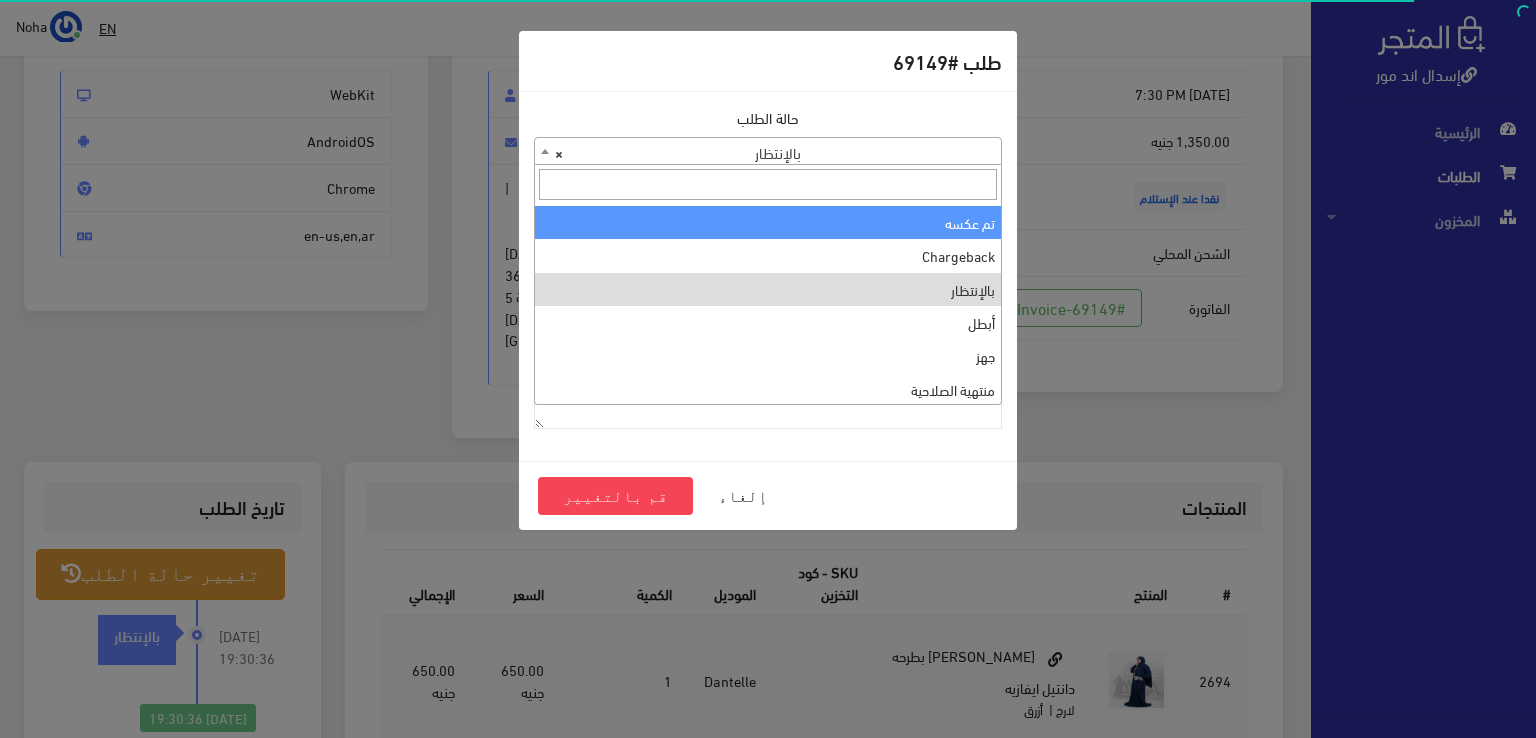 scroll, scrollTop: 0, scrollLeft: 0, axis: both 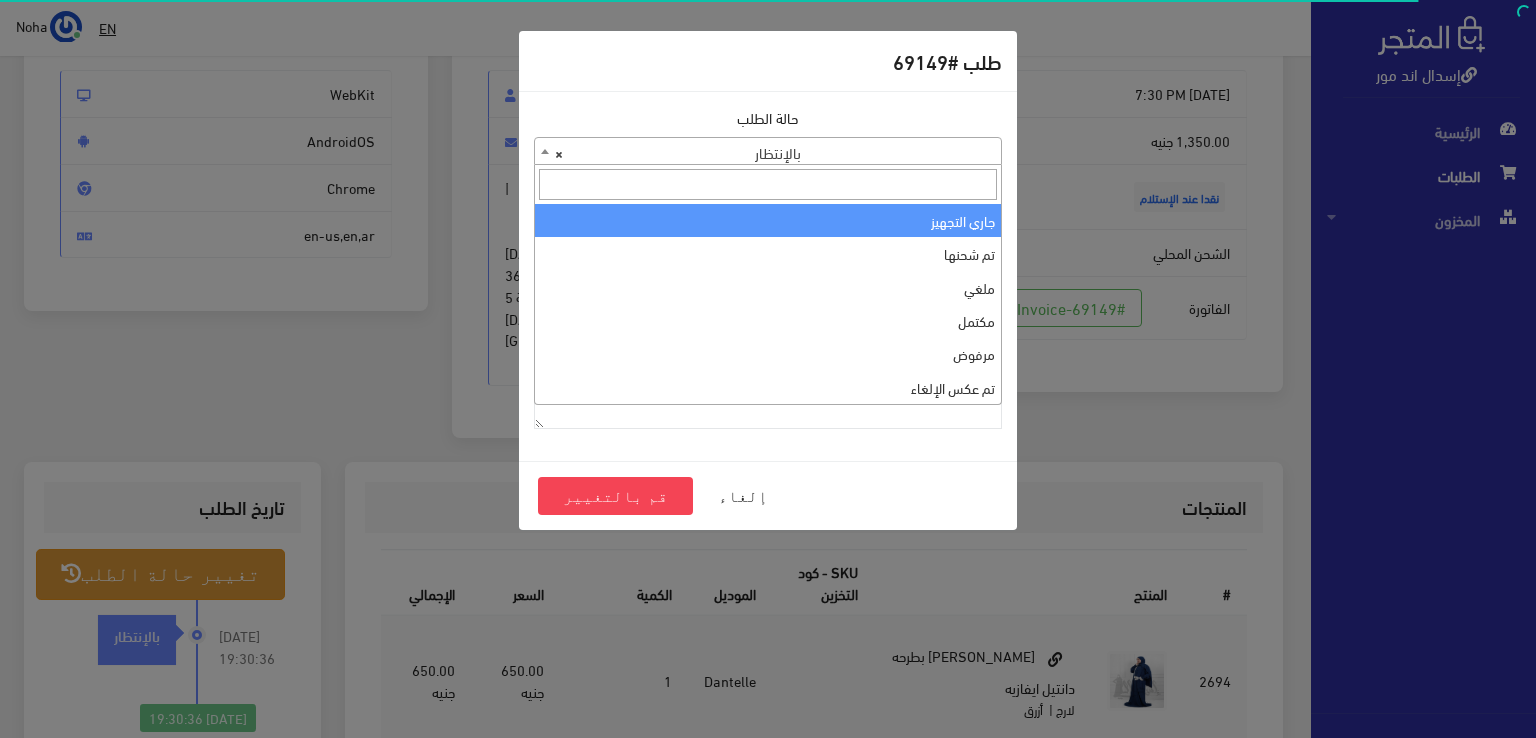 select on "1" 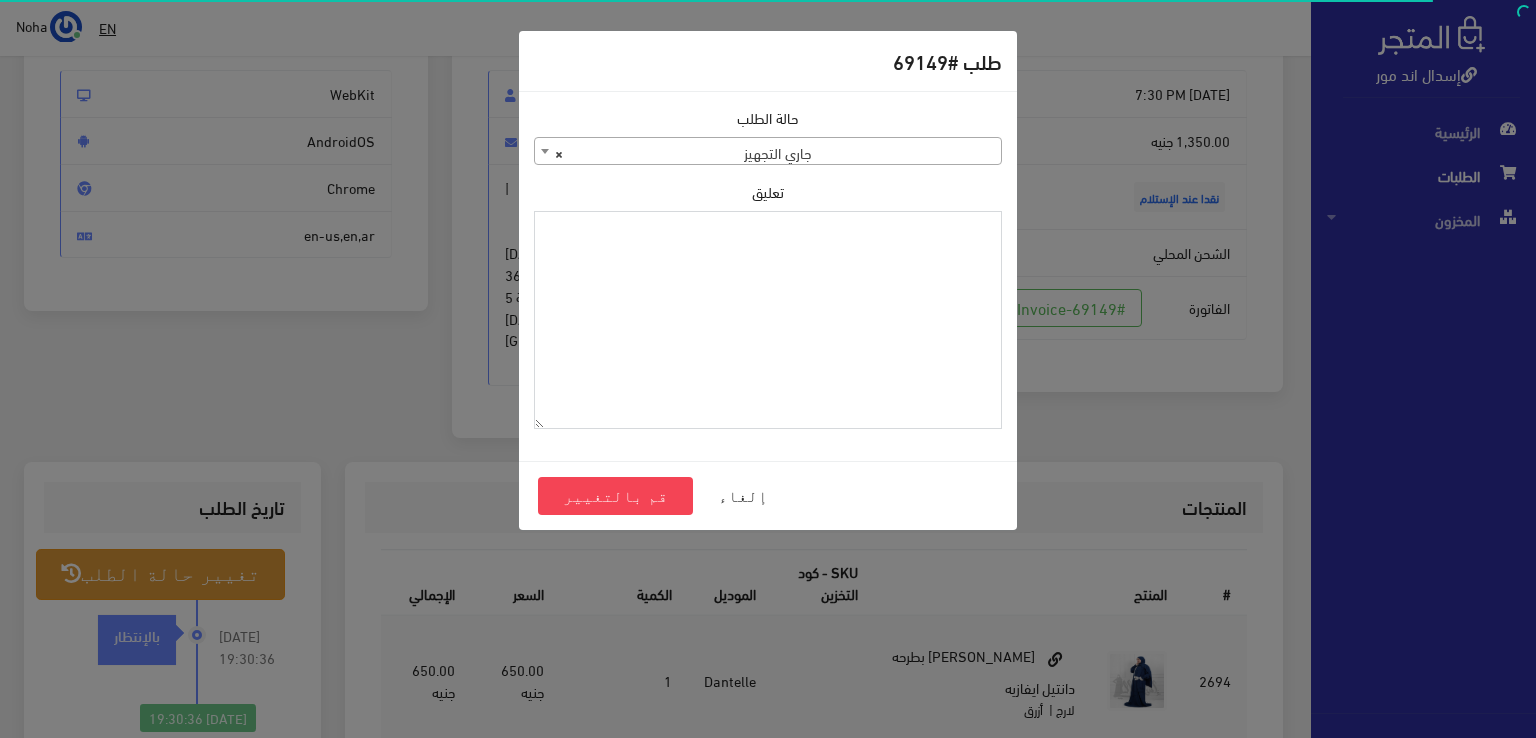 paste on "1101392" 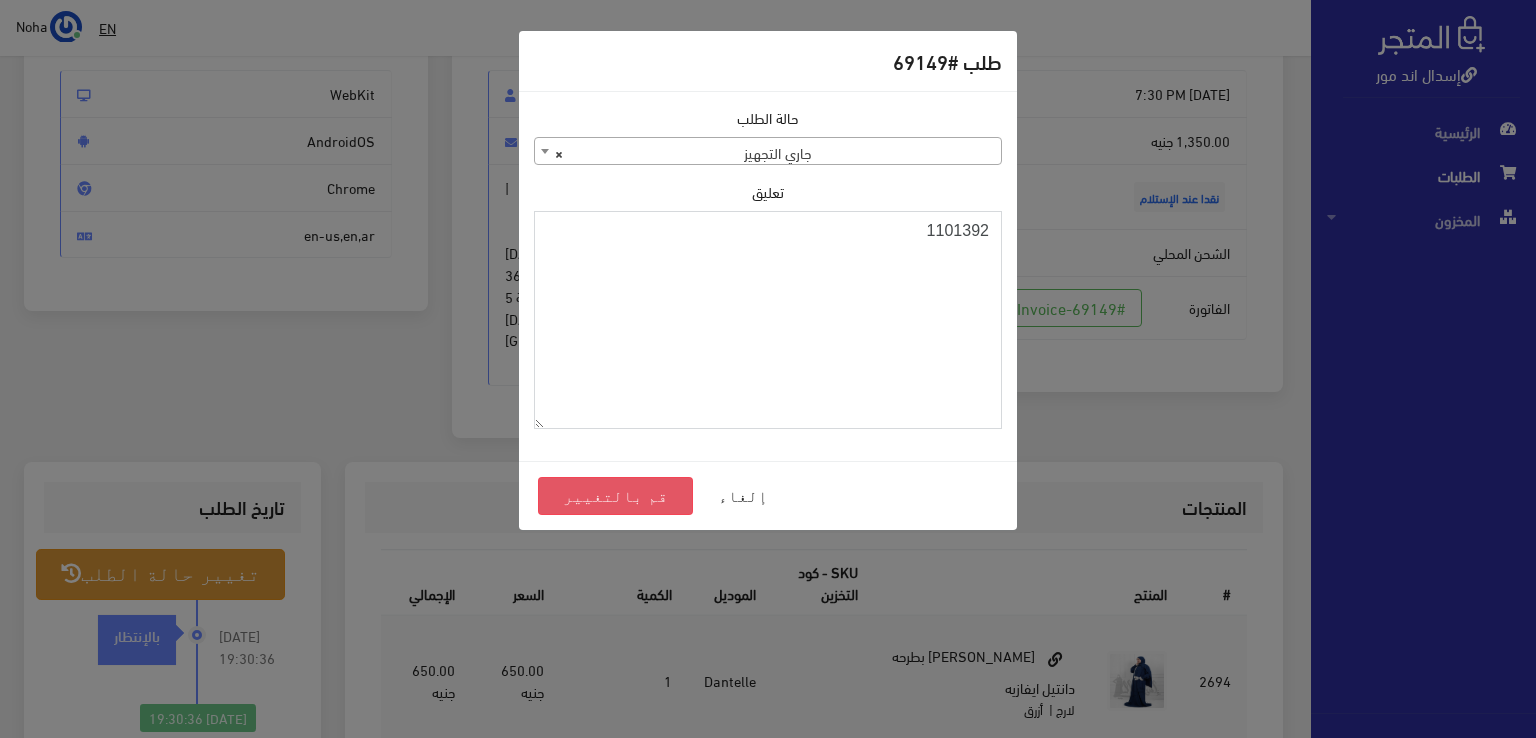 type on "1101392" 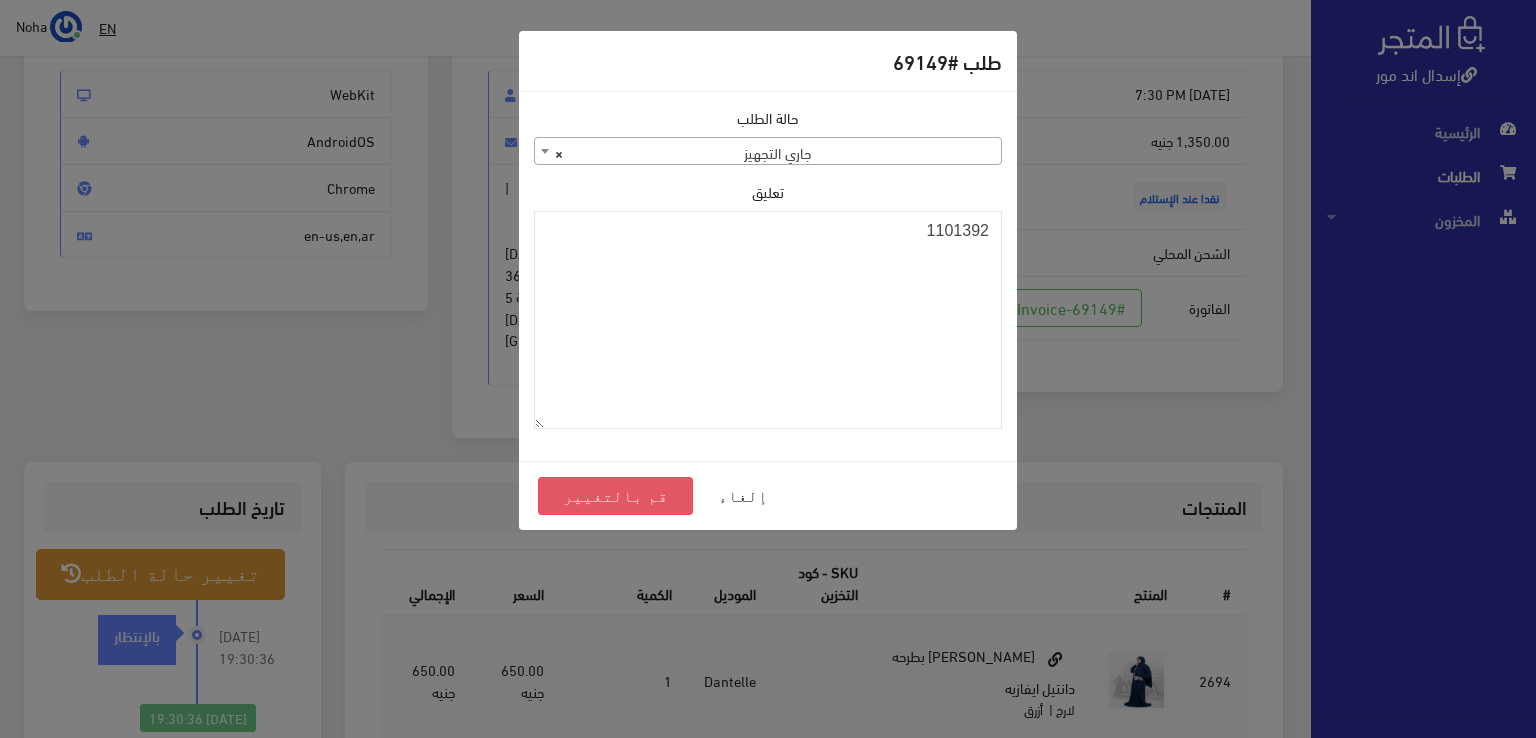 click on "قم بالتغيير" at bounding box center (615, 496) 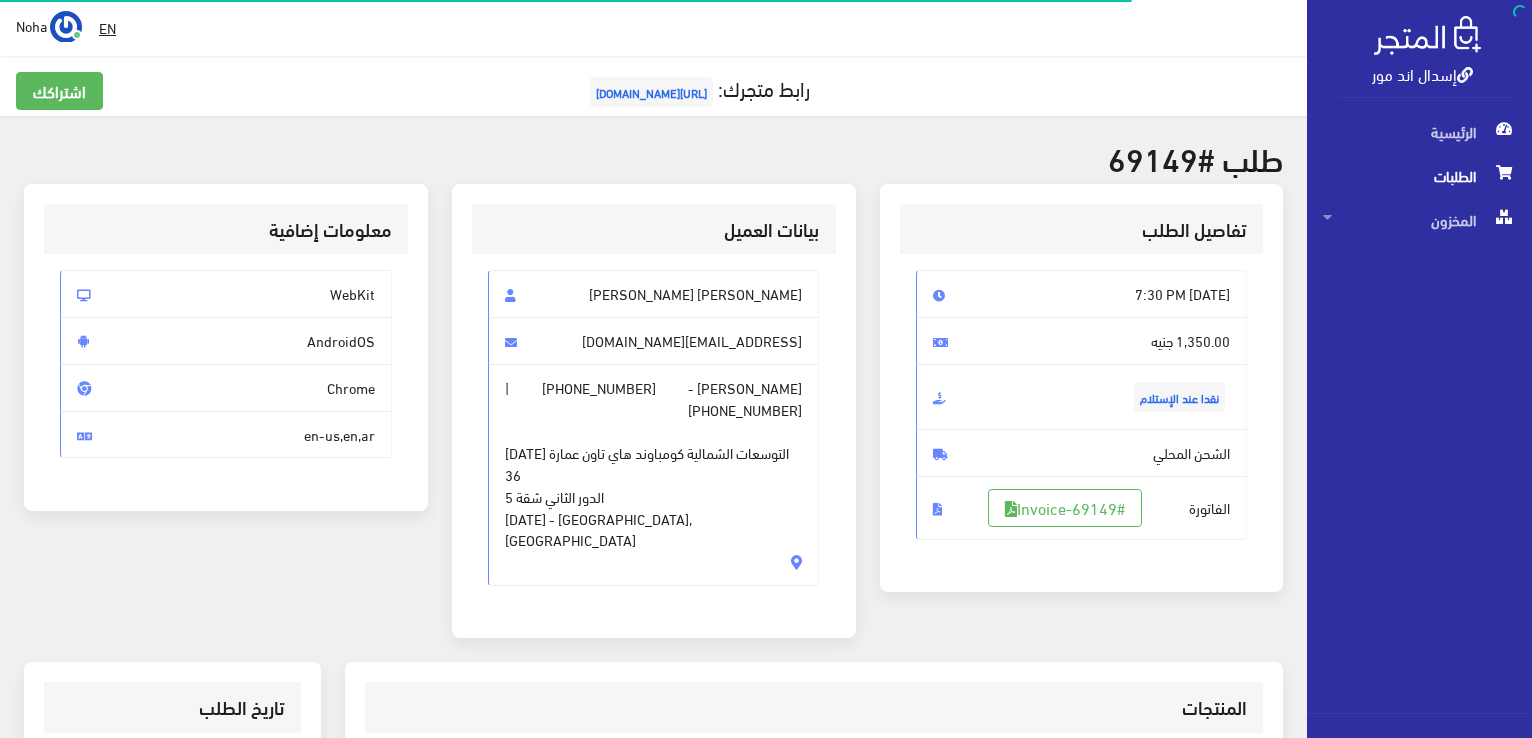 scroll, scrollTop: 300, scrollLeft: 0, axis: vertical 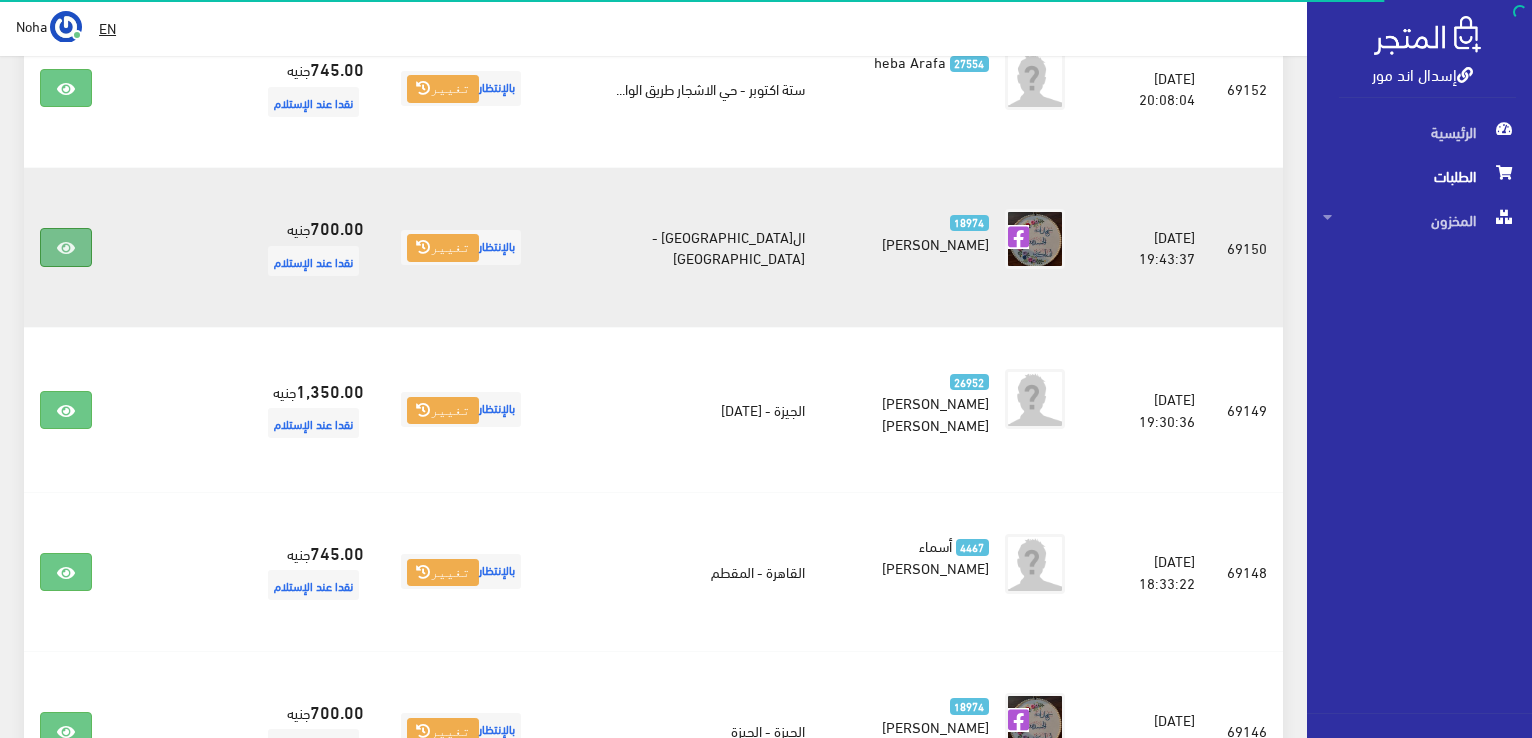 click at bounding box center (66, 247) 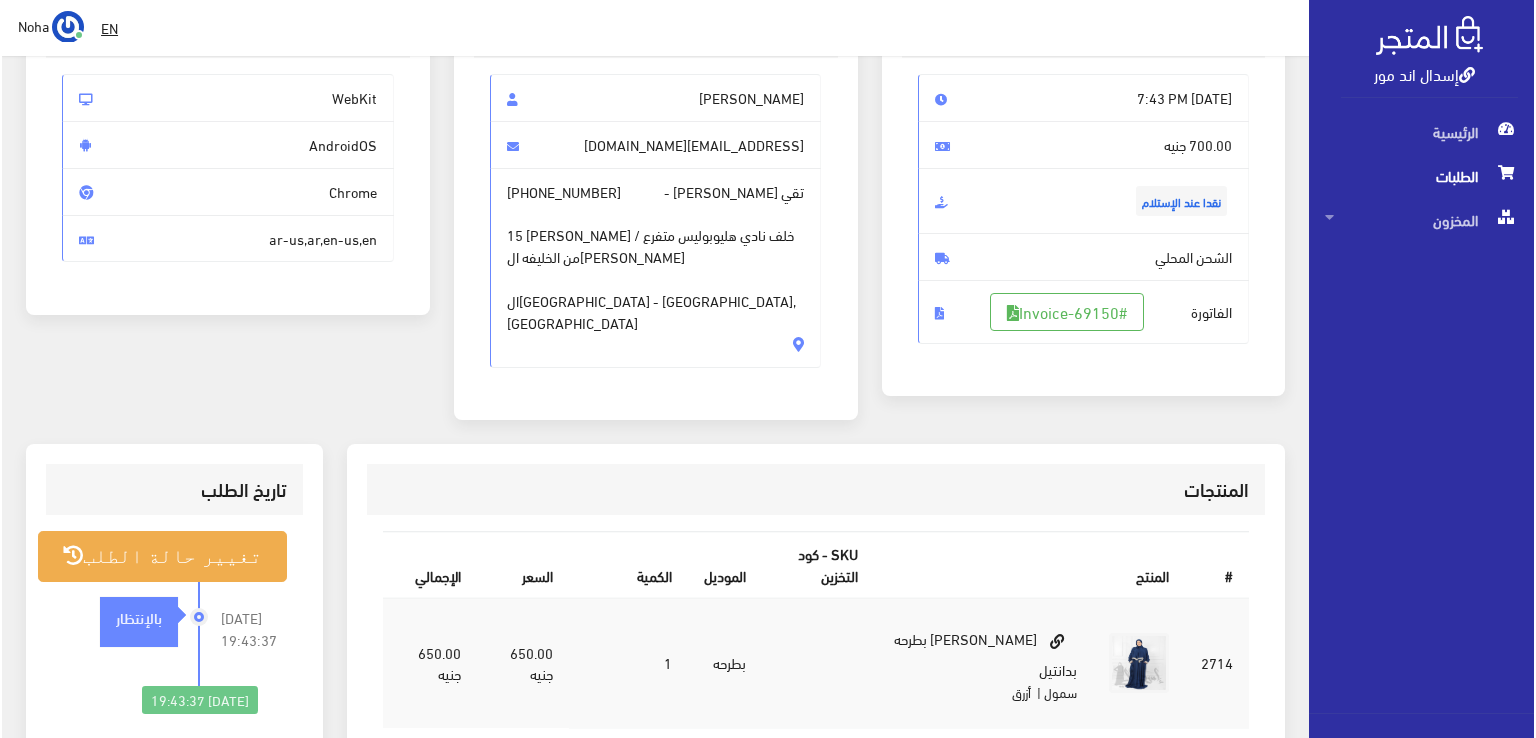 scroll, scrollTop: 300, scrollLeft: 0, axis: vertical 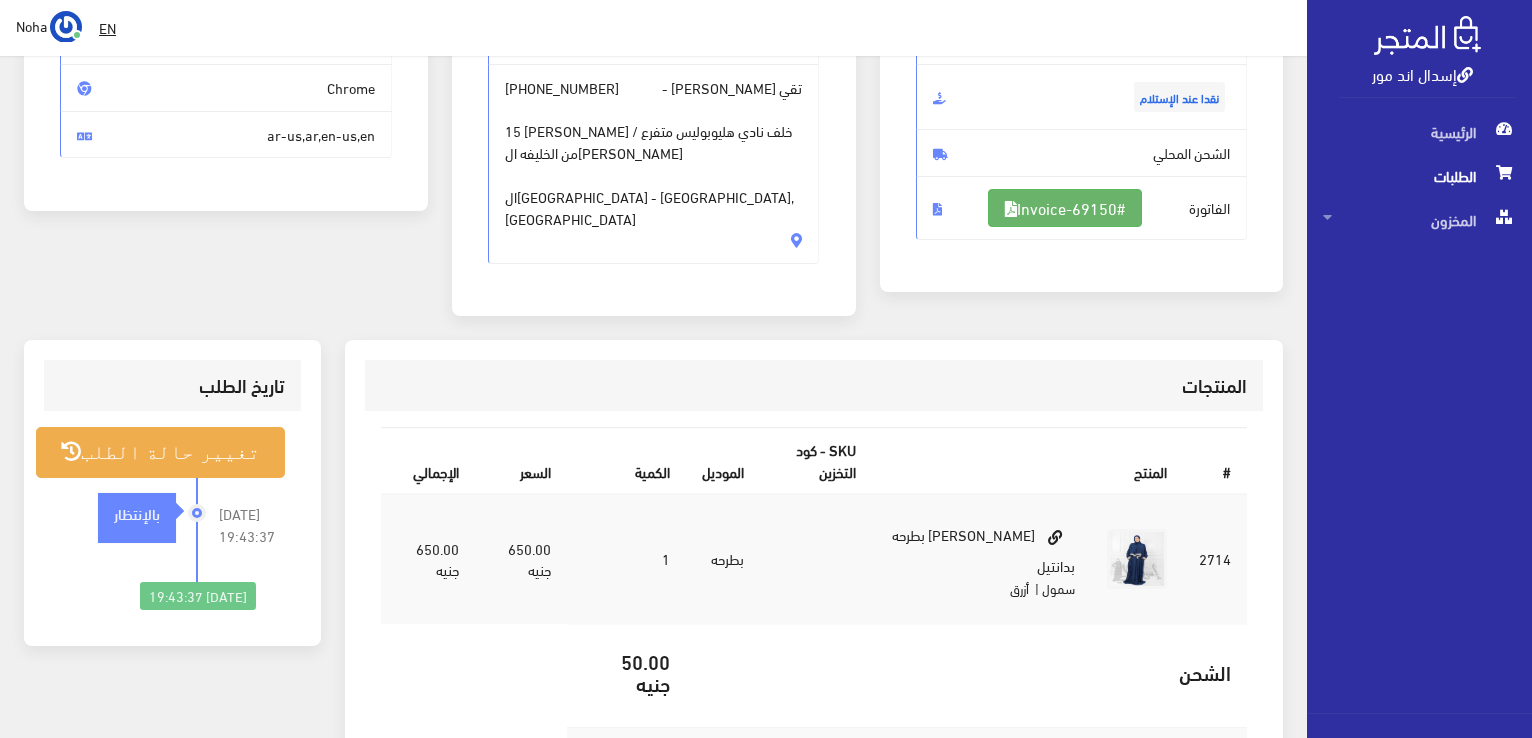 click on "#Invoice-69150" at bounding box center [1065, 208] 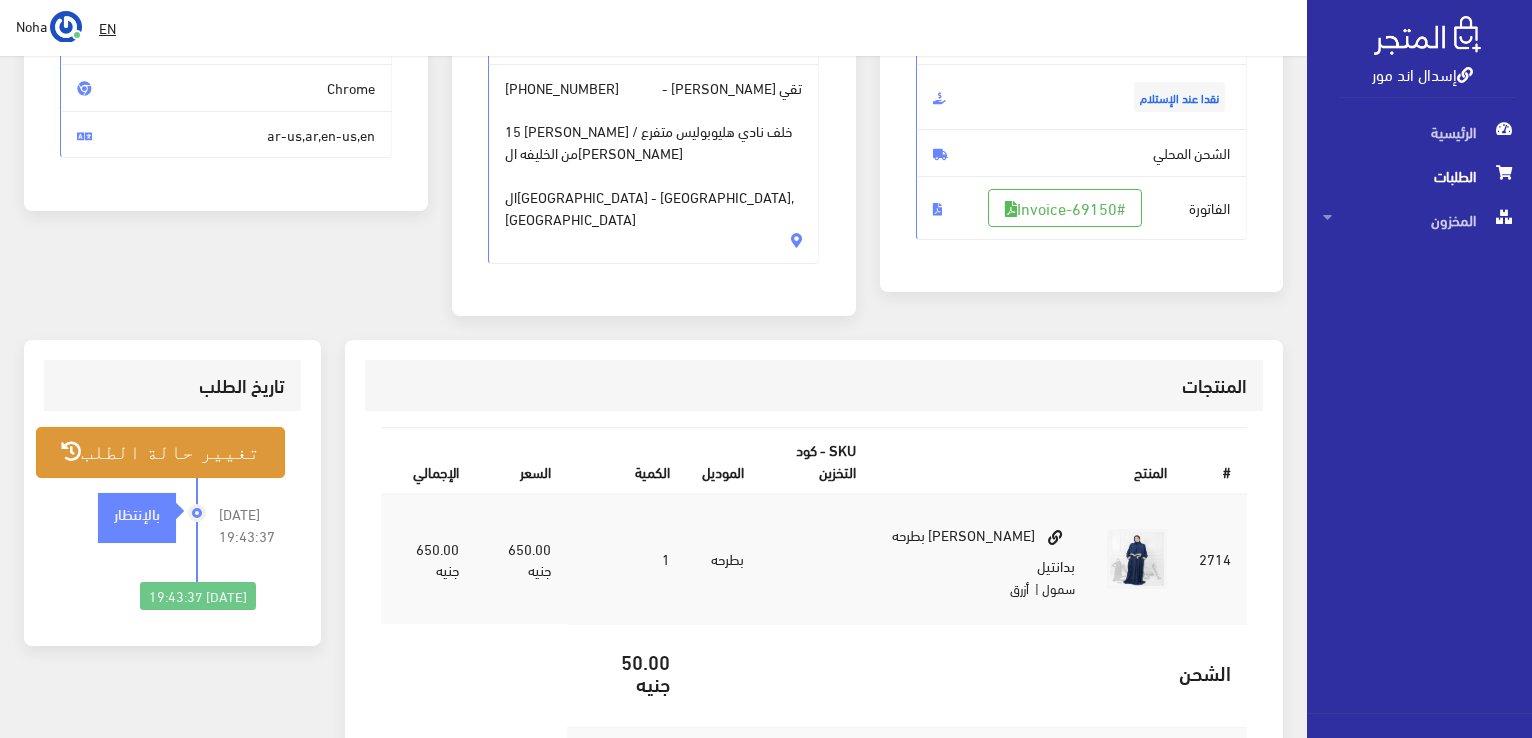 click on "تغيير حالة الطلب" at bounding box center (160, 452) 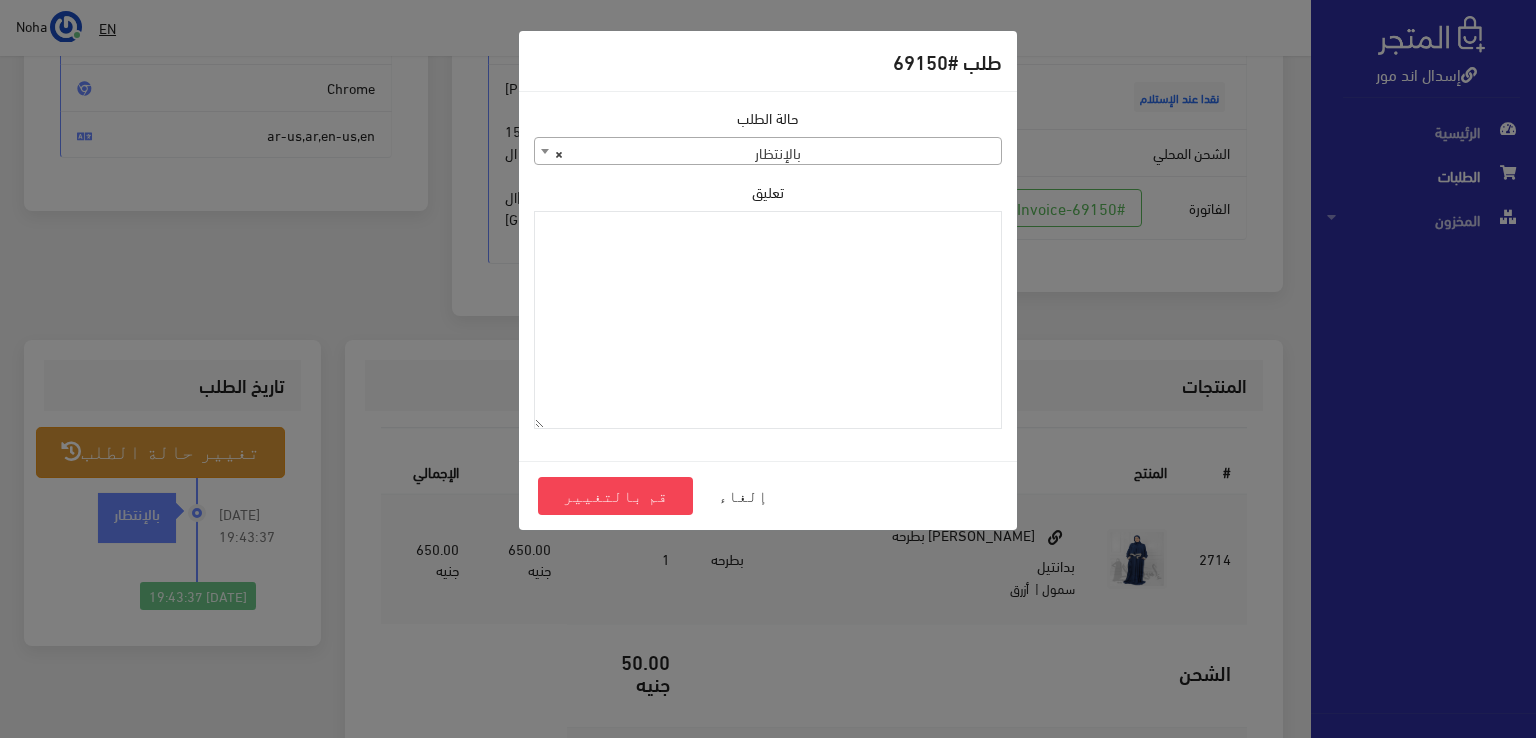 click on "× بالإنتظار" at bounding box center (768, 152) 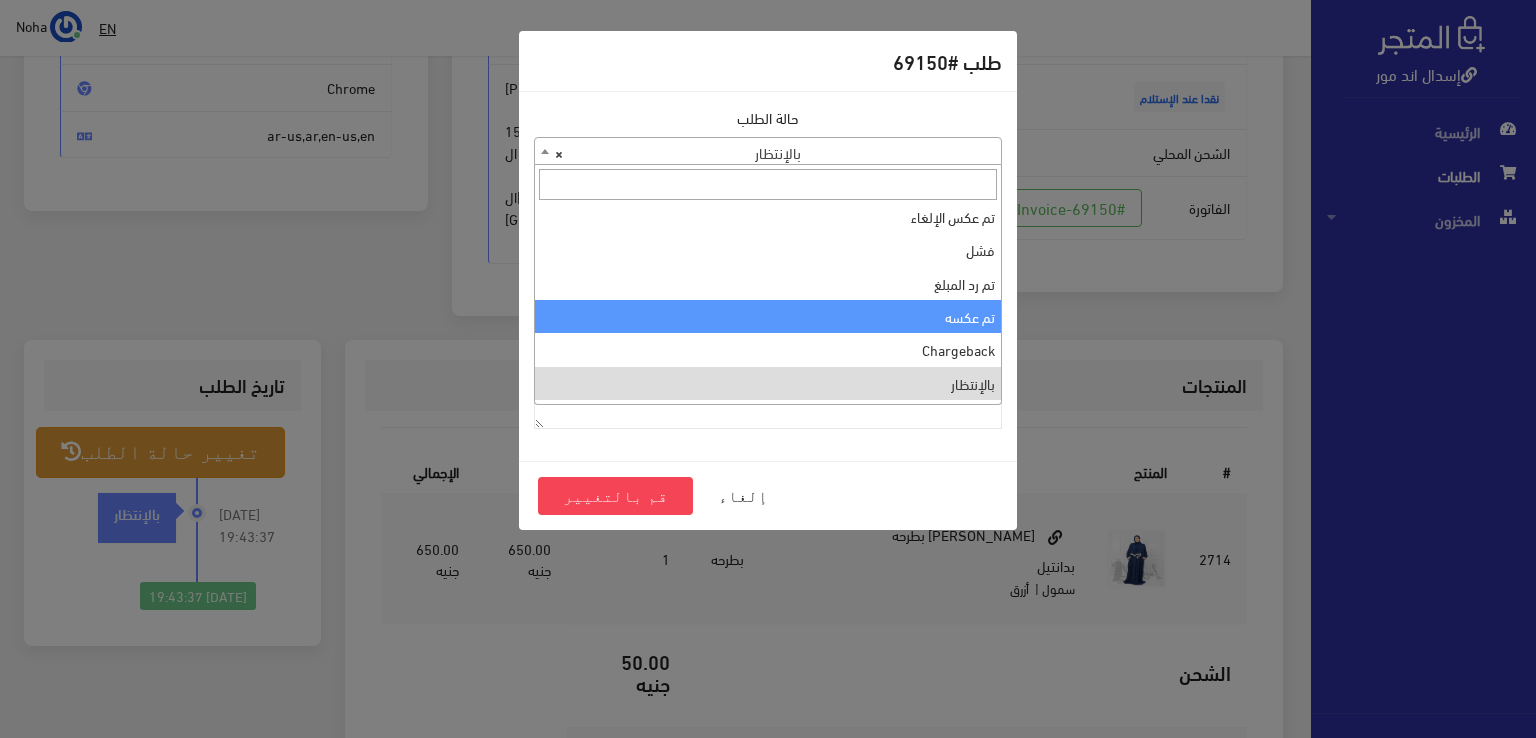 scroll, scrollTop: 0, scrollLeft: 0, axis: both 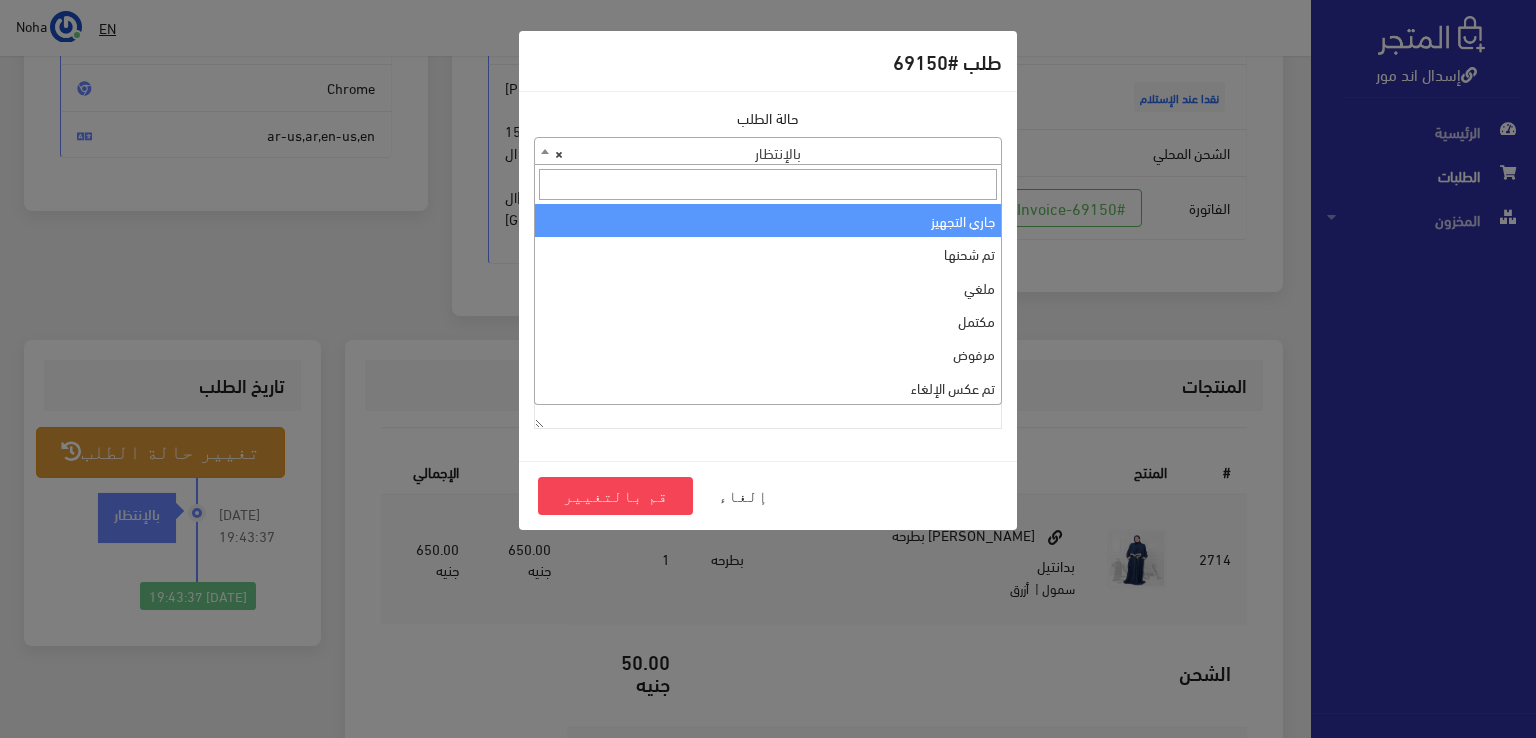 click at bounding box center (768, 184) 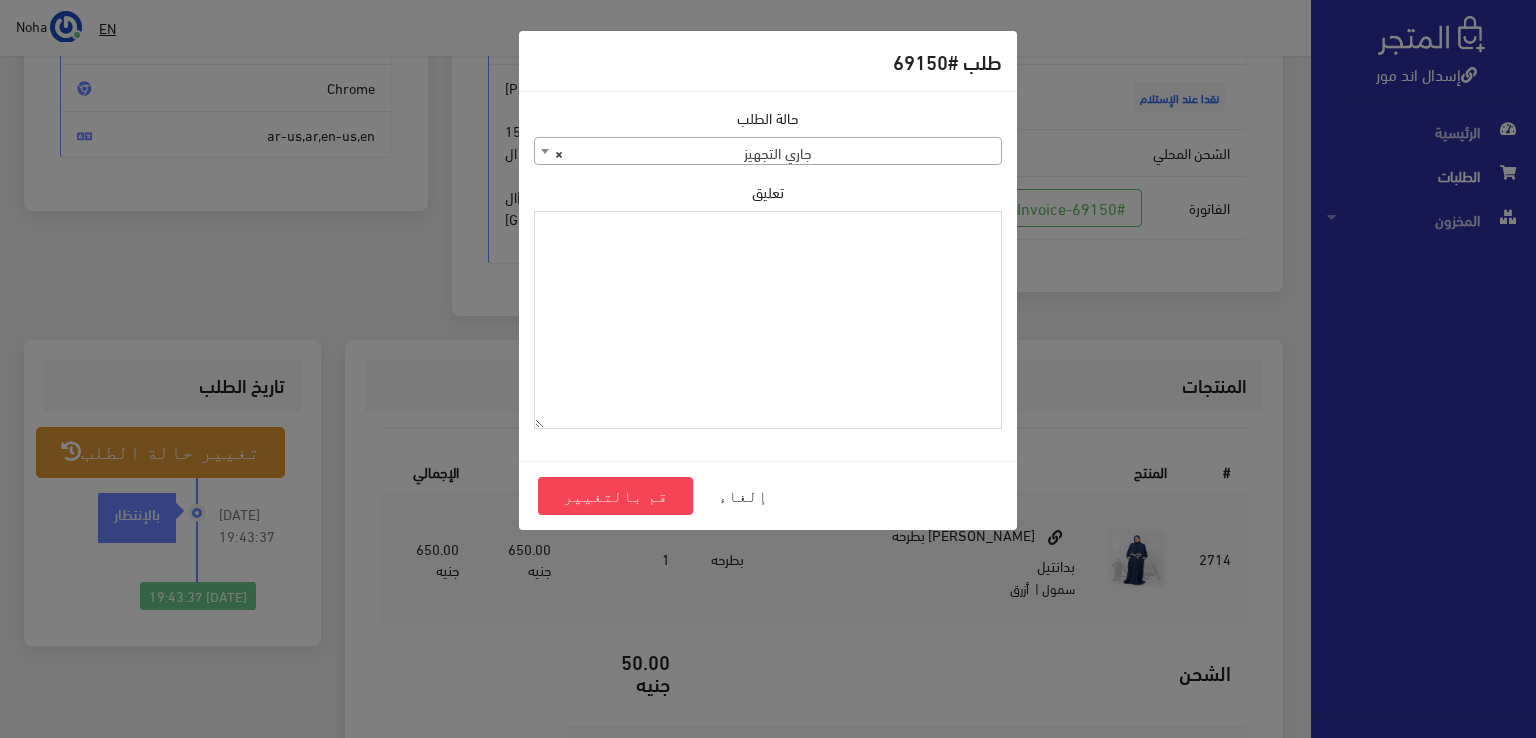 paste on "1101392" 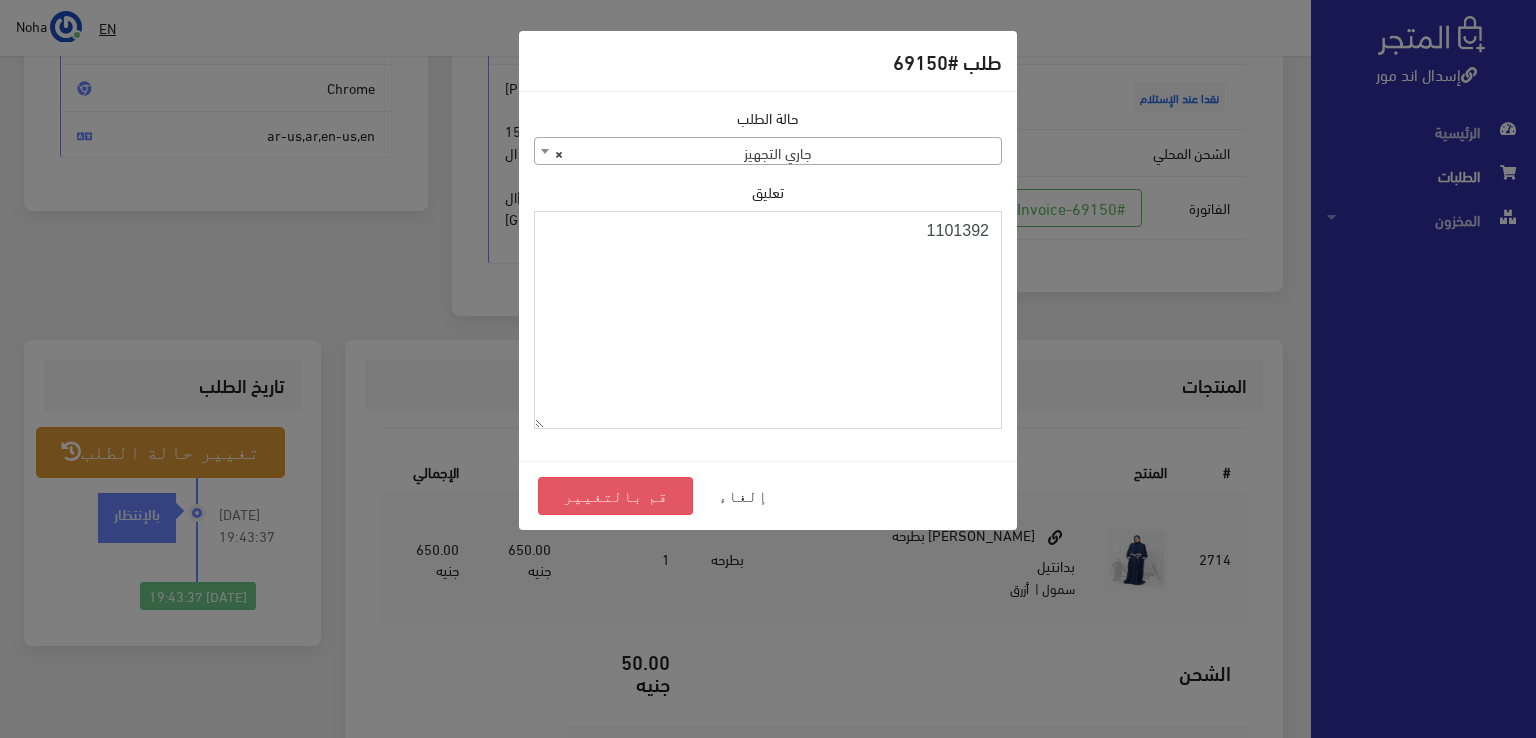type on "1101392" 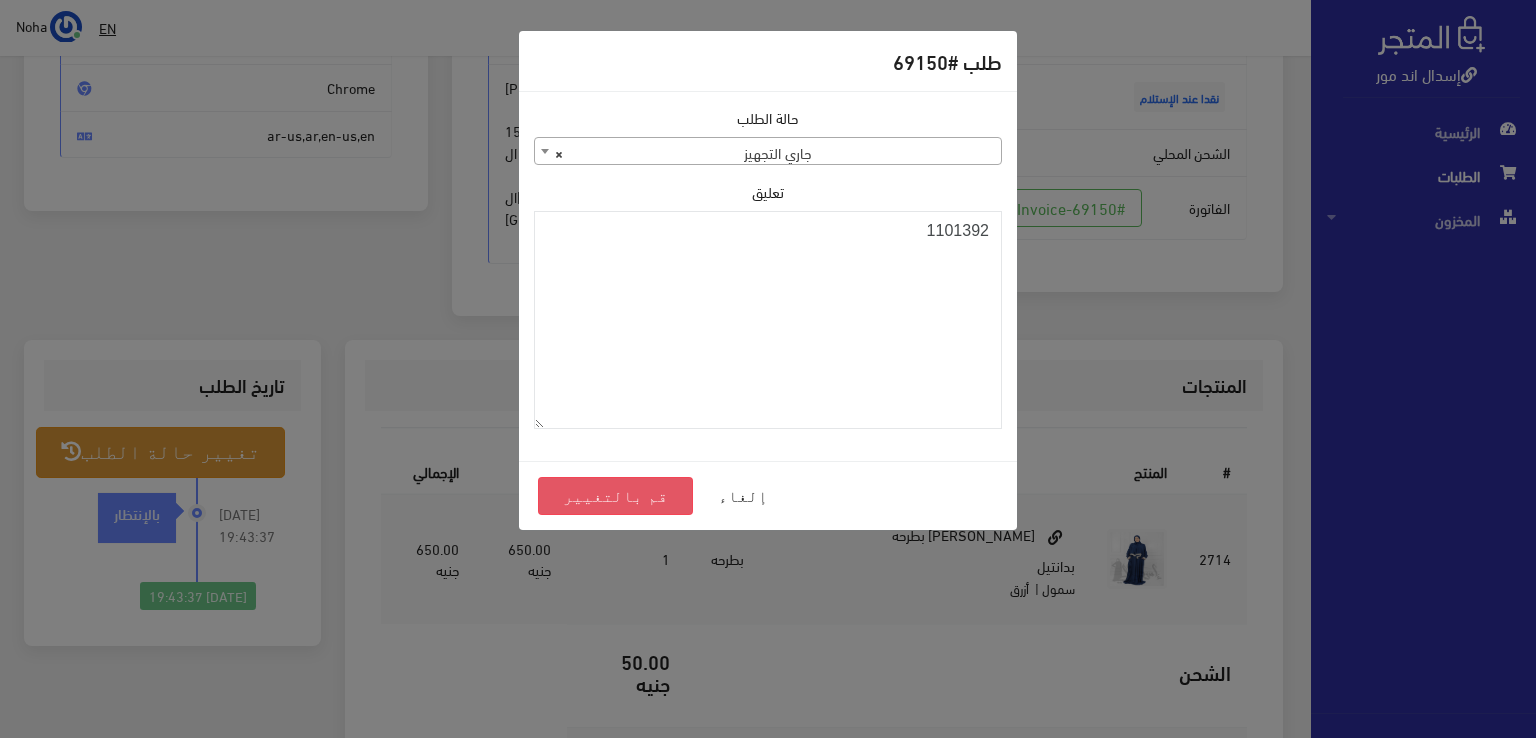 click on "قم بالتغيير" at bounding box center (615, 496) 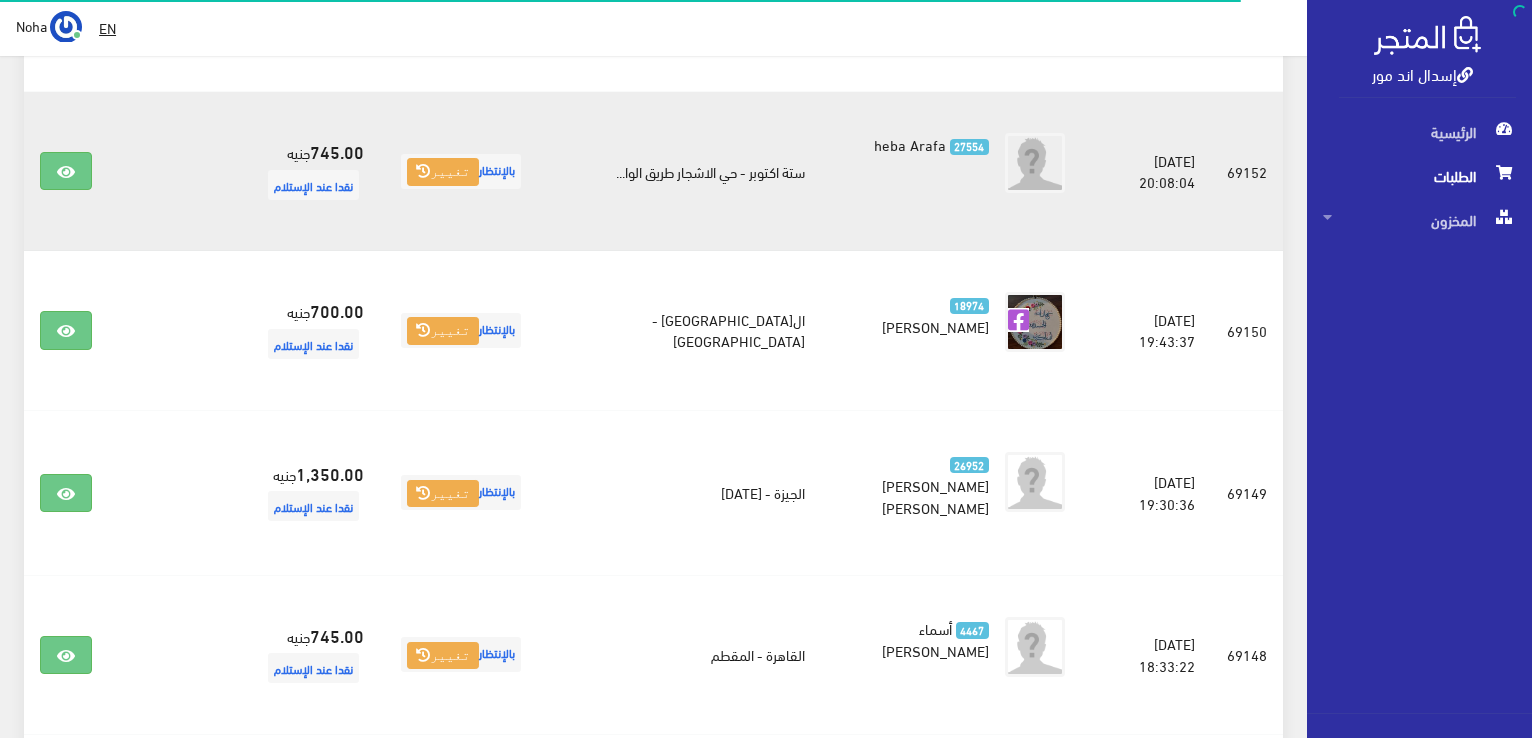 scroll, scrollTop: 1851, scrollLeft: 0, axis: vertical 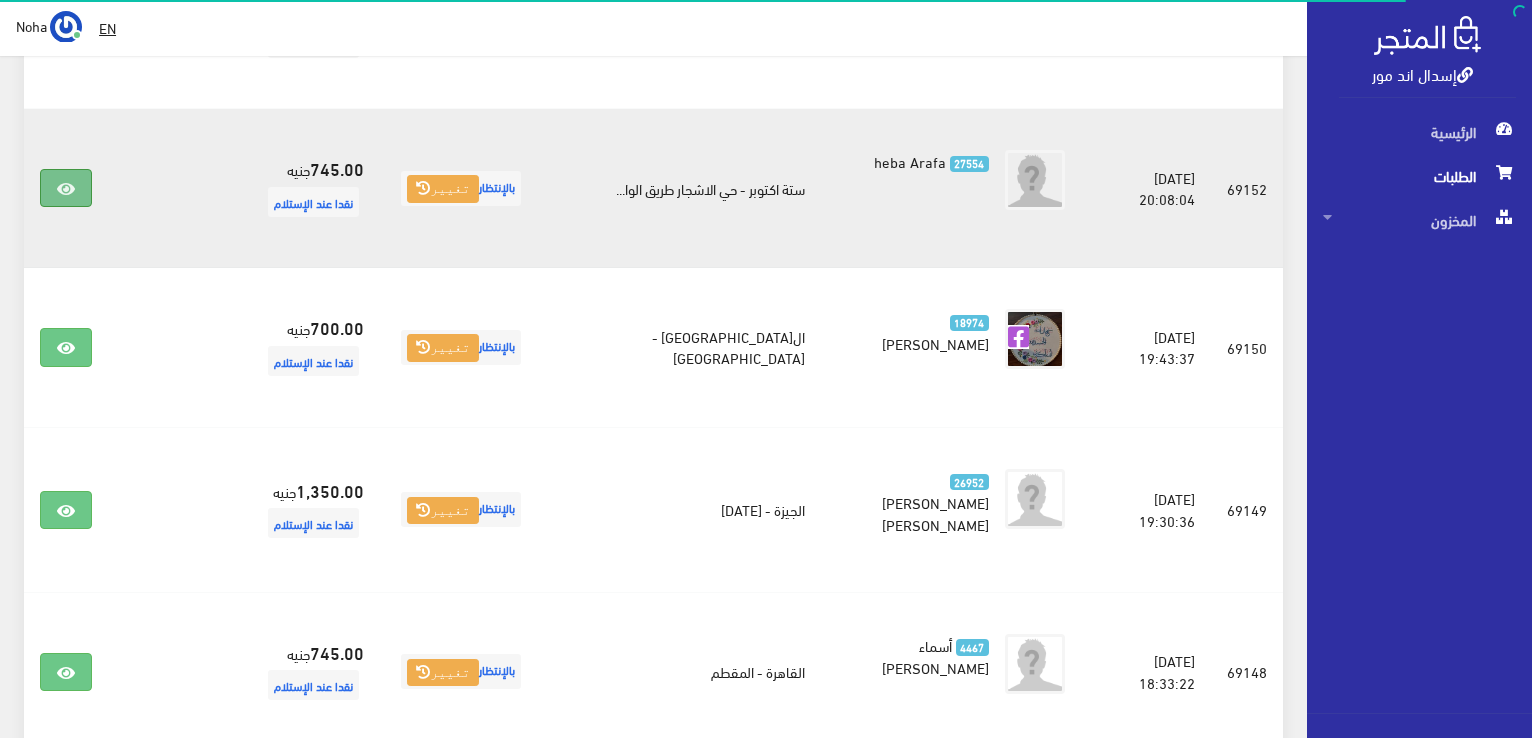 click at bounding box center (66, 188) 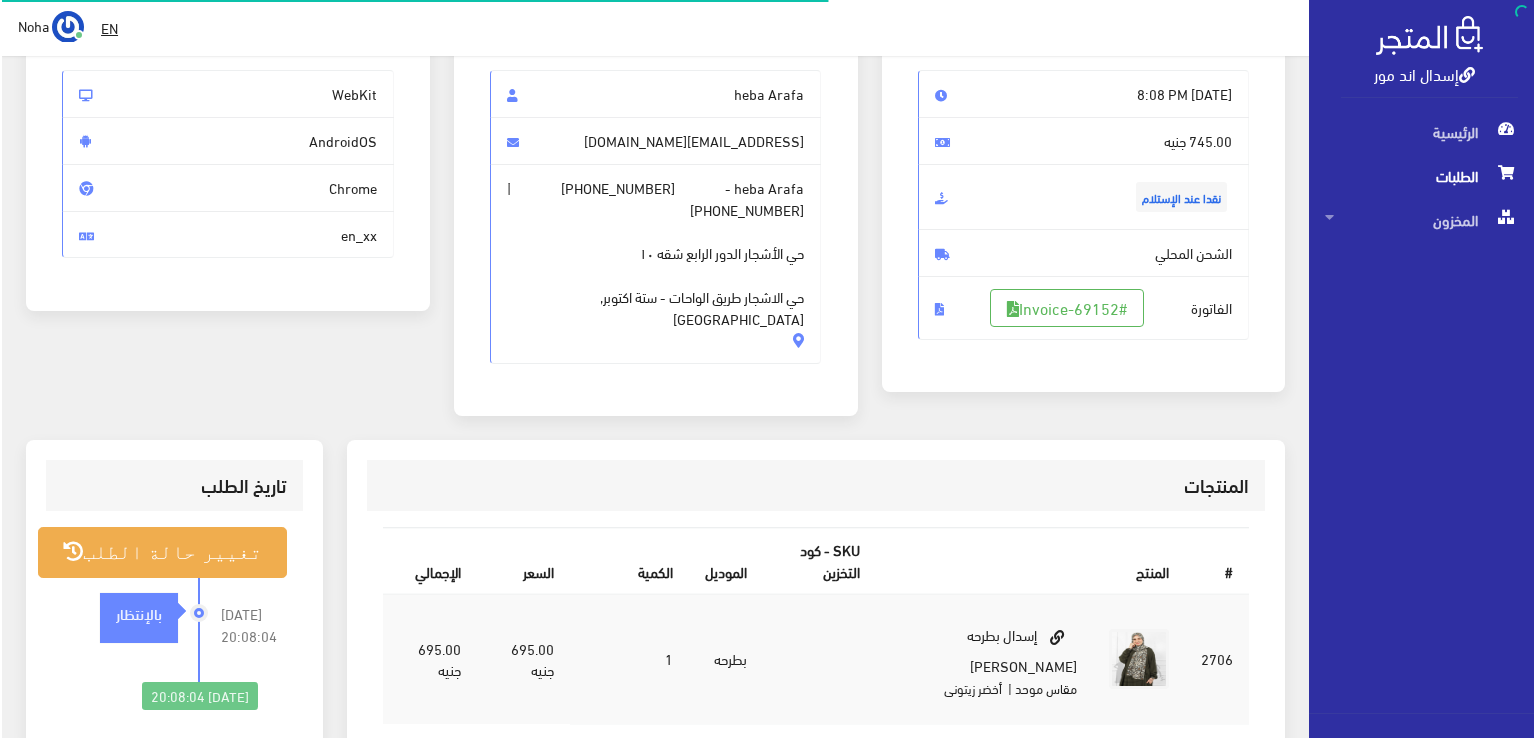 scroll, scrollTop: 200, scrollLeft: 0, axis: vertical 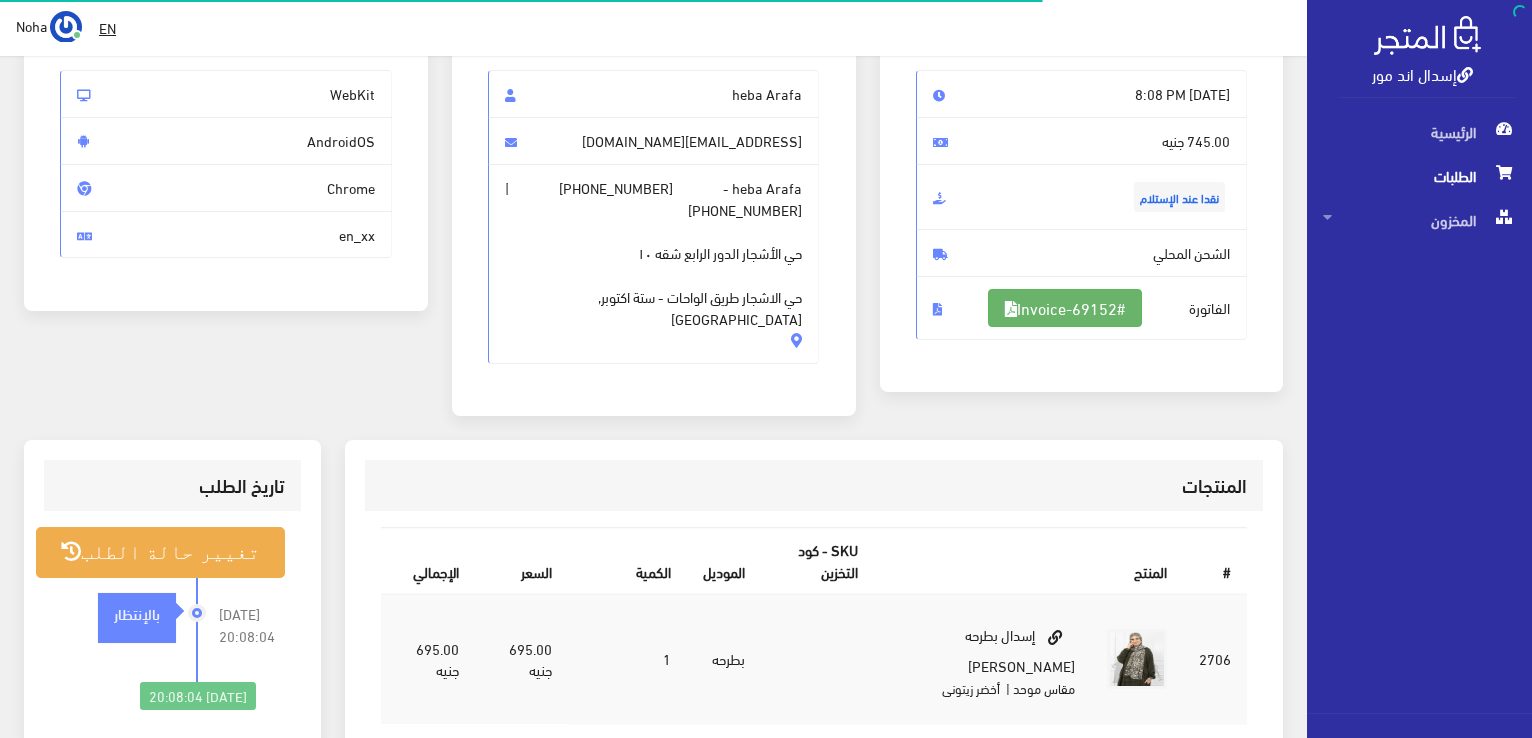 click on "#Invoice-69152" at bounding box center (1065, 308) 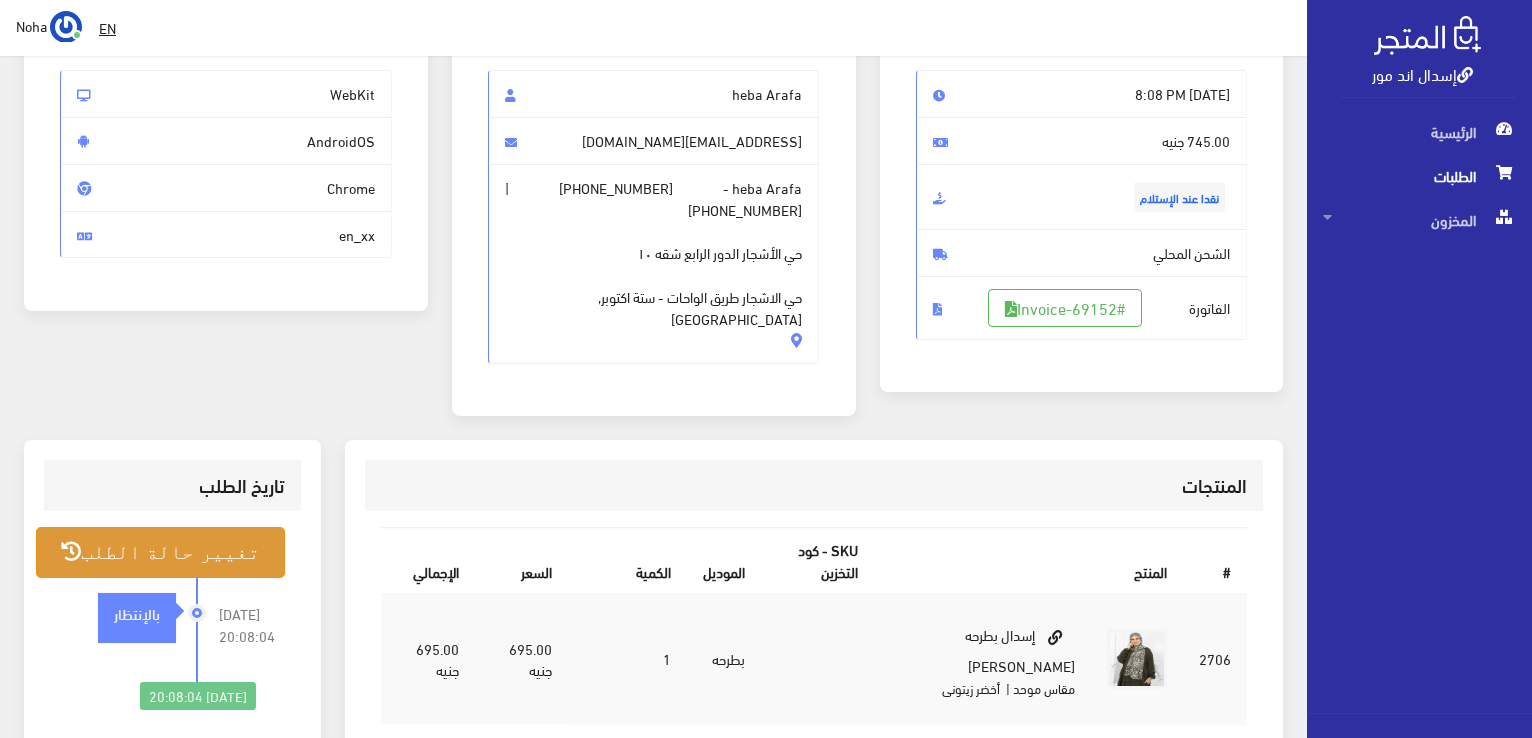 click on "تغيير حالة الطلب" at bounding box center [160, 552] 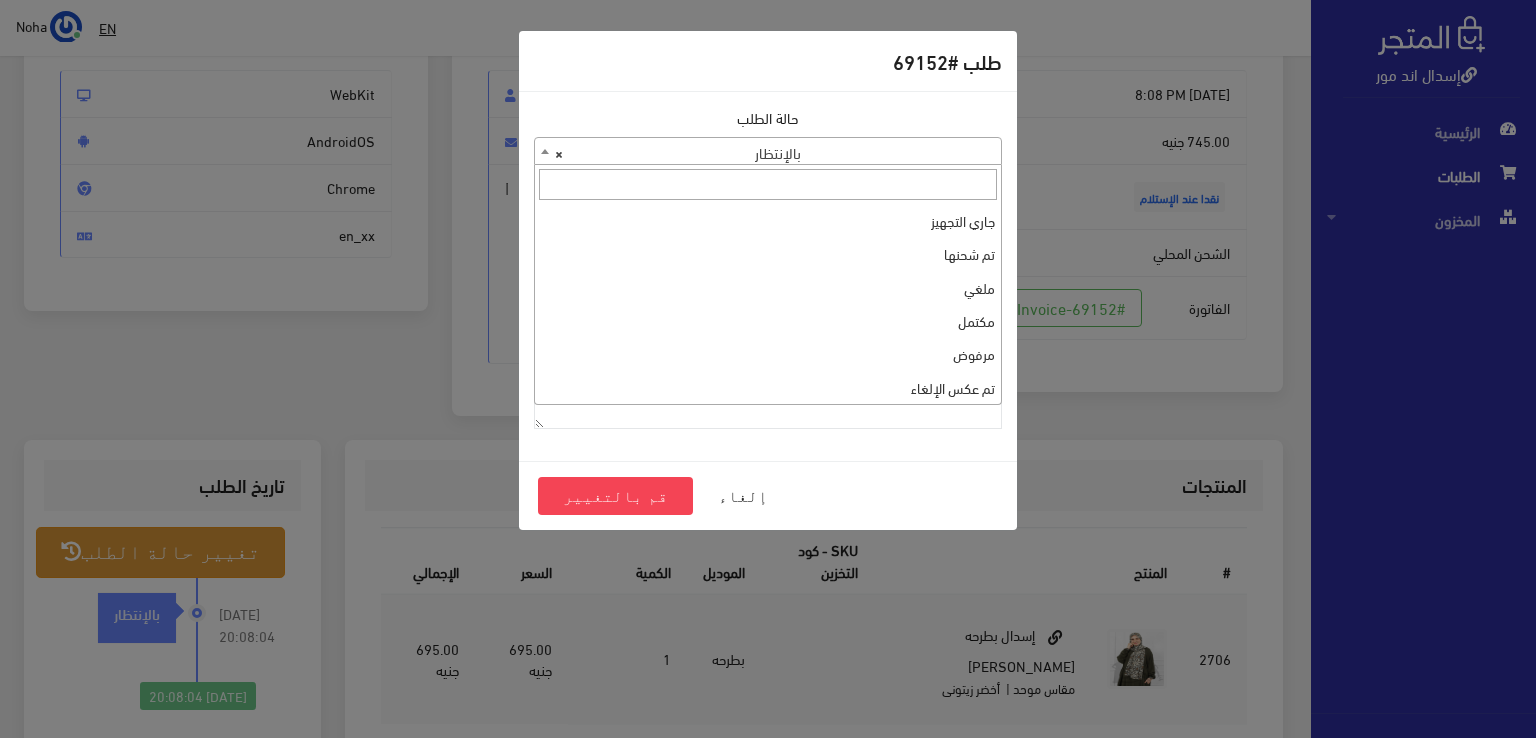 click on "× بالإنتظار" at bounding box center [768, 152] 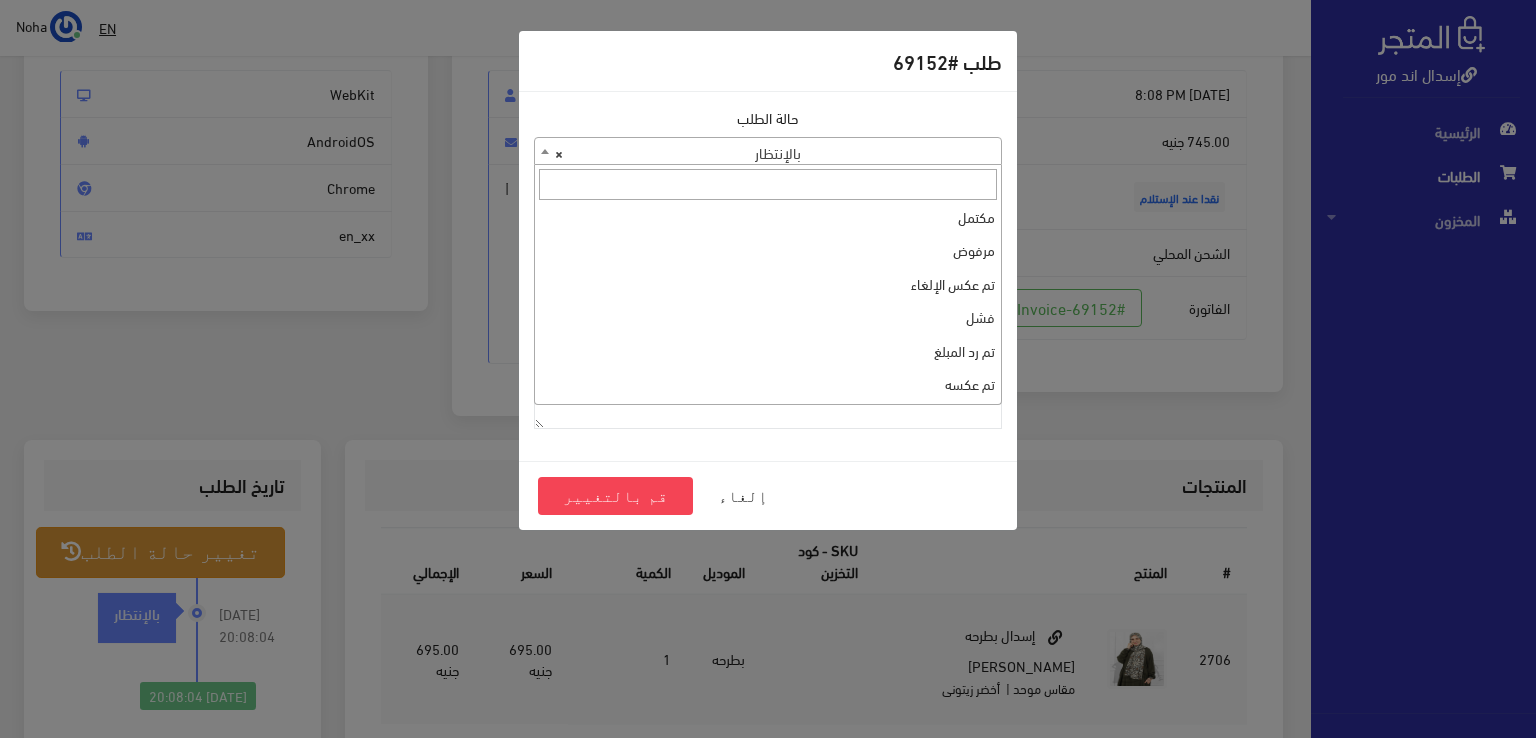 scroll, scrollTop: 0, scrollLeft: 0, axis: both 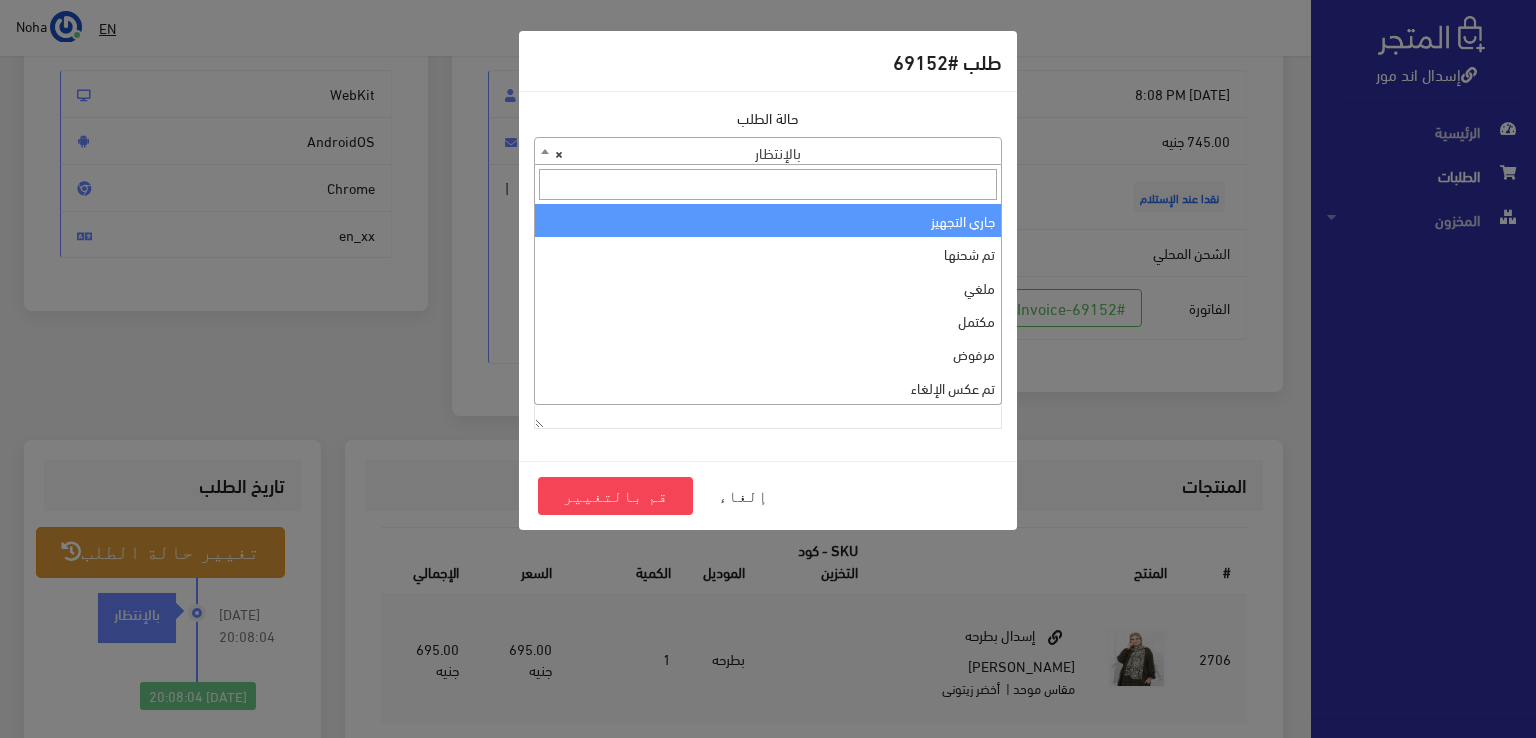 select on "1" 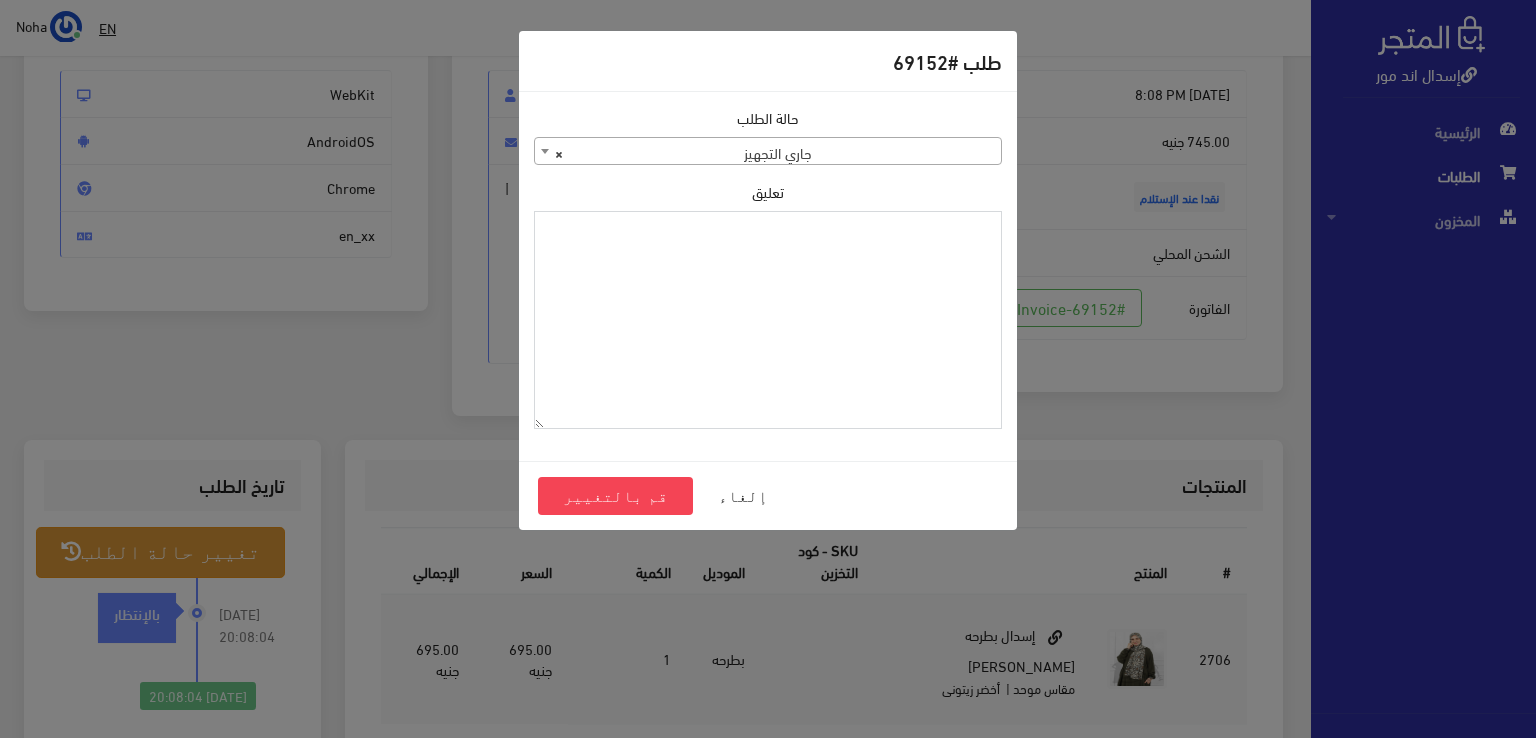 paste on "1101392" 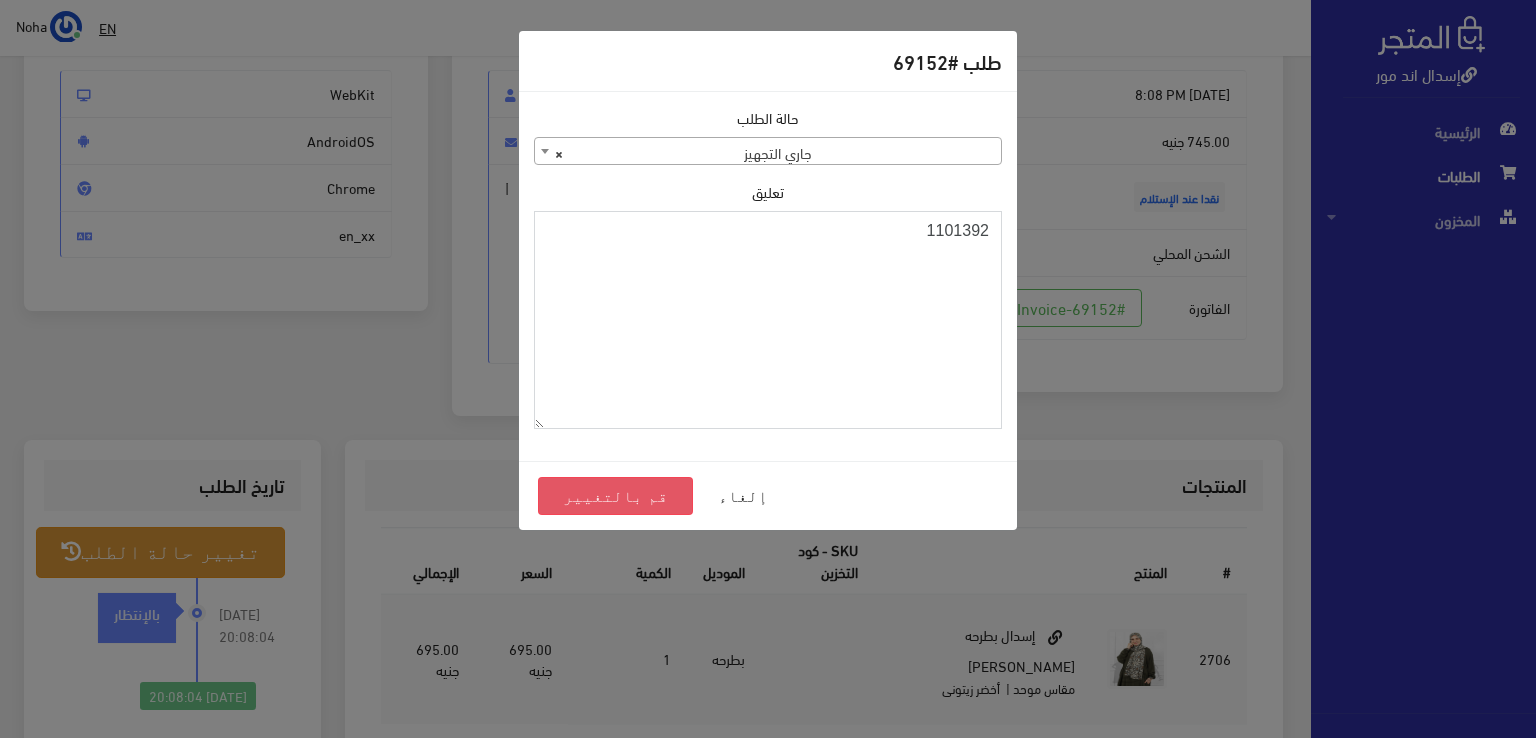 type on "1101392" 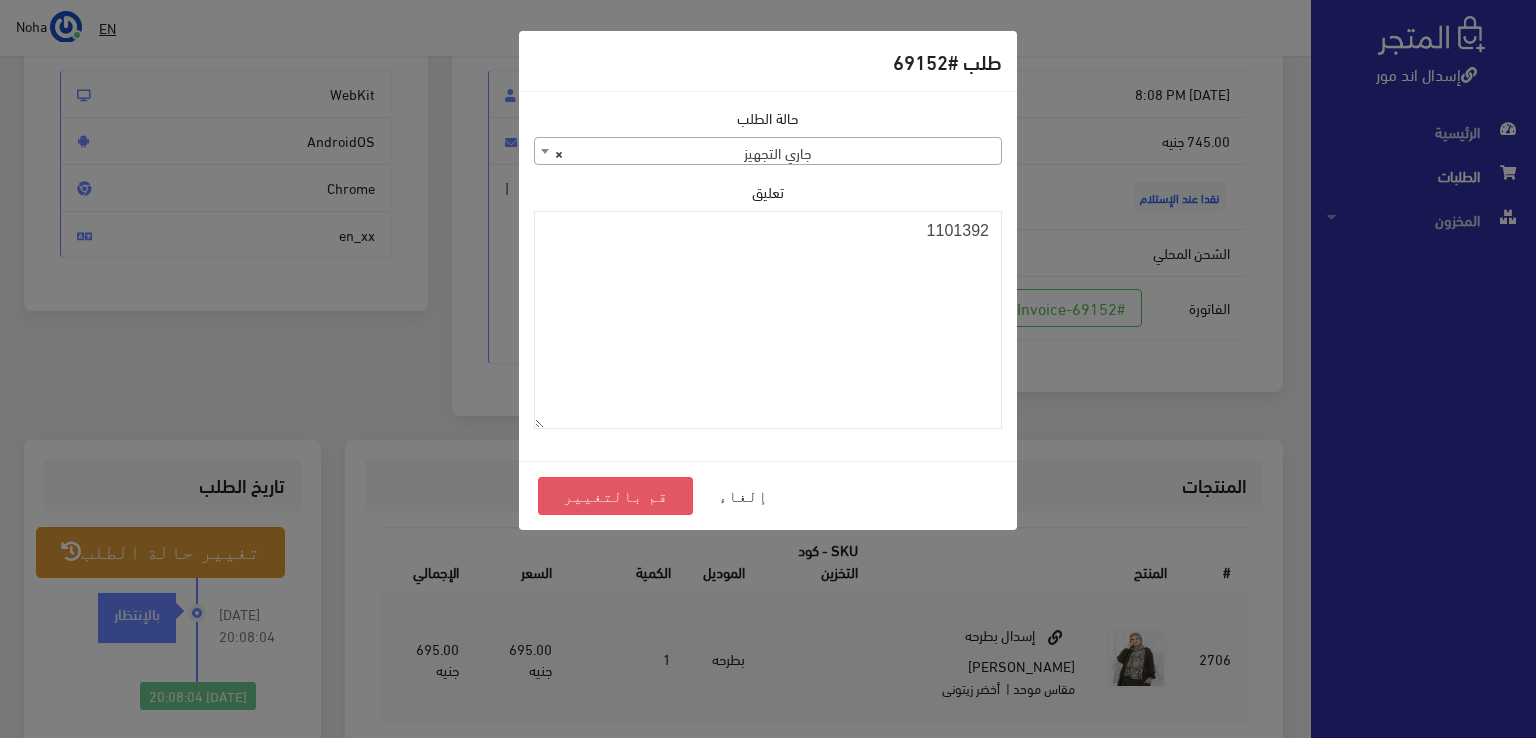 click on "قم بالتغيير" at bounding box center [615, 496] 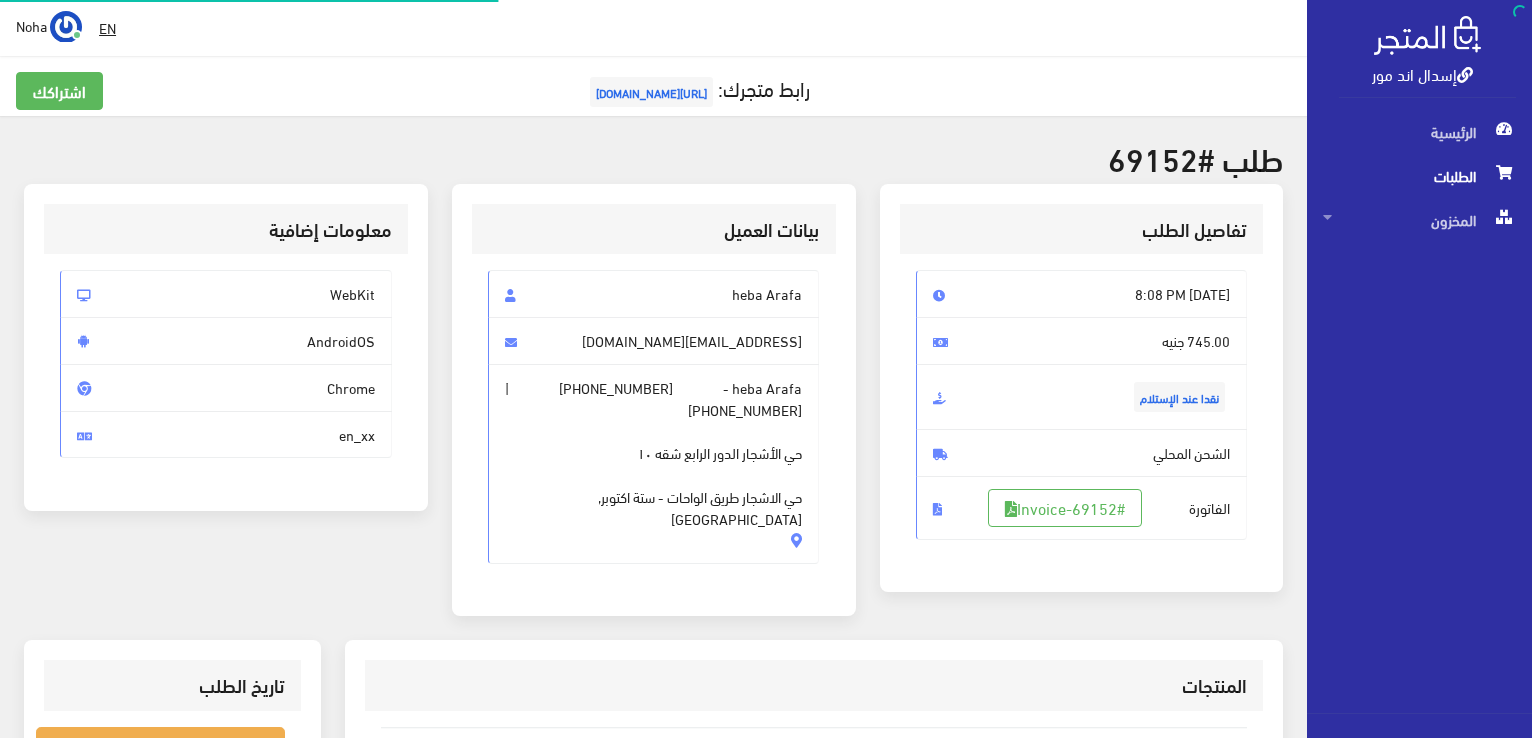 scroll, scrollTop: 0, scrollLeft: 0, axis: both 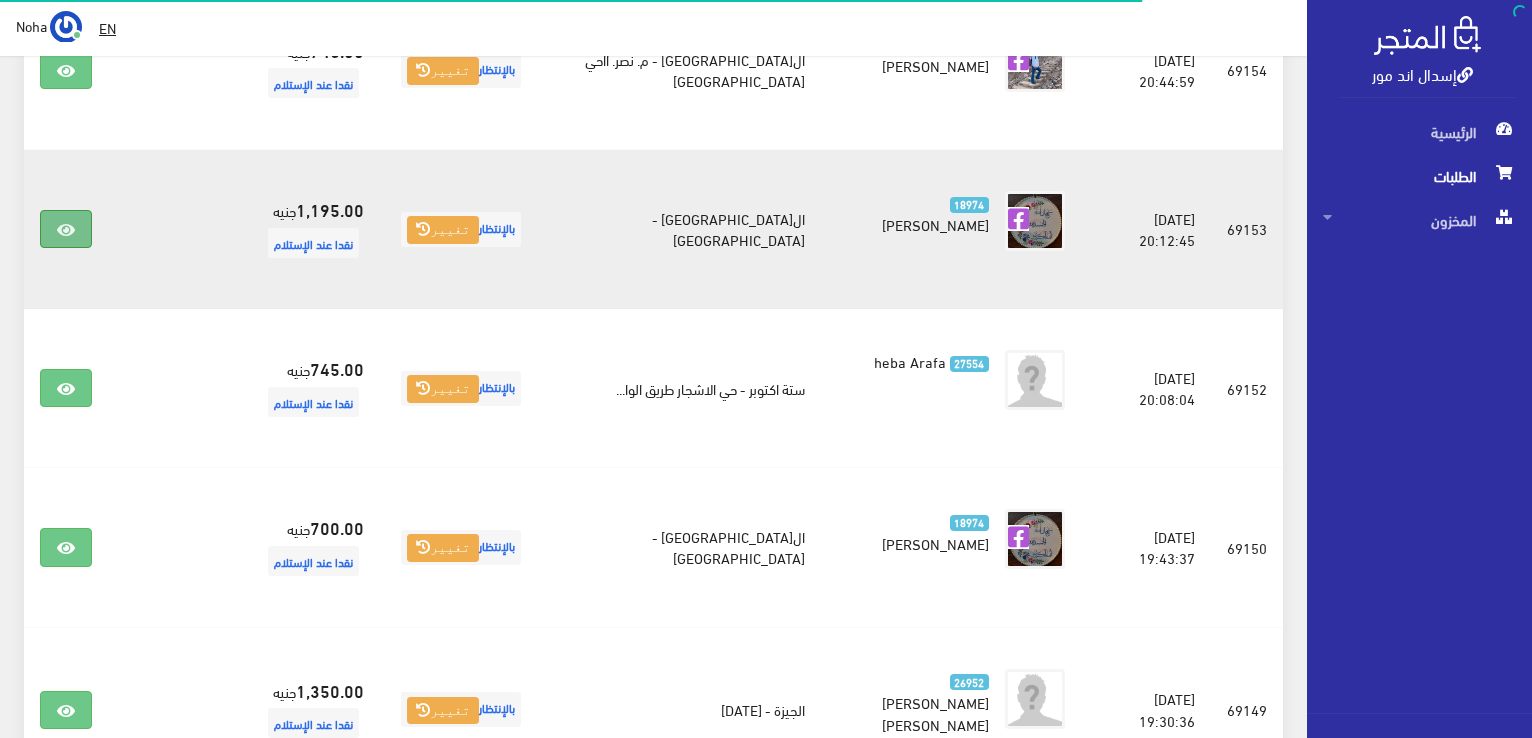 click at bounding box center (66, 229) 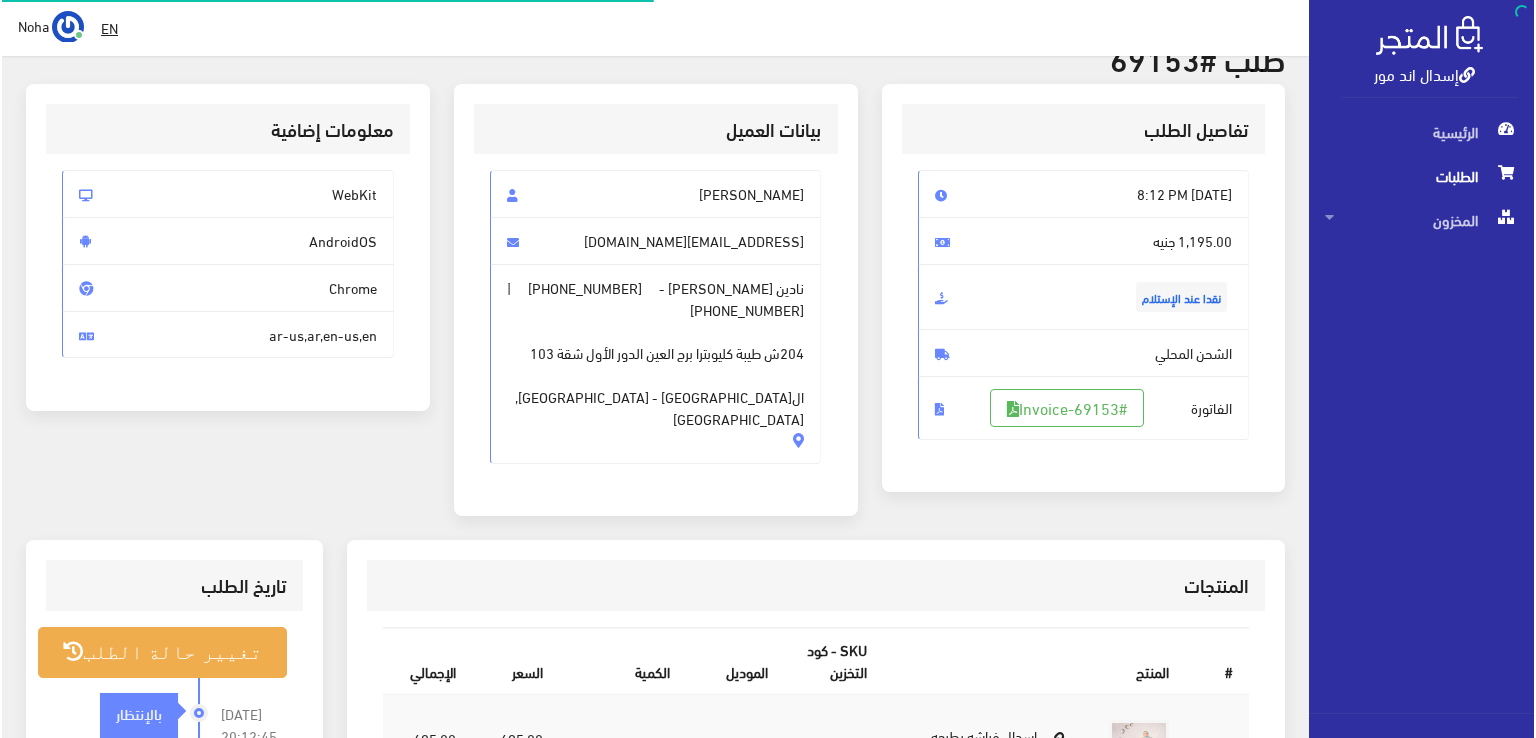 scroll, scrollTop: 100, scrollLeft: 0, axis: vertical 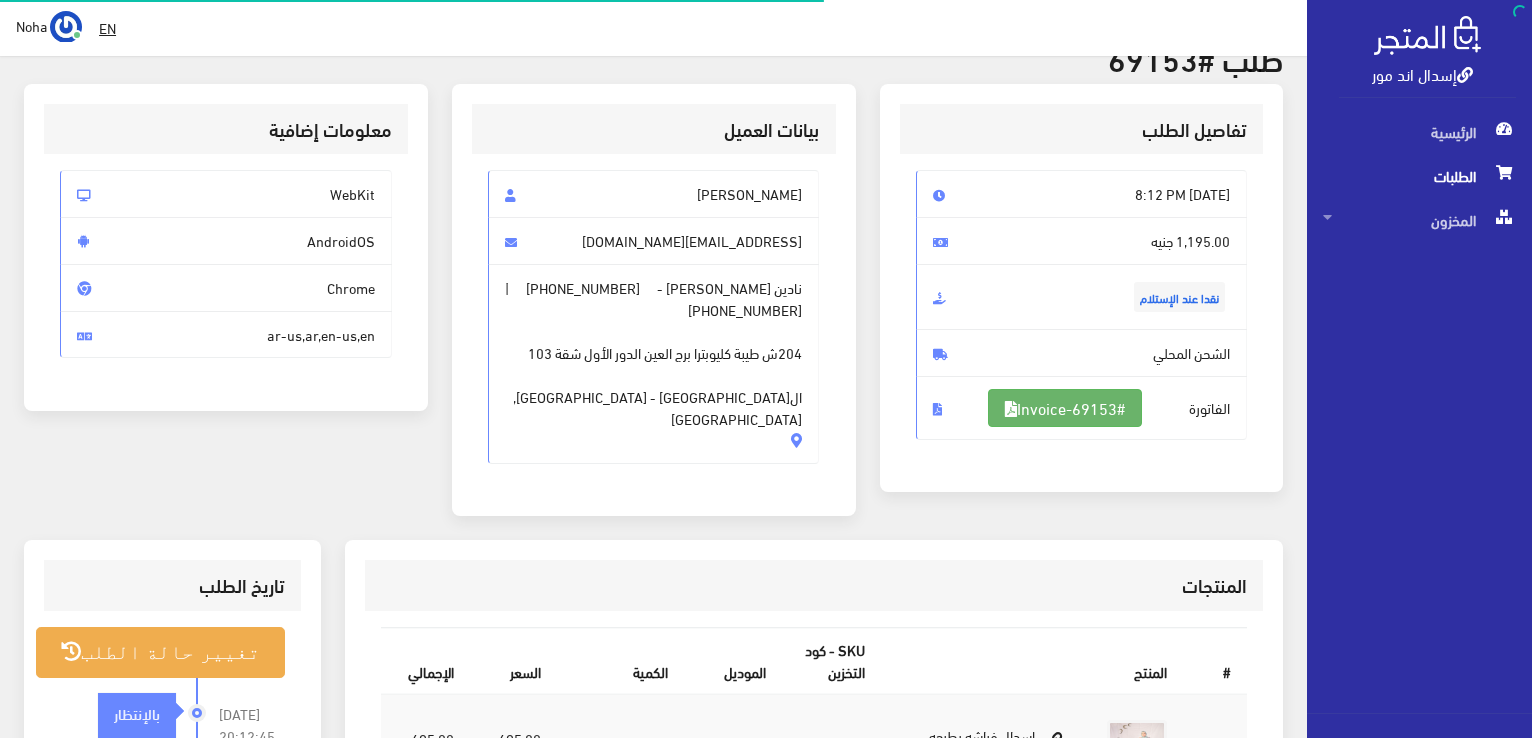 click on "#Invoice-69153" at bounding box center (1065, 408) 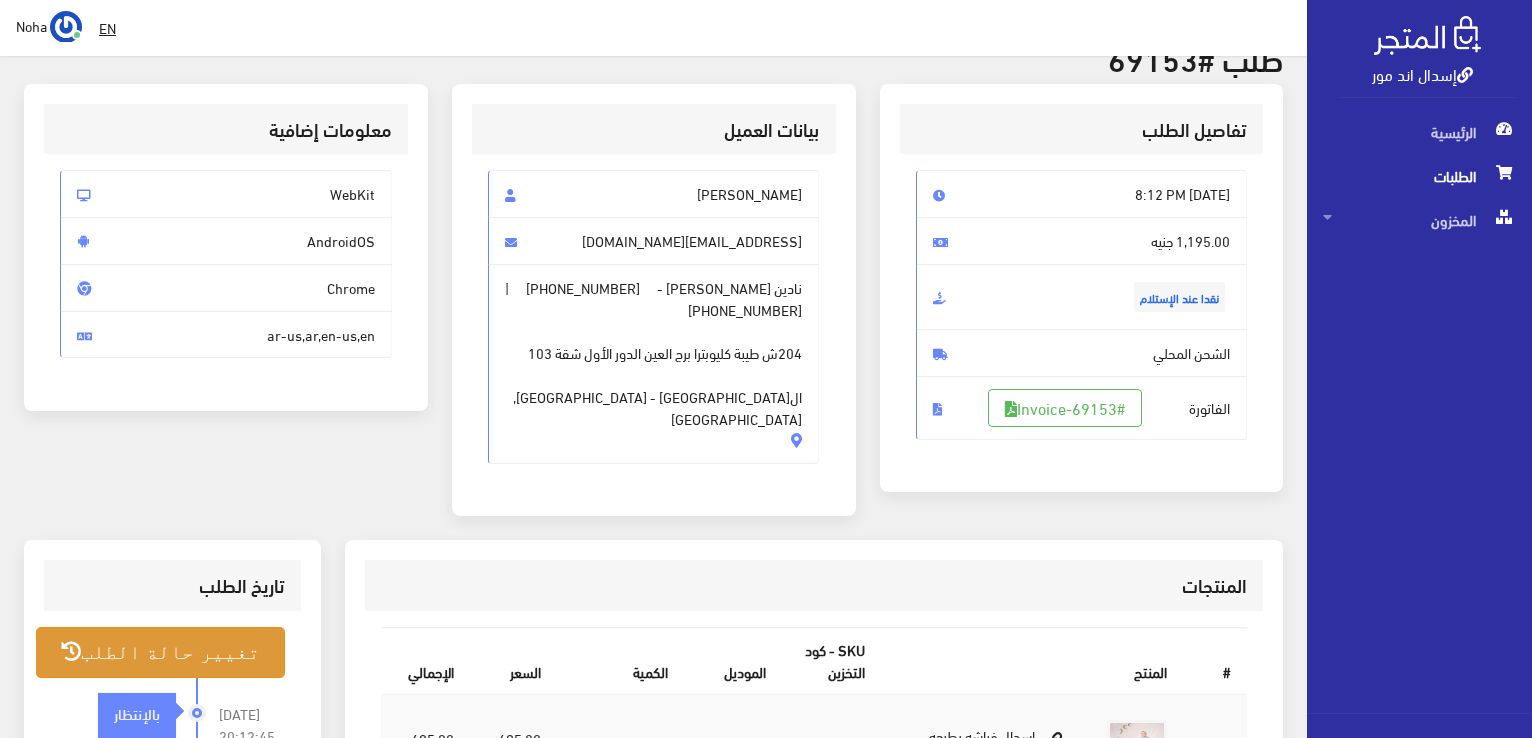 click on "تغيير حالة الطلب" at bounding box center [160, 652] 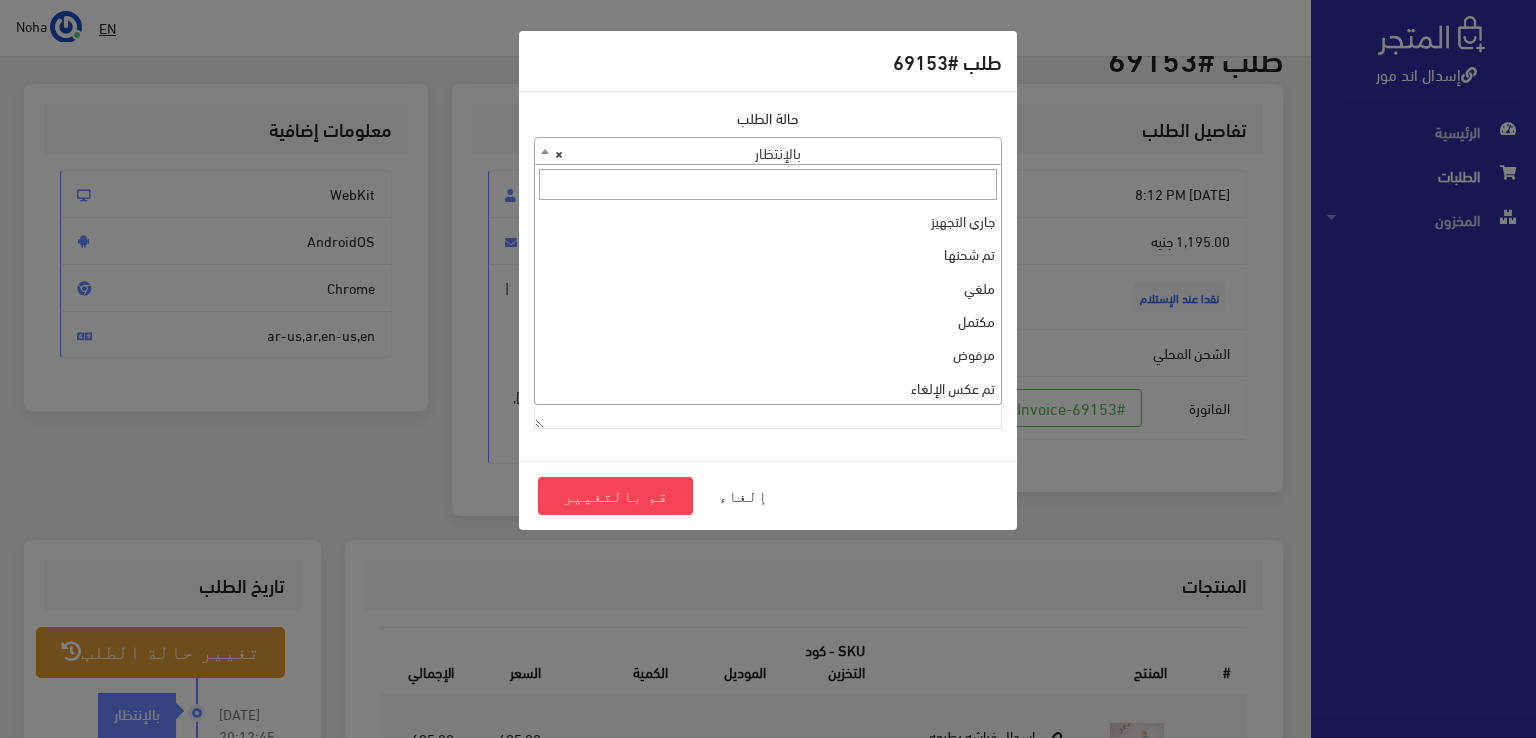 click on "× بالإنتظار" at bounding box center [768, 152] 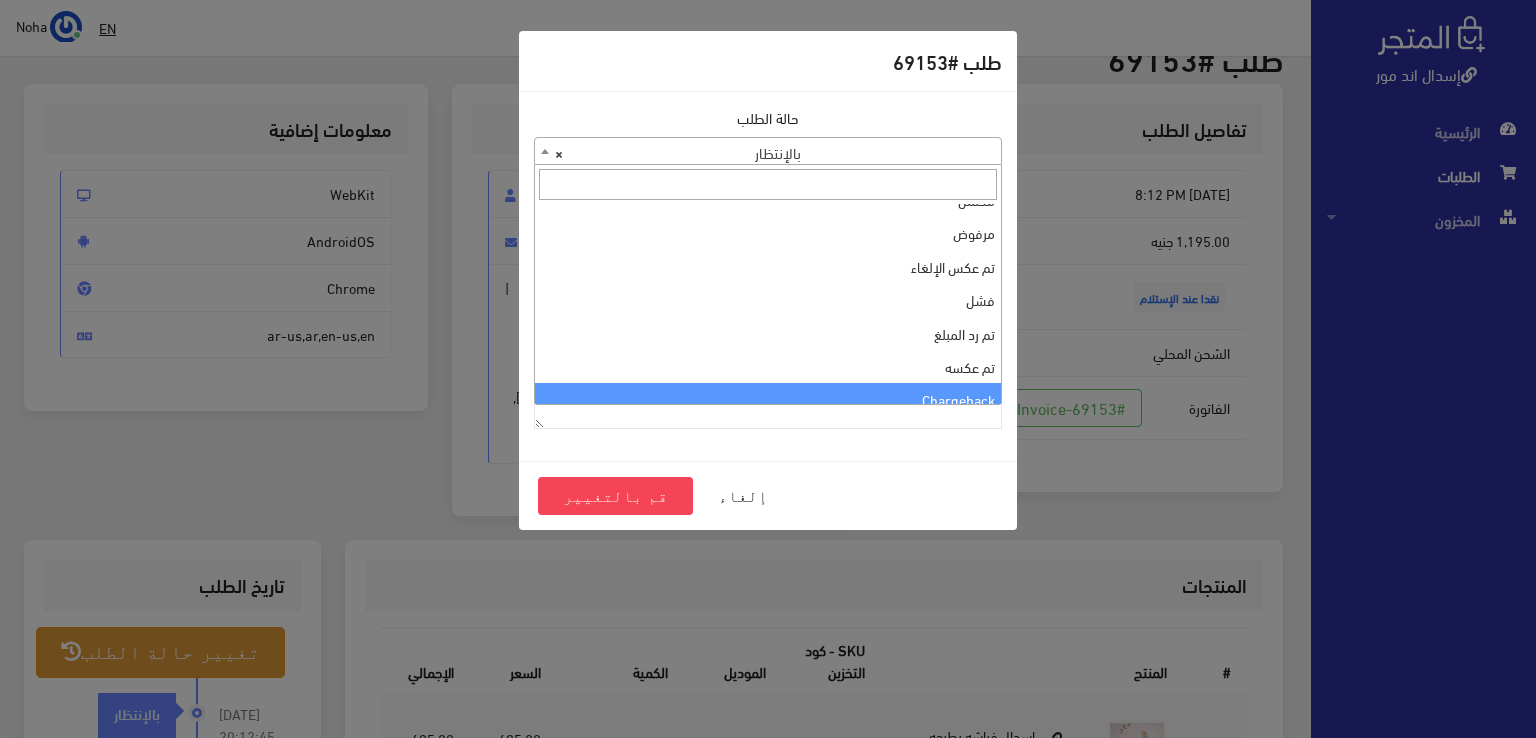 scroll, scrollTop: 0, scrollLeft: 0, axis: both 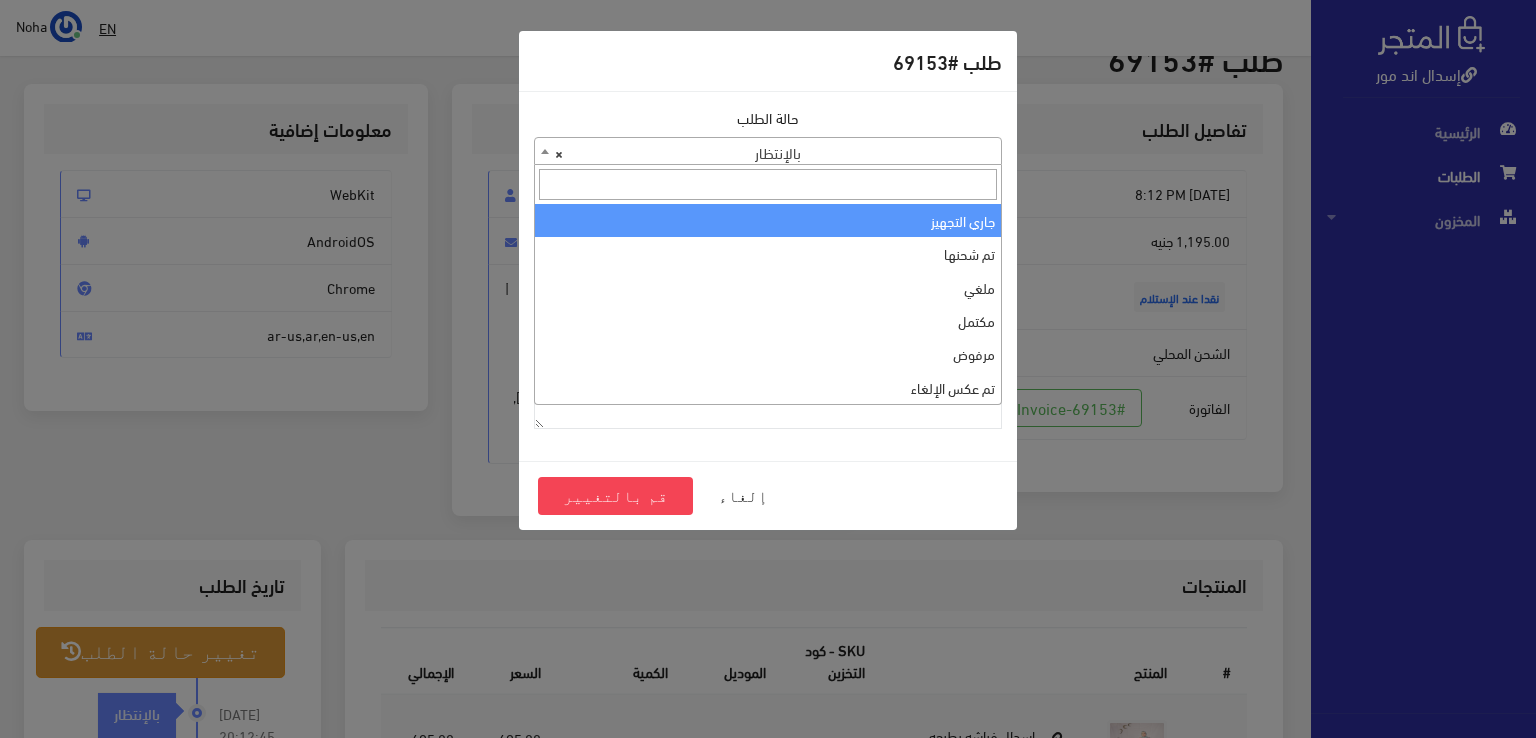 select on "1" 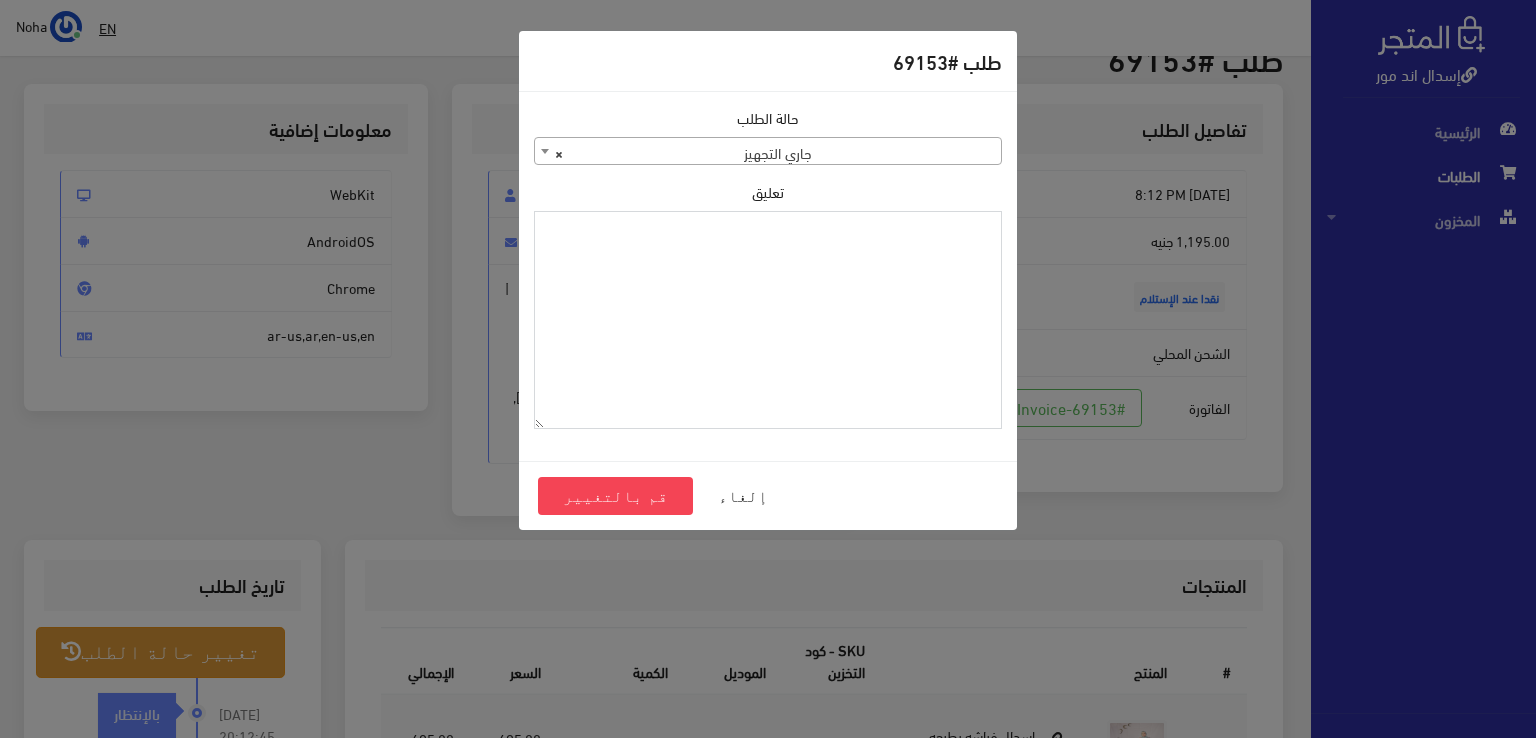 paste on "1101392" 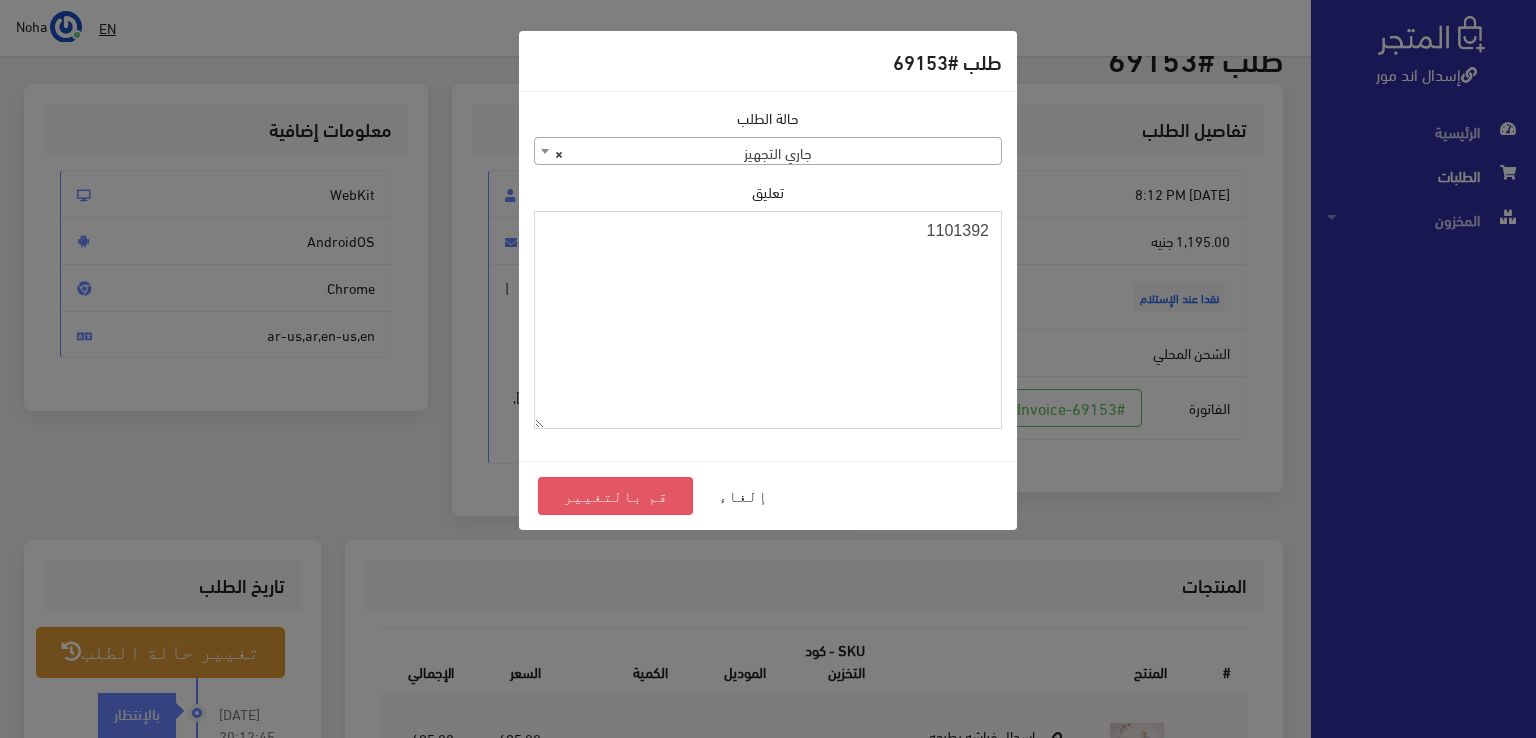 type on "1101392" 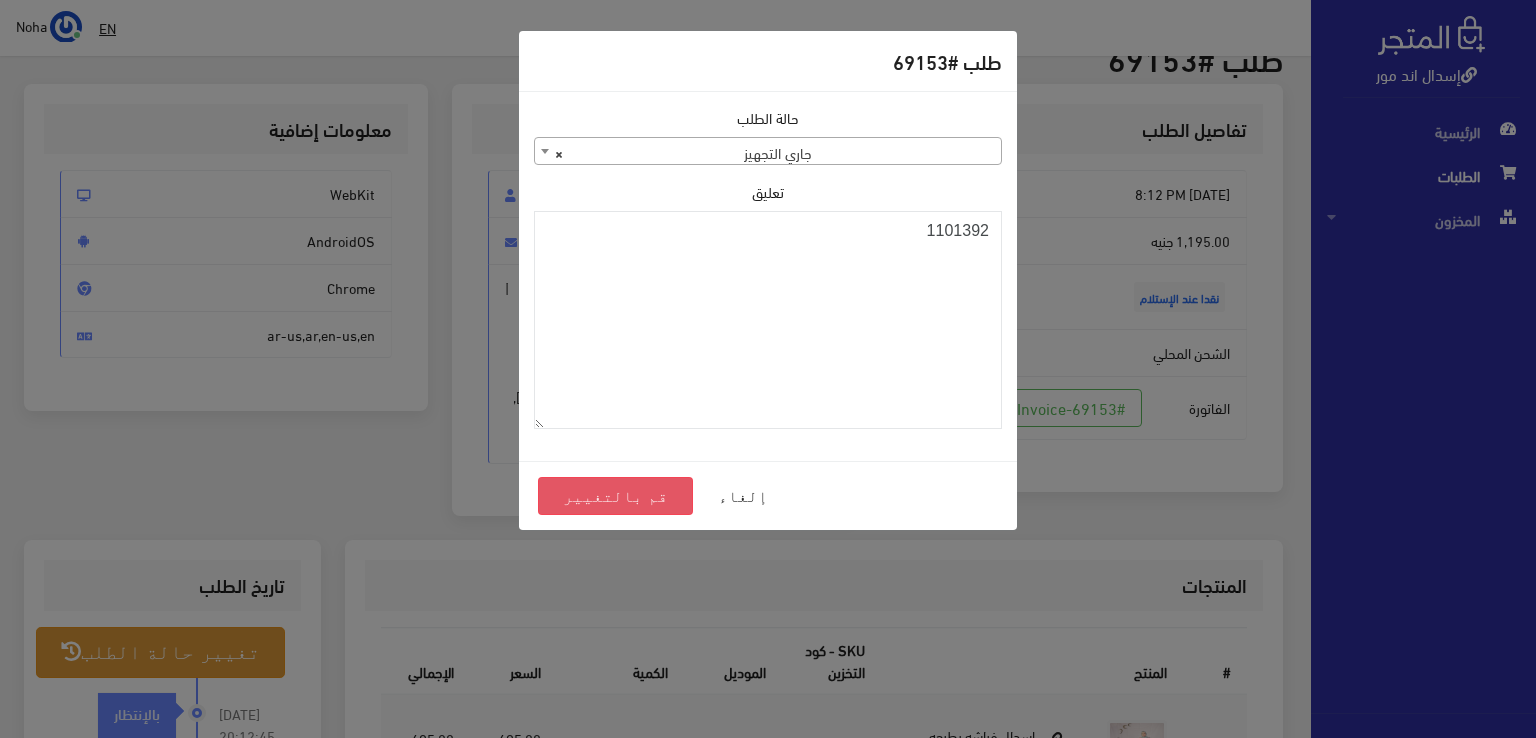 click on "قم بالتغيير" at bounding box center (615, 496) 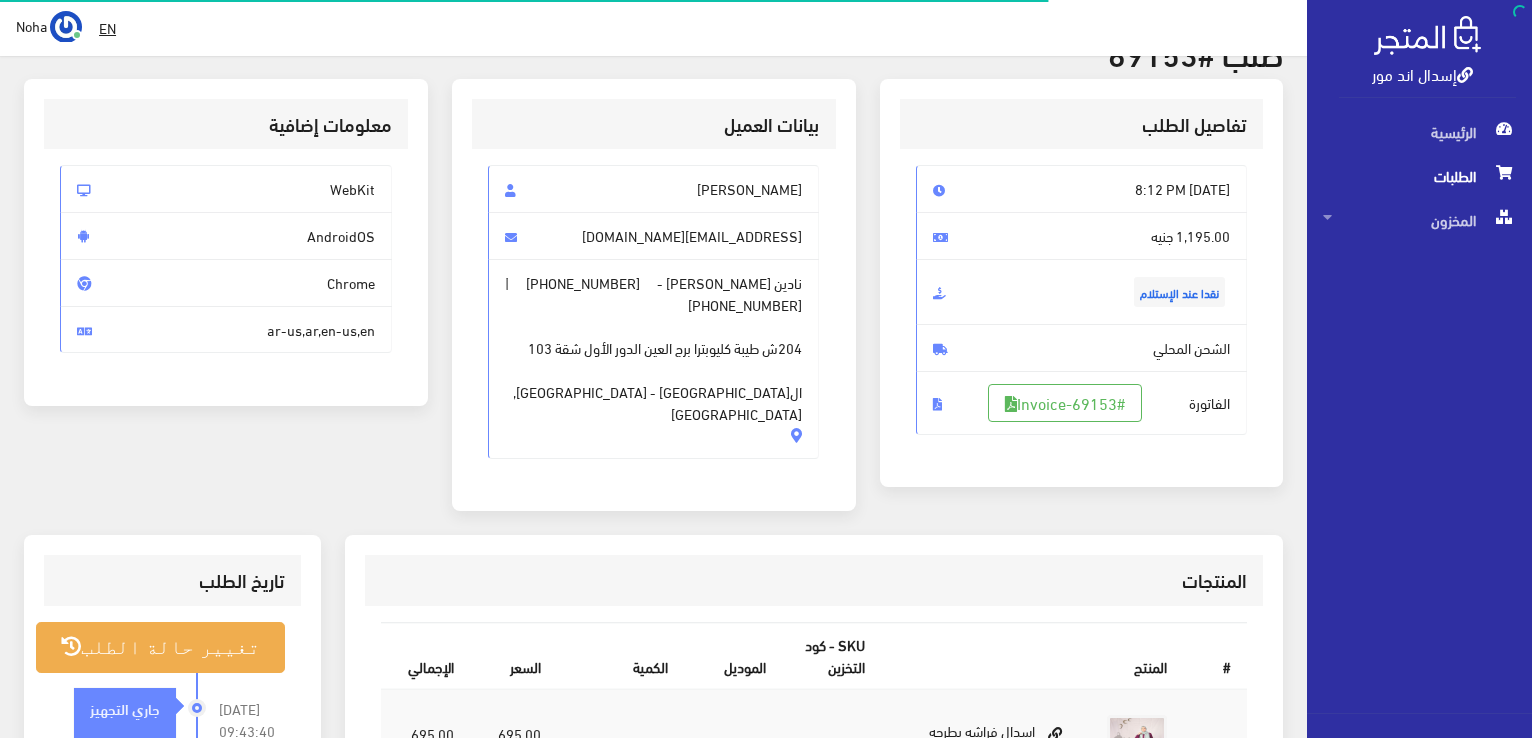 scroll, scrollTop: 200, scrollLeft: 0, axis: vertical 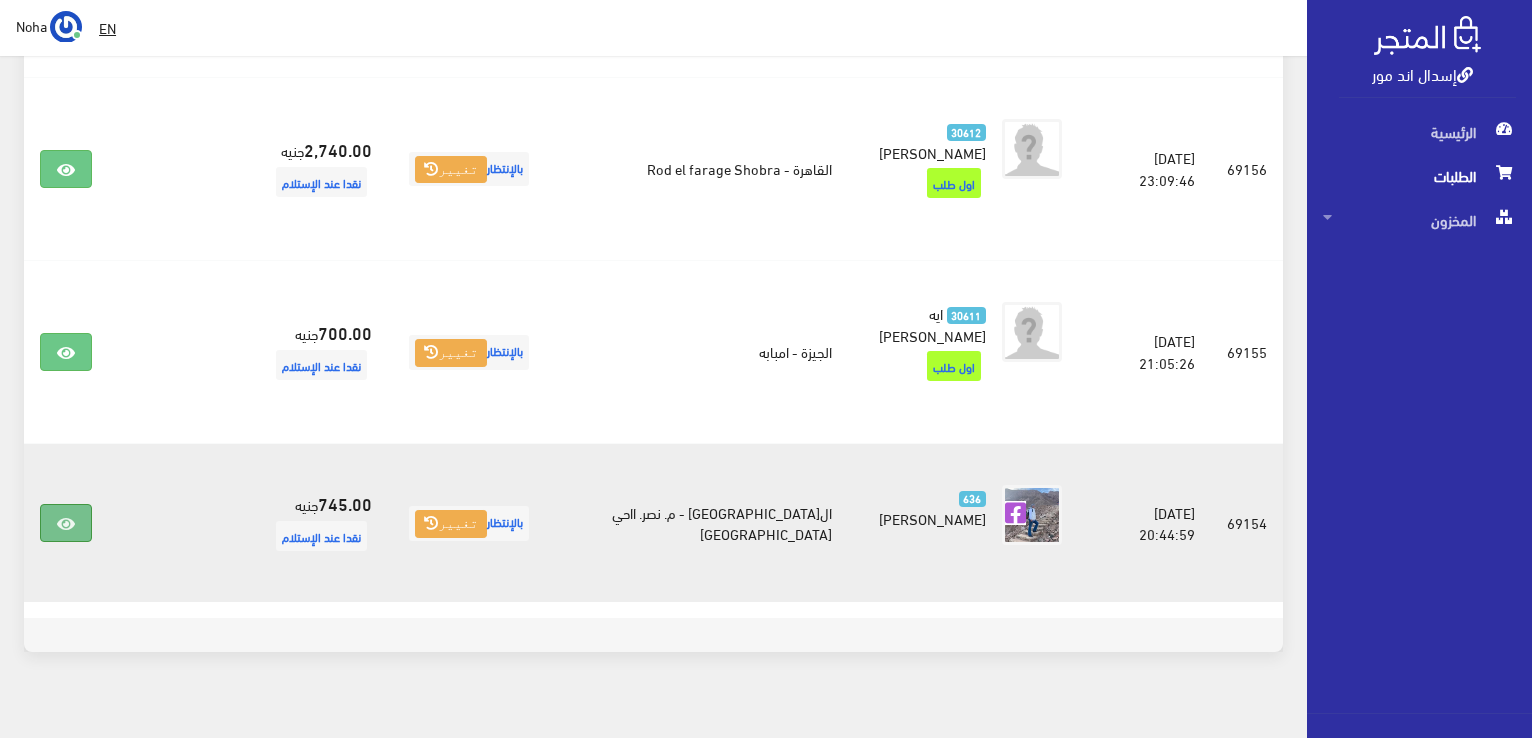 click at bounding box center [66, 524] 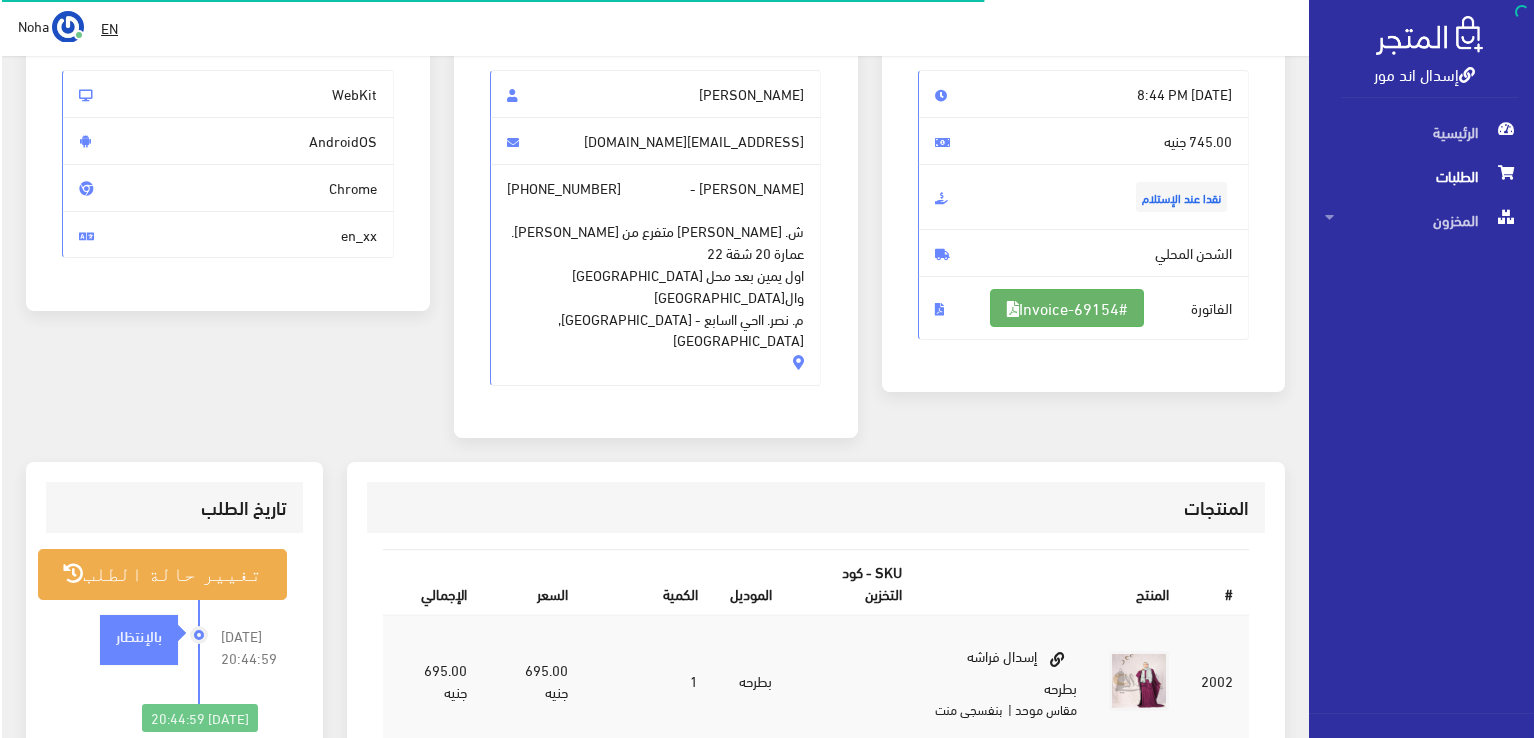 scroll, scrollTop: 200, scrollLeft: 0, axis: vertical 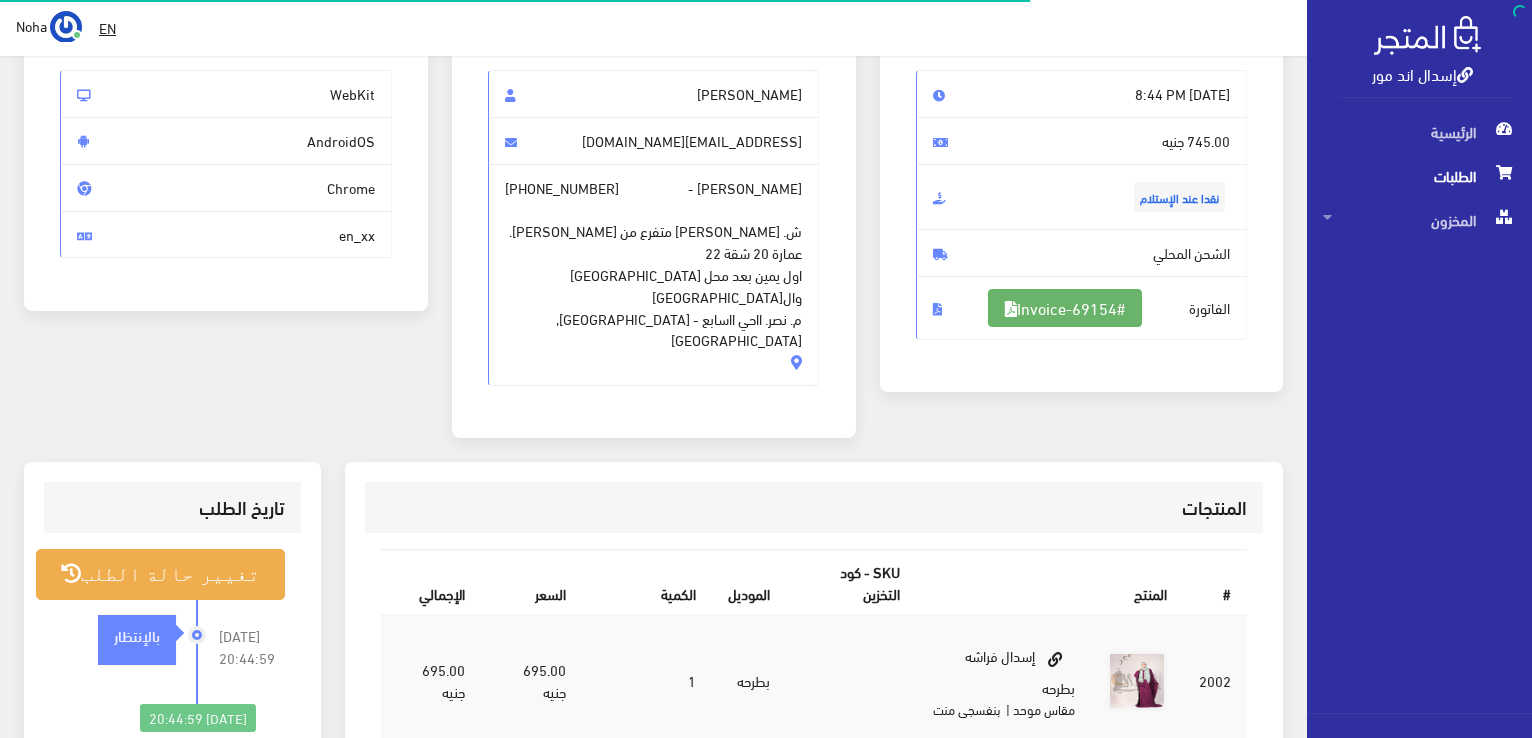 click on "#Invoice-69154" at bounding box center (1065, 308) 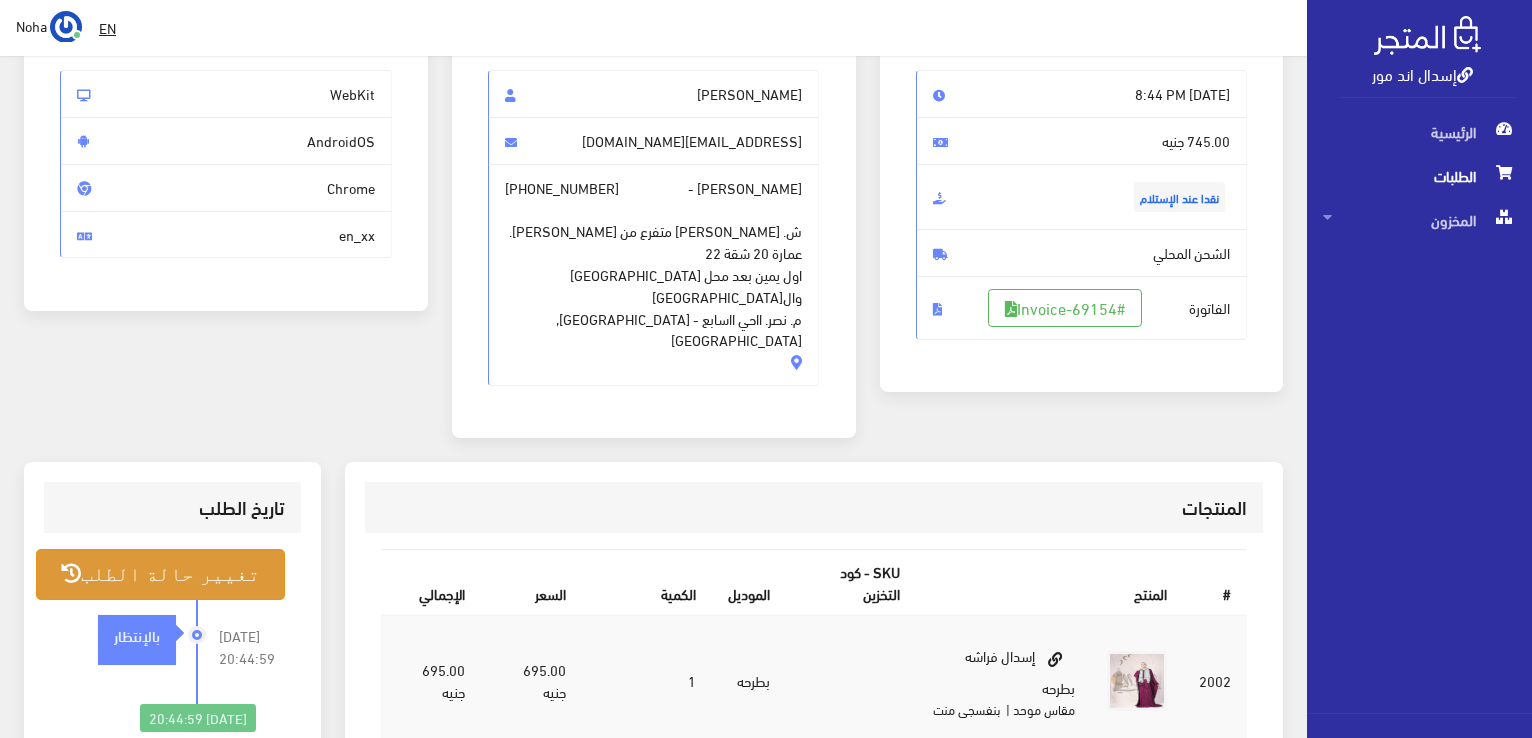 click on "تغيير حالة الطلب" at bounding box center [160, 574] 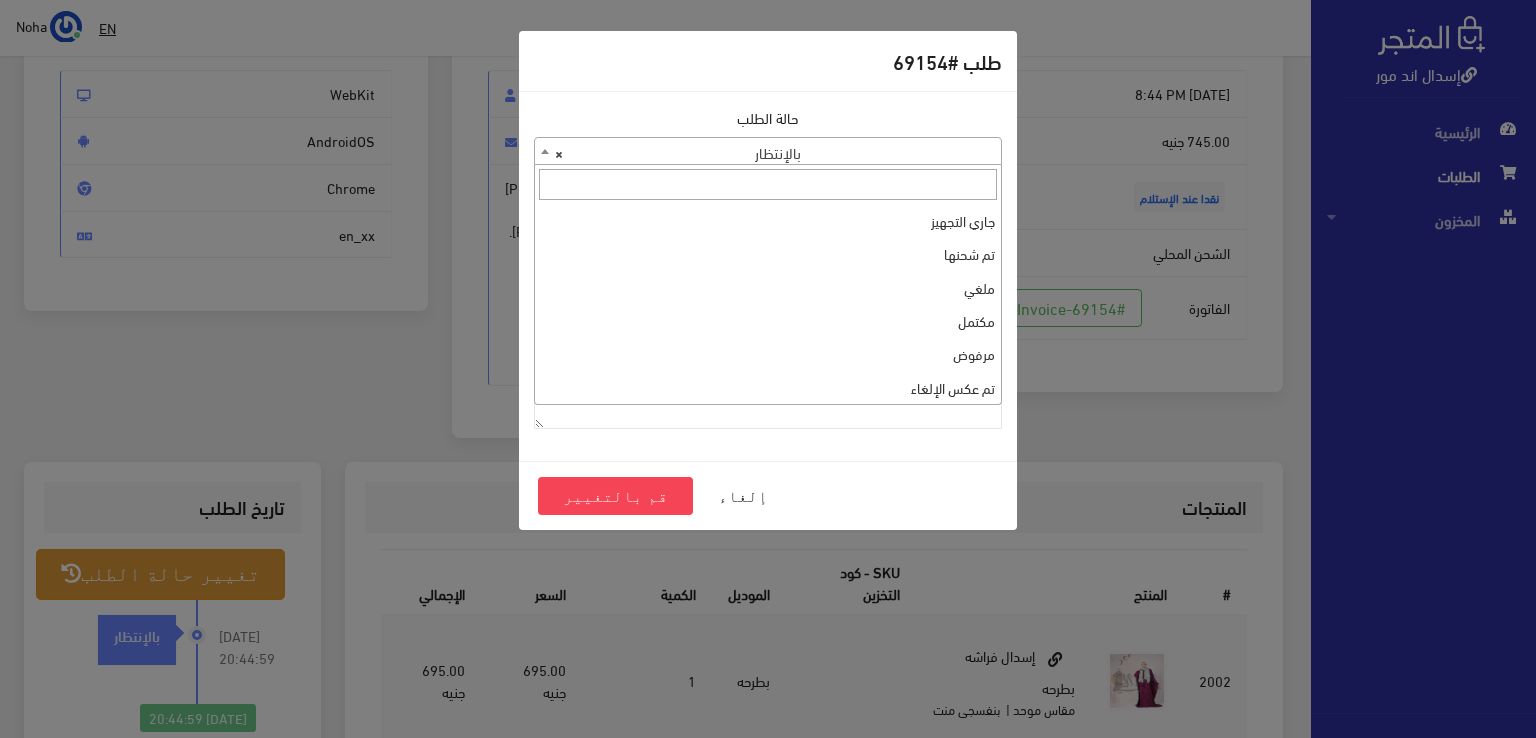 click on "× بالإنتظار" at bounding box center (768, 152) 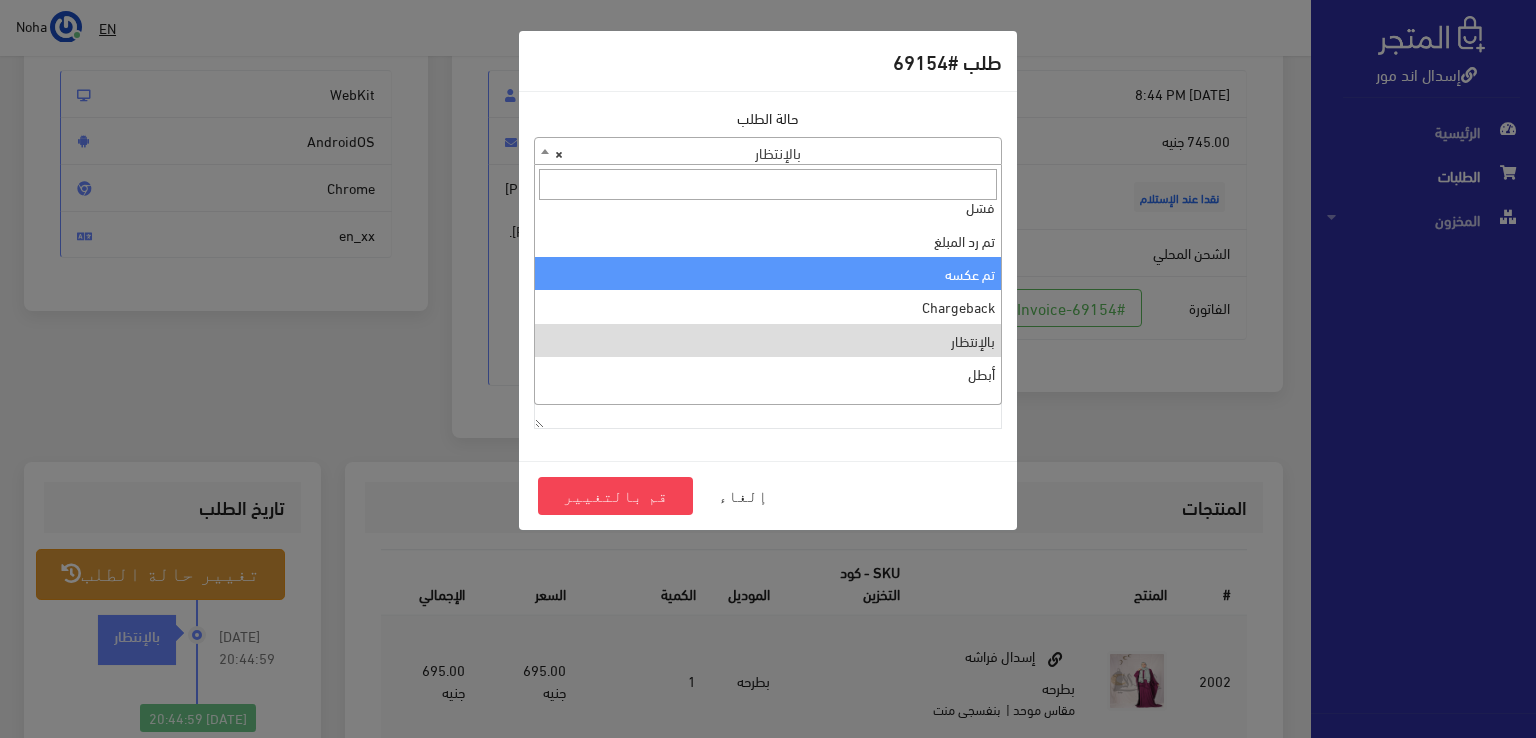 scroll, scrollTop: 0, scrollLeft: 0, axis: both 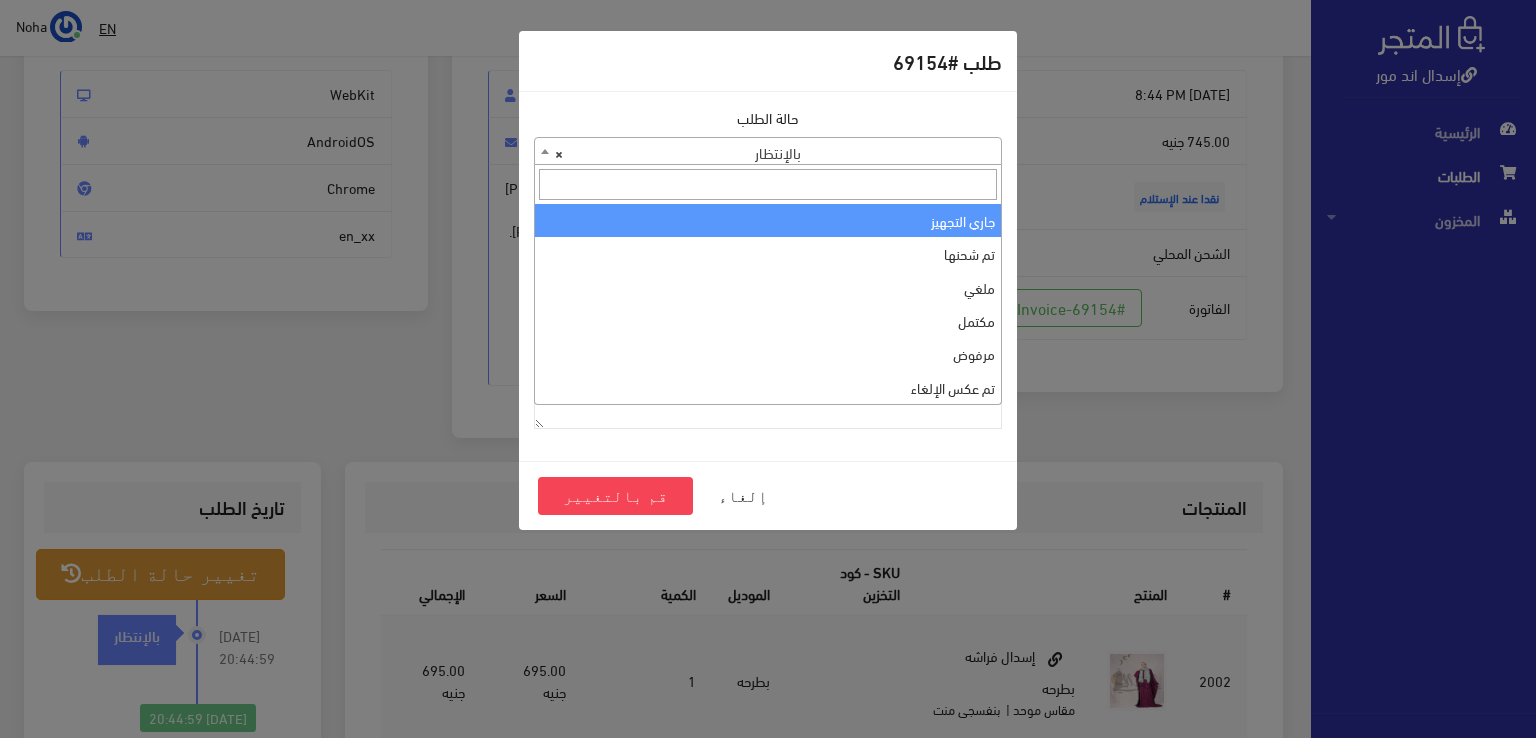 select on "1" 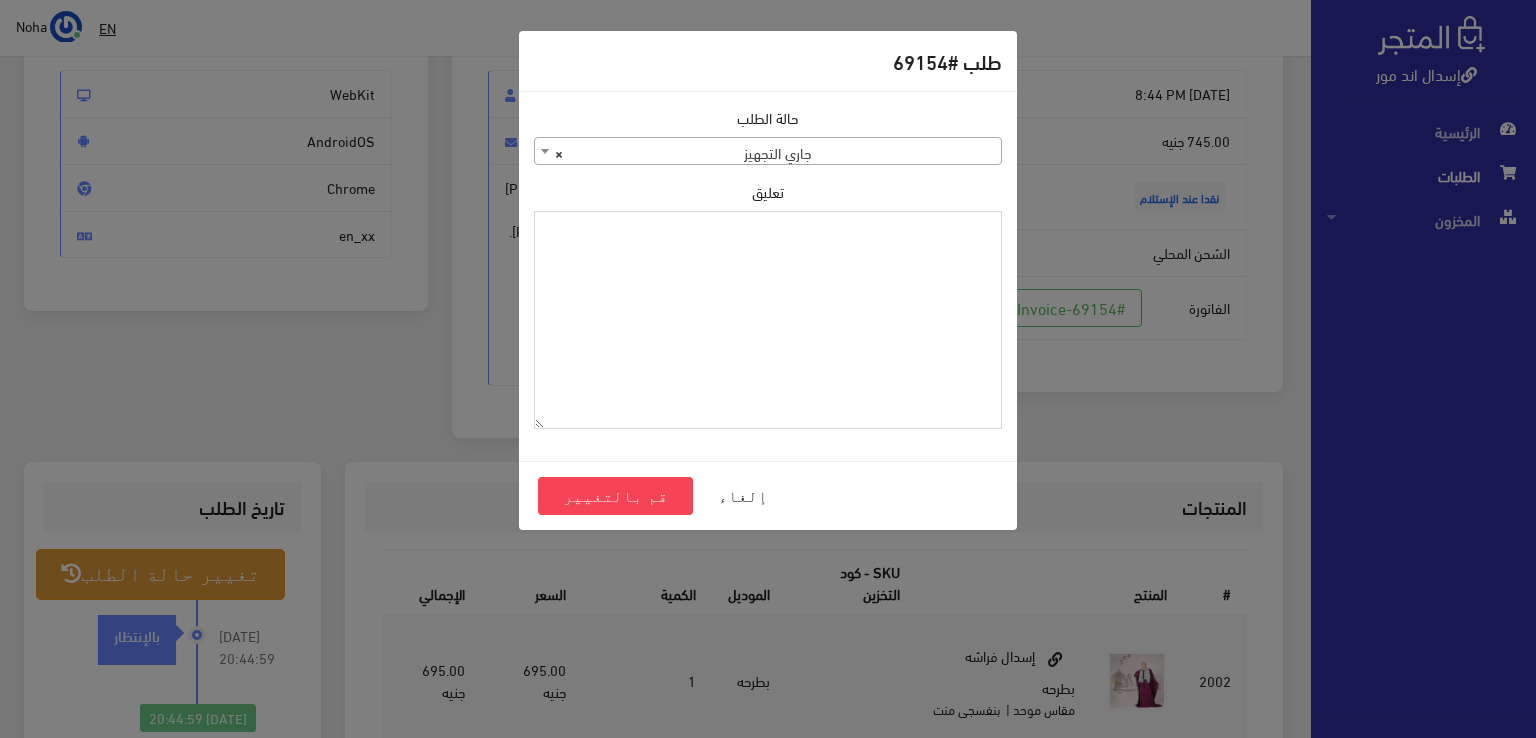 paste on "1101392" 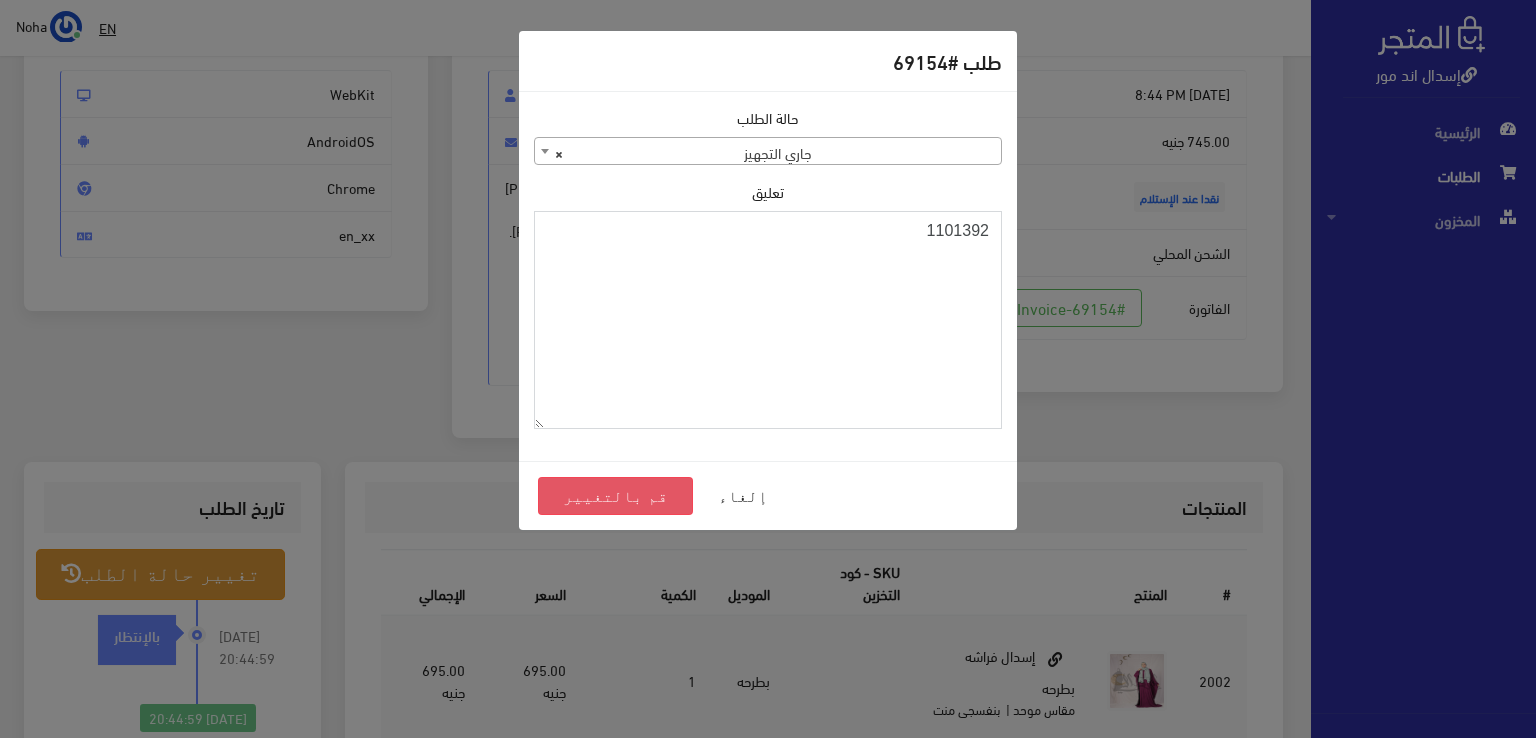 type on "1101392" 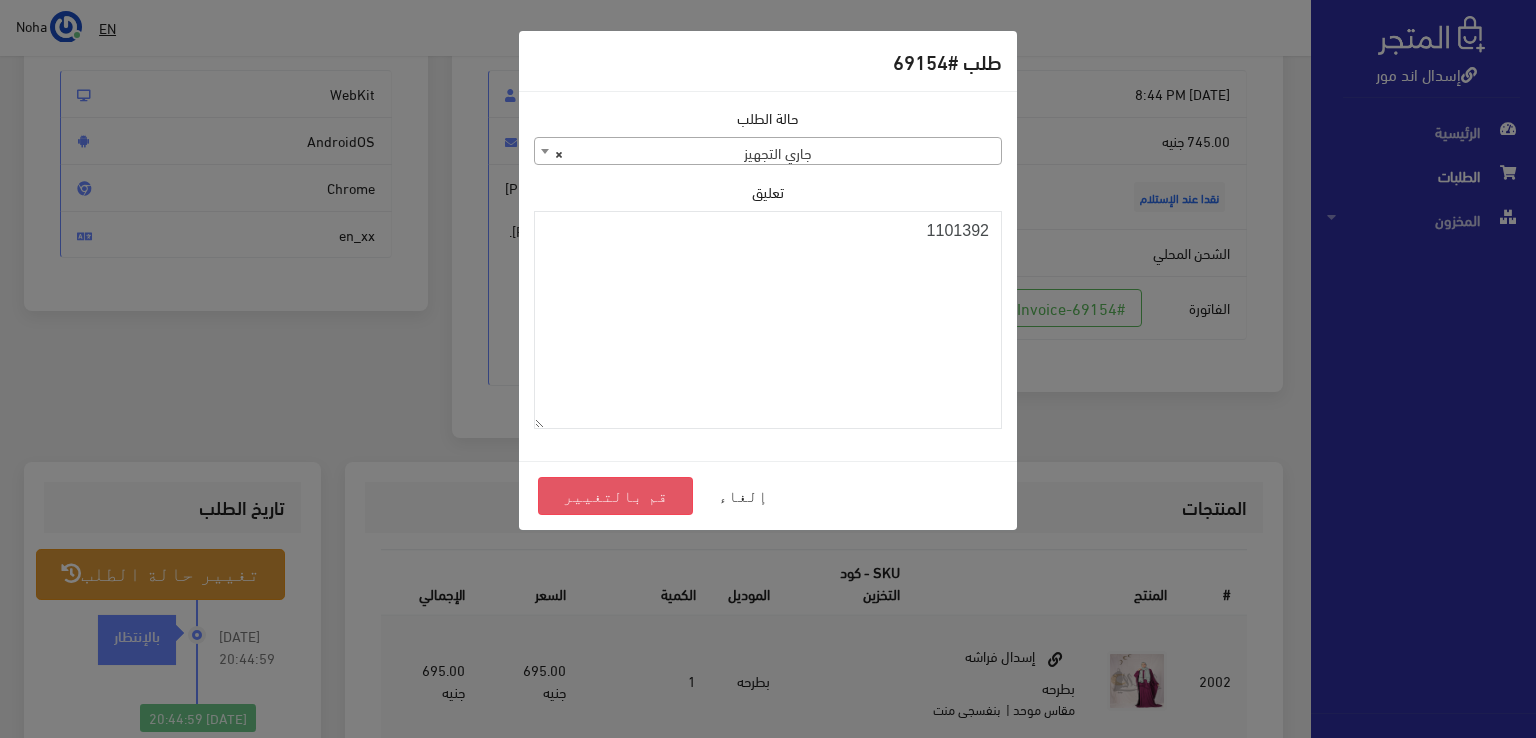 click on "قم بالتغيير" at bounding box center [615, 496] 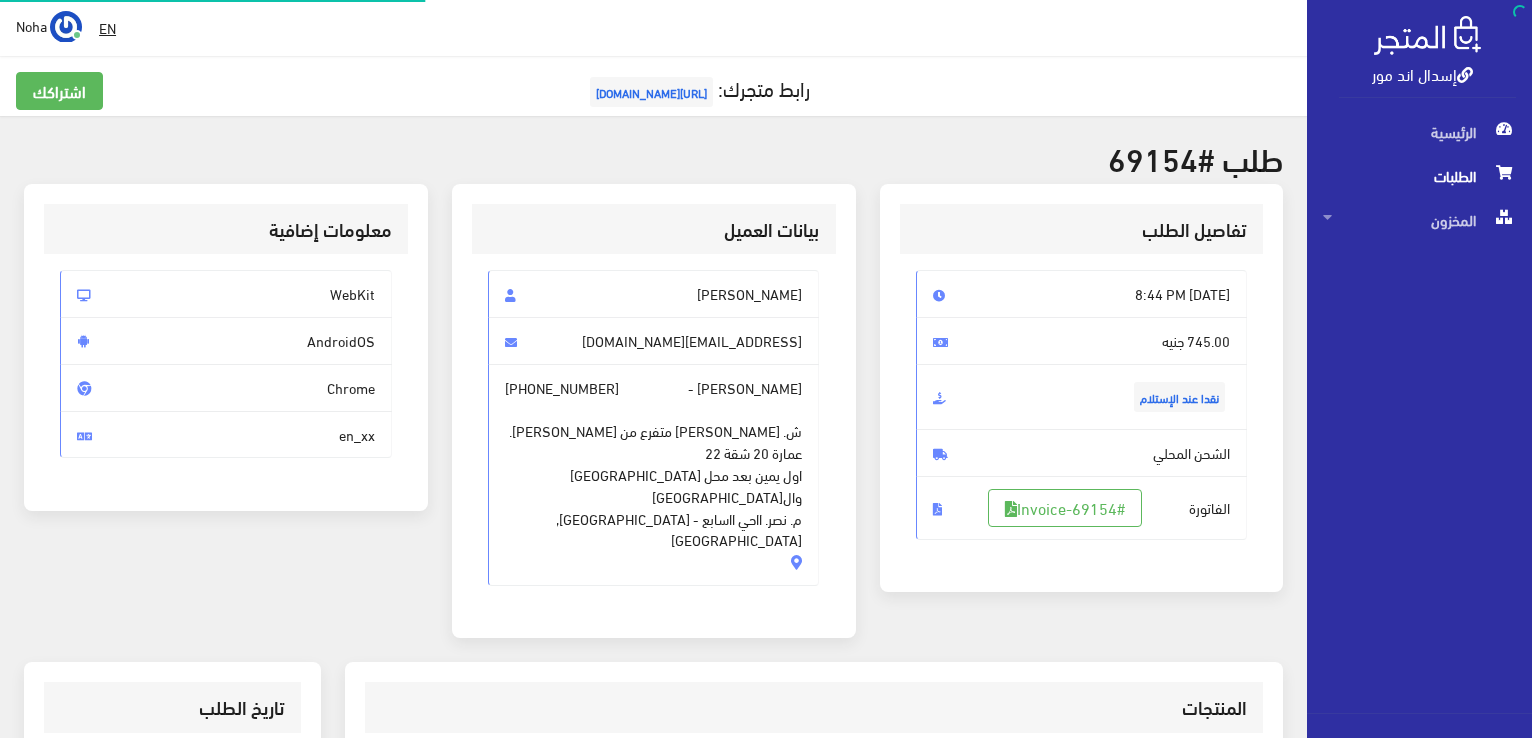 scroll, scrollTop: 0, scrollLeft: 0, axis: both 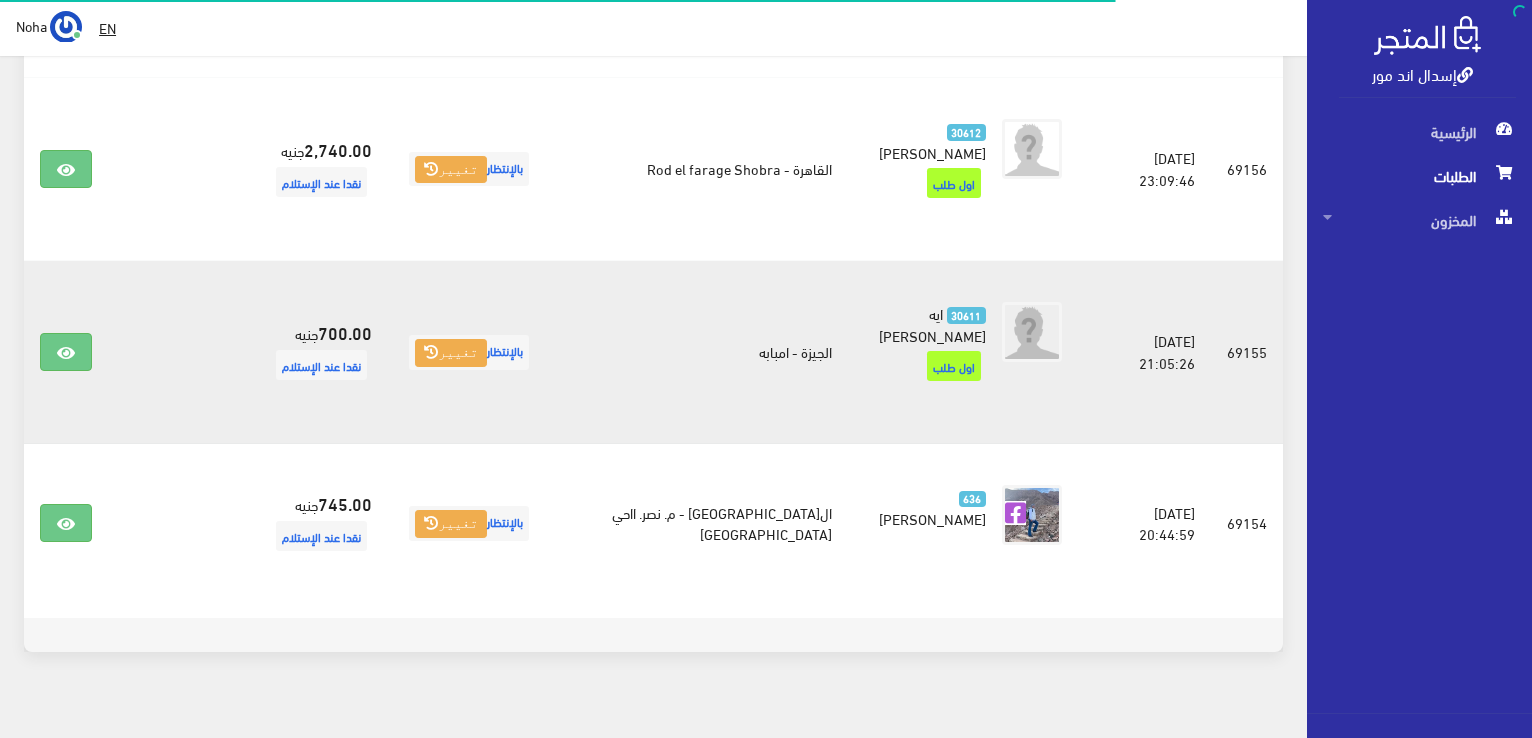 click at bounding box center (66, 352) 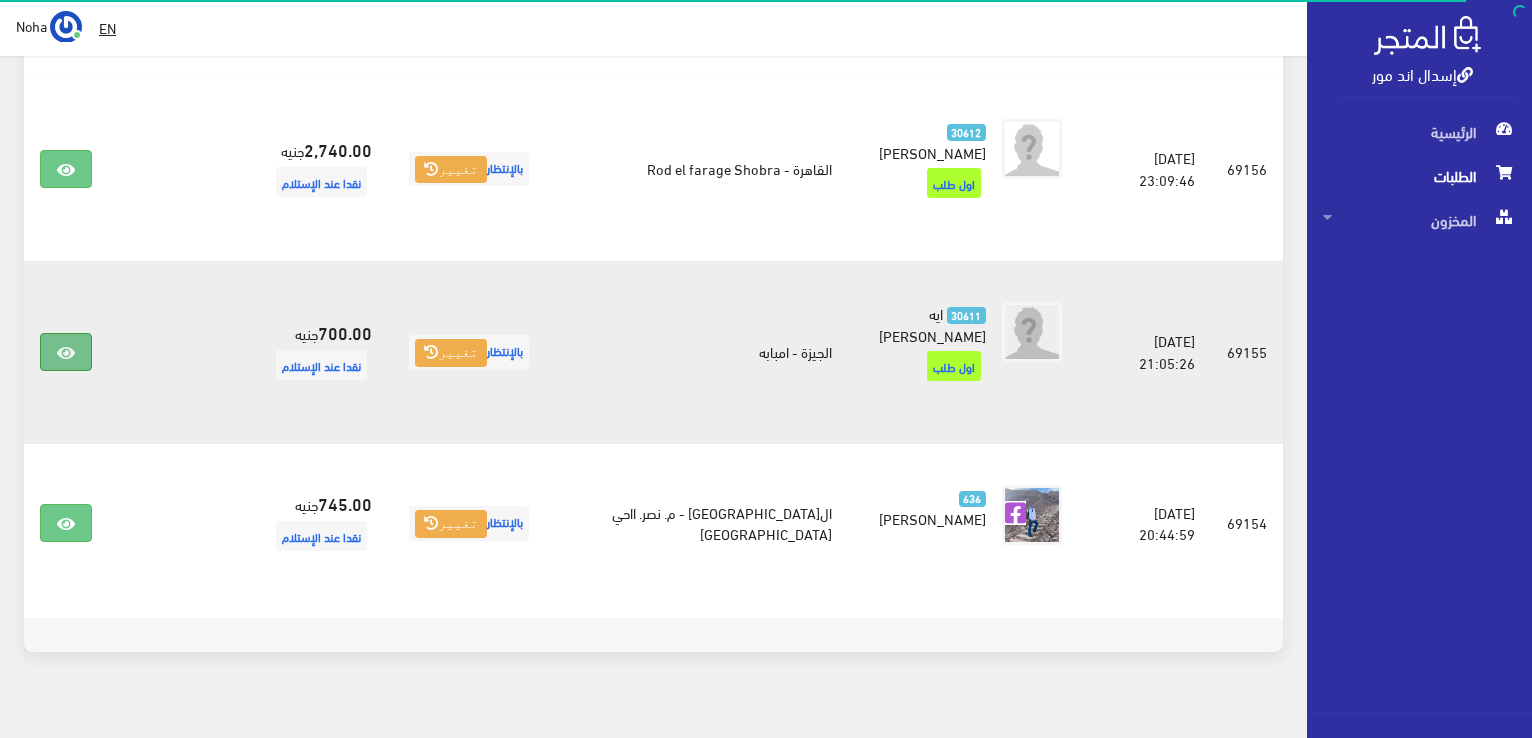 click at bounding box center (66, 352) 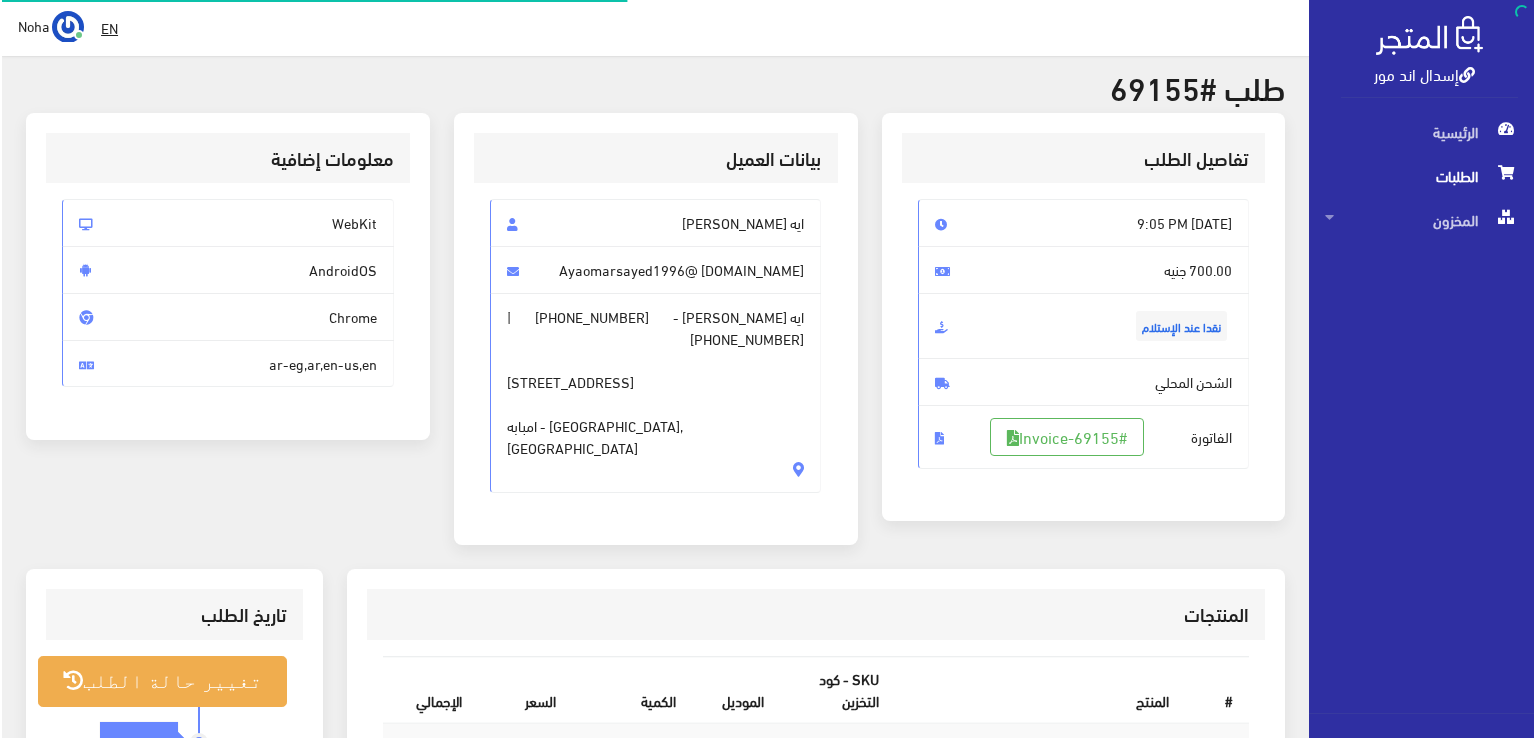 scroll, scrollTop: 200, scrollLeft: 0, axis: vertical 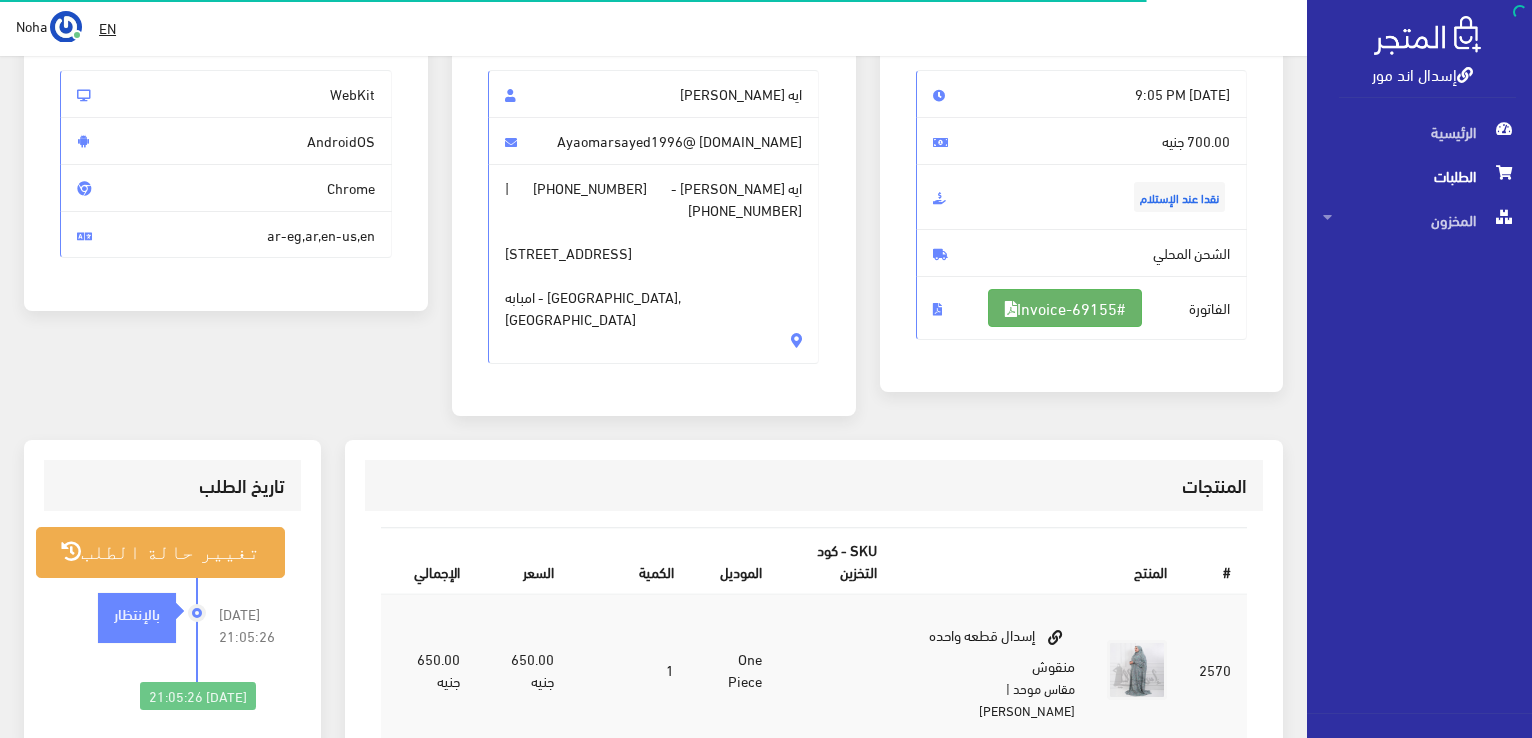 click on "#Invoice-69155" at bounding box center [1065, 308] 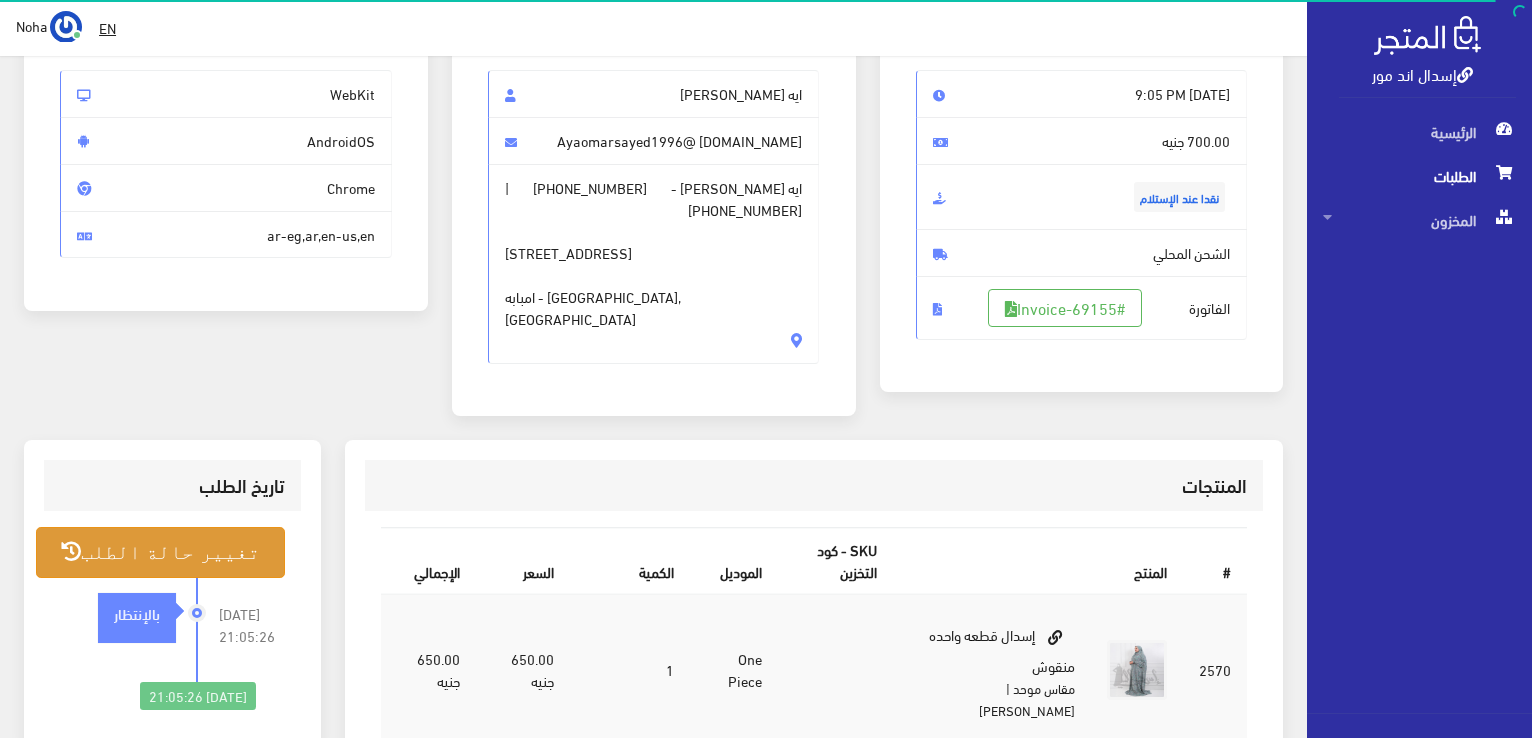 click on "تغيير حالة الطلب" at bounding box center (160, 552) 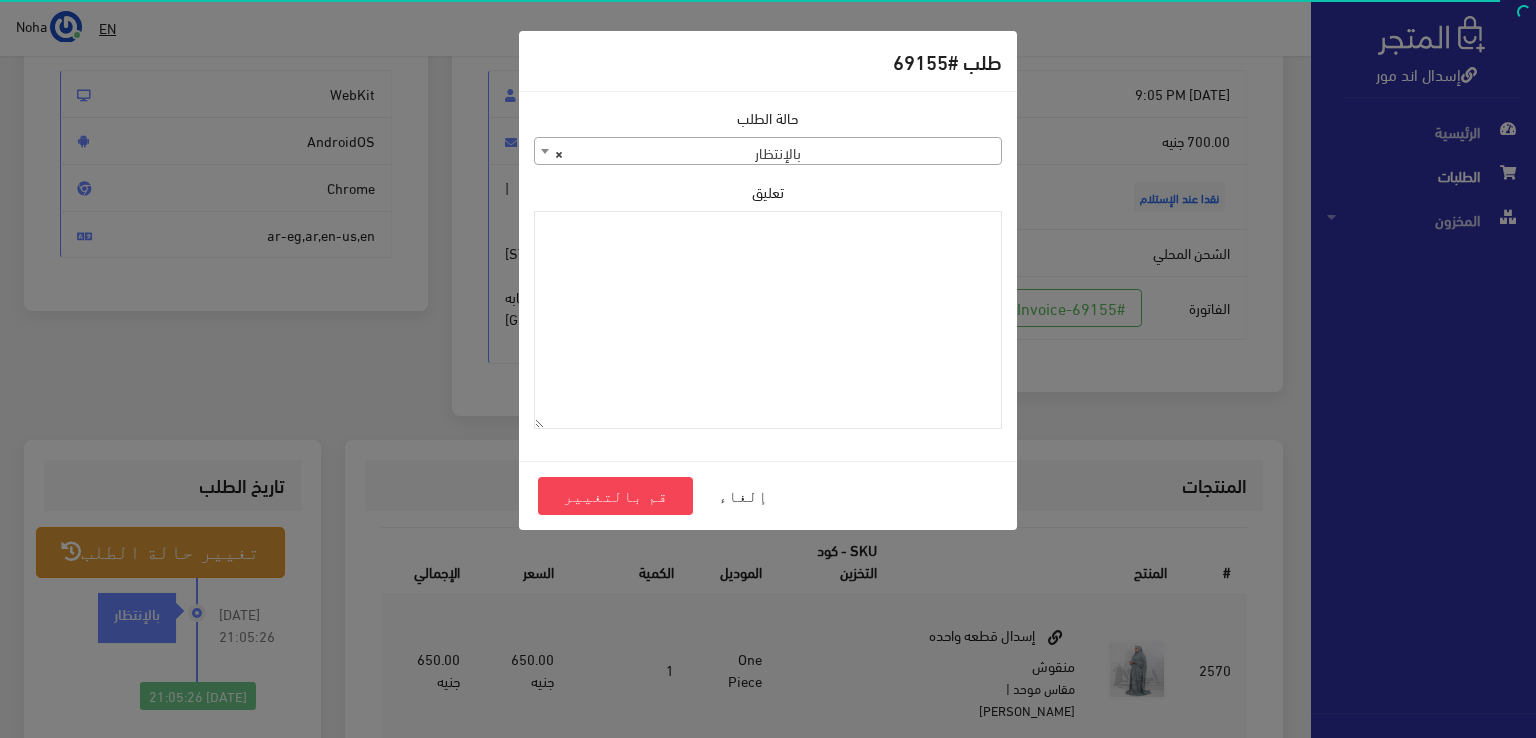 click on "× بالإنتظار" at bounding box center (768, 152) 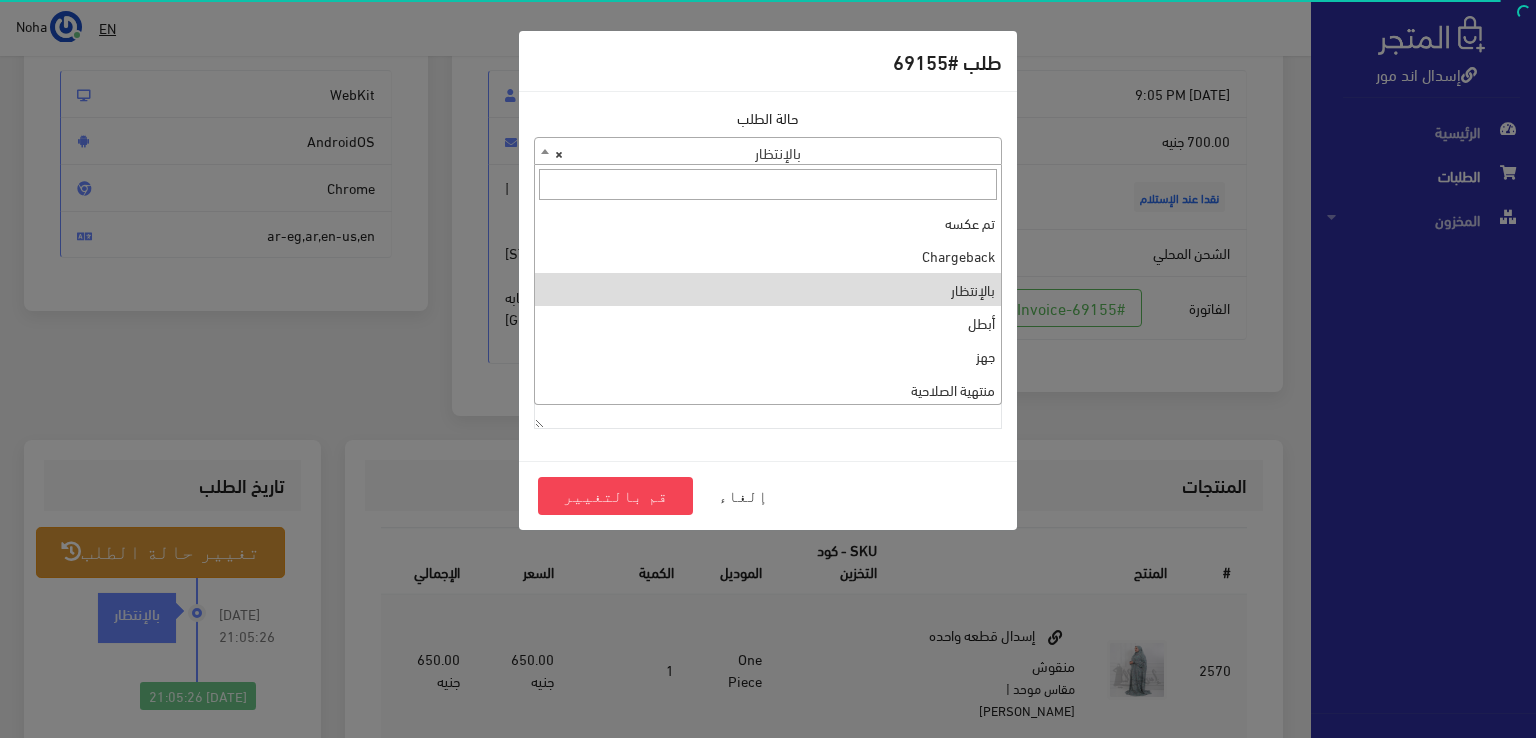 scroll, scrollTop: 0, scrollLeft: 0, axis: both 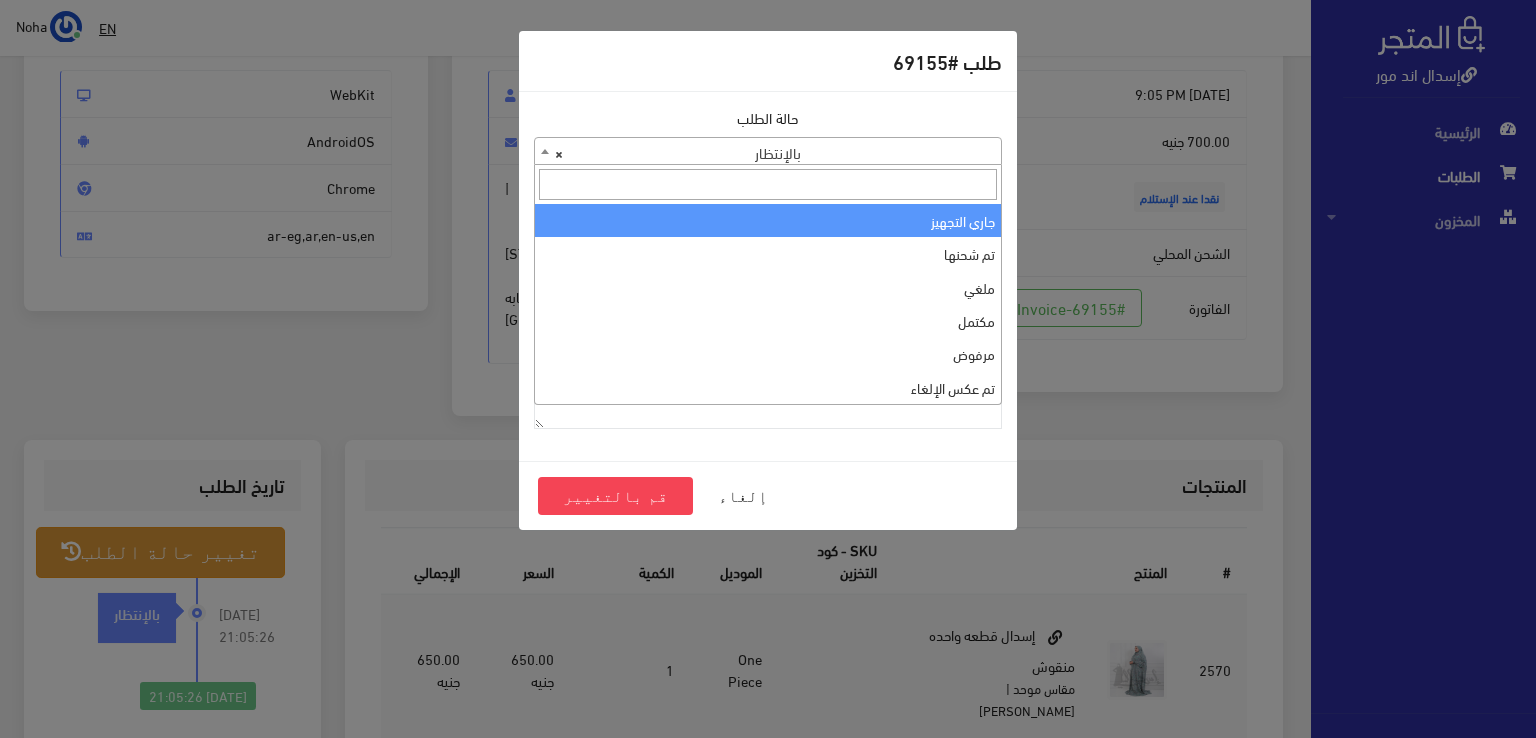 select on "1" 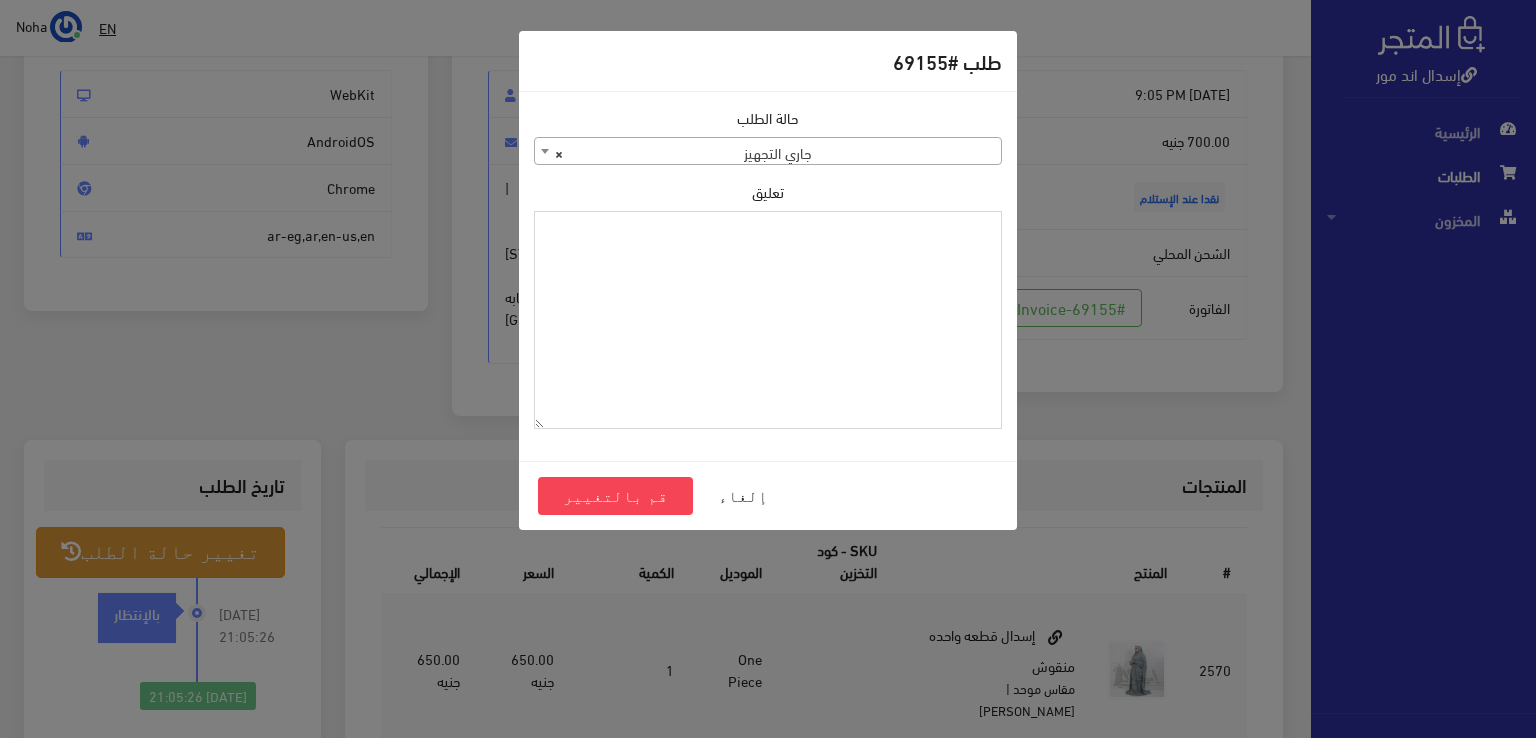 paste on "1101392" 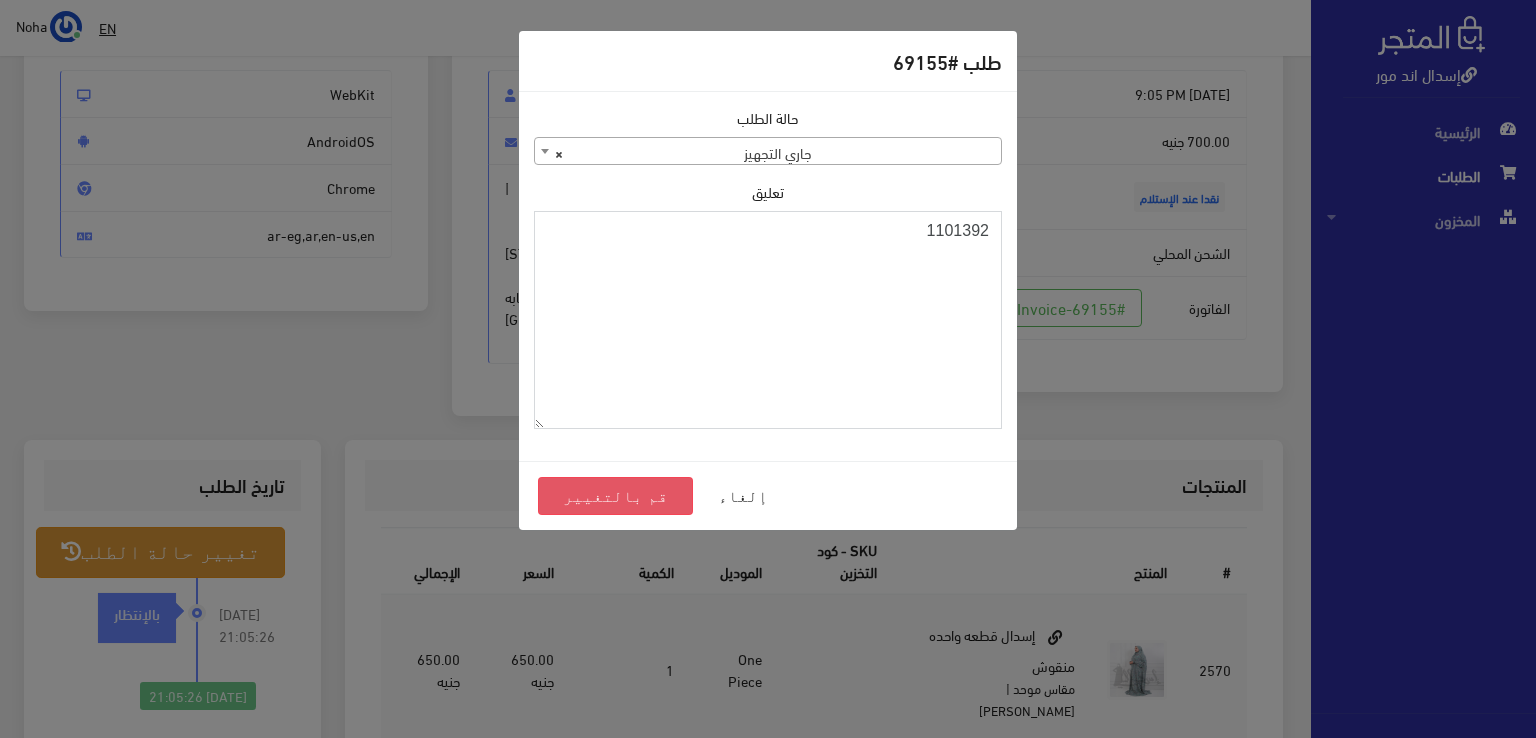 type on "1101392" 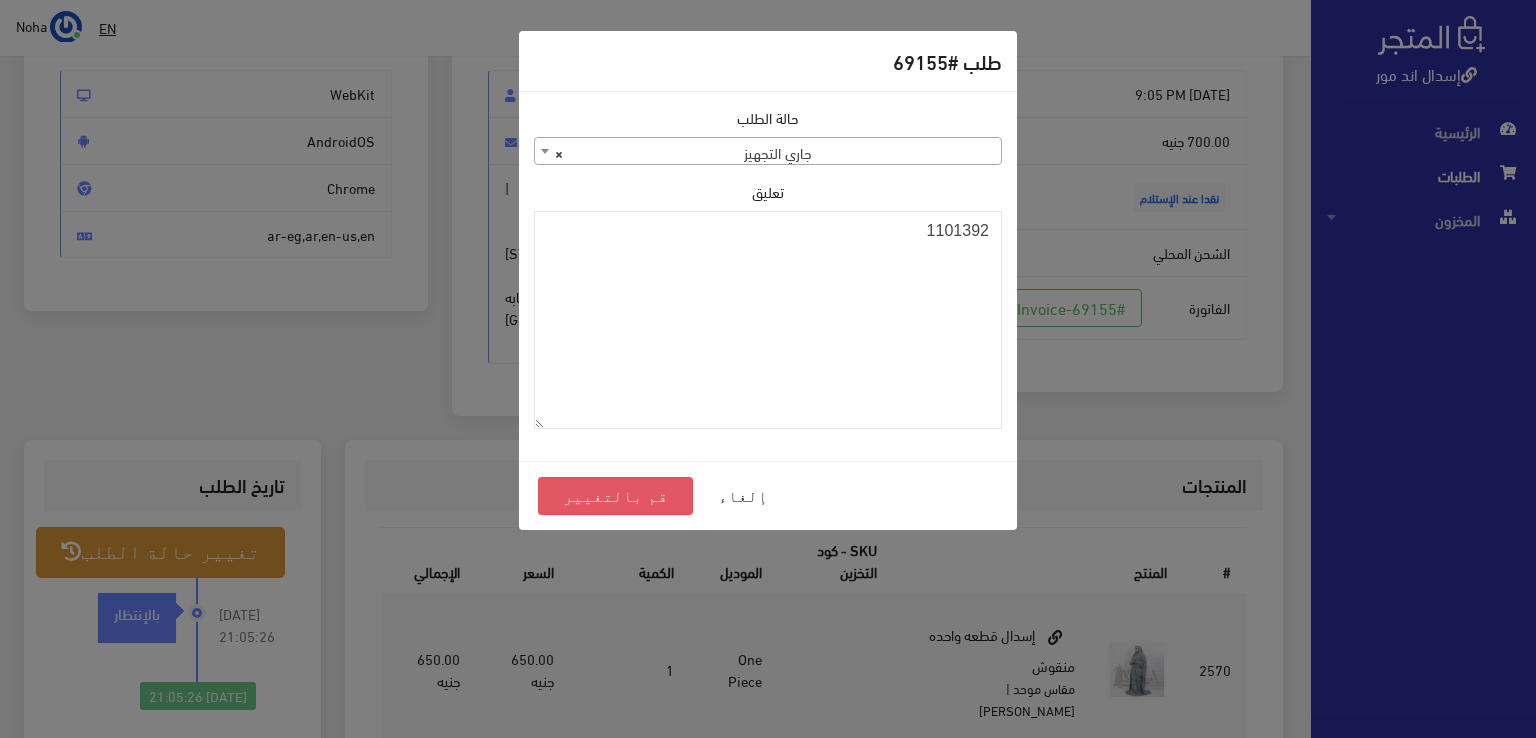 click on "قم بالتغيير" at bounding box center [615, 496] 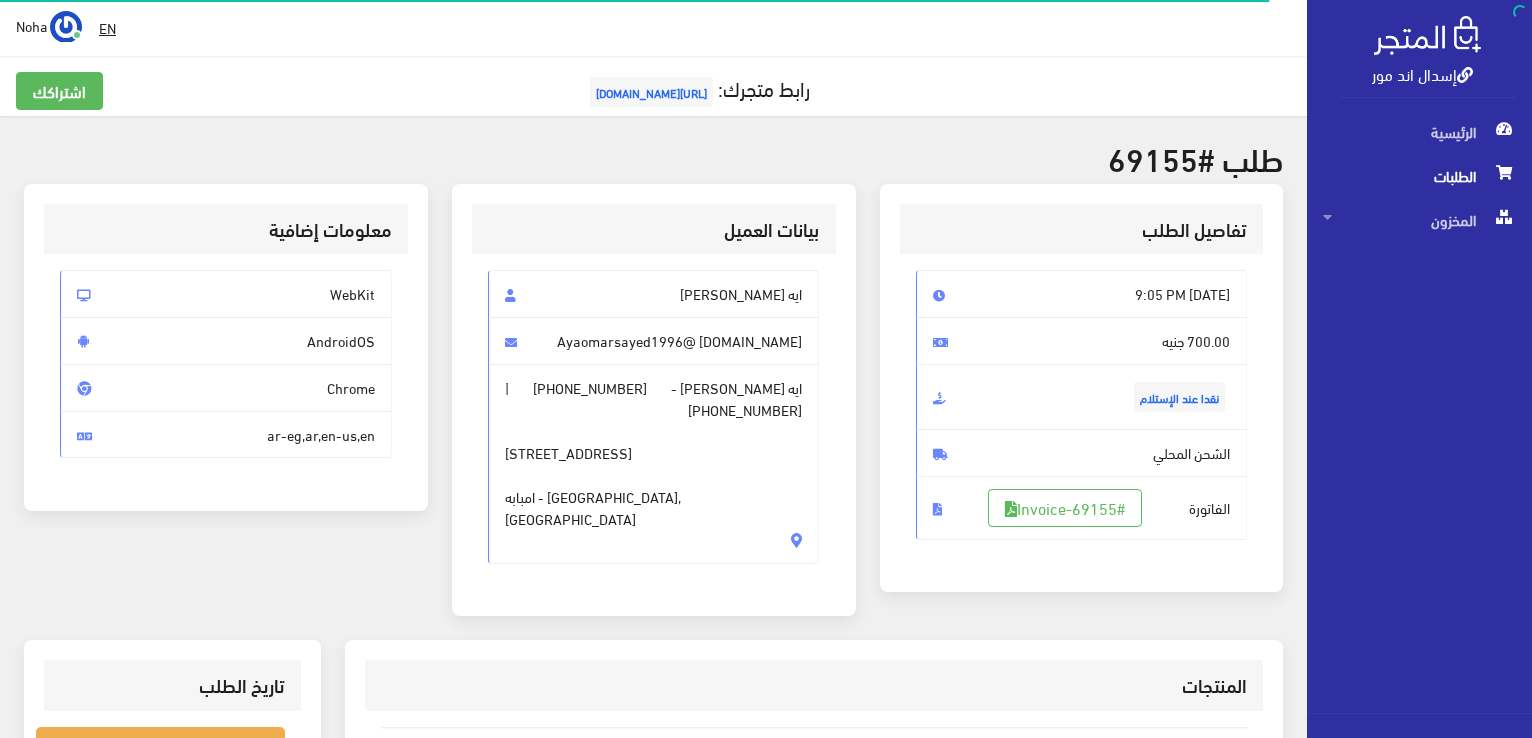 scroll, scrollTop: 400, scrollLeft: 0, axis: vertical 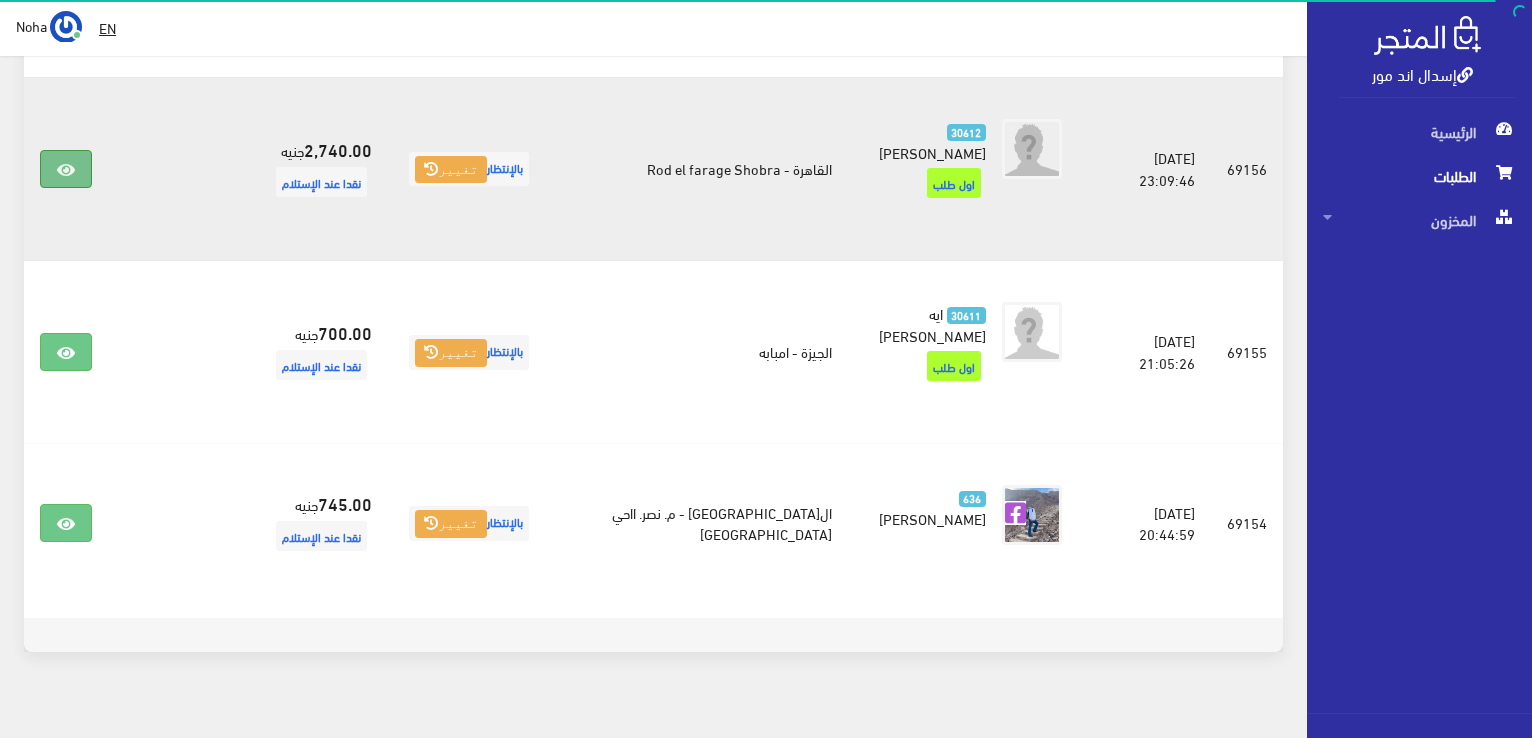click at bounding box center [66, 170] 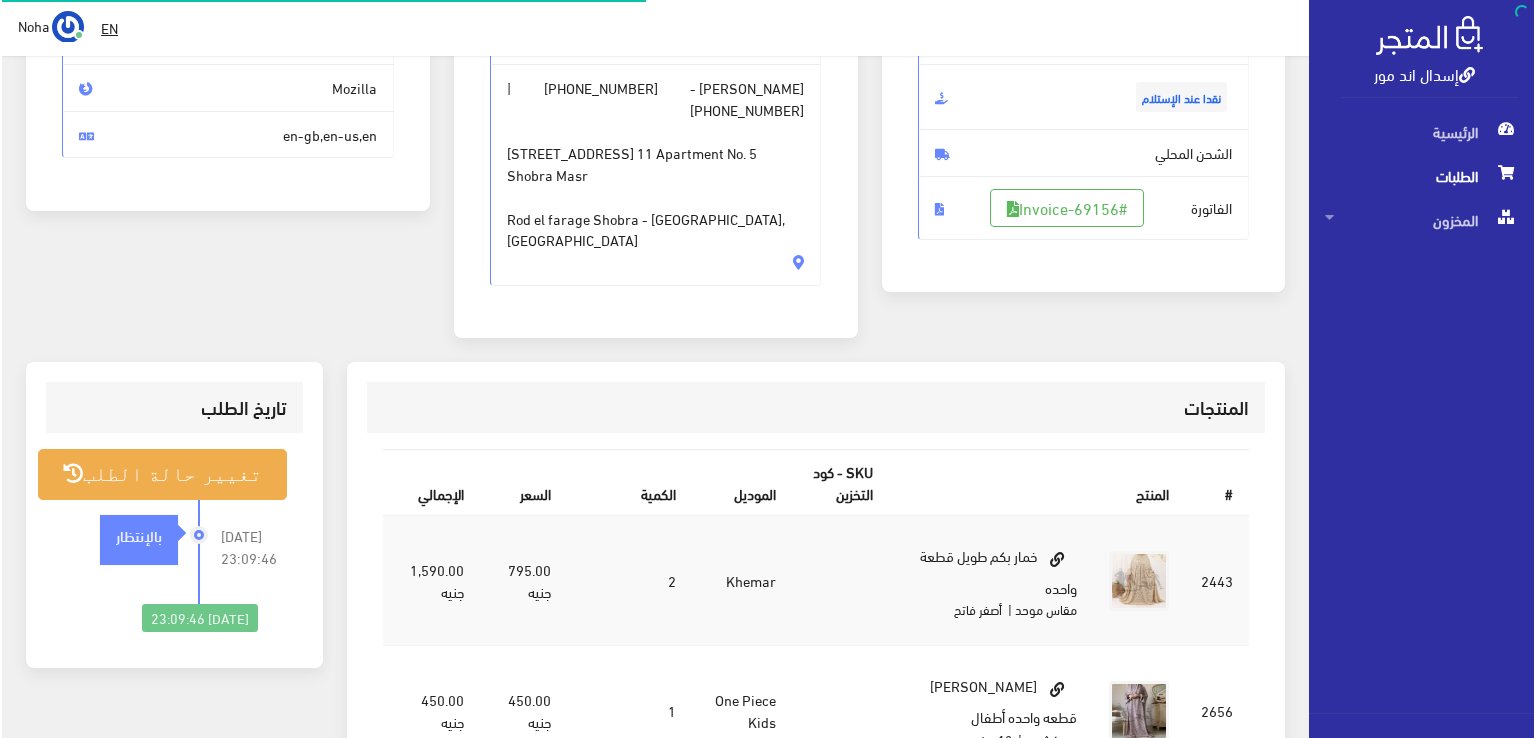 scroll, scrollTop: 300, scrollLeft: 0, axis: vertical 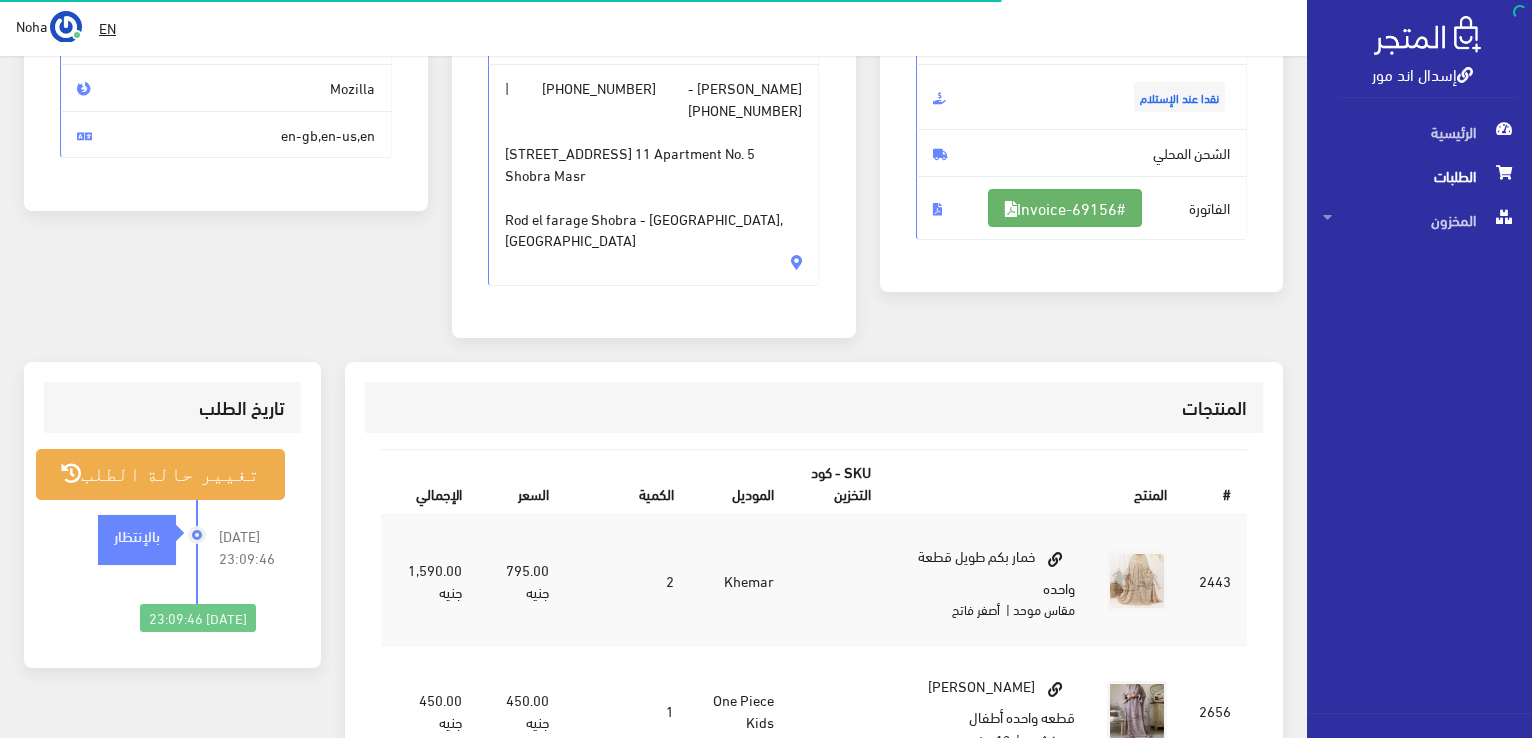 click on "#Invoice-69156" at bounding box center [1065, 208] 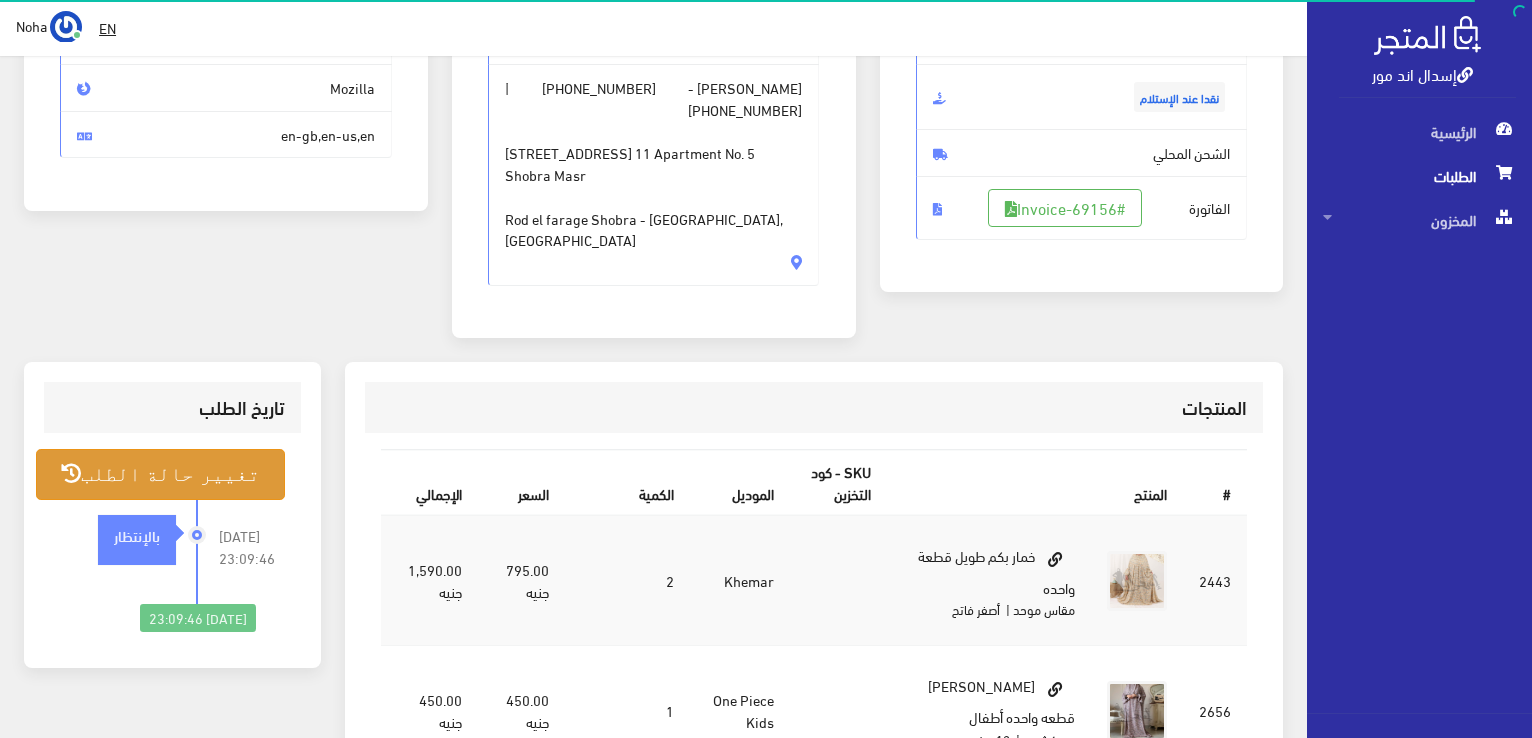 click on "تغيير حالة الطلب" at bounding box center (160, 474) 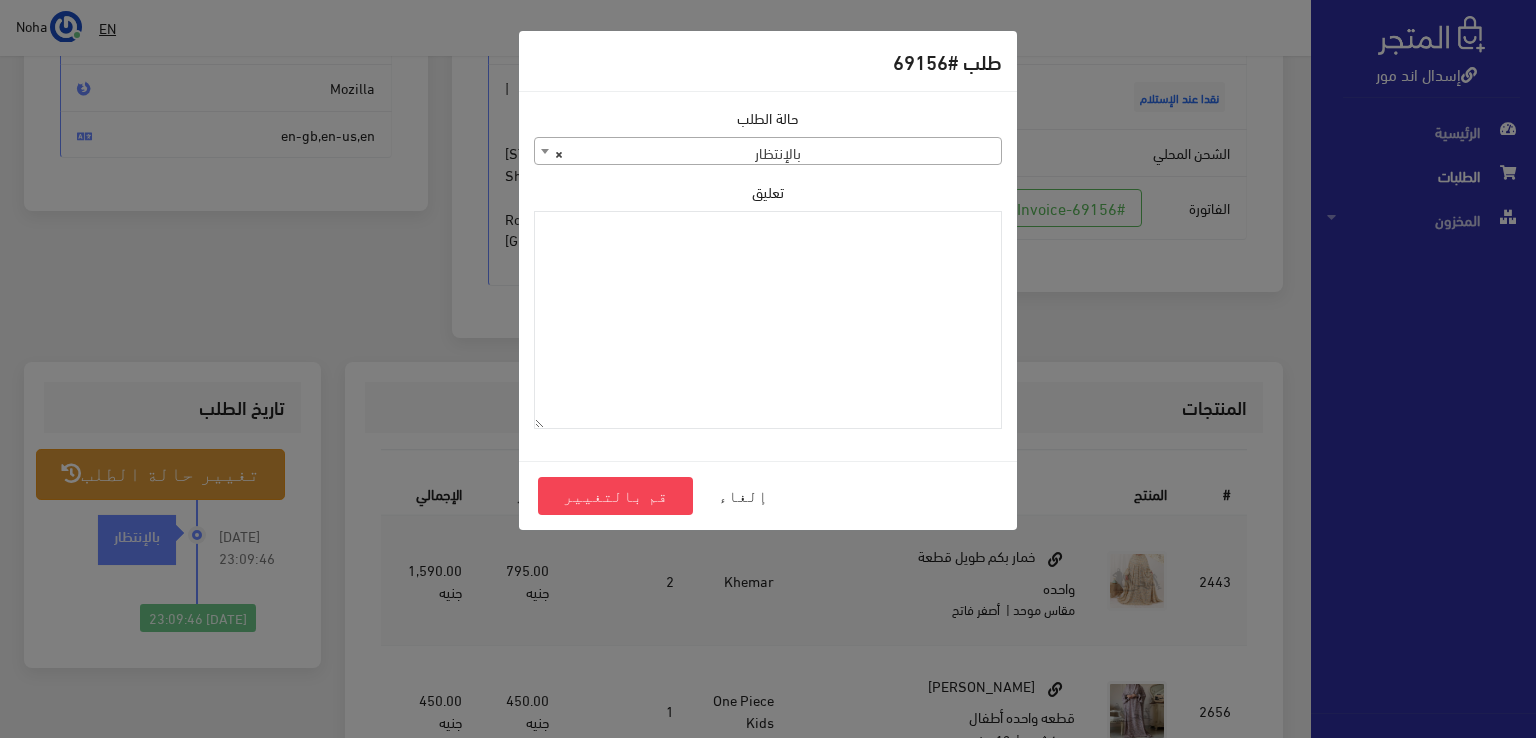 click on "× بالإنتظار" at bounding box center (768, 152) 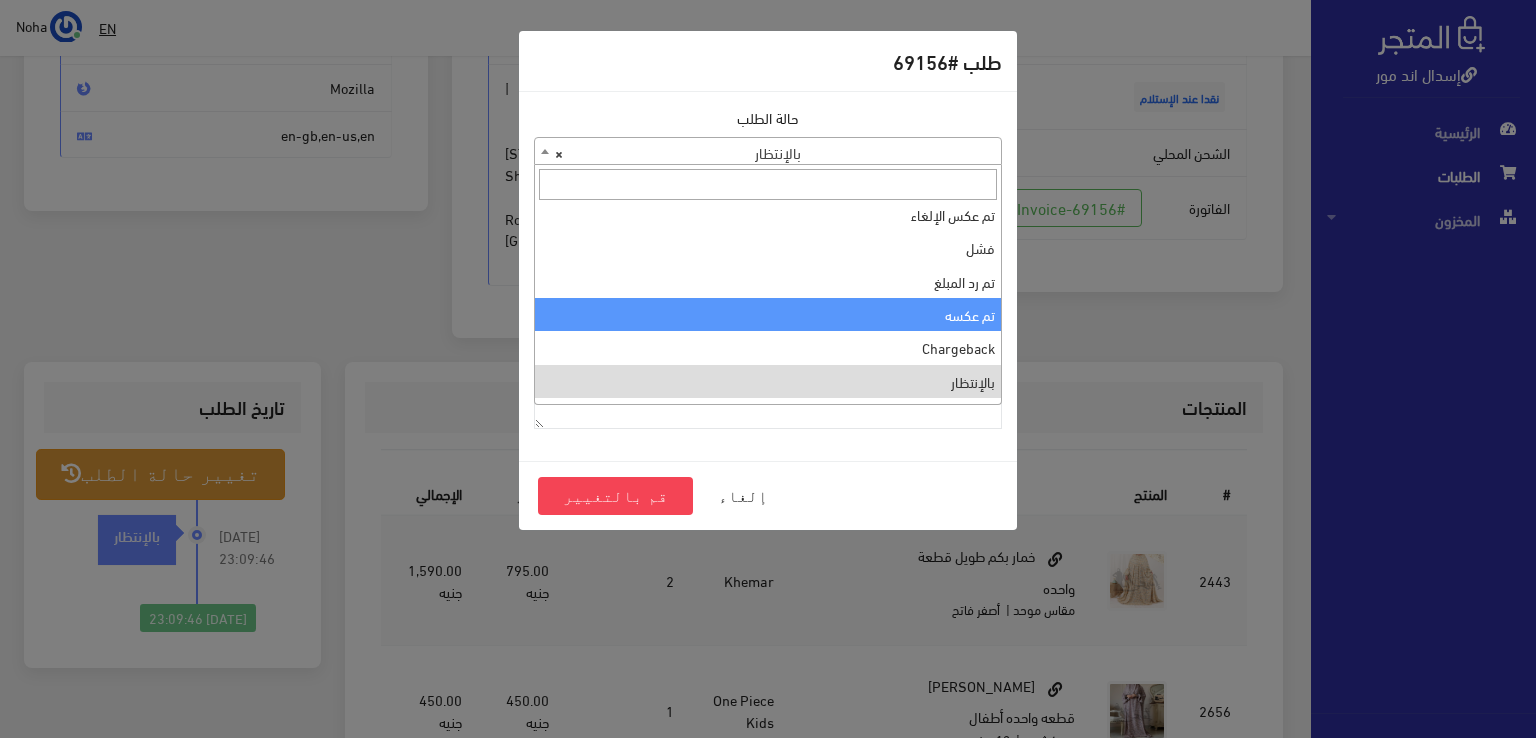scroll, scrollTop: 0, scrollLeft: 0, axis: both 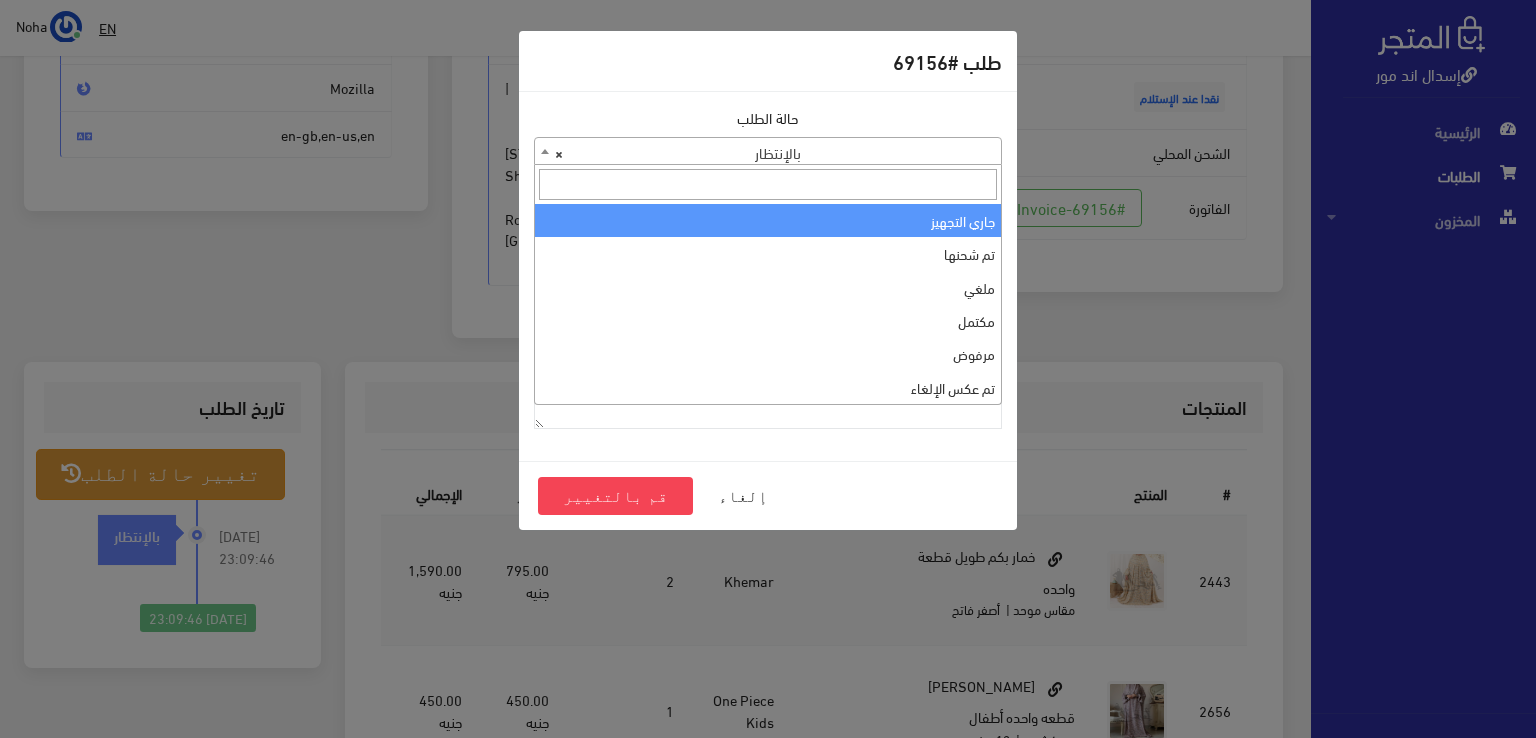 select on "1" 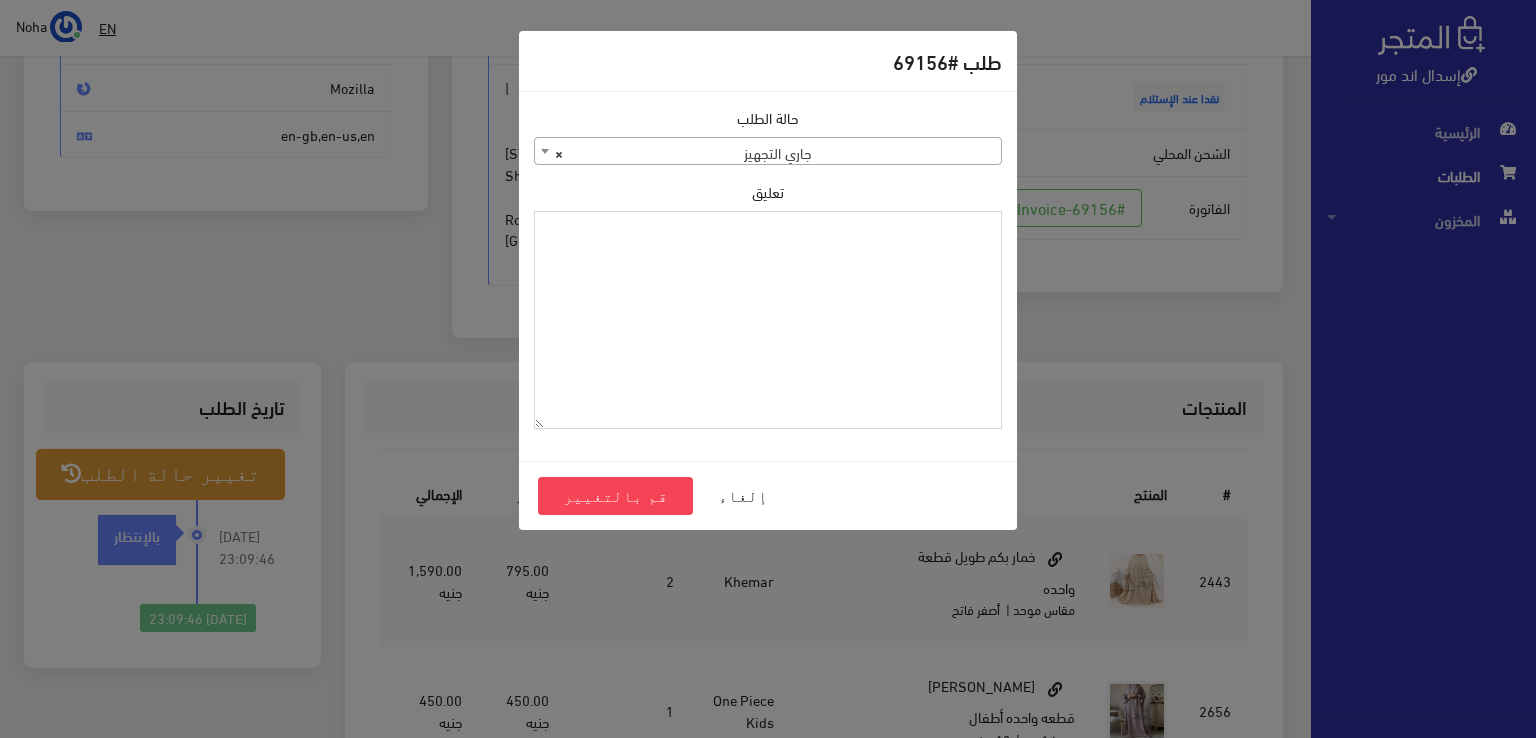 paste on "1101392" 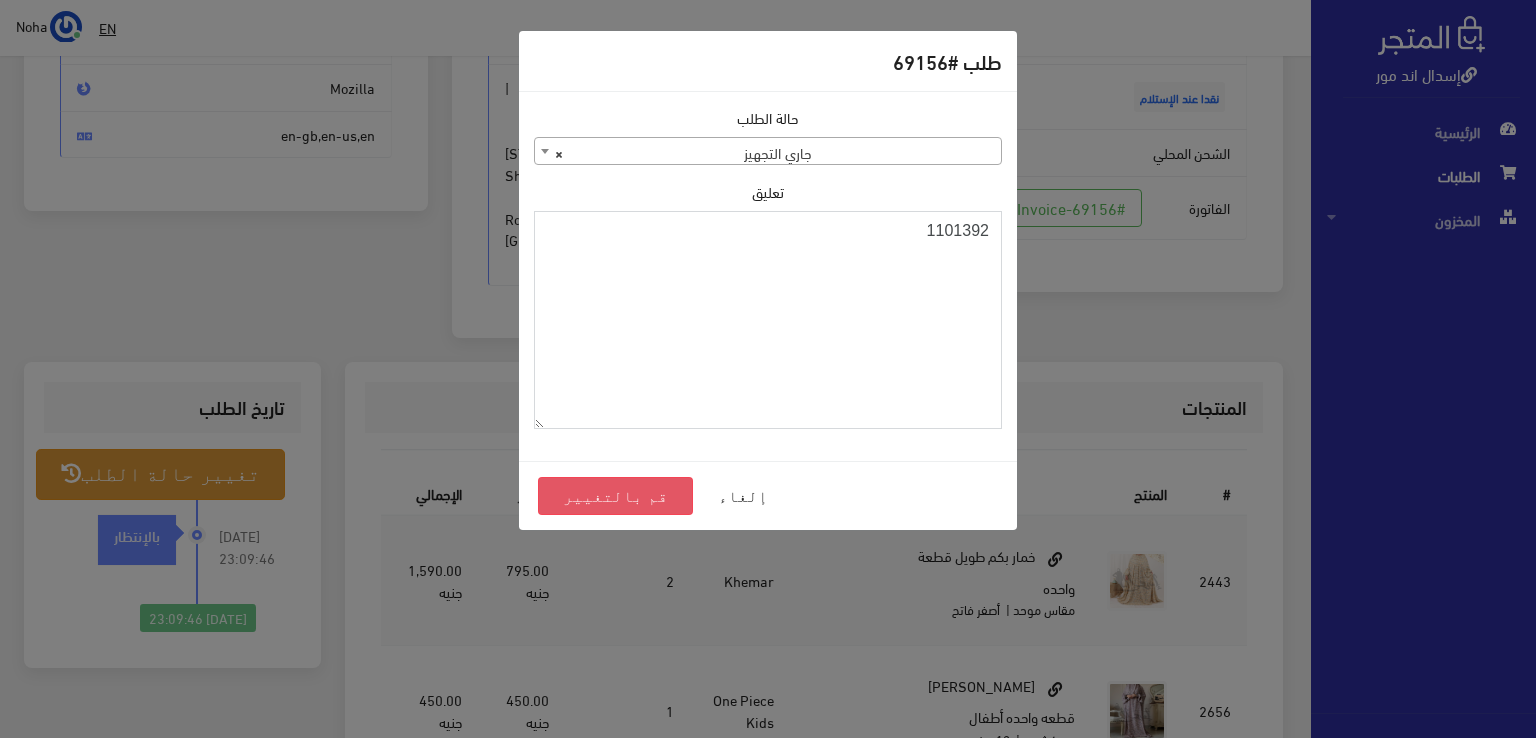 type on "1101392" 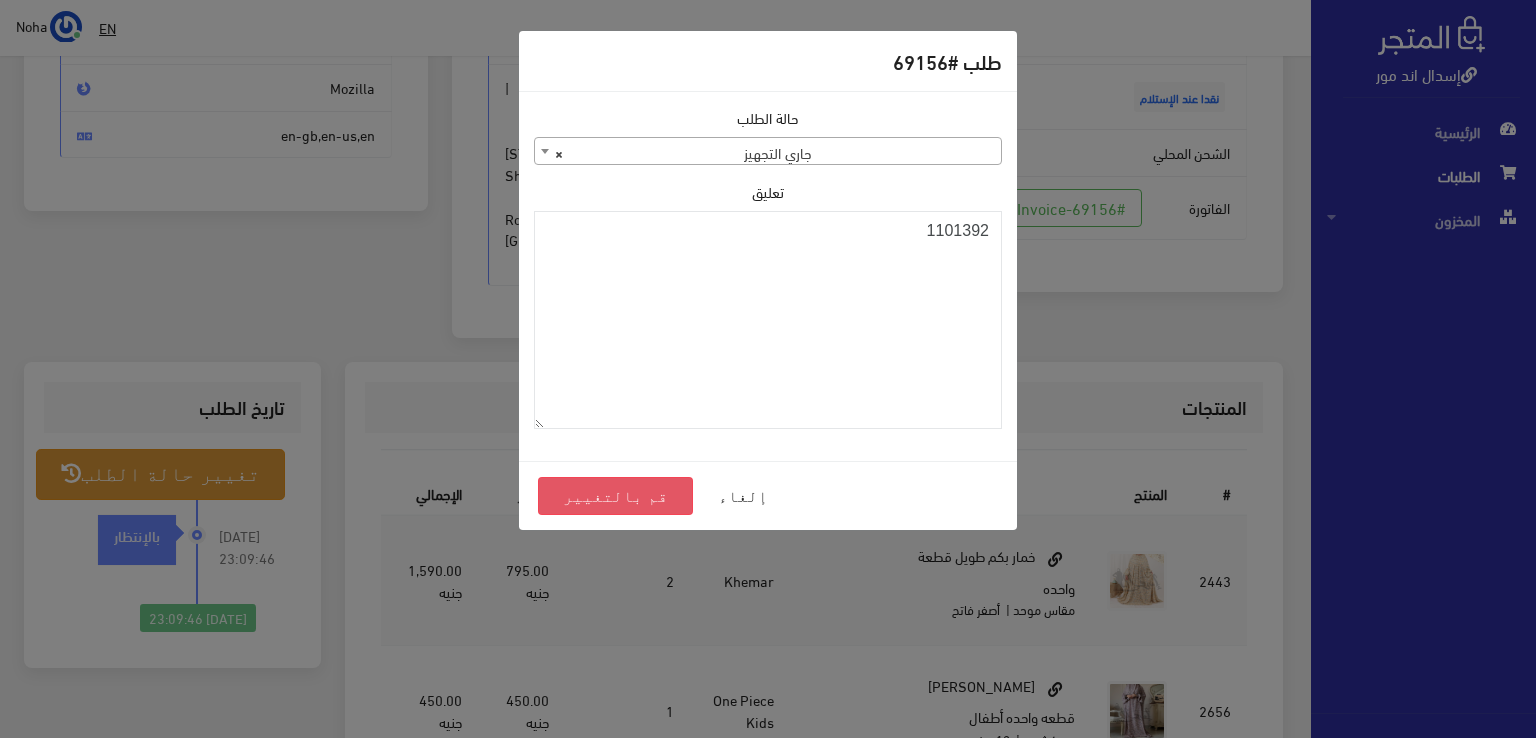 click on "قم بالتغيير" at bounding box center (615, 496) 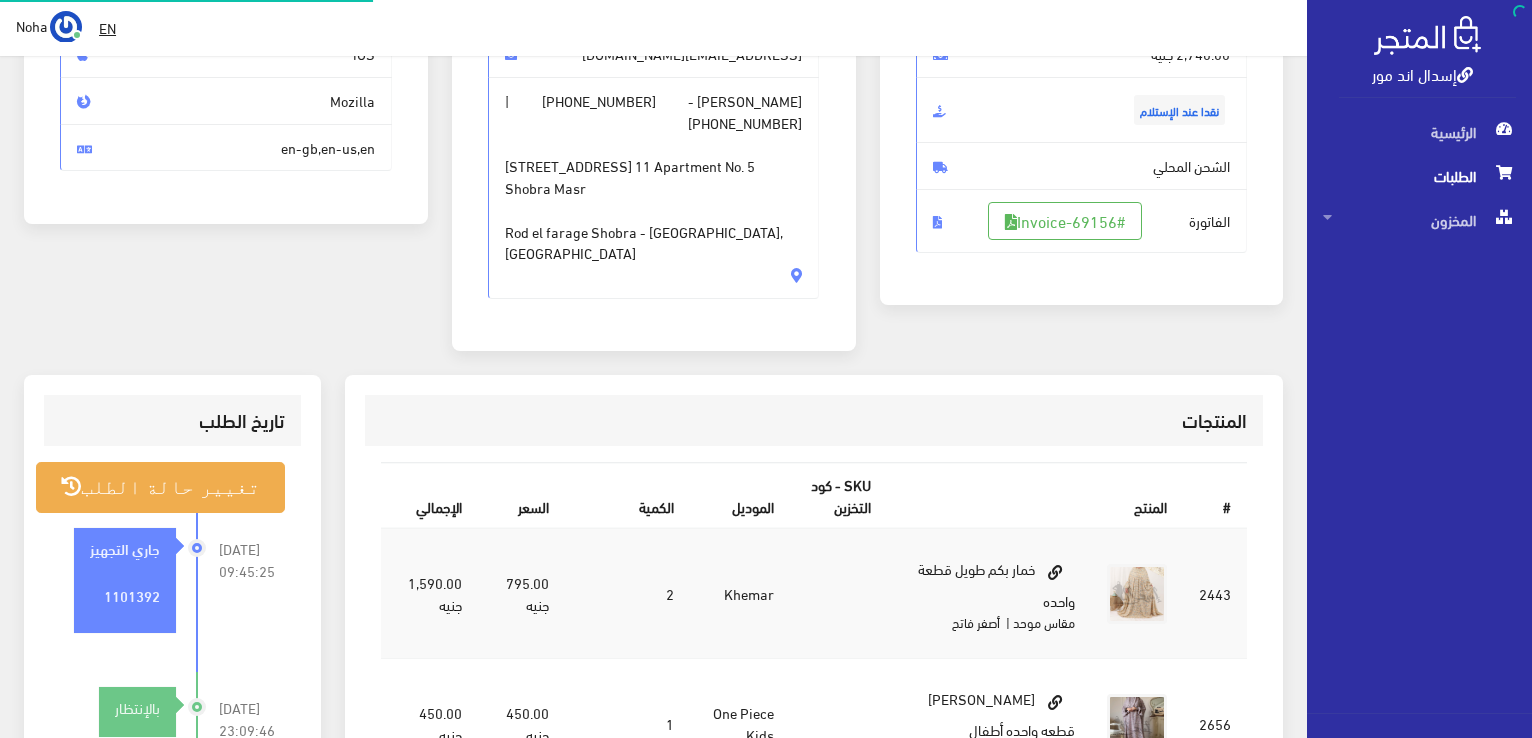 scroll, scrollTop: 287, scrollLeft: 0, axis: vertical 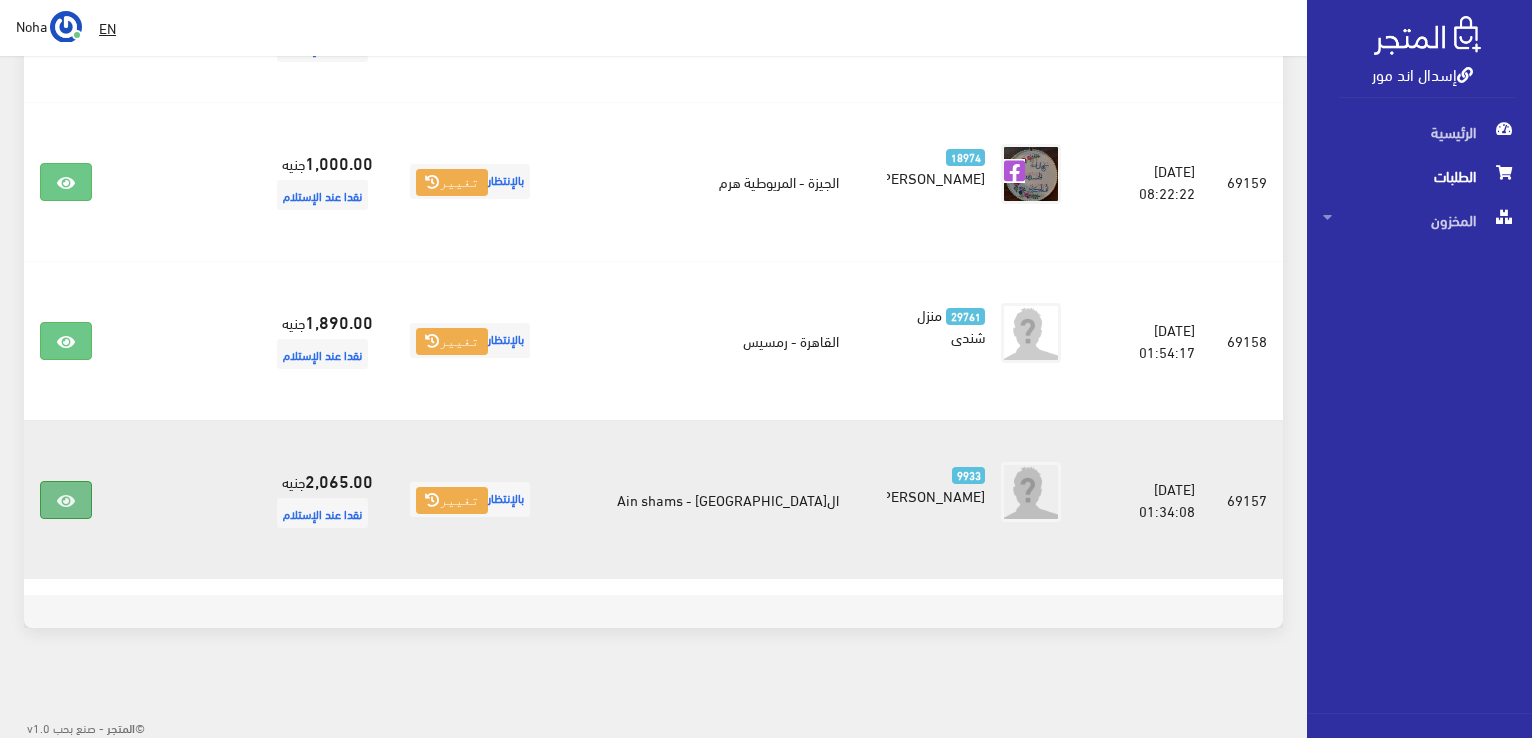 click at bounding box center [66, 501] 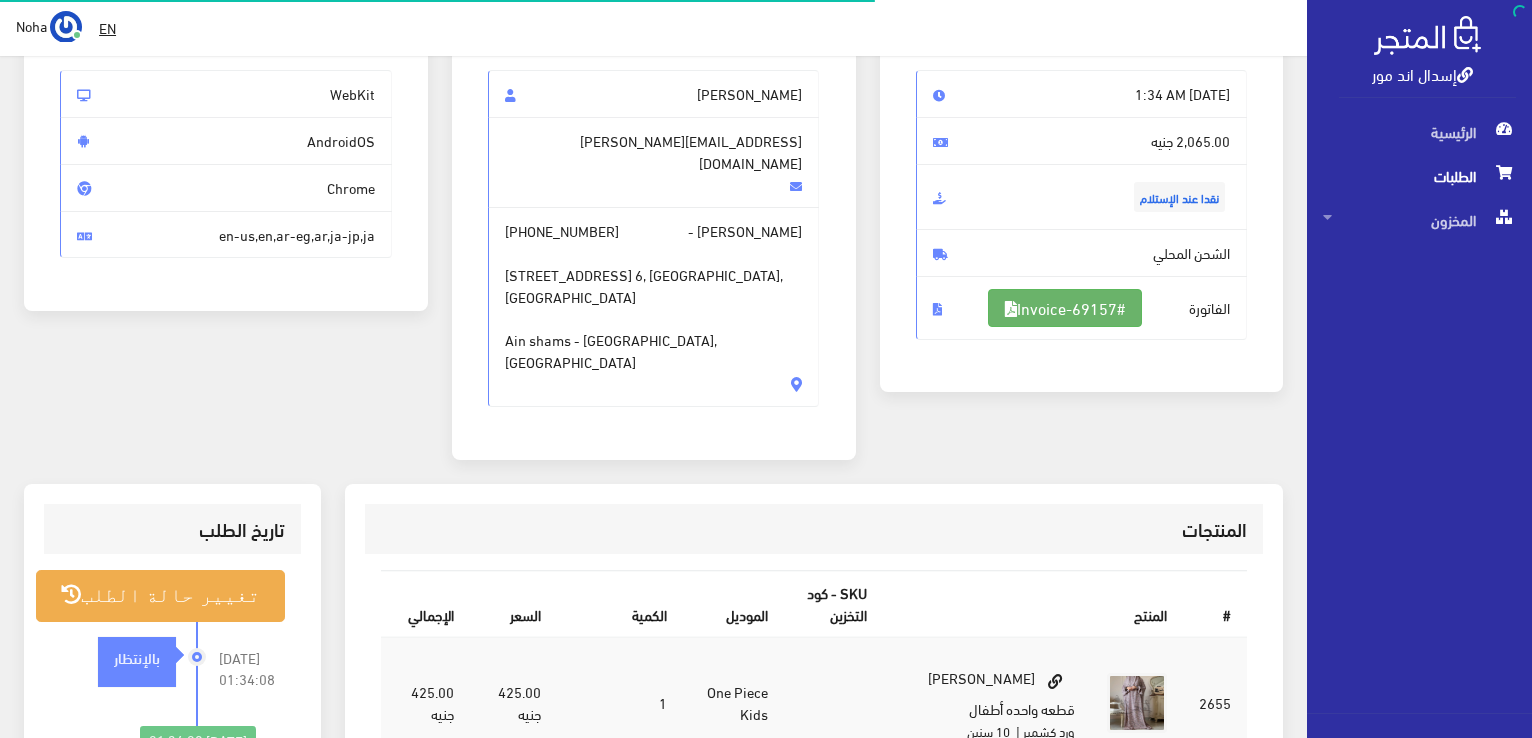 click on "#Invoice-69157" at bounding box center [1065, 308] 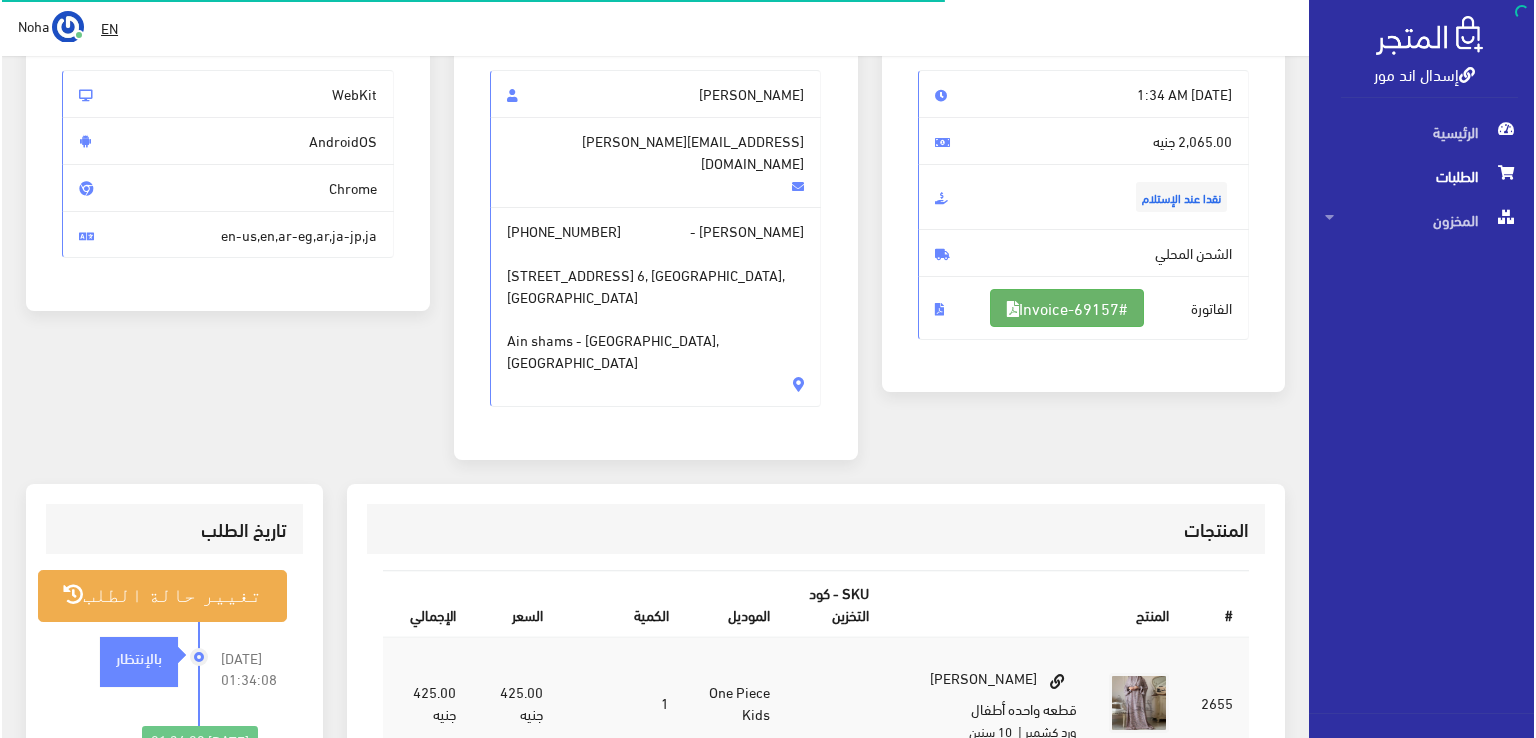 scroll, scrollTop: 200, scrollLeft: 0, axis: vertical 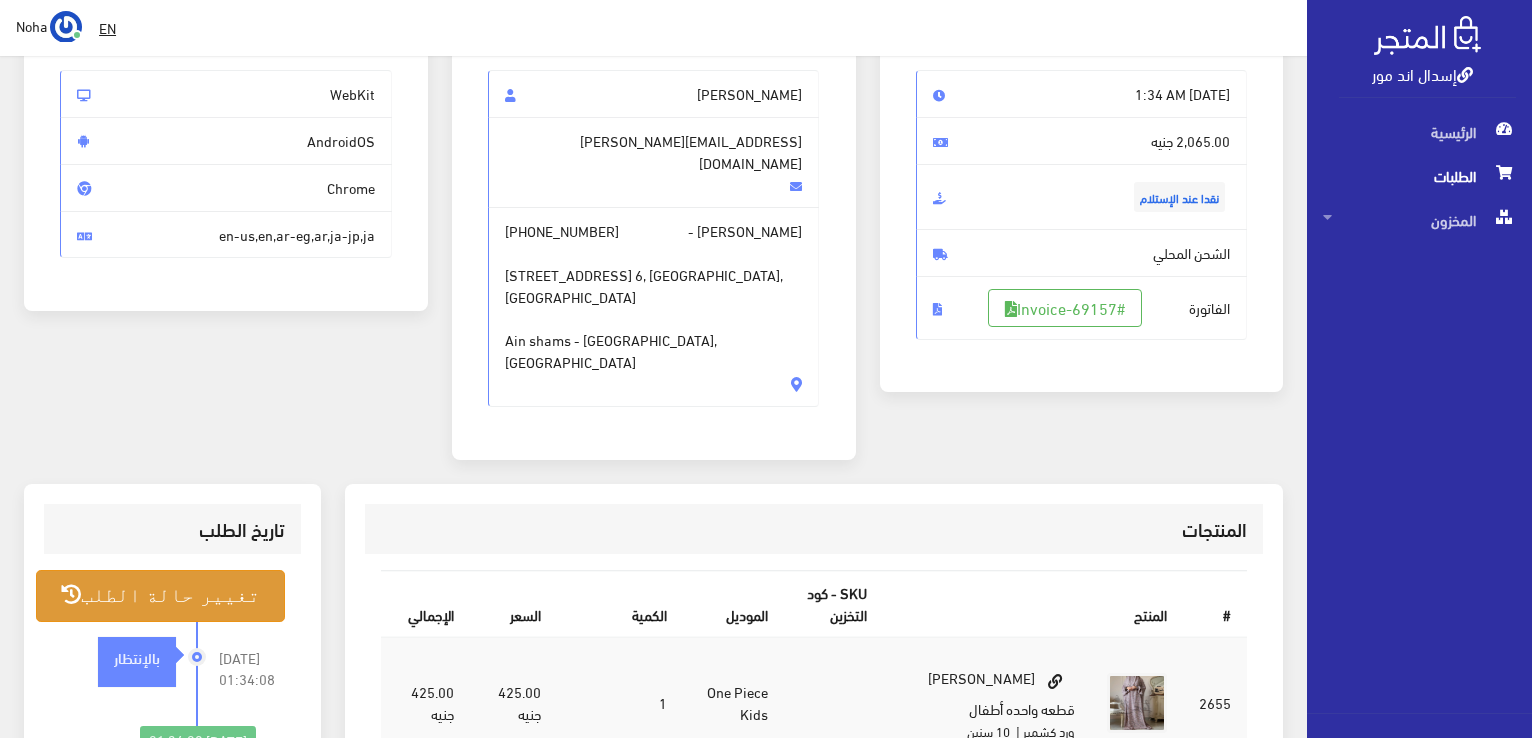 click on "تغيير حالة الطلب" at bounding box center [160, 595] 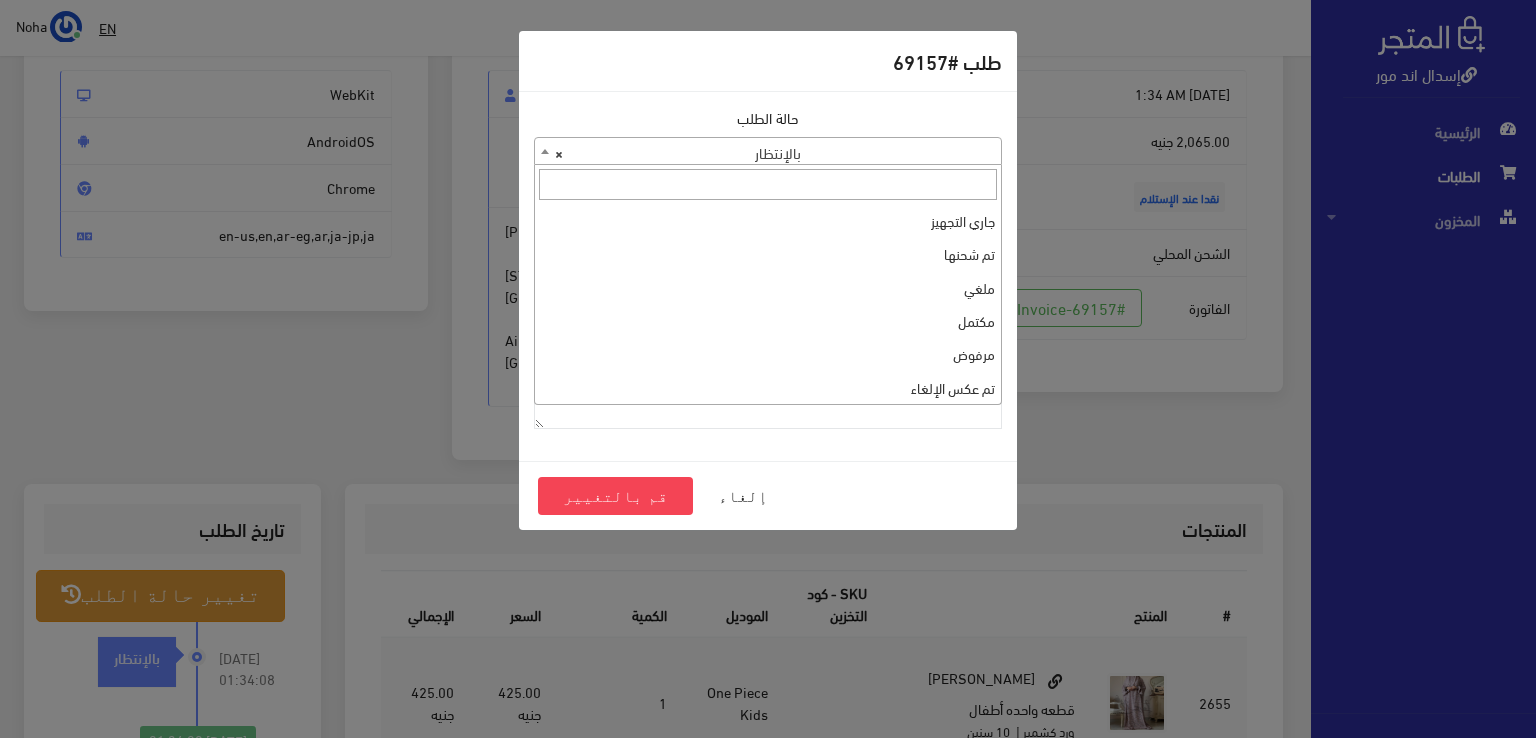 click on "× بالإنتظار" at bounding box center (768, 152) 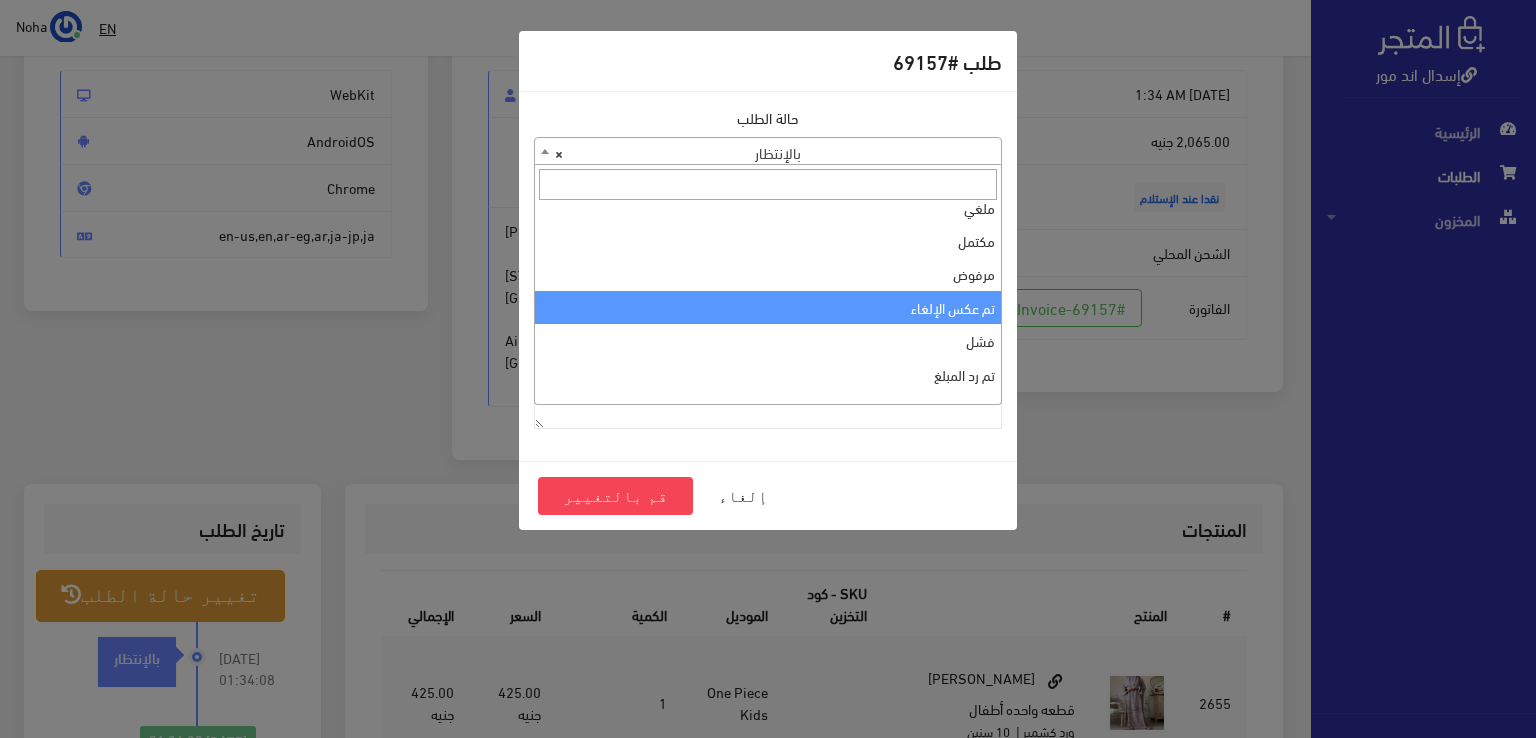 scroll, scrollTop: 0, scrollLeft: 0, axis: both 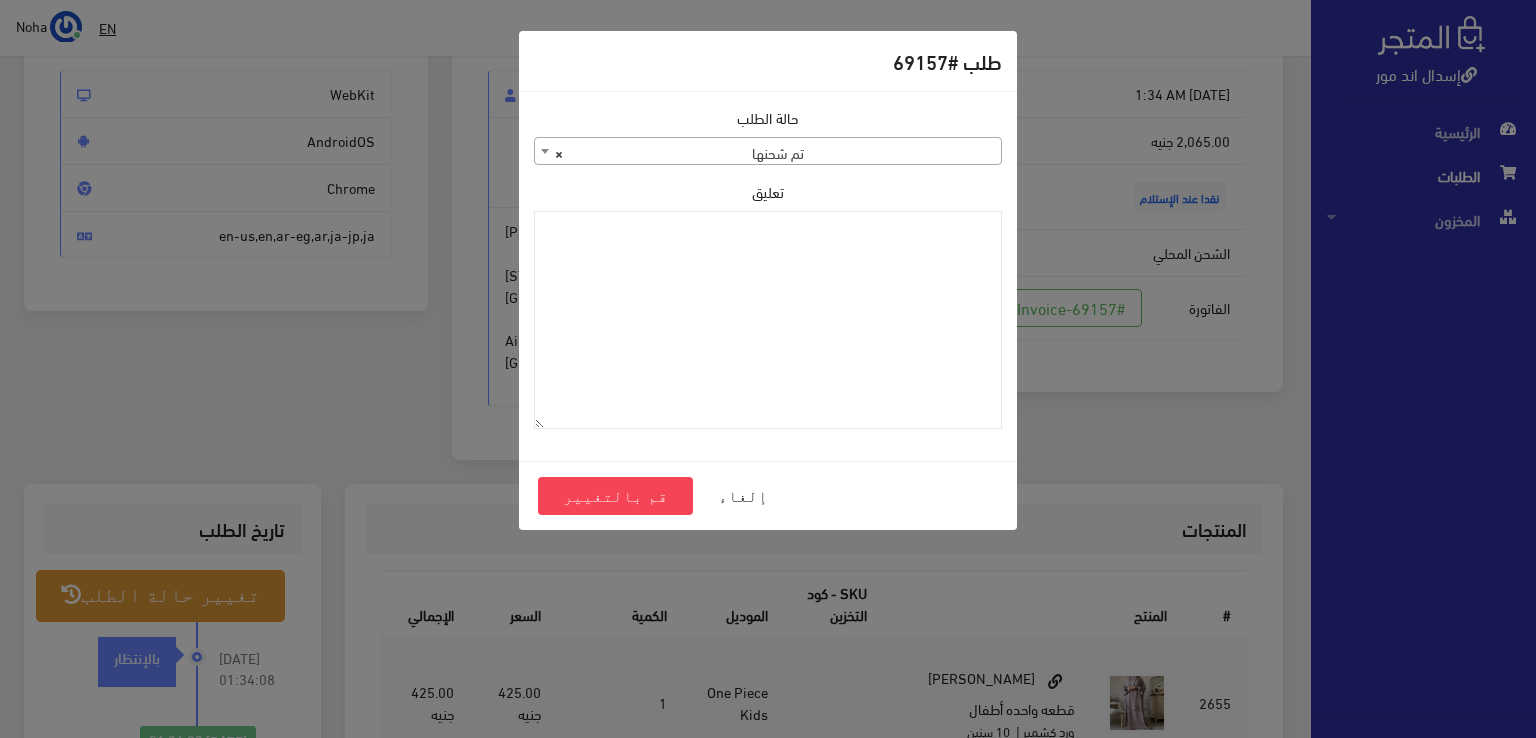 click on "× تم شحنها" at bounding box center (768, 152) 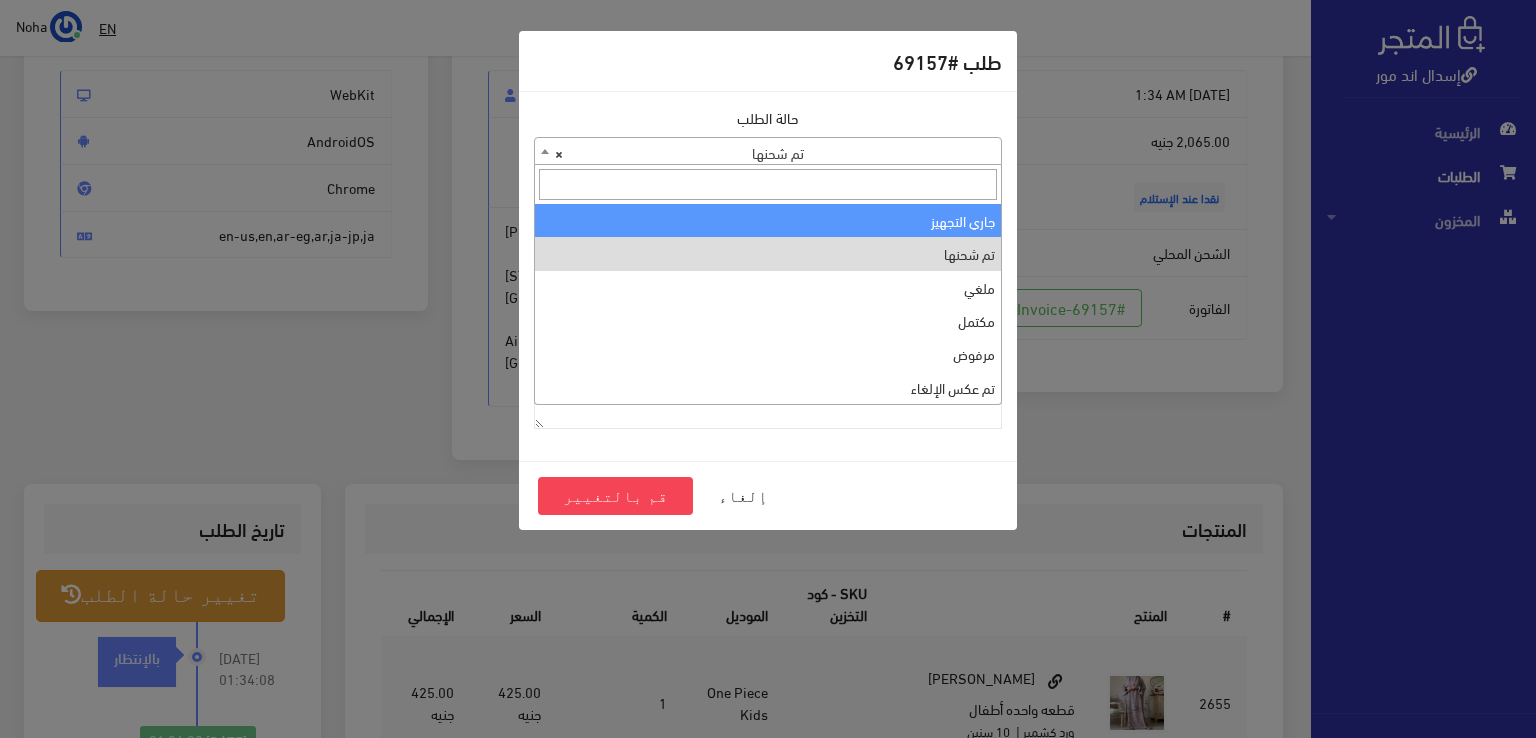 select on "1" 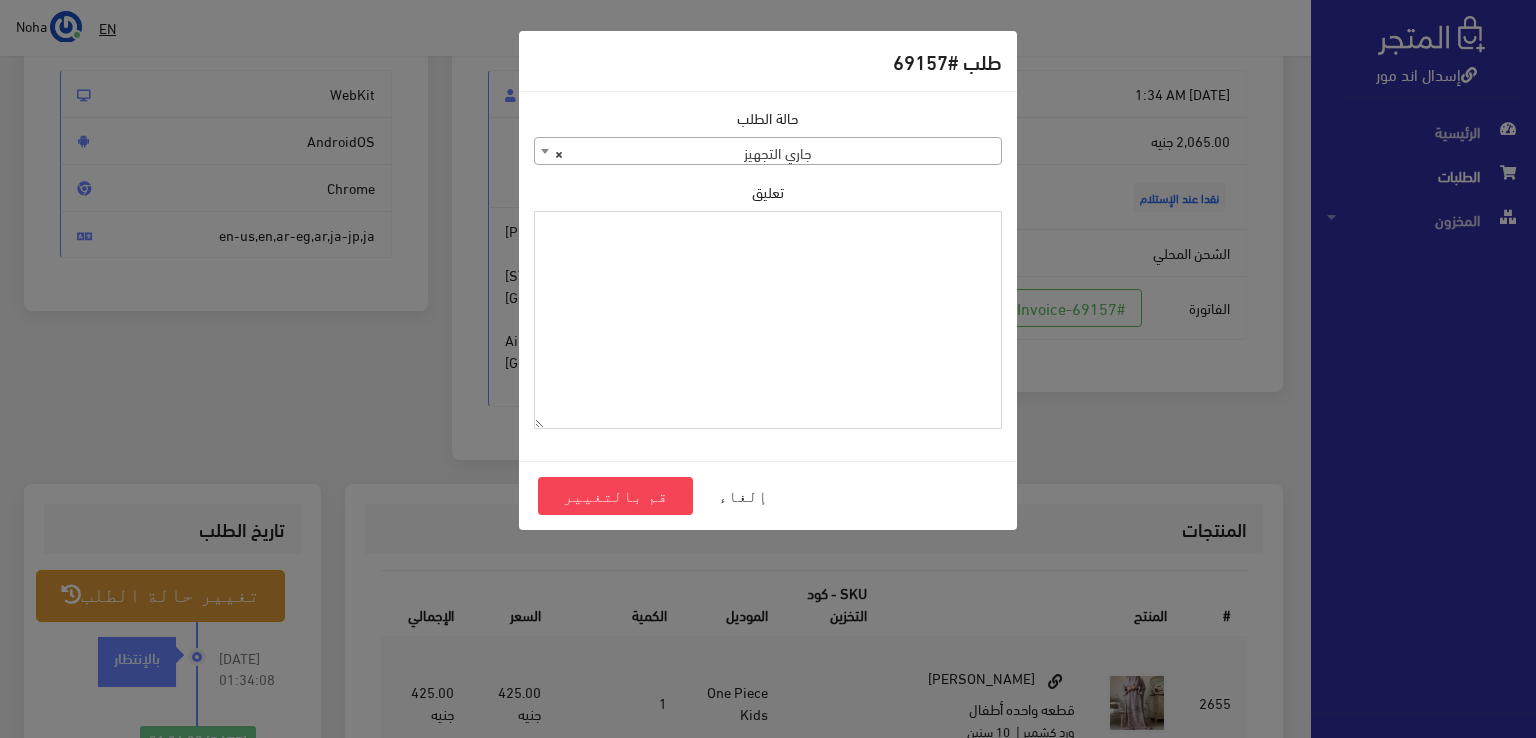 paste on "1101392" 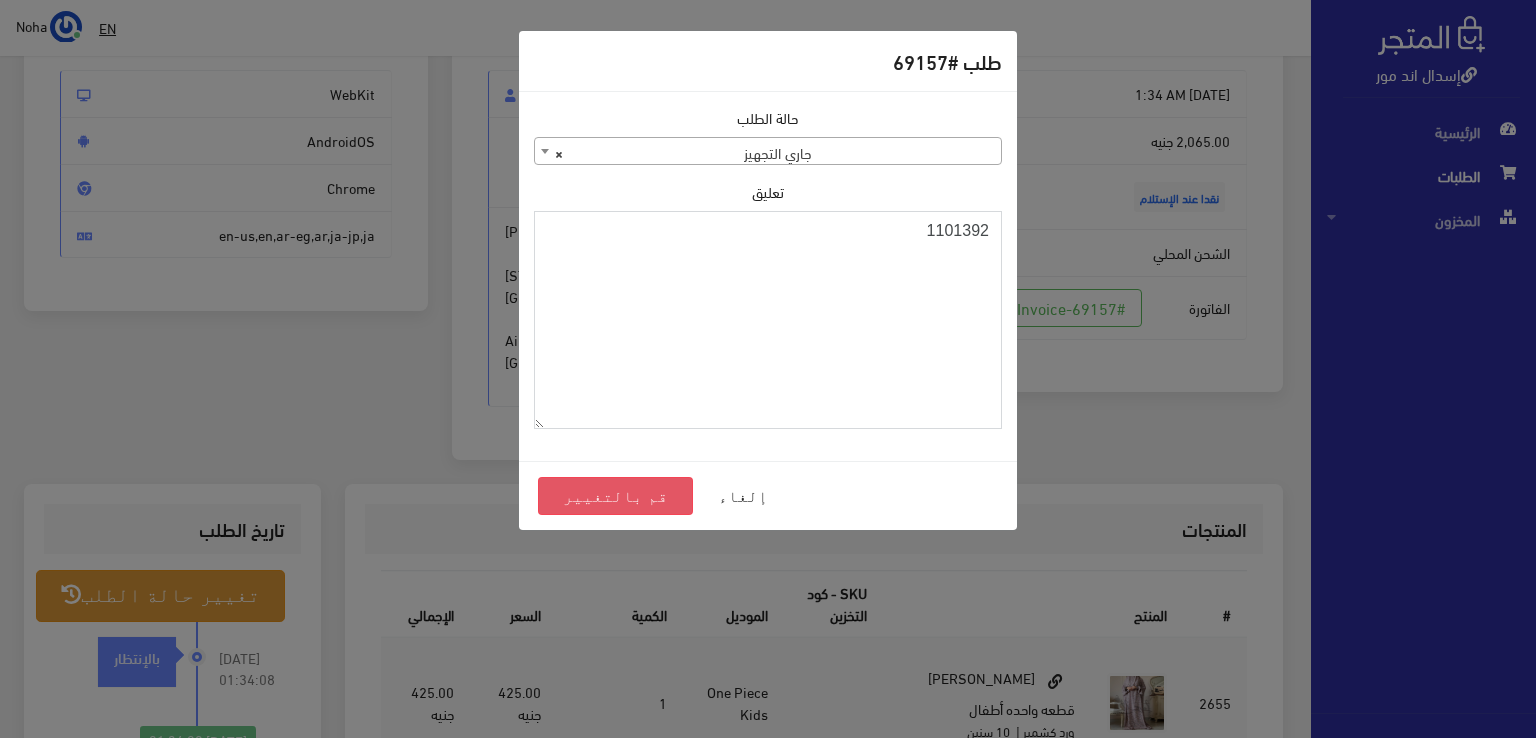 type on "1101392" 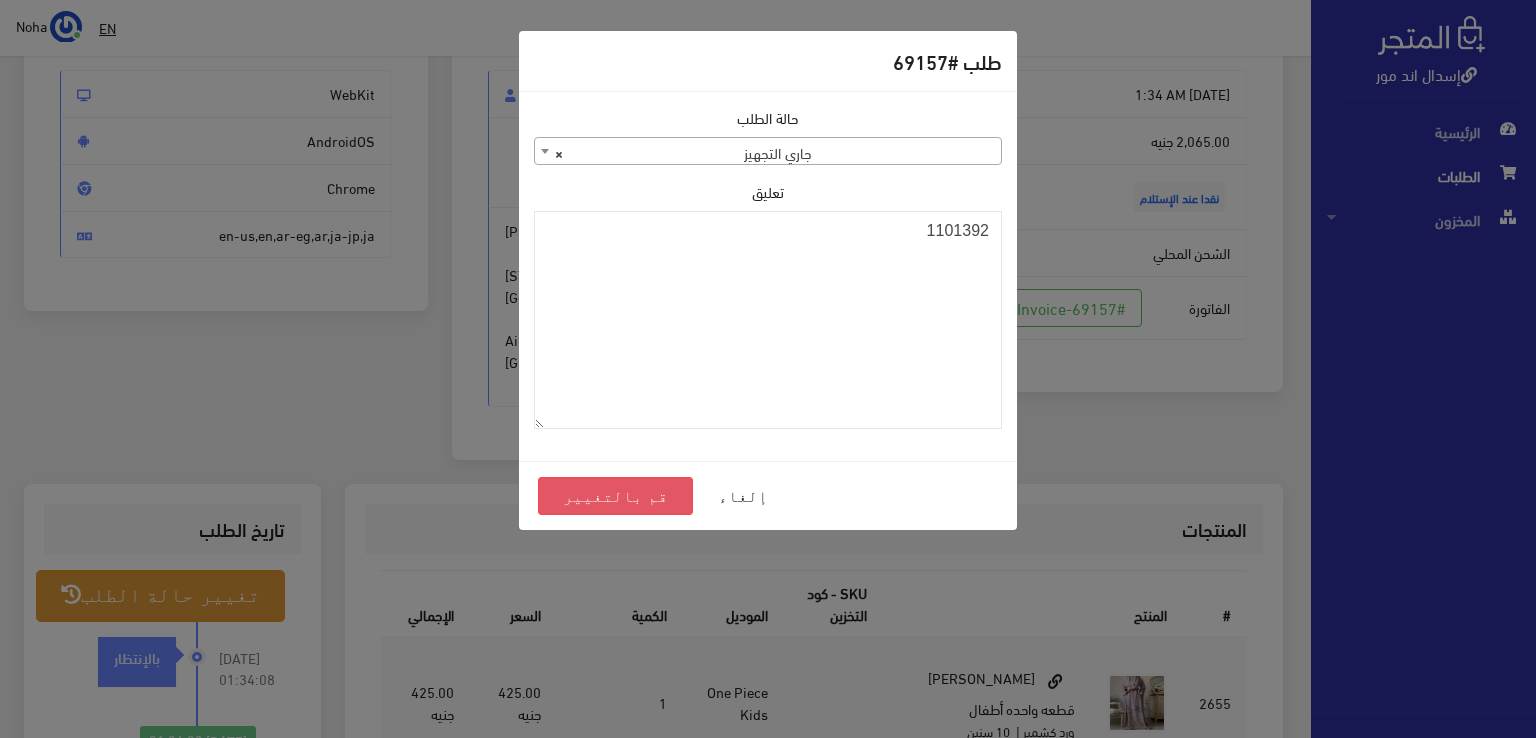 click on "قم بالتغيير" at bounding box center (615, 496) 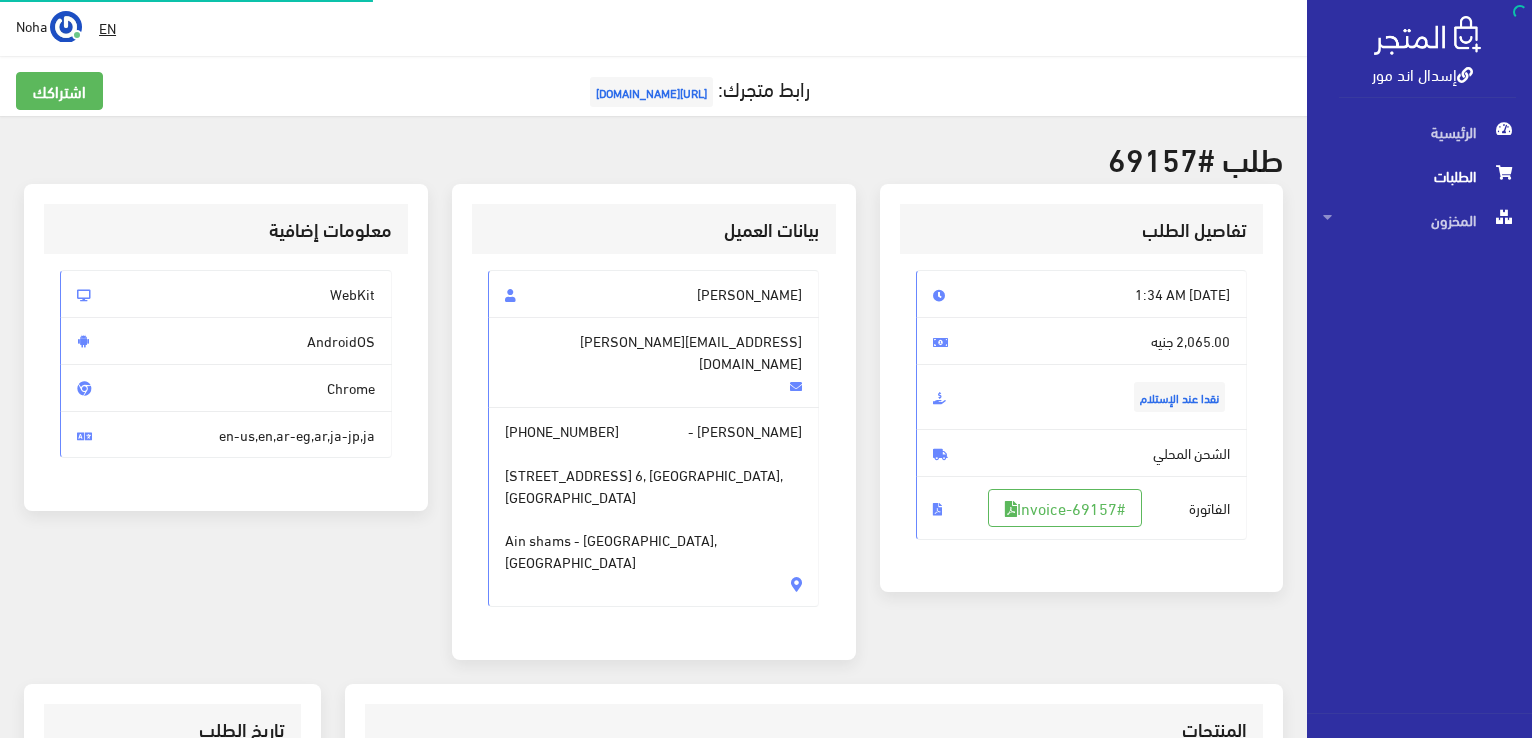 scroll, scrollTop: 0, scrollLeft: 0, axis: both 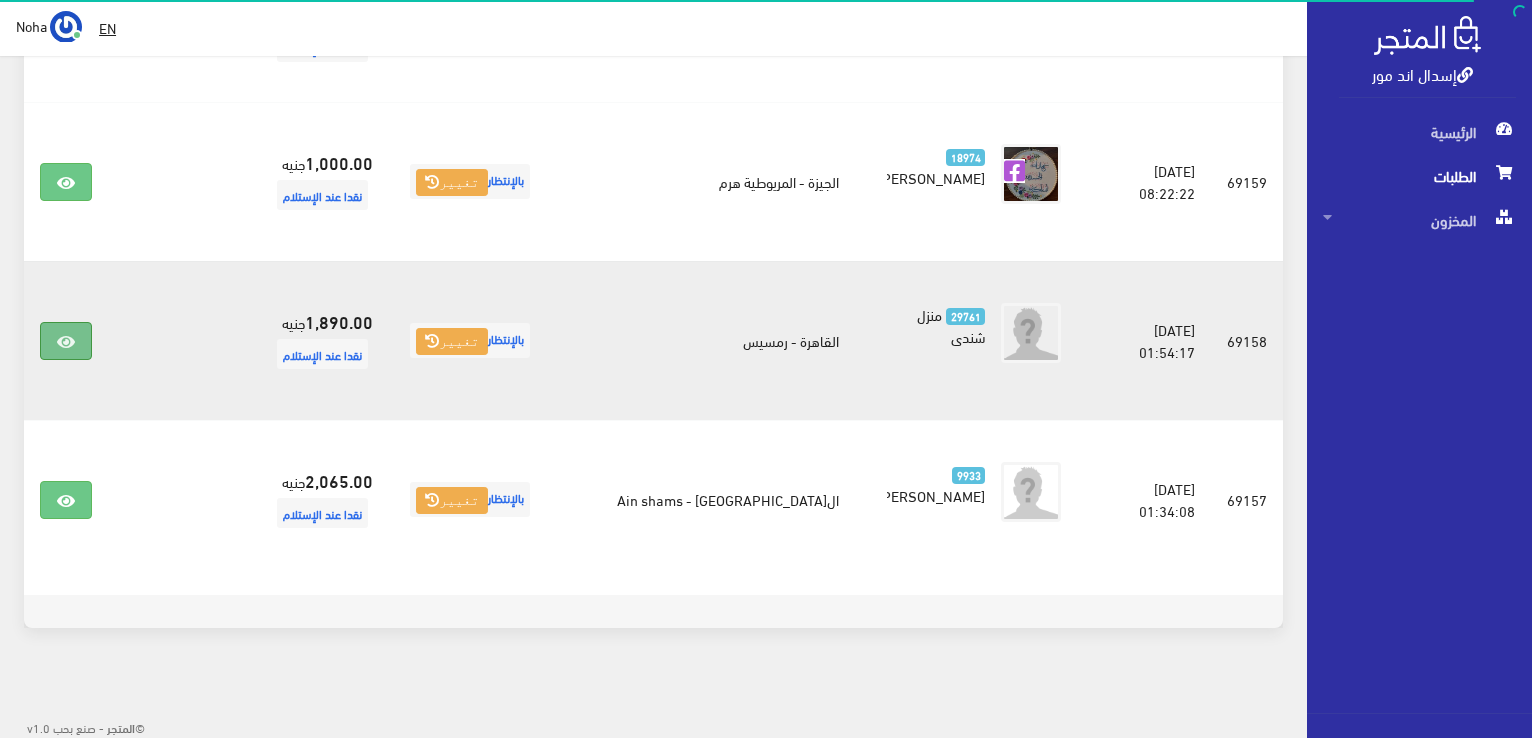 click at bounding box center [66, 341] 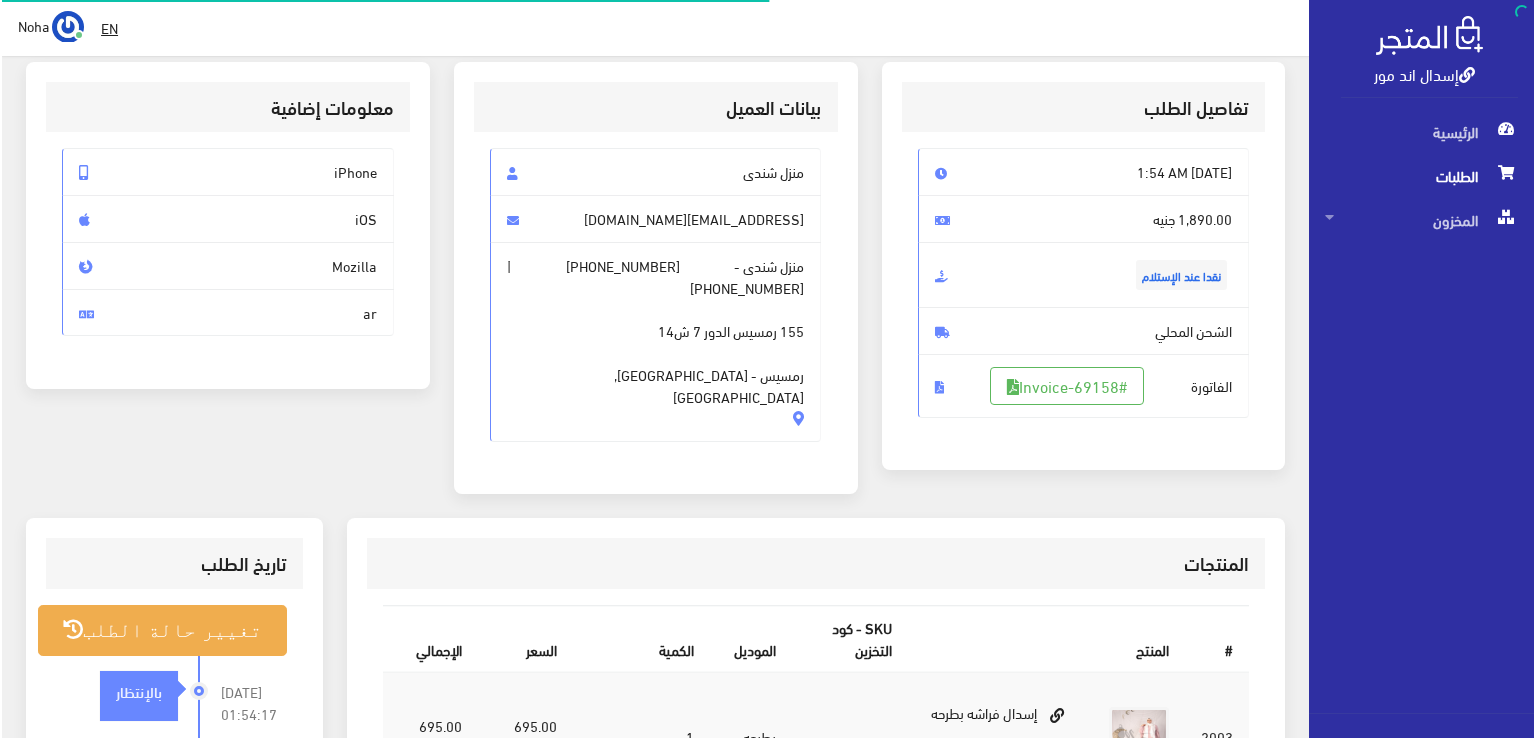 scroll, scrollTop: 300, scrollLeft: 0, axis: vertical 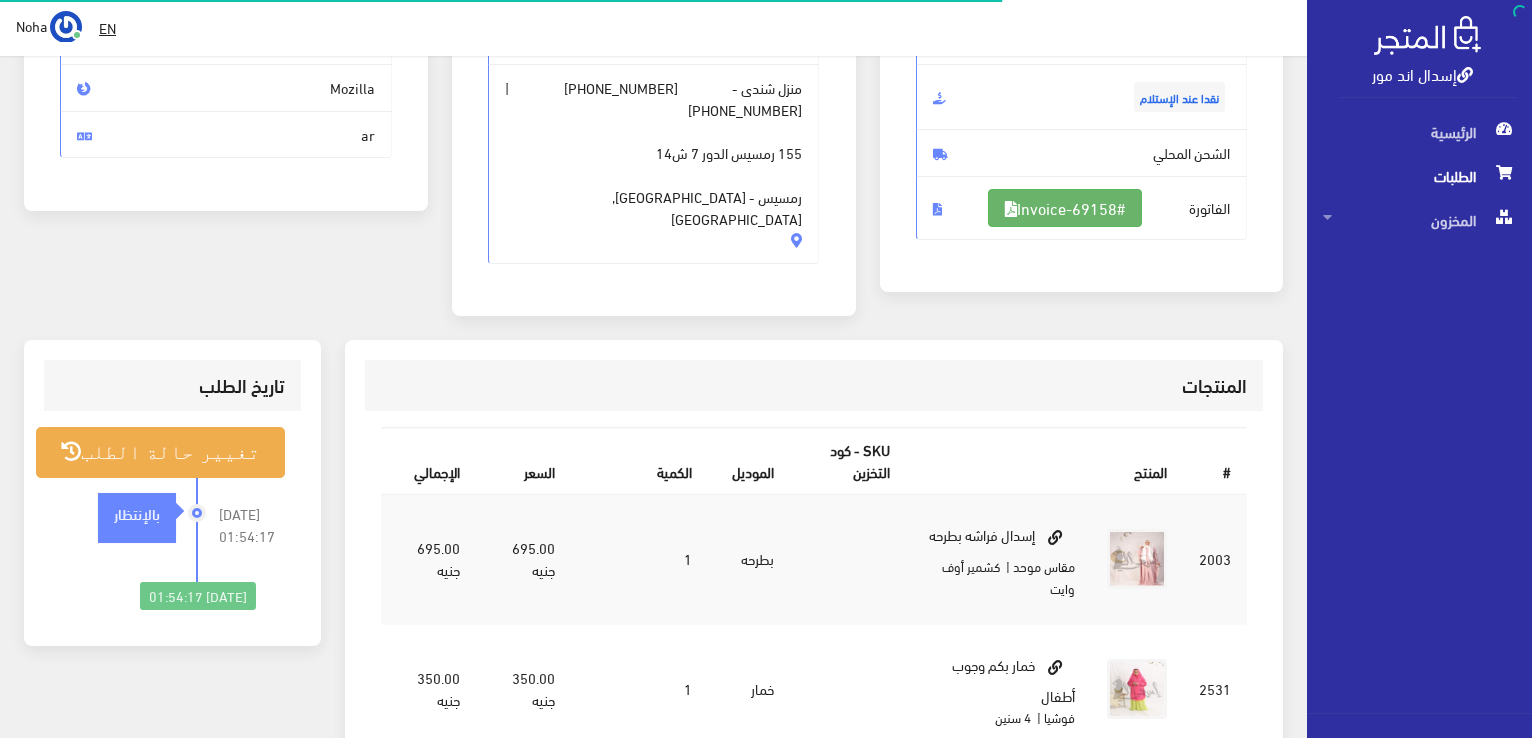 click on "#Invoice-69158" at bounding box center [1065, 208] 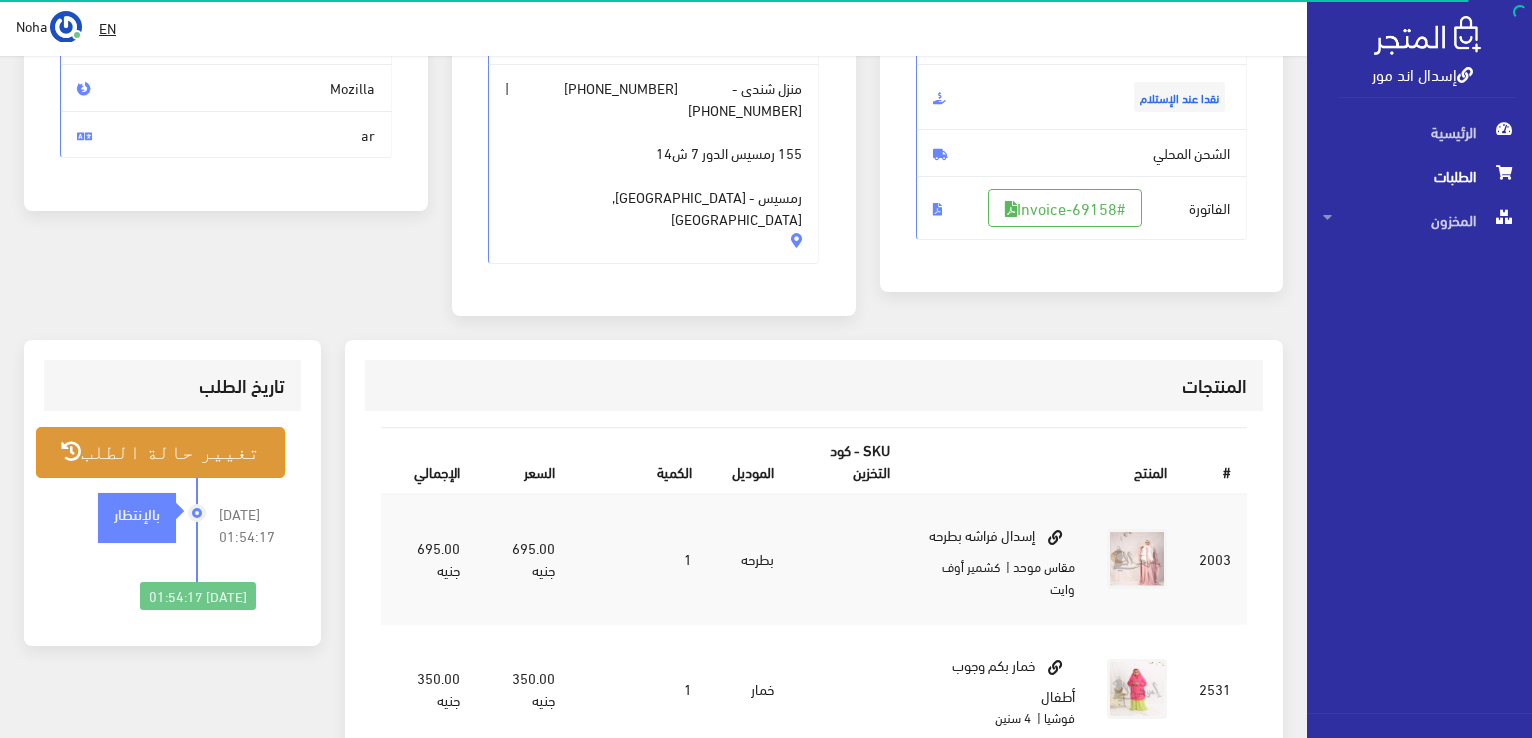 click on "تغيير حالة الطلب" at bounding box center [160, 452] 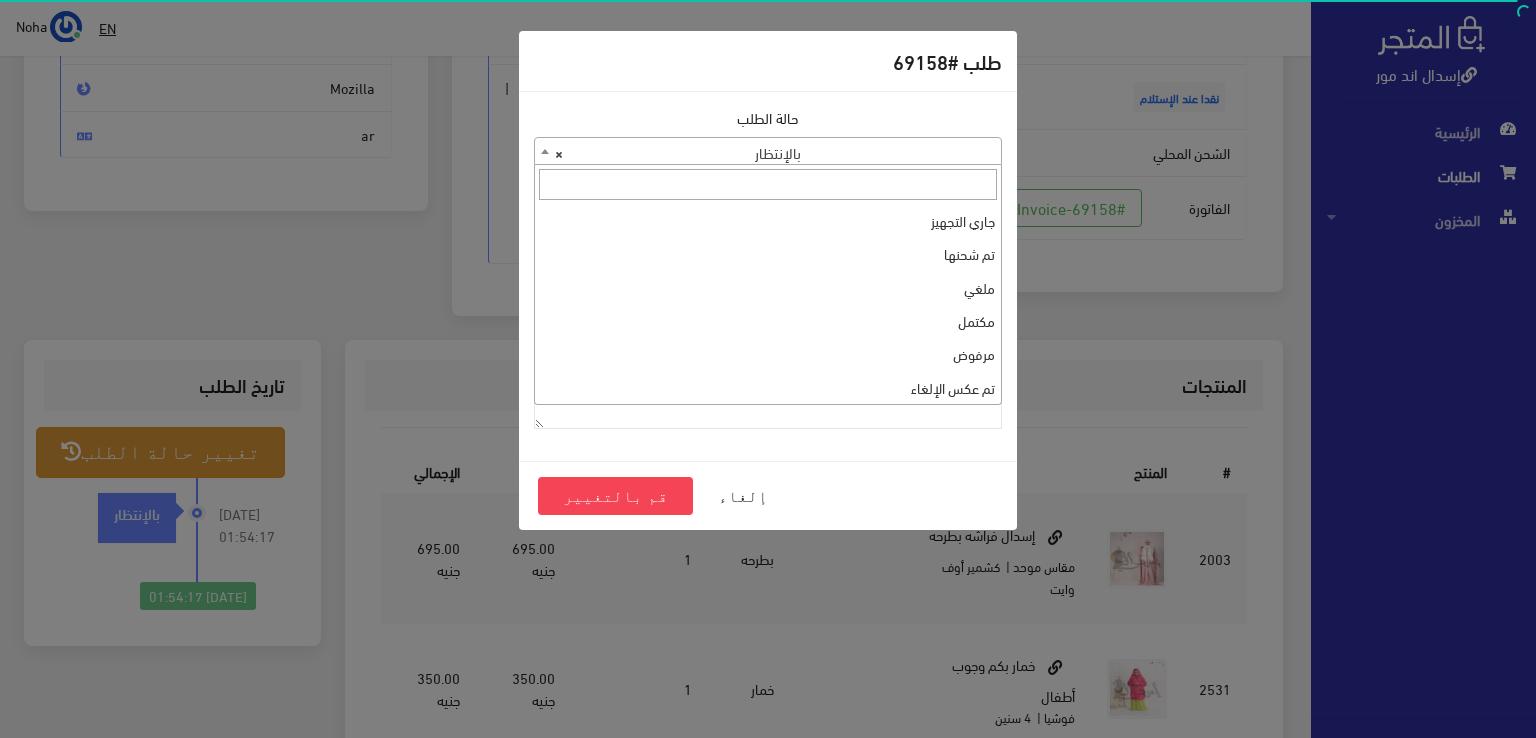 click on "إسدال اند مور
الرئيسية
الطلبات
EN" at bounding box center [768, 506] 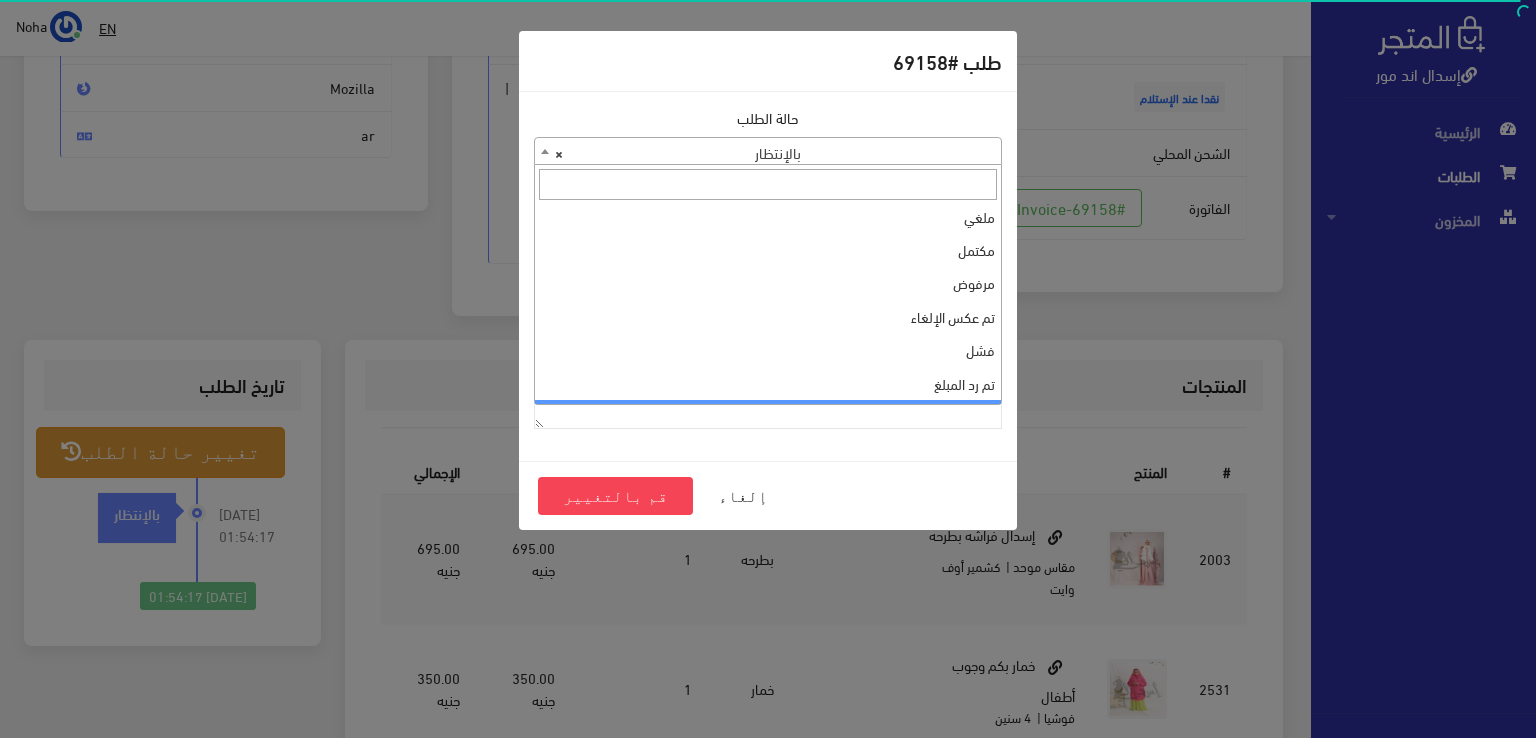 scroll, scrollTop: 0, scrollLeft: 0, axis: both 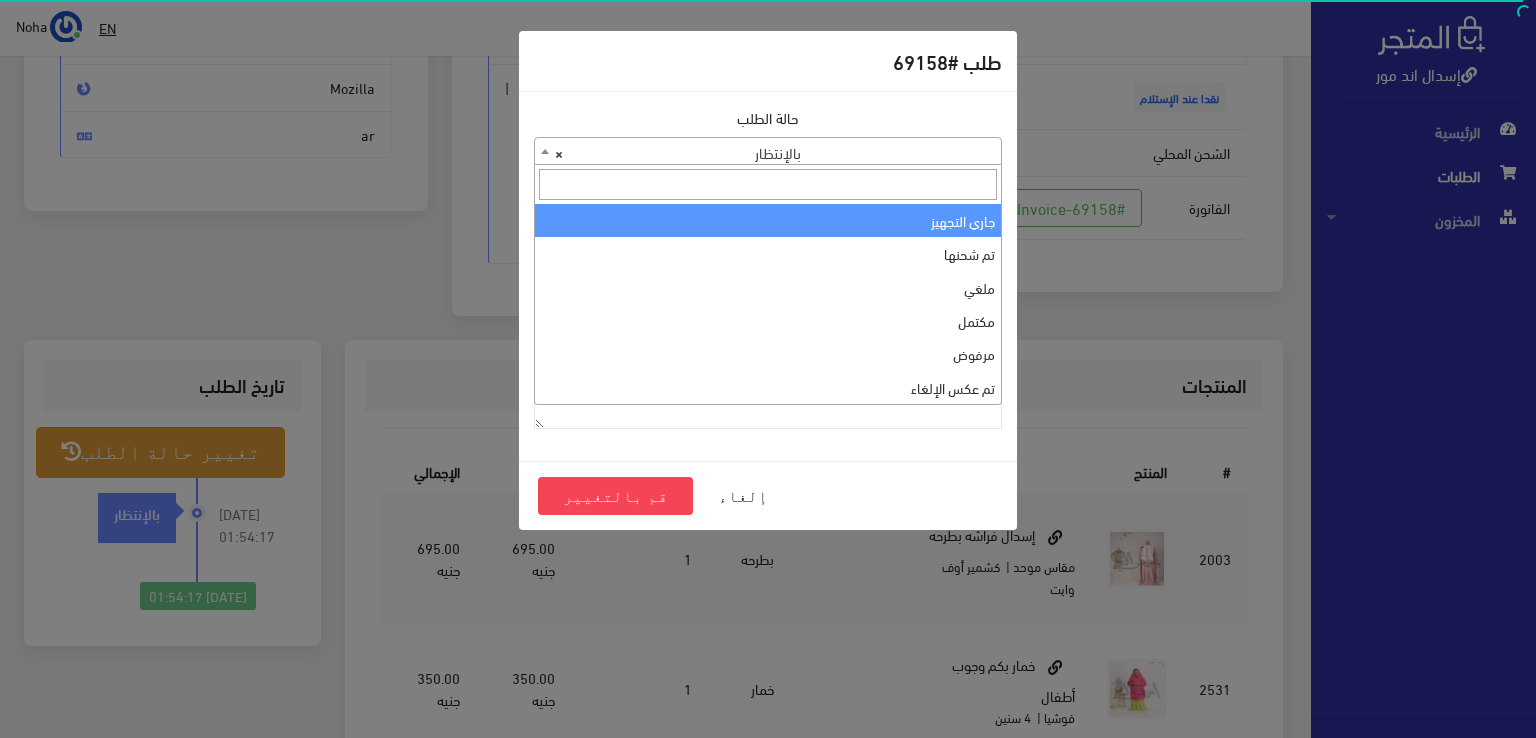 select on "1" 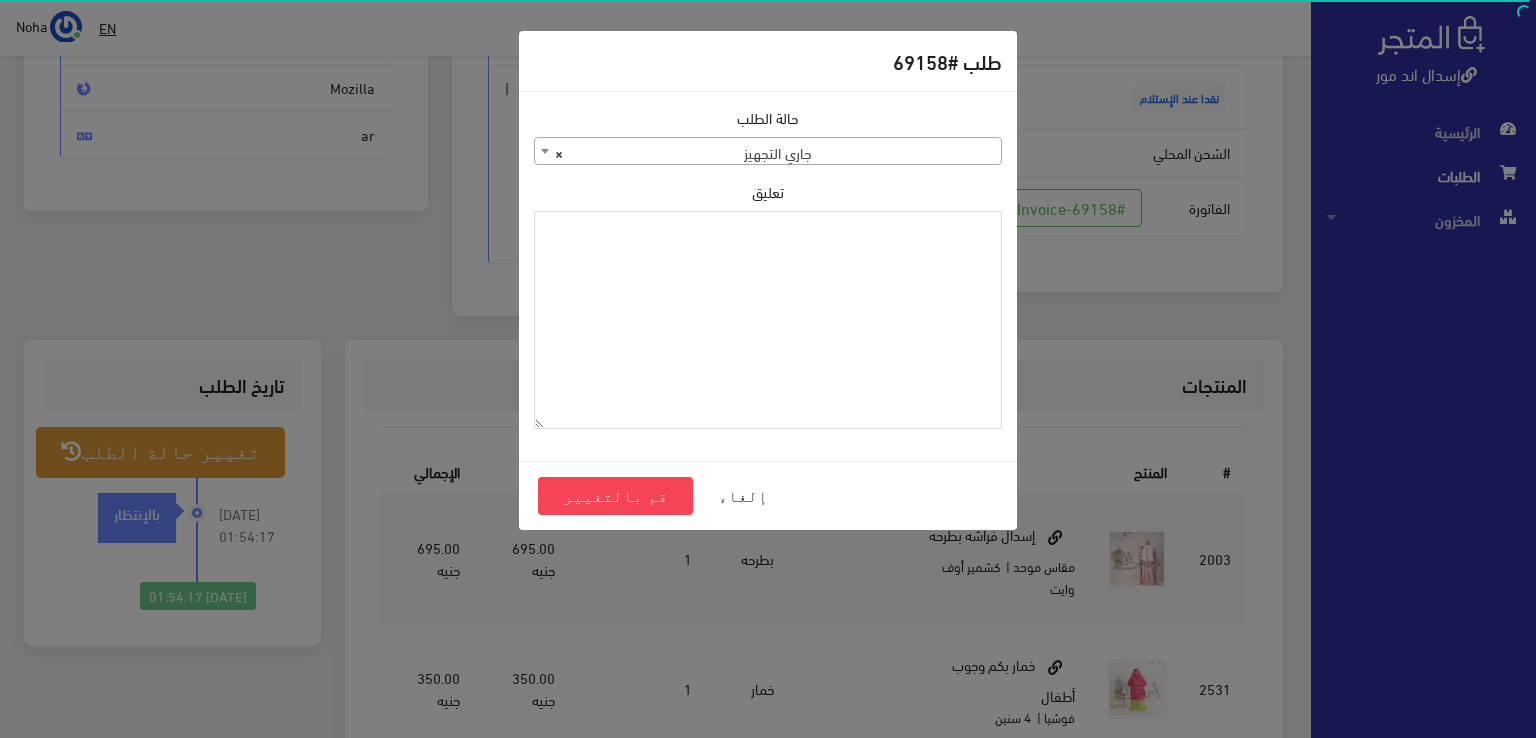 paste on "1101392" 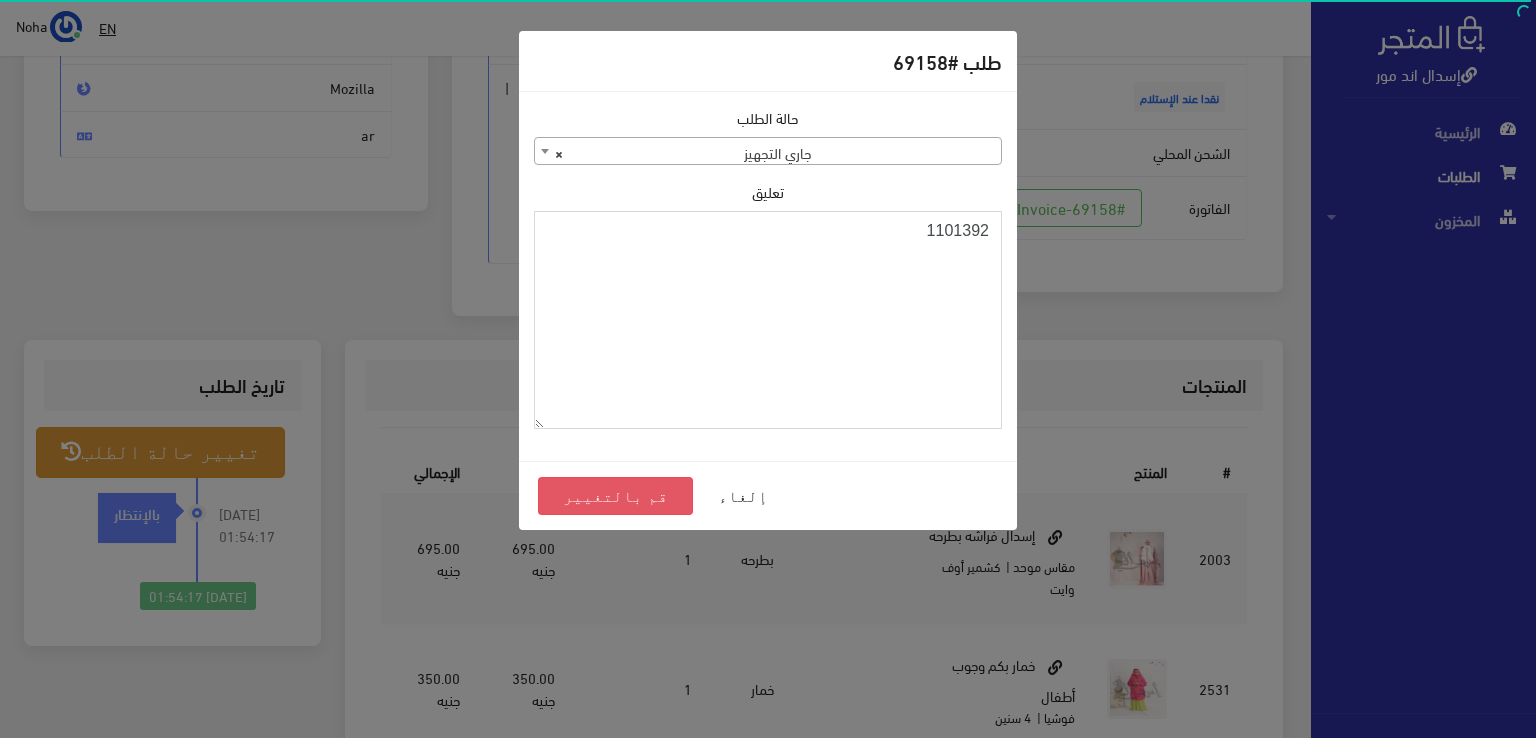 type on "1101392" 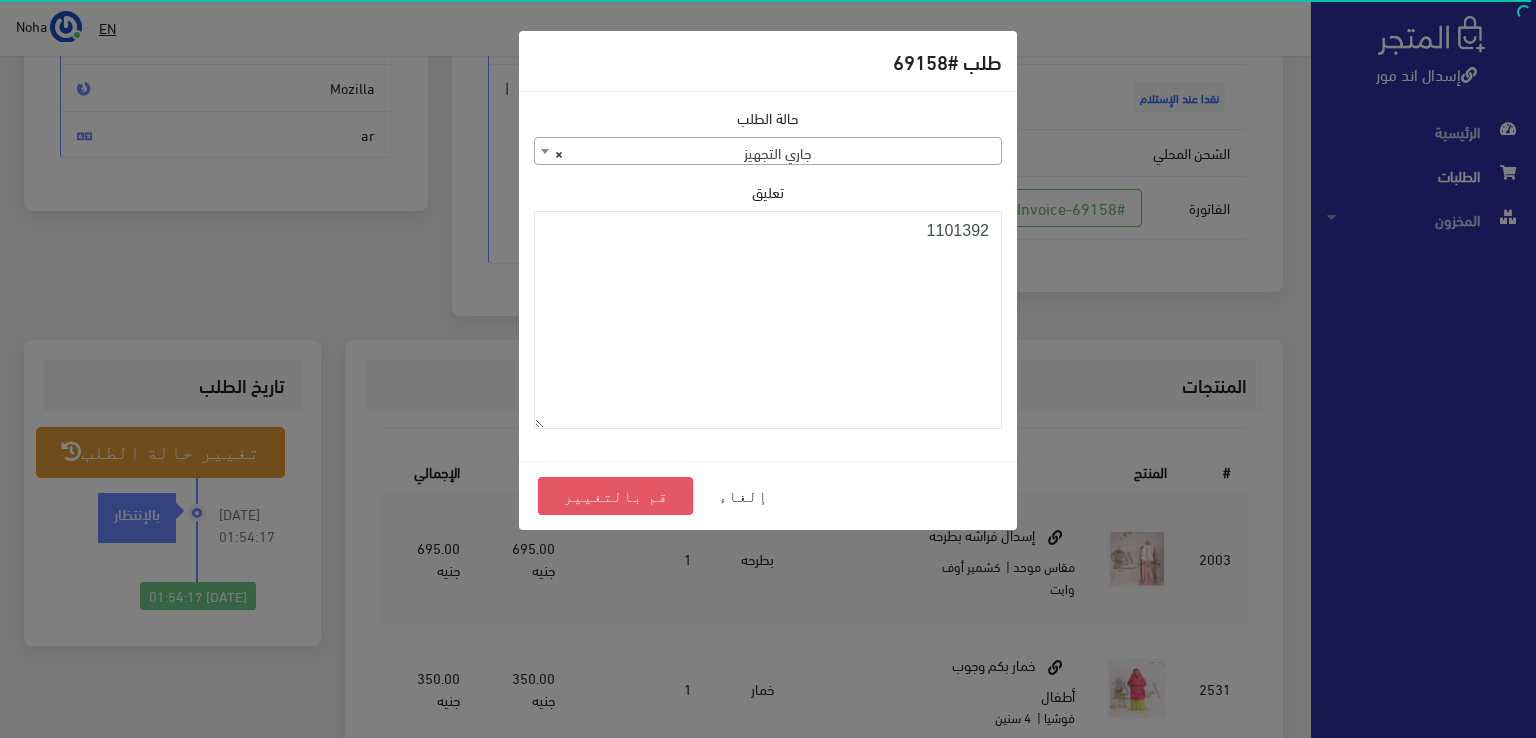 click on "قم بالتغيير" at bounding box center (615, 496) 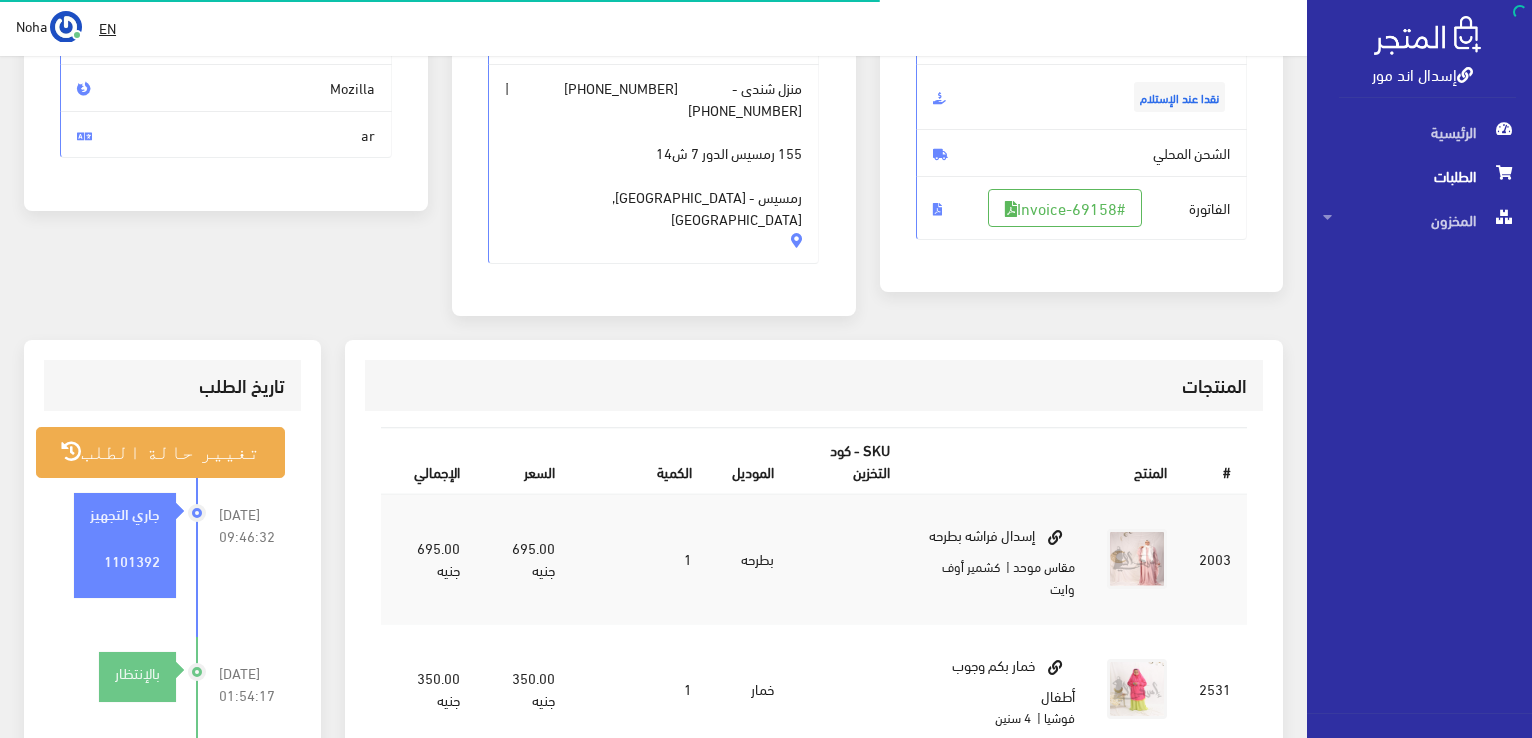 scroll, scrollTop: 300, scrollLeft: 0, axis: vertical 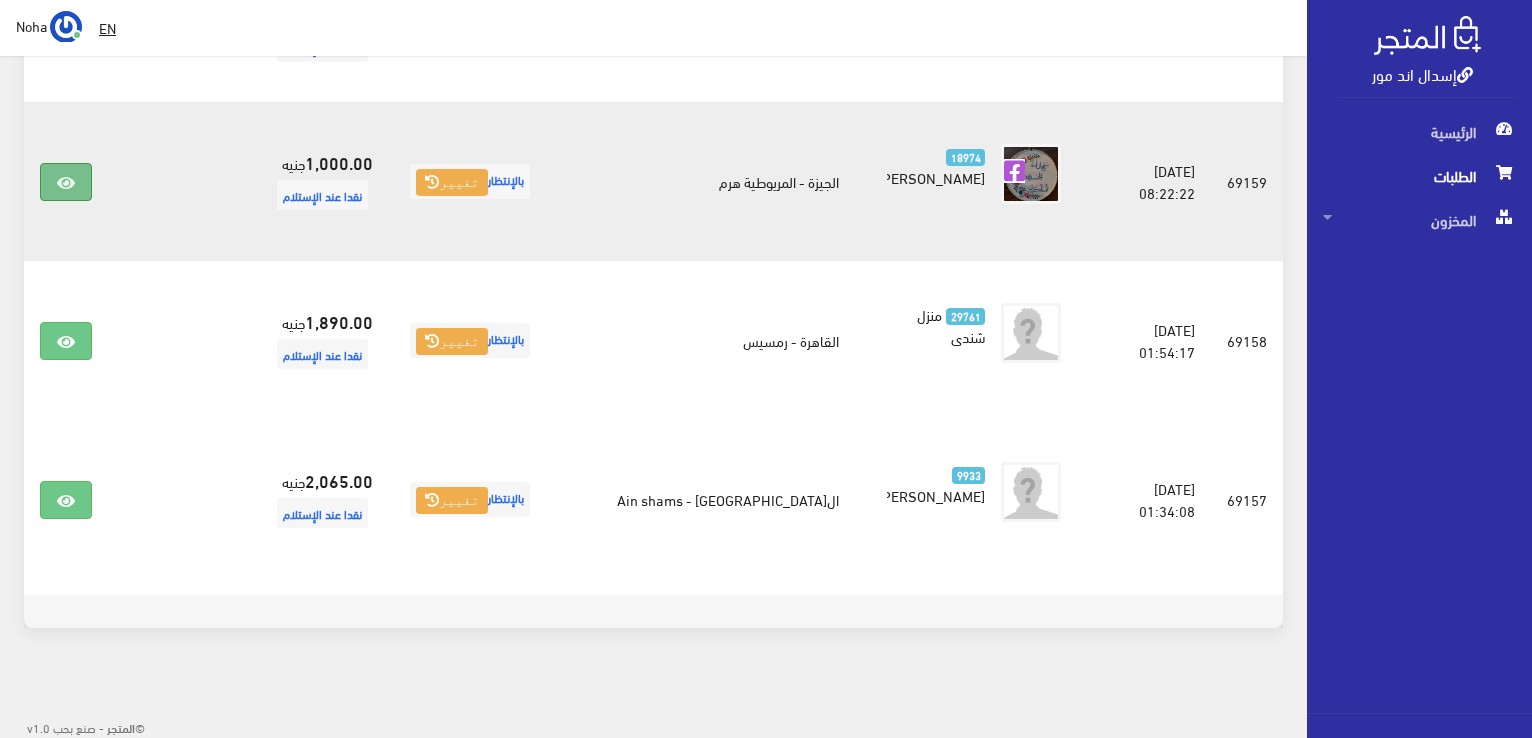 click at bounding box center (66, 183) 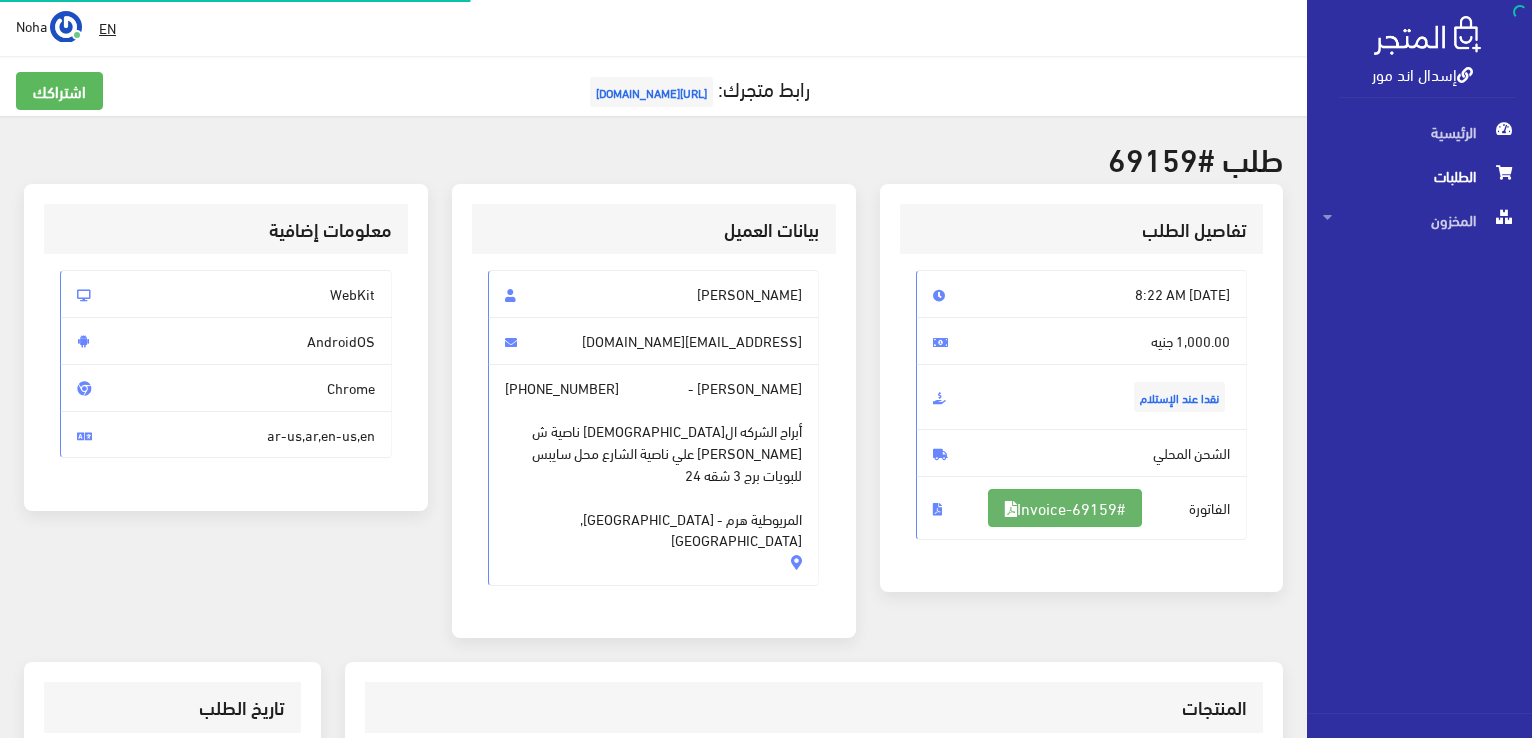 scroll, scrollTop: 300, scrollLeft: 0, axis: vertical 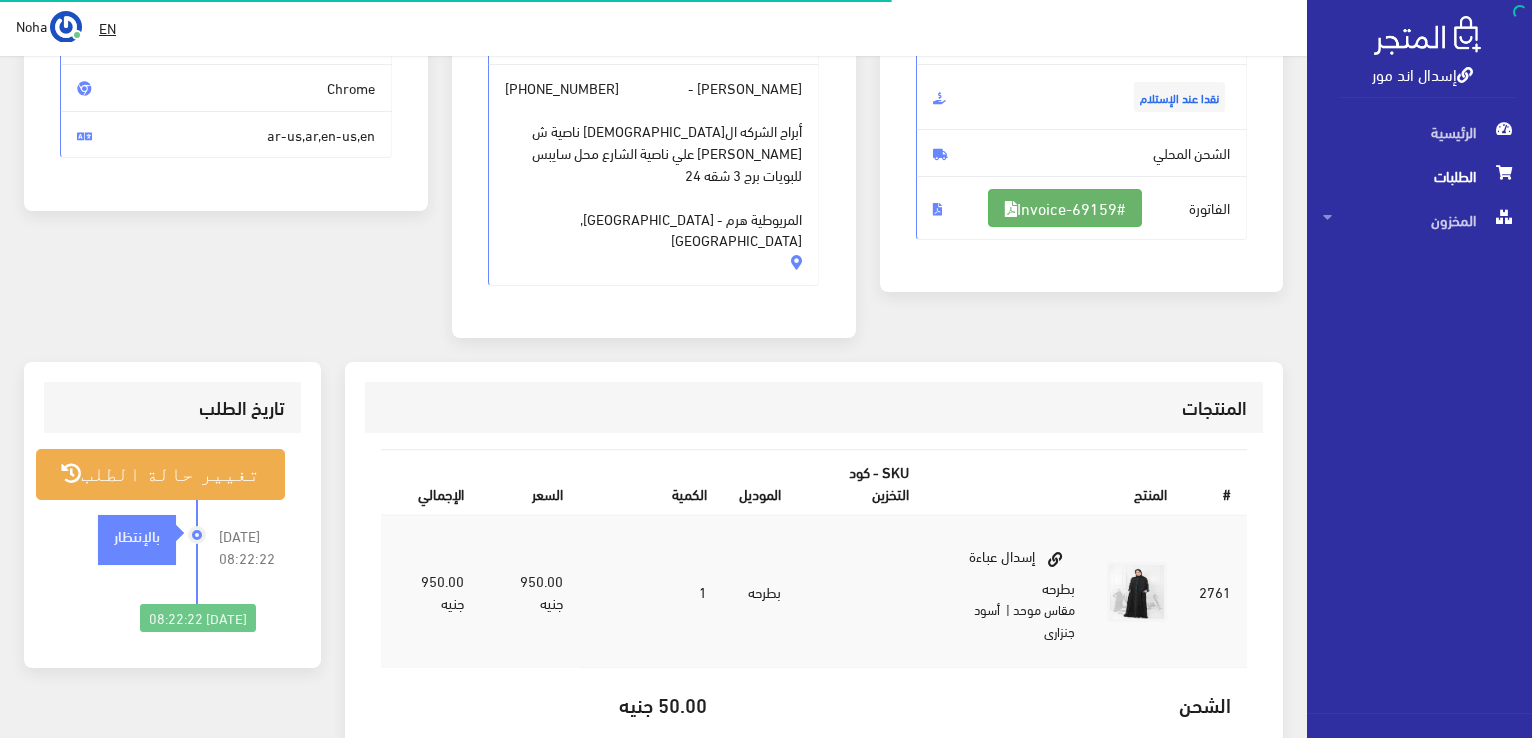 click on "#Invoice-69159" at bounding box center (1065, 208) 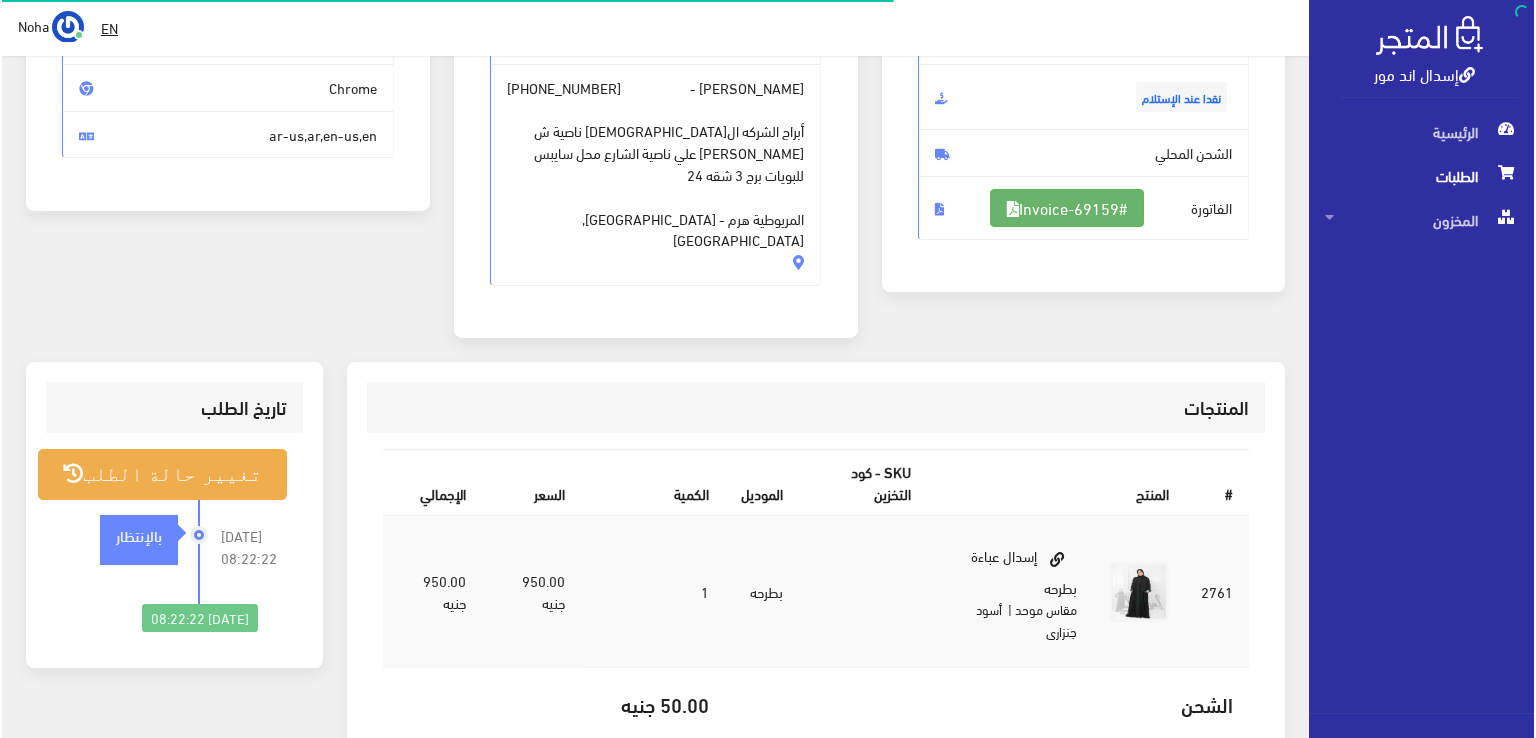 scroll, scrollTop: 300, scrollLeft: 0, axis: vertical 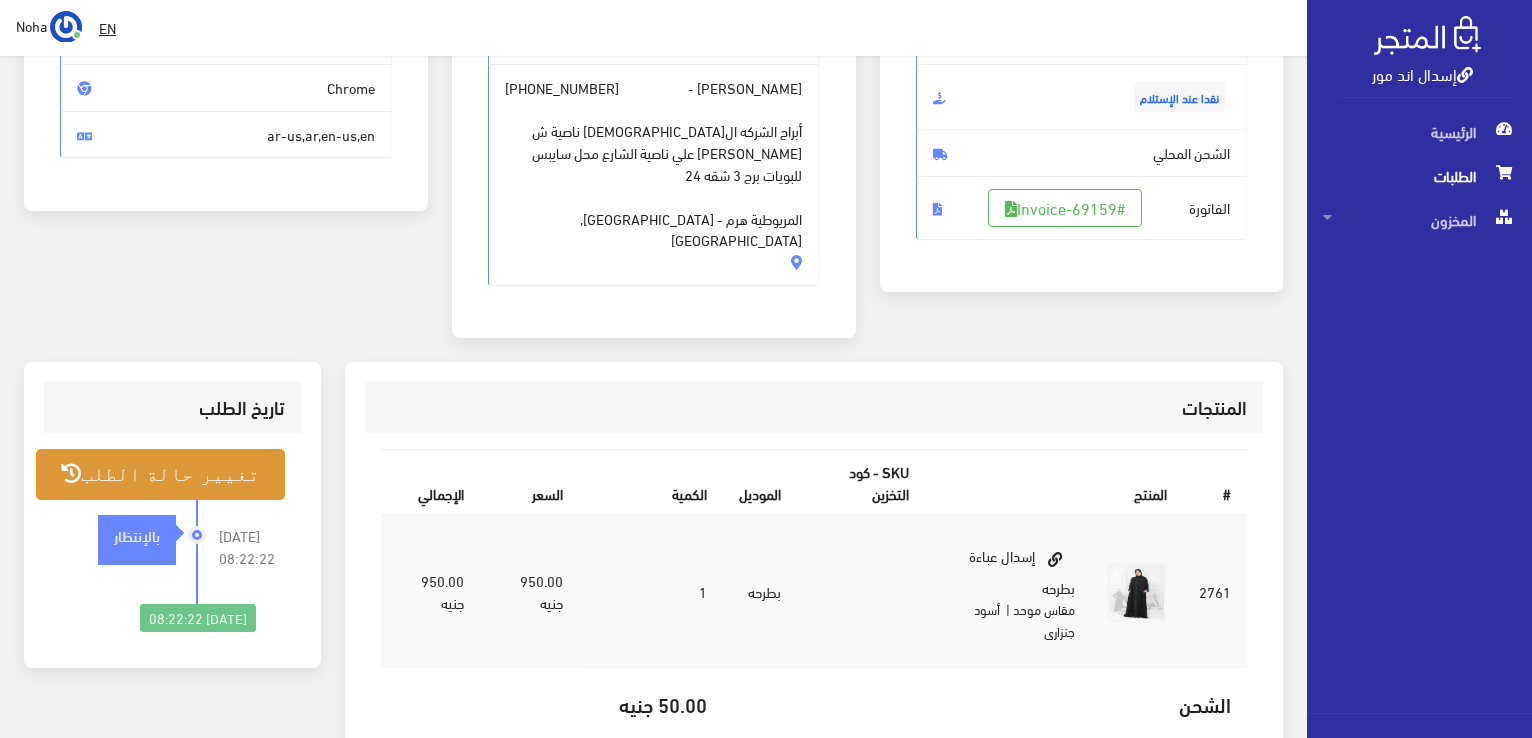 click on "تغيير حالة الطلب" at bounding box center [160, 474] 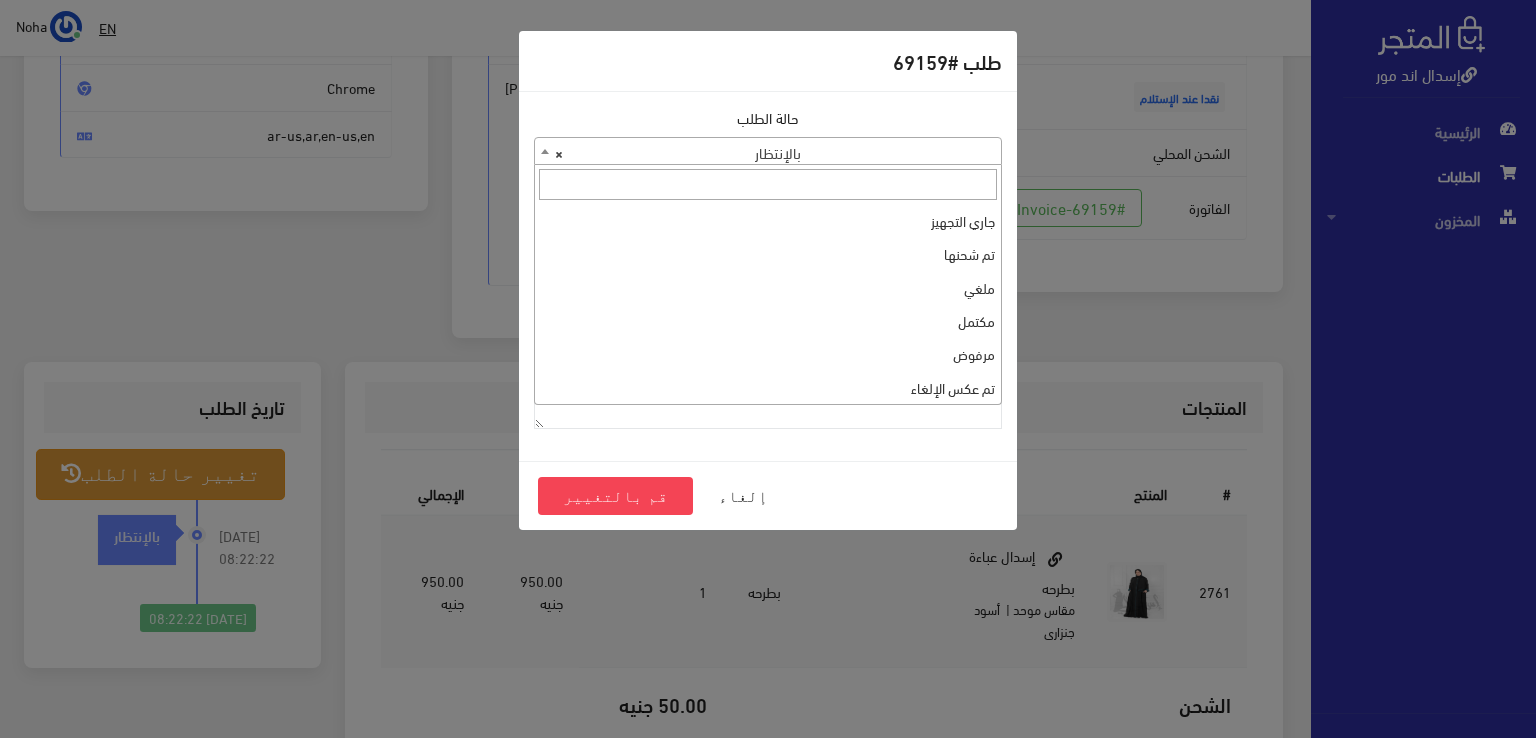 click on "× بالإنتظار" at bounding box center [768, 152] 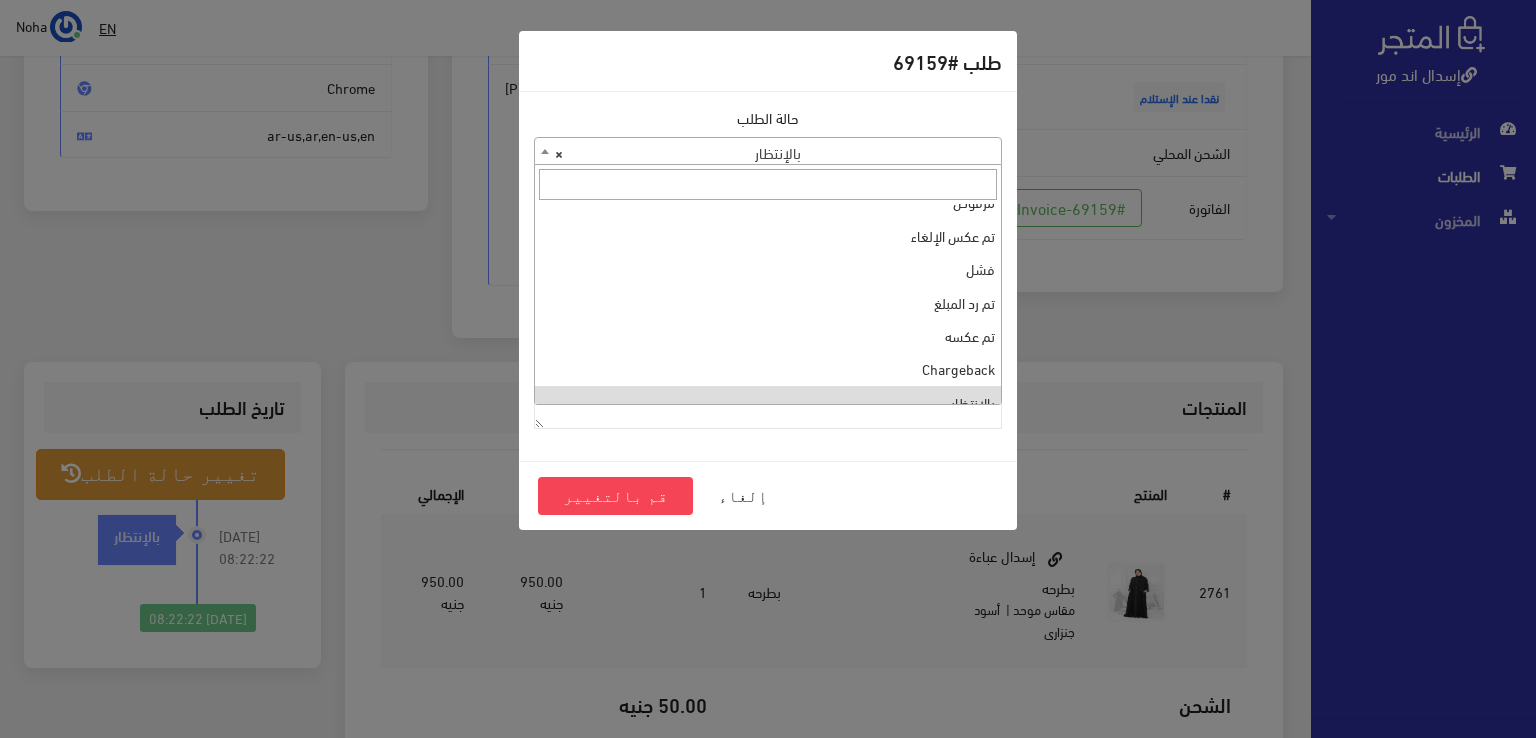 scroll, scrollTop: 0, scrollLeft: 0, axis: both 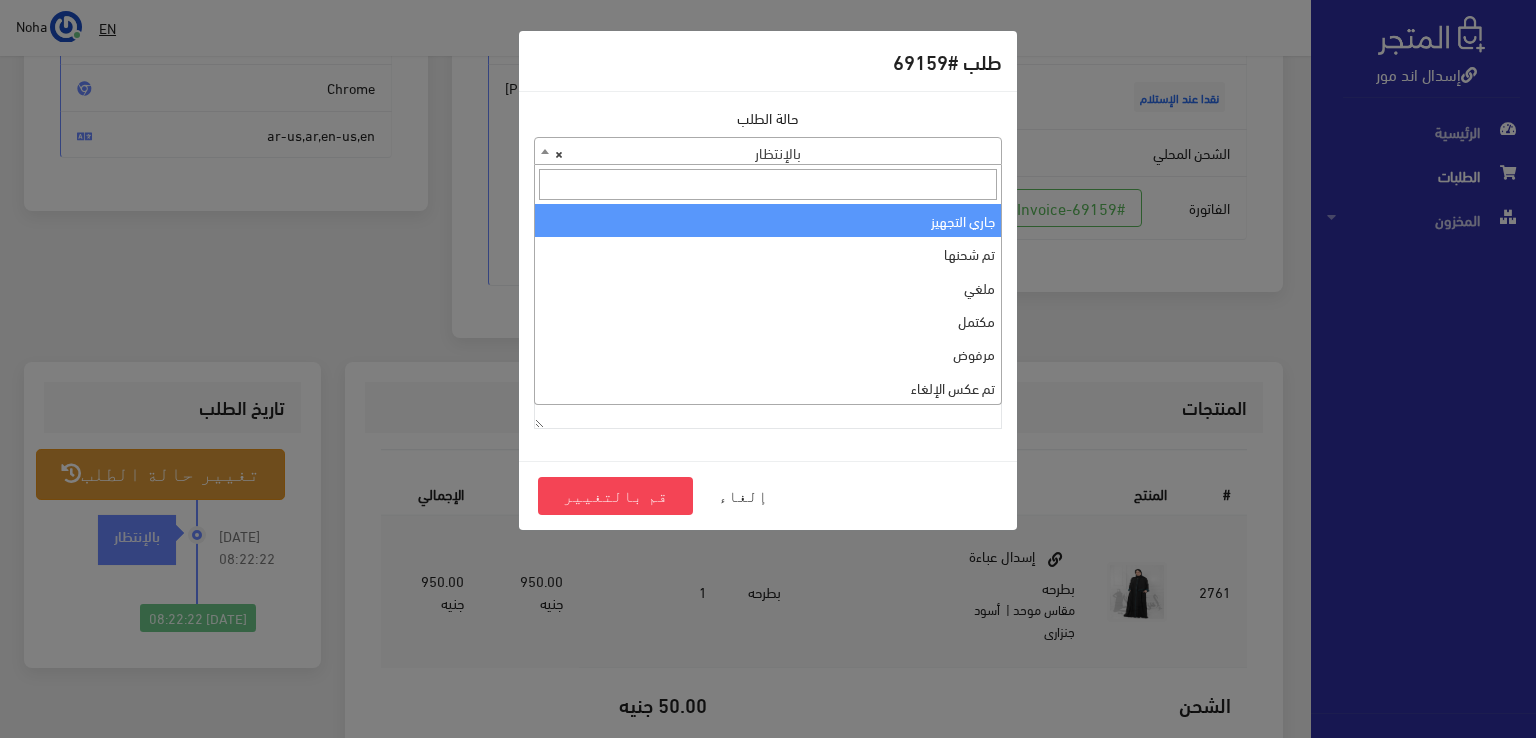 select on "1" 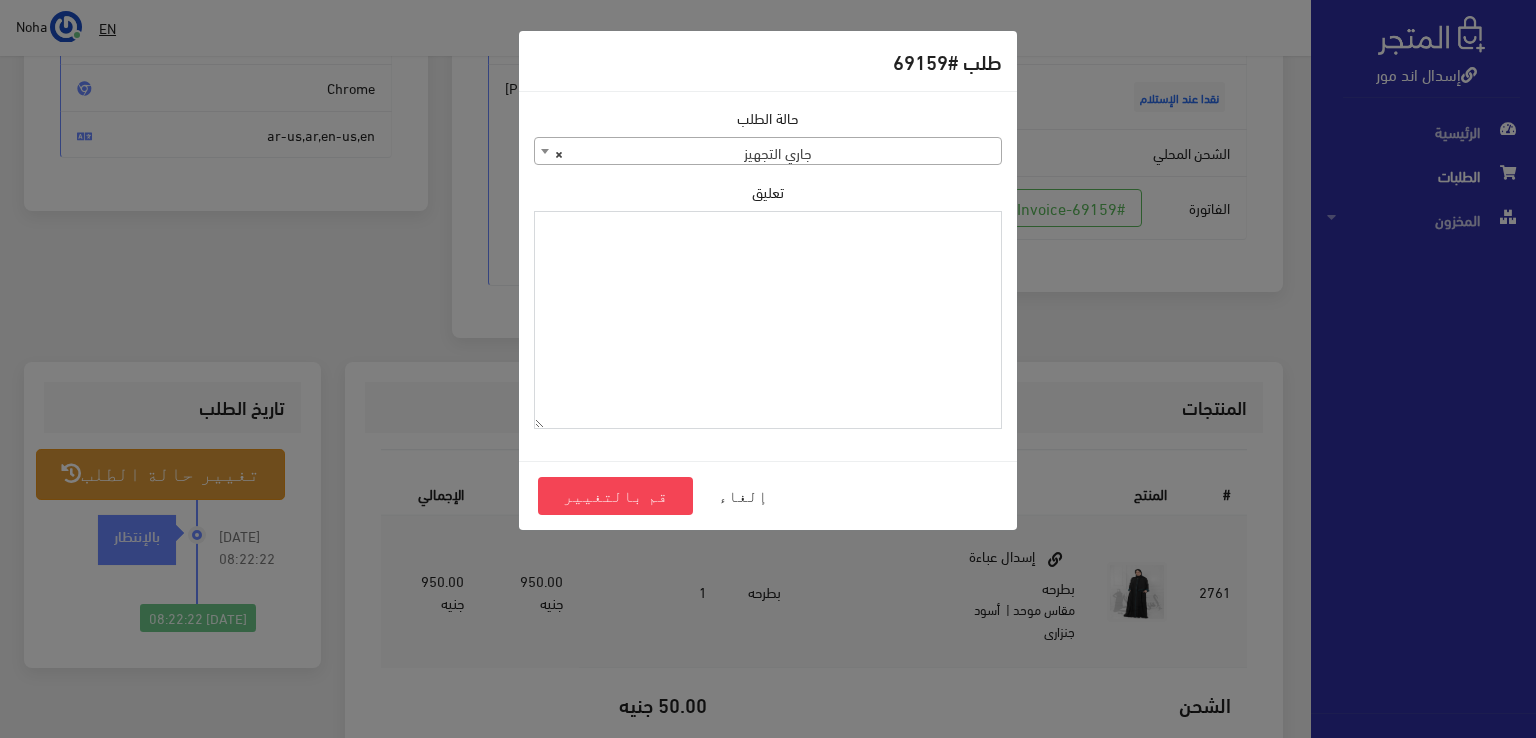 paste on "1101392" 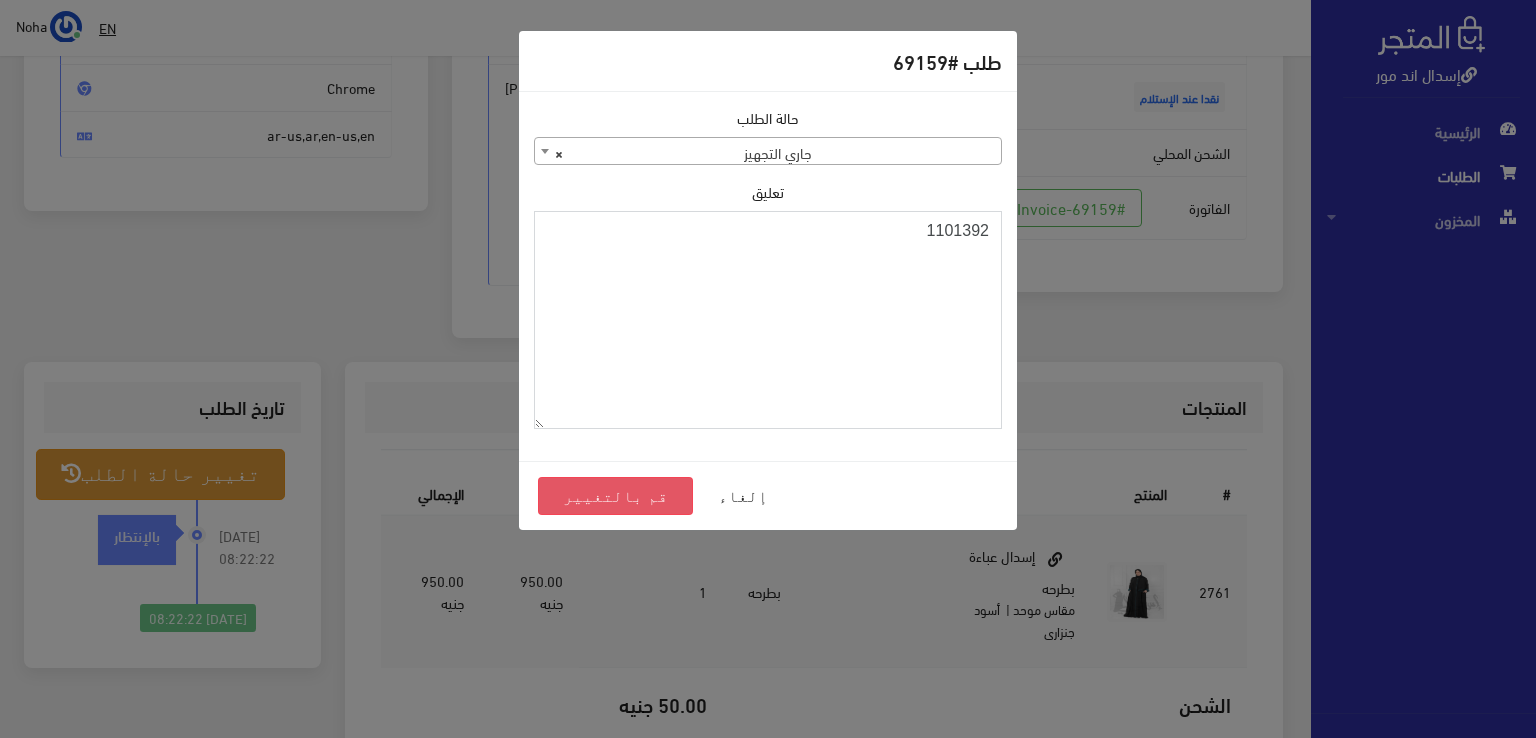 type on "1101392" 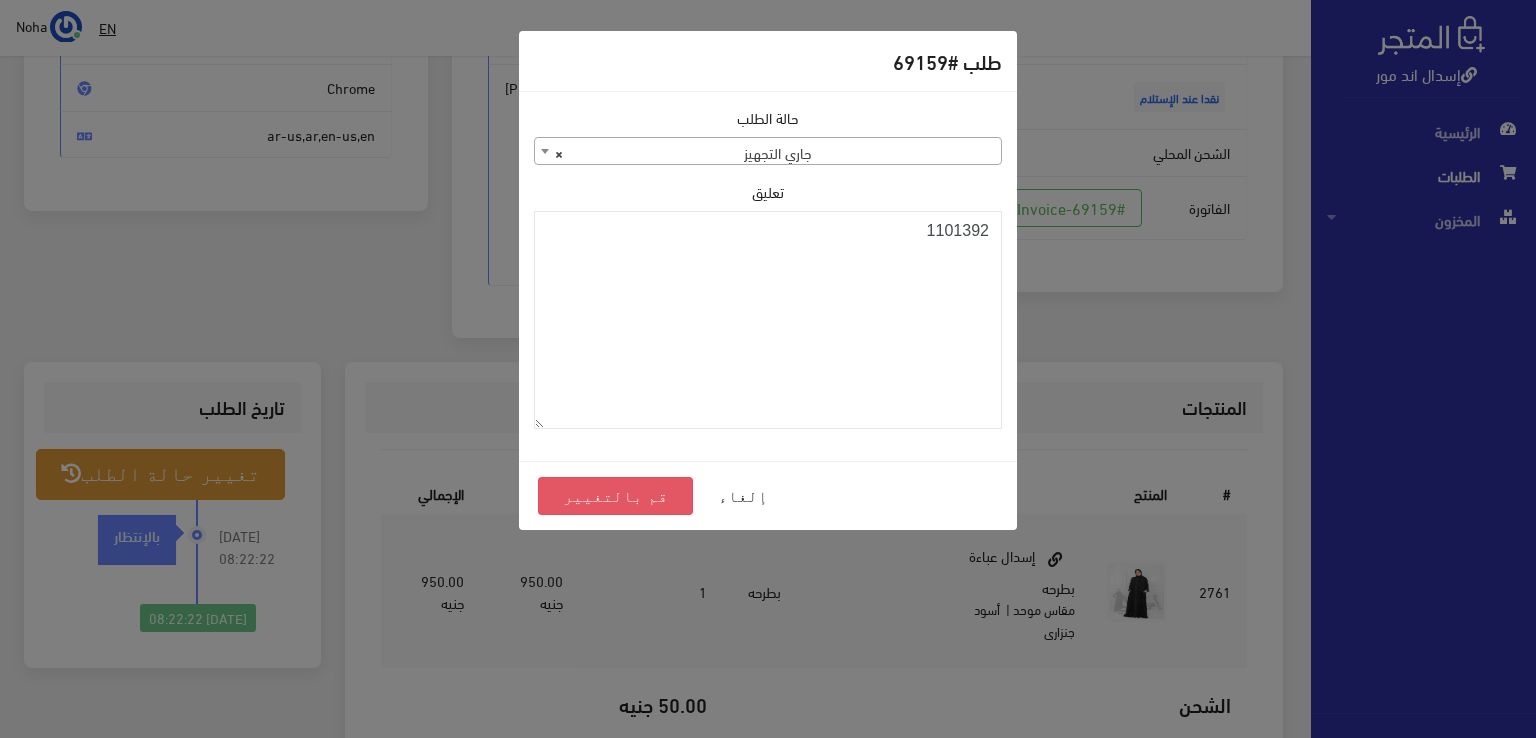 click on "قم بالتغيير" at bounding box center (615, 496) 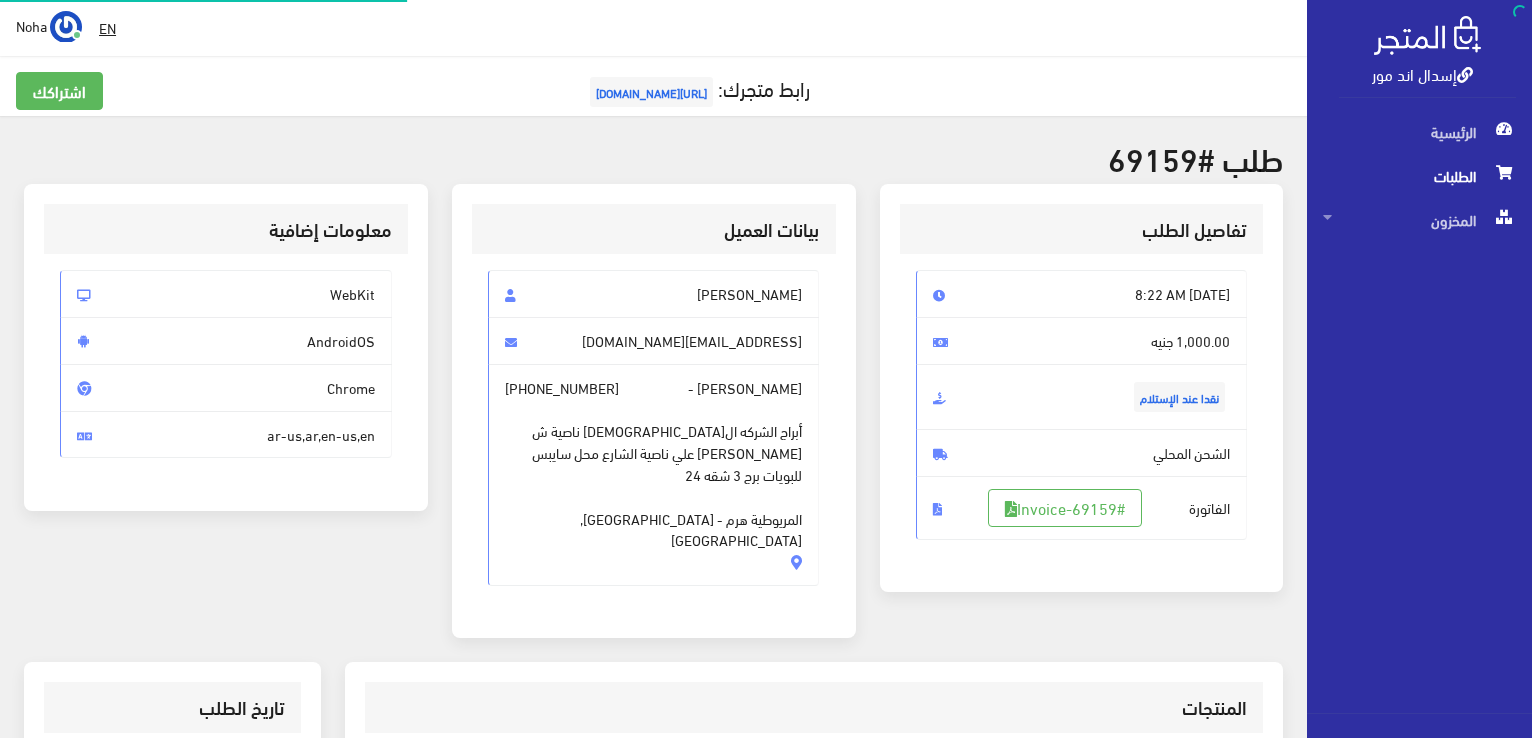 scroll, scrollTop: 0, scrollLeft: 0, axis: both 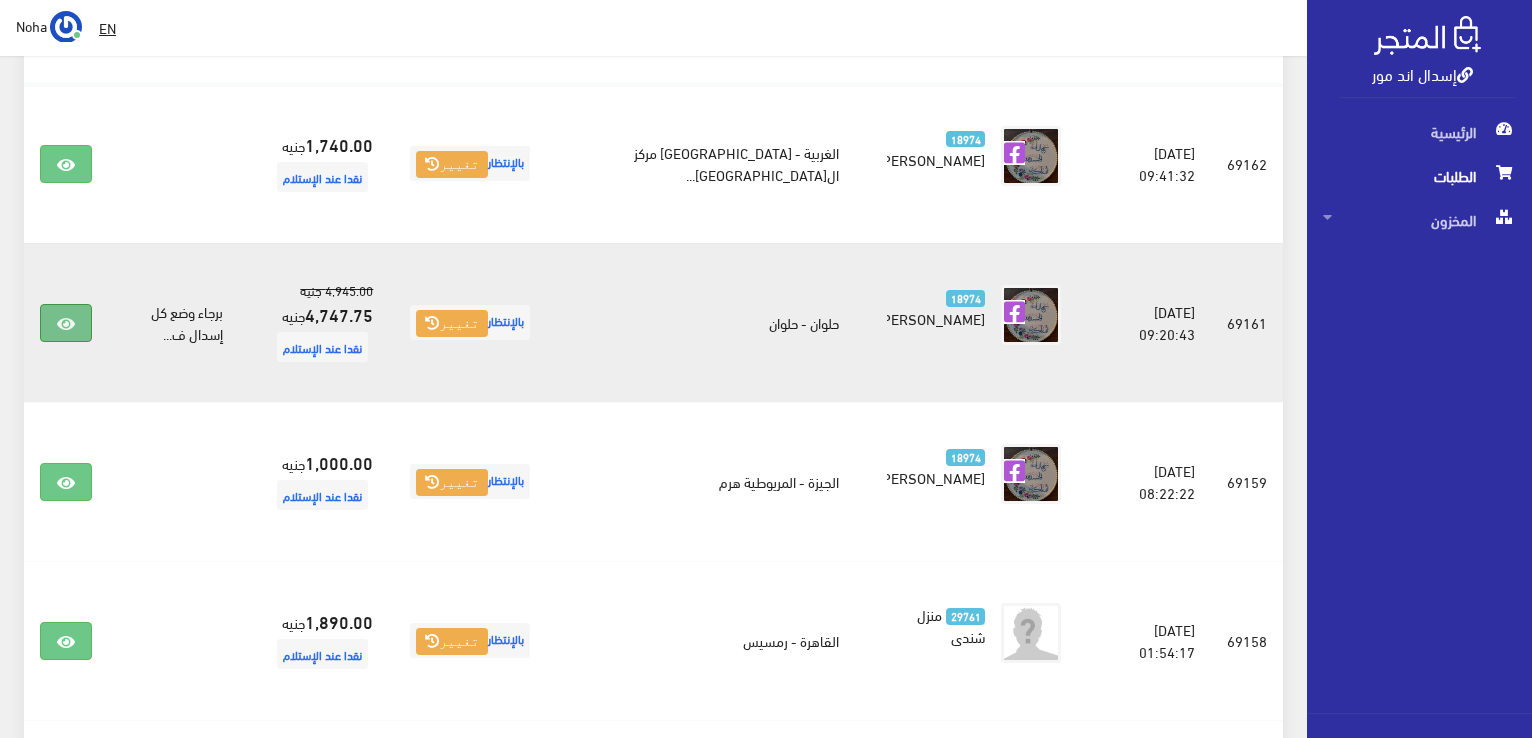 click at bounding box center [66, 323] 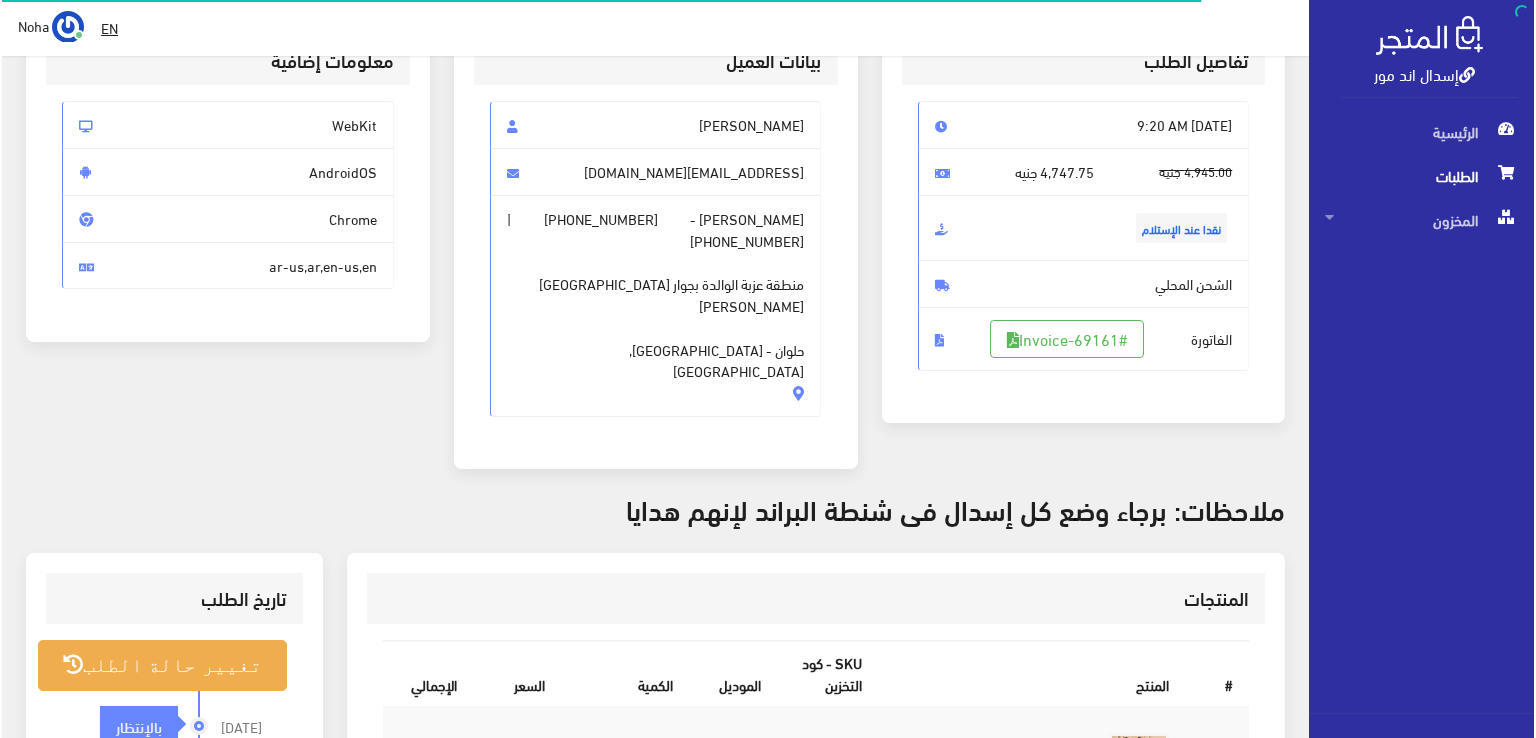 scroll, scrollTop: 200, scrollLeft: 0, axis: vertical 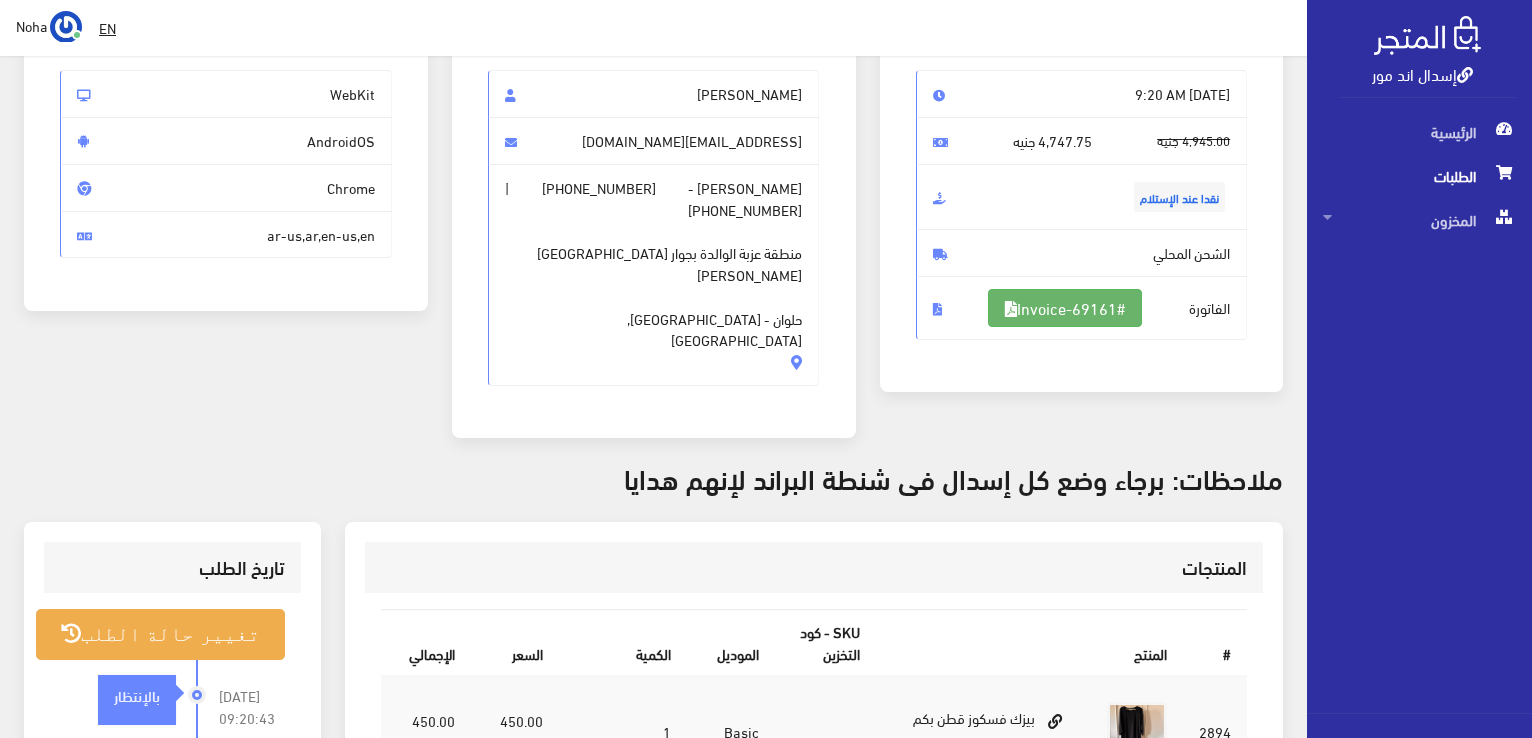 click on "#Invoice-69161" at bounding box center (1065, 308) 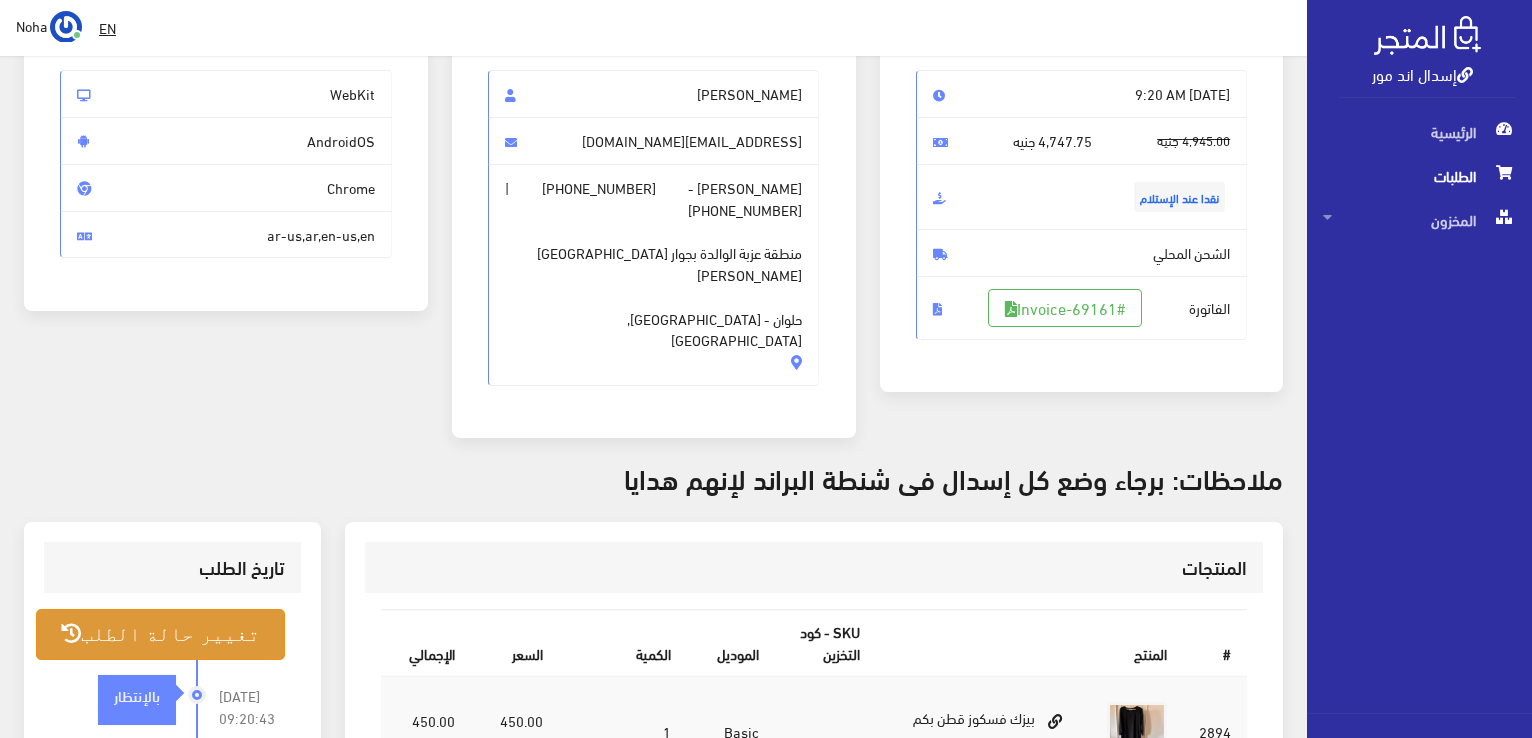 click on "تغيير حالة الطلب" at bounding box center (160, 634) 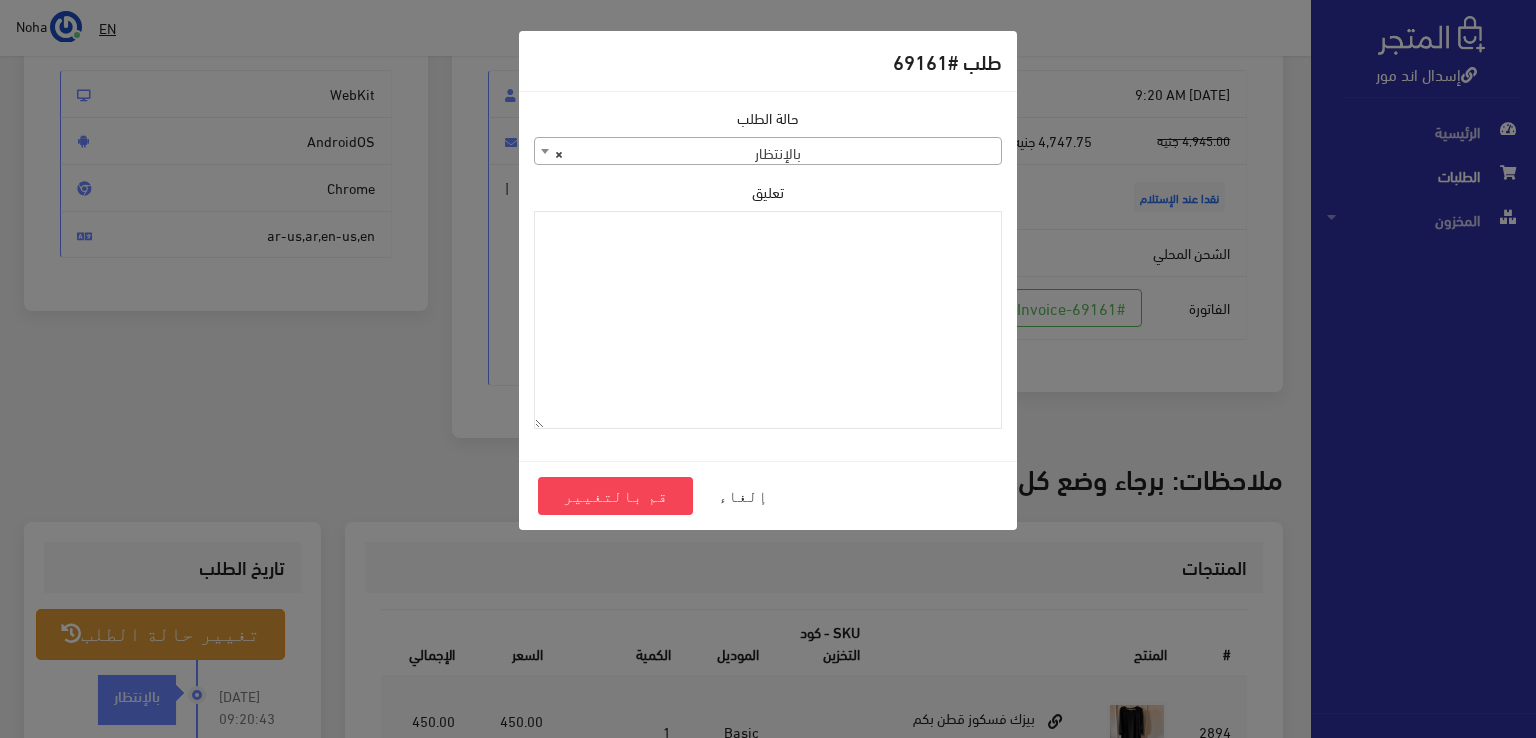 click on "× بالإنتظار" at bounding box center (768, 152) 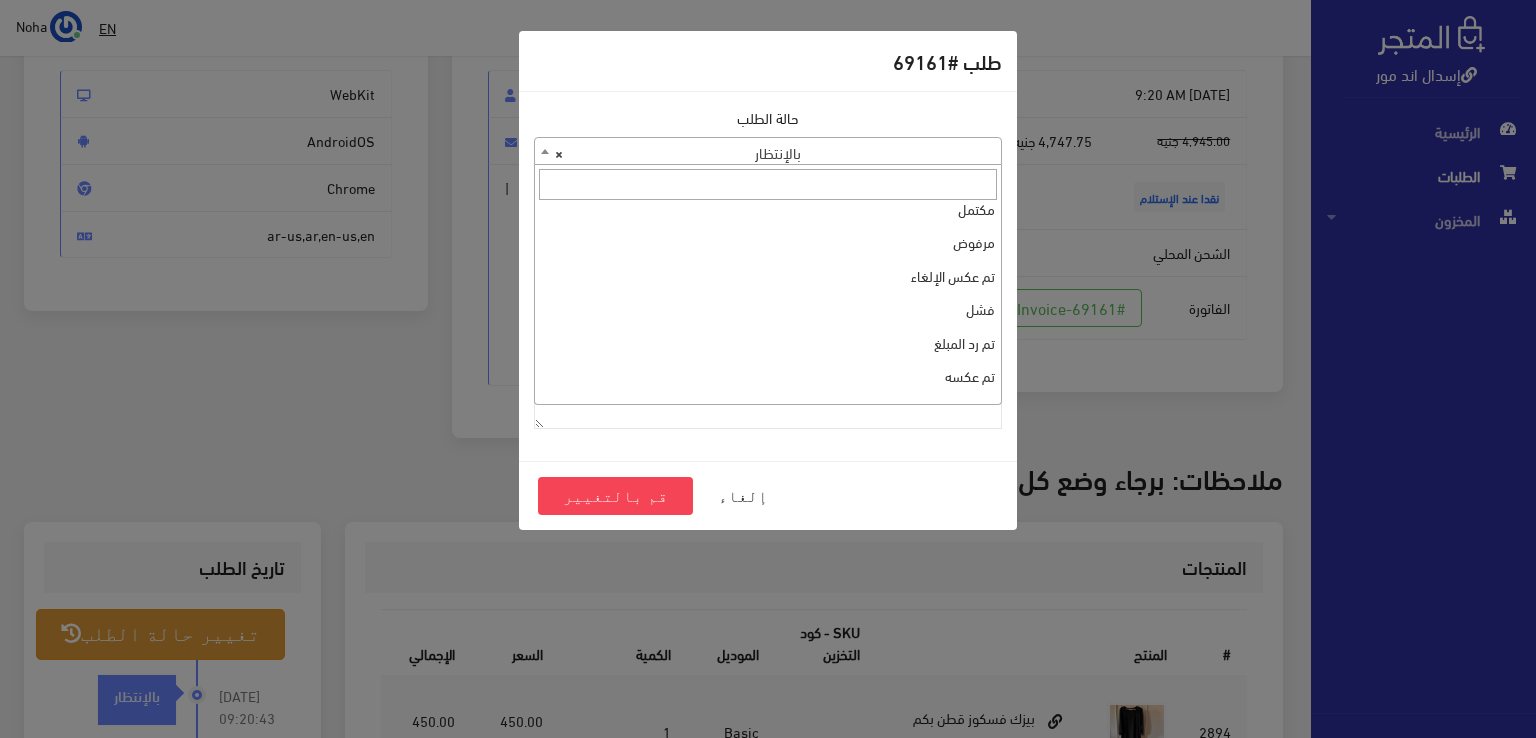 scroll, scrollTop: 0, scrollLeft: 0, axis: both 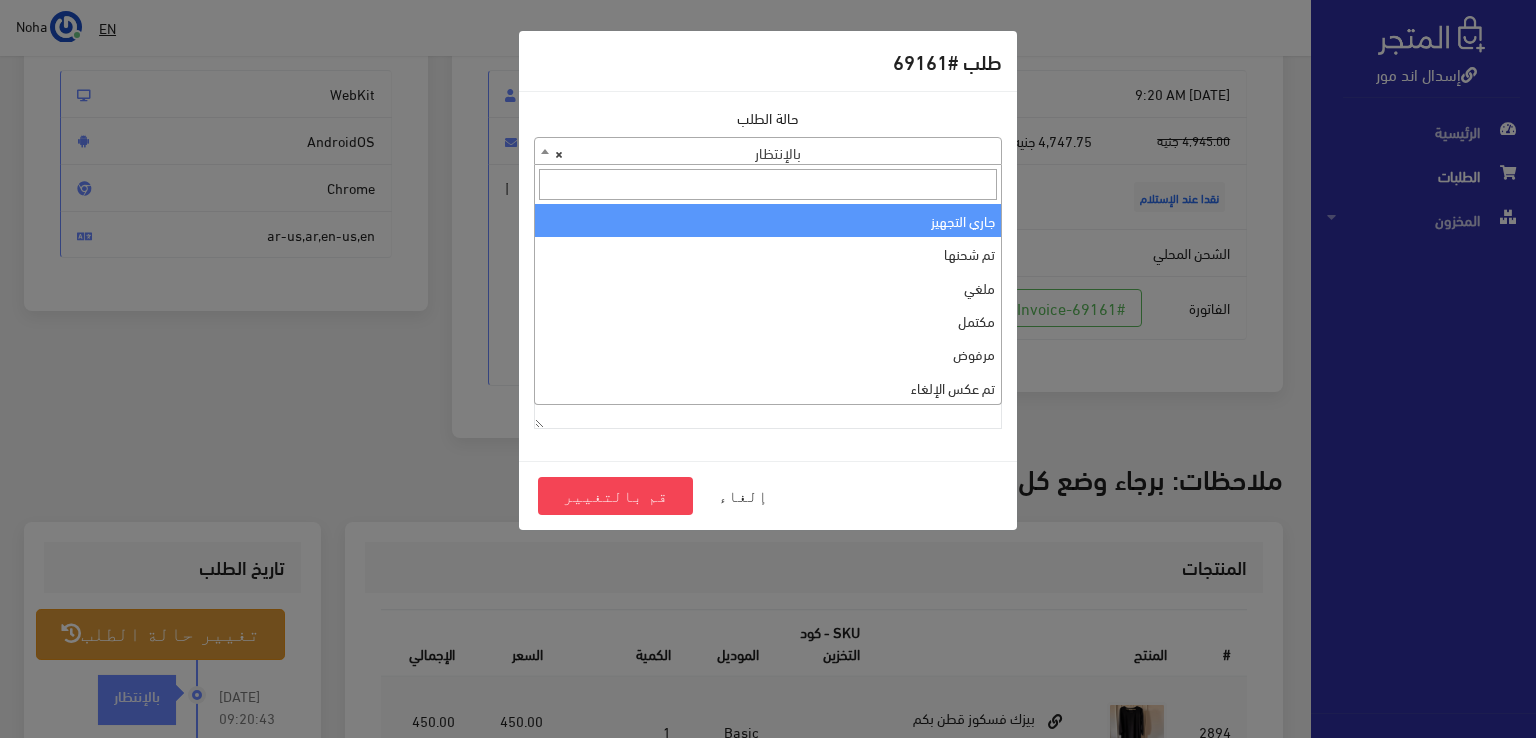 select on "1" 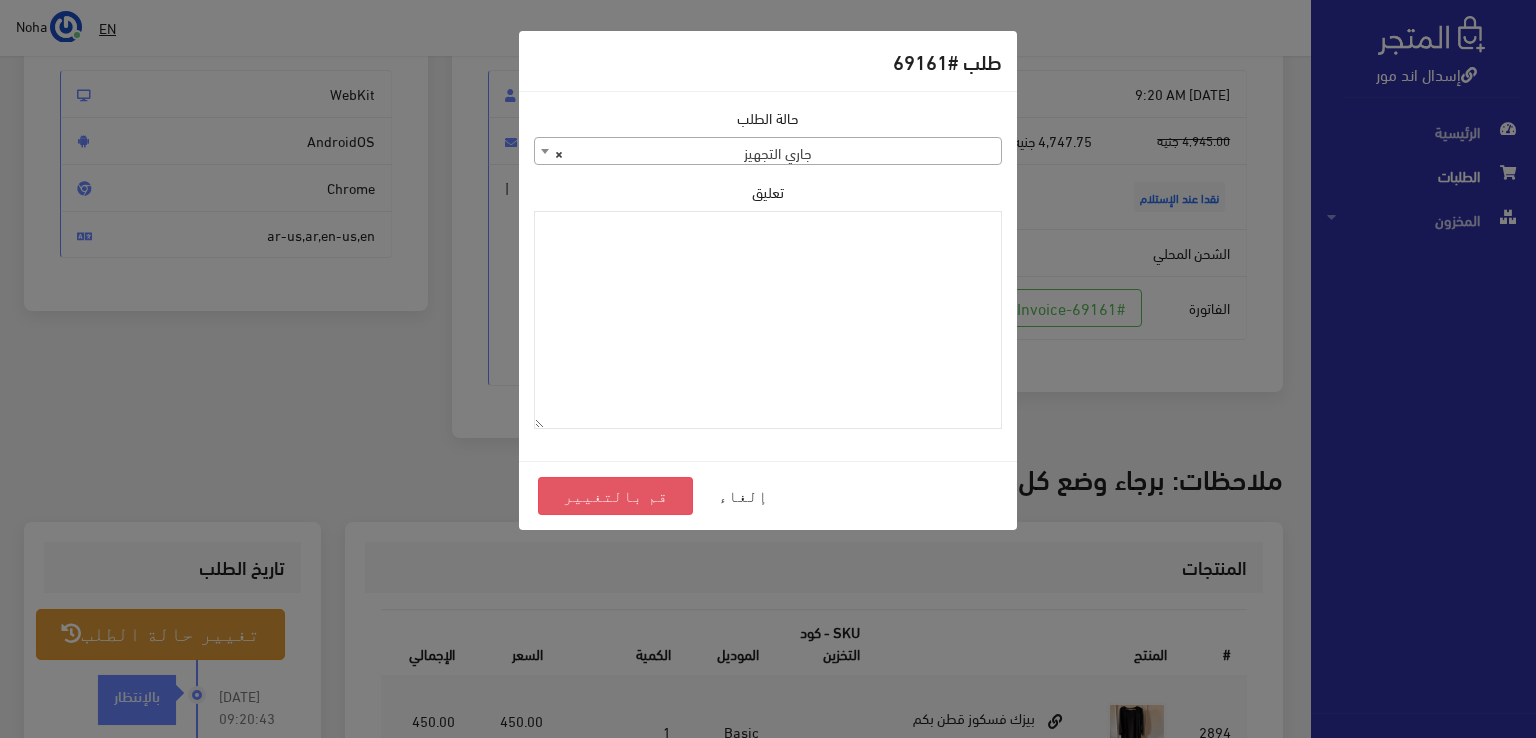 click on "قم بالتغيير" at bounding box center [615, 496] 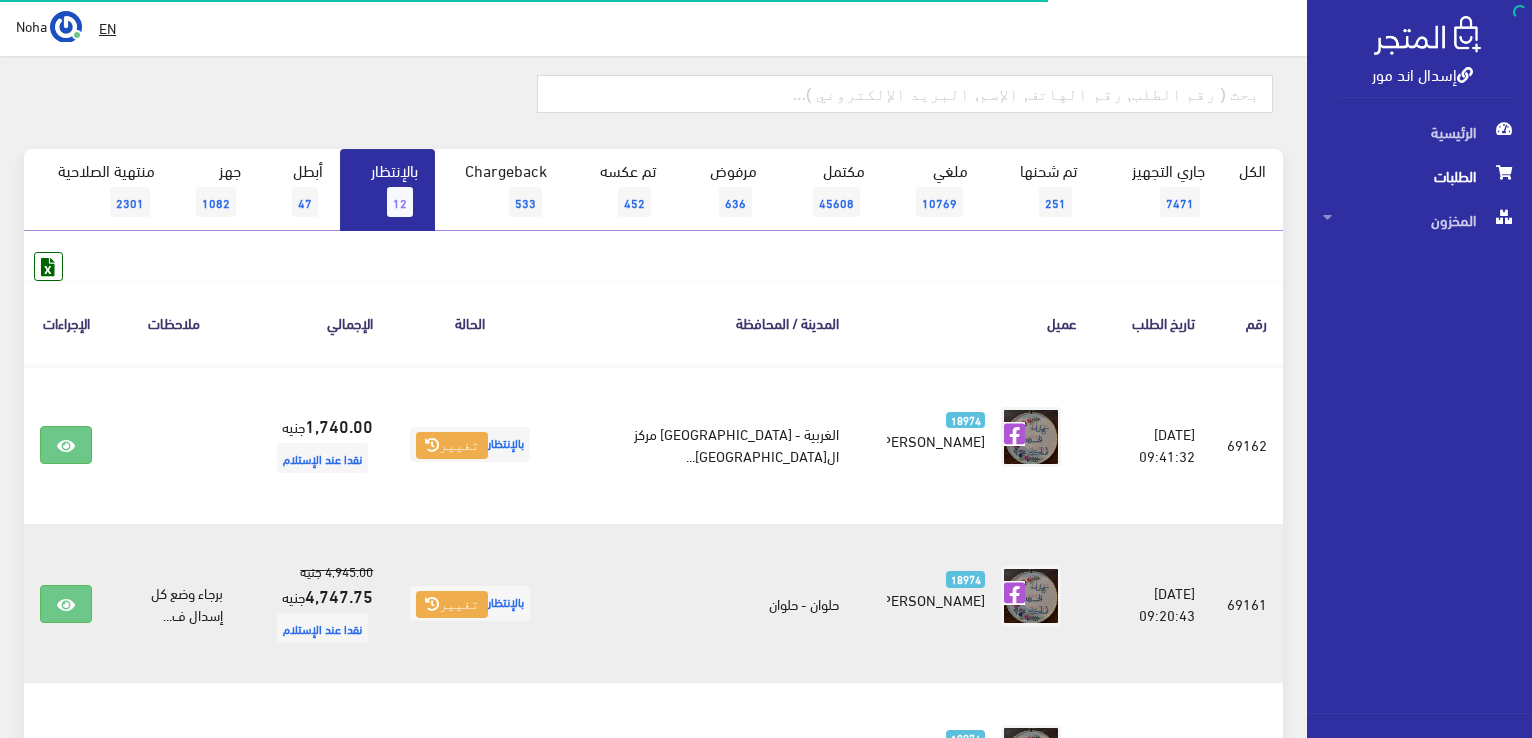 scroll, scrollTop: 96, scrollLeft: 0, axis: vertical 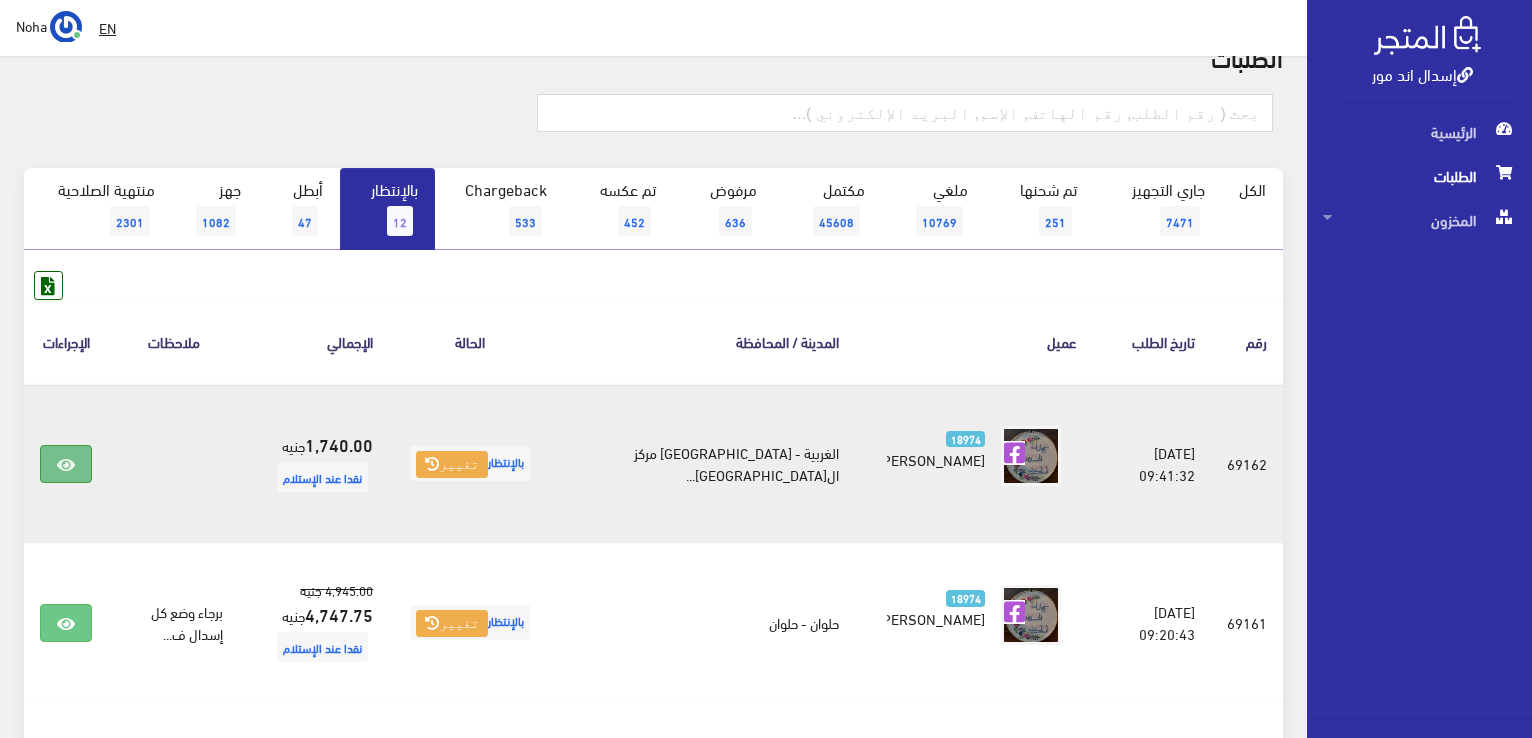 click at bounding box center [66, 465] 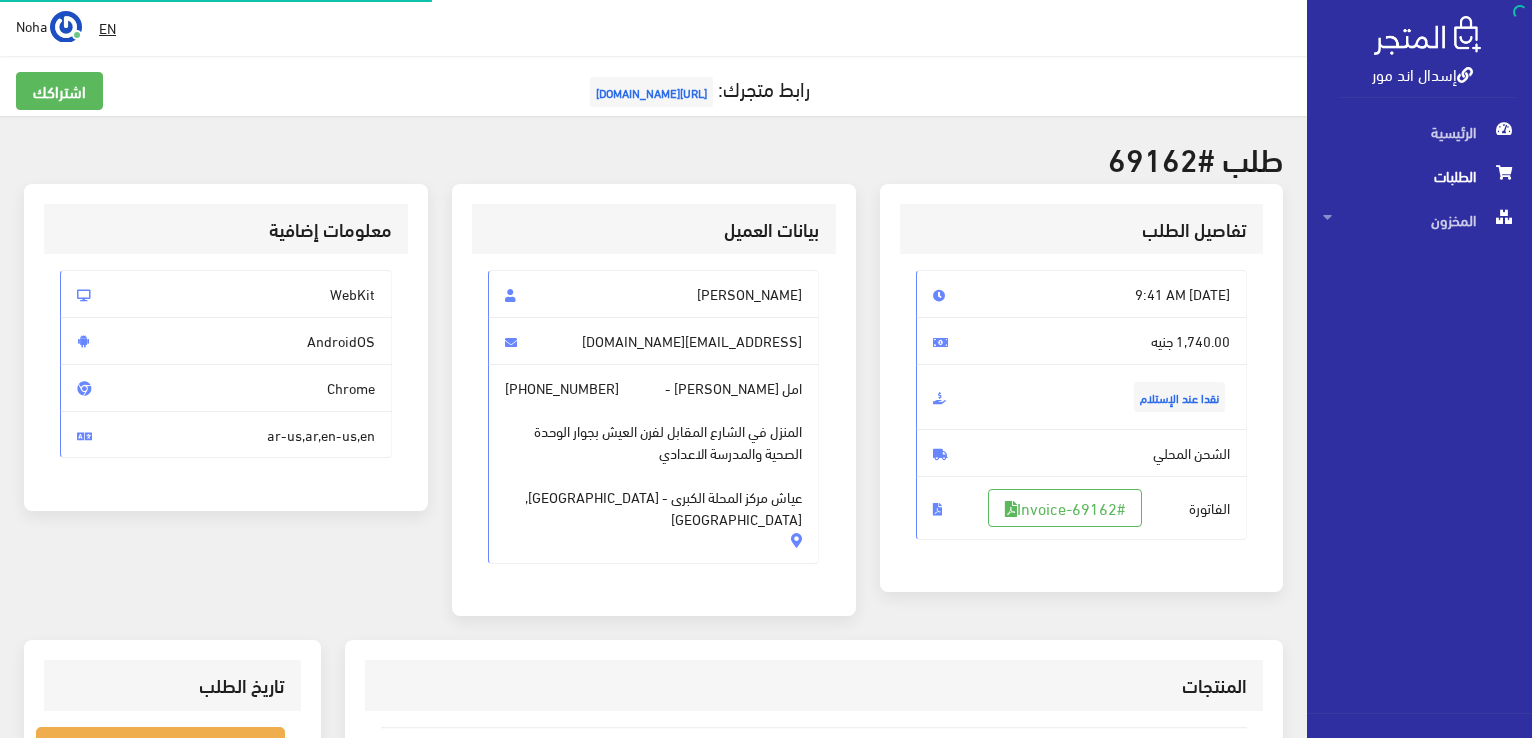 scroll, scrollTop: 0, scrollLeft: 0, axis: both 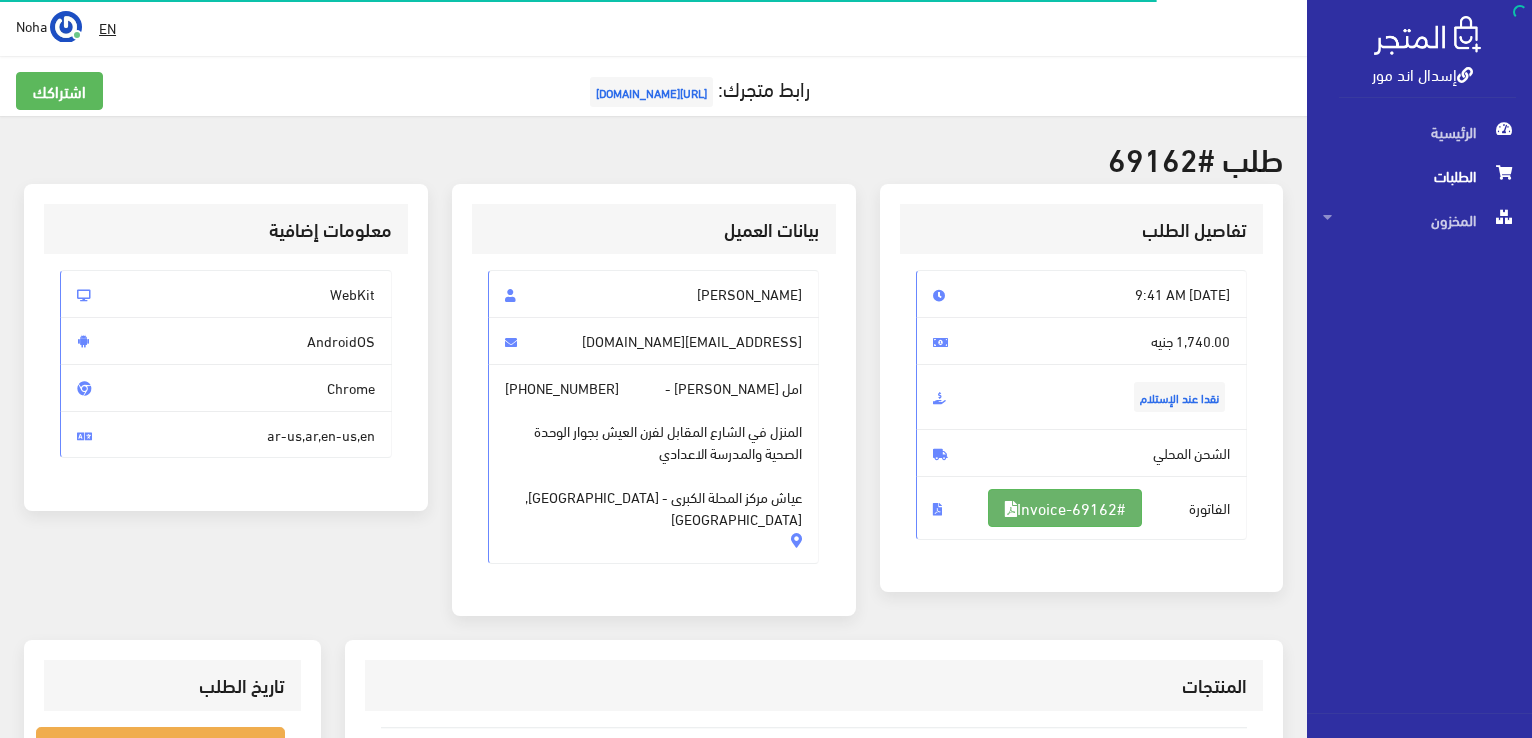 click on "#Invoice-69162" at bounding box center (1065, 508) 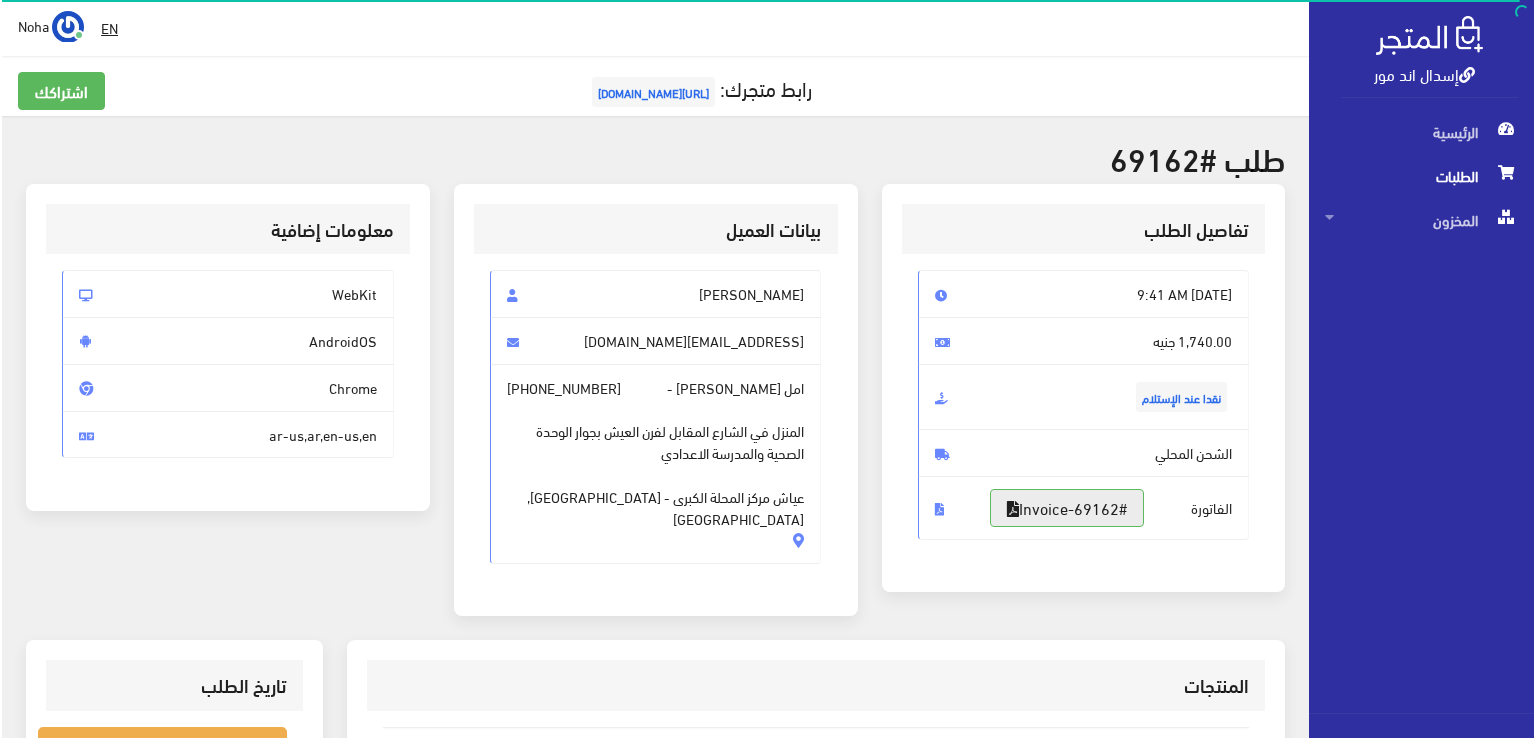 scroll, scrollTop: 200, scrollLeft: 0, axis: vertical 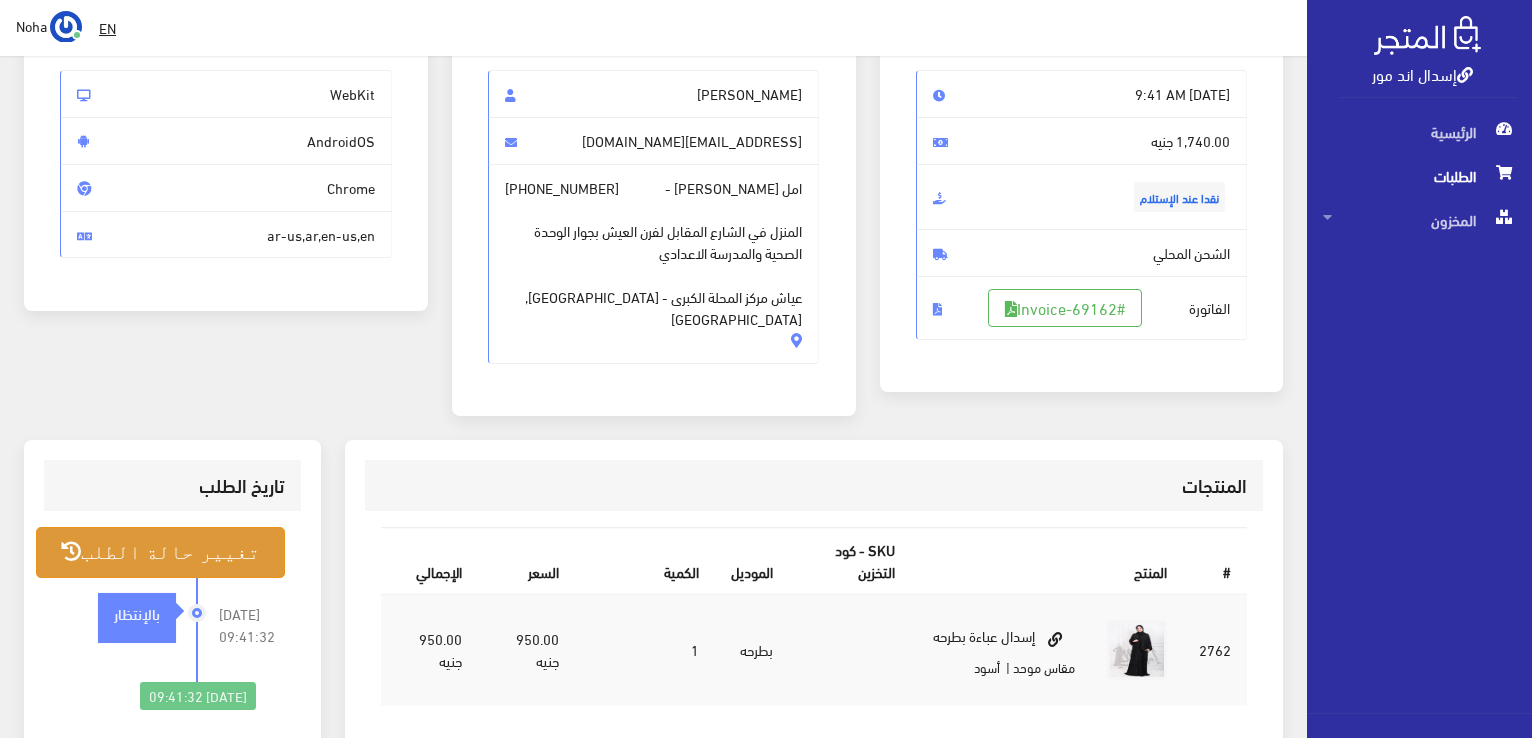 click on "تغيير حالة الطلب" at bounding box center (160, 552) 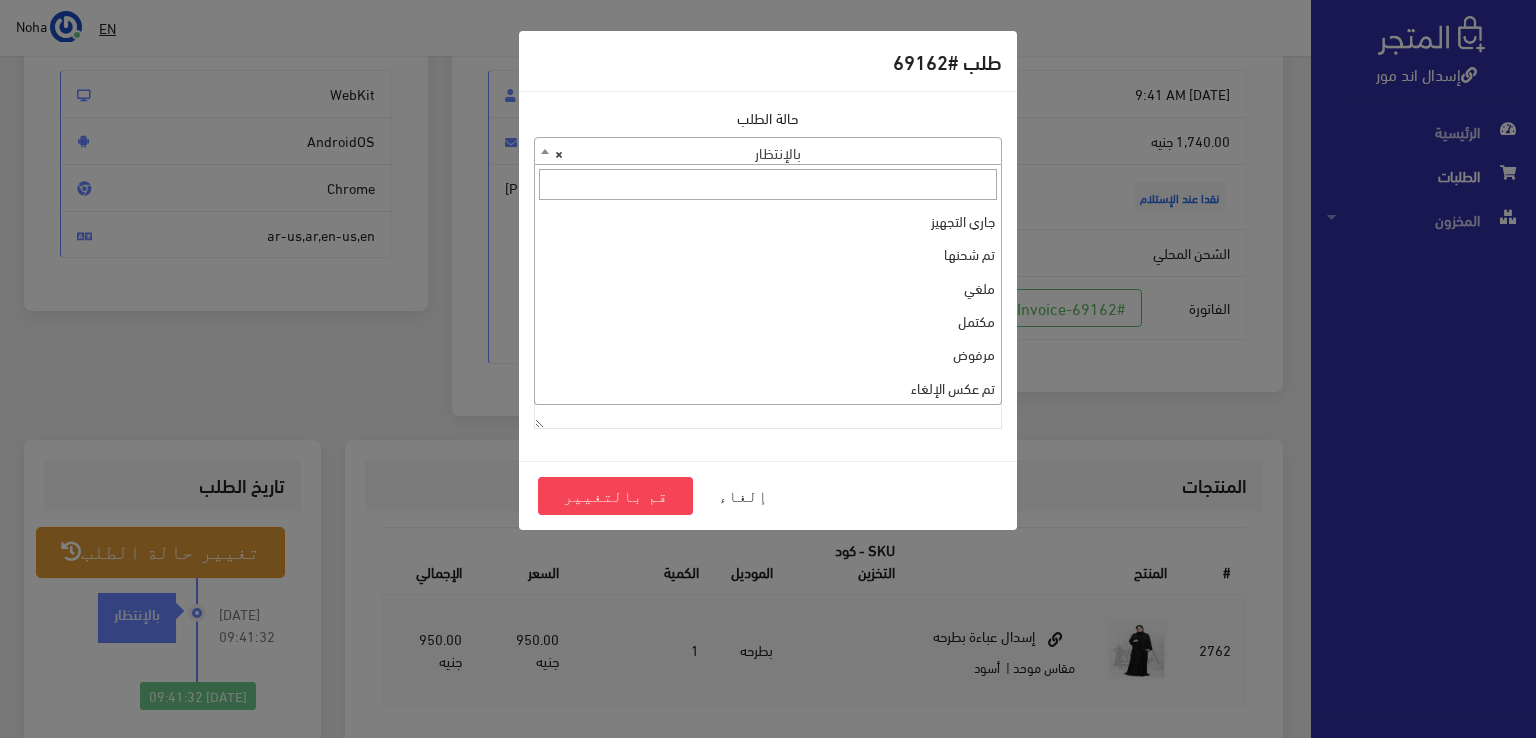 click on "× بالإنتظار" at bounding box center (768, 152) 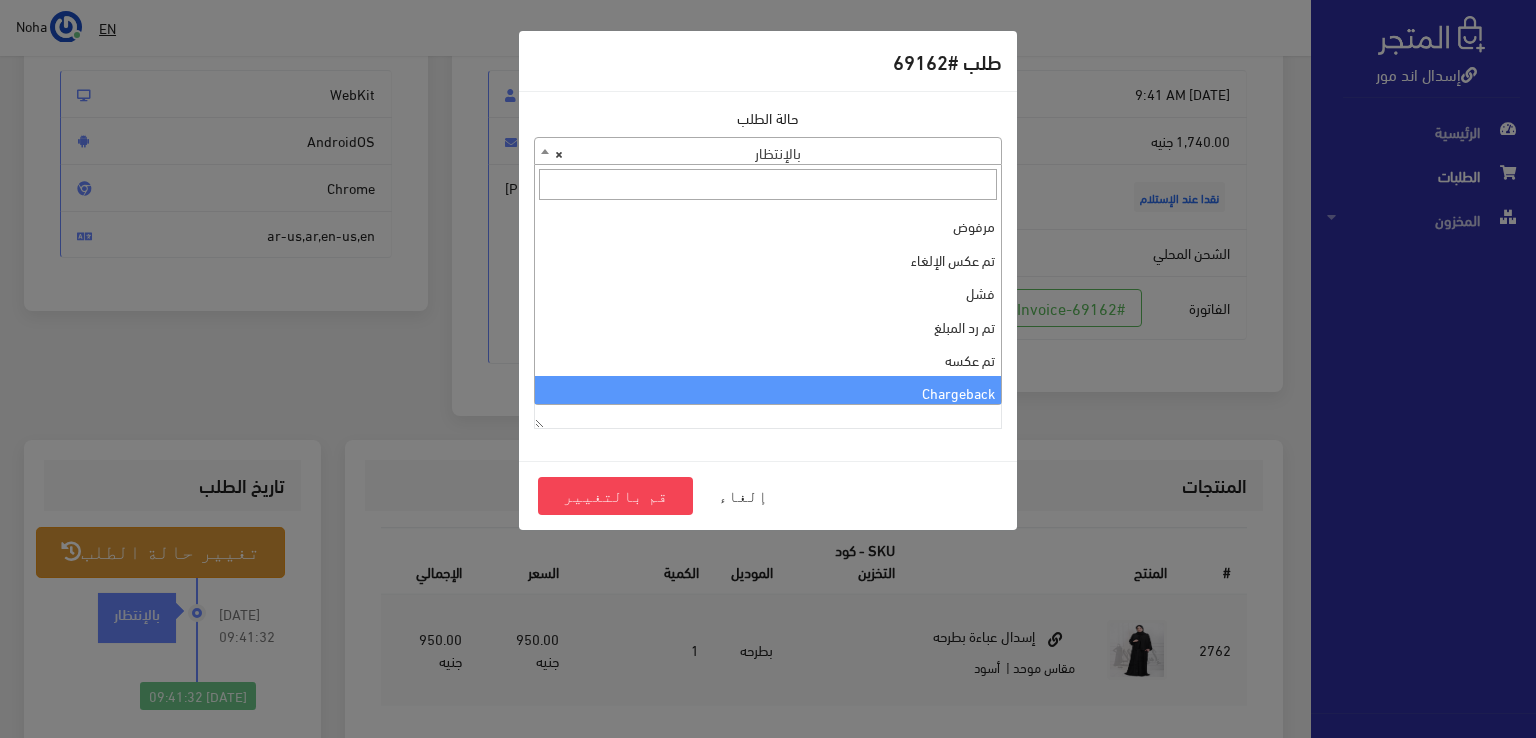 scroll, scrollTop: 0, scrollLeft: 0, axis: both 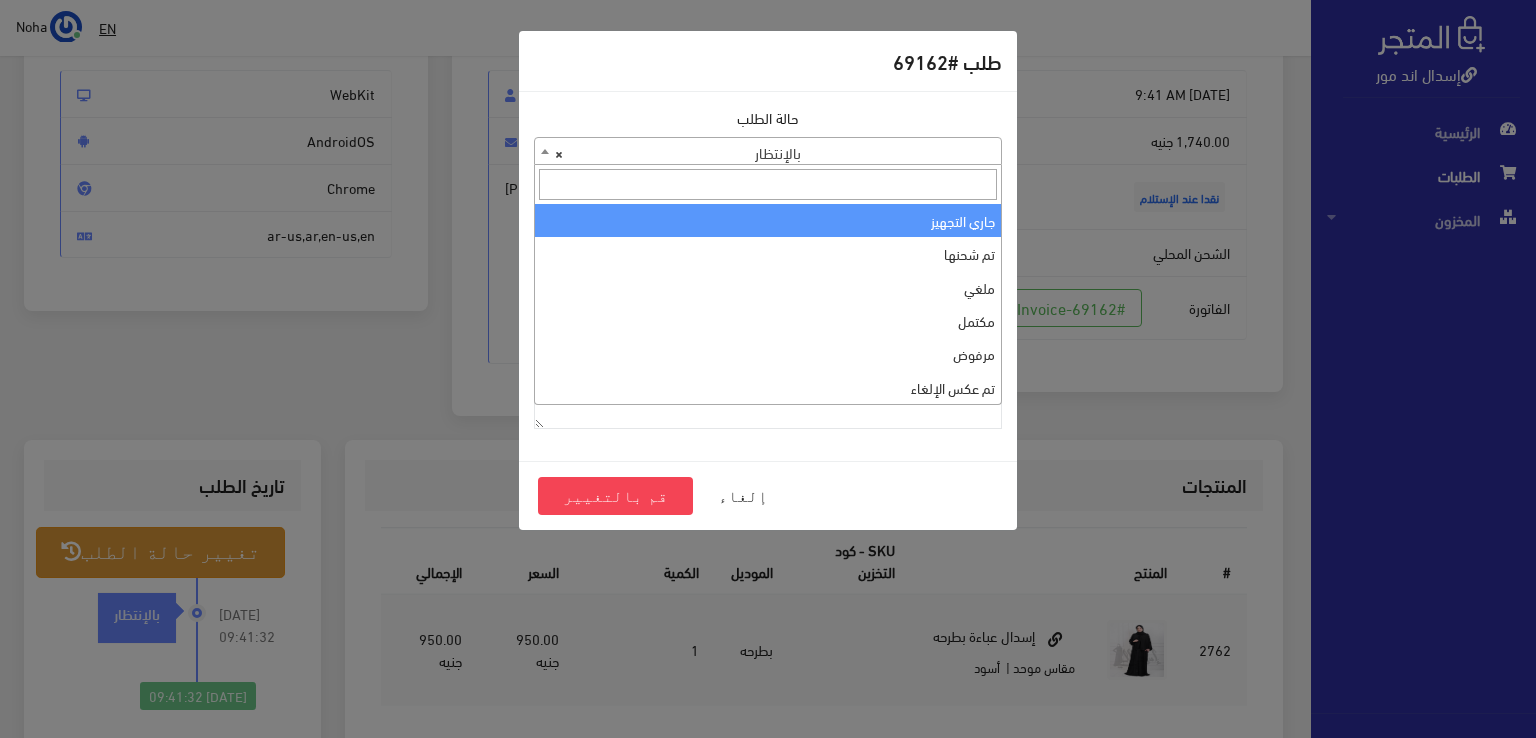 select on "1" 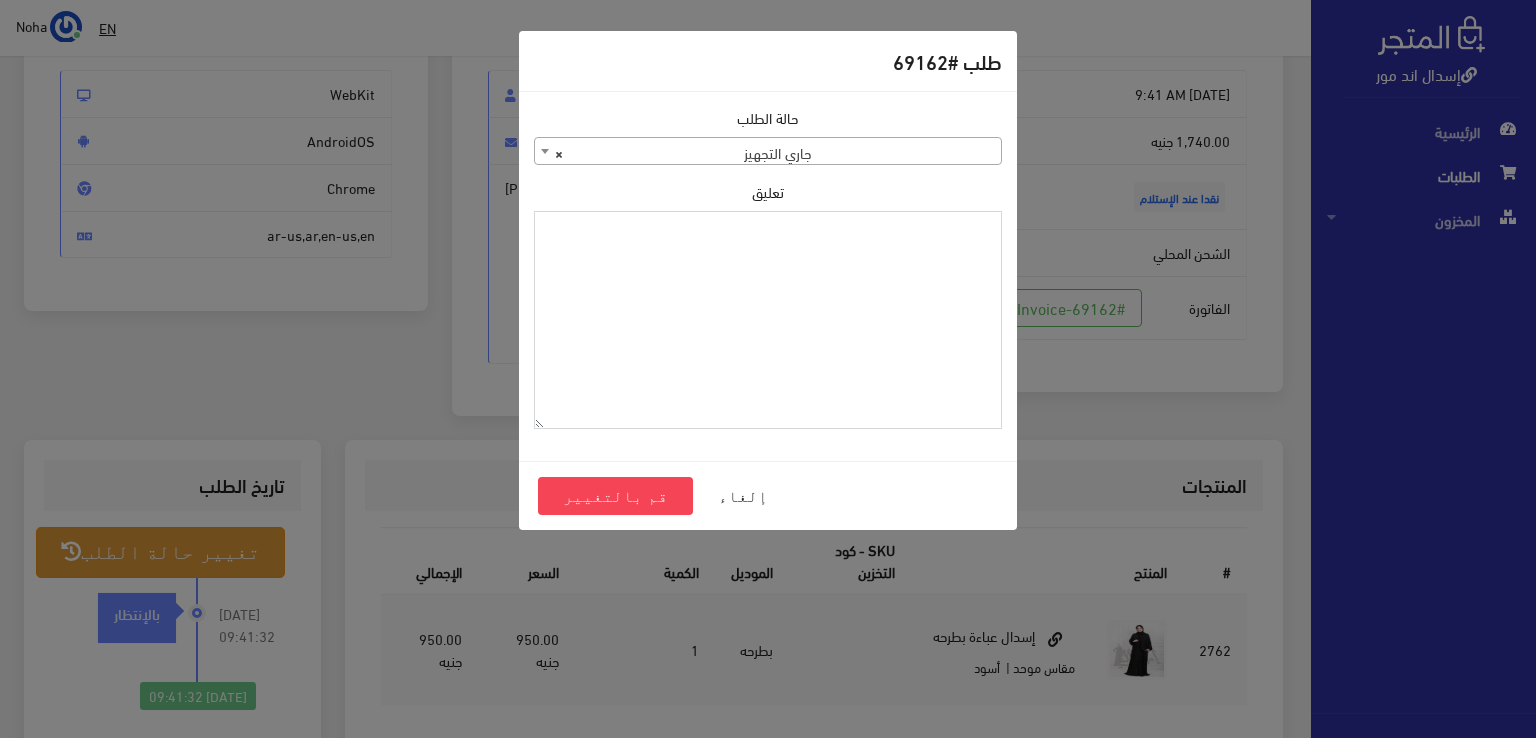 paste on "1101392" 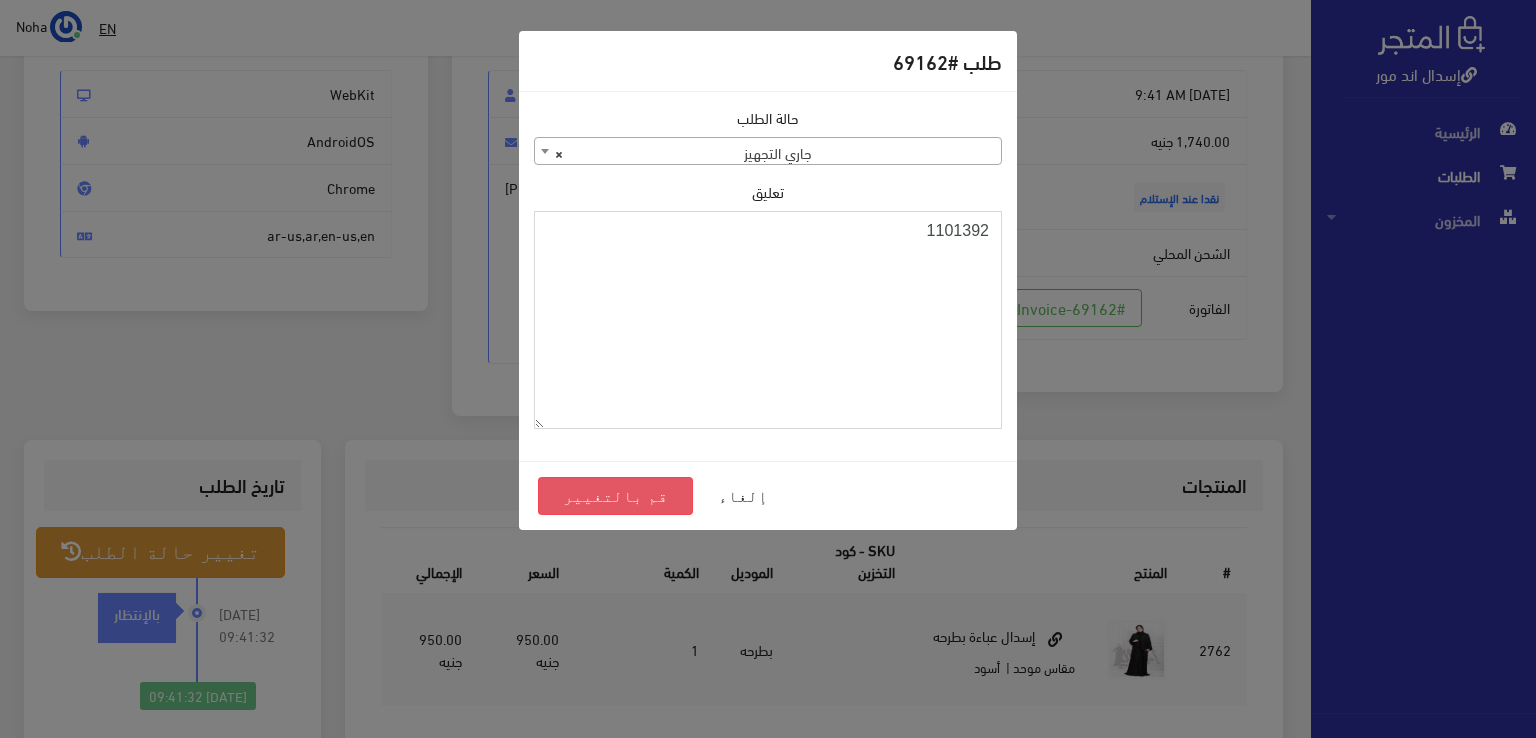 type on "1101392" 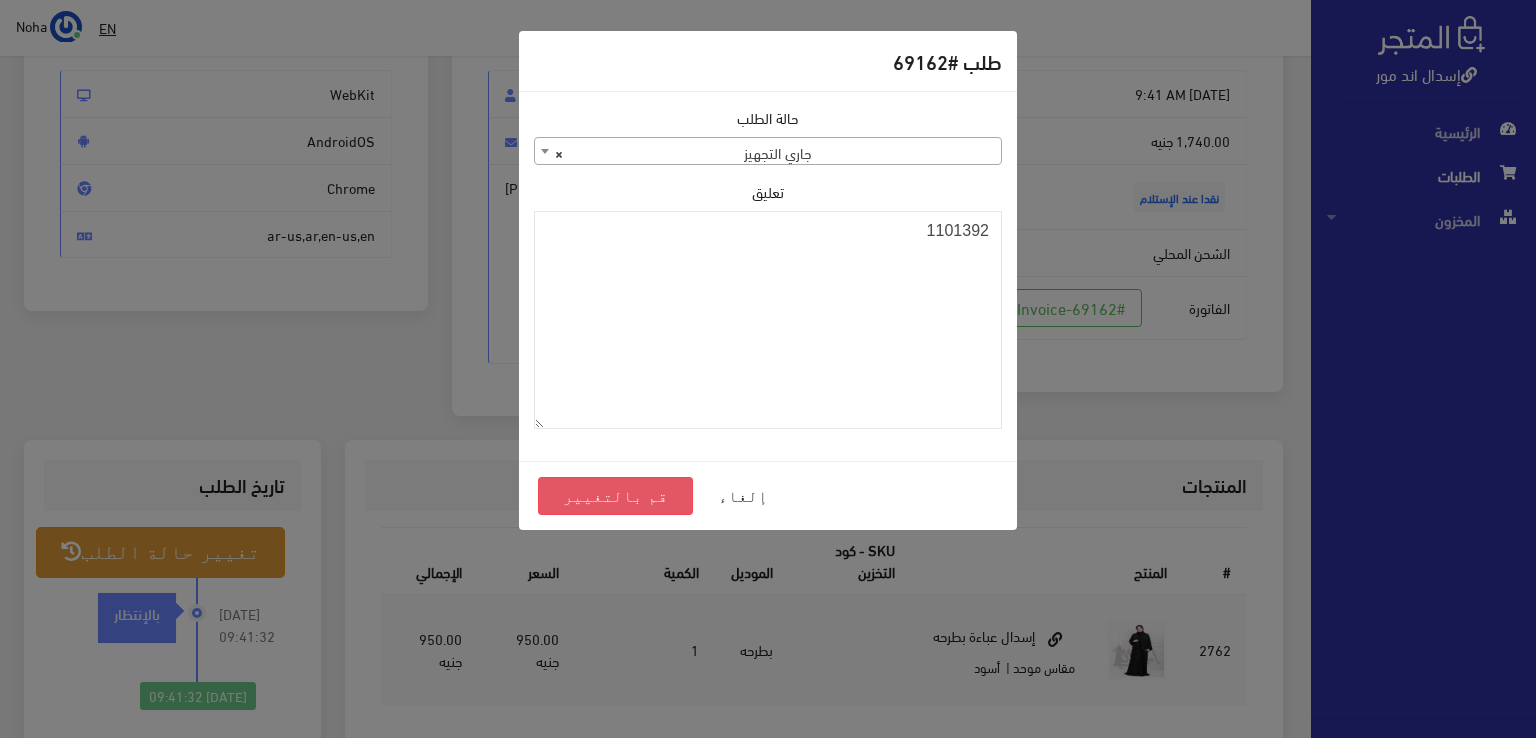 click on "قم بالتغيير" at bounding box center [615, 496] 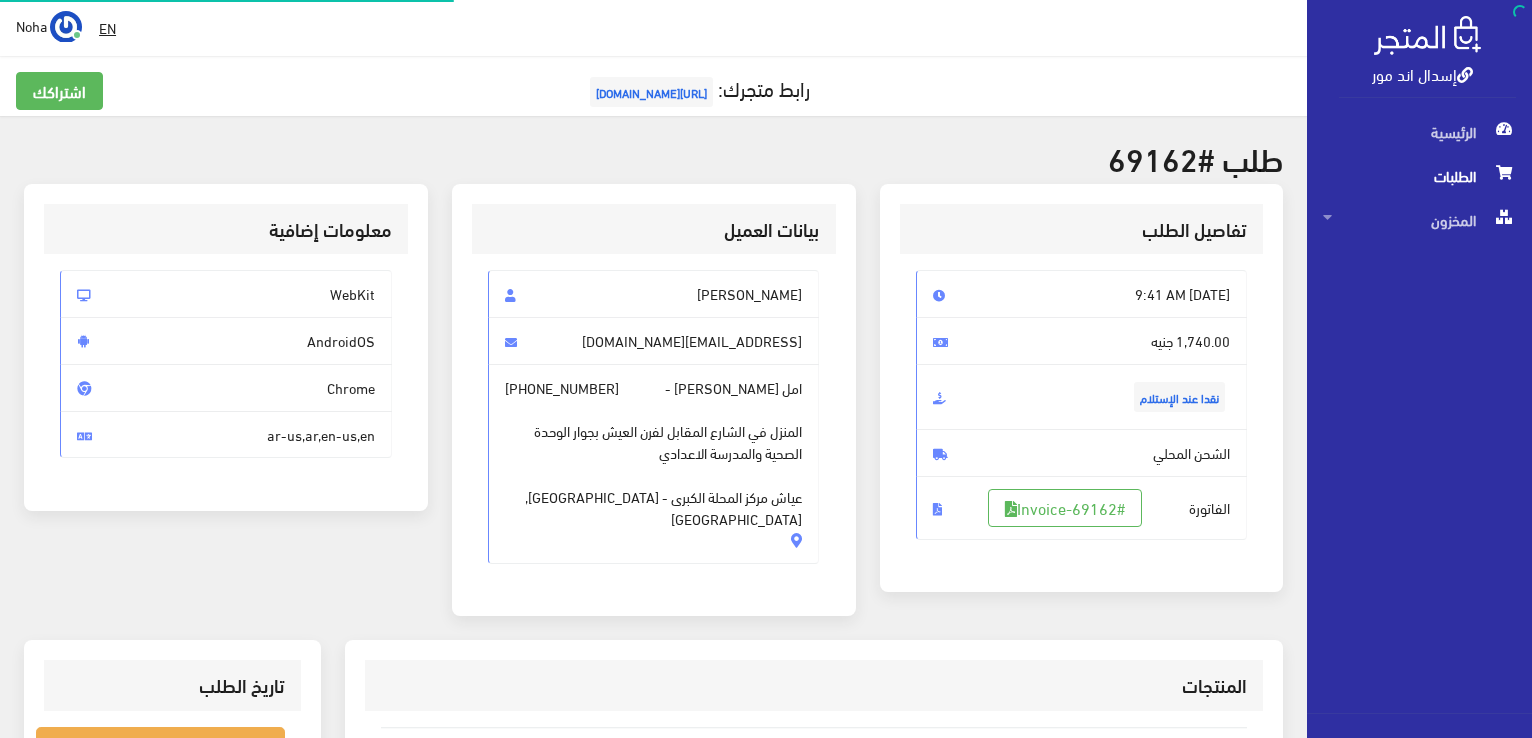 scroll, scrollTop: 0, scrollLeft: 0, axis: both 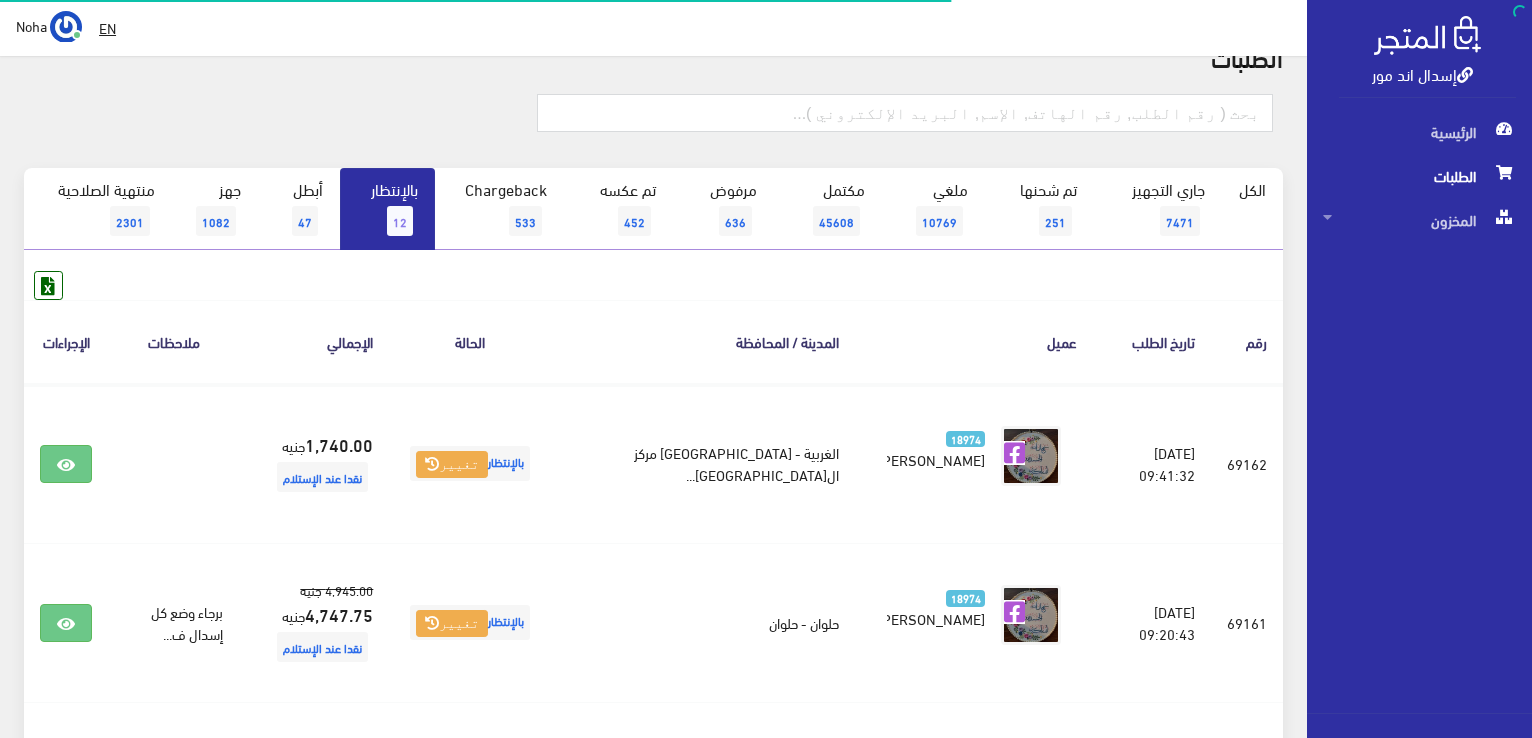click on "بالإنتظار
12" at bounding box center (387, 209) 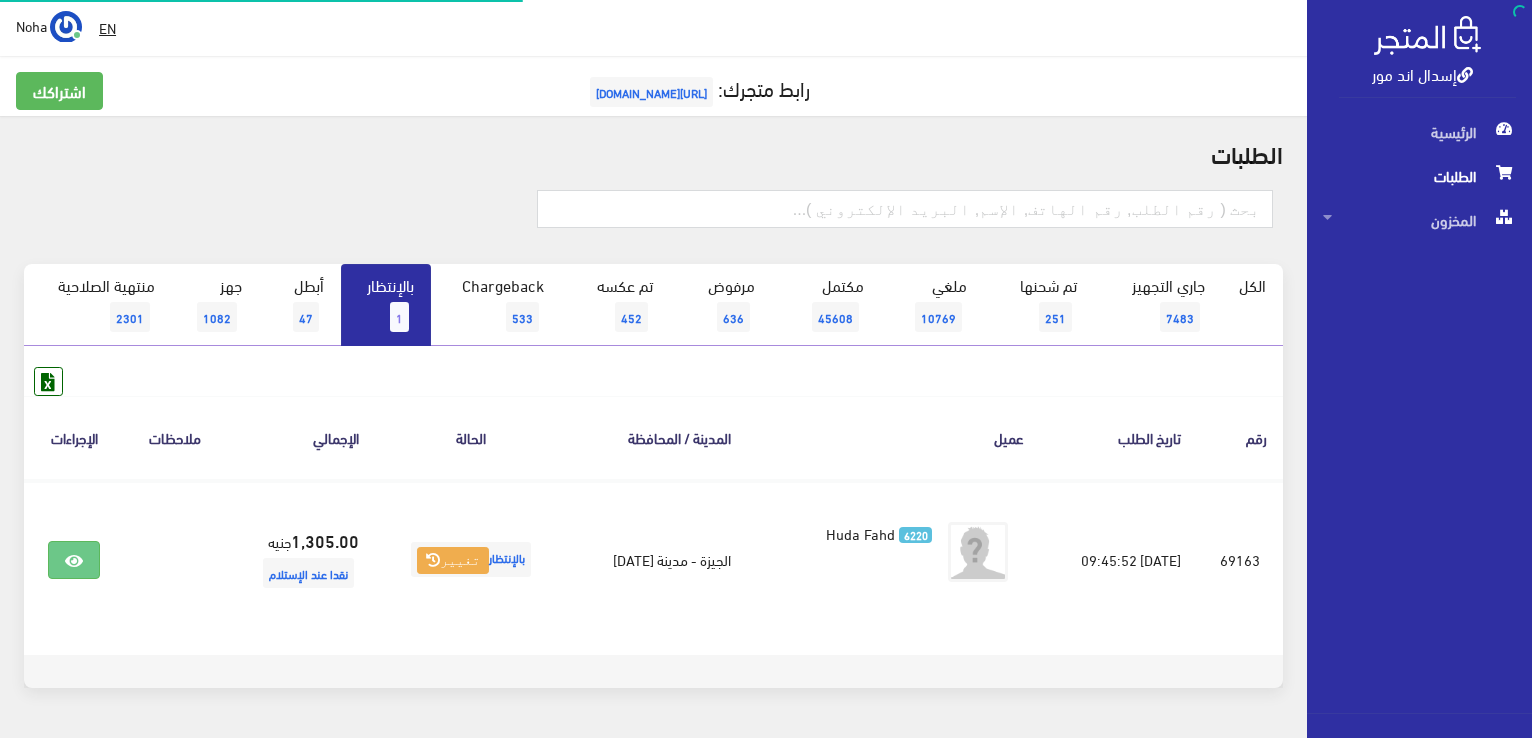 scroll, scrollTop: 0, scrollLeft: 0, axis: both 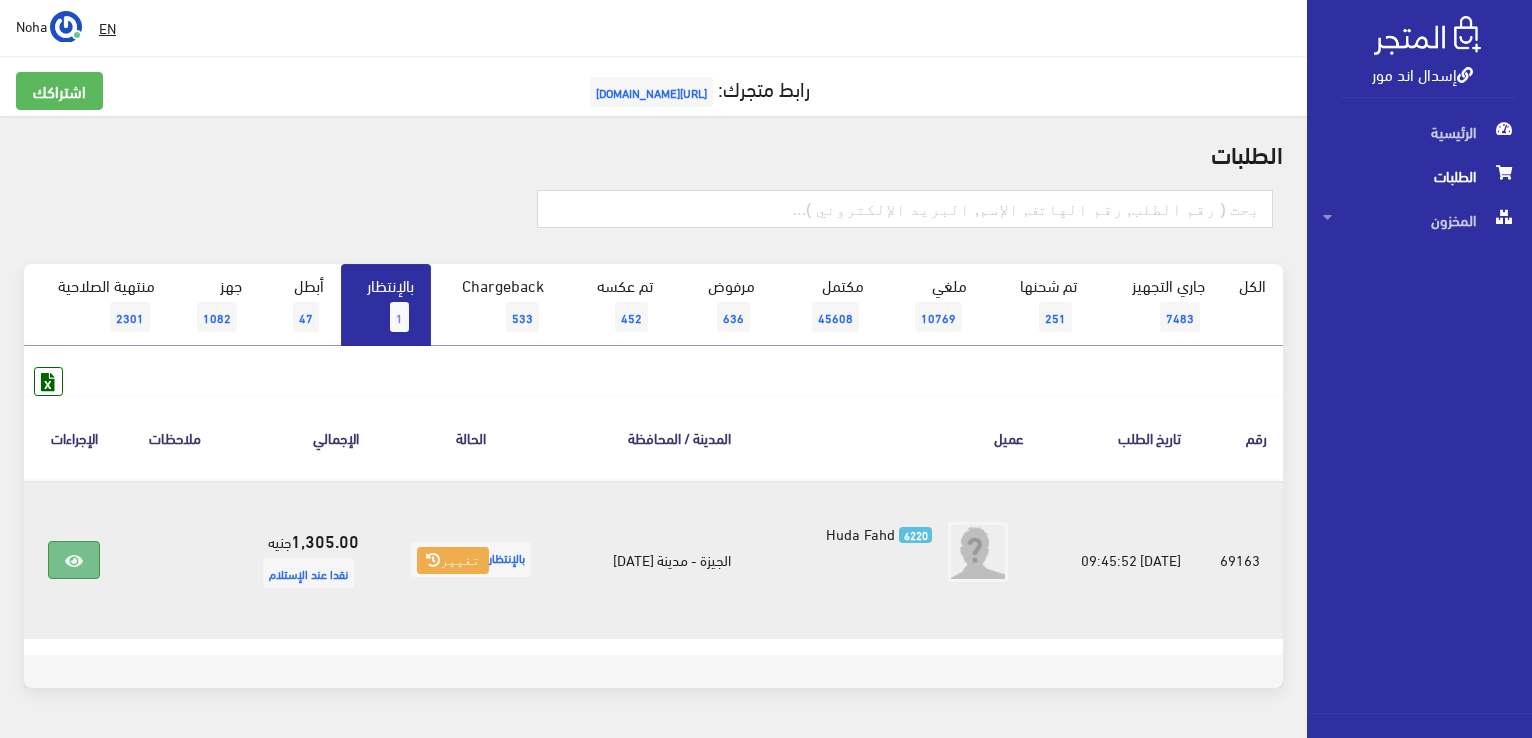 click at bounding box center (74, 561) 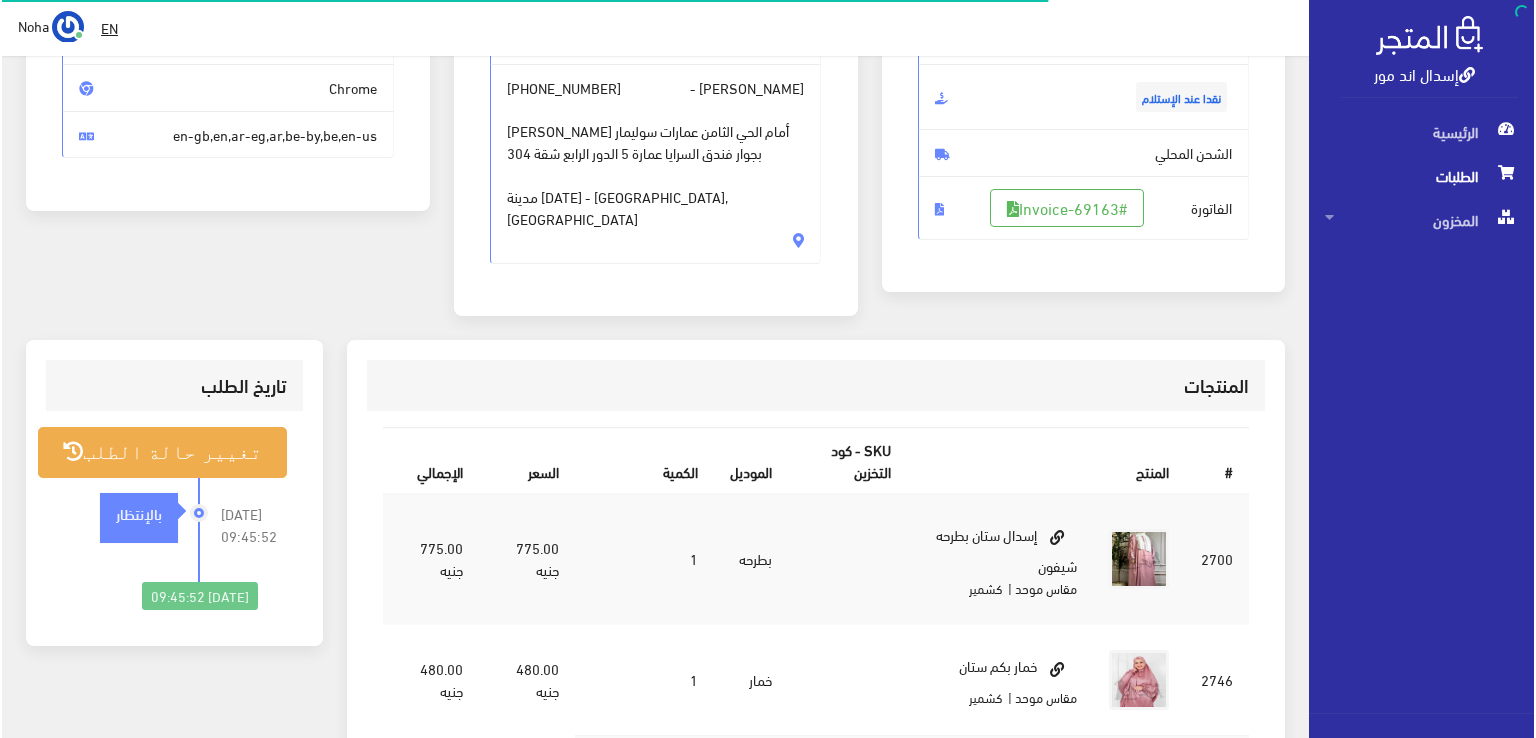 scroll, scrollTop: 400, scrollLeft: 0, axis: vertical 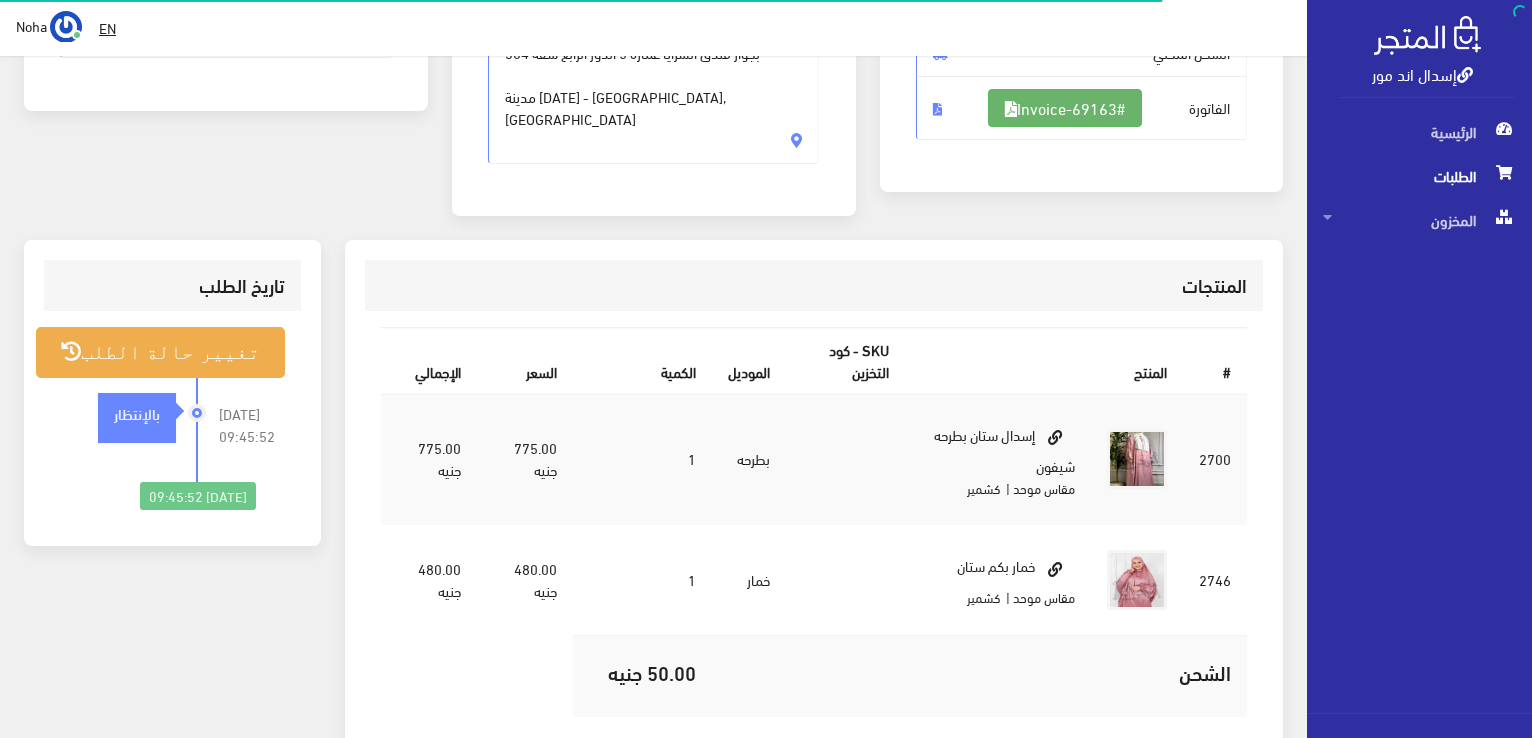 click on "#Invoice-69163" at bounding box center [1065, 108] 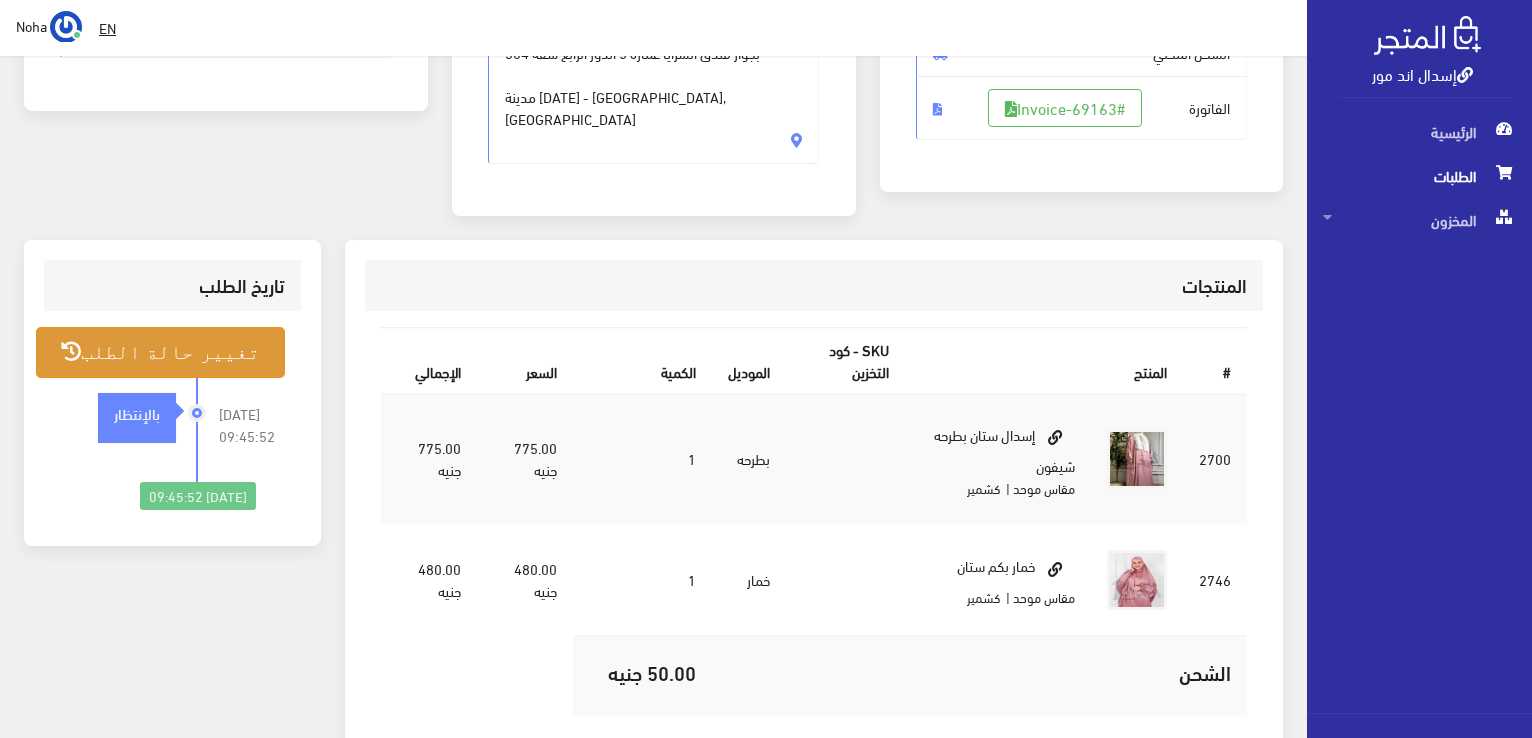click on "تغيير حالة الطلب" at bounding box center (160, 352) 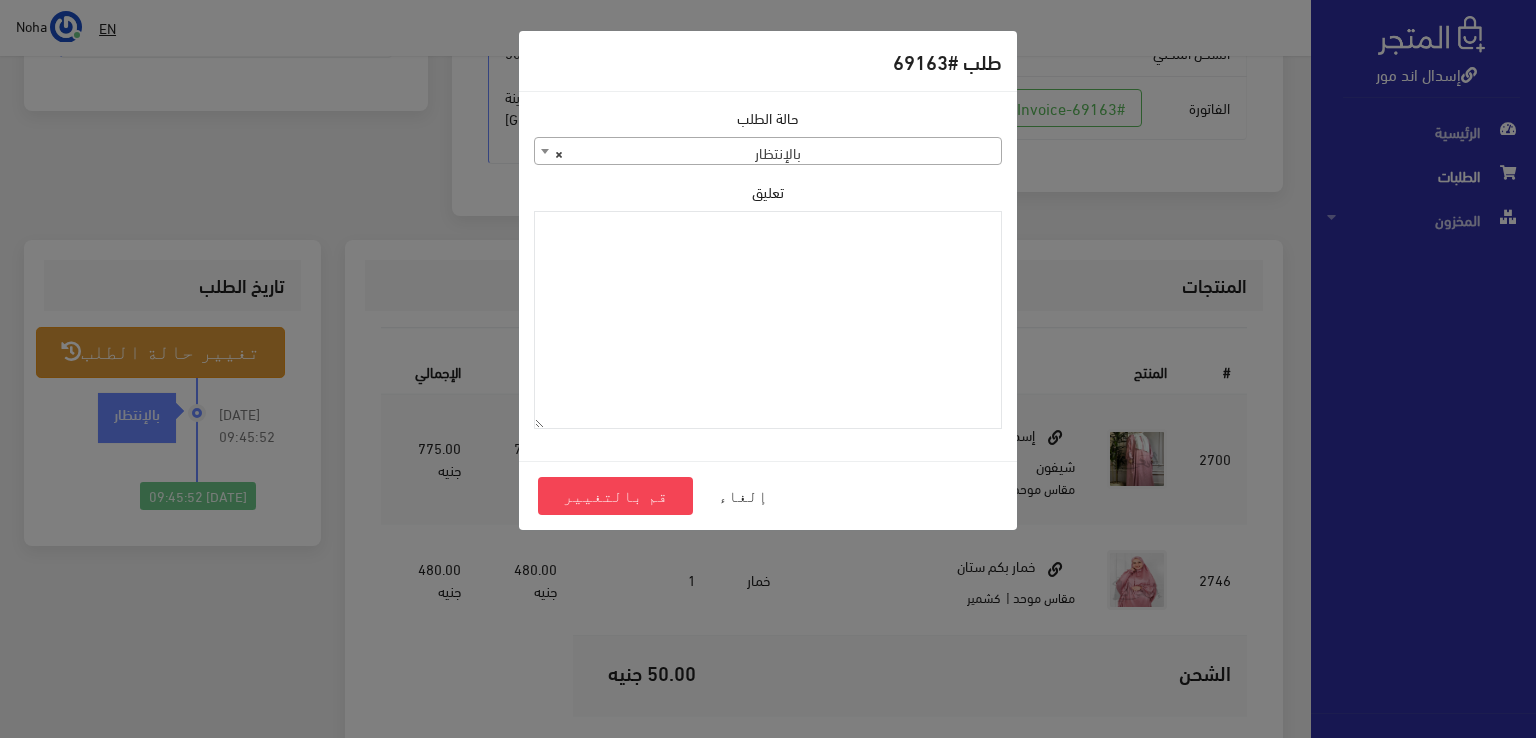 click on "× بالإنتظار" at bounding box center (768, 152) 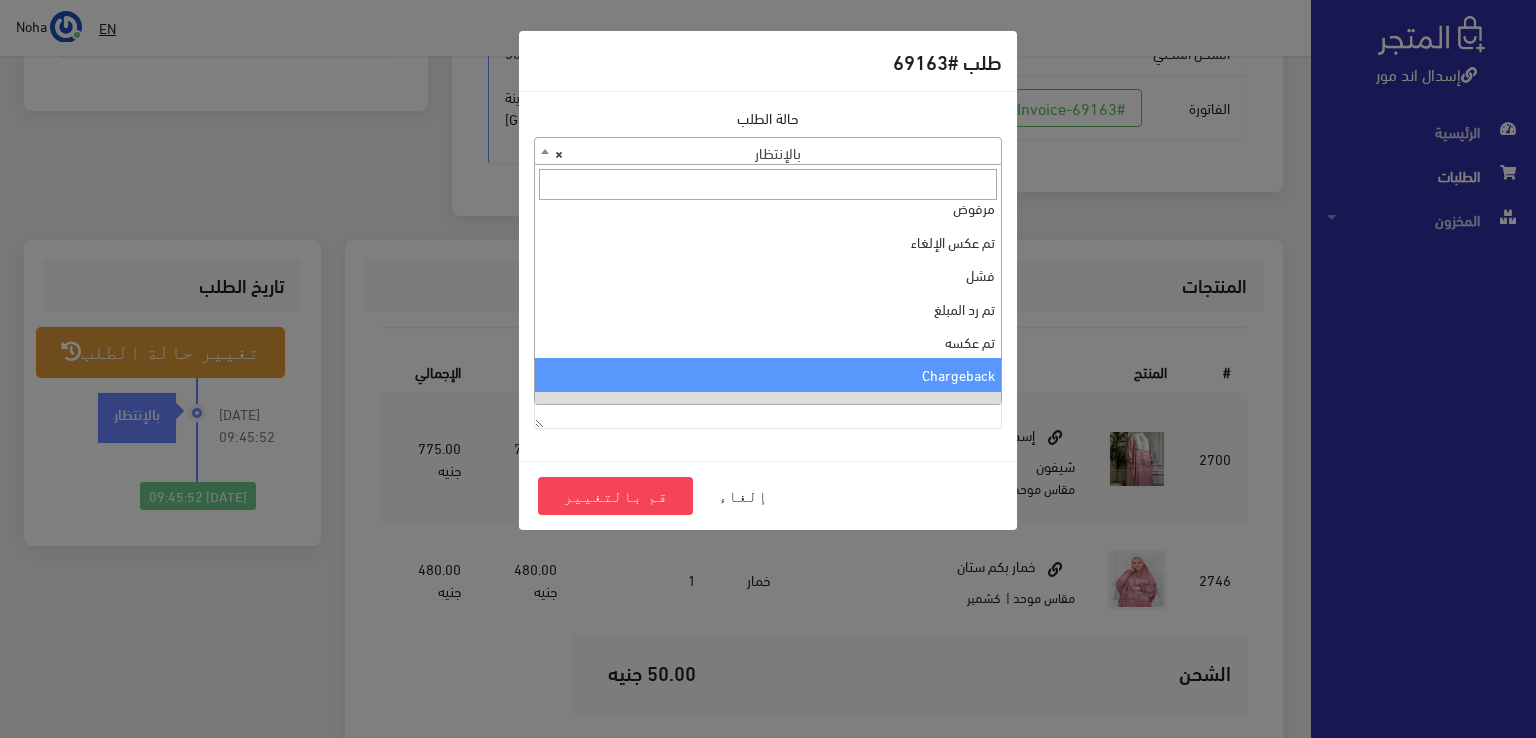 scroll, scrollTop: 0, scrollLeft: 0, axis: both 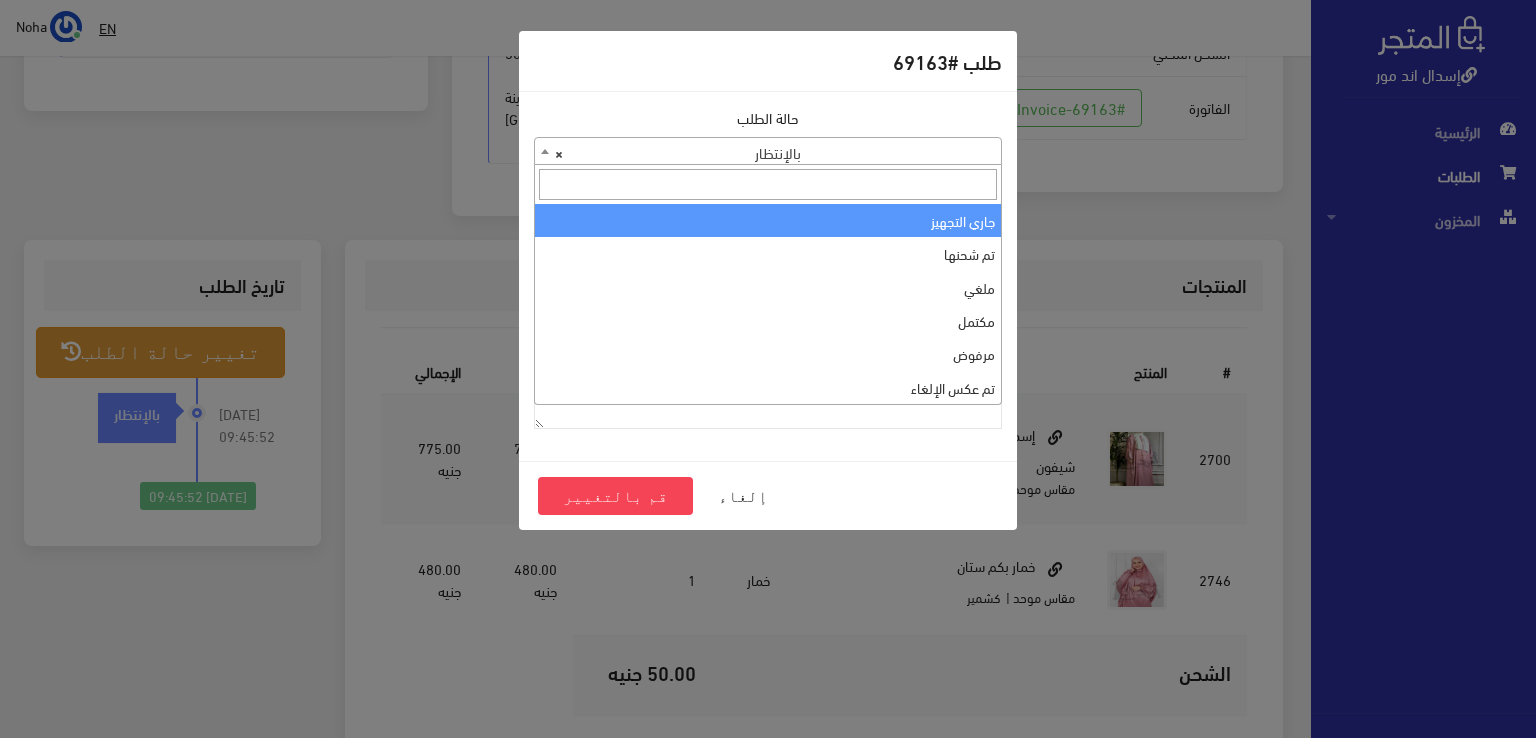 select on "1" 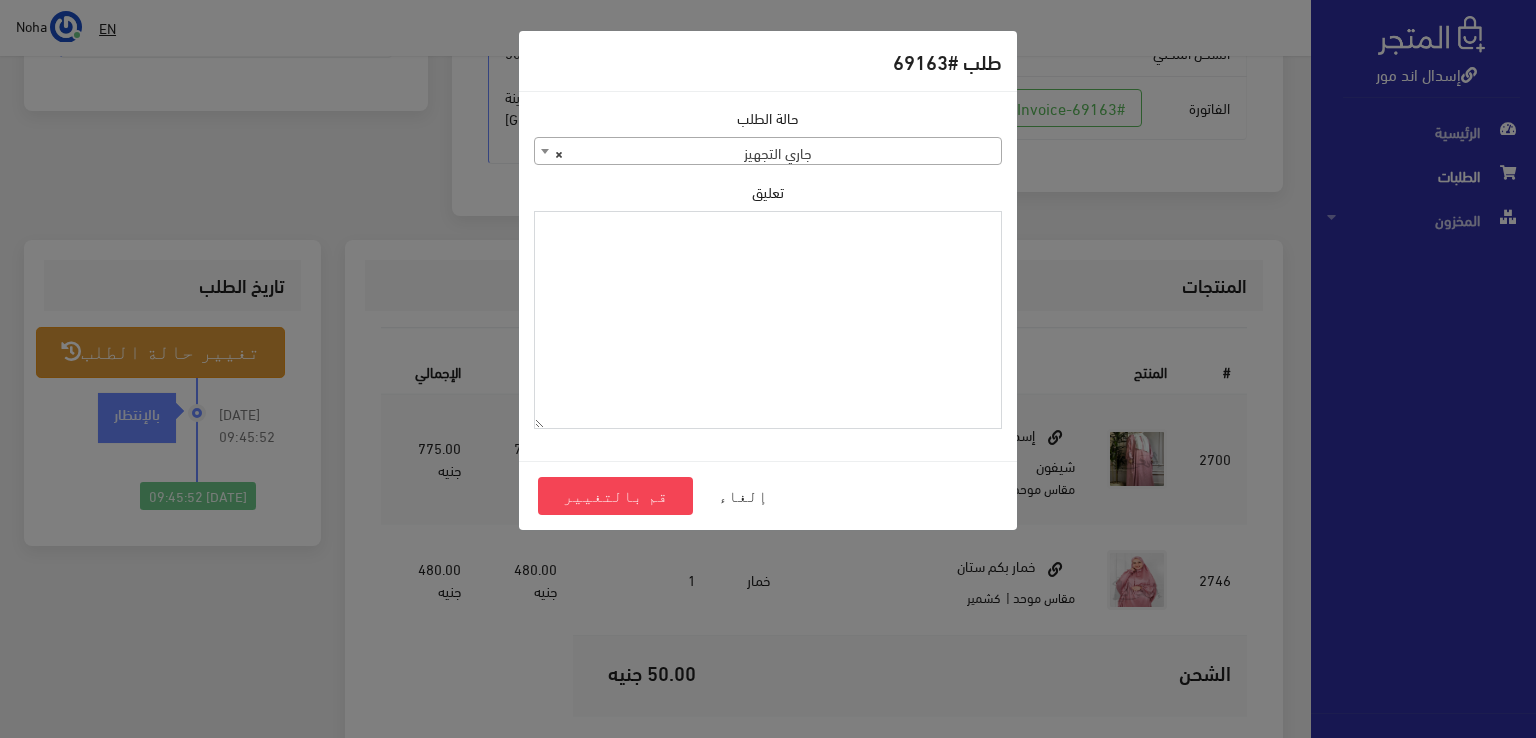 paste on "1101392" 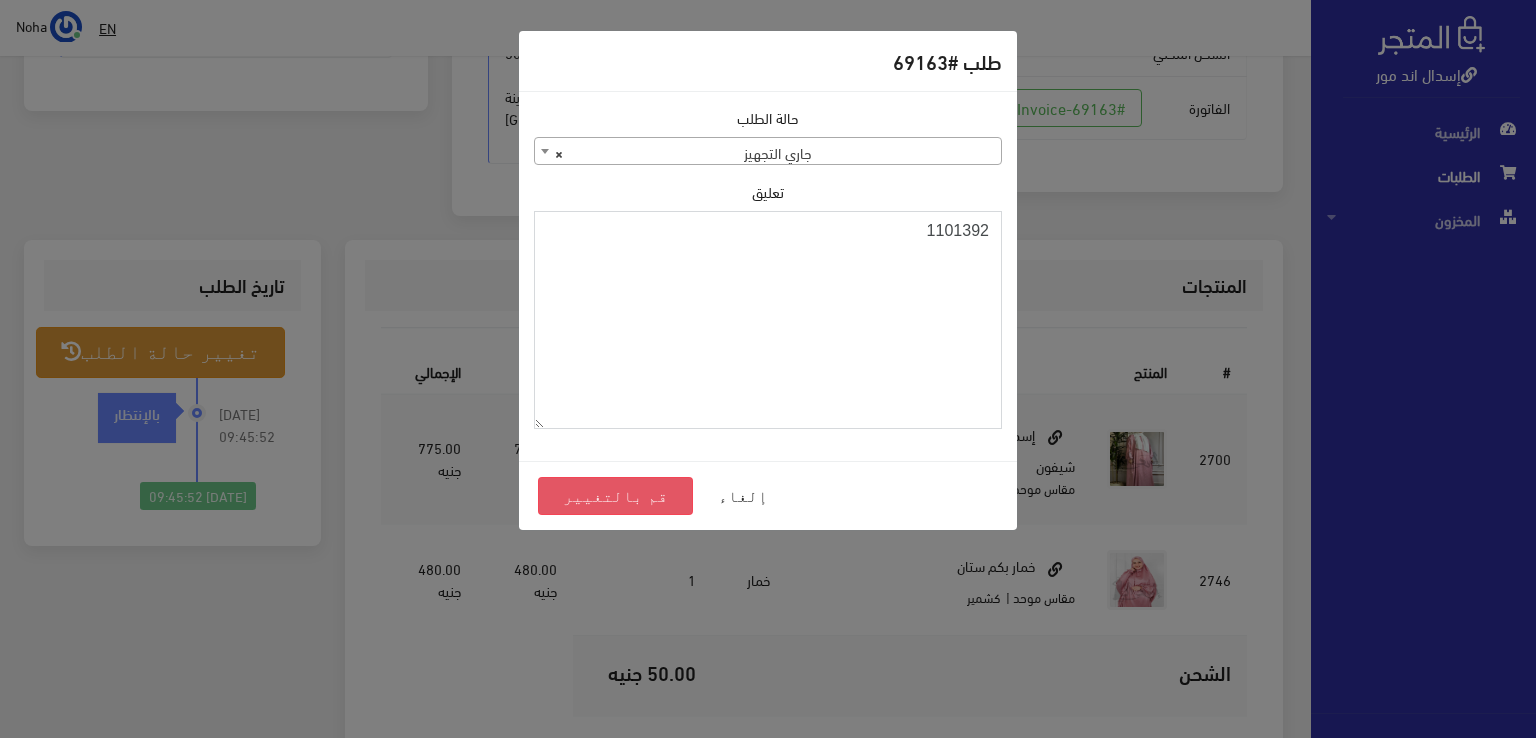 type on "1101392" 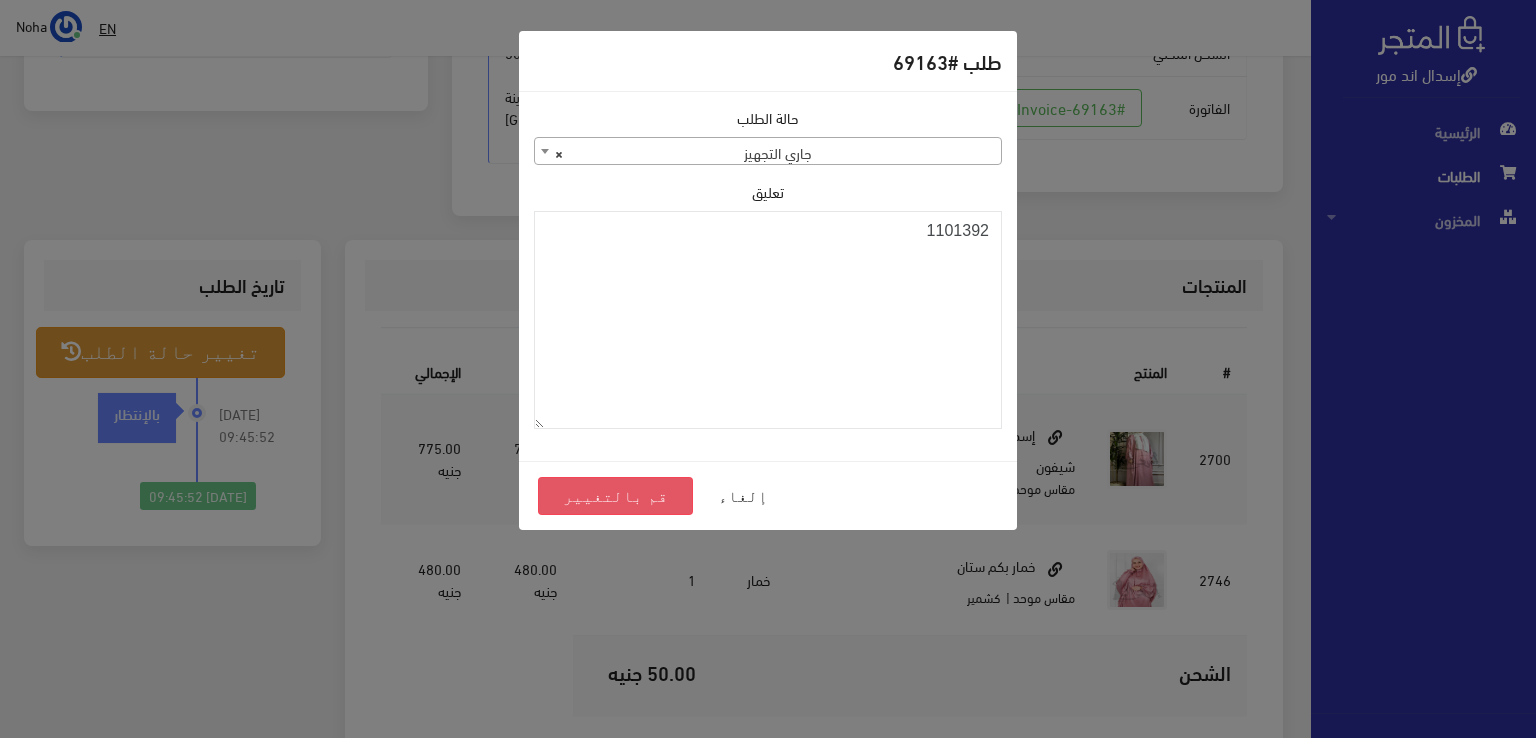 click on "قم بالتغيير" at bounding box center (615, 496) 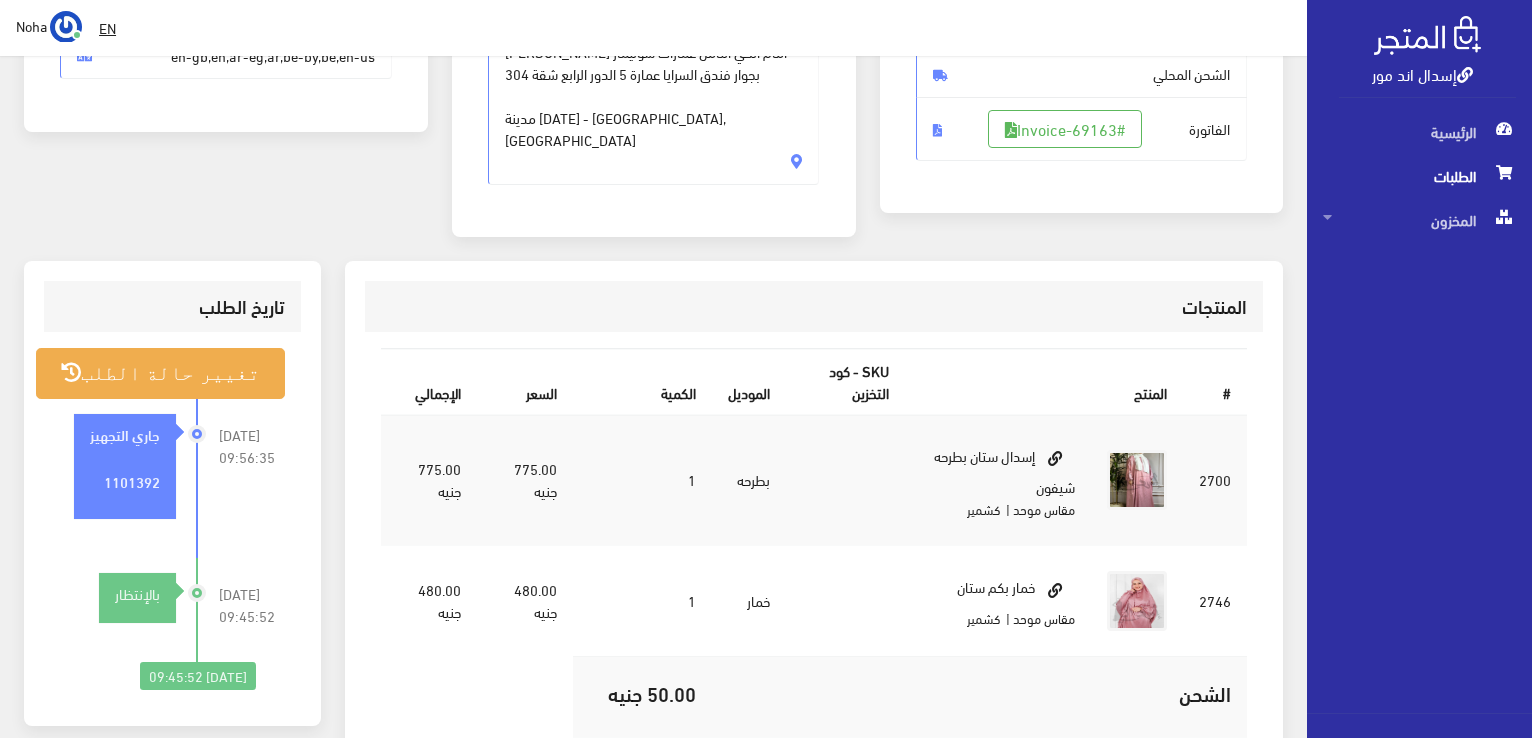 scroll, scrollTop: 400, scrollLeft: 0, axis: vertical 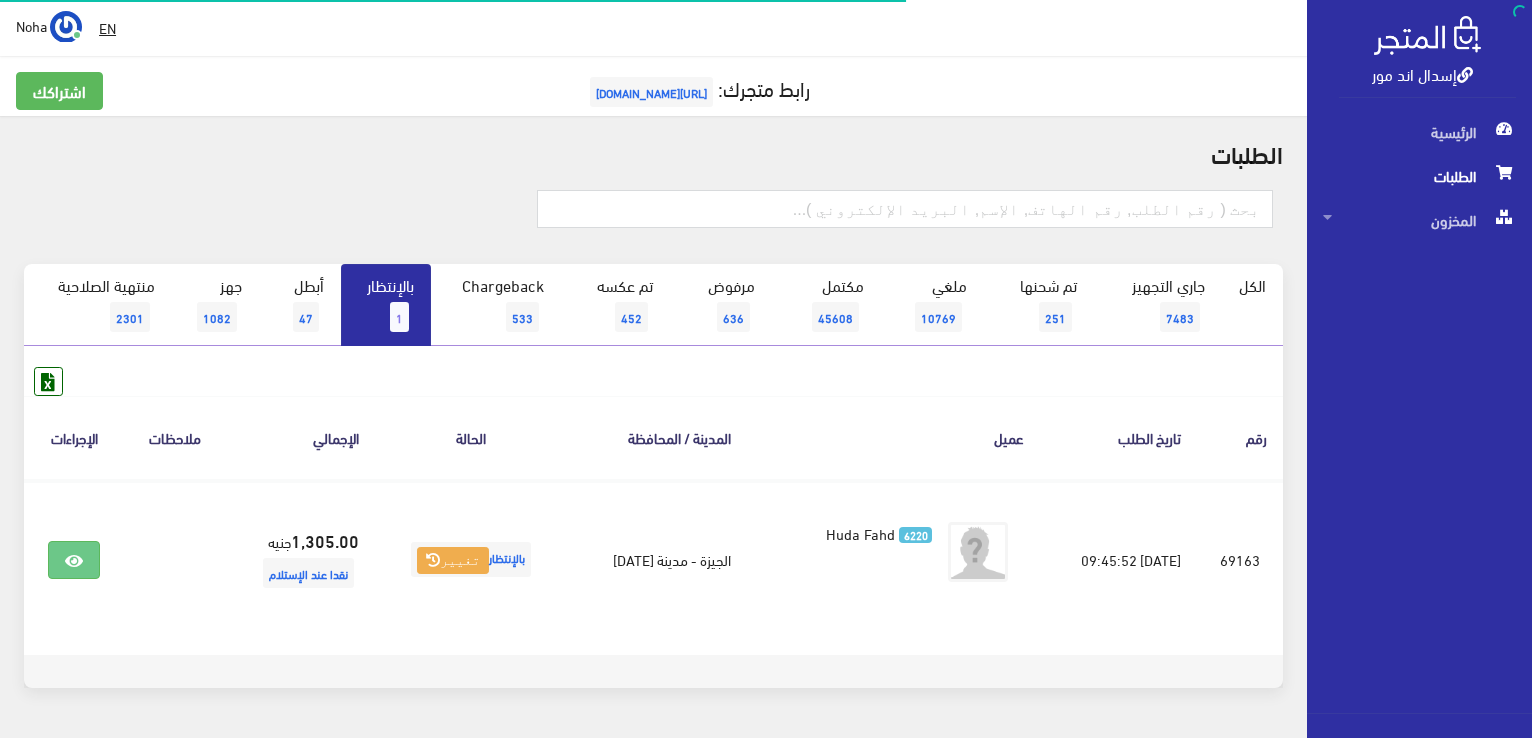 click on "1" at bounding box center (399, 317) 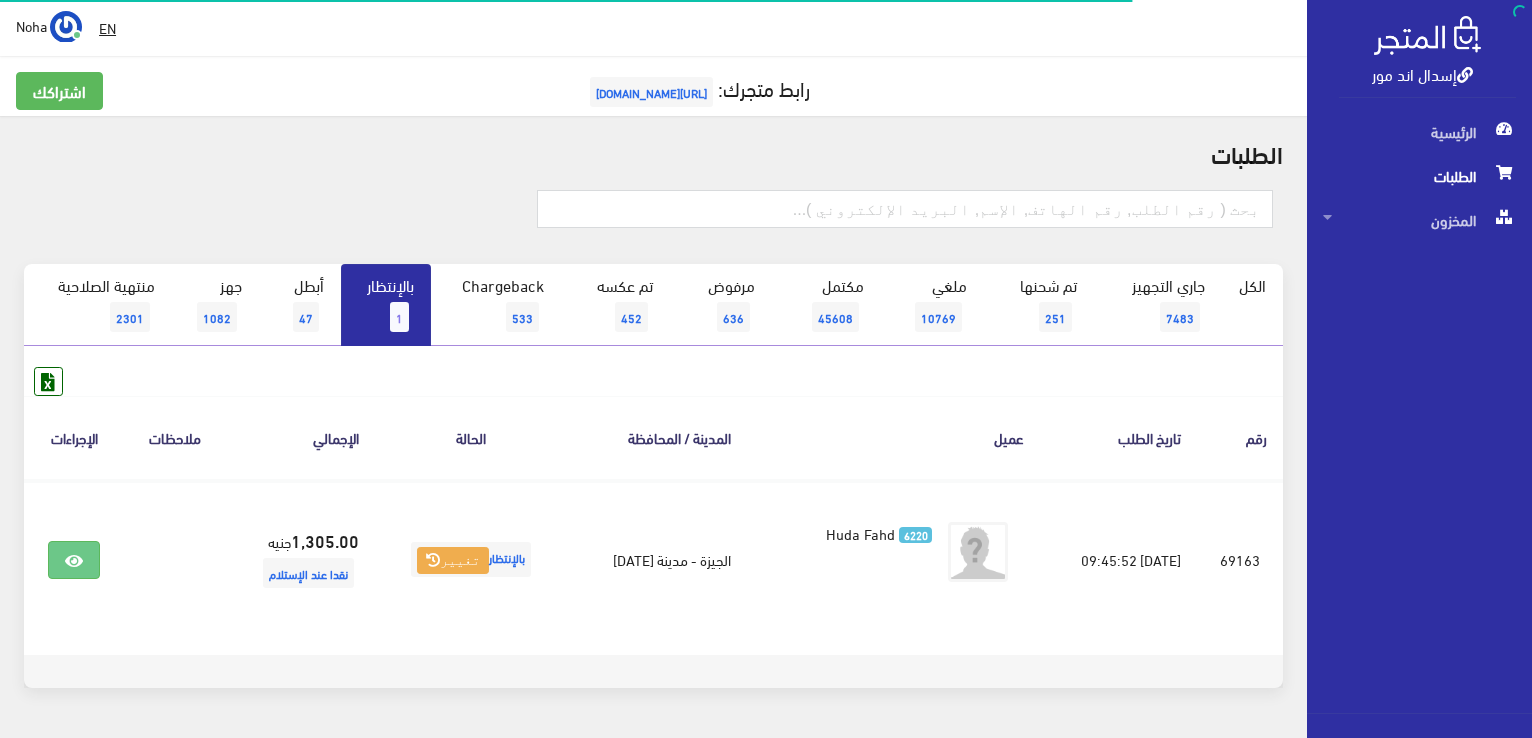 click on "1" at bounding box center (399, 317) 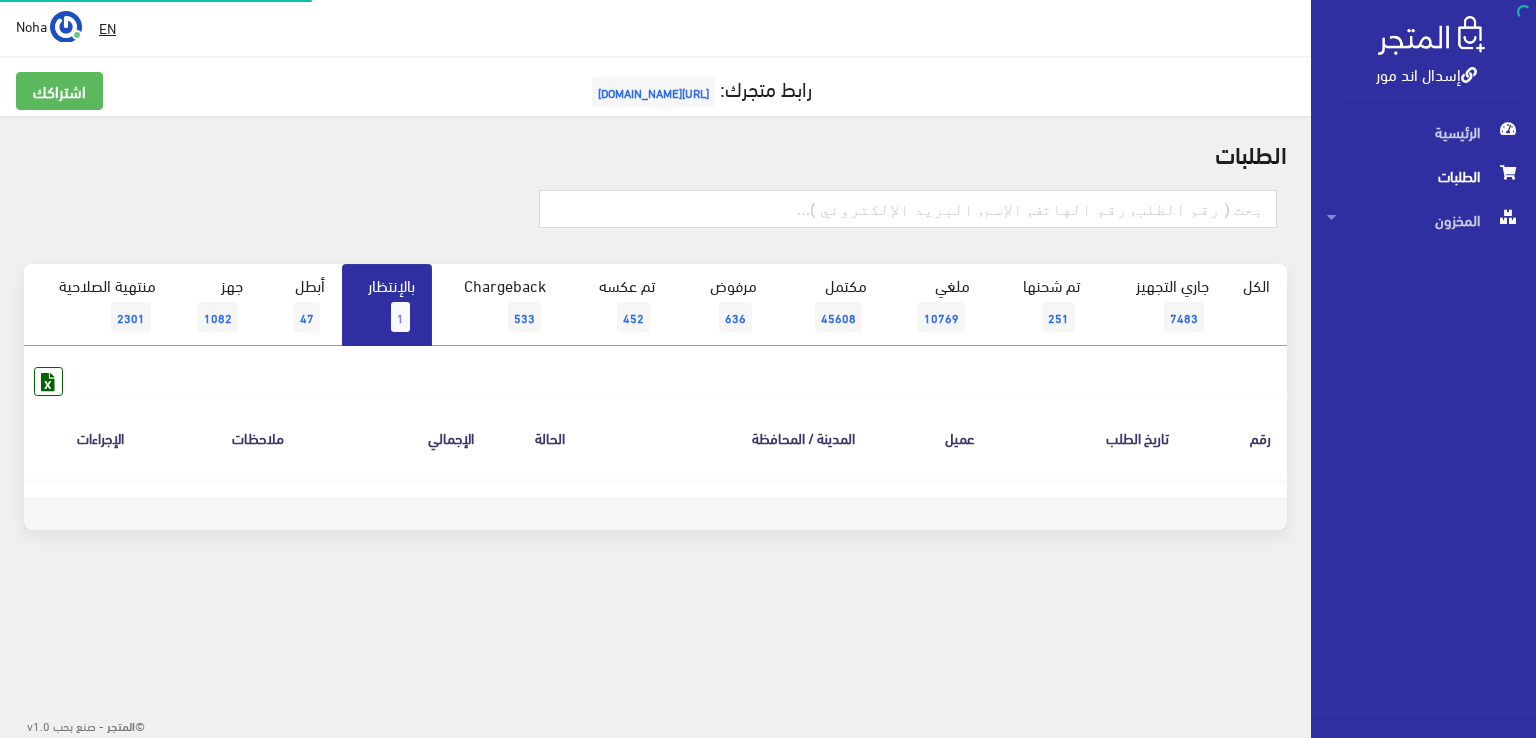 scroll, scrollTop: 0, scrollLeft: 0, axis: both 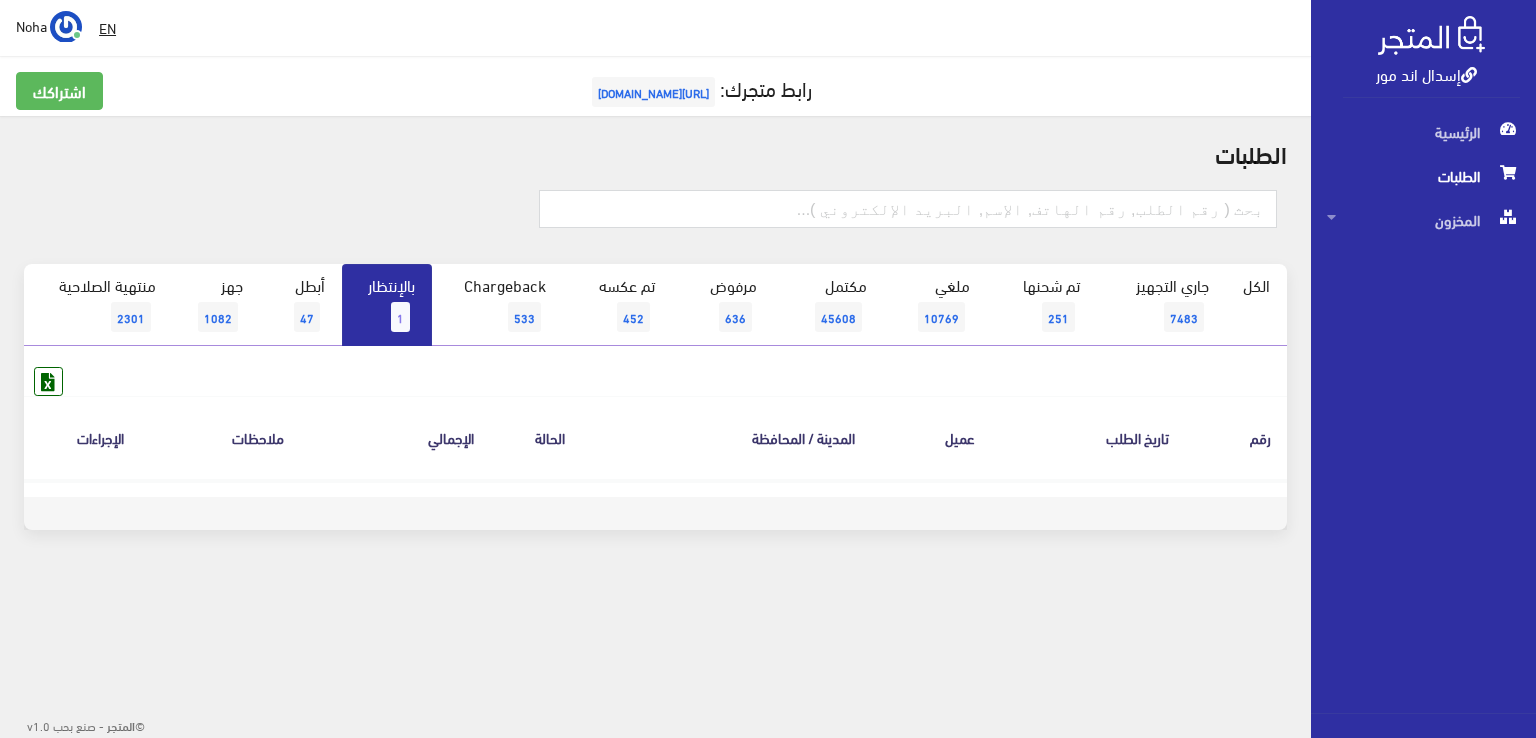 click on "بالإنتظار
1" at bounding box center [387, 305] 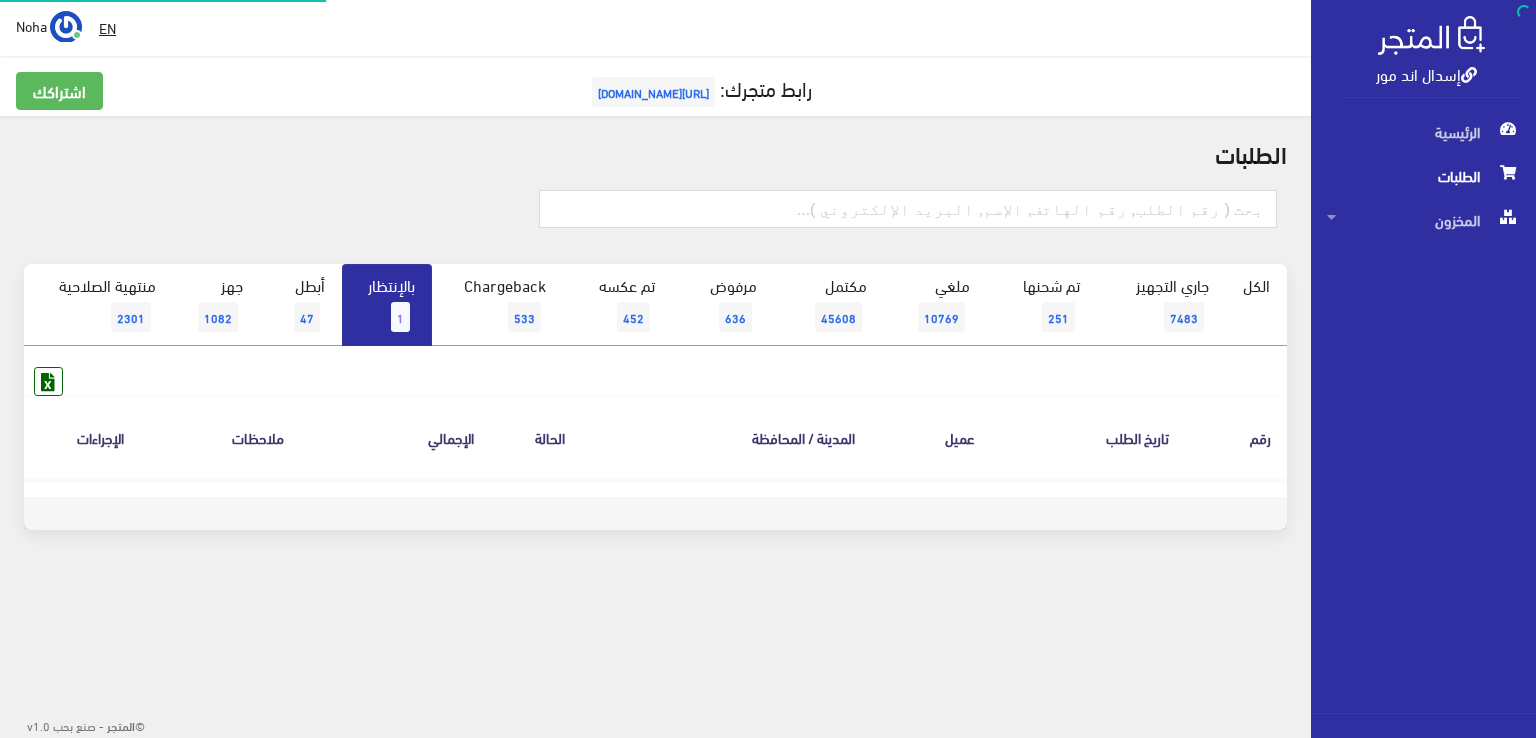 scroll, scrollTop: 0, scrollLeft: 0, axis: both 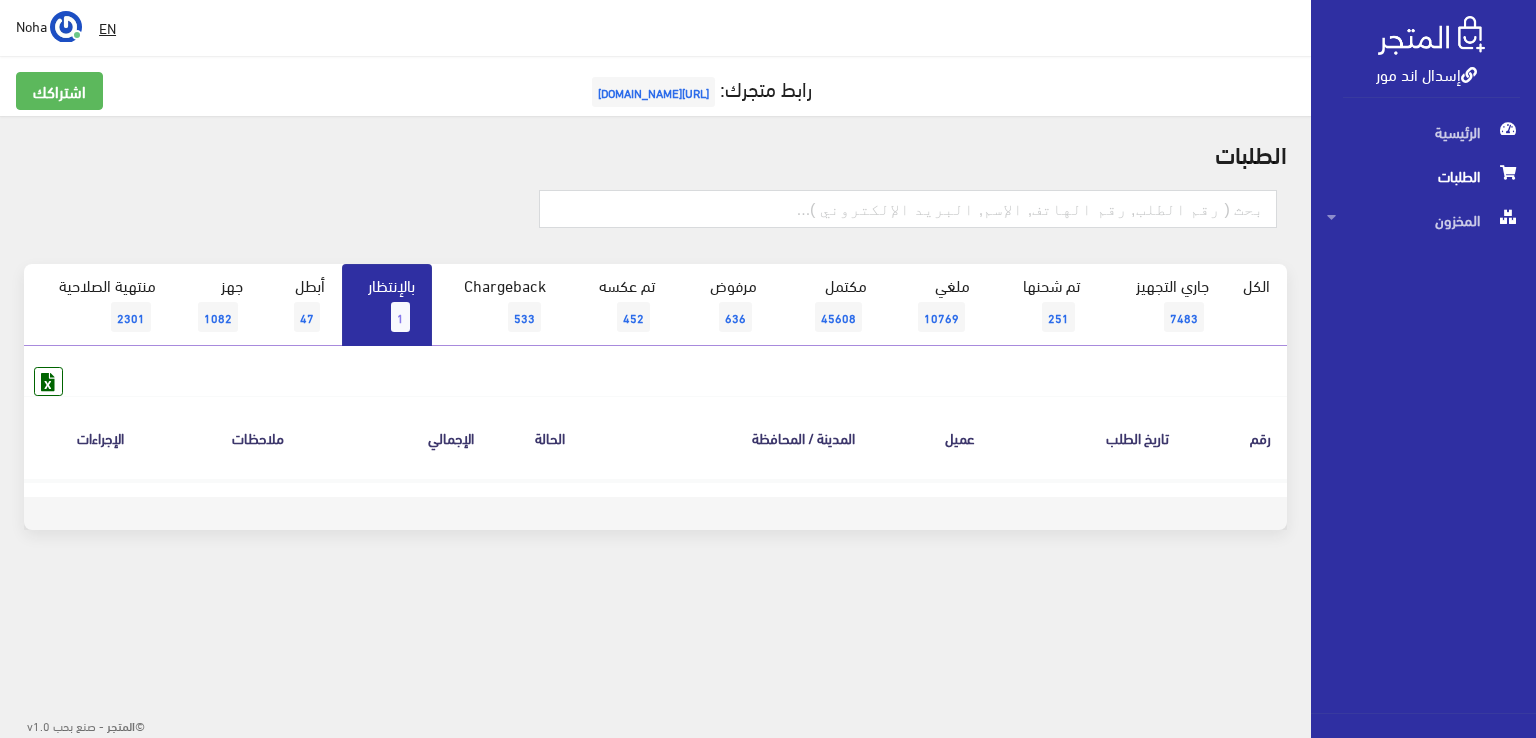 click on "الكل" at bounding box center [1256, 305] 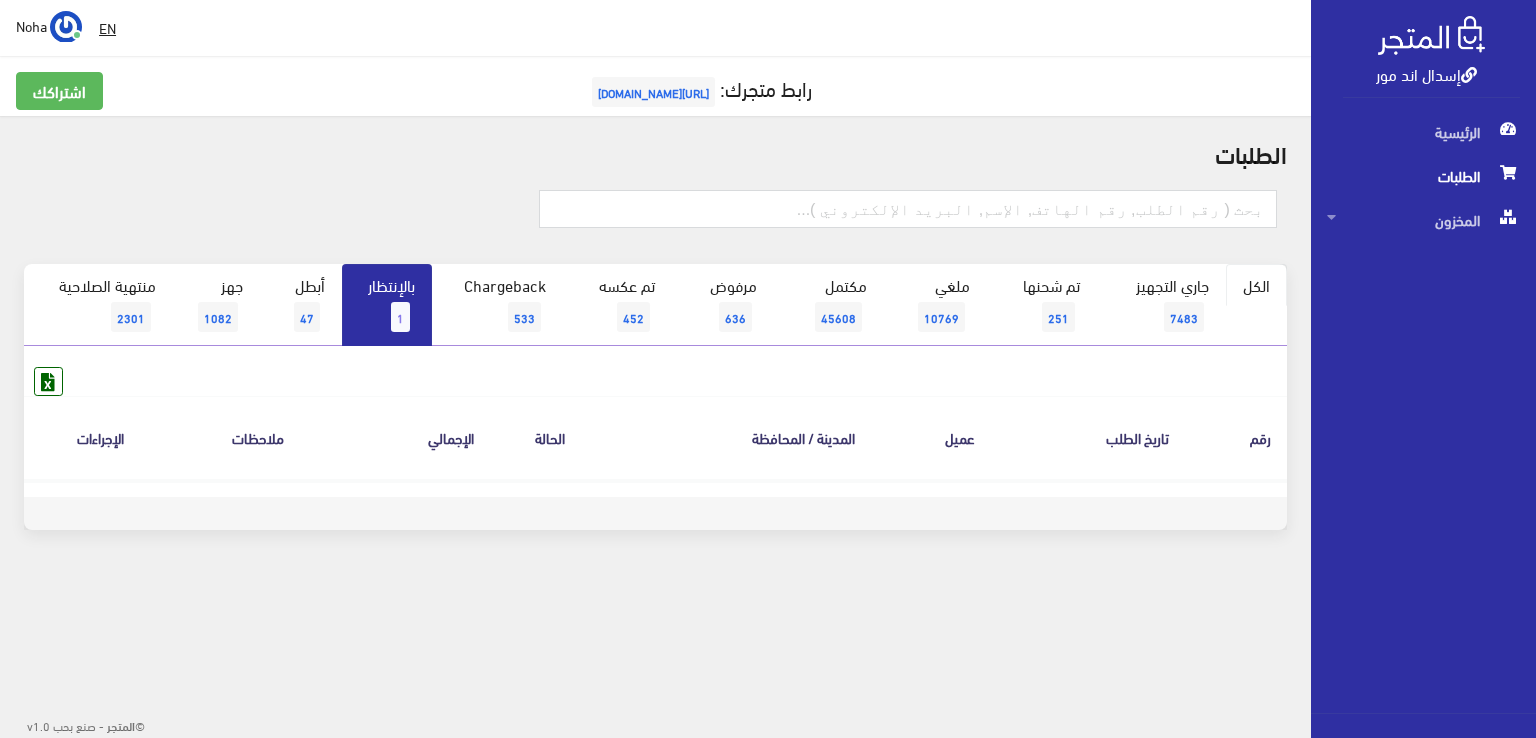 click on "الكل" at bounding box center [1256, 285] 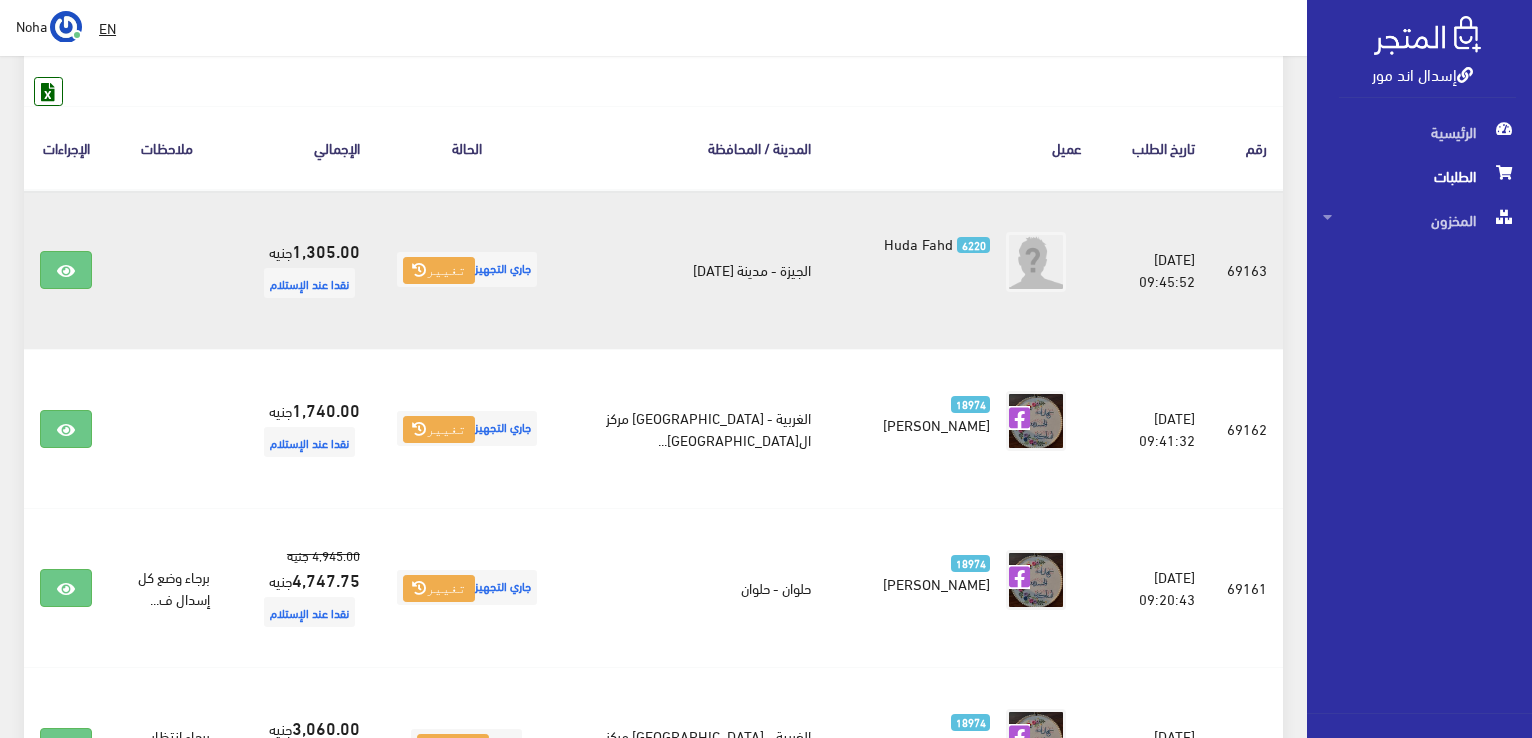 scroll, scrollTop: 200, scrollLeft: 0, axis: vertical 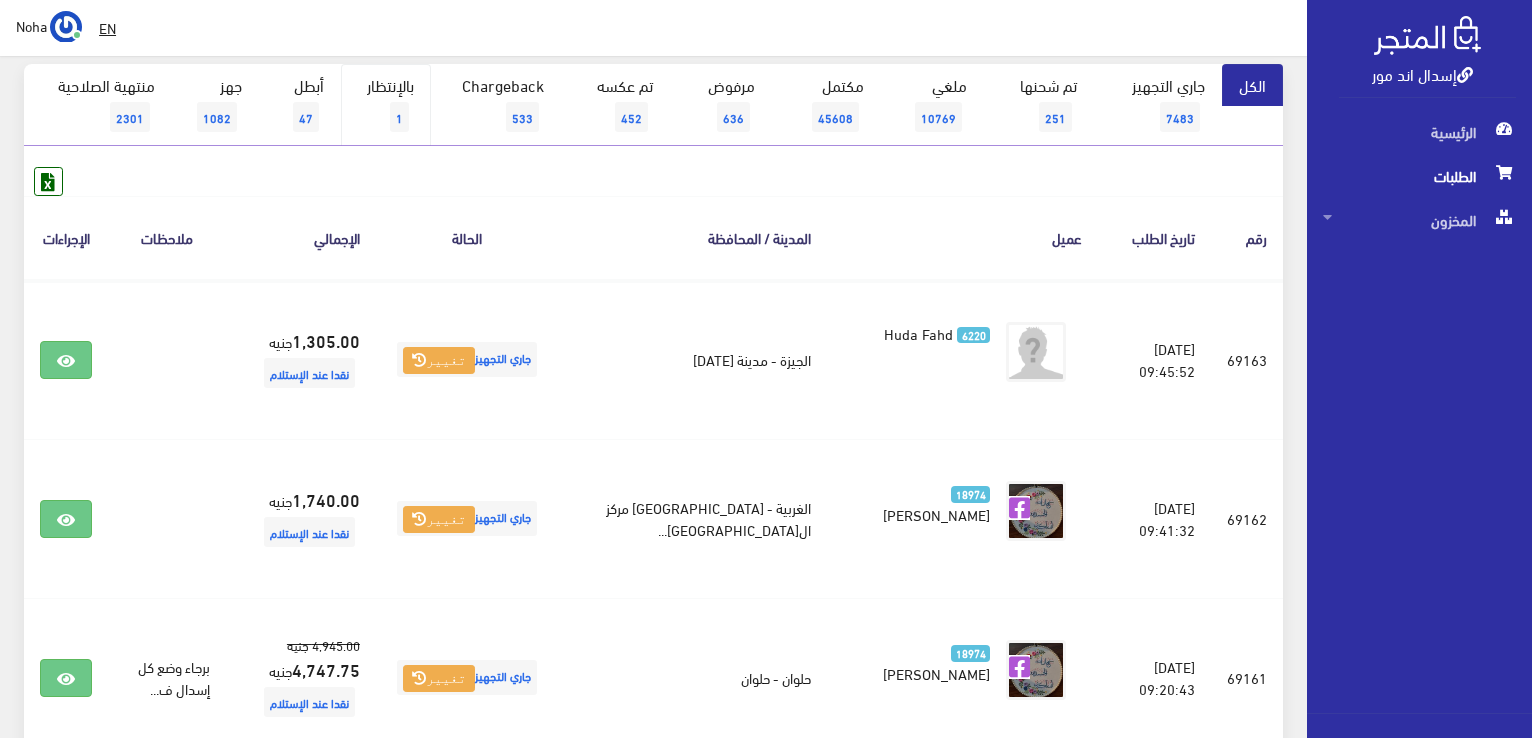 click on "بالإنتظار
1" at bounding box center [386, 105] 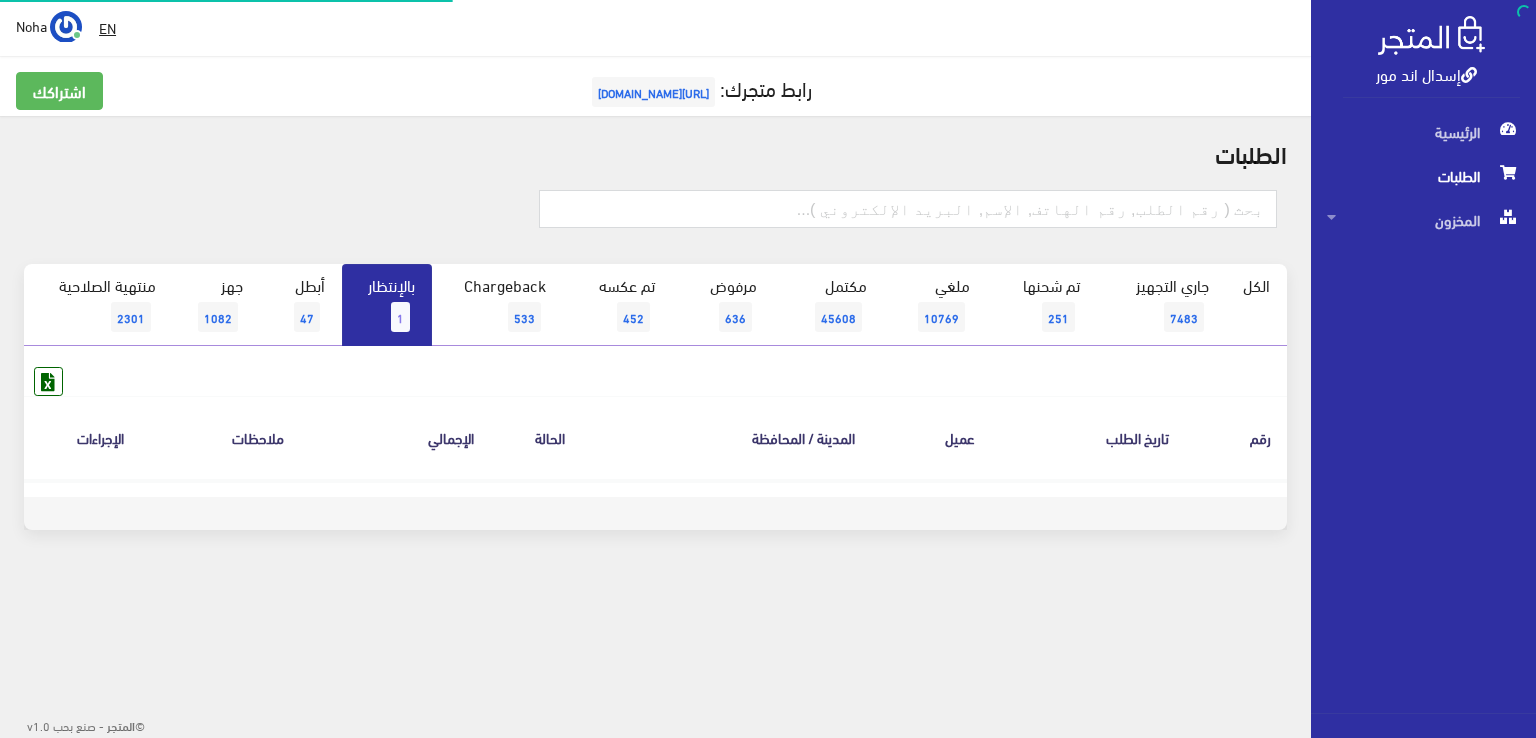 scroll, scrollTop: 0, scrollLeft: 0, axis: both 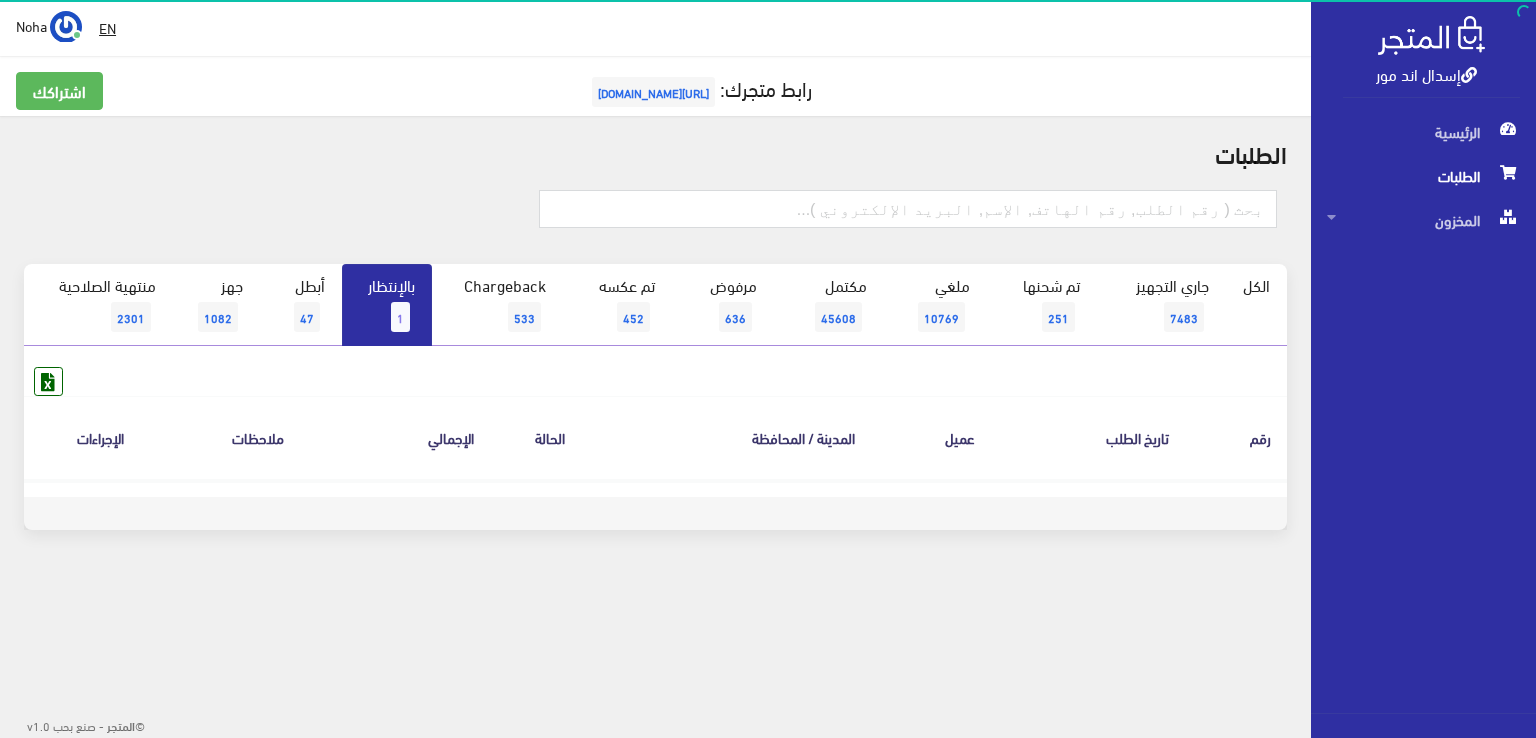 click on "بالإنتظار
1" at bounding box center (387, 305) 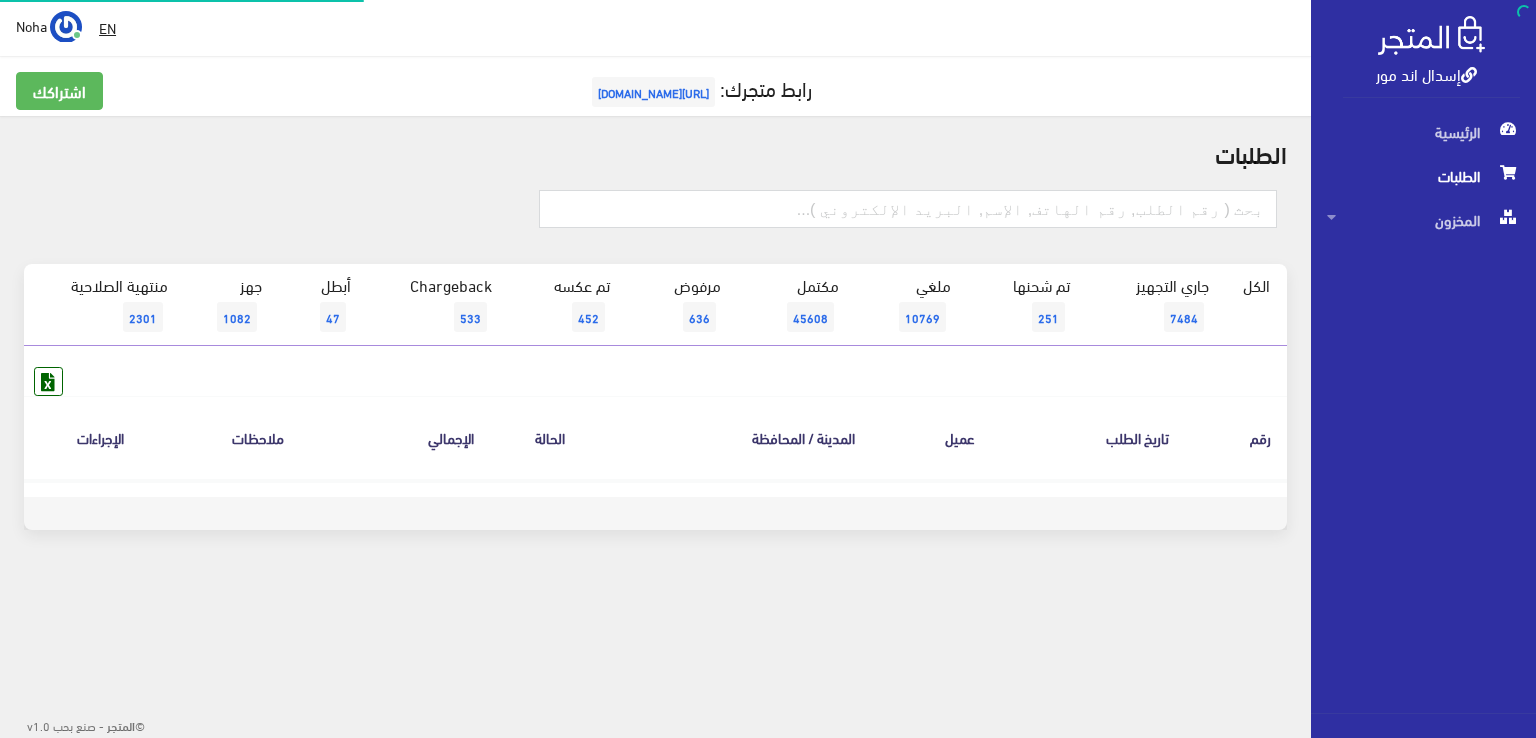 scroll, scrollTop: 0, scrollLeft: 0, axis: both 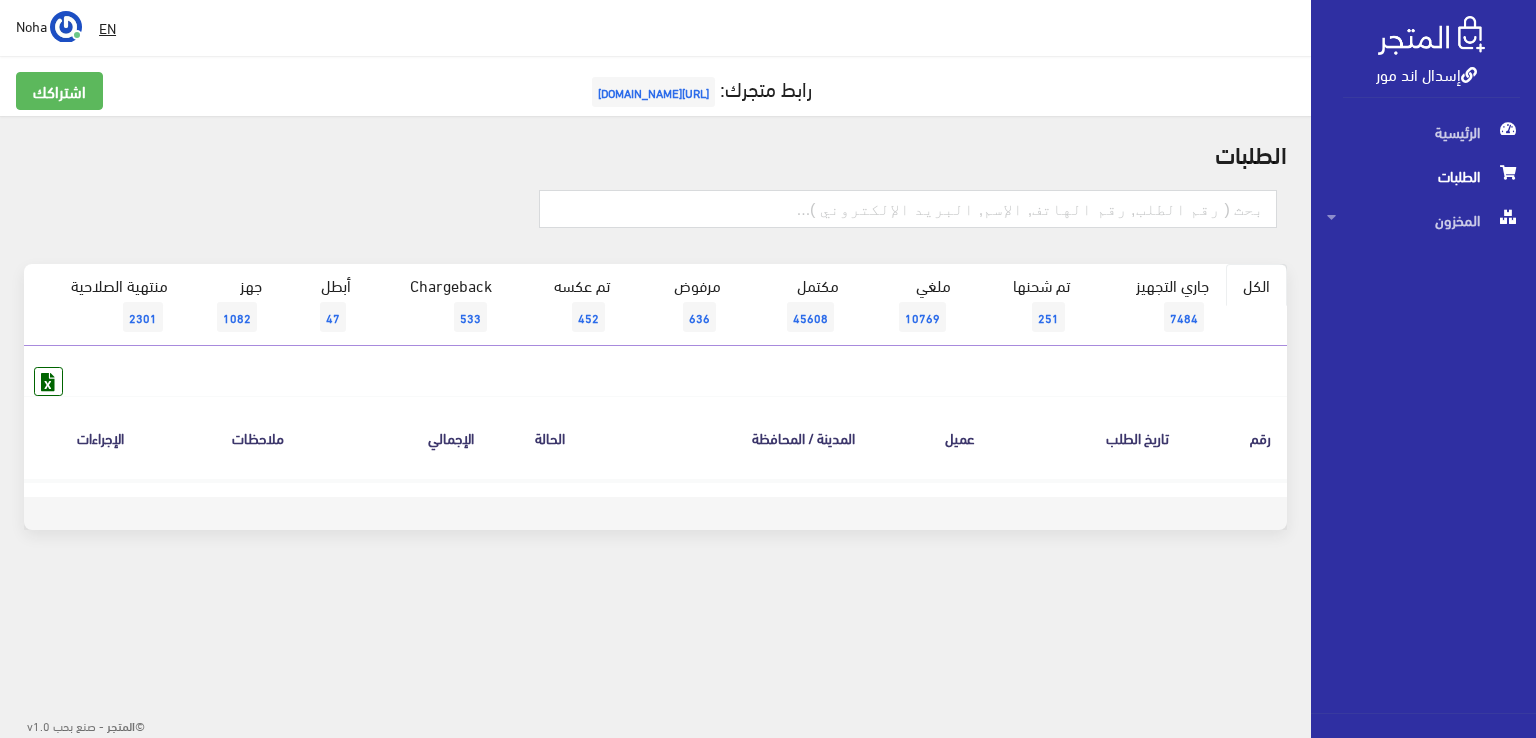 click on "الكل" at bounding box center [1256, 285] 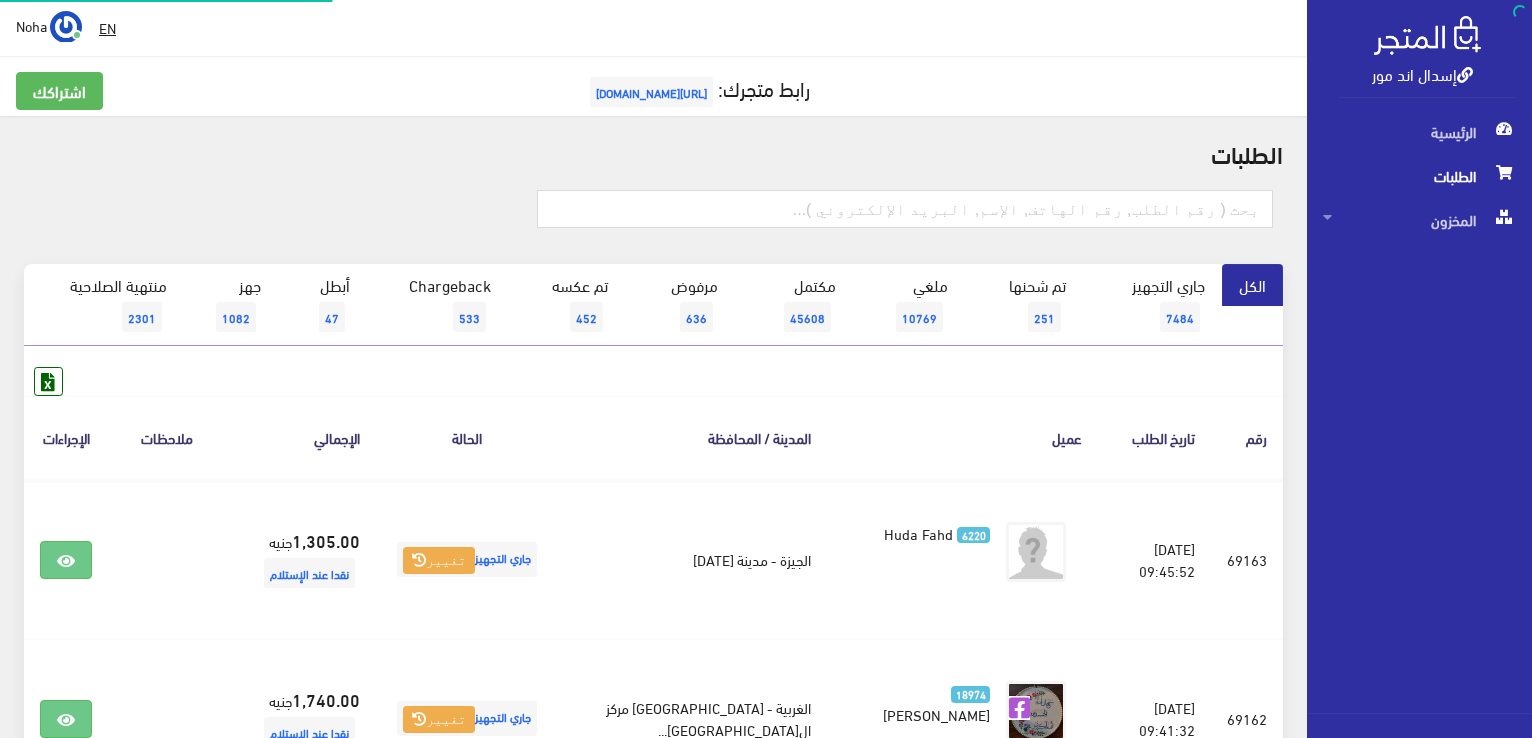 scroll, scrollTop: 0, scrollLeft: 0, axis: both 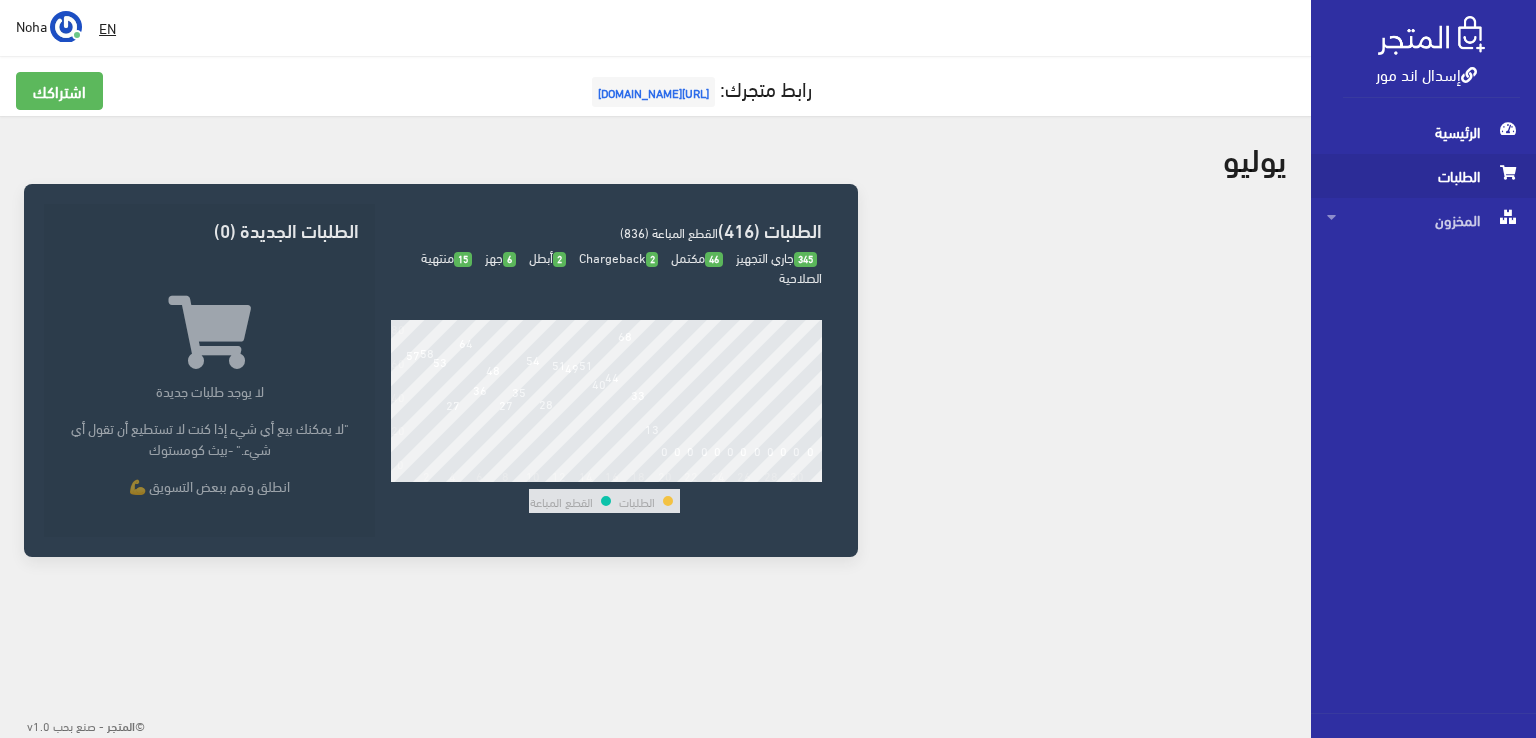 click on "الطلبات" at bounding box center (1423, 176) 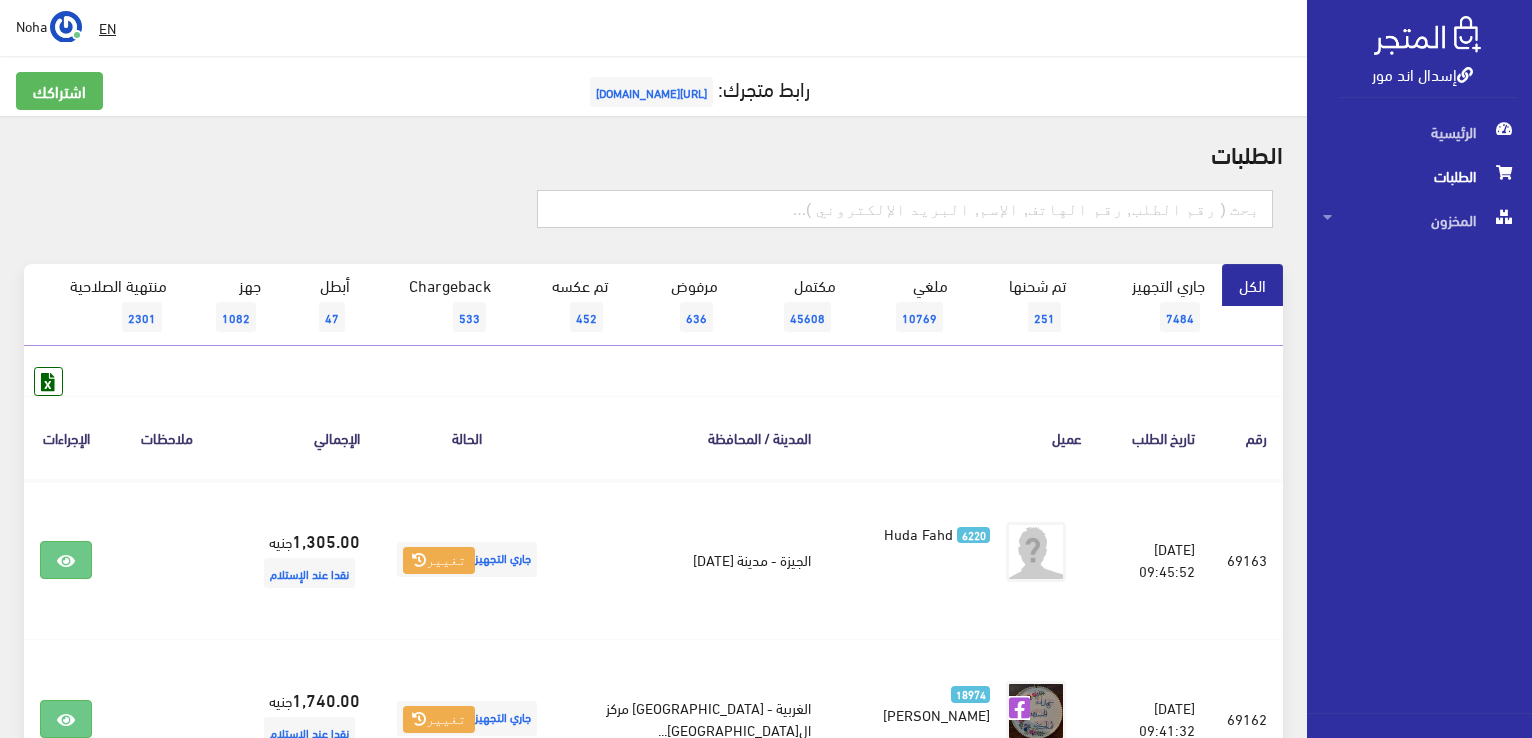 click at bounding box center (905, 209) 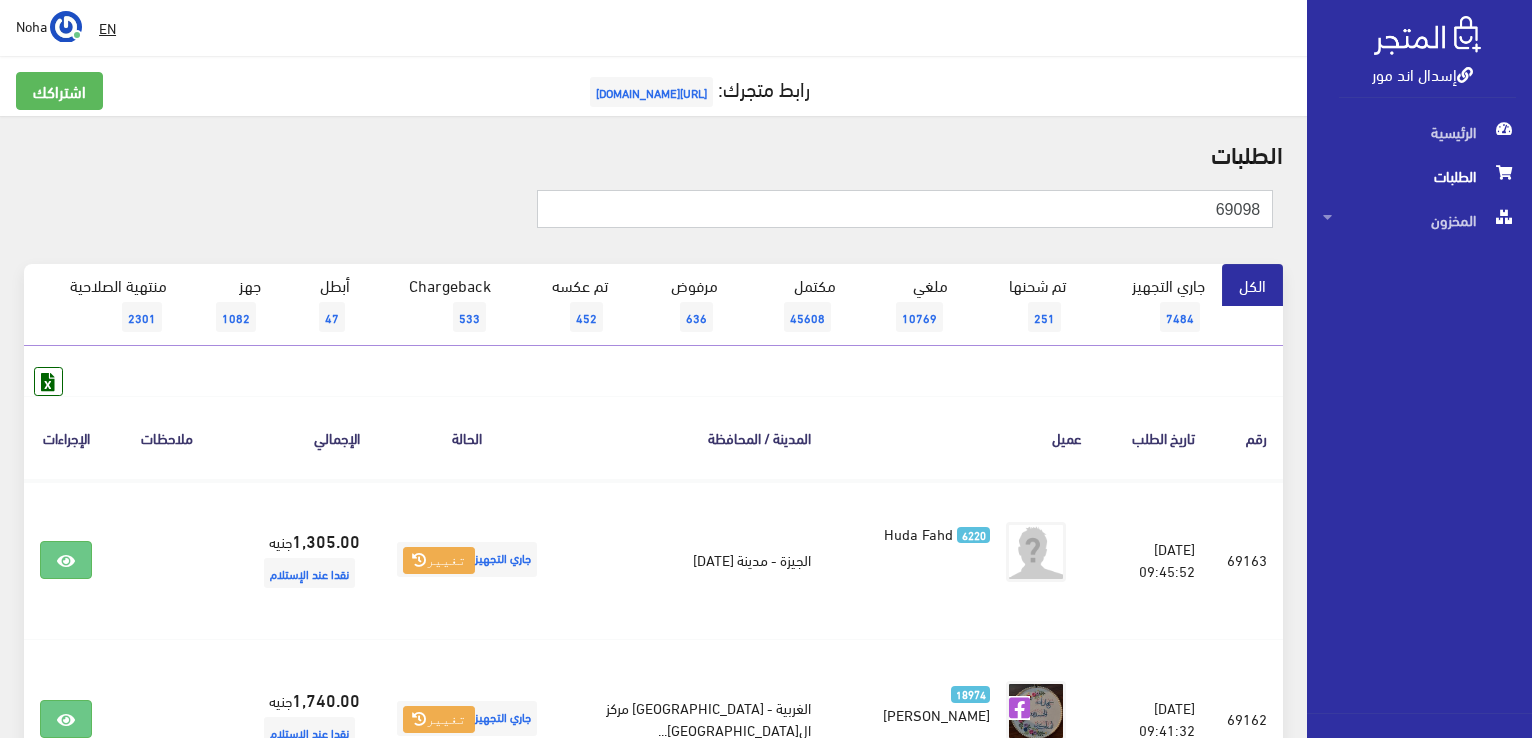 type on "69098" 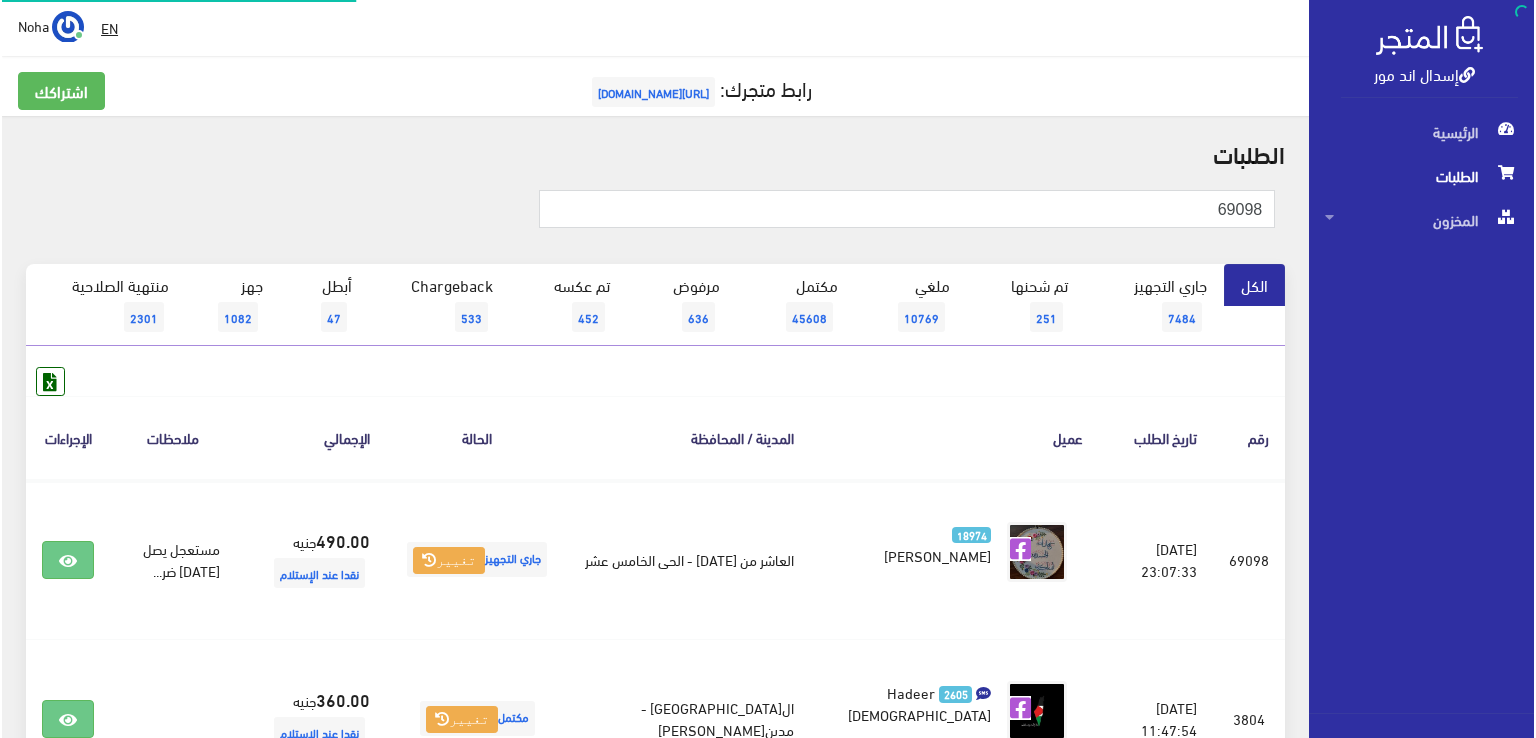 scroll, scrollTop: 0, scrollLeft: 0, axis: both 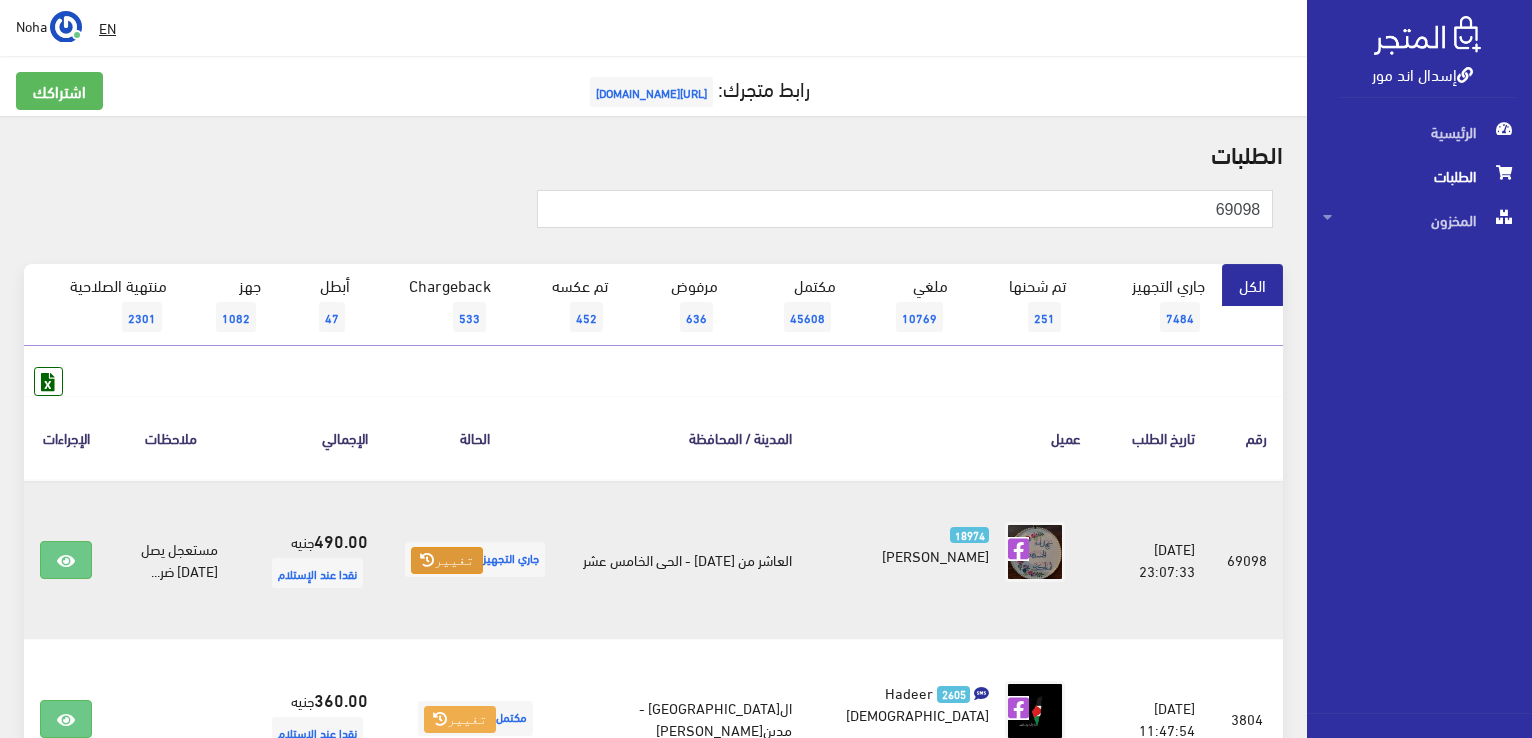 click on "تغيير" at bounding box center (447, 561) 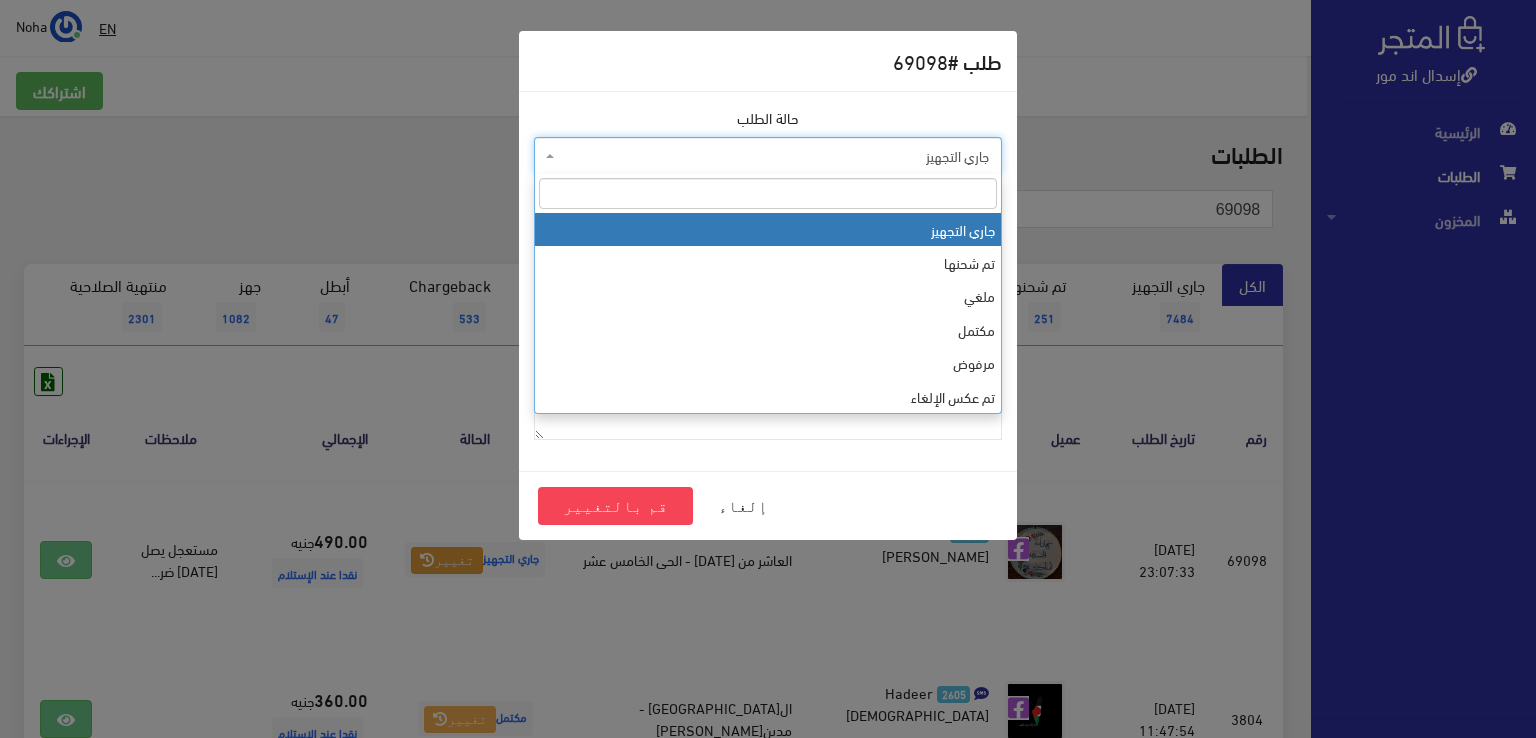 click on "جاري التجهيز" at bounding box center [774, 156] 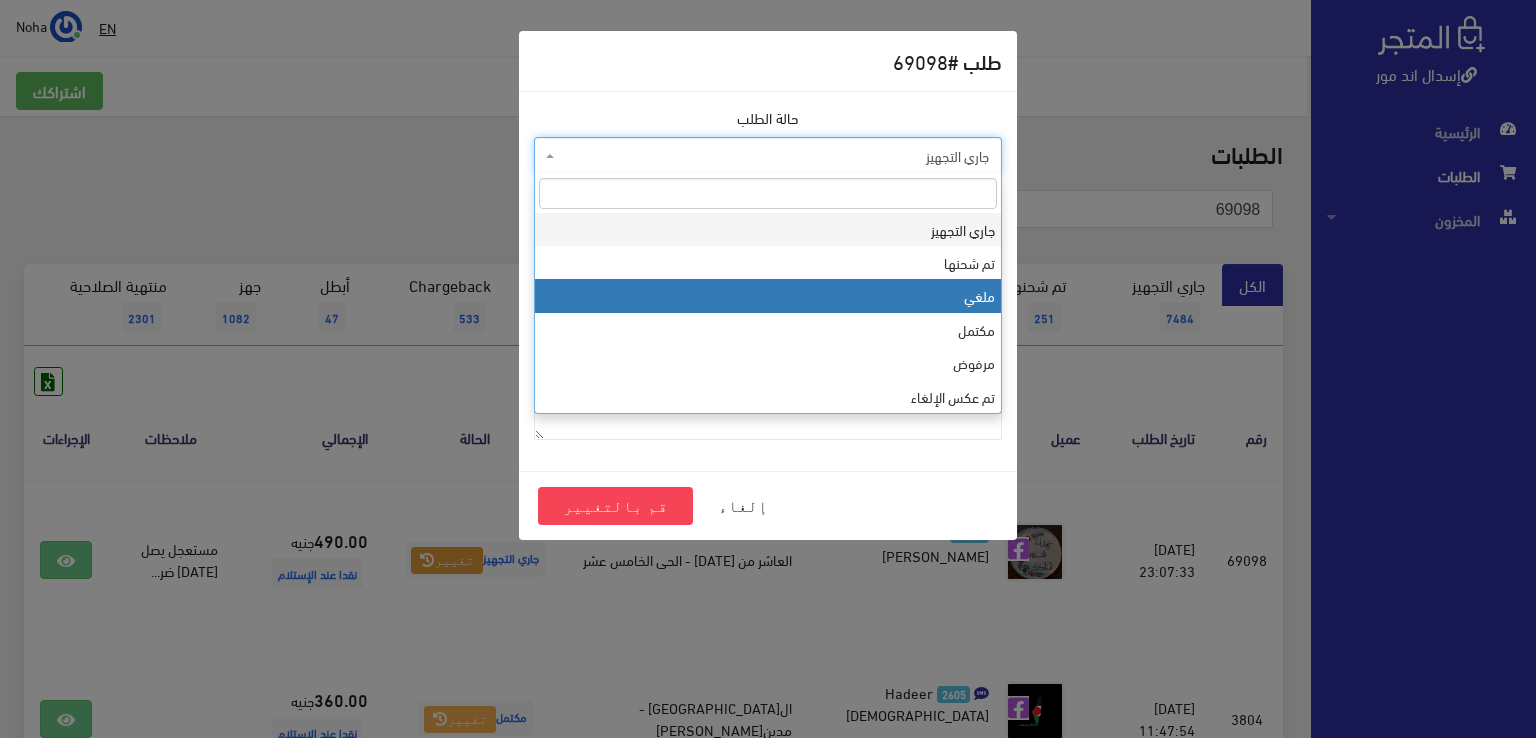select on "3" 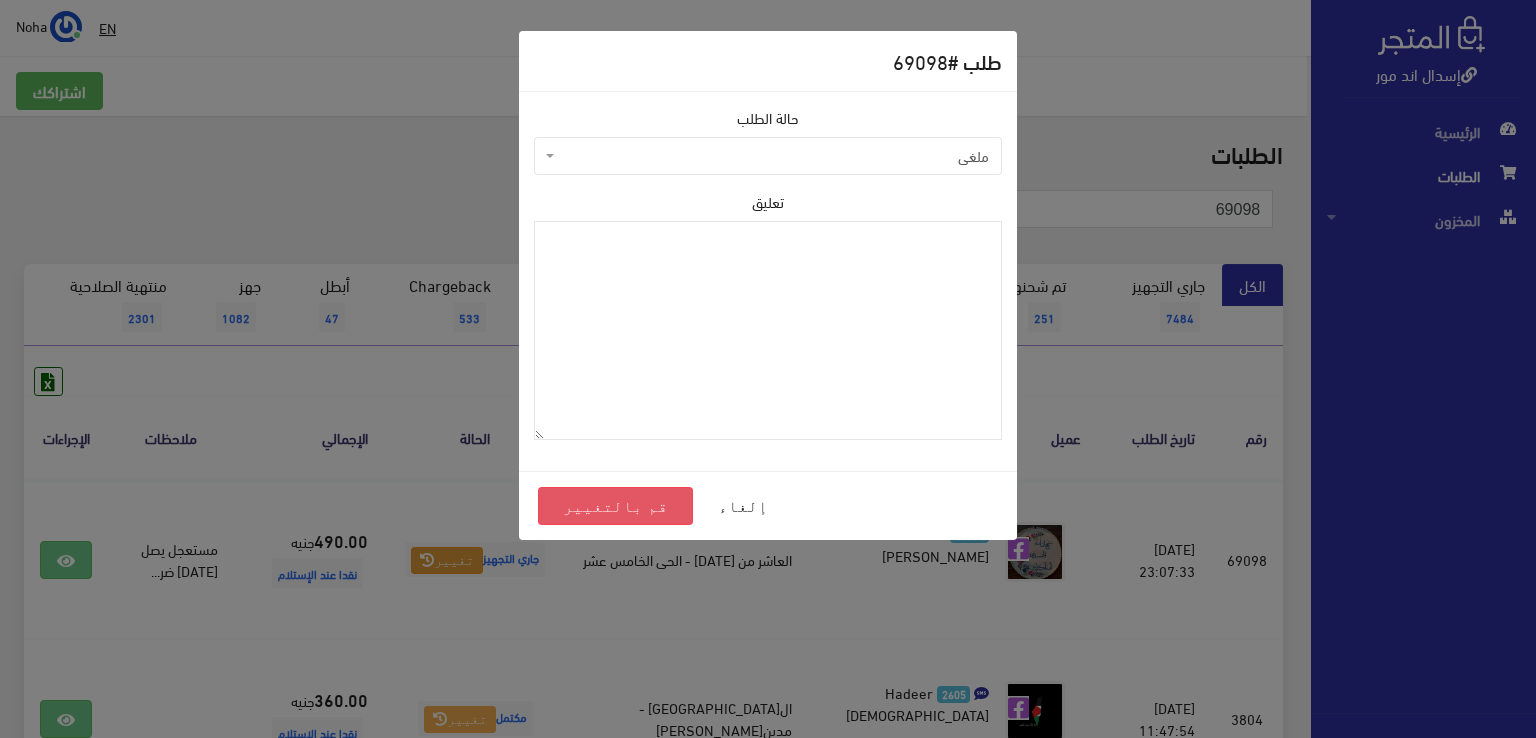 click on "قم بالتغيير" at bounding box center [615, 506] 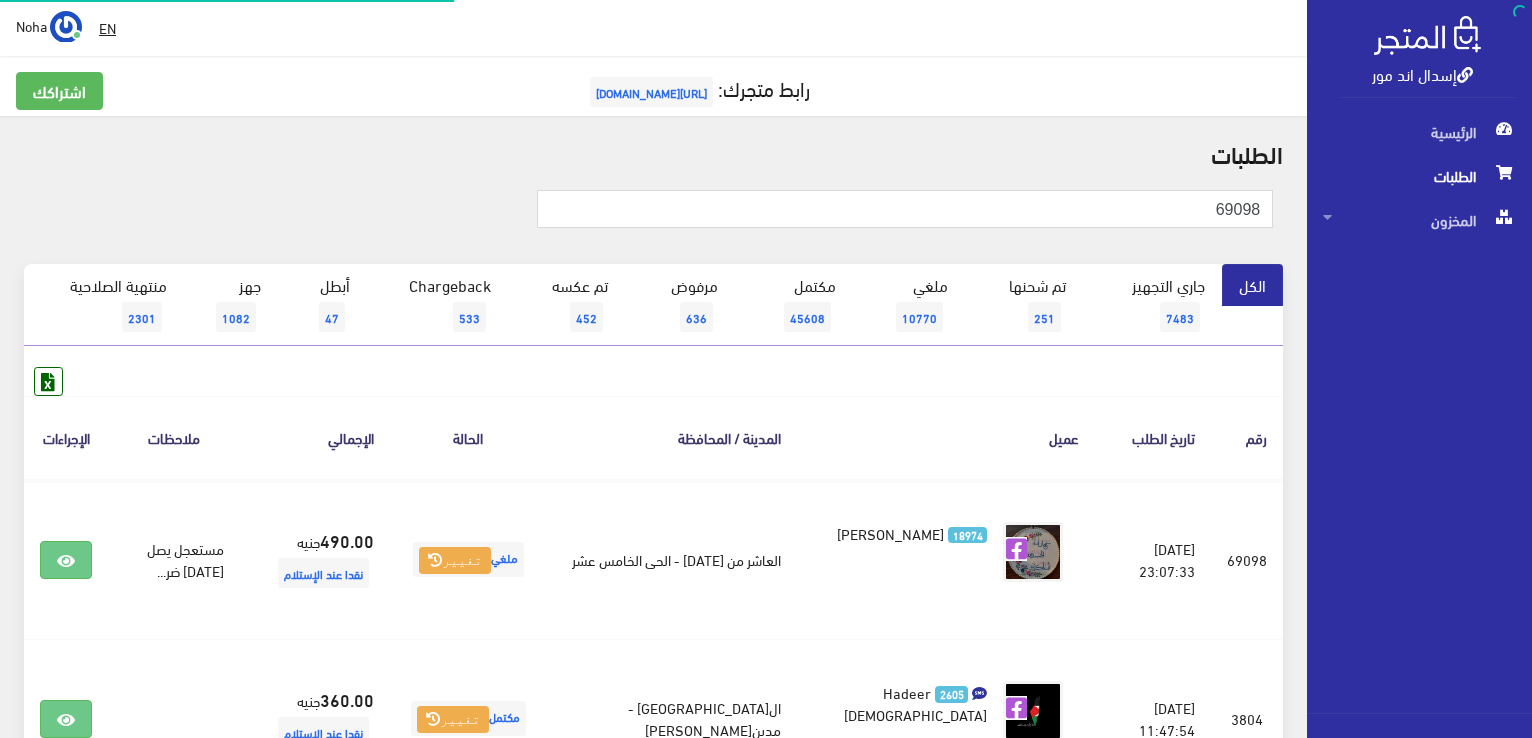 scroll, scrollTop: 0, scrollLeft: 0, axis: both 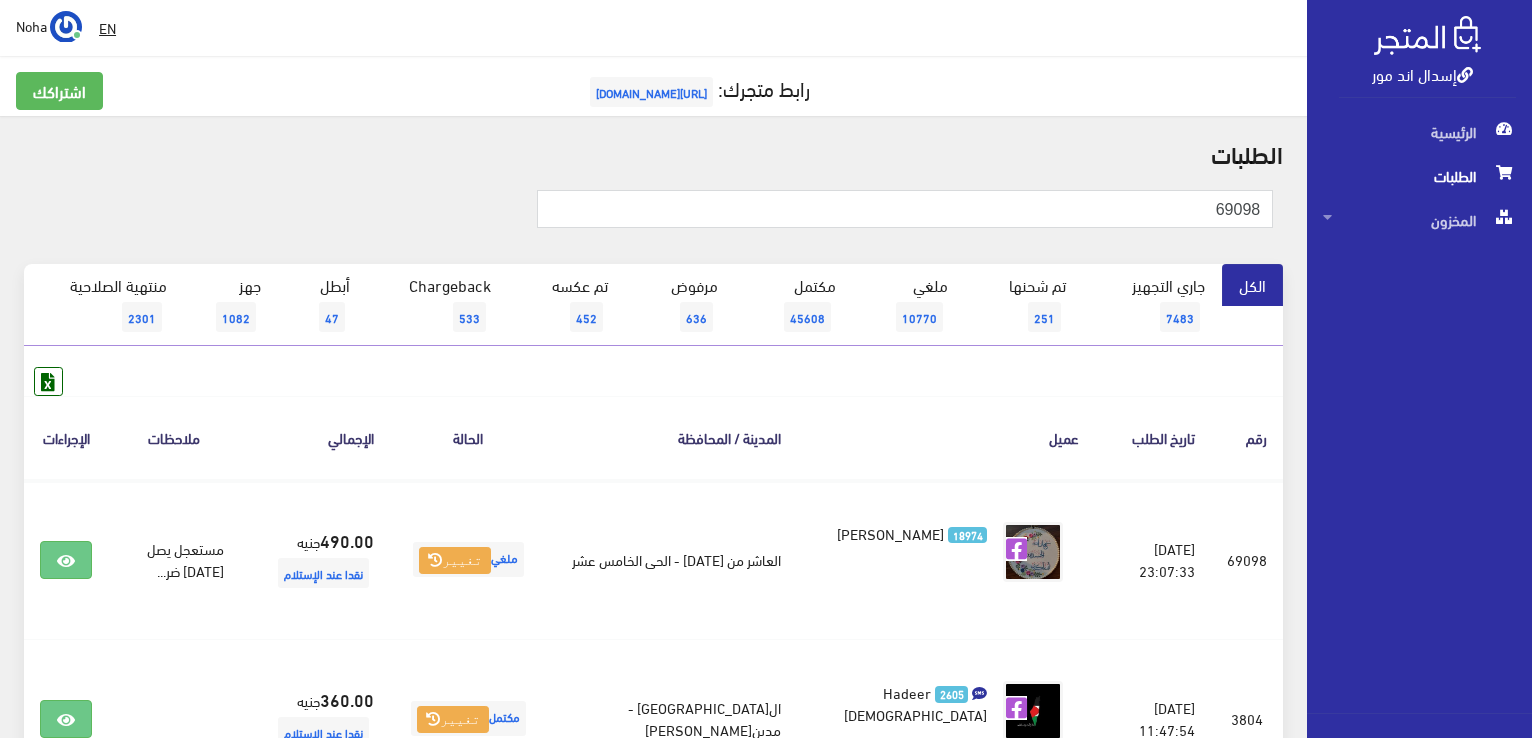 click on "إسدال اند مور
الرئيسية
الطلبات" at bounding box center (766, 369) 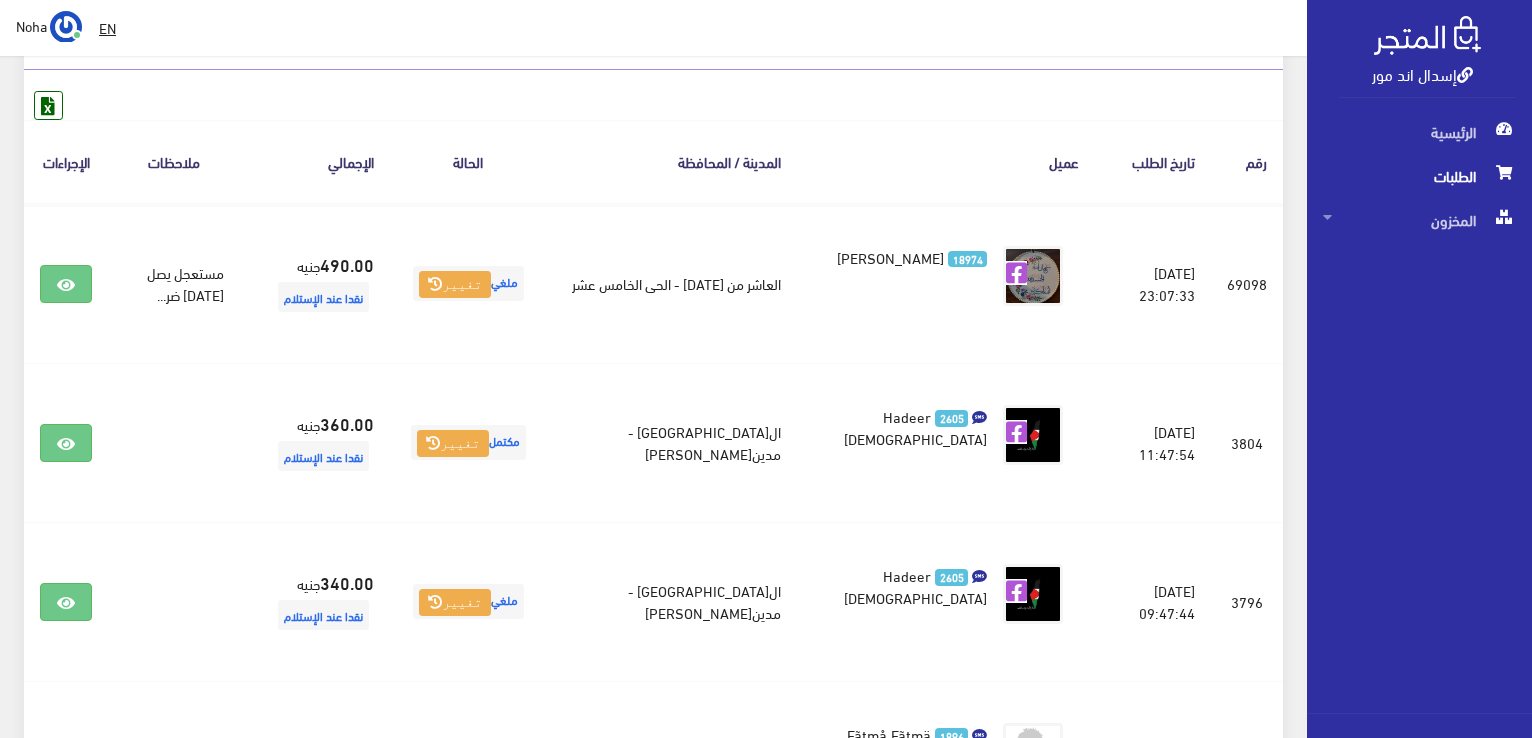 click on "عميل" at bounding box center (946, 161) 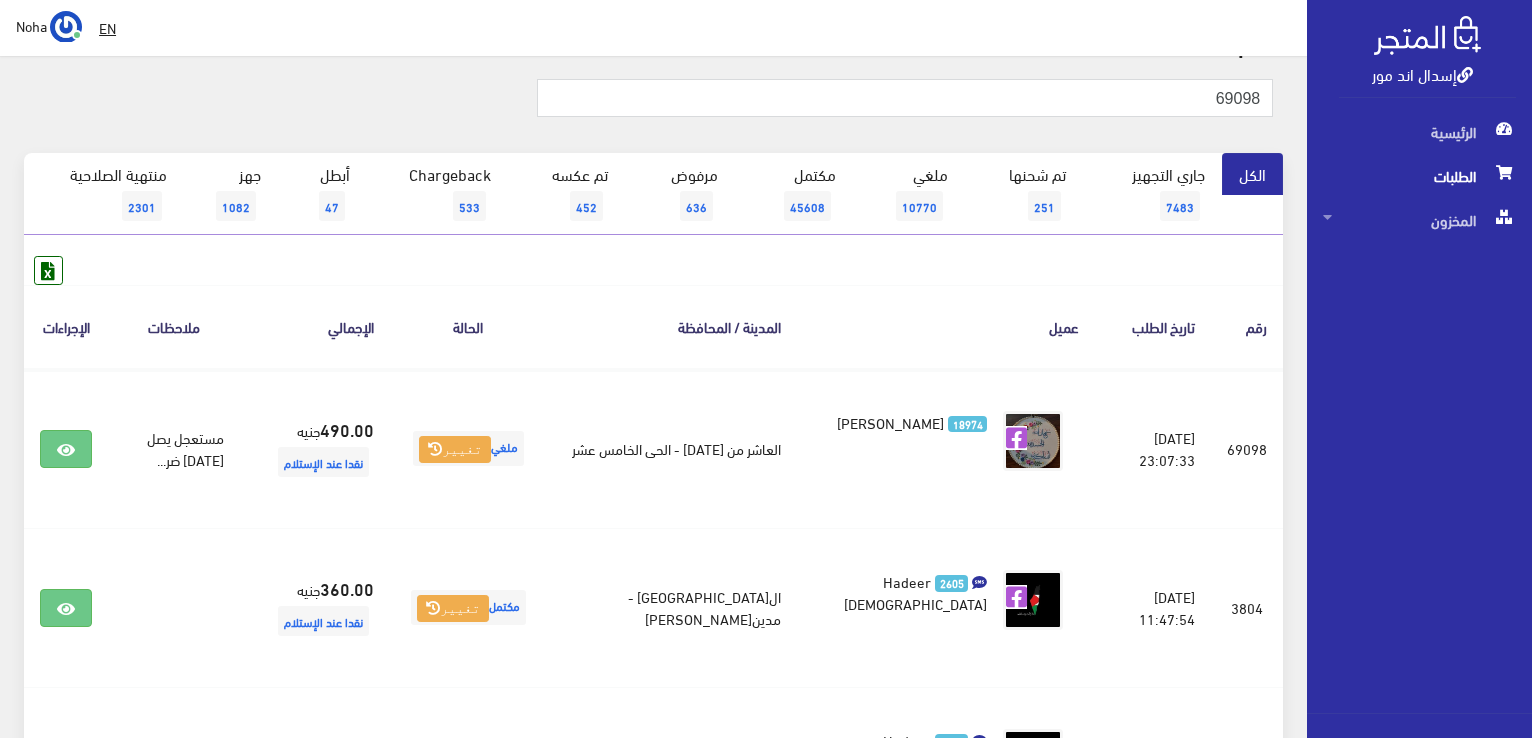 scroll, scrollTop: 0, scrollLeft: 0, axis: both 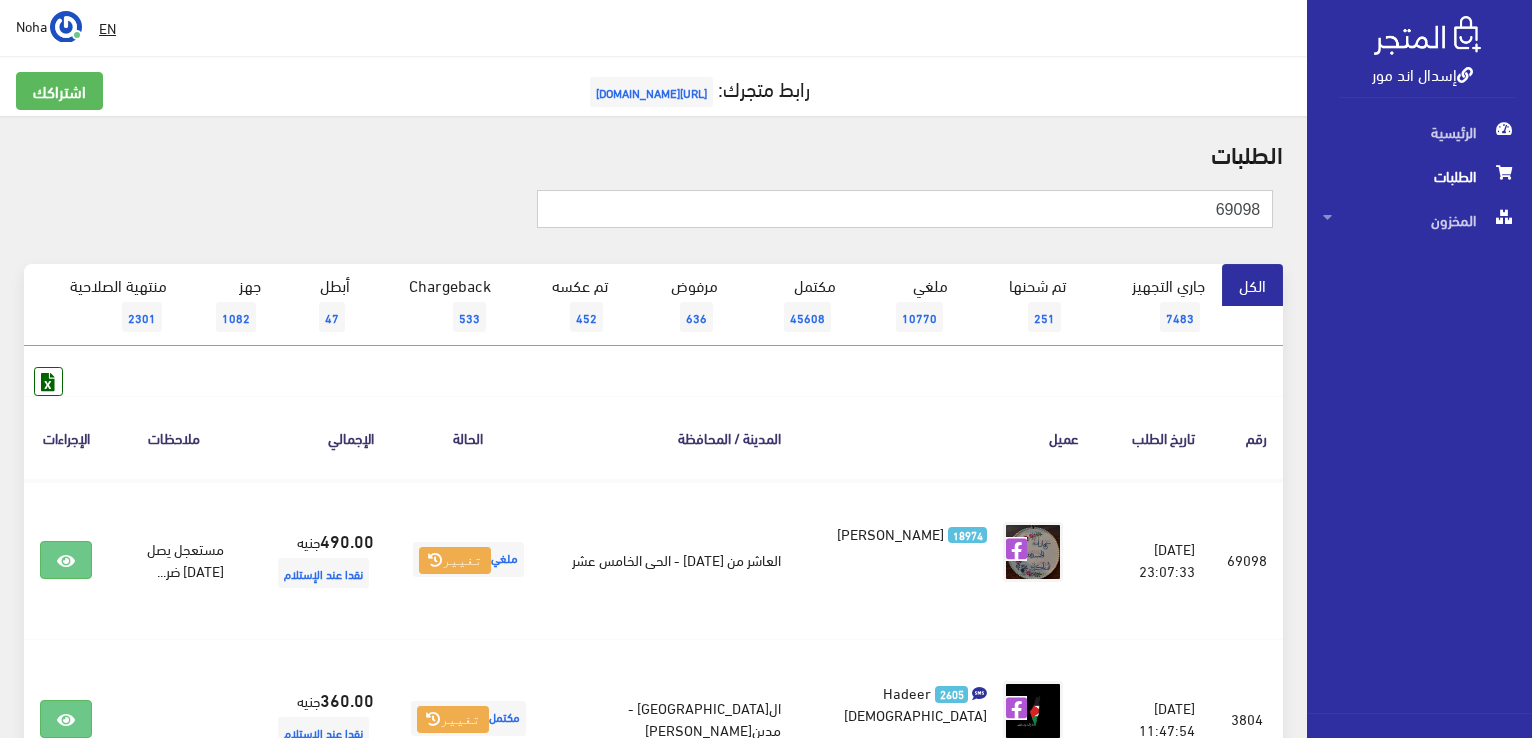 drag, startPoint x: 1190, startPoint y: 197, endPoint x: 1535, endPoint y: 421, distance: 411.34048 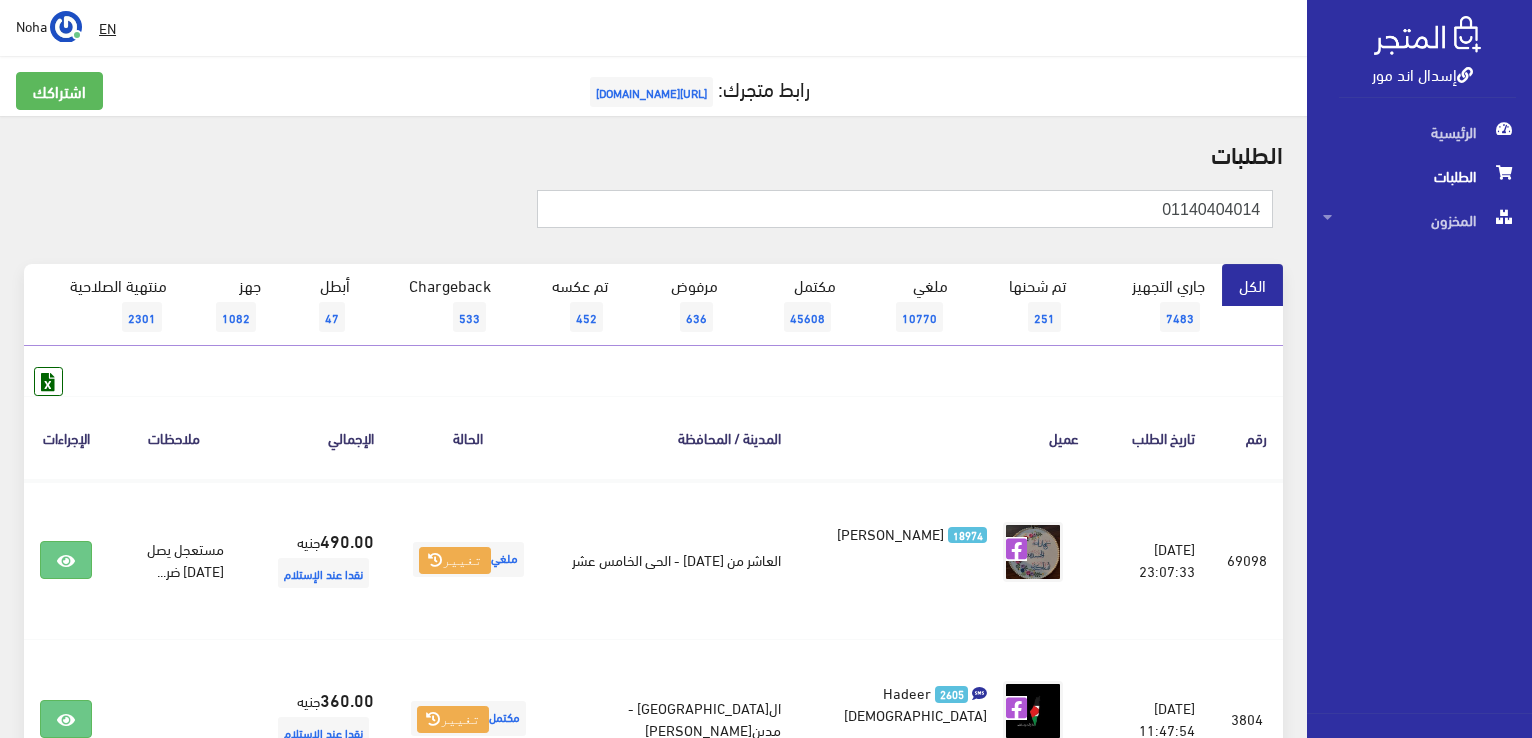 type on "01140404014" 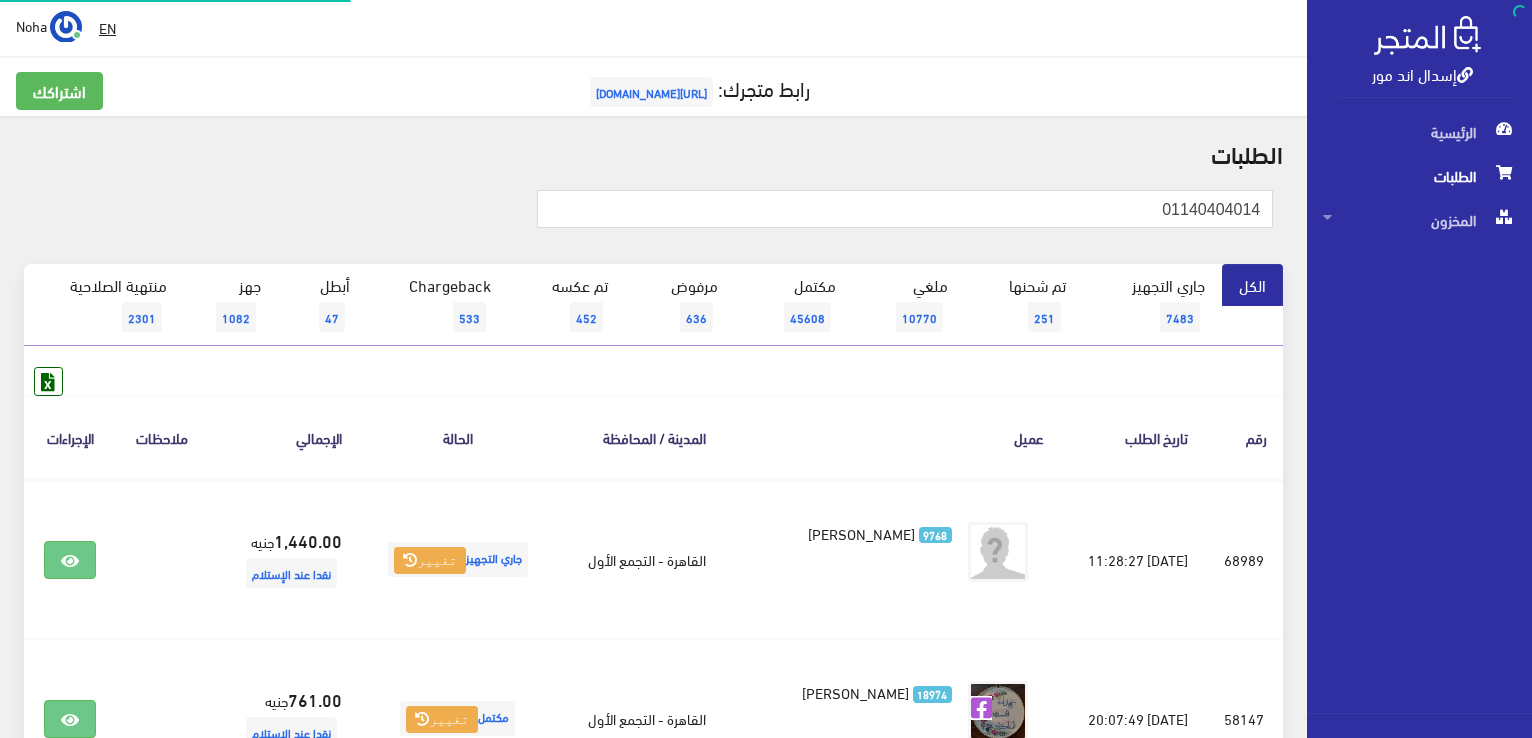 scroll, scrollTop: 0, scrollLeft: 0, axis: both 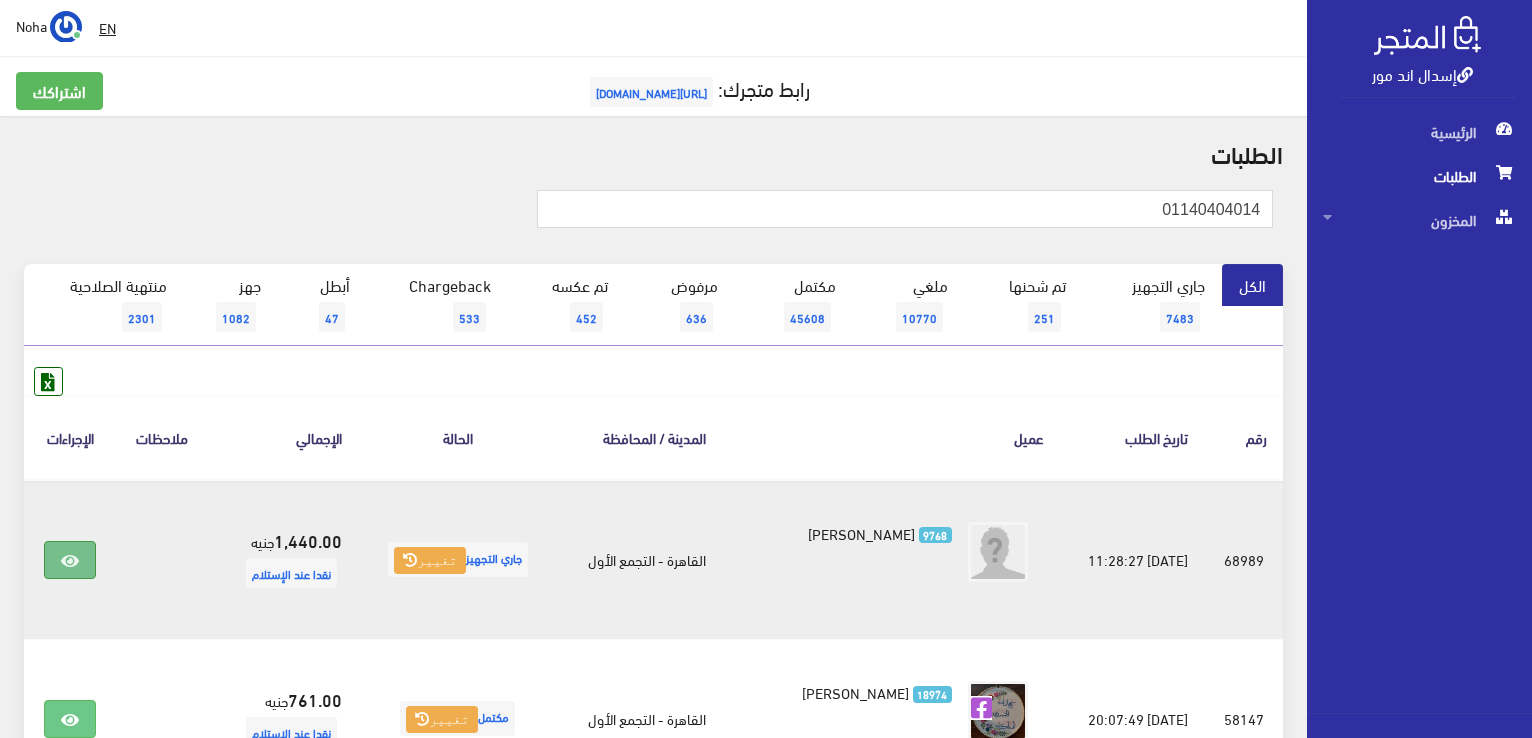click at bounding box center [70, 561] 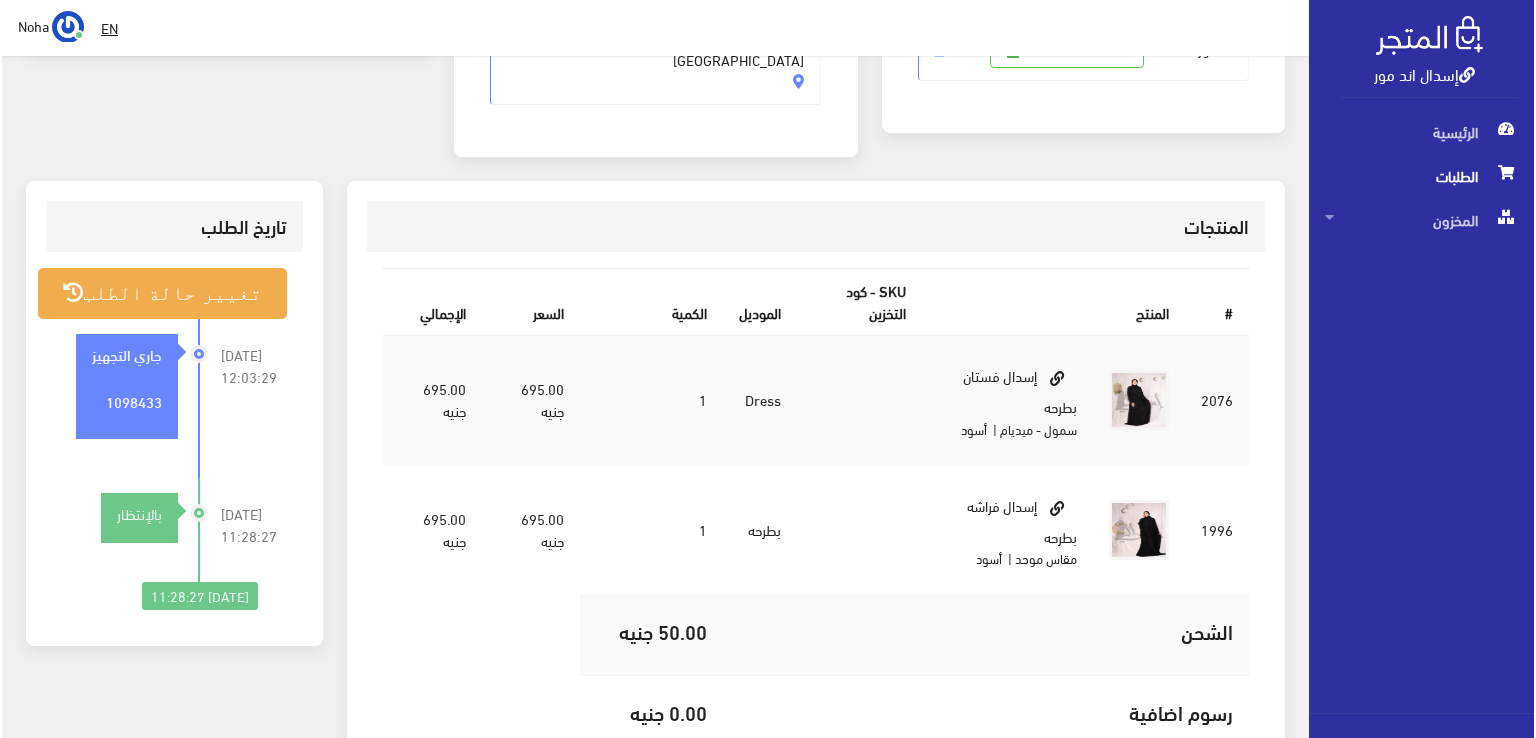 scroll, scrollTop: 500, scrollLeft: 0, axis: vertical 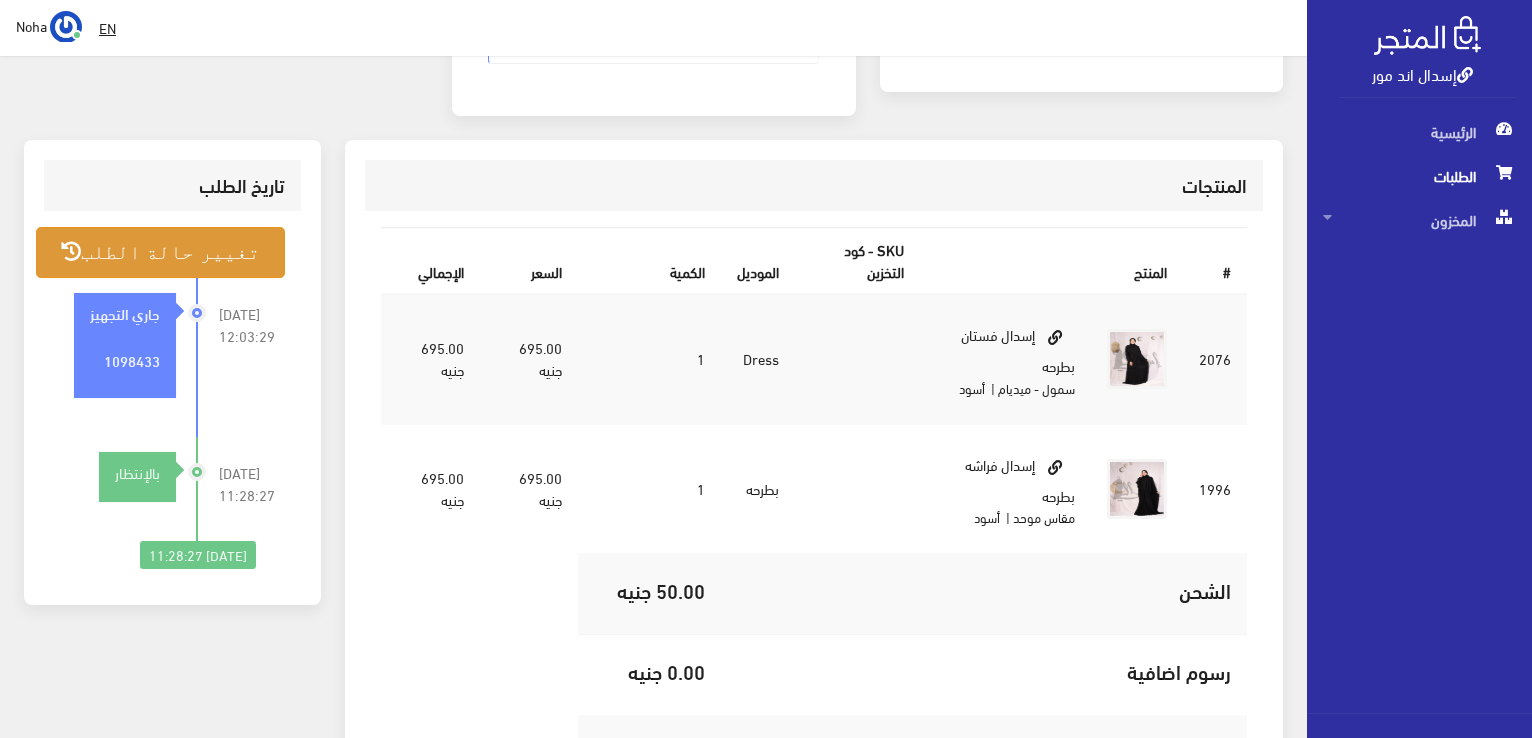 click on "تغيير حالة الطلب" at bounding box center [160, 252] 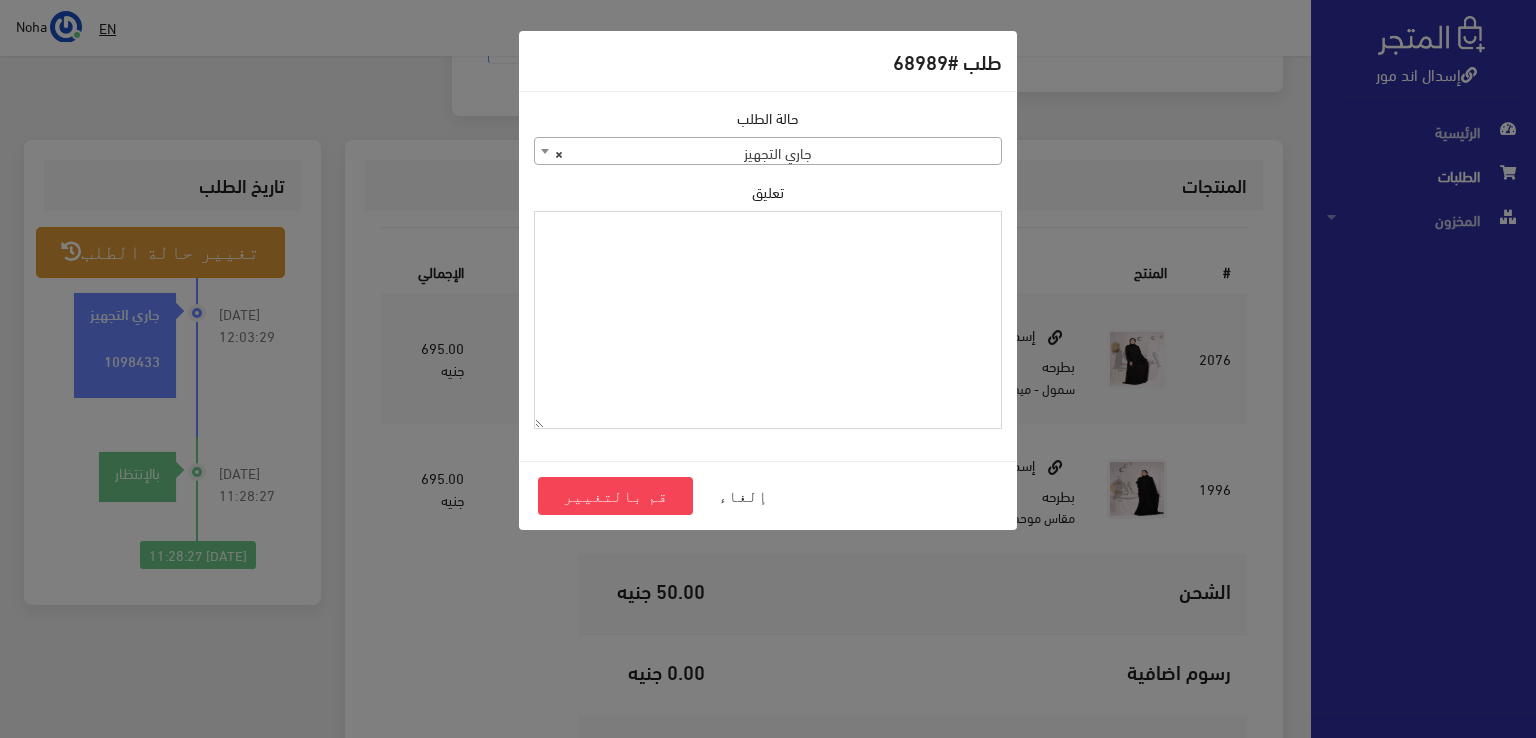 click on "تعليق" at bounding box center (768, 320) 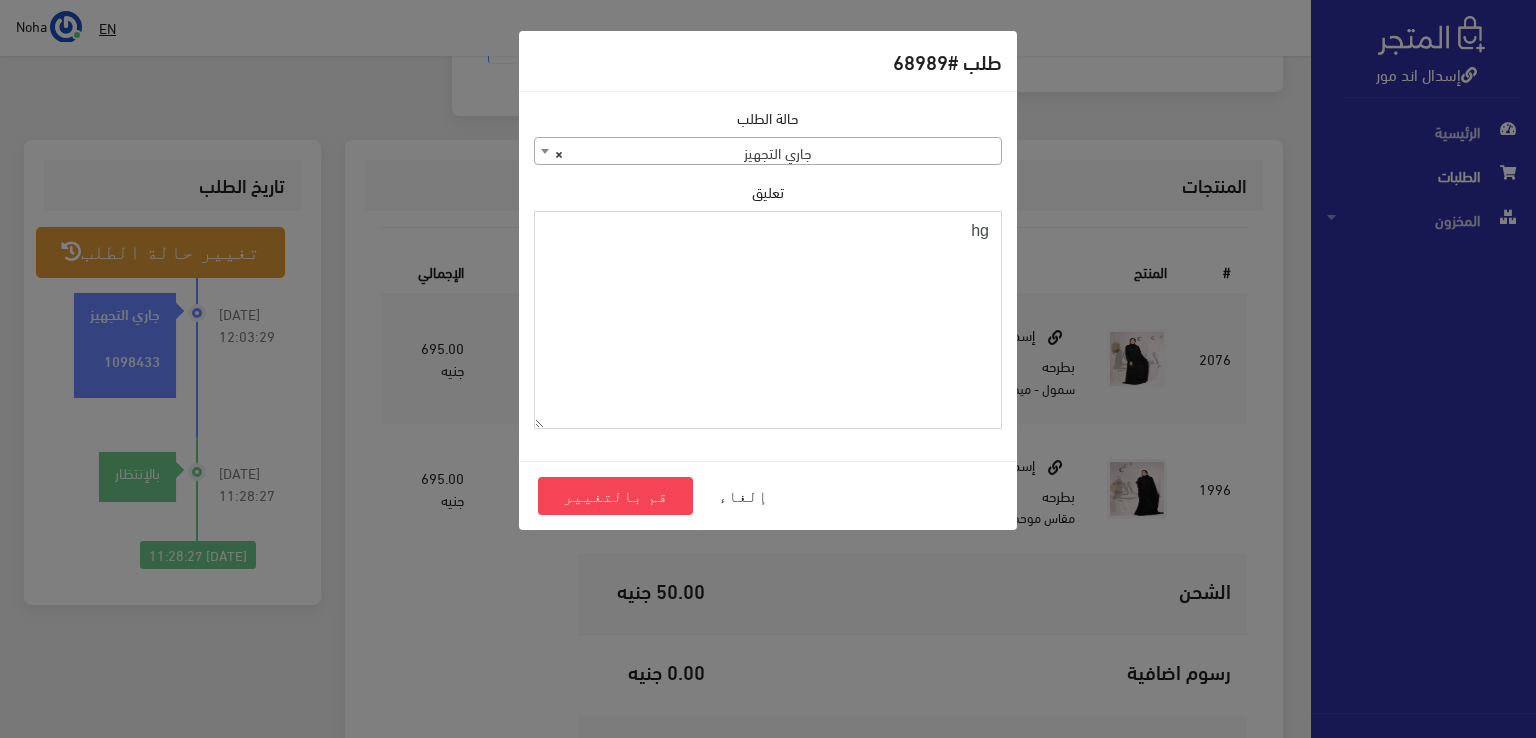 type on "h" 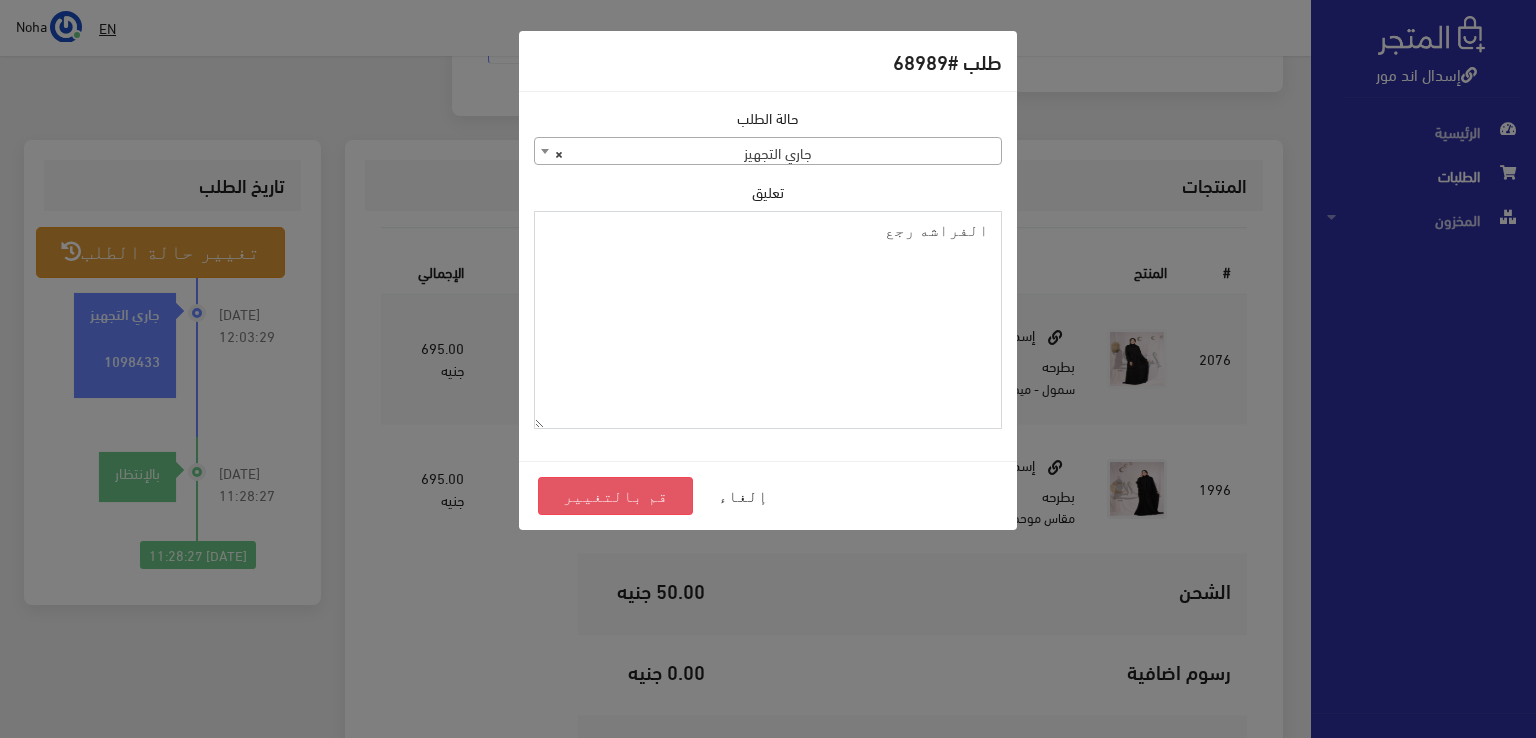 type on "الفراشه رجع" 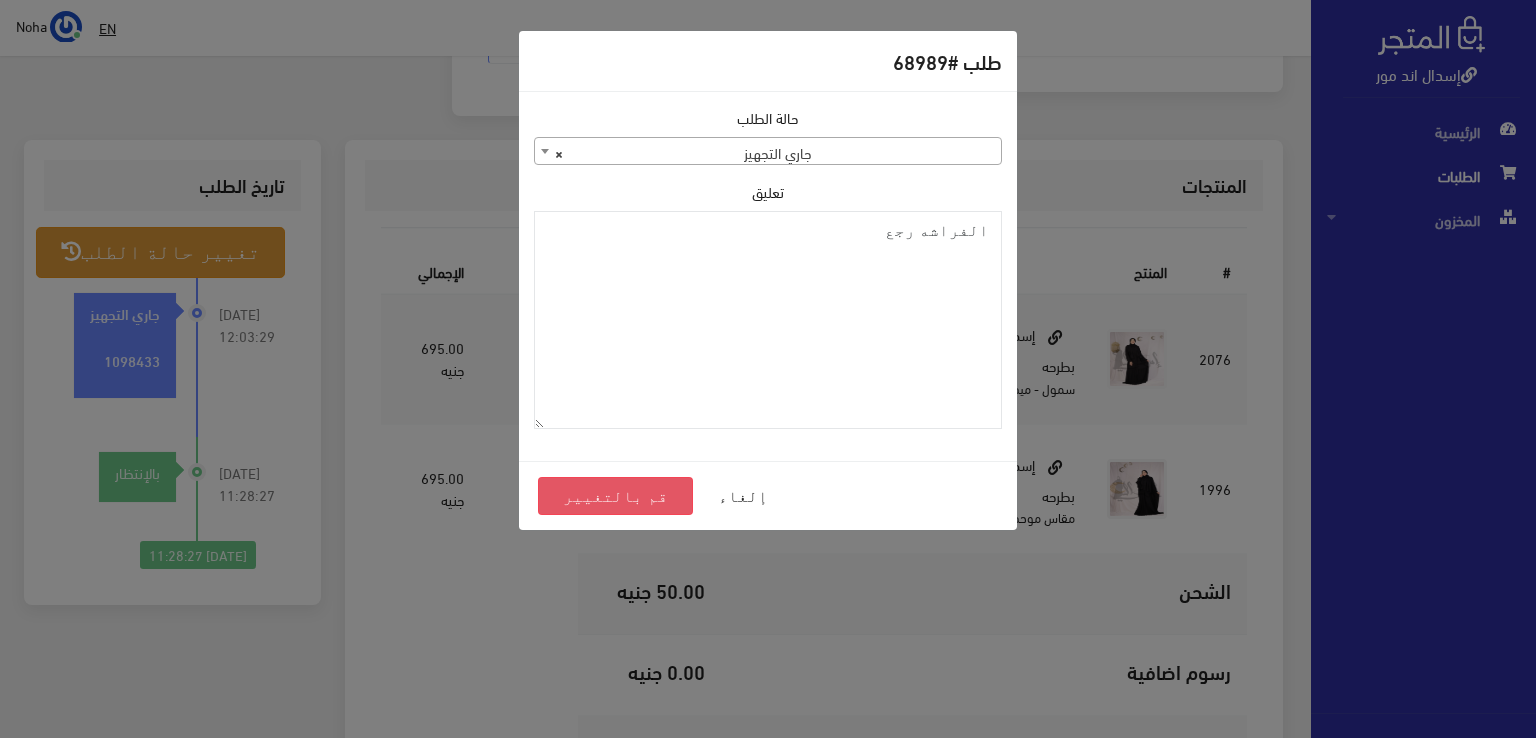 click on "قم بالتغيير" at bounding box center [615, 496] 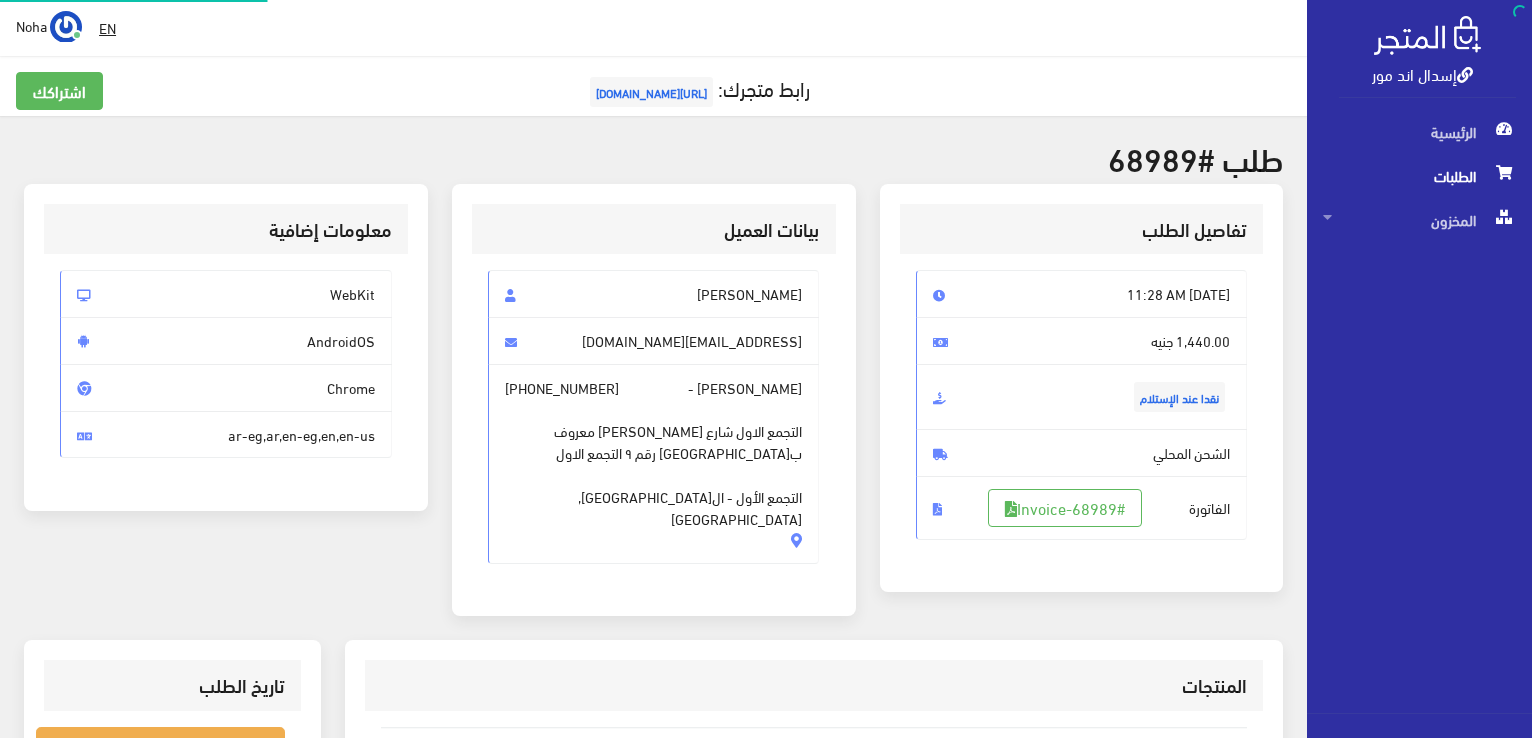 scroll, scrollTop: 0, scrollLeft: 0, axis: both 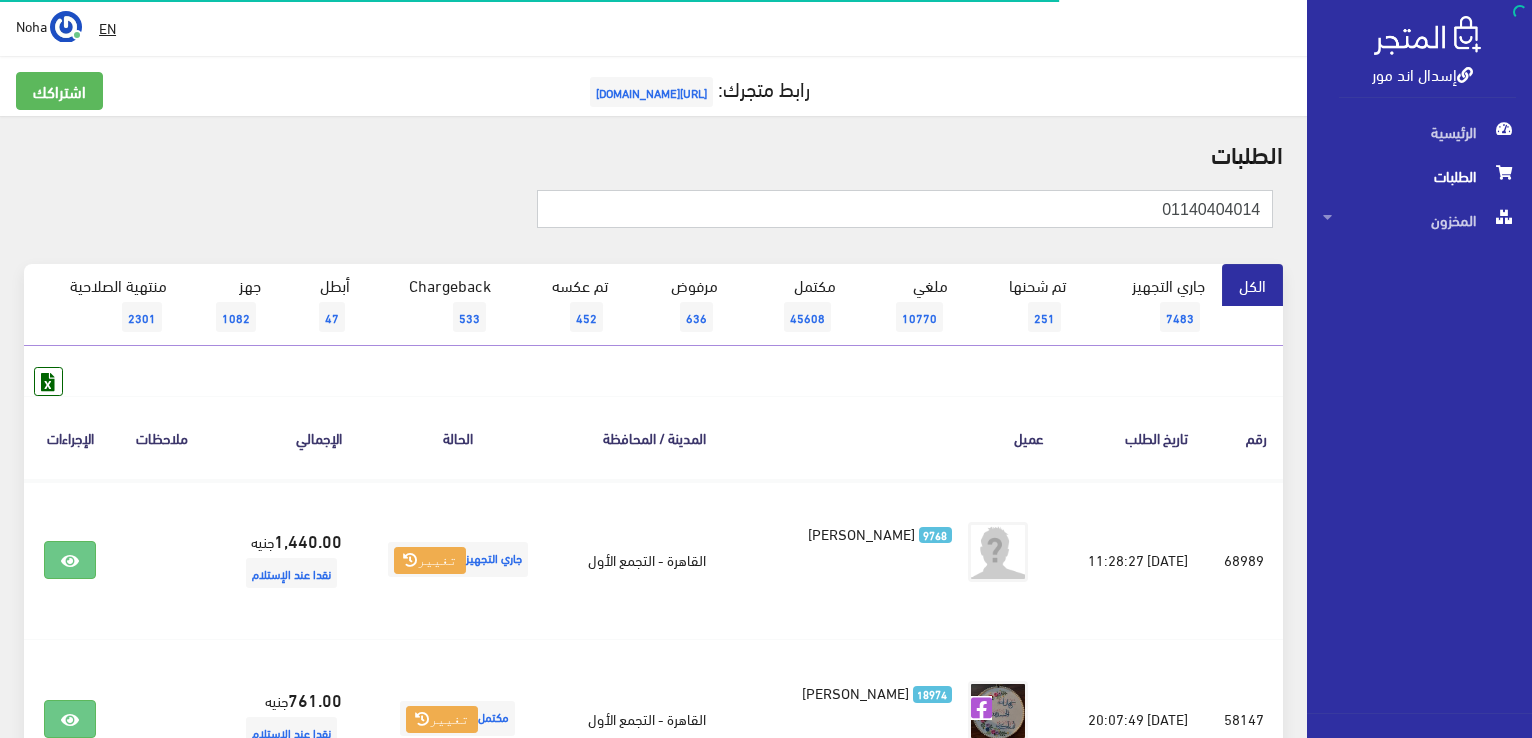 drag, startPoint x: 1535, startPoint y: 229, endPoint x: 1535, endPoint y: 283, distance: 54 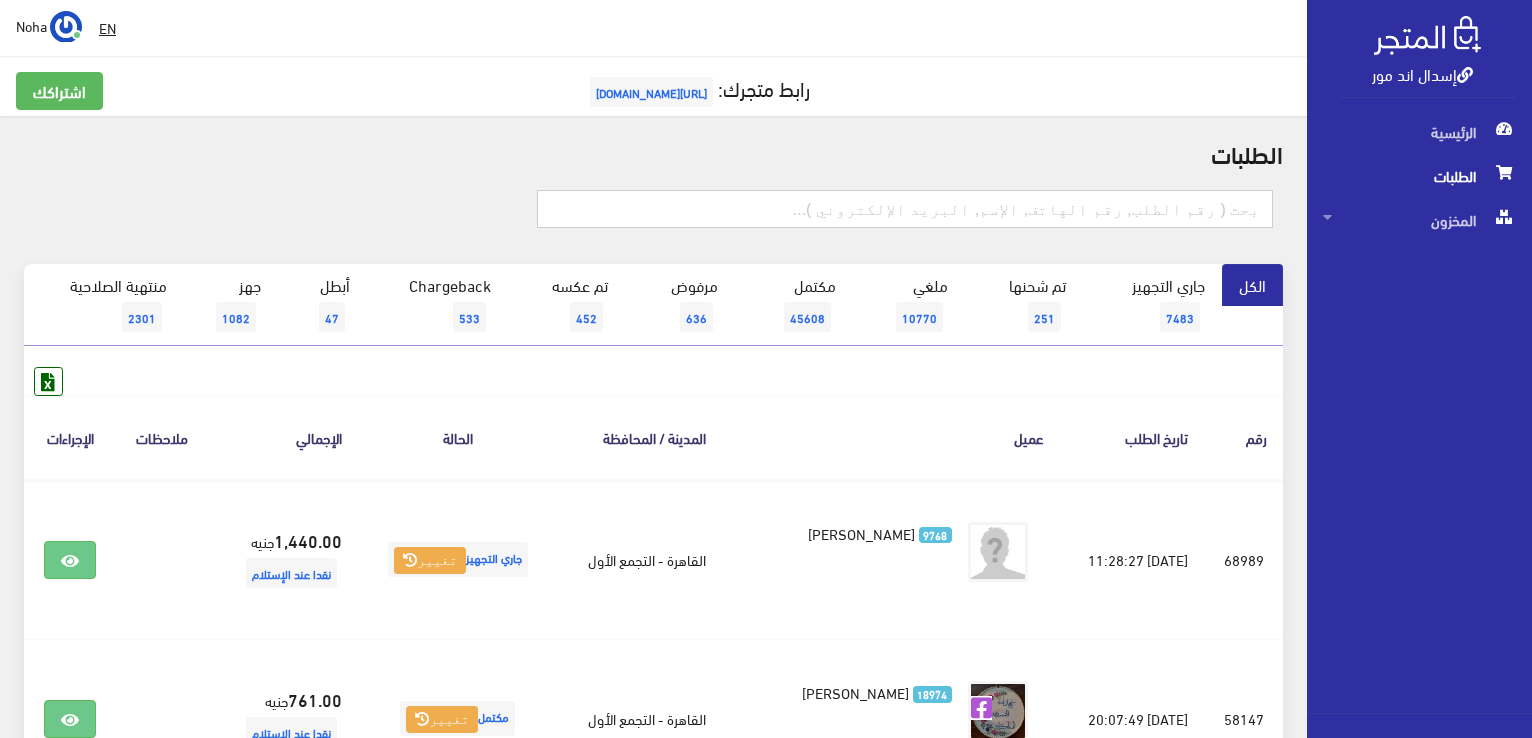drag, startPoint x: 1187, startPoint y: 202, endPoint x: 944, endPoint y: 158, distance: 246.95142 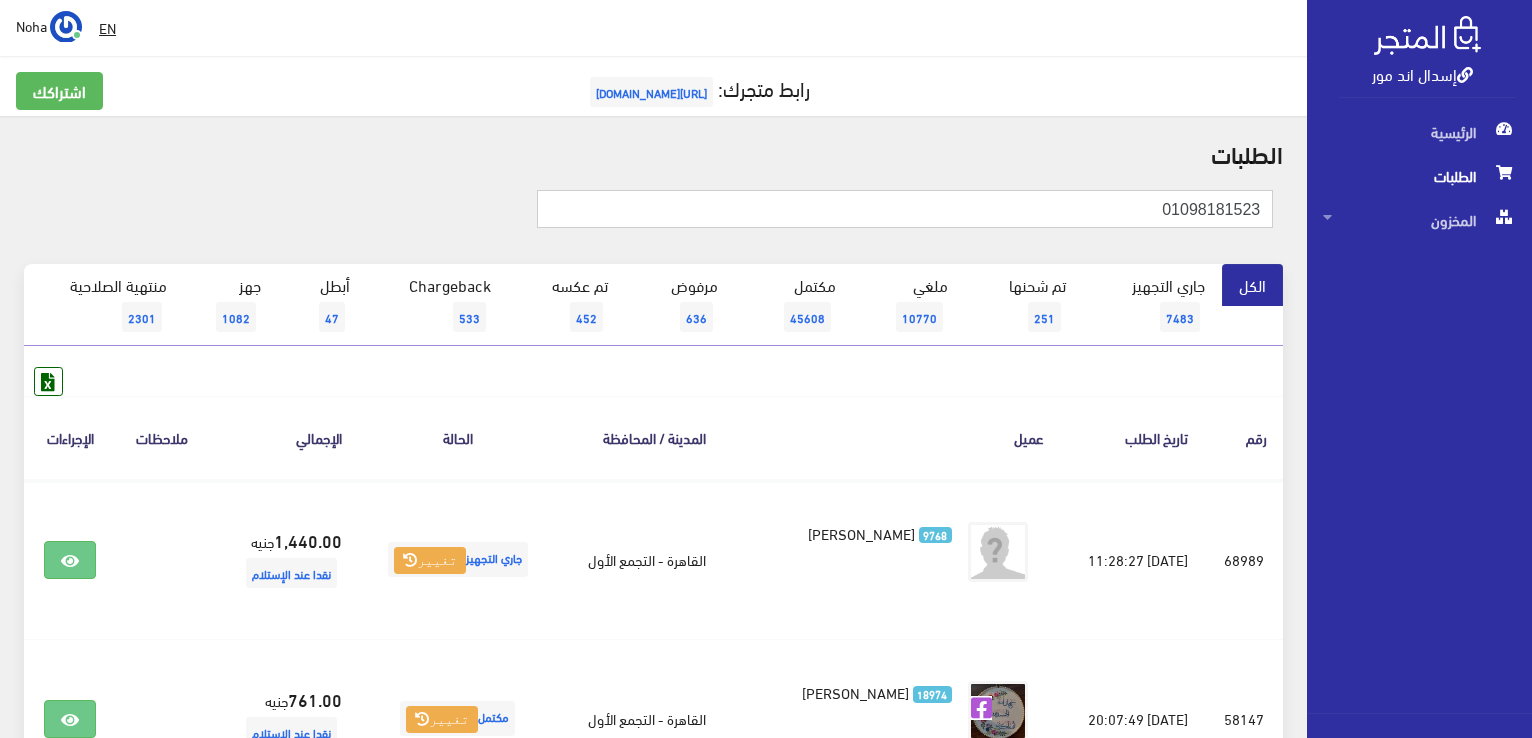 type on "01098181523" 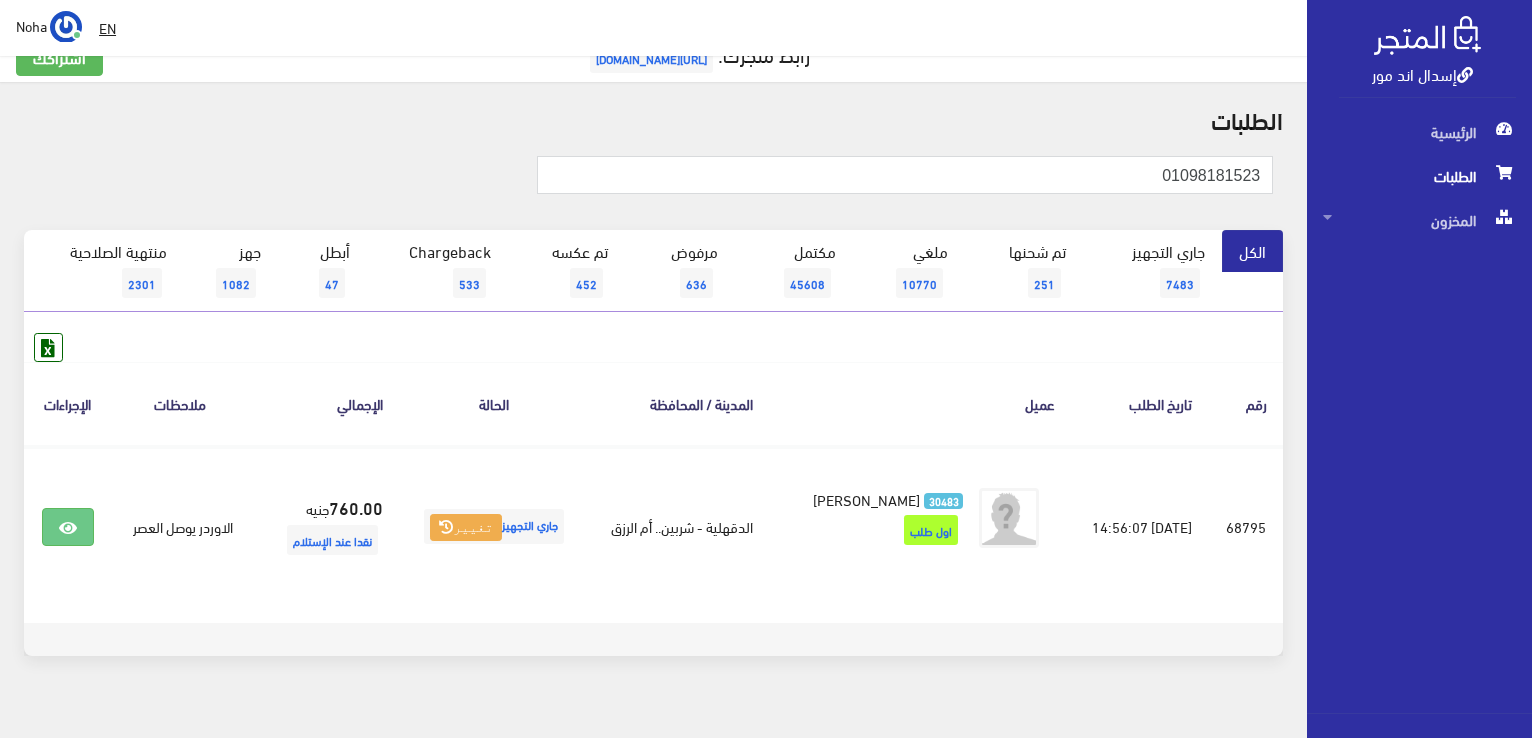 scroll, scrollTop: 62, scrollLeft: 0, axis: vertical 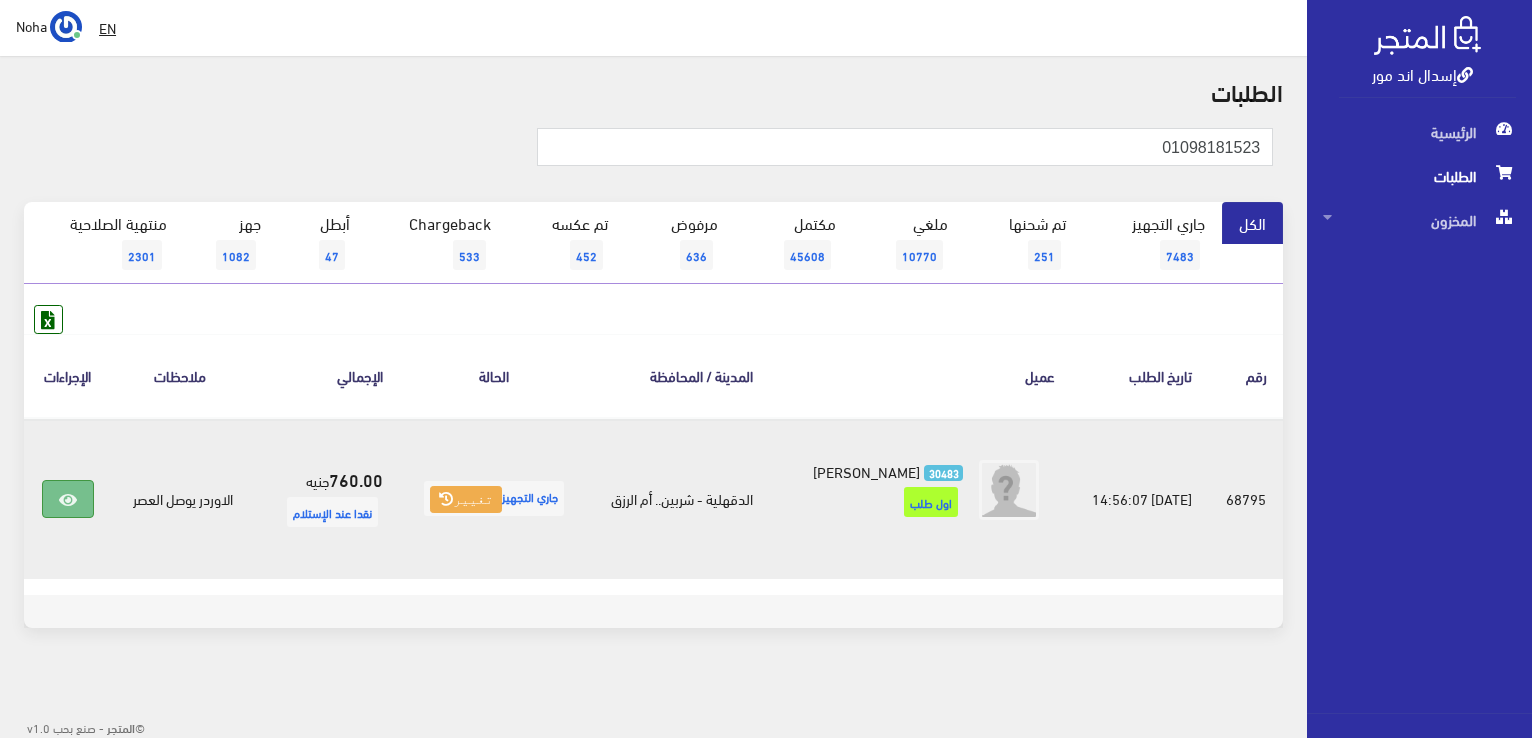 click at bounding box center [68, 500] 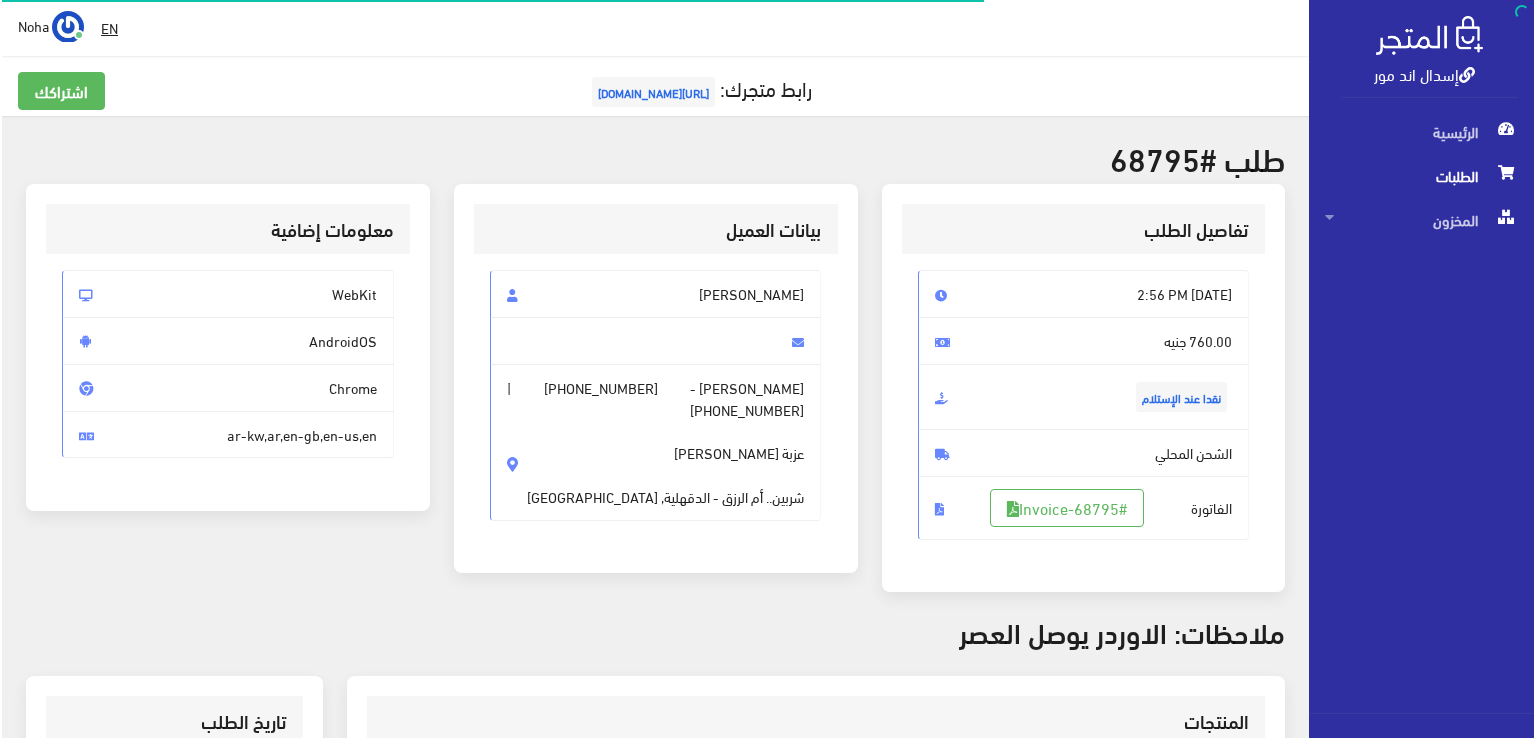 scroll, scrollTop: 400, scrollLeft: 0, axis: vertical 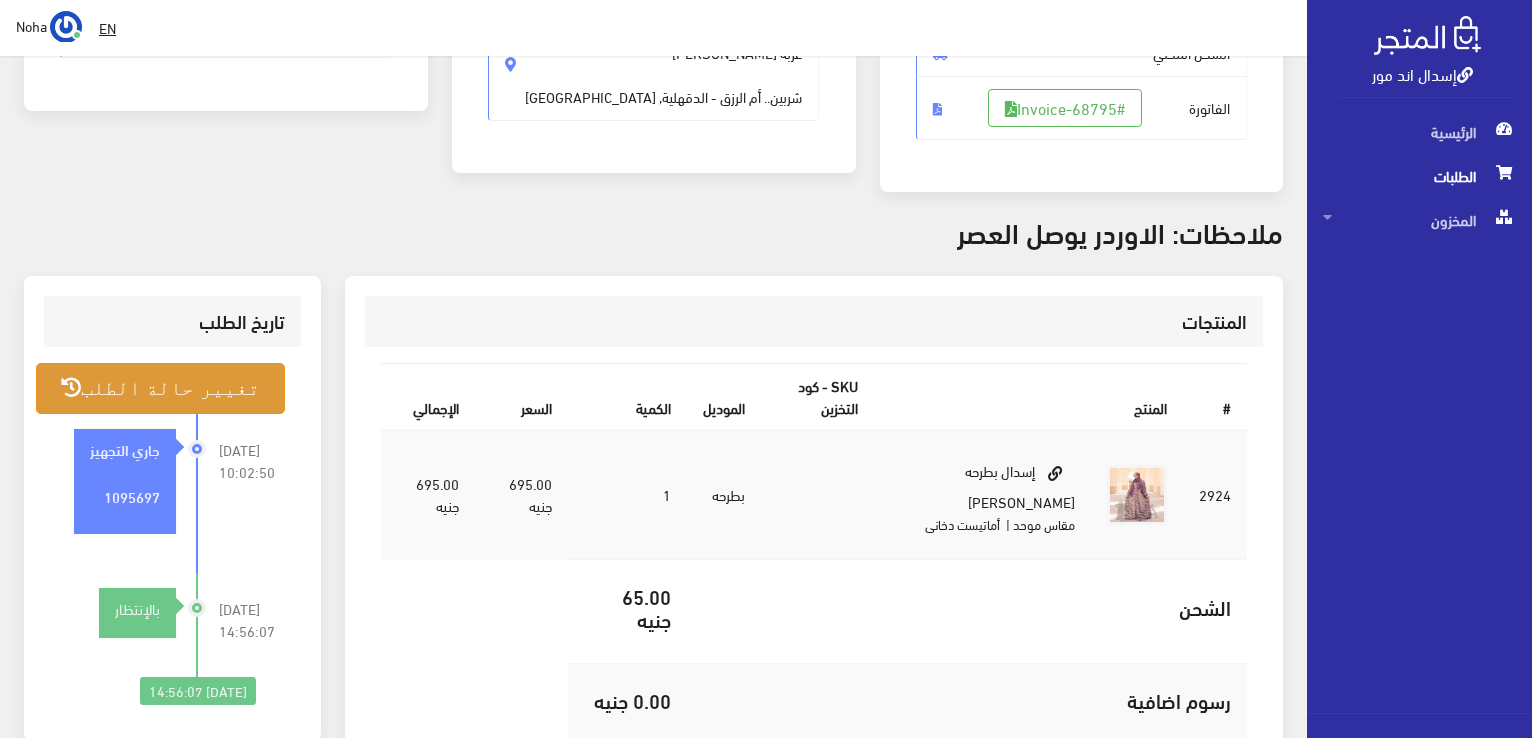 click on "تغيير حالة الطلب" at bounding box center [160, 388] 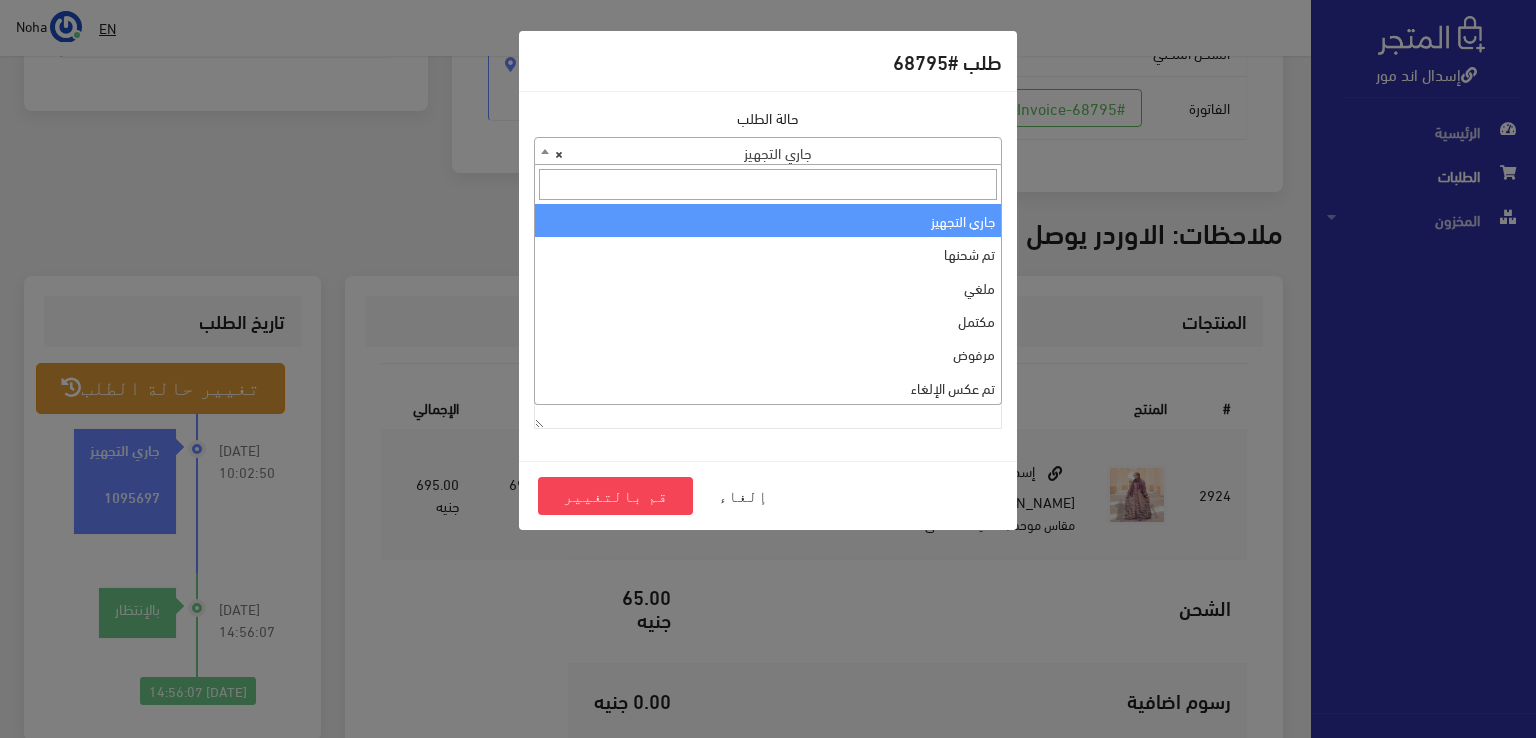 click on "× جاري التجهيز" at bounding box center (768, 152) 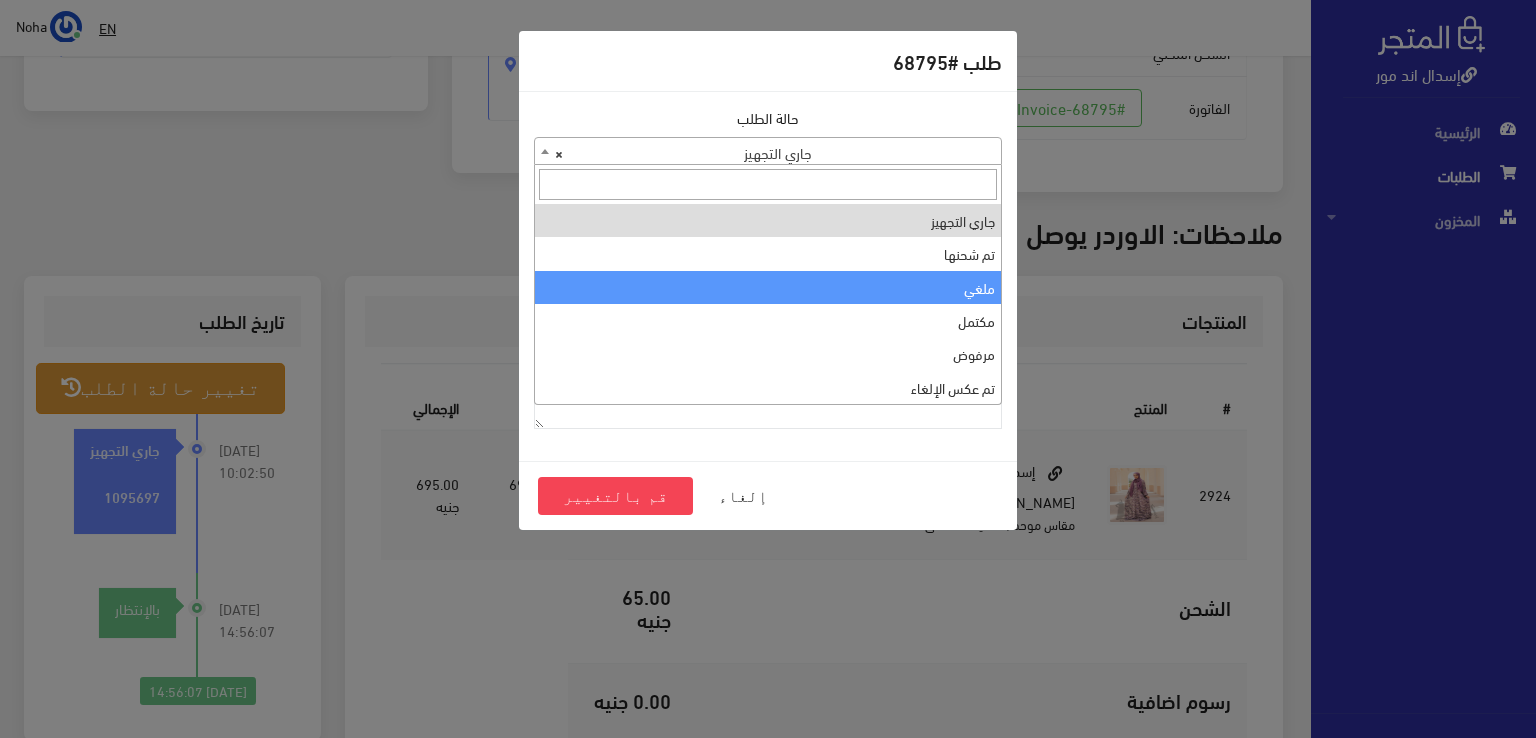 select on "3" 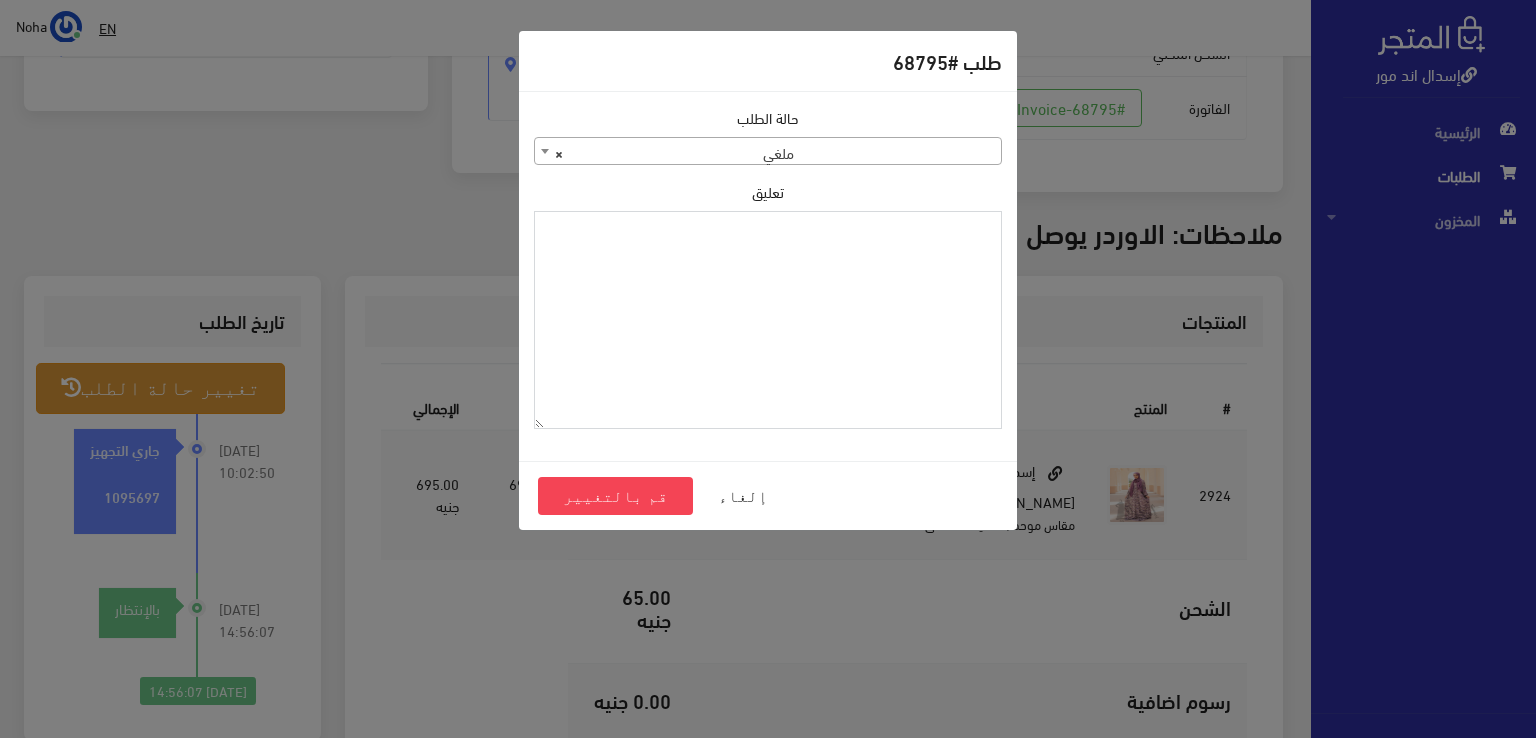 click on "تعليق" at bounding box center [768, 320] 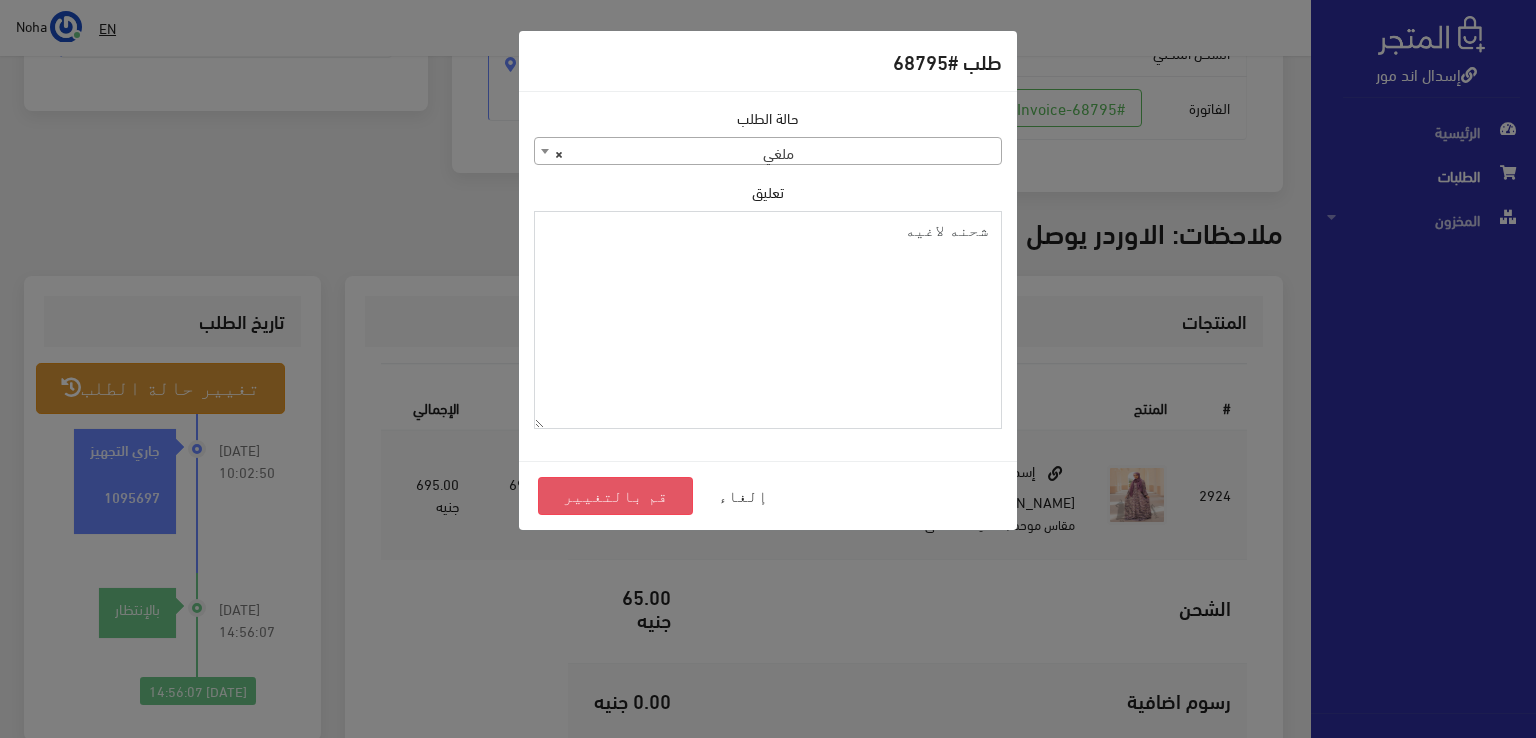 type on "شحنه لاغيه" 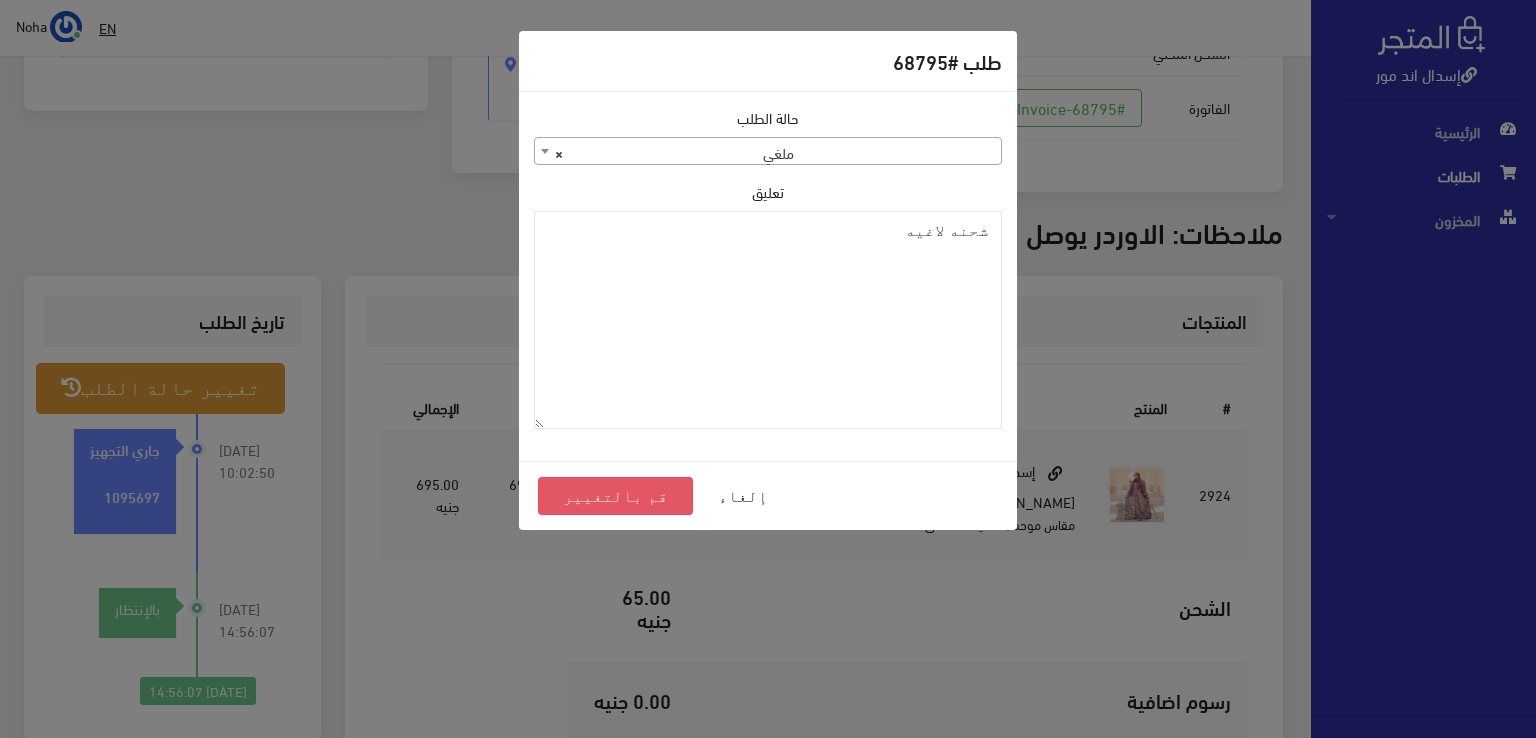 click on "قم بالتغيير" at bounding box center [615, 496] 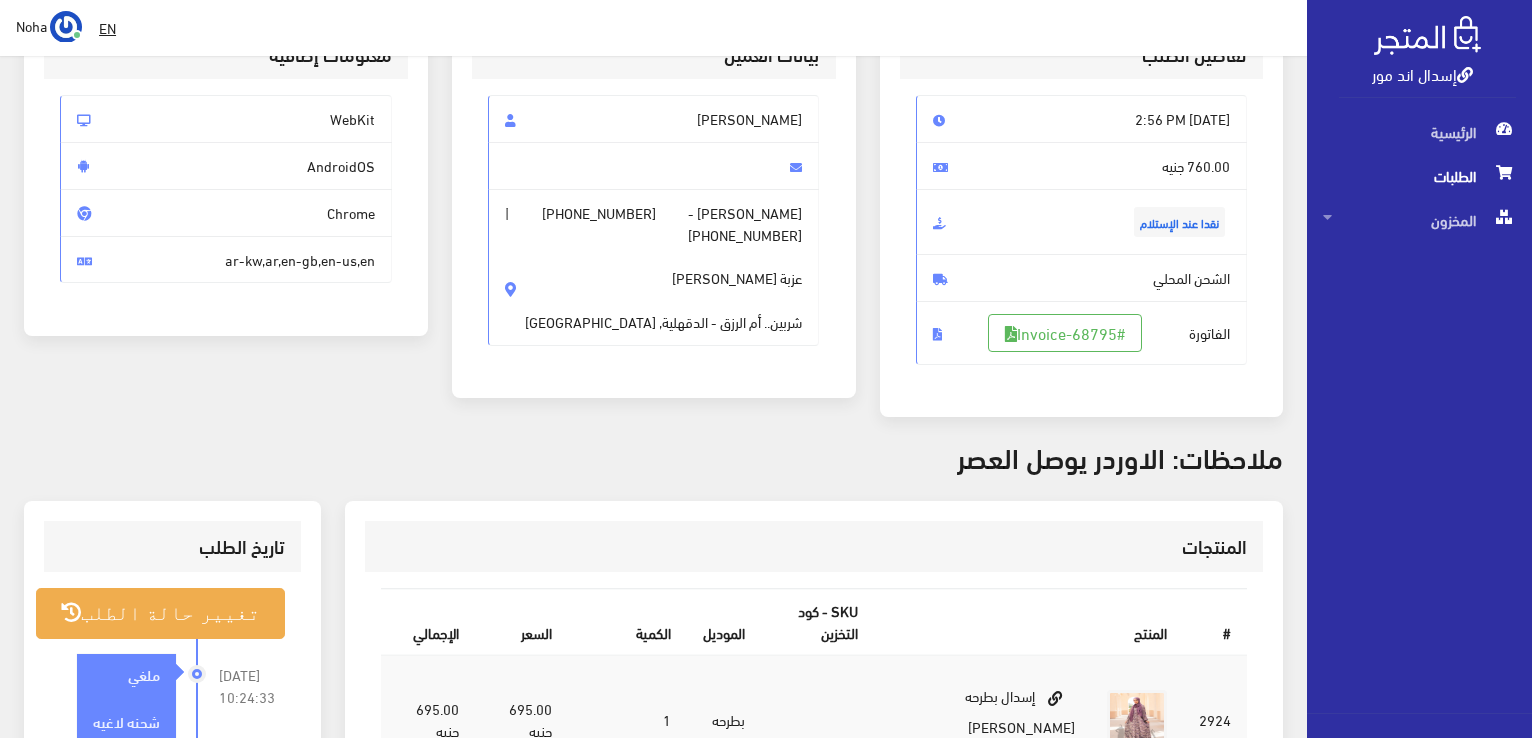 scroll, scrollTop: 300, scrollLeft: 0, axis: vertical 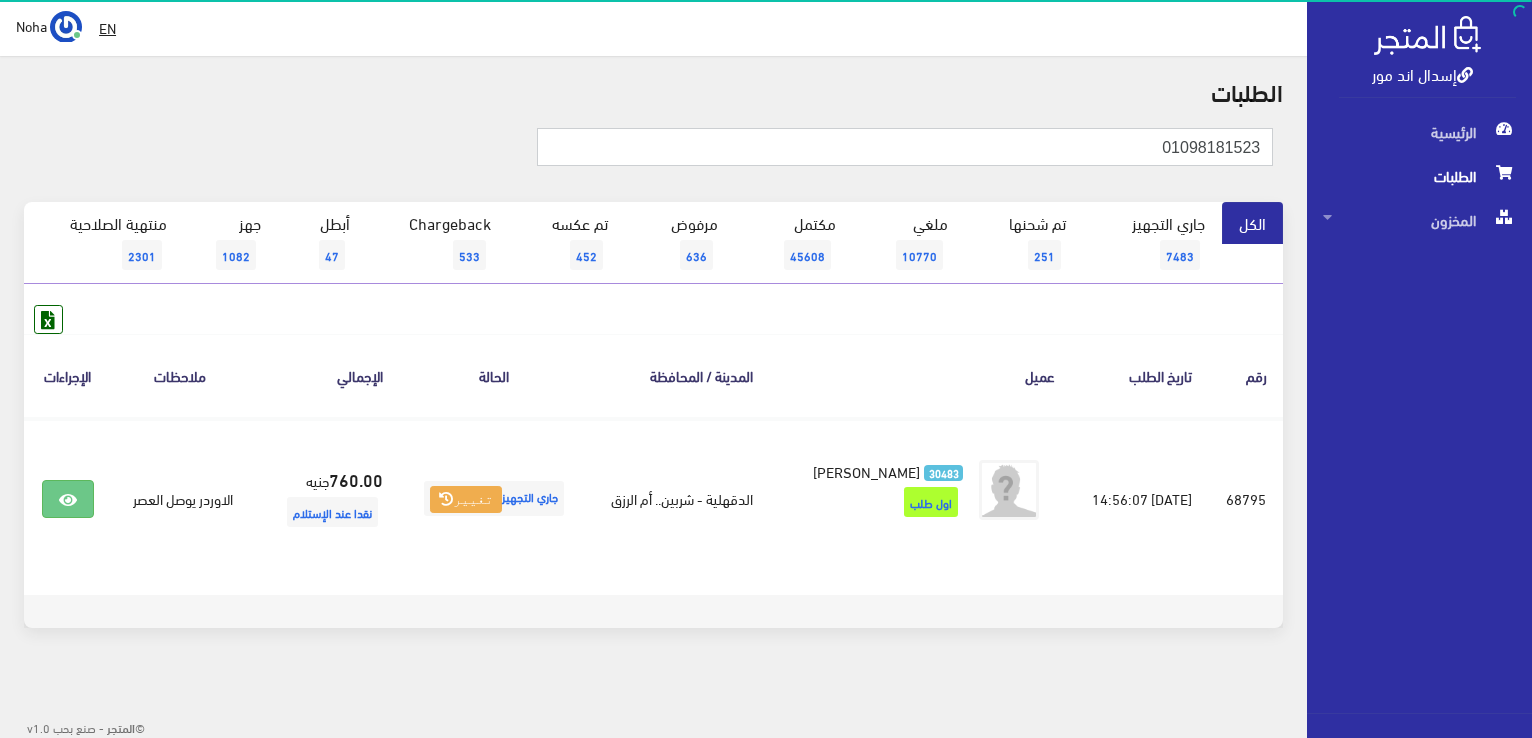 drag, startPoint x: 1148, startPoint y: 151, endPoint x: 1535, endPoint y: 235, distance: 396.01135 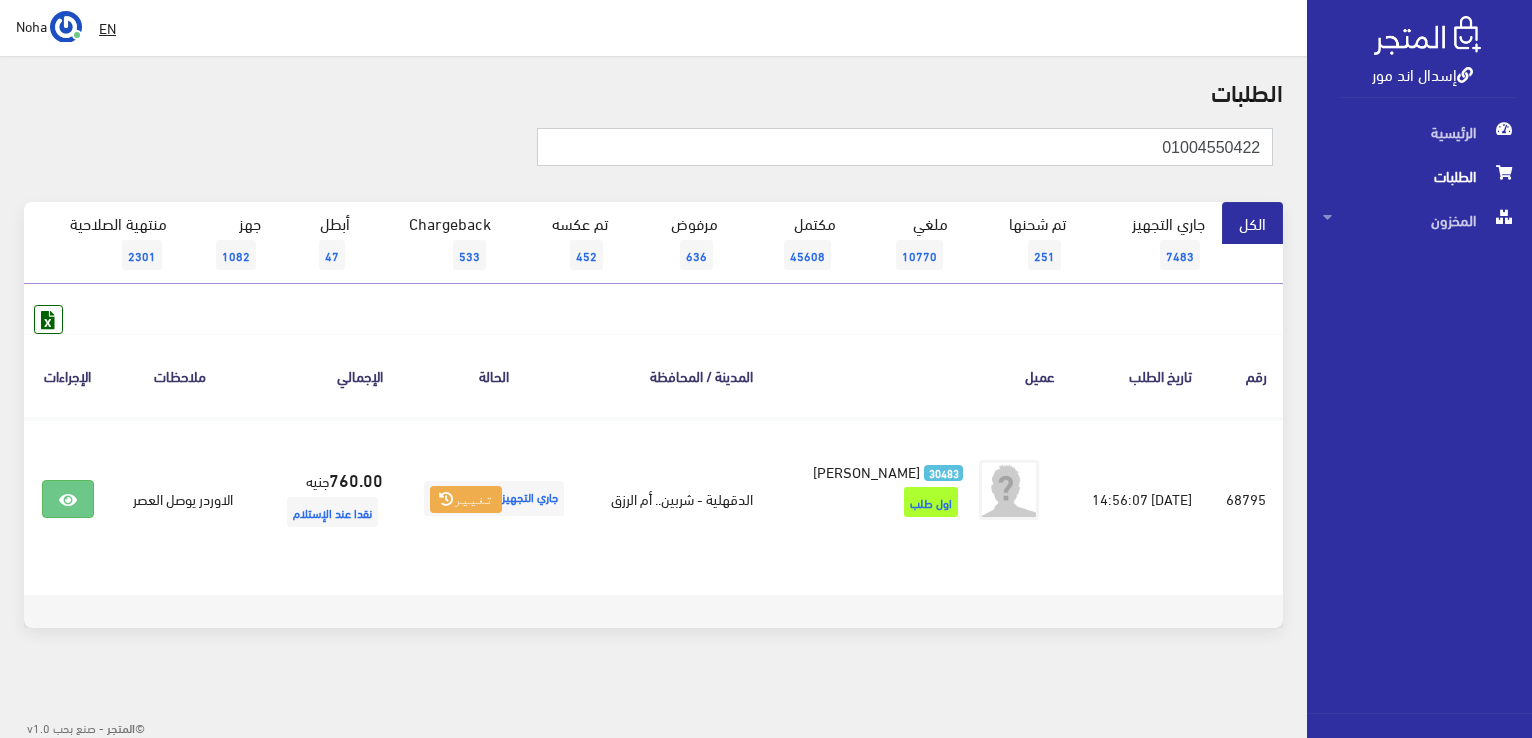 type on "01004550422" 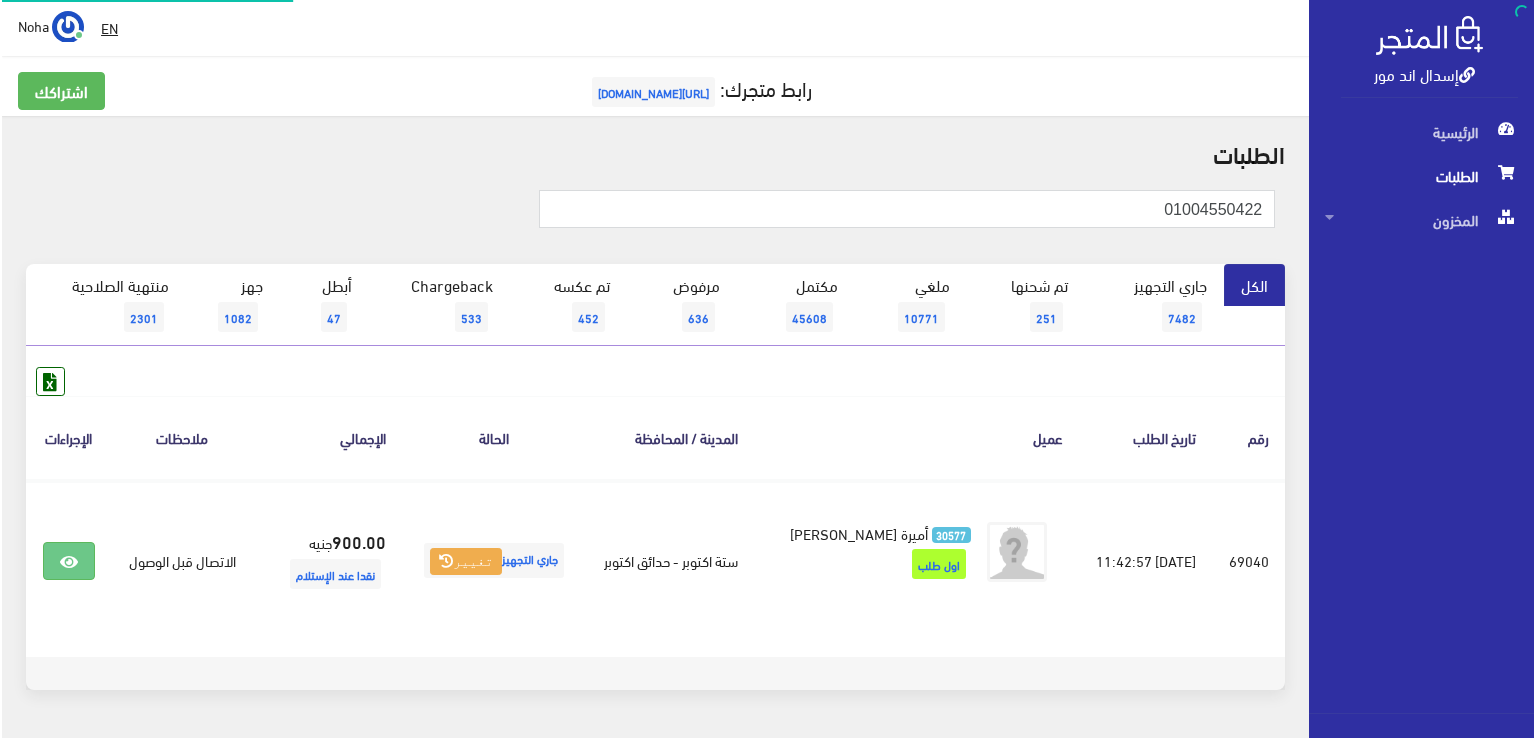 scroll, scrollTop: 0, scrollLeft: 0, axis: both 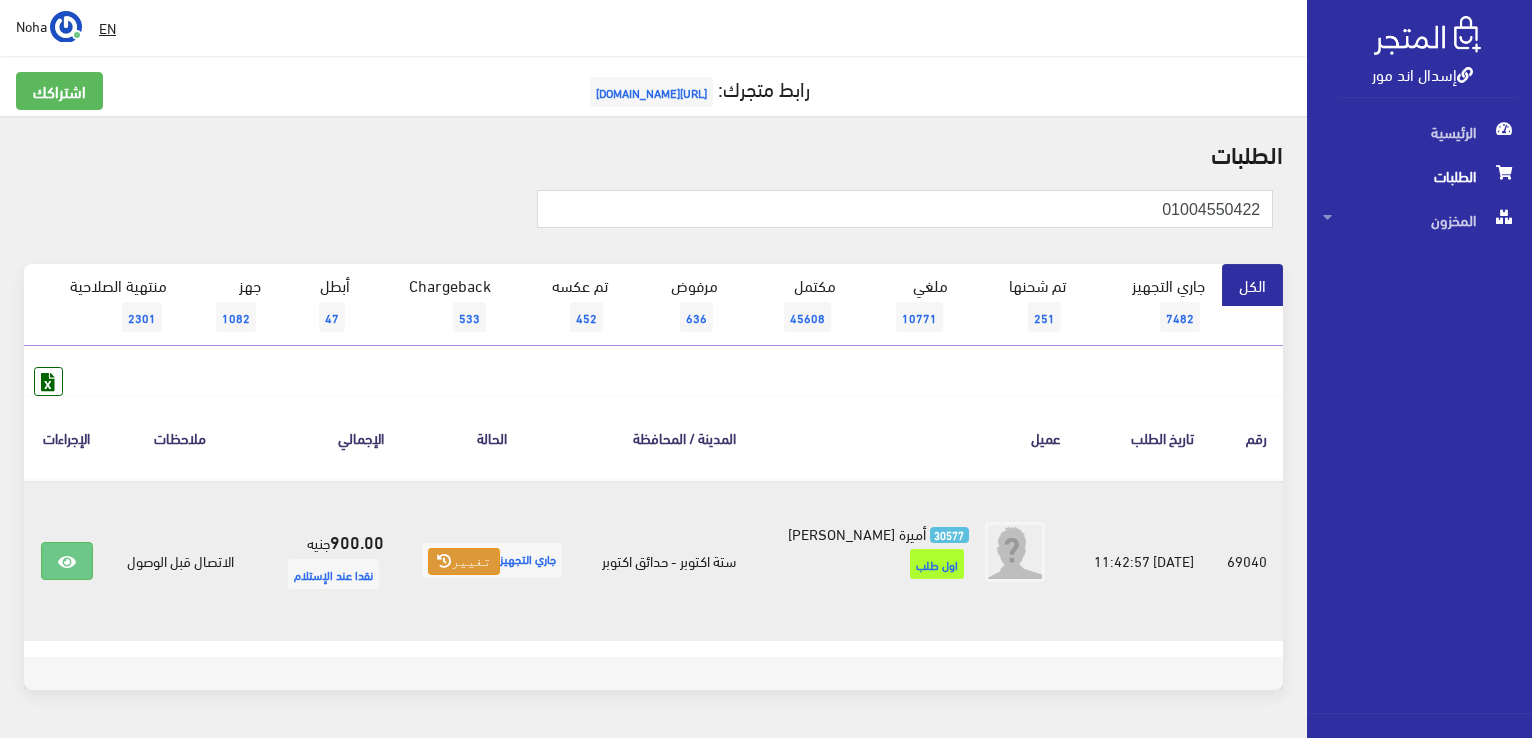 click on "تغيير" at bounding box center [464, 562] 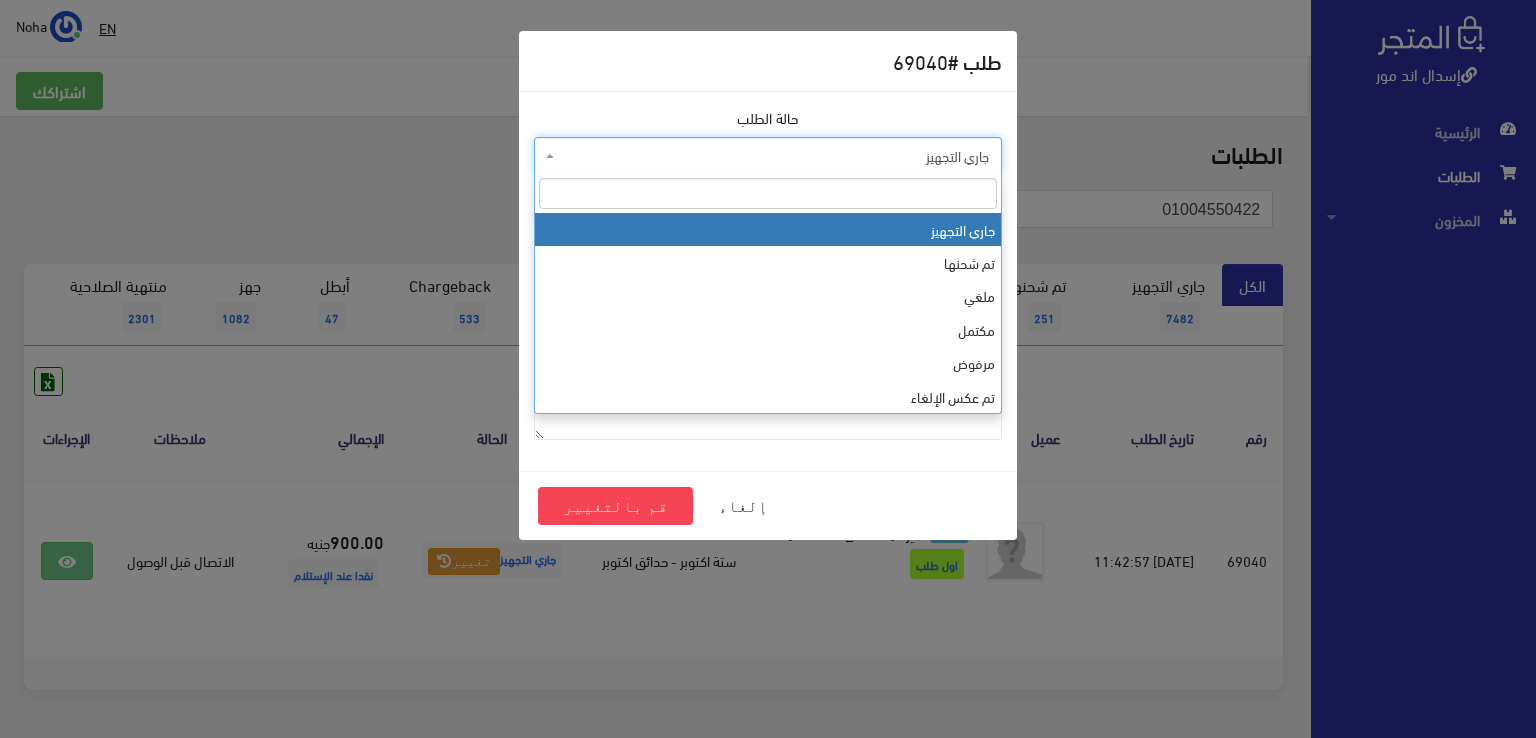 click on "جاري التجهيز" at bounding box center (774, 156) 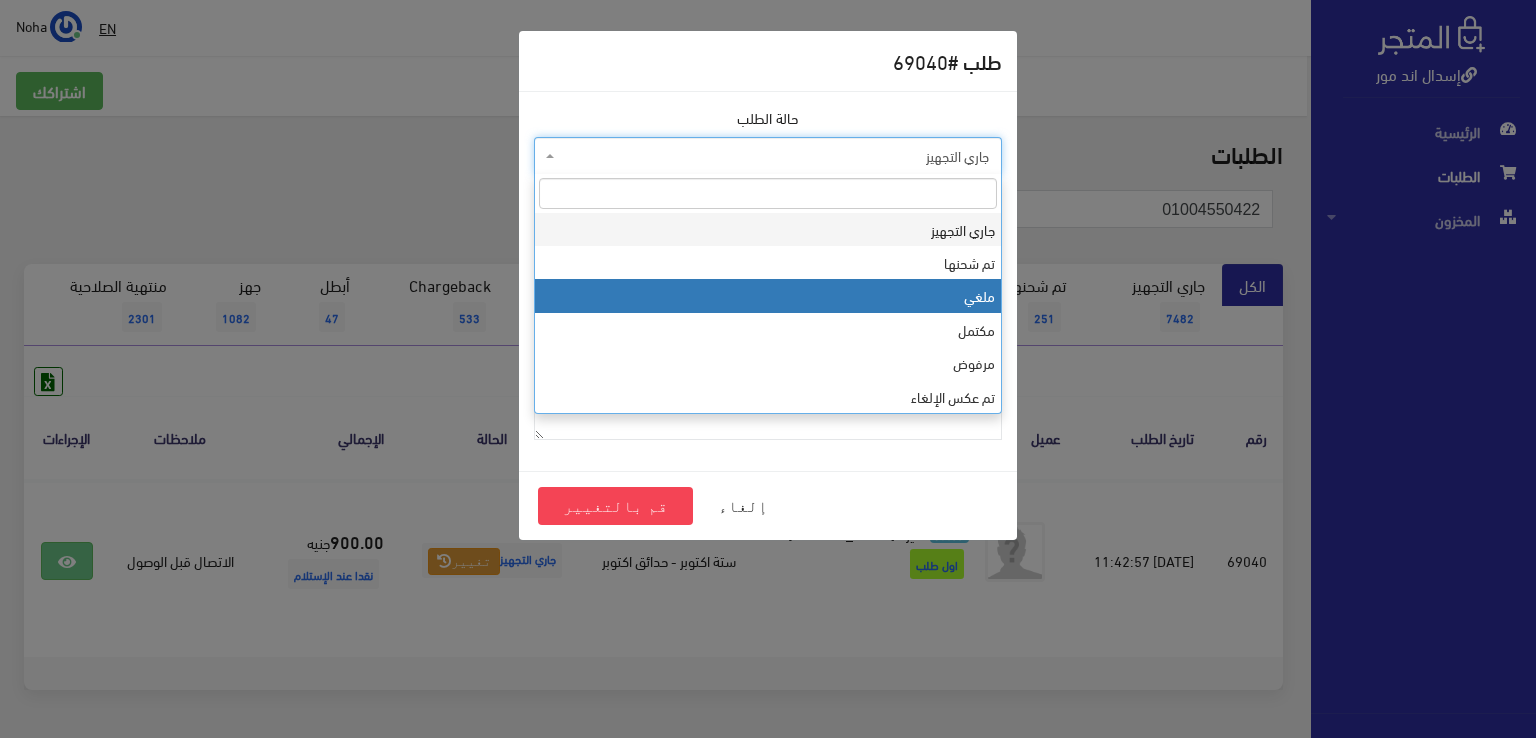 select on "3" 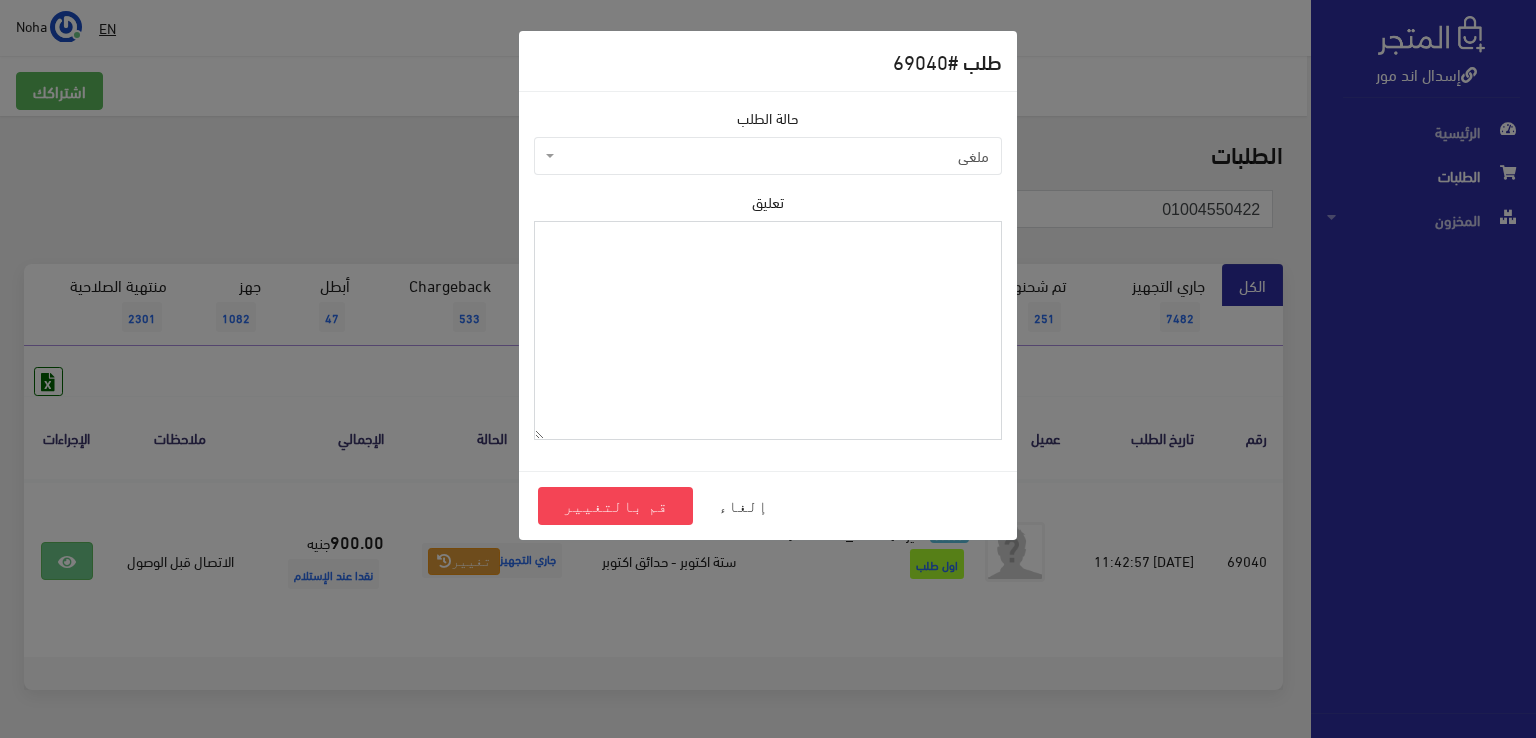 click on "تعليق" at bounding box center (768, 330) 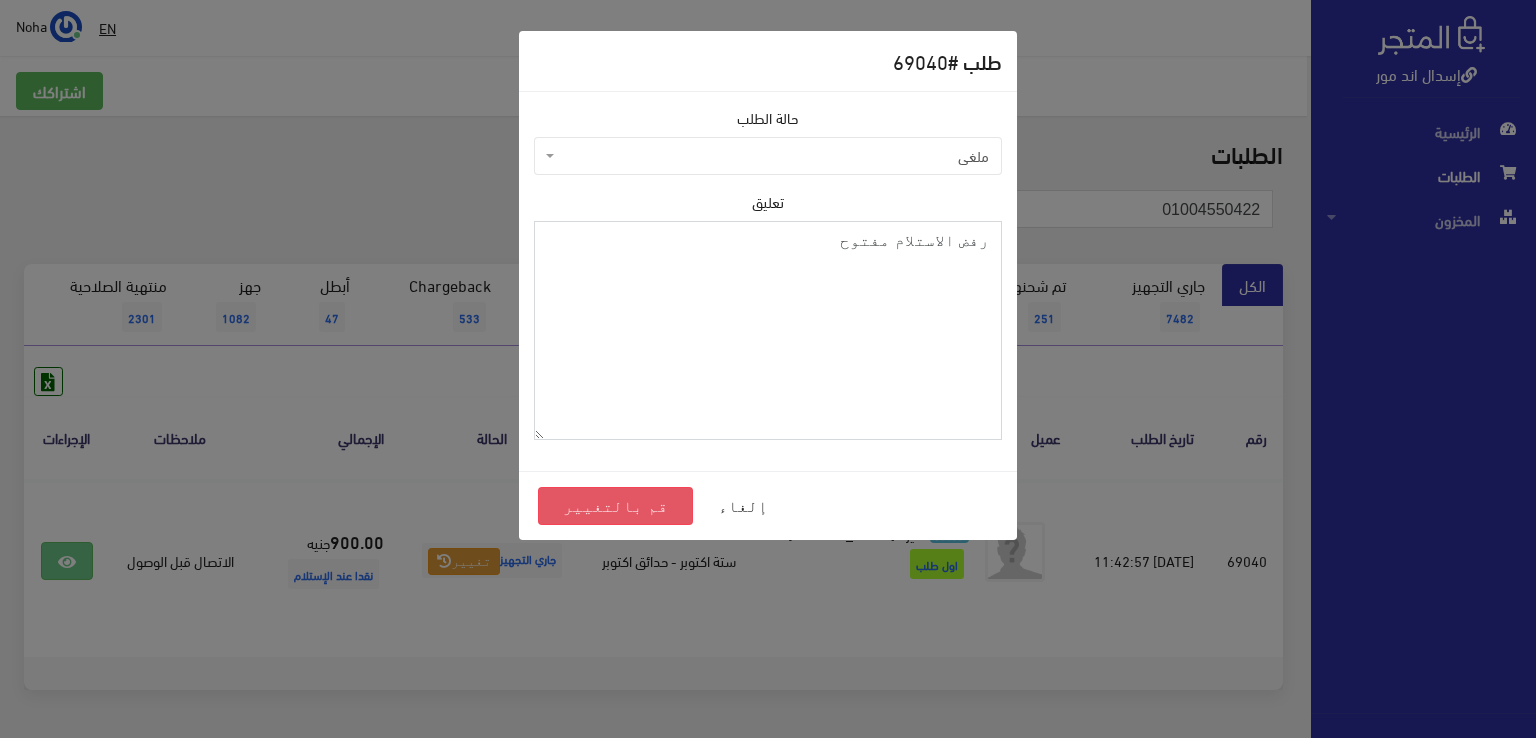 type on "رفض الاستلام مفتوح" 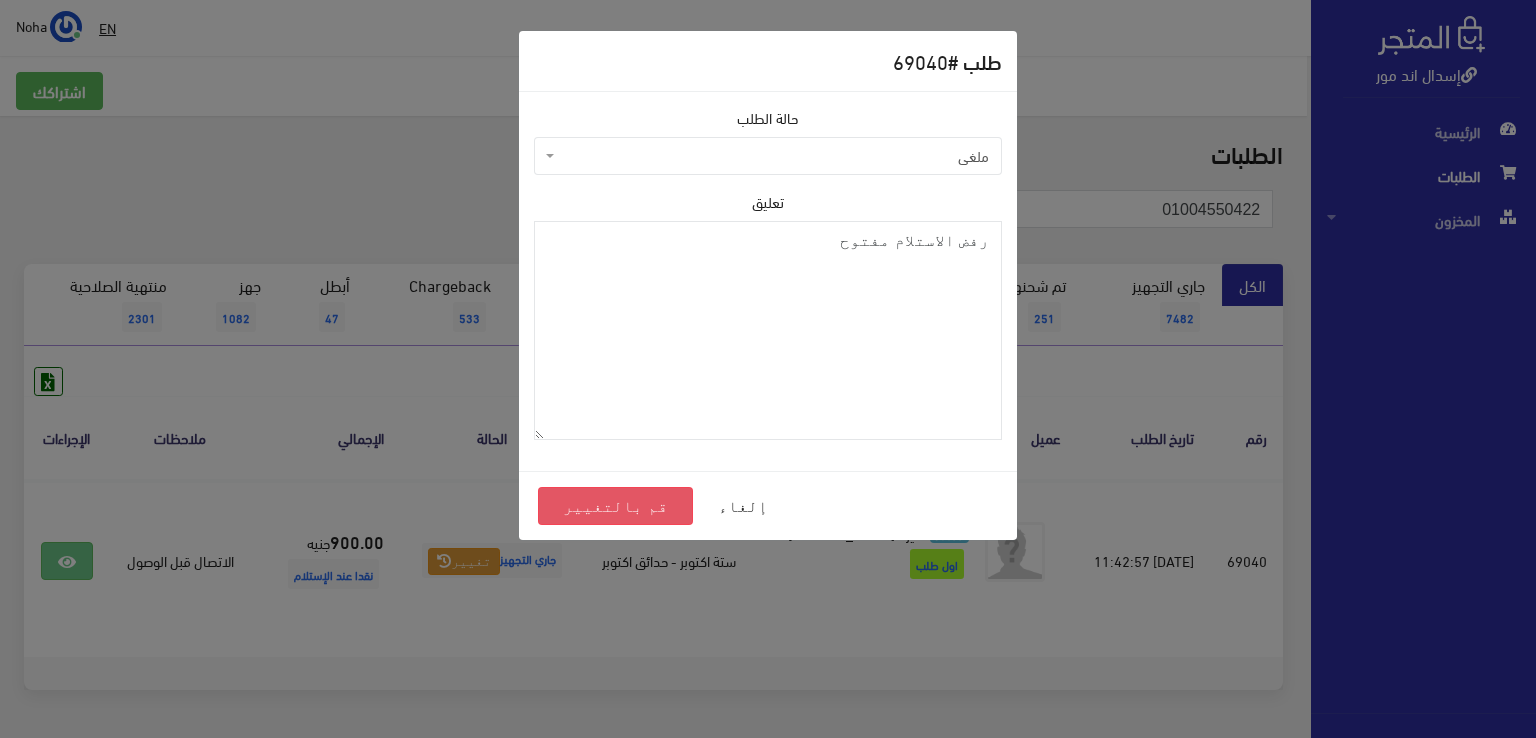 click on "قم بالتغيير" at bounding box center (615, 506) 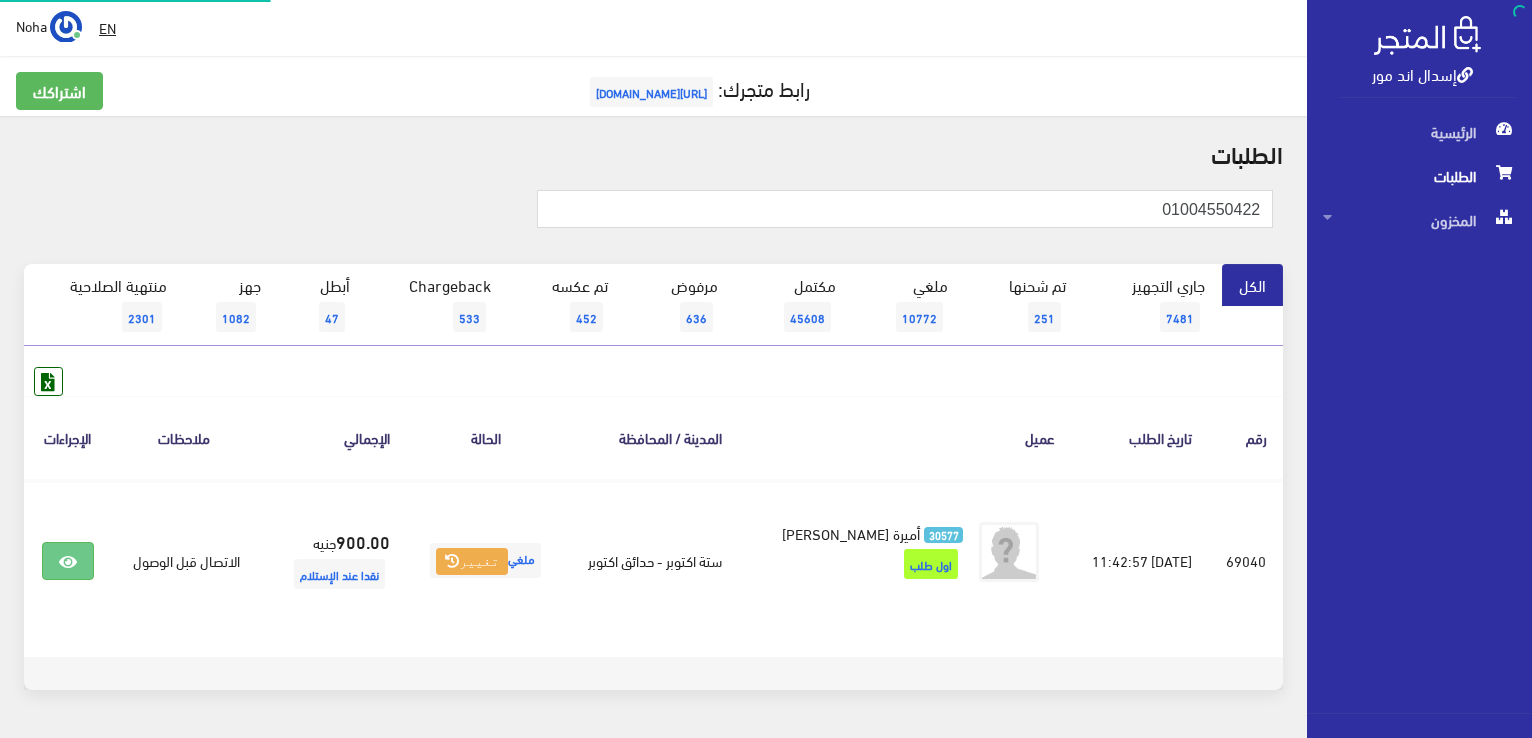 scroll, scrollTop: 0, scrollLeft: 0, axis: both 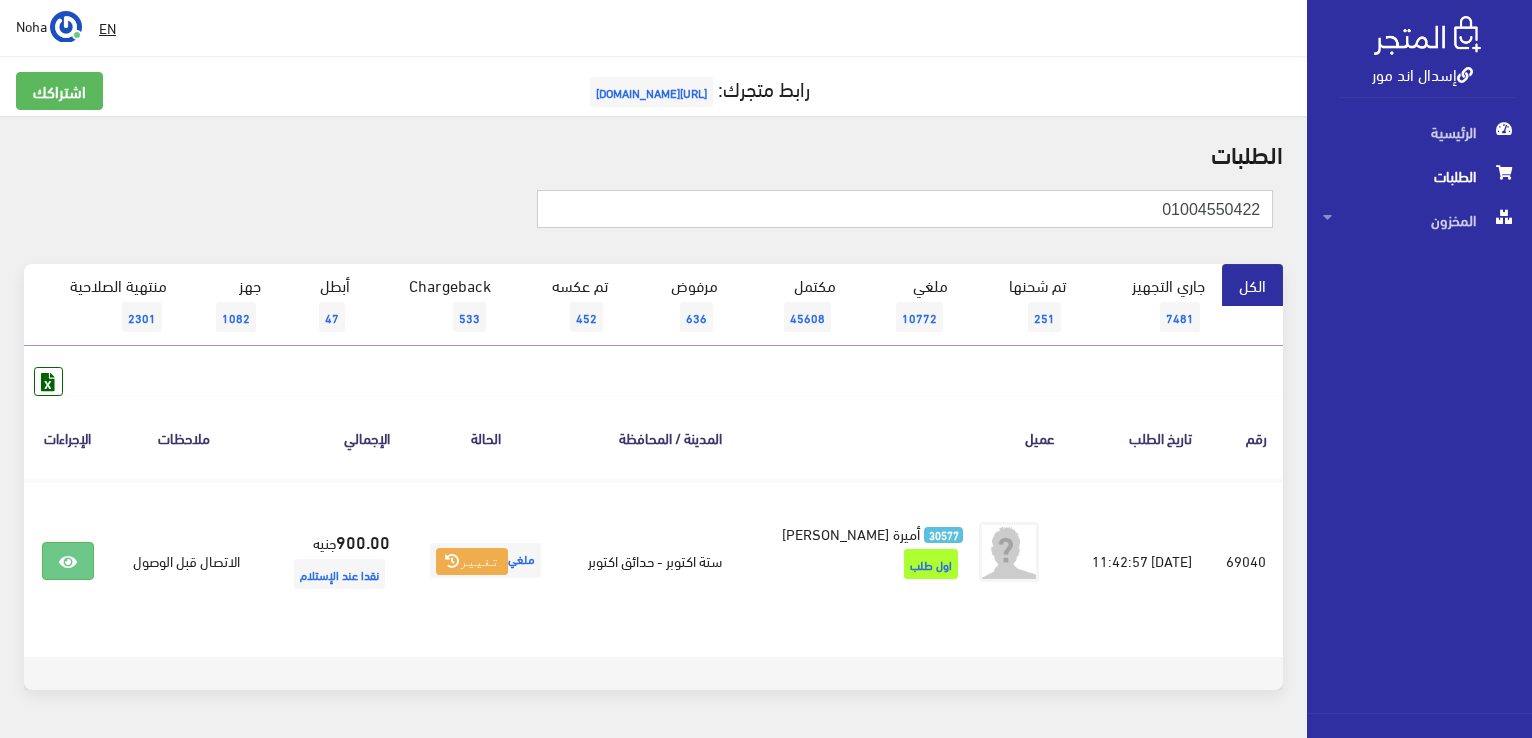 drag, startPoint x: 1130, startPoint y: 223, endPoint x: 1522, endPoint y: 345, distance: 410.546 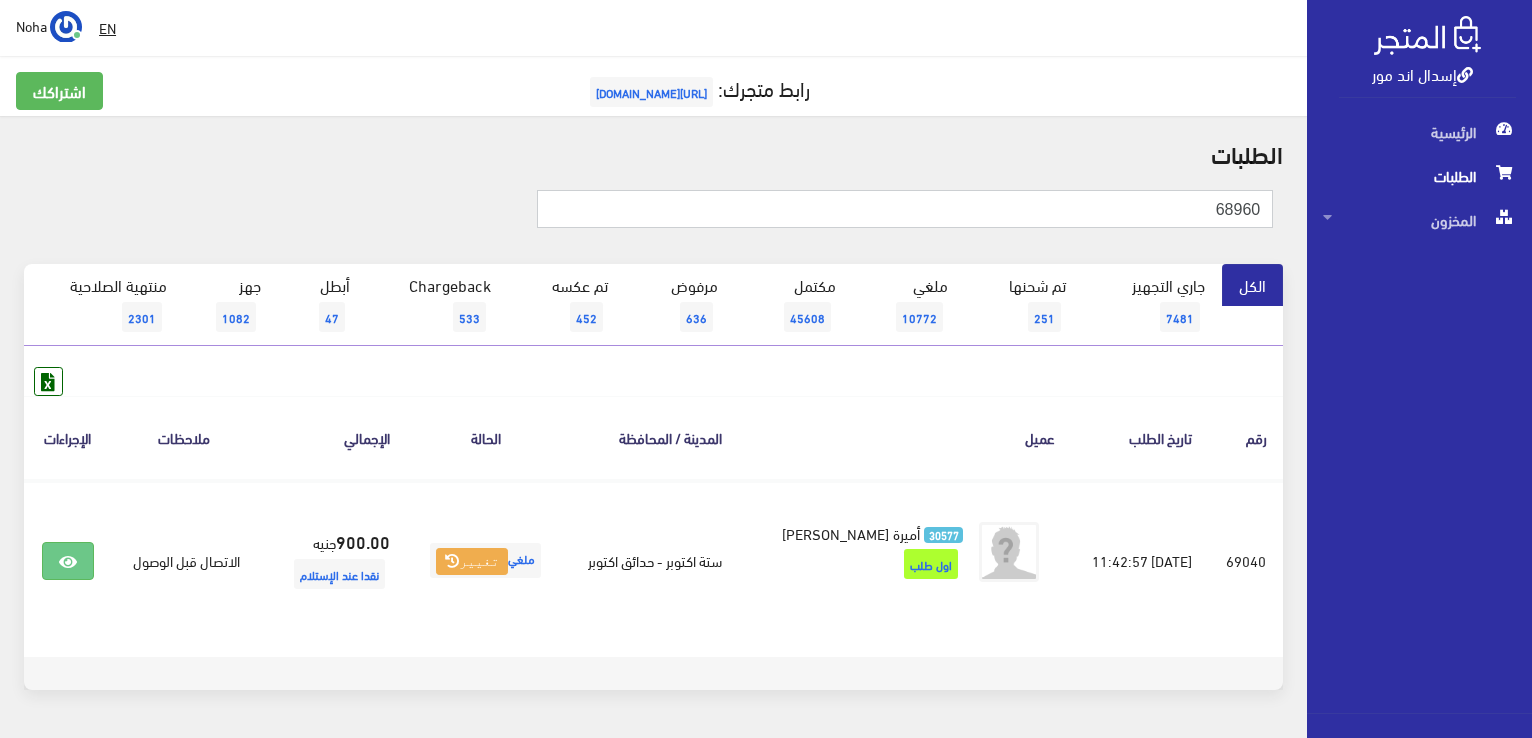 type on "68960" 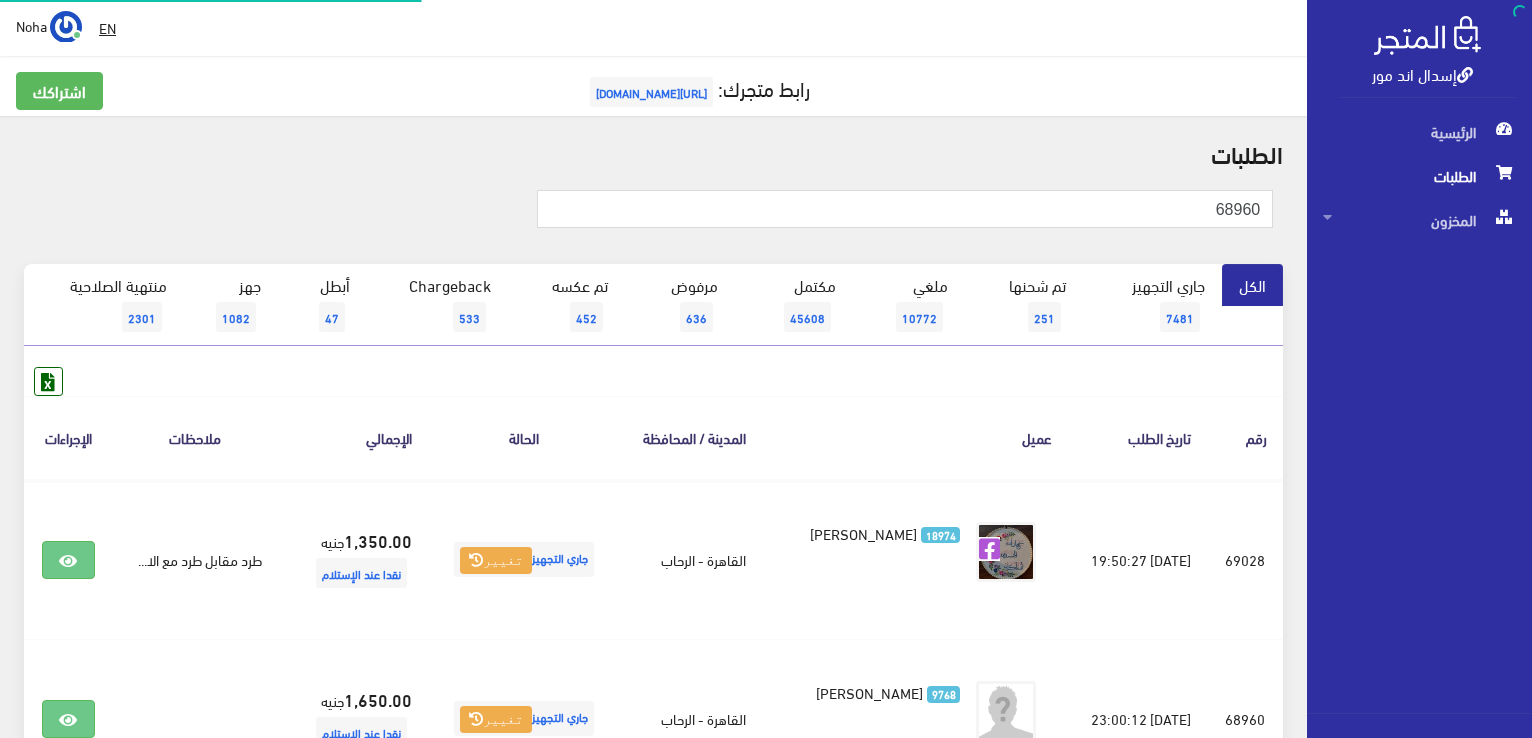 scroll, scrollTop: 0, scrollLeft: 0, axis: both 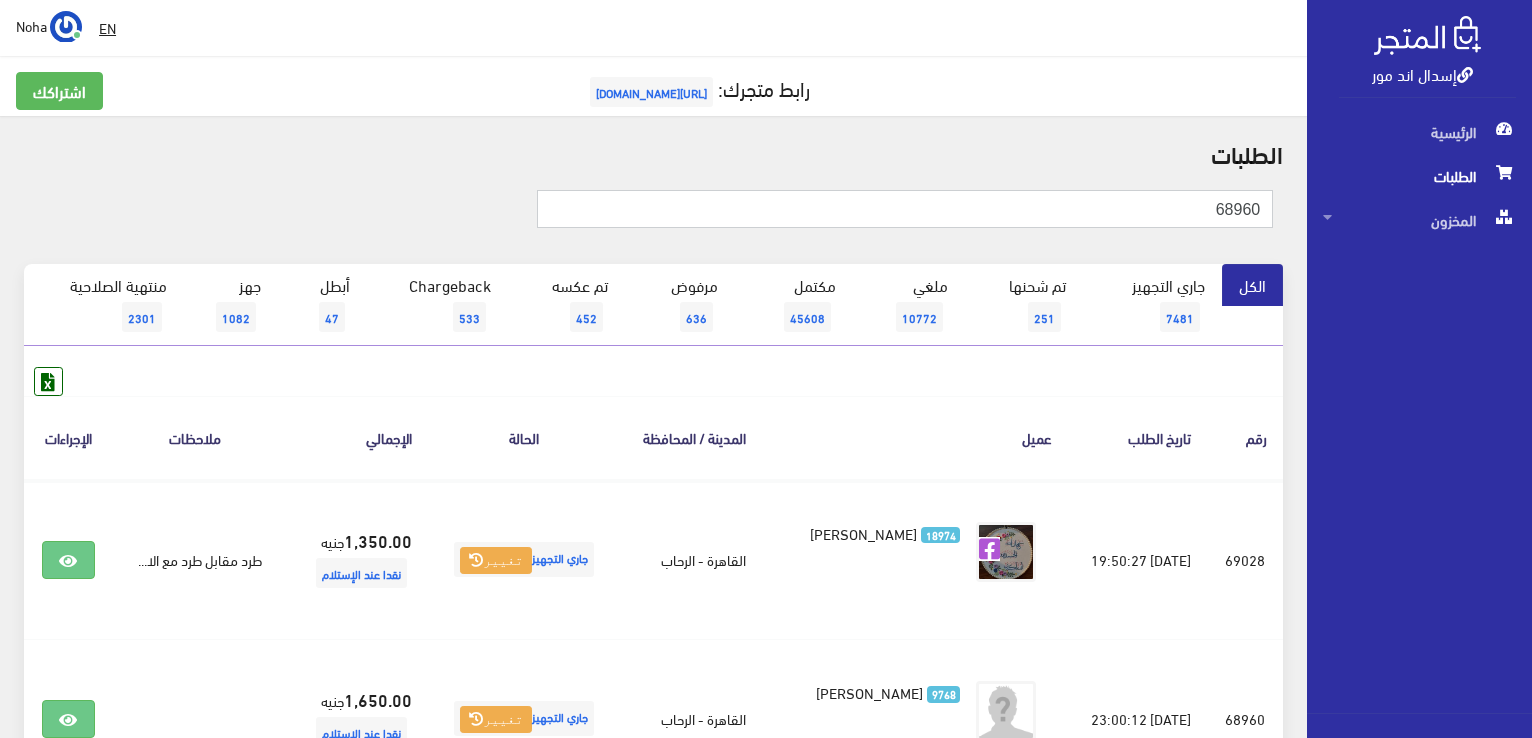 click on "68960" at bounding box center (905, 209) 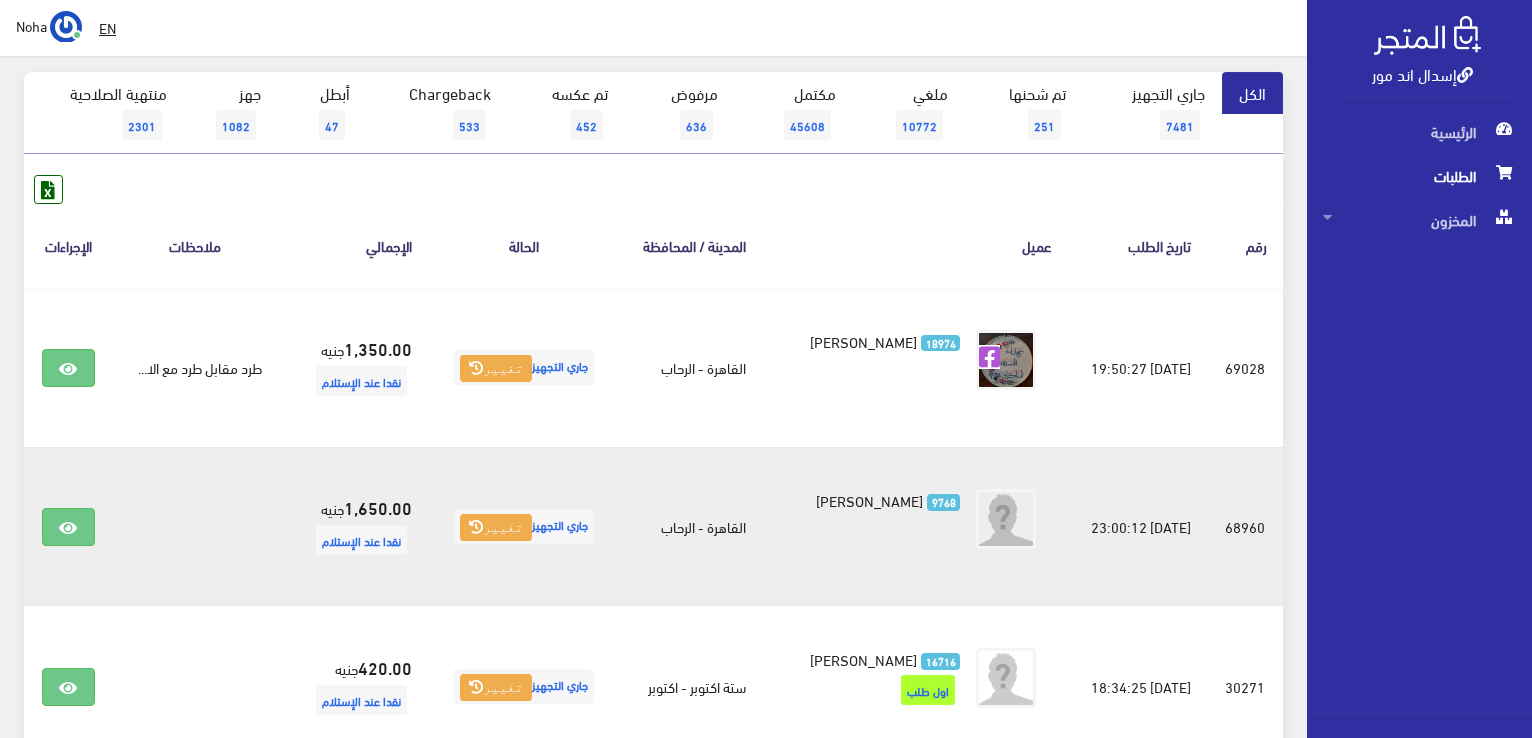 scroll, scrollTop: 200, scrollLeft: 0, axis: vertical 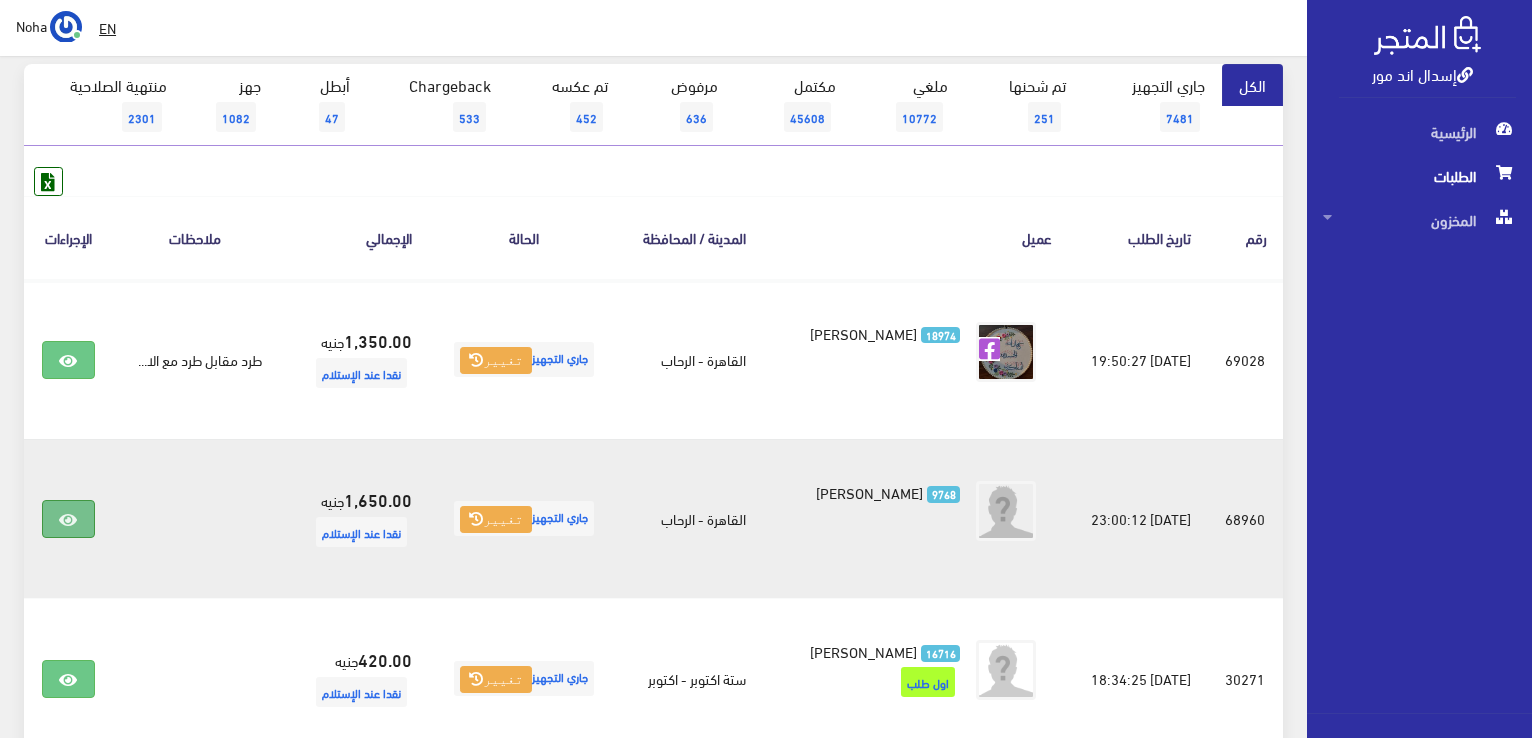 click at bounding box center (68, 520) 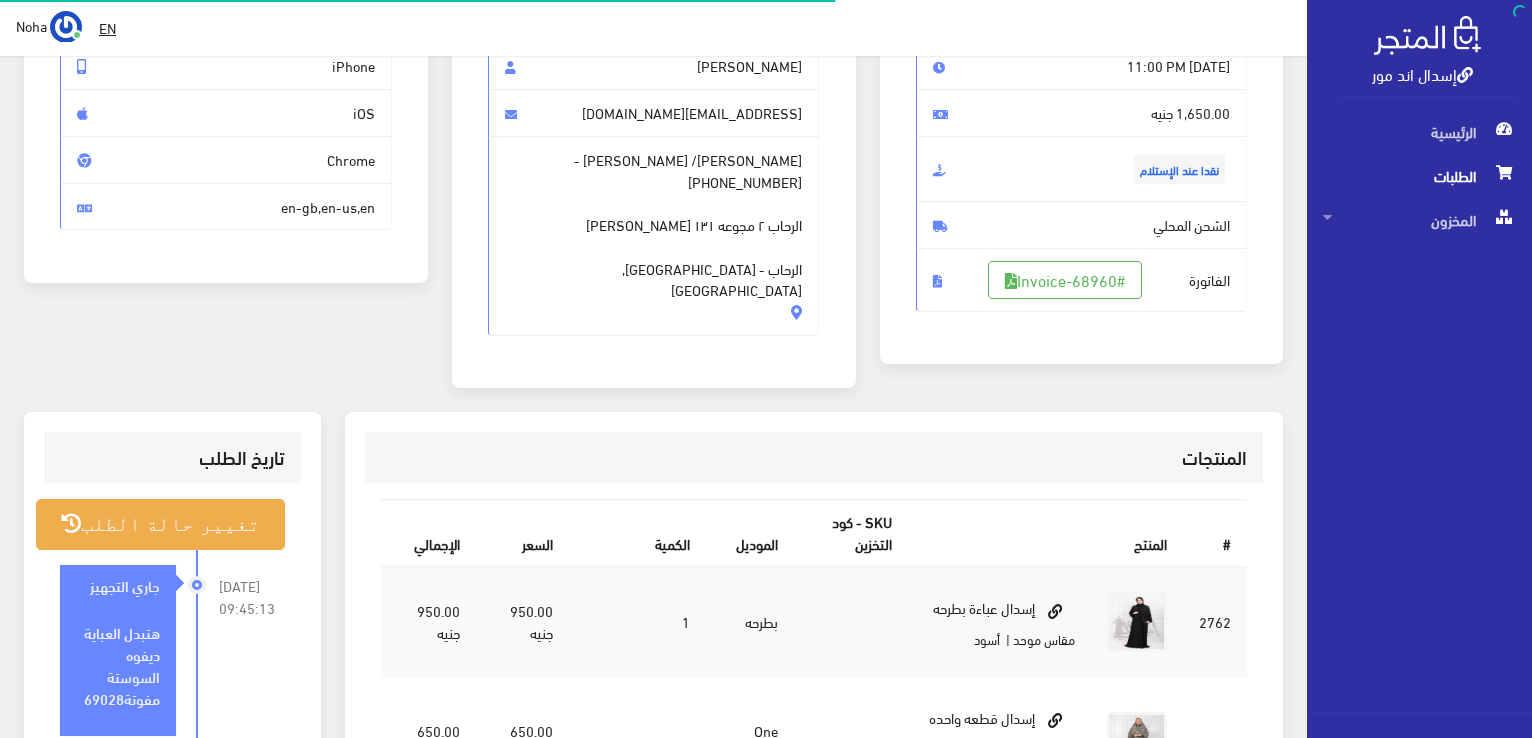scroll, scrollTop: 400, scrollLeft: 0, axis: vertical 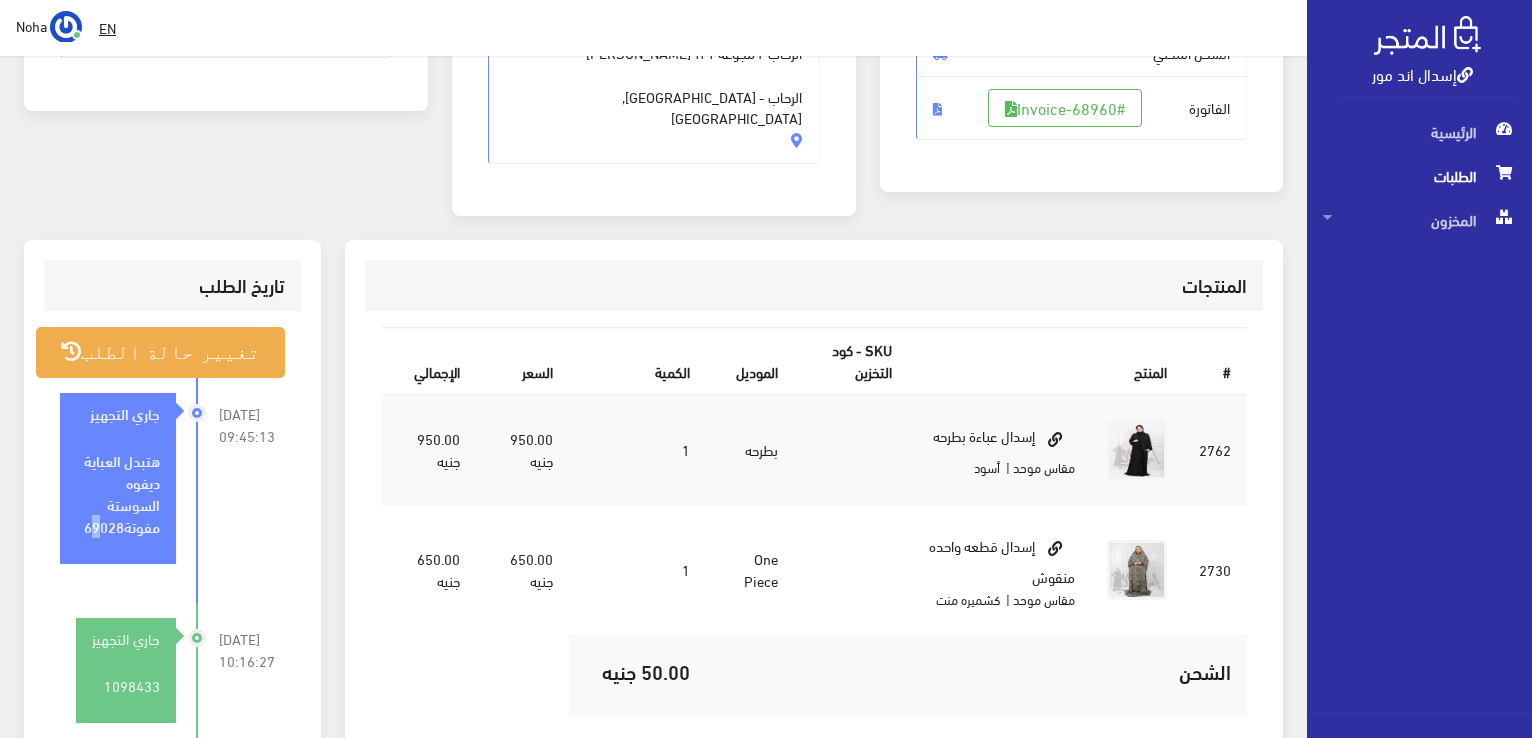 drag, startPoint x: 96, startPoint y: 489, endPoint x: 384, endPoint y: 372, distance: 310.8585 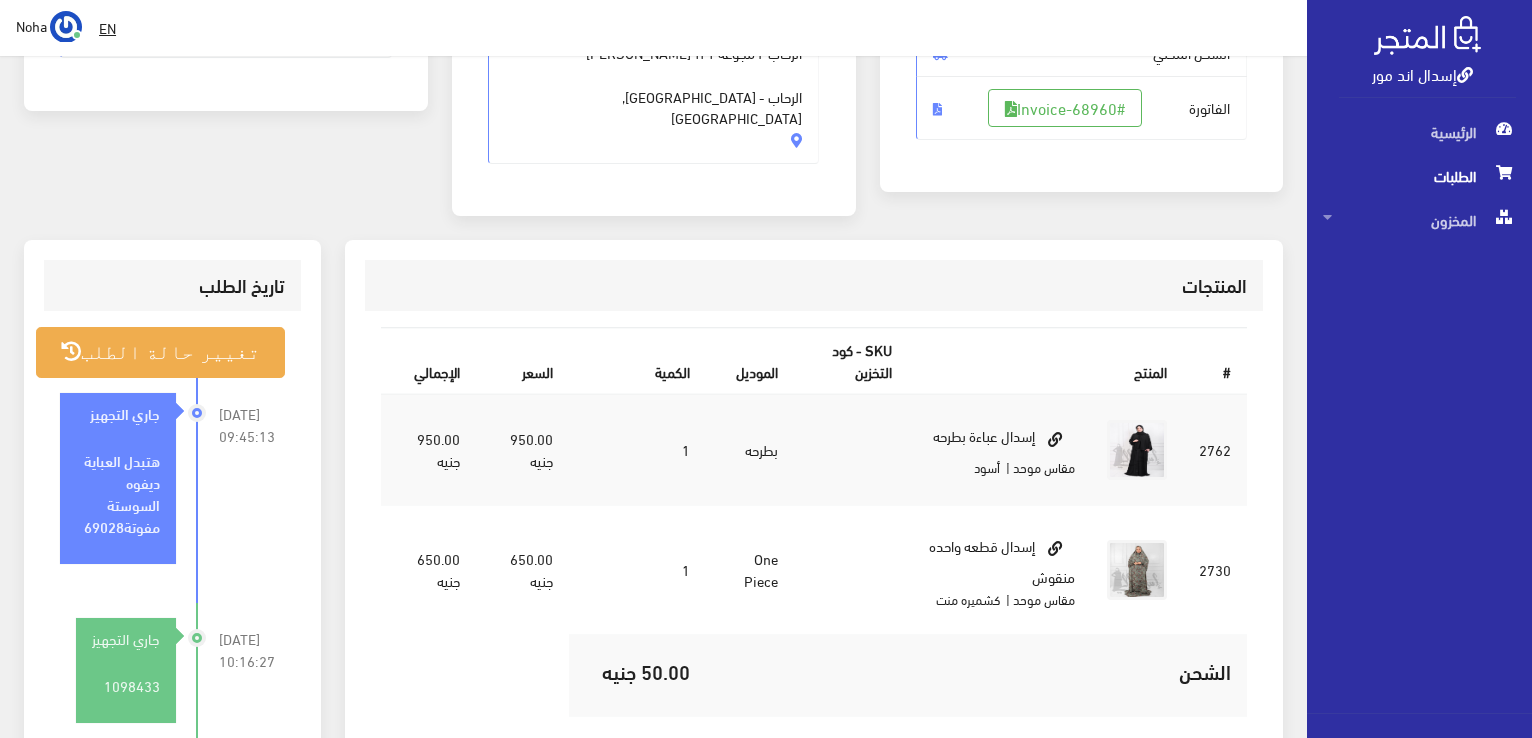 drag, startPoint x: 985, startPoint y: 377, endPoint x: 991, endPoint y: 386, distance: 10.816654 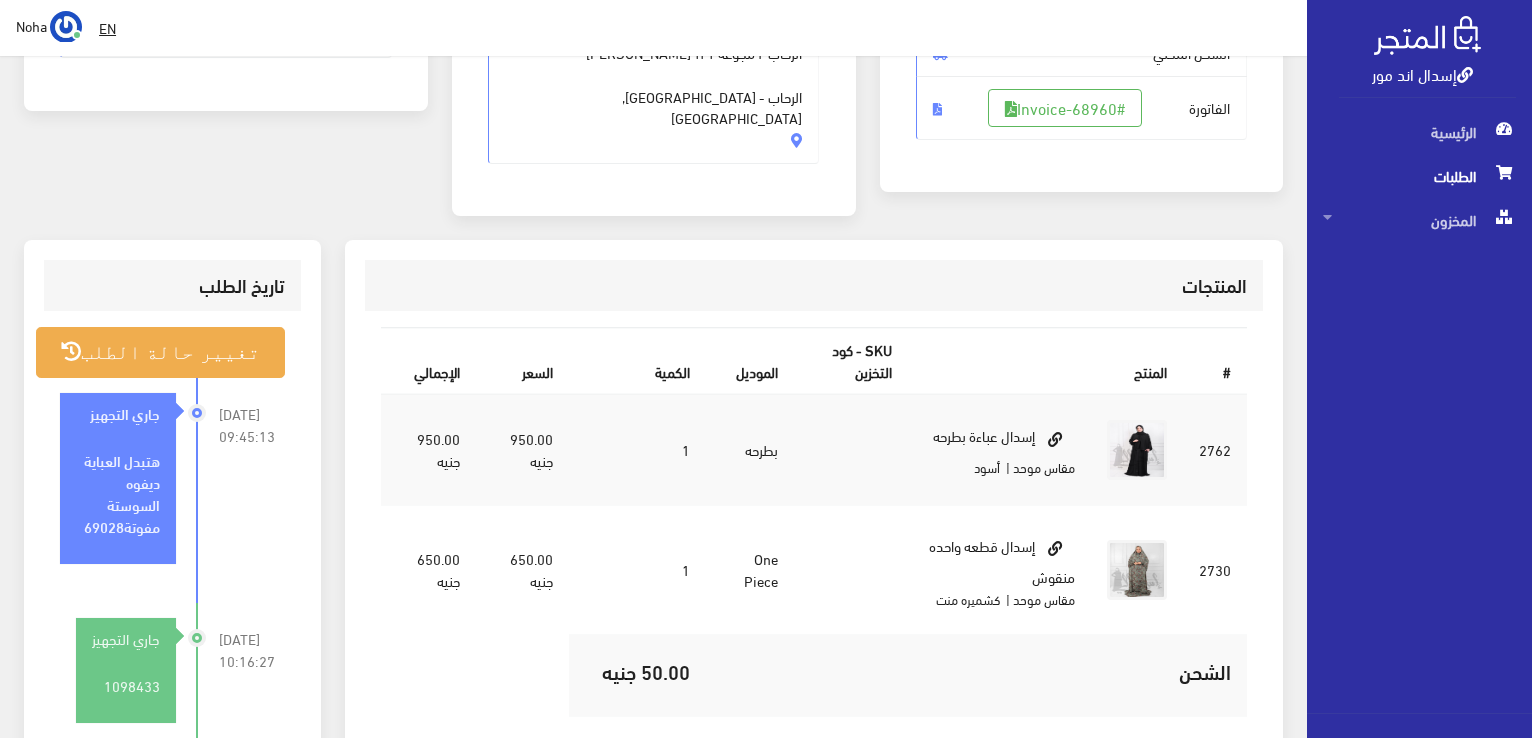 click on "بيانات العميل
Asmaa Osama
asmaa10osama@gmail.com
Sara Fathey/ ساره فتحي -  +201003571982
الرحاب ٢ مجوعه ١٣١ عماره ٦" at bounding box center (654, 0) 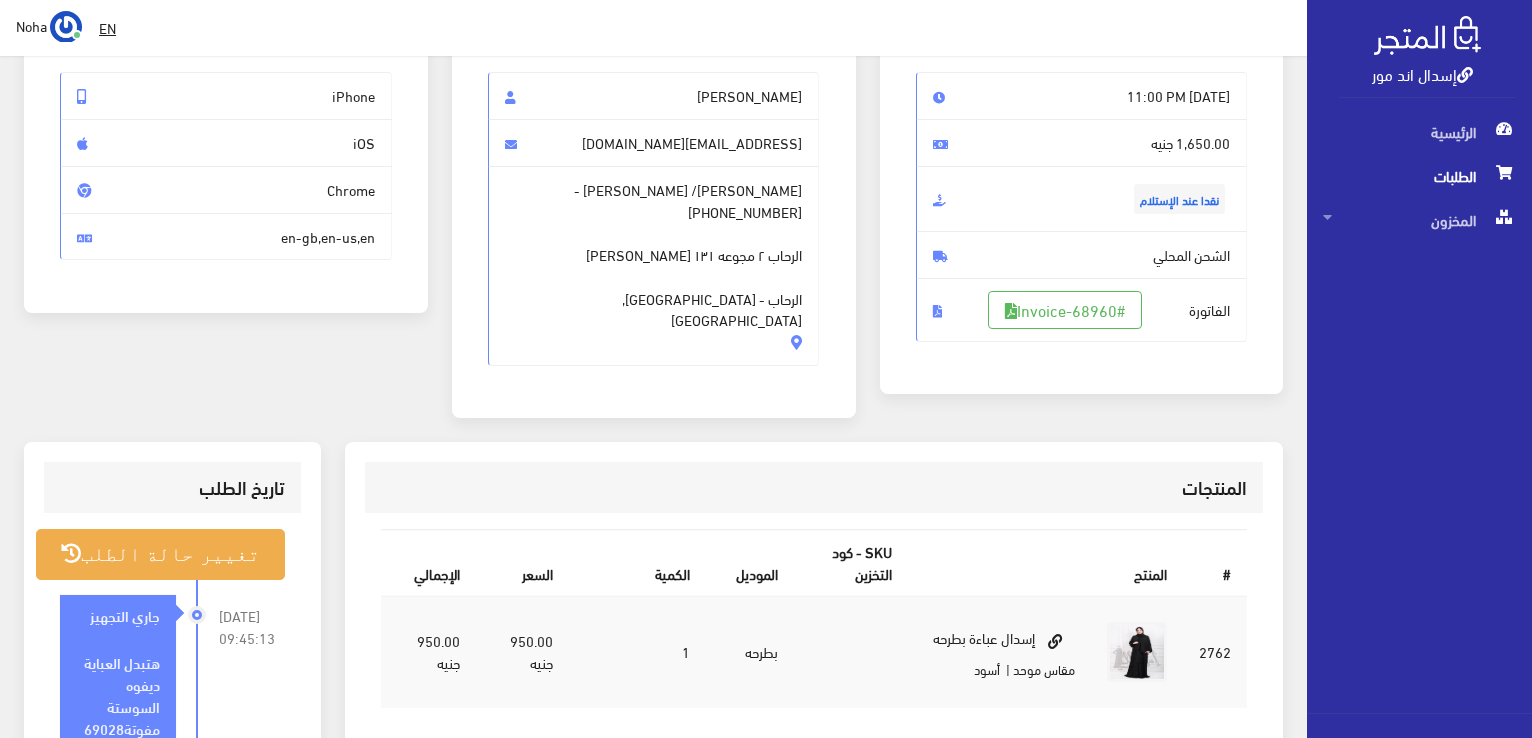 scroll, scrollTop: 0, scrollLeft: 0, axis: both 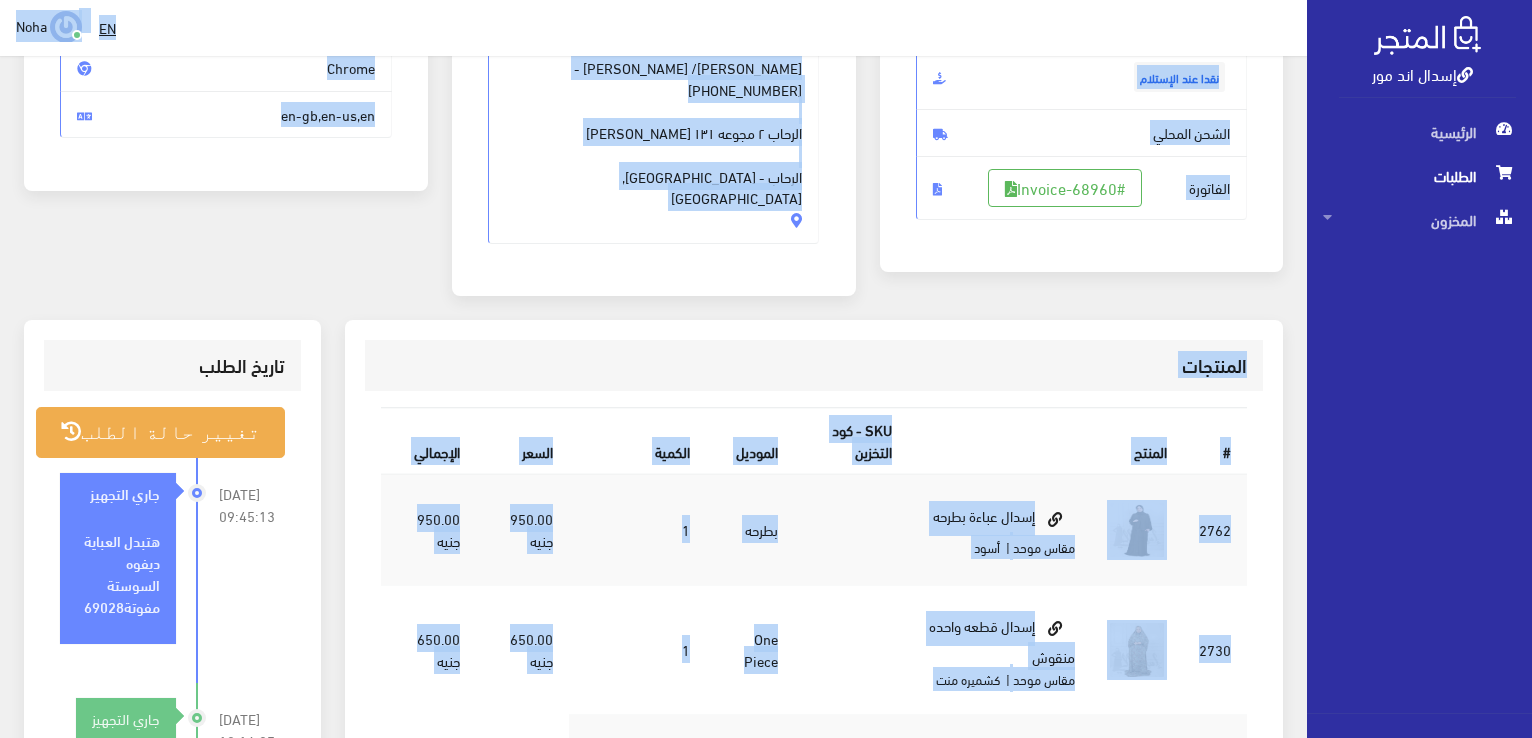 drag, startPoint x: 1535, startPoint y: 776, endPoint x: 1306, endPoint y: 11, distance: 798.5399 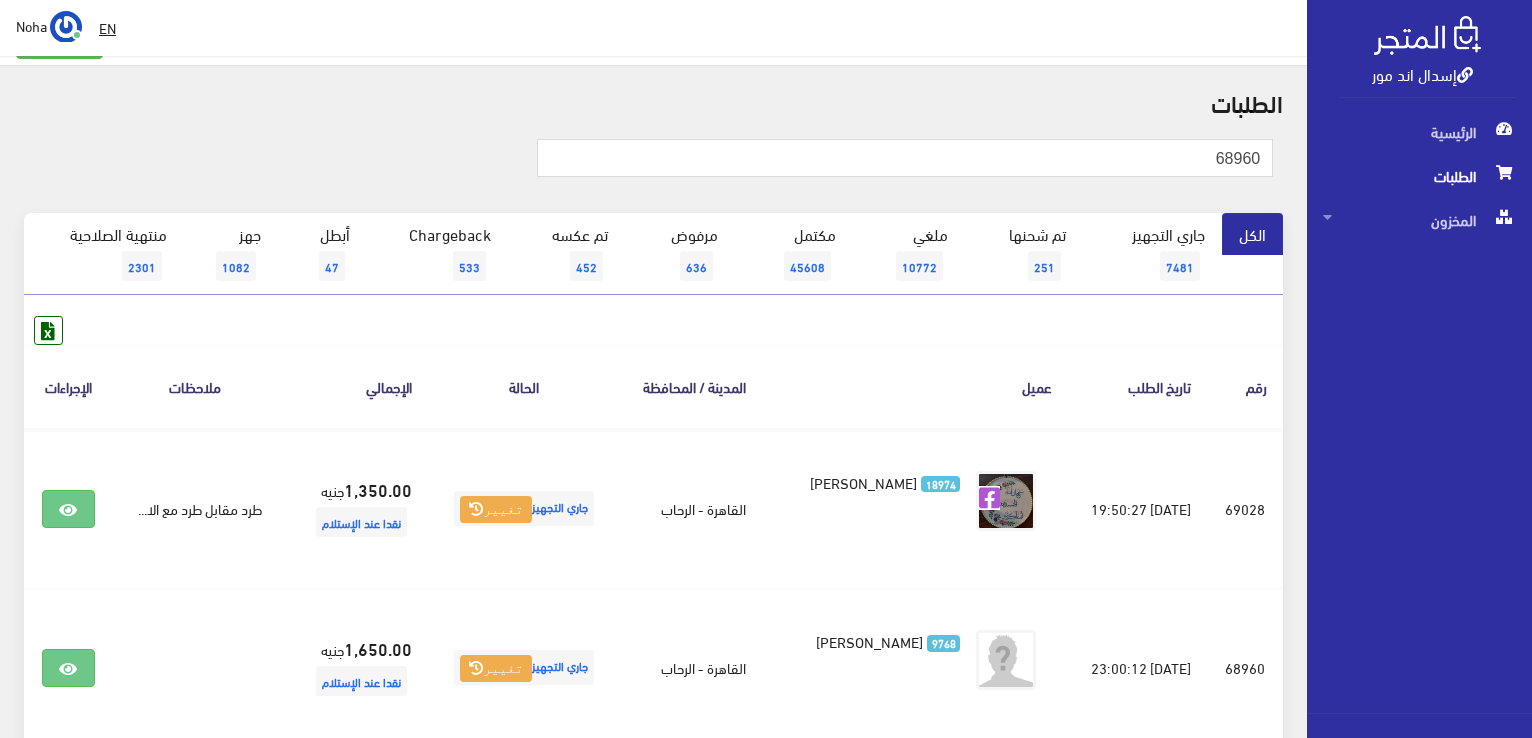 scroll, scrollTop: 0, scrollLeft: 0, axis: both 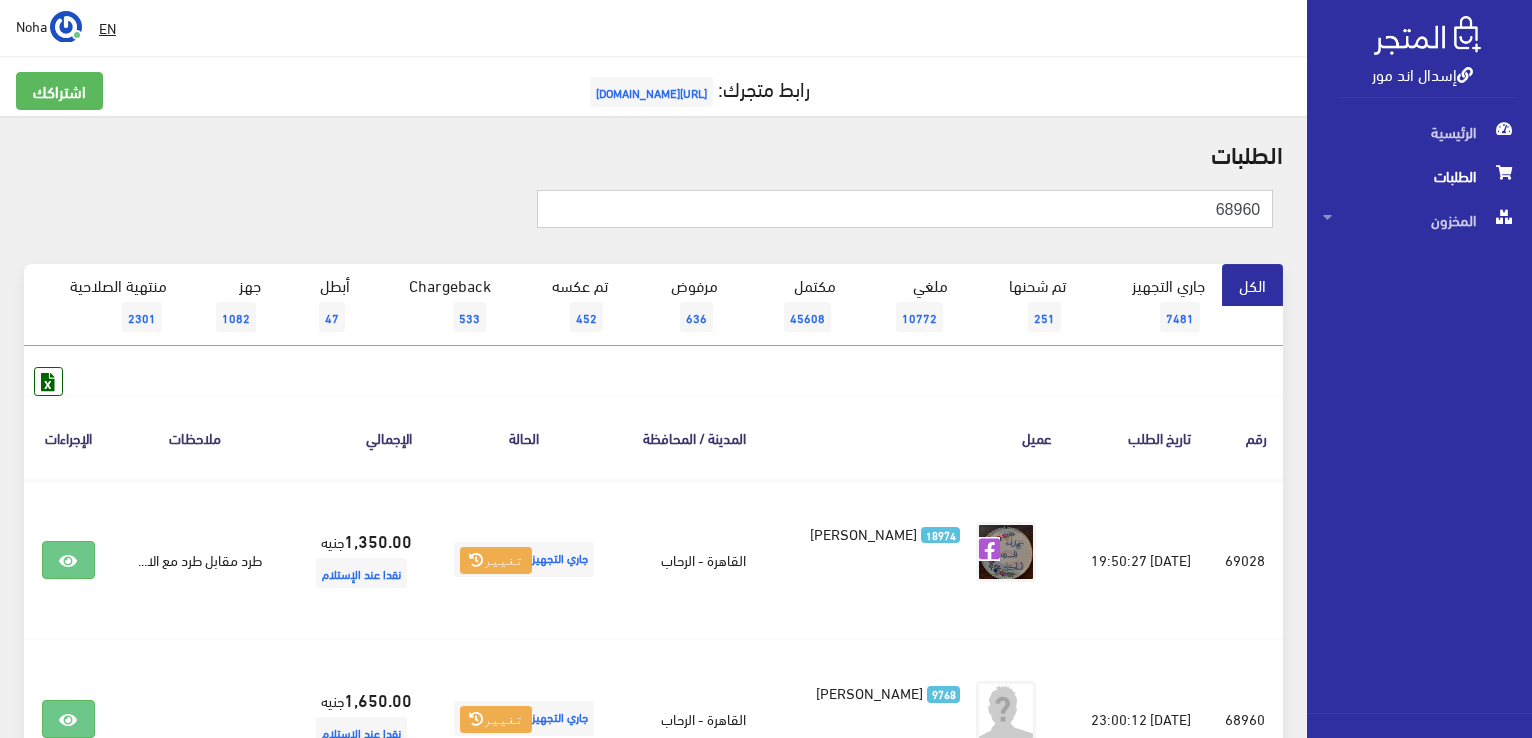 drag, startPoint x: 1189, startPoint y: 224, endPoint x: 1535, endPoint y: 247, distance: 346.7636 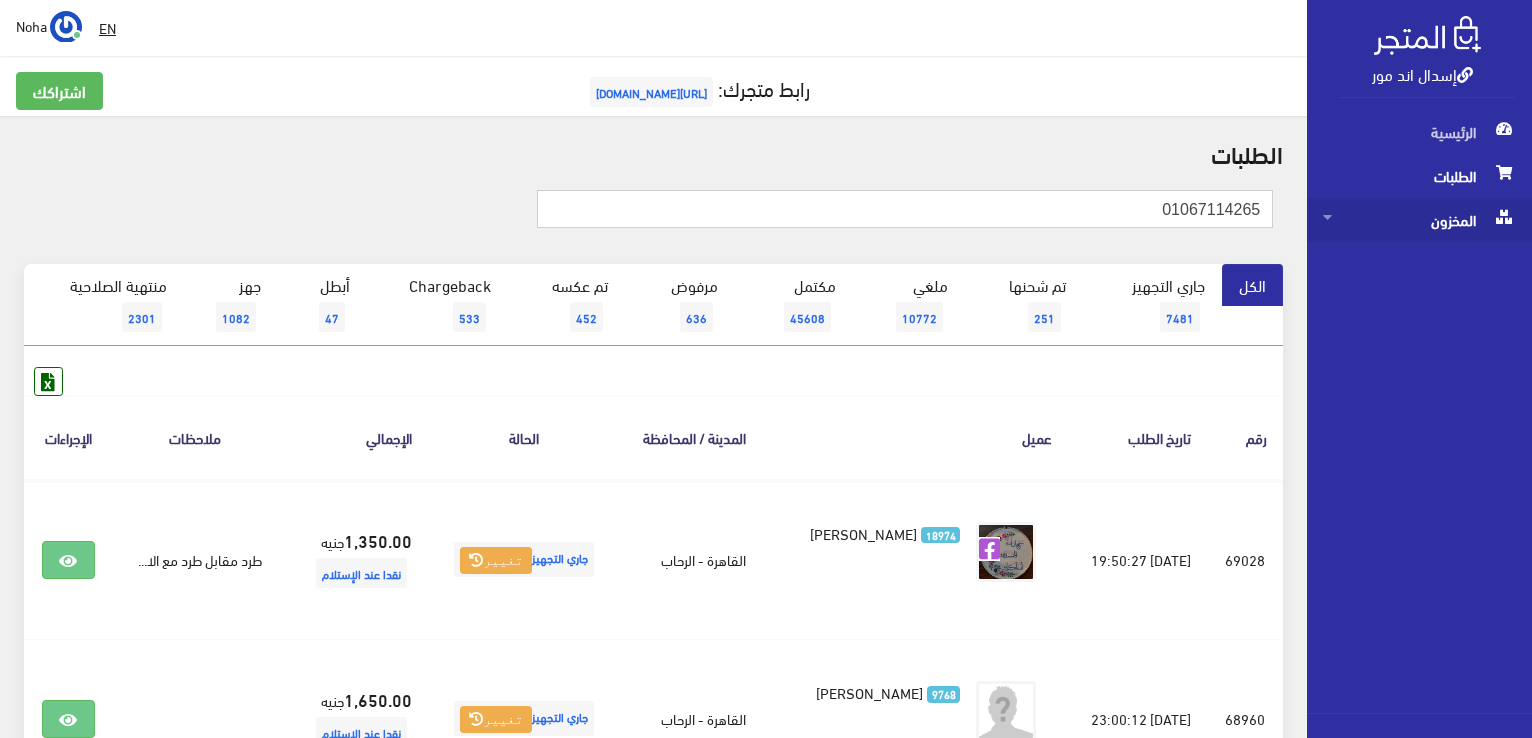 type on "01067114265" 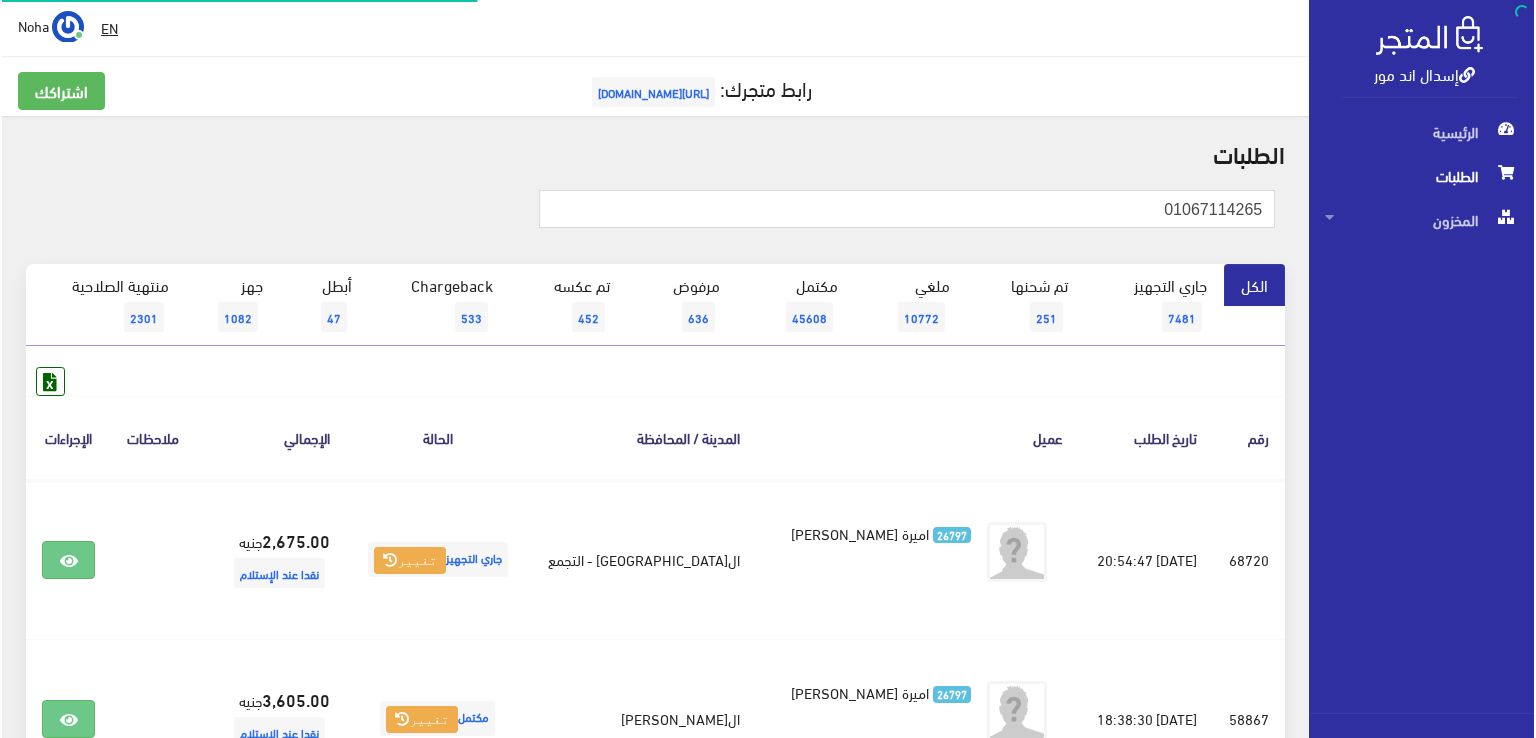 scroll, scrollTop: 0, scrollLeft: 0, axis: both 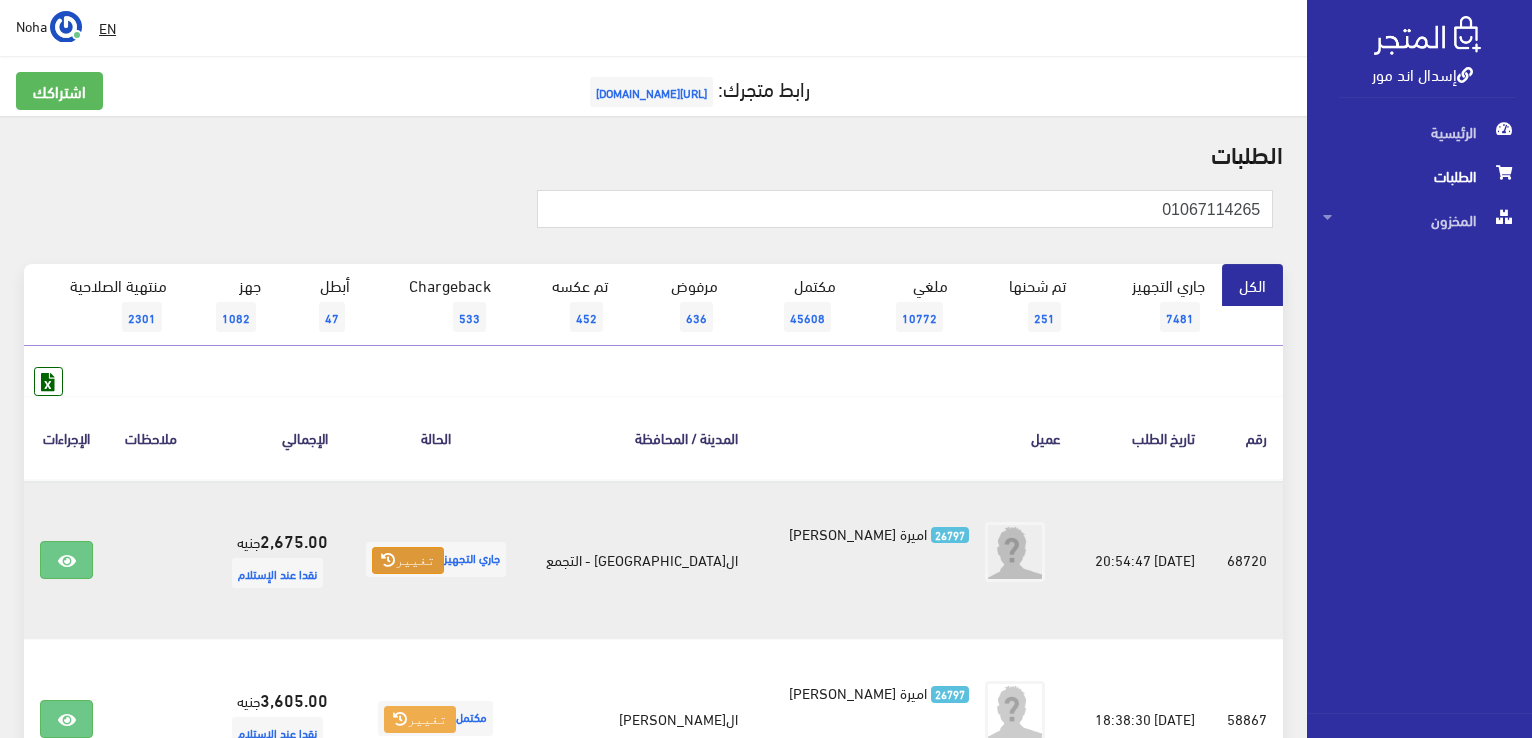 click on "تغيير" at bounding box center [408, 561] 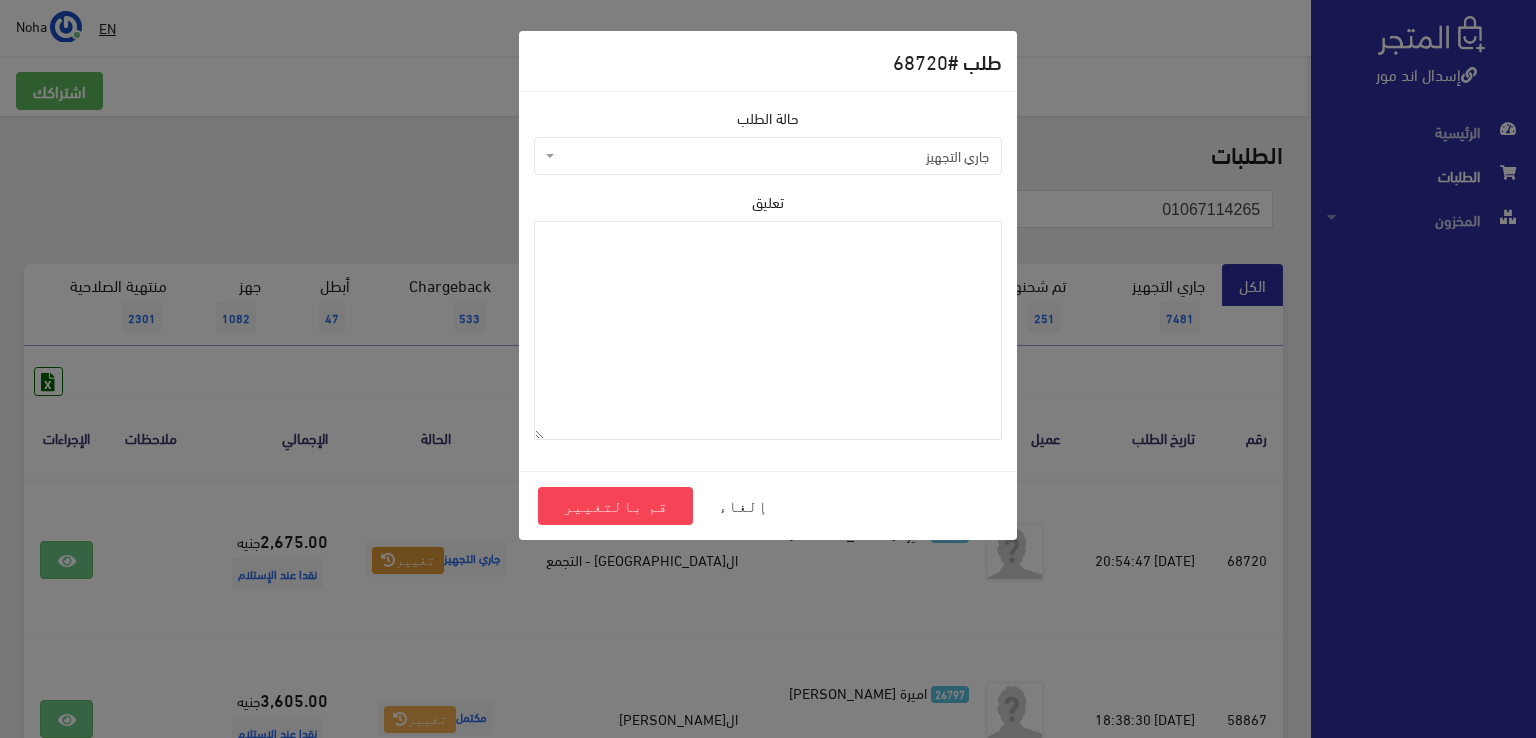 click on "جاري التجهيز" at bounding box center (774, 156) 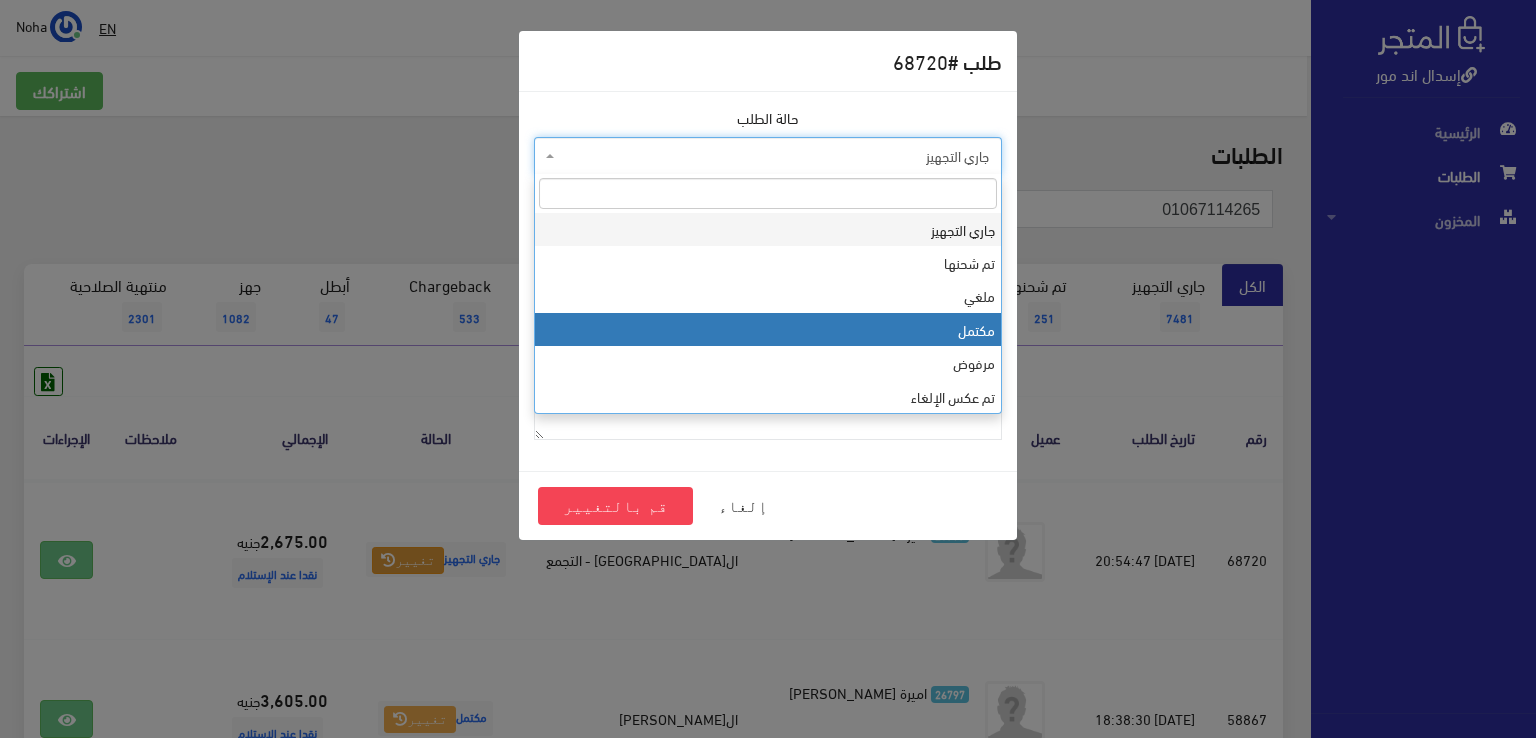 select on "4" 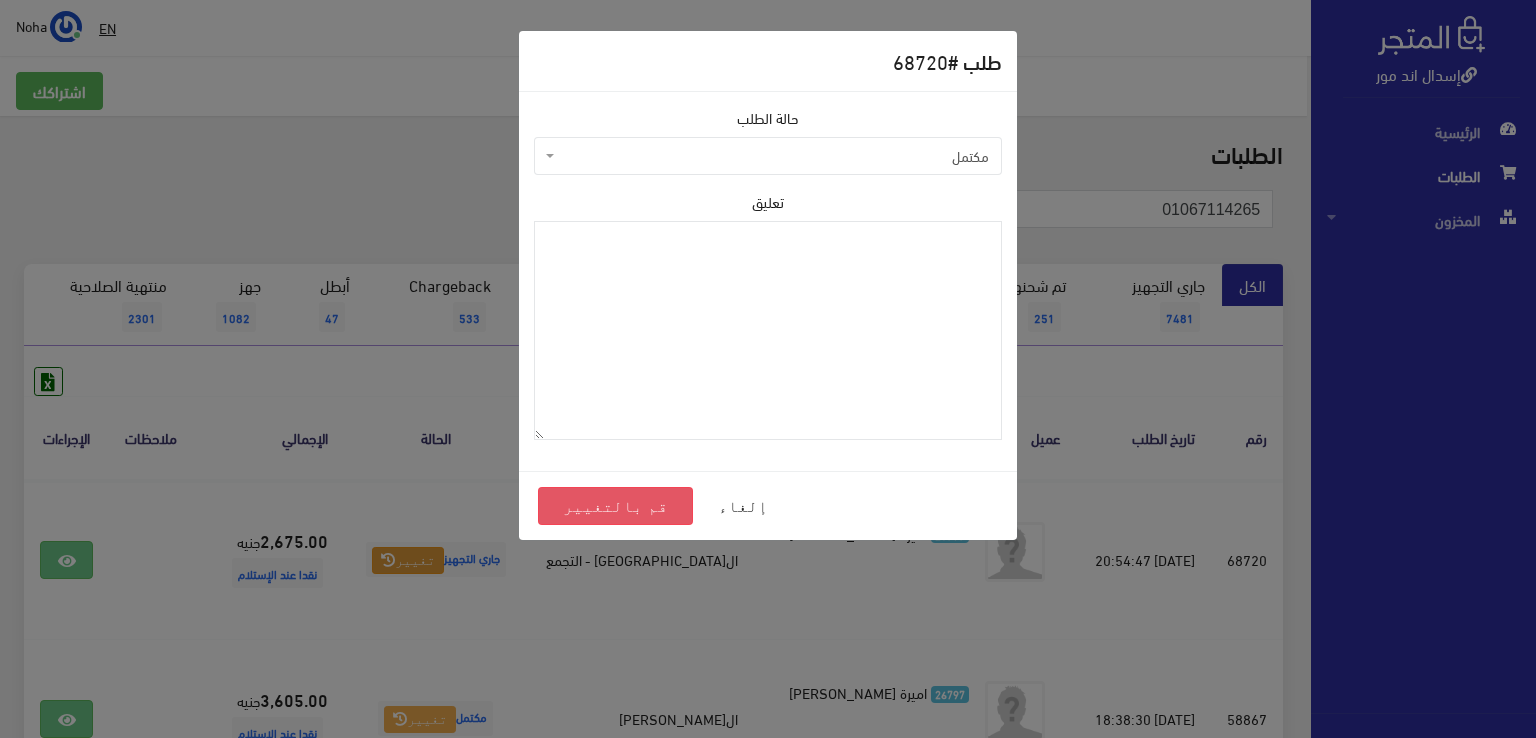 click on "قم بالتغيير" at bounding box center [615, 506] 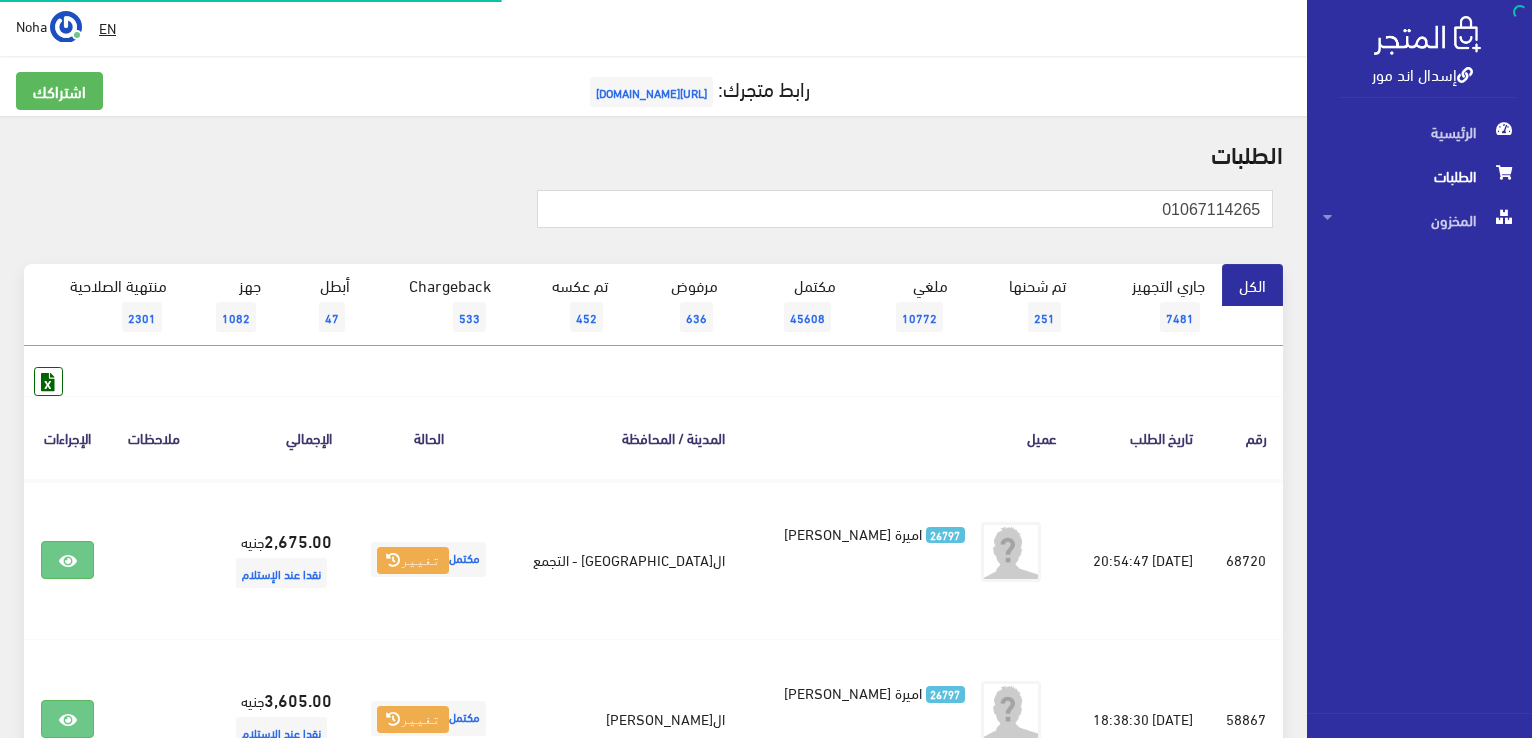 scroll, scrollTop: 0, scrollLeft: 0, axis: both 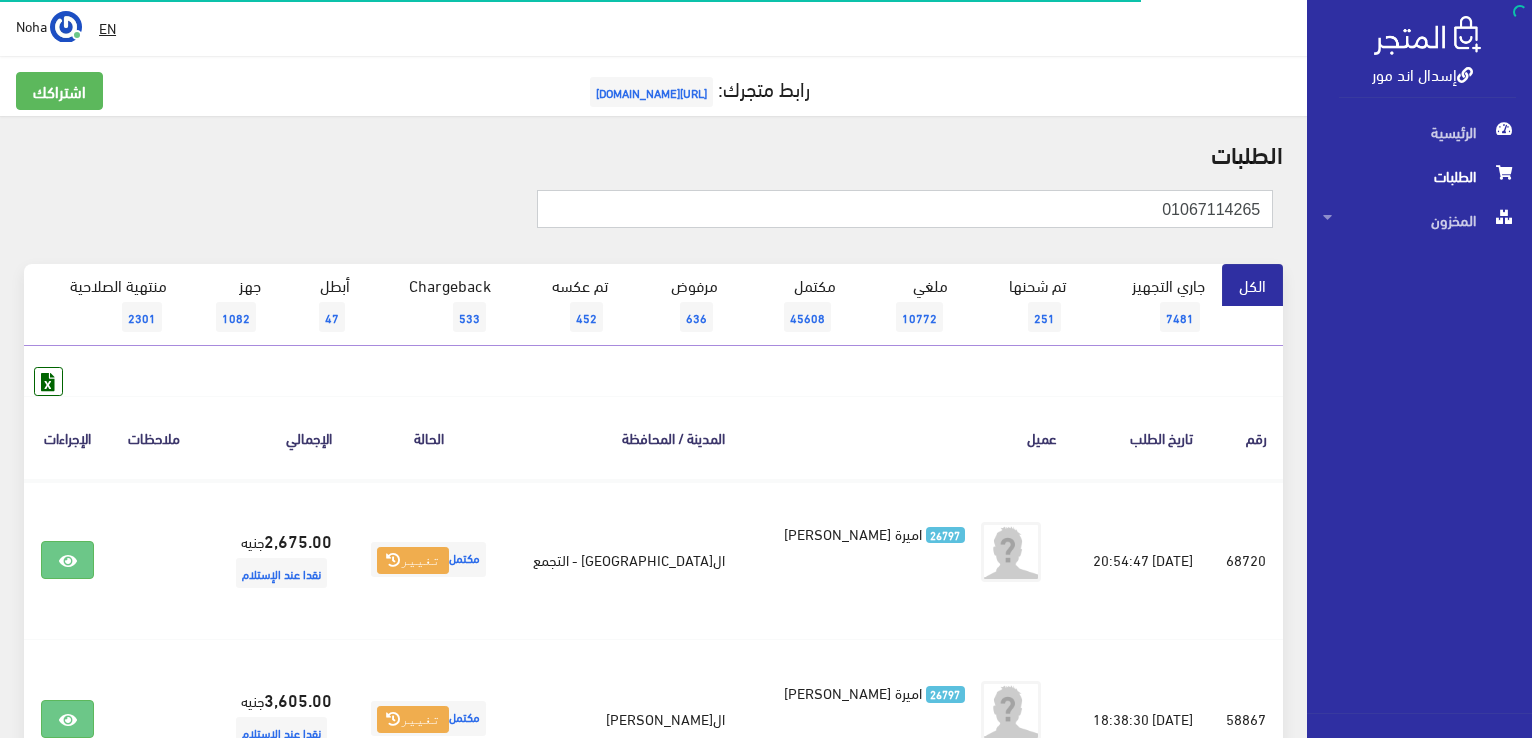 drag, startPoint x: 1106, startPoint y: 204, endPoint x: 1535, endPoint y: 264, distance: 433.17548 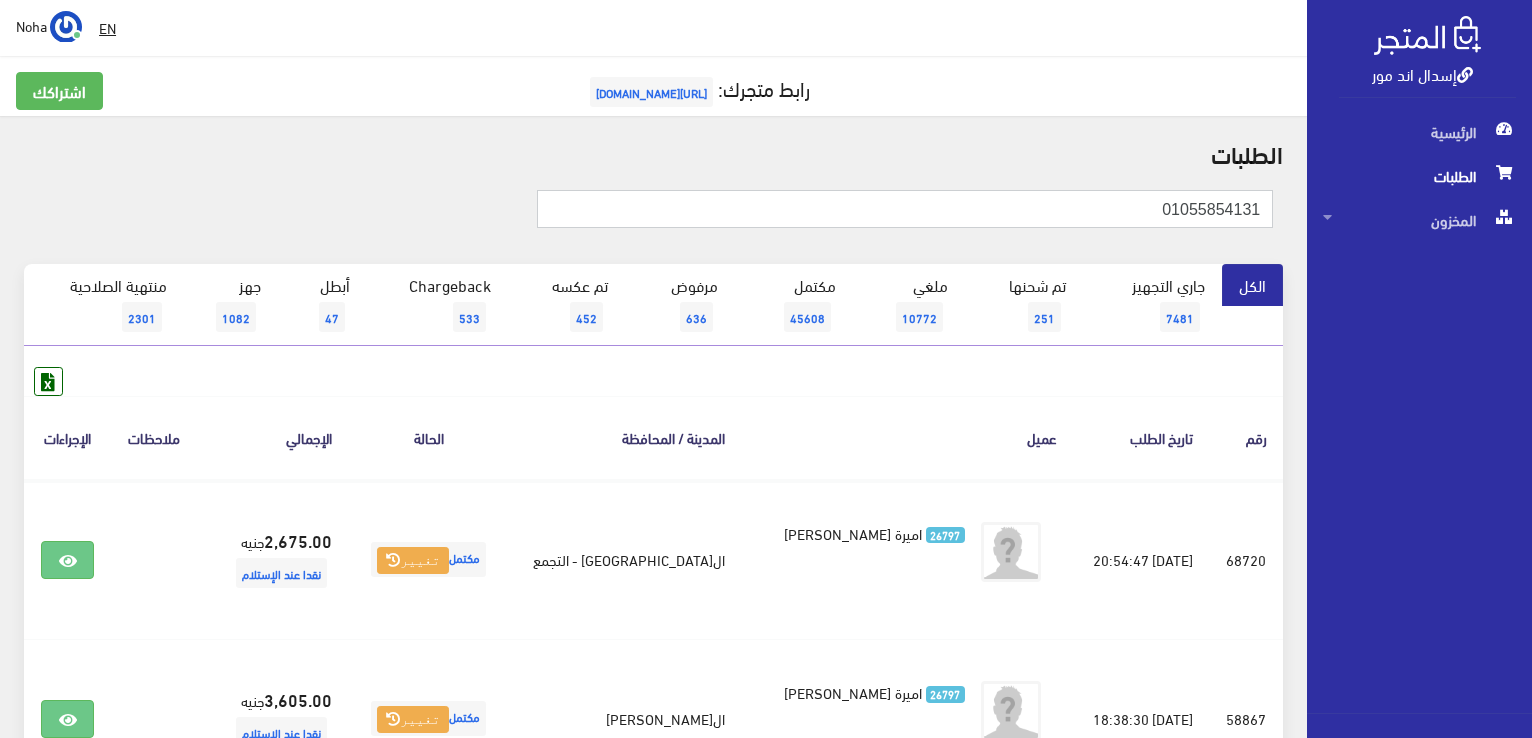 type on "01055854131" 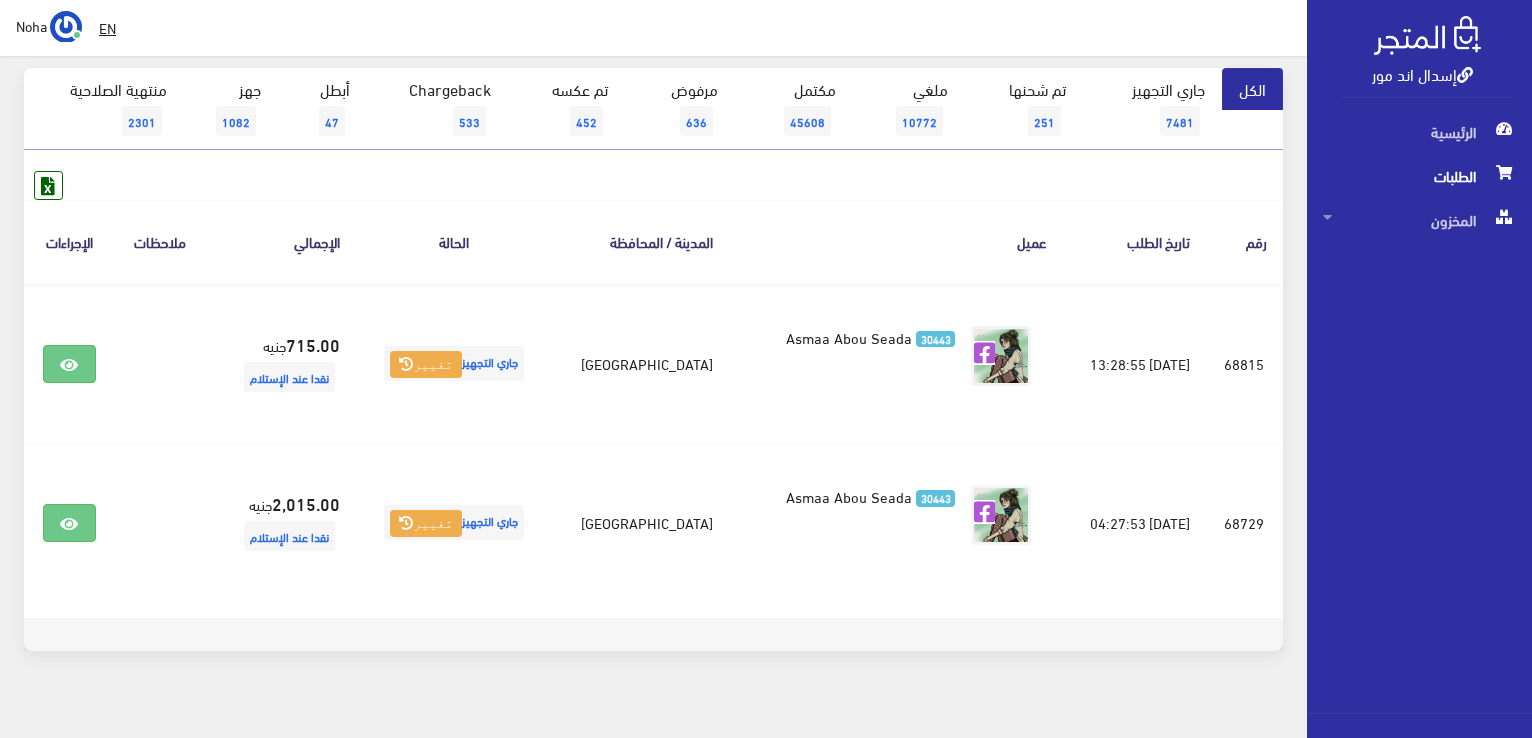 scroll, scrollTop: 200, scrollLeft: 0, axis: vertical 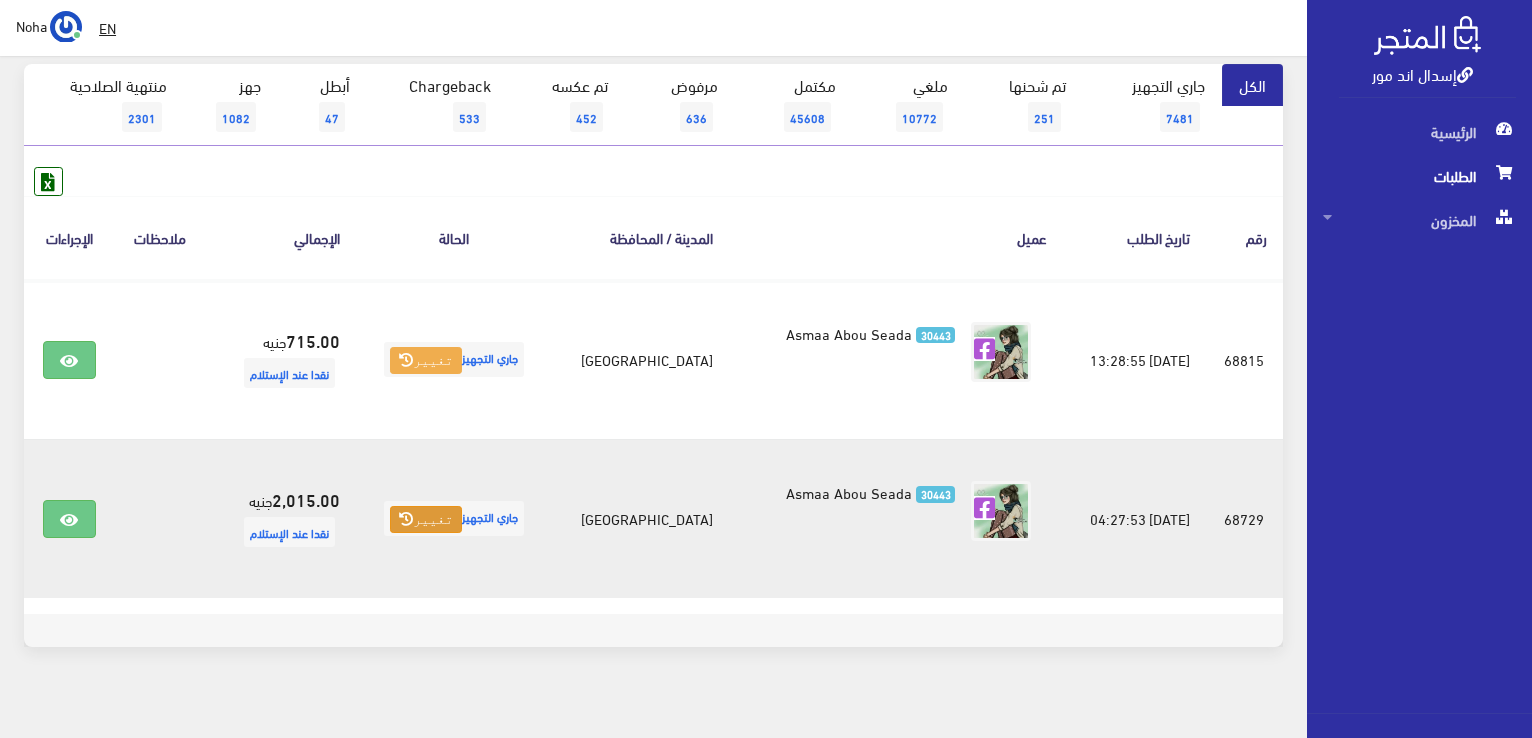 click on "تغيير" at bounding box center (426, 520) 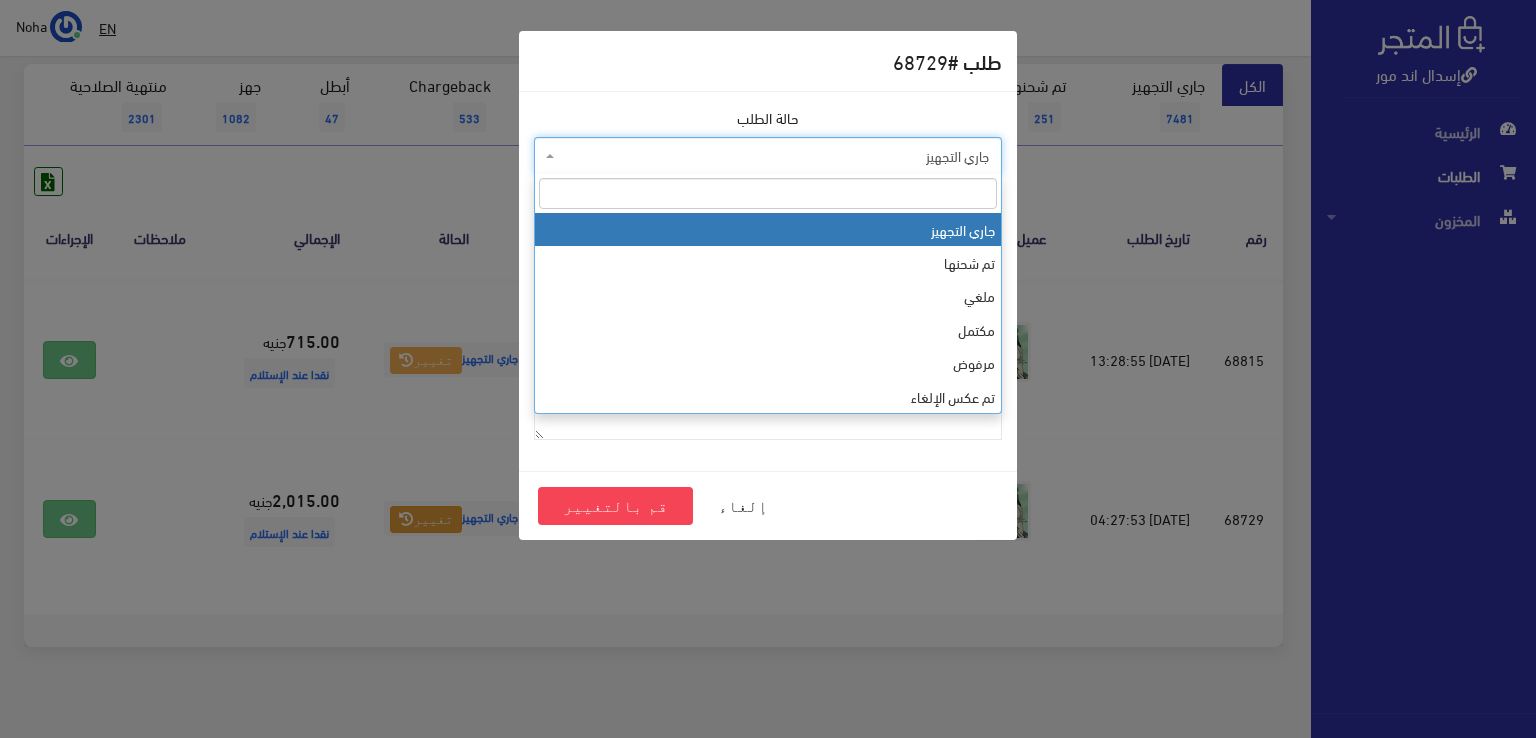 click on "جاري التجهيز" at bounding box center (774, 156) 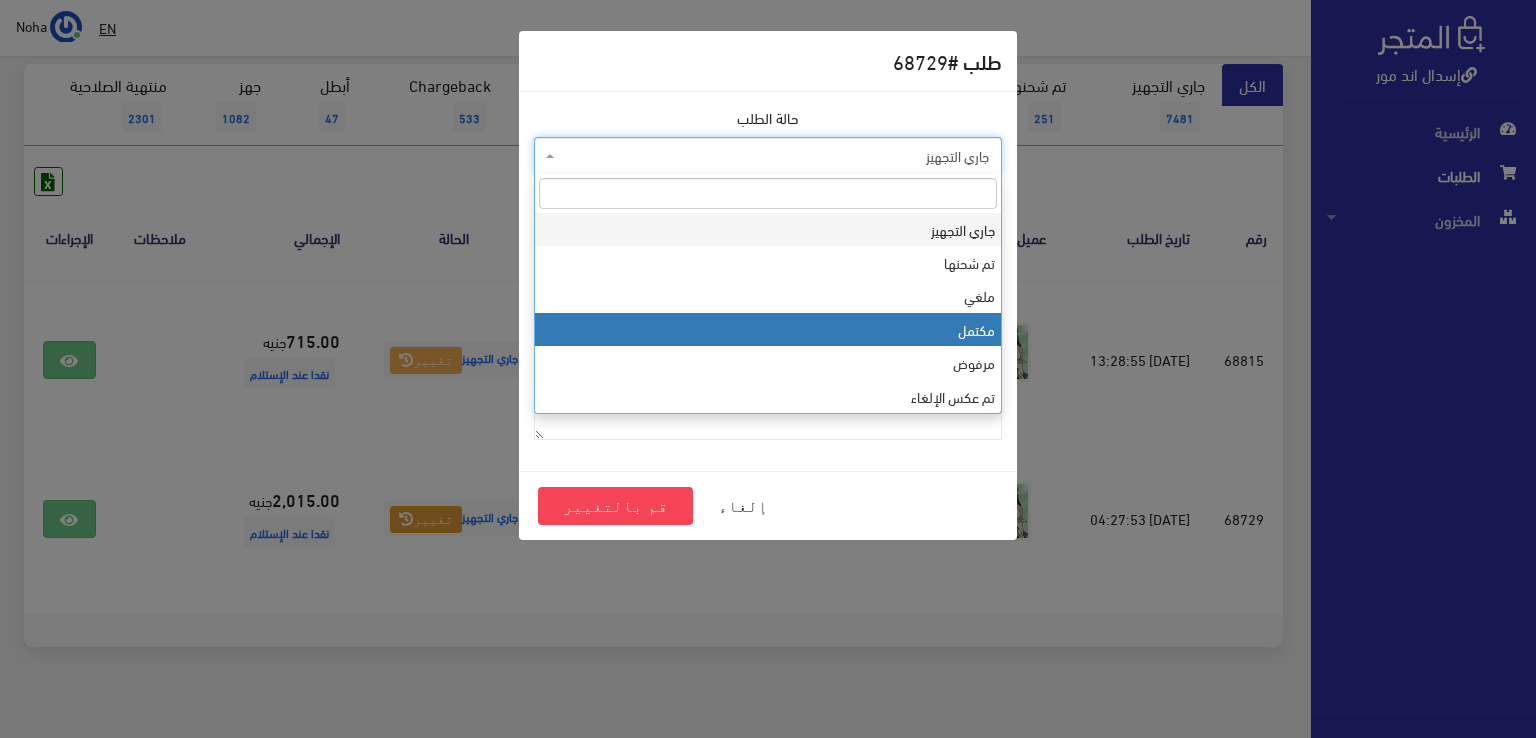 select on "4" 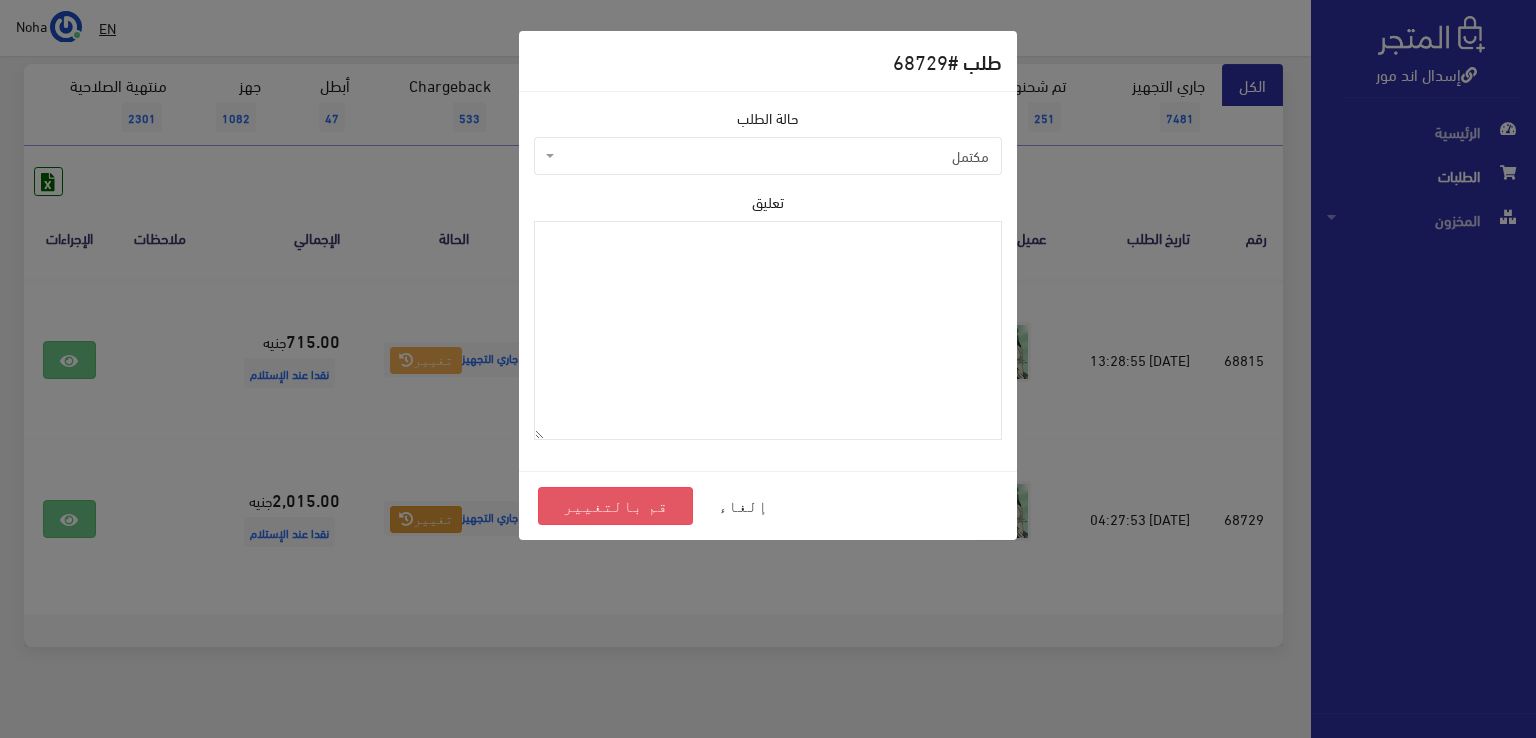 click on "قم بالتغيير" at bounding box center [615, 506] 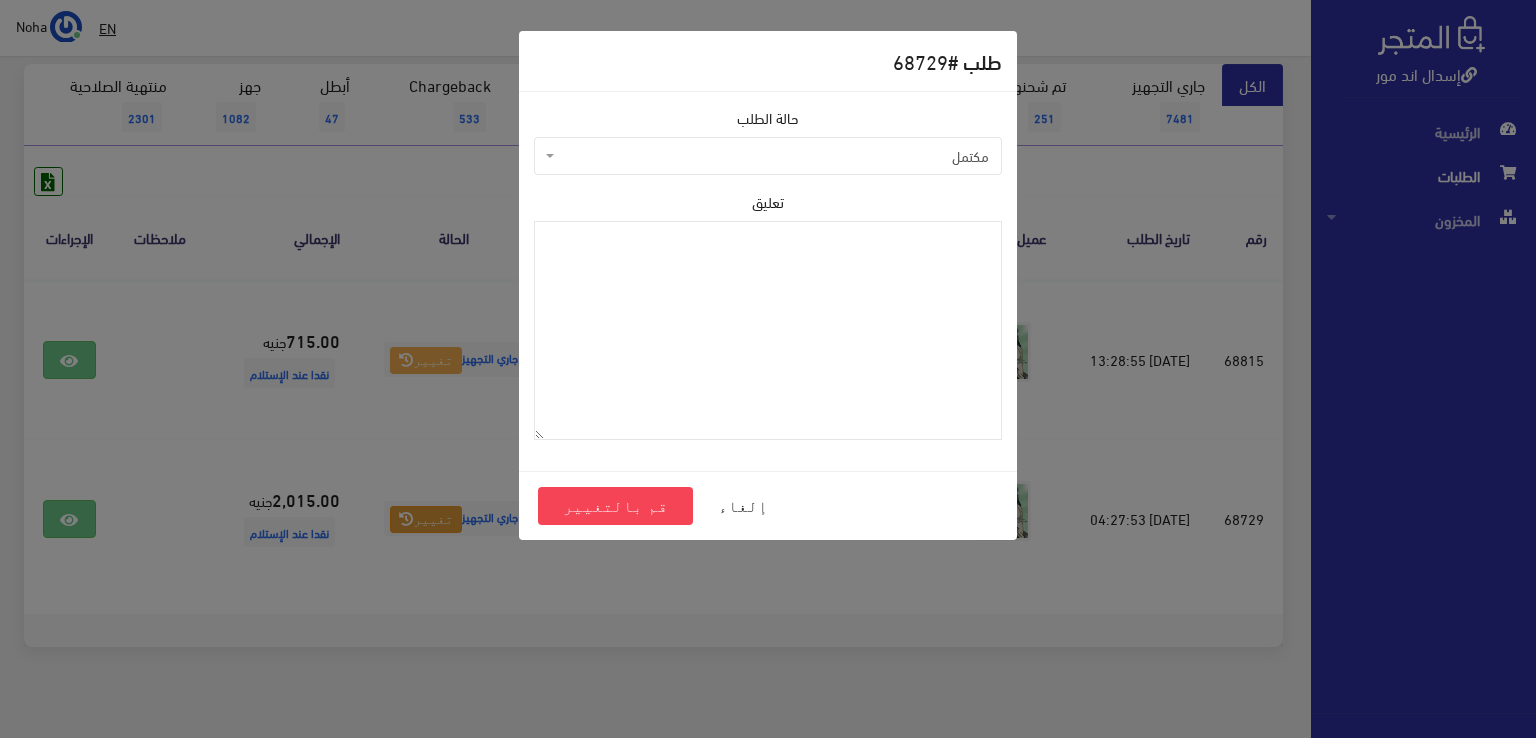 click on "طلب #  68729
حالة الطلب
جاري التجهيز
تم شحنها
ملغي
مكتمل
مرفوض
تم عكس الإلغاء فشل تم رد المبلغ تم عكسه" at bounding box center [768, 369] 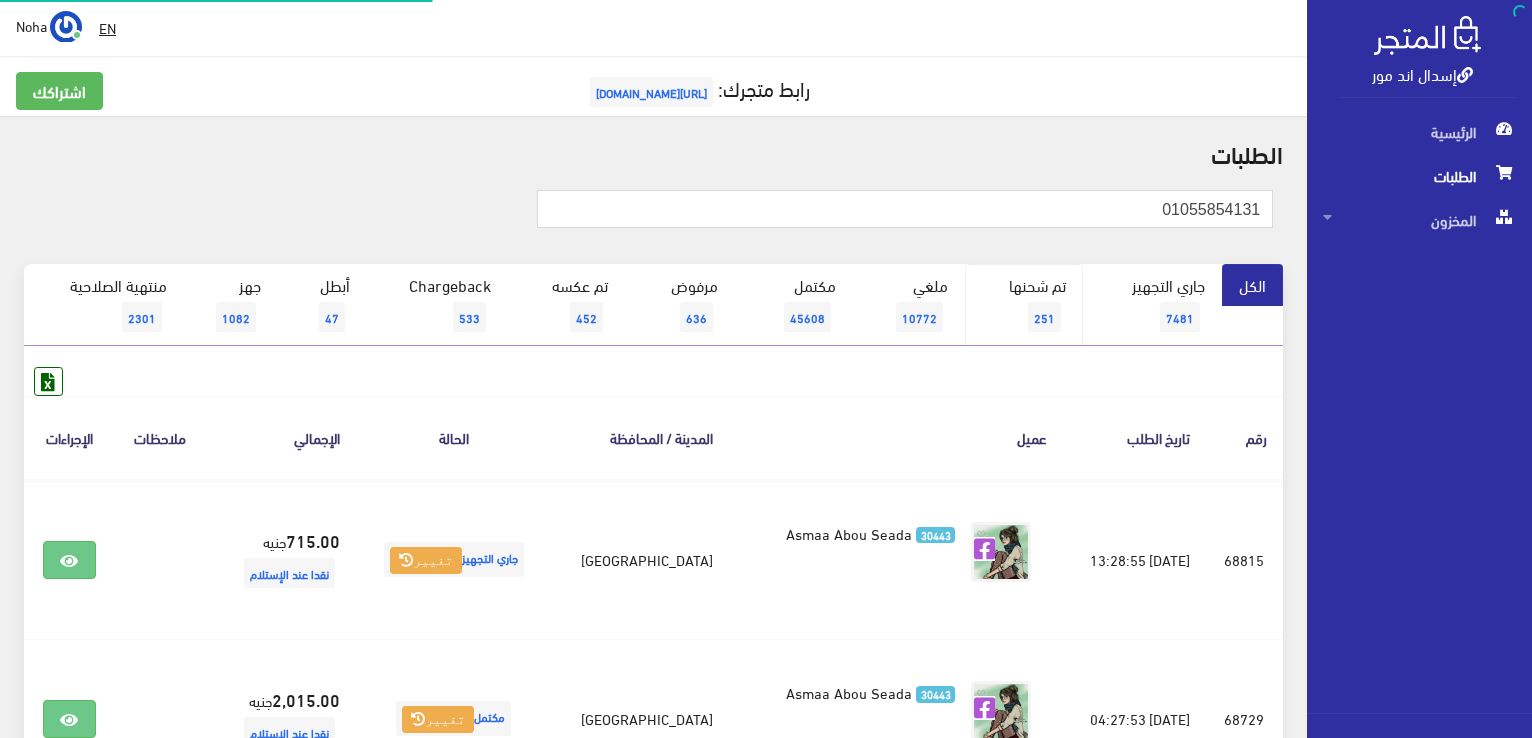 scroll, scrollTop: 0, scrollLeft: 0, axis: both 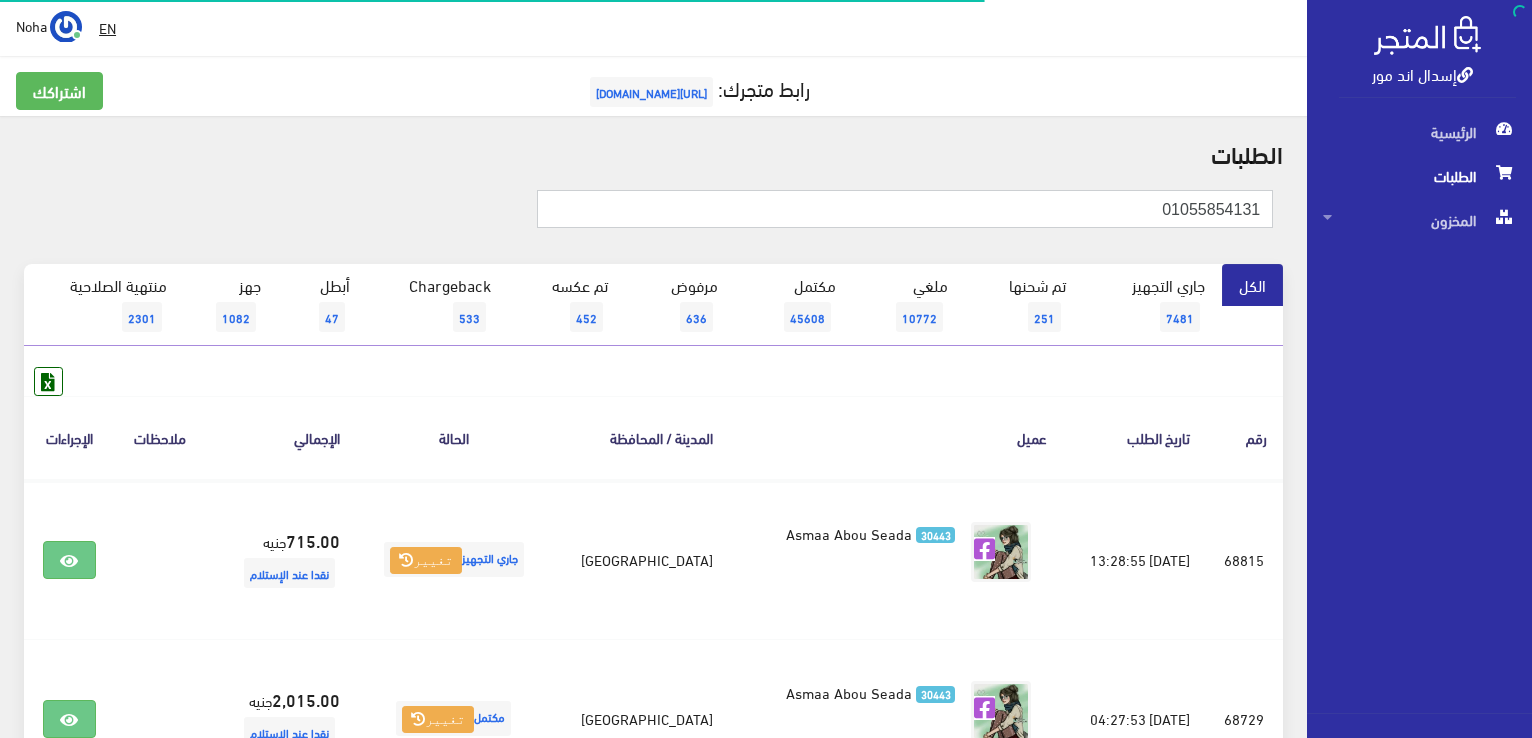 drag, startPoint x: 1148, startPoint y: 209, endPoint x: 1535, endPoint y: 334, distance: 406.6866 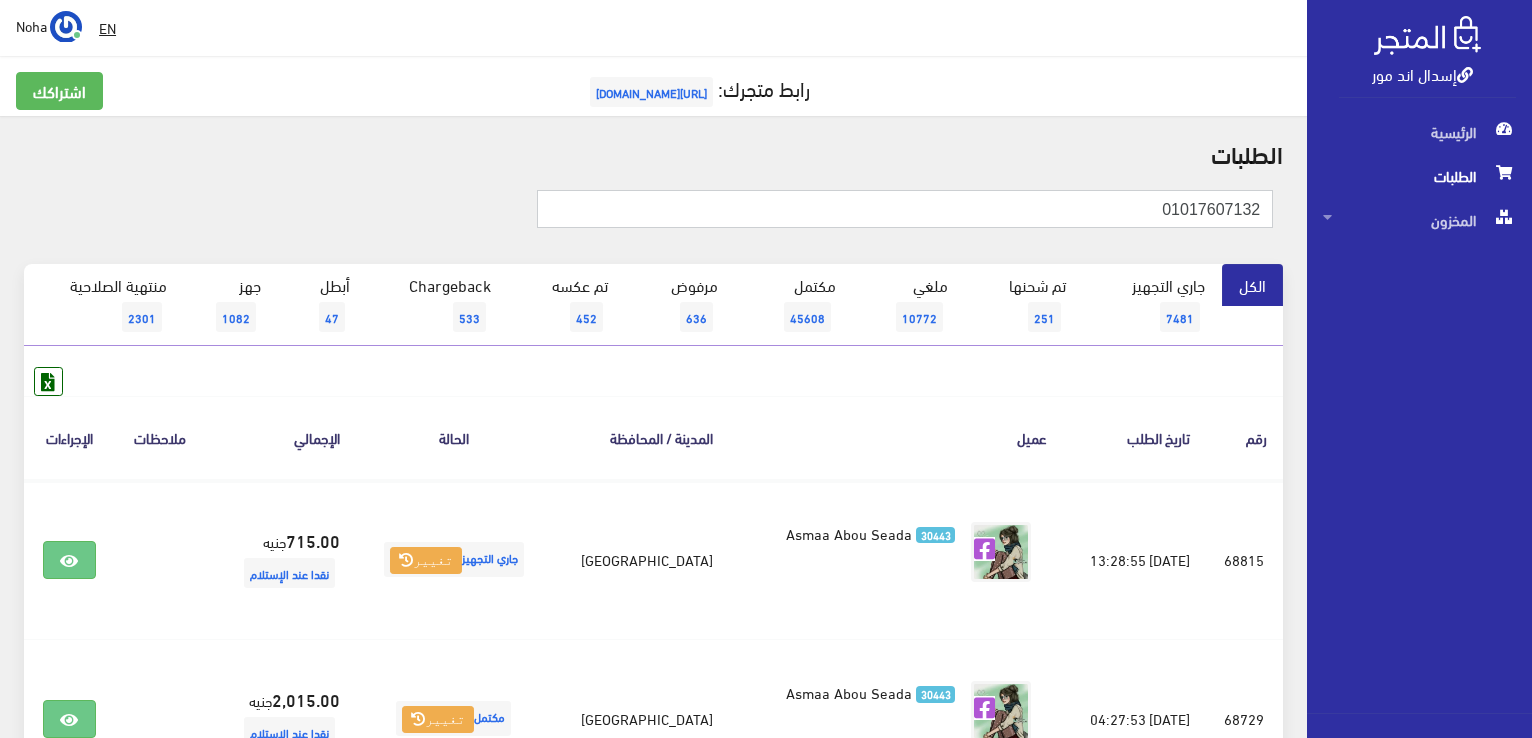 type on "01017607132" 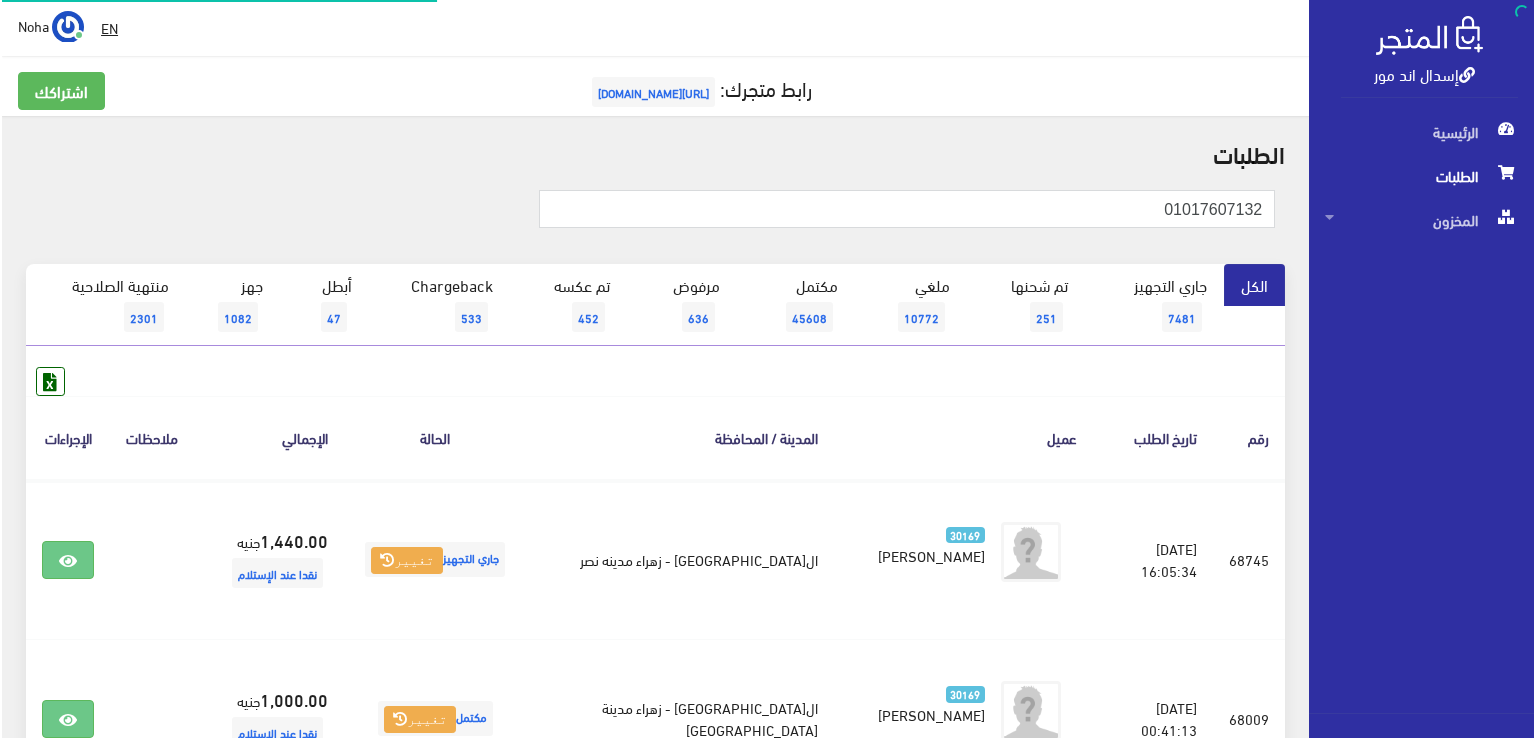 scroll, scrollTop: 0, scrollLeft: 0, axis: both 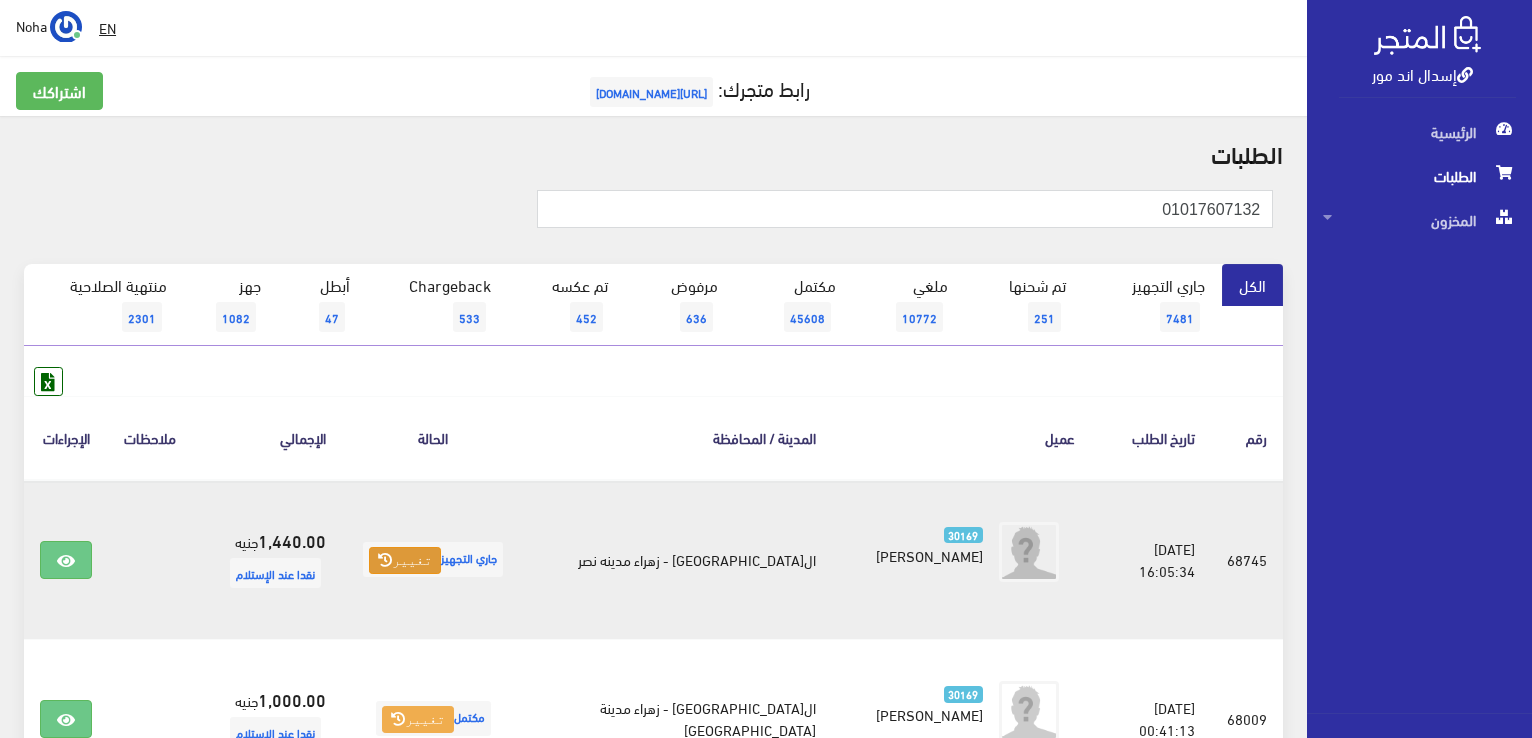 click at bounding box center [385, 560] 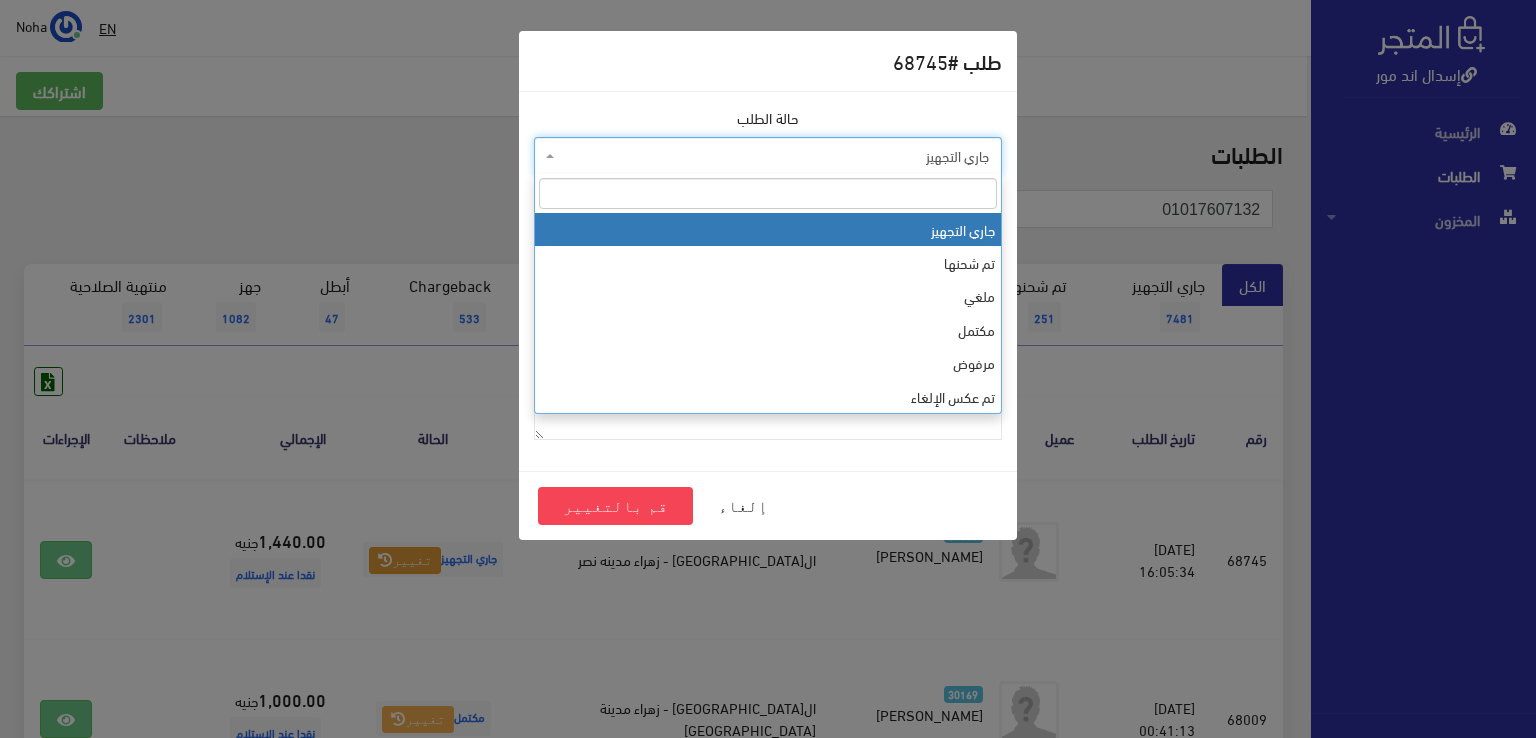 click on "جاري التجهيز" at bounding box center [774, 156] 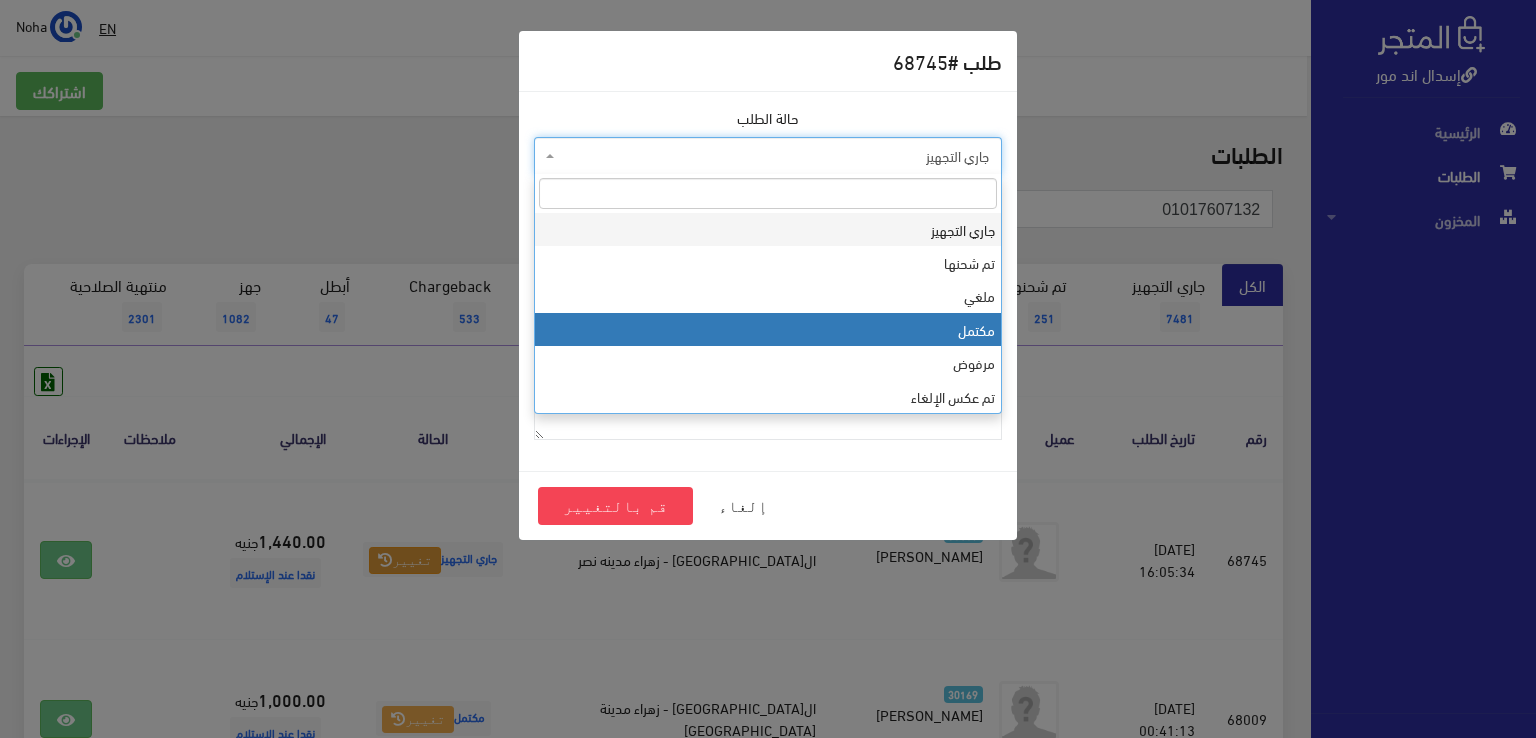 select on "4" 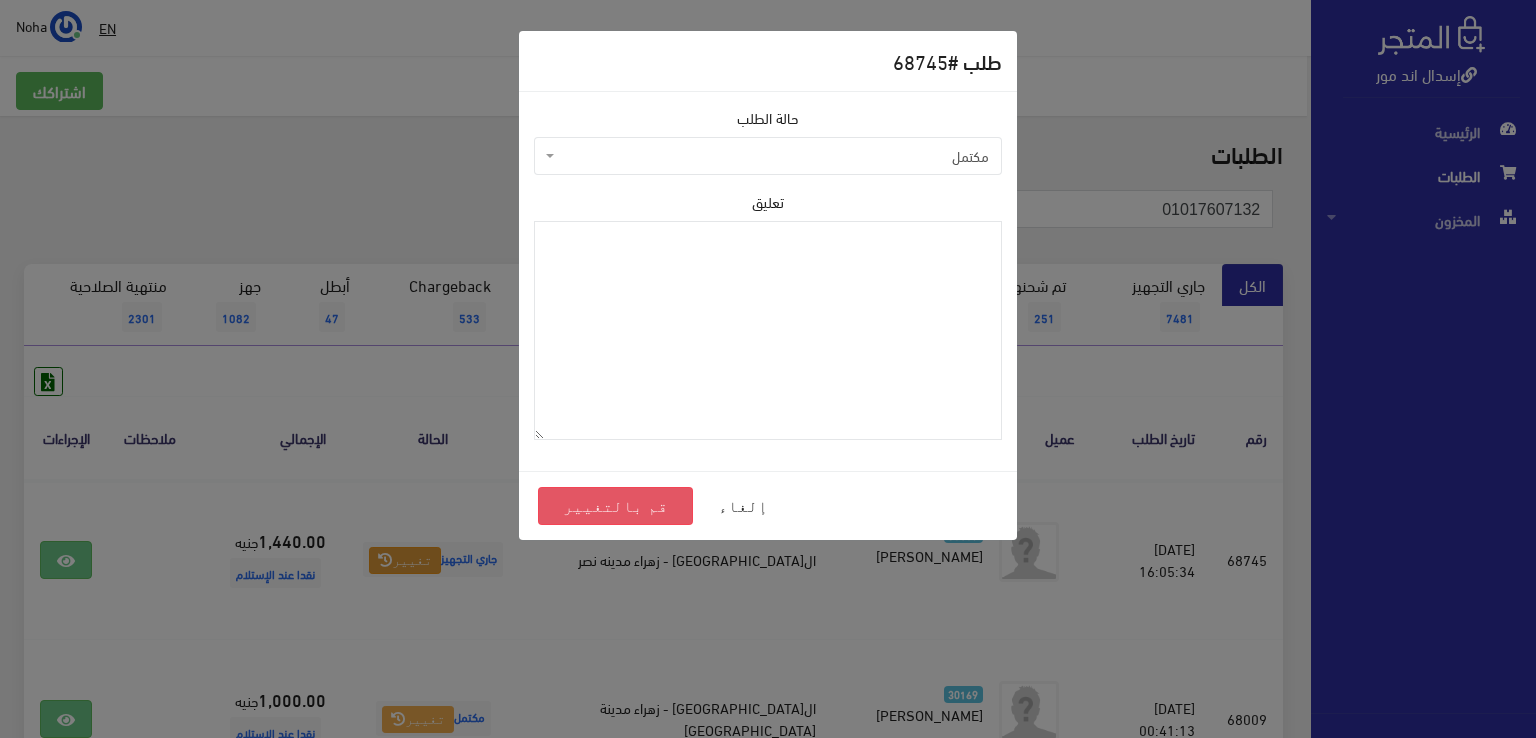 click on "قم بالتغيير" at bounding box center (615, 506) 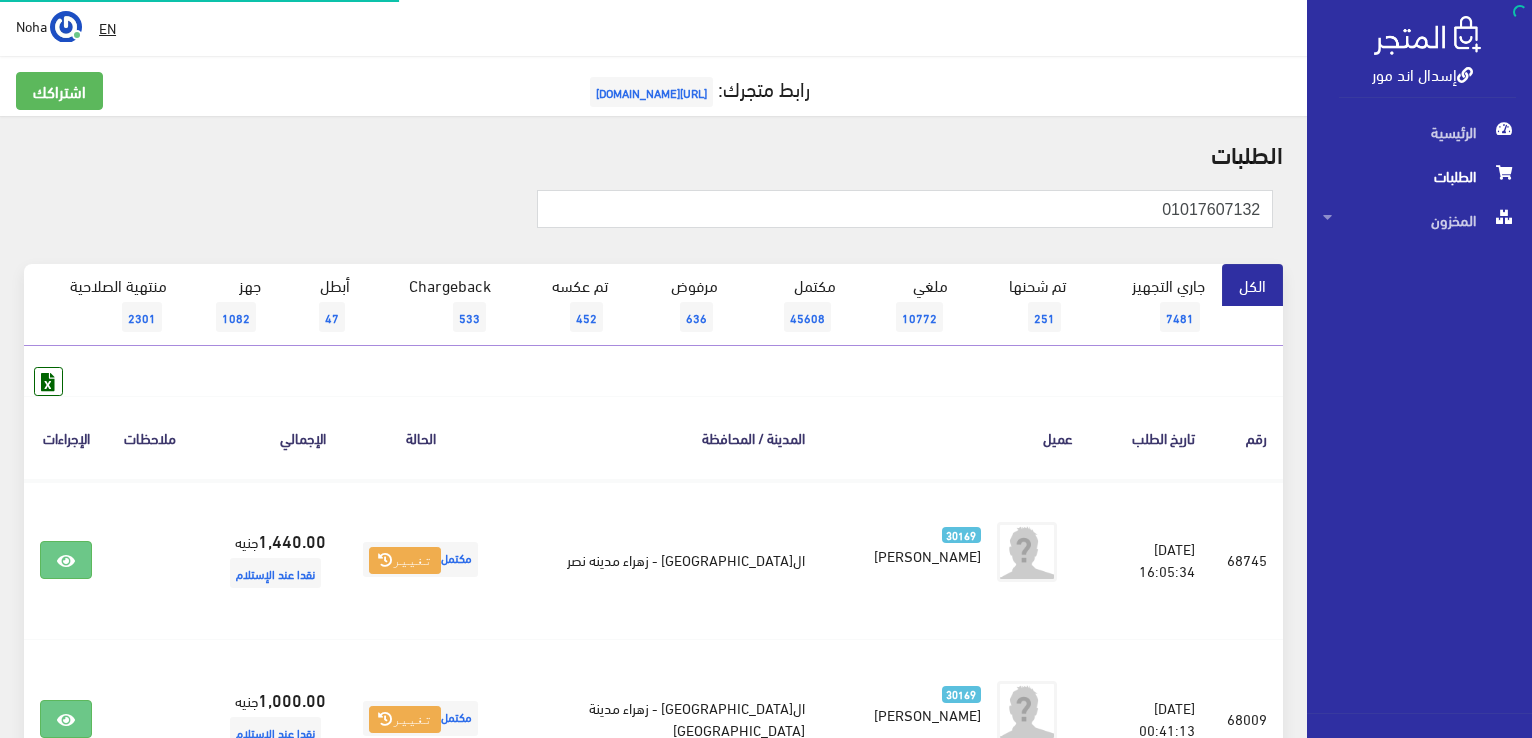 scroll, scrollTop: 0, scrollLeft: 0, axis: both 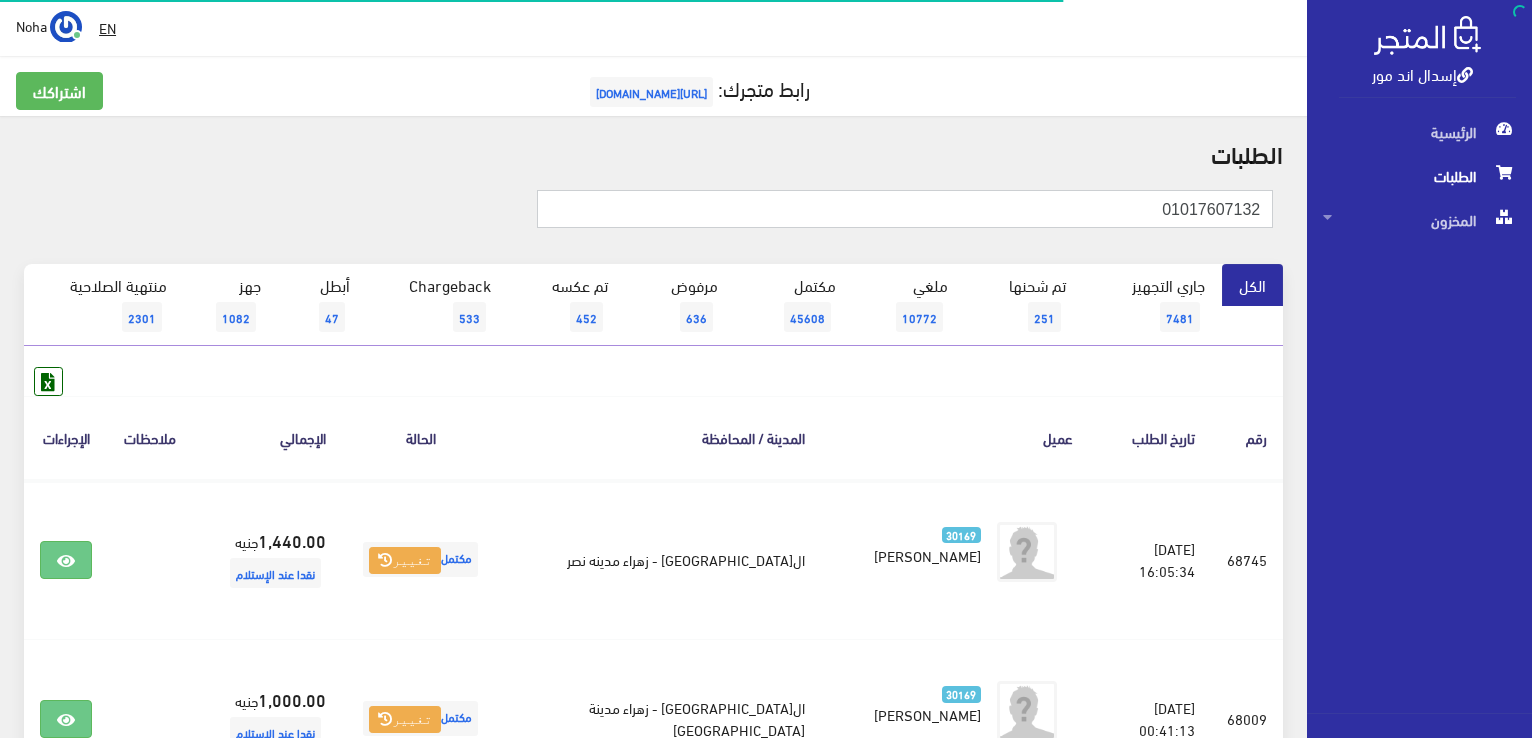 drag, startPoint x: 1105, startPoint y: 214, endPoint x: 1535, endPoint y: 245, distance: 431.116 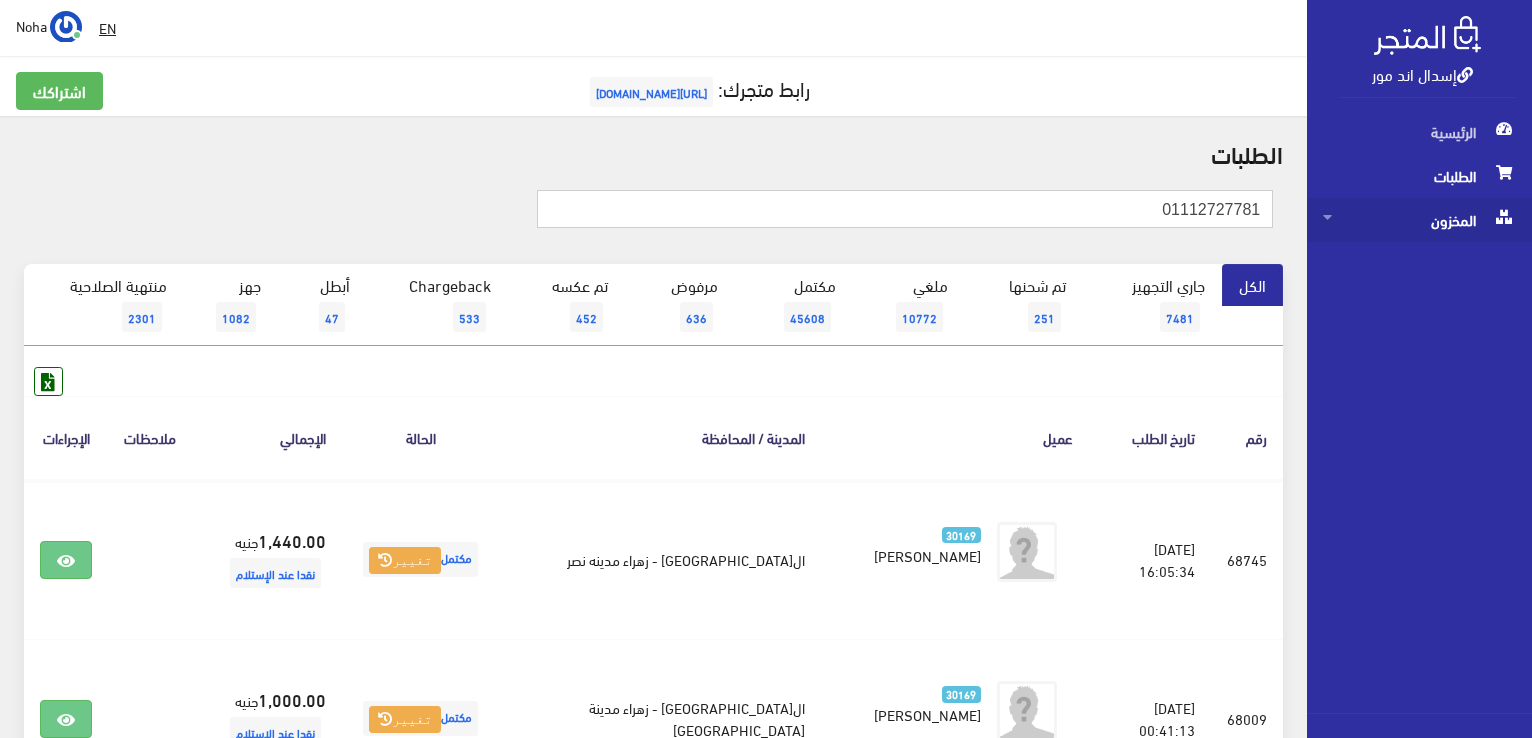 type on "01112727781" 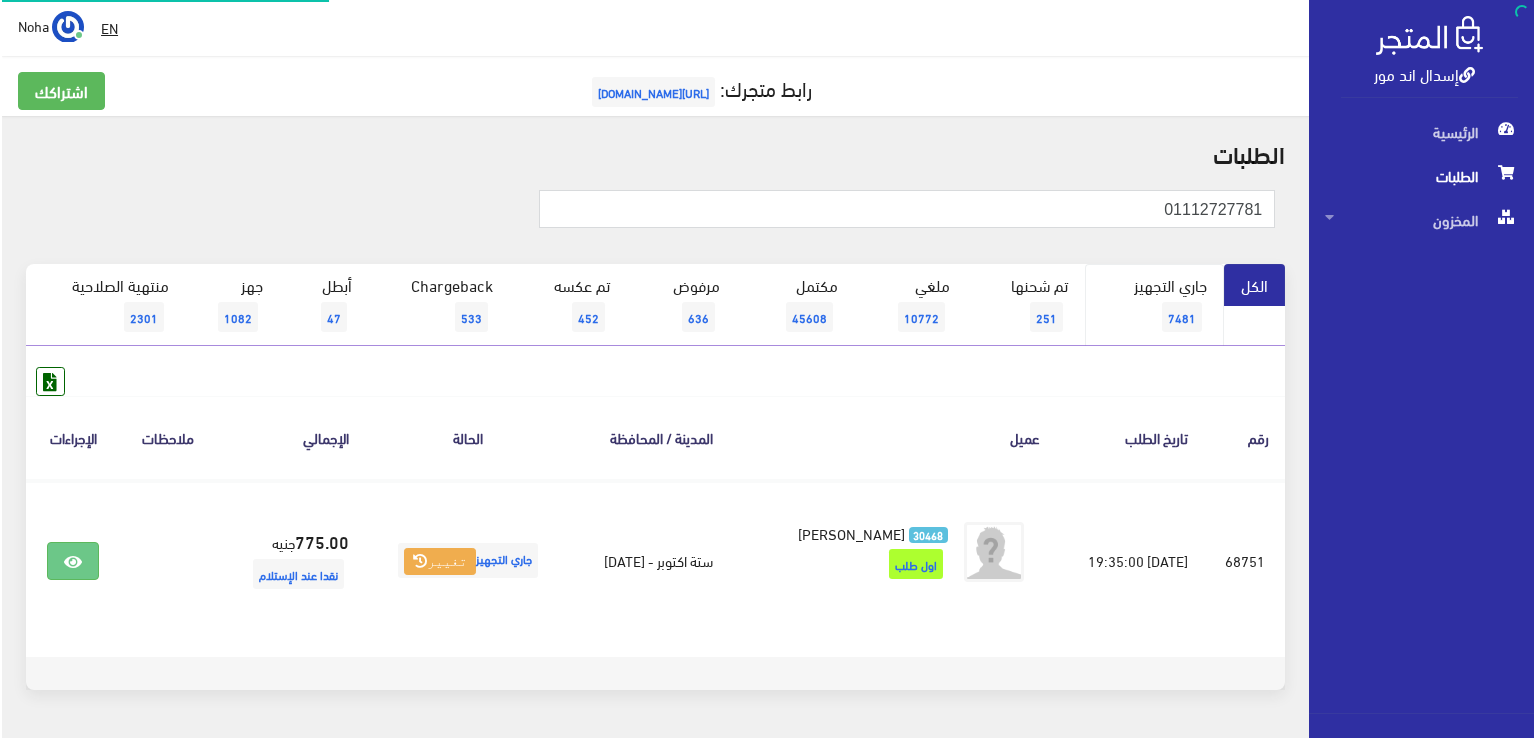 scroll, scrollTop: 0, scrollLeft: 0, axis: both 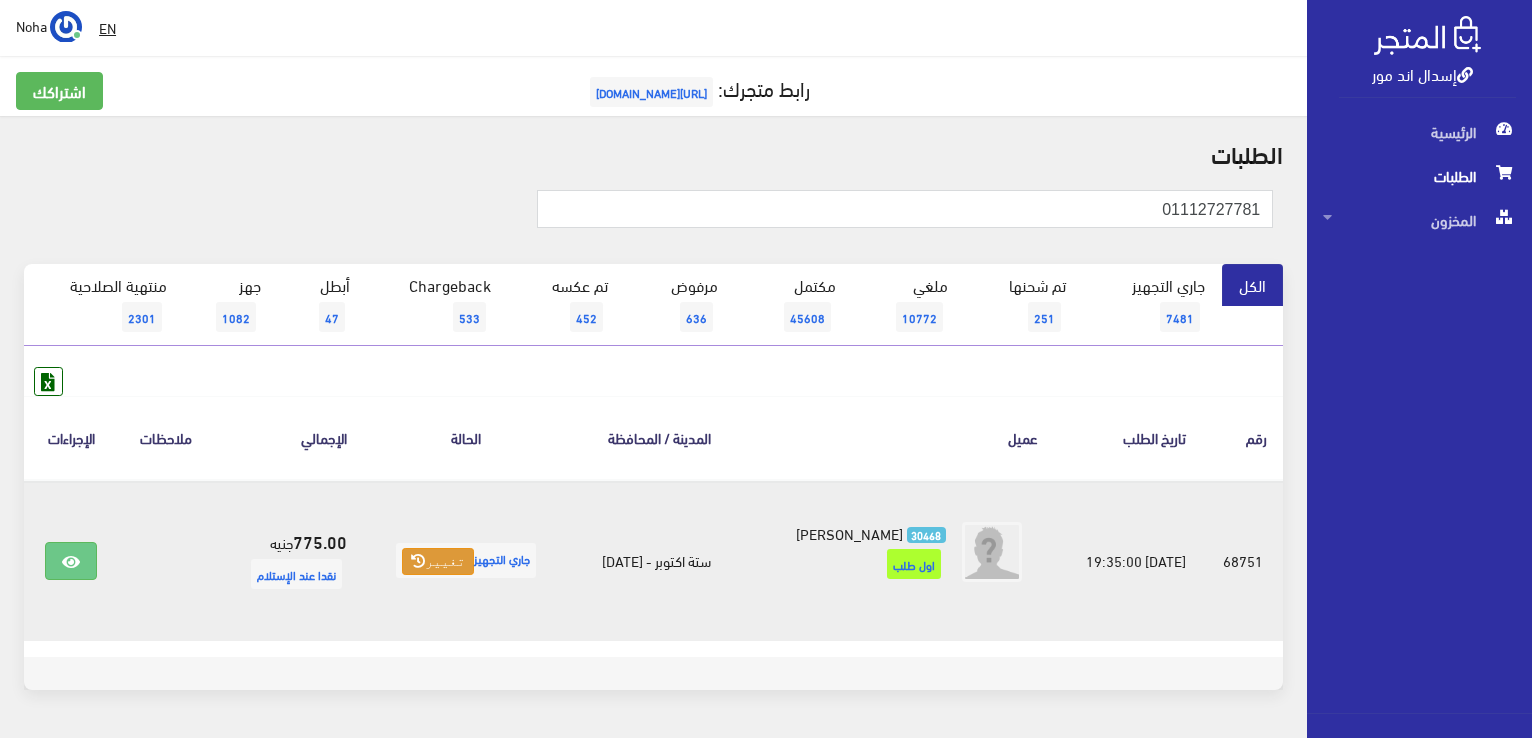 click on "تغيير" at bounding box center (438, 562) 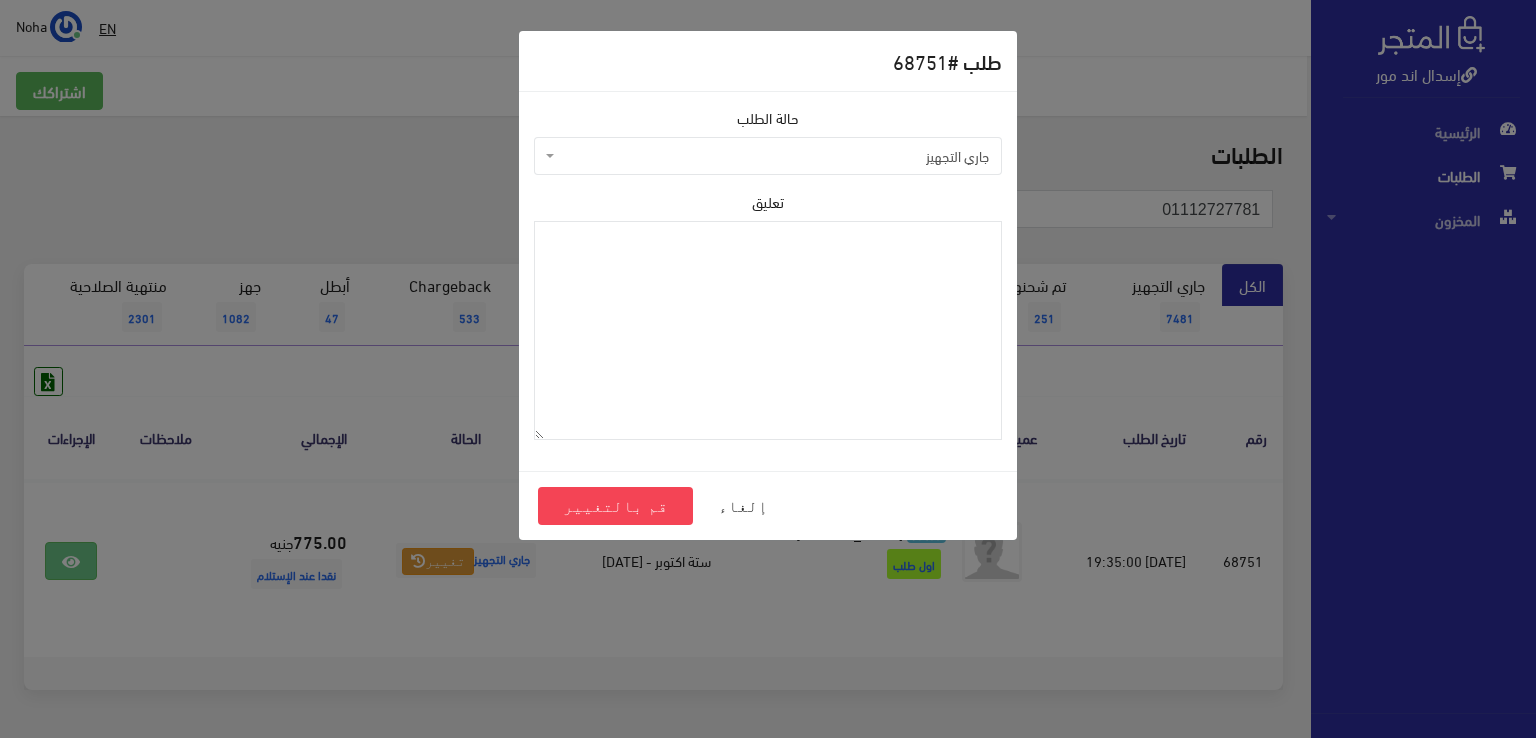 click on "جاري التجهيز" at bounding box center [768, 156] 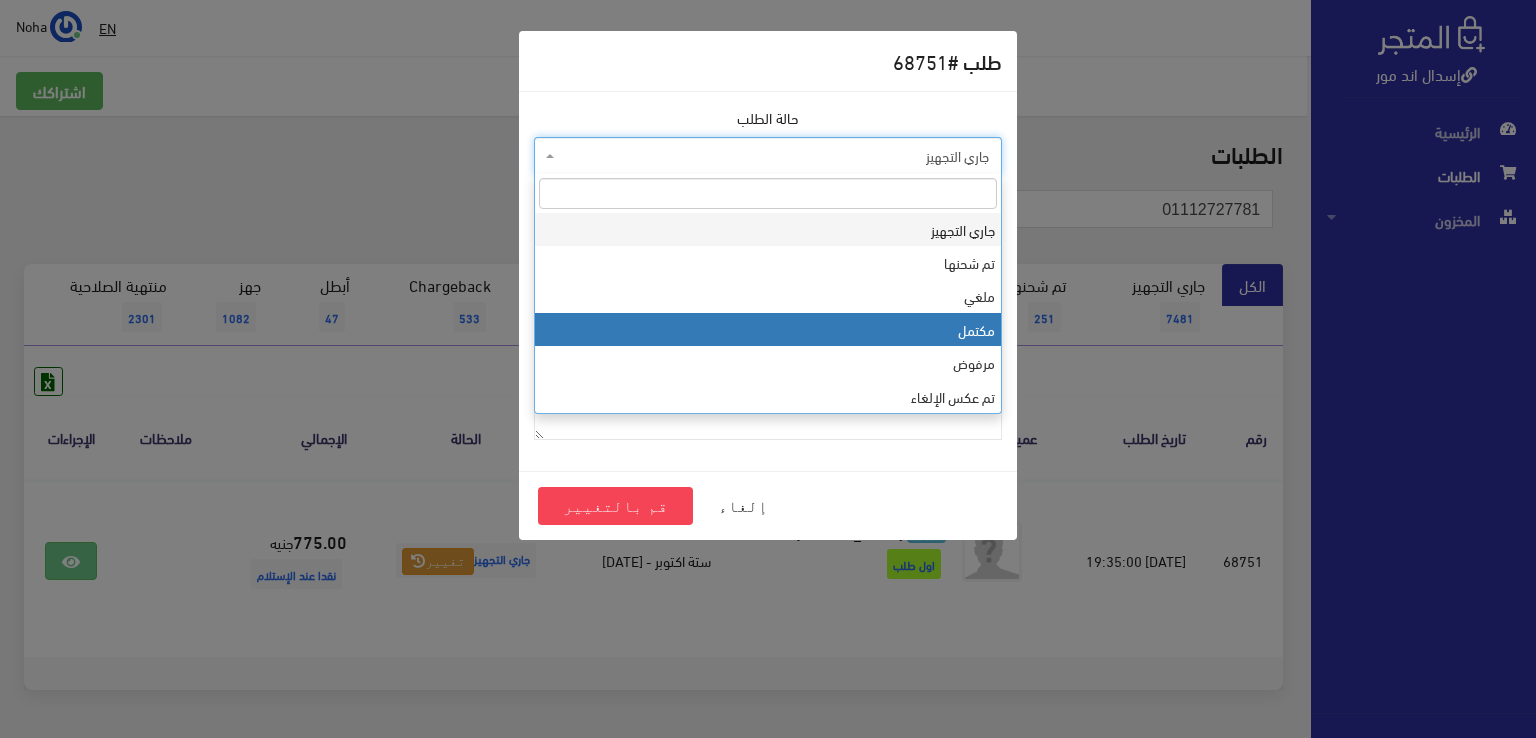 select on "4" 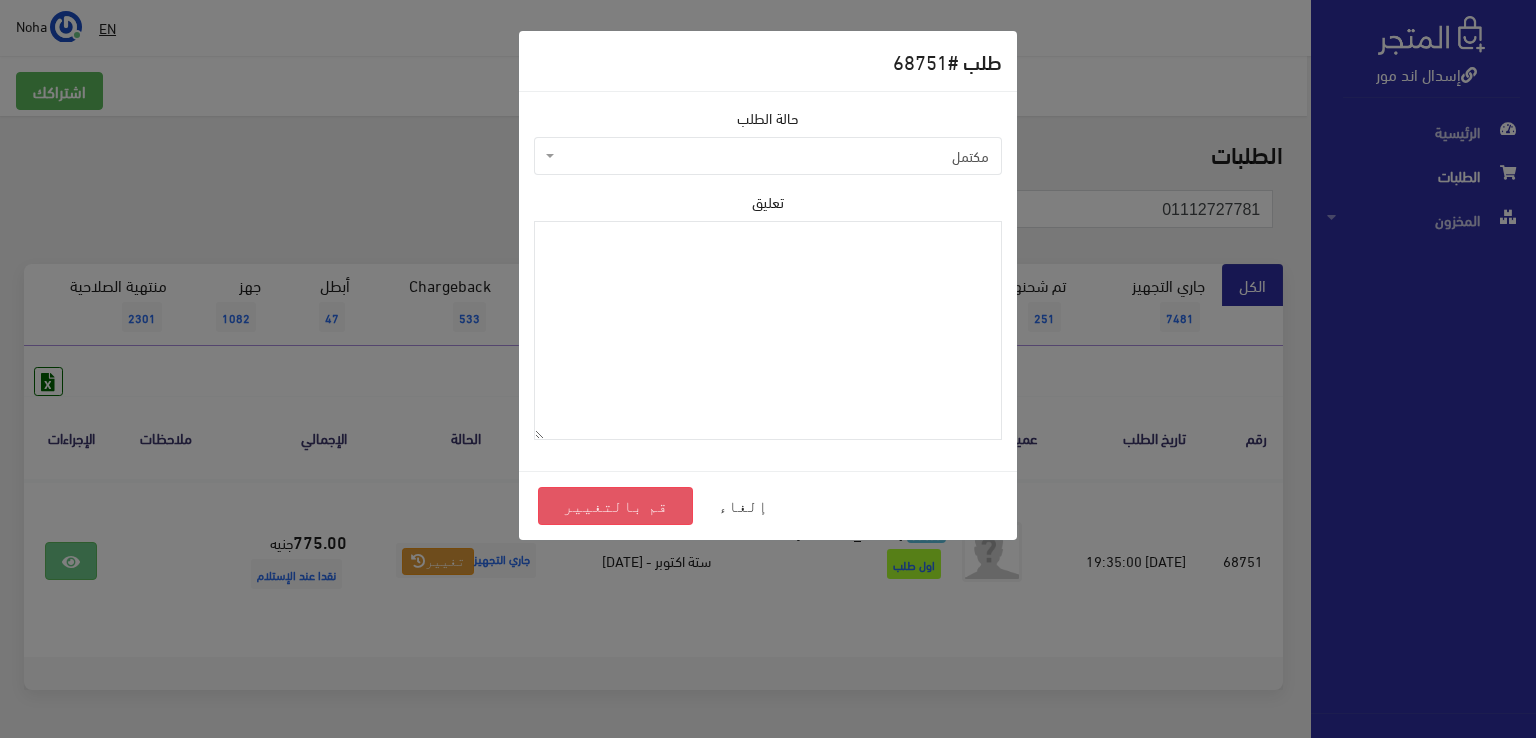 click on "قم بالتغيير" at bounding box center [615, 506] 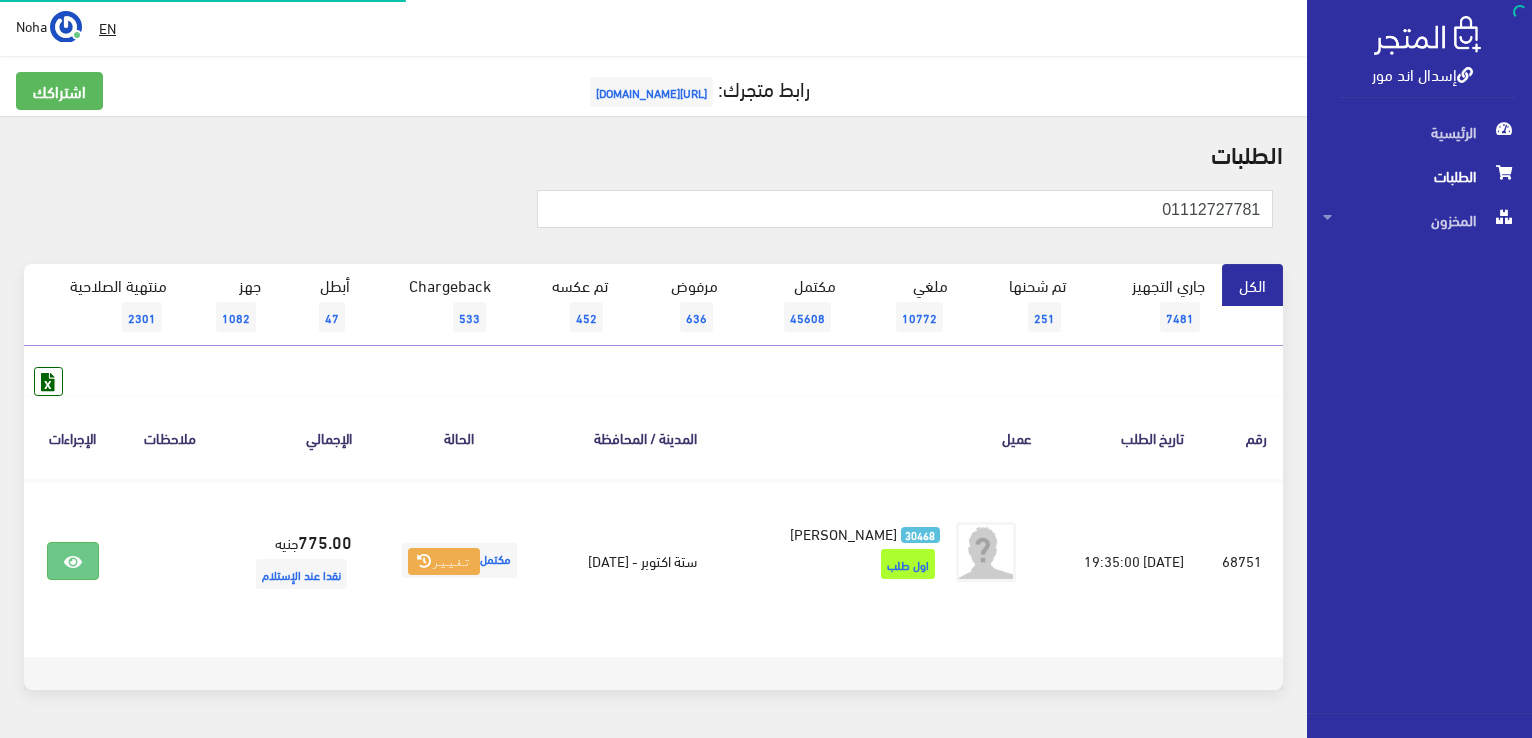 scroll, scrollTop: 0, scrollLeft: 0, axis: both 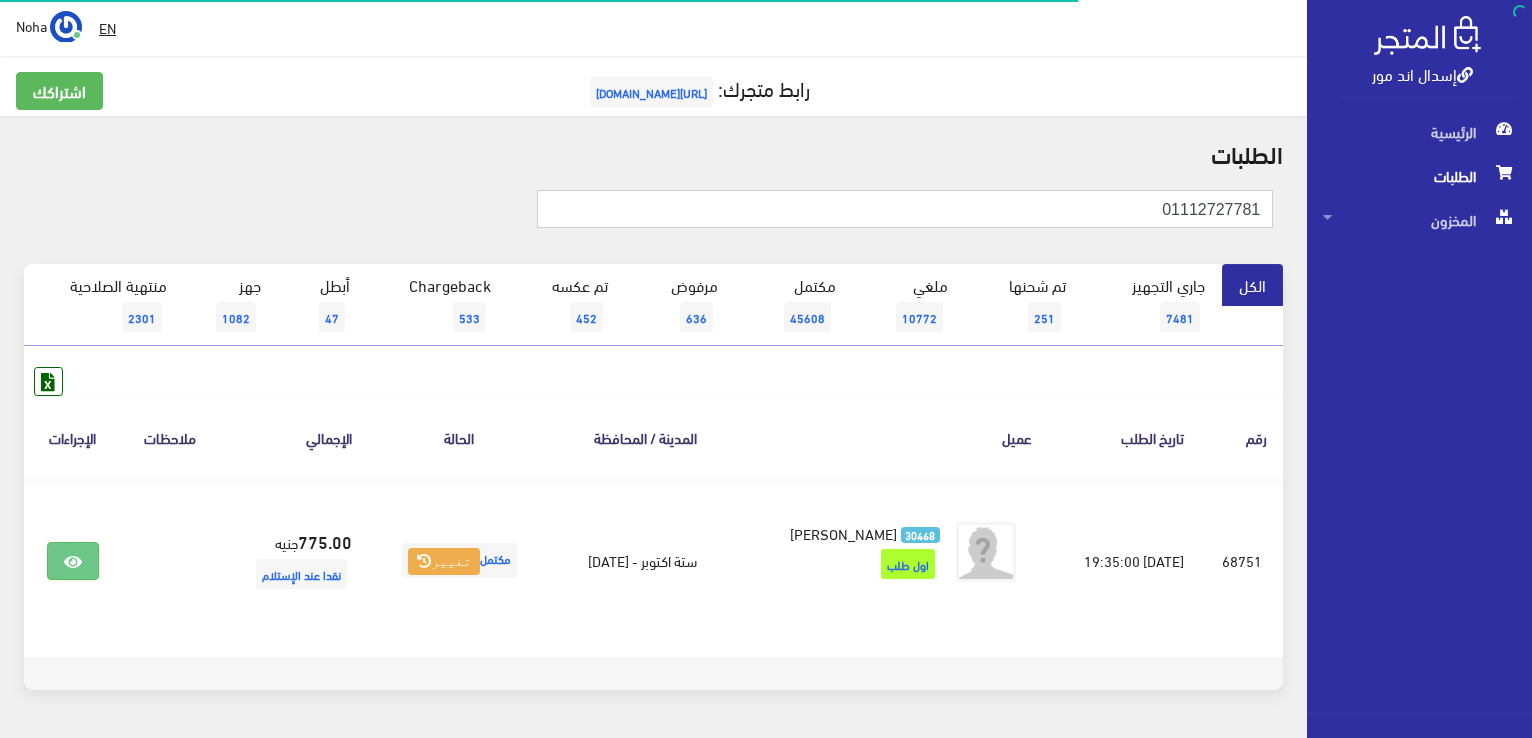 drag, startPoint x: 1124, startPoint y: 207, endPoint x: 1535, endPoint y: 302, distance: 421.83646 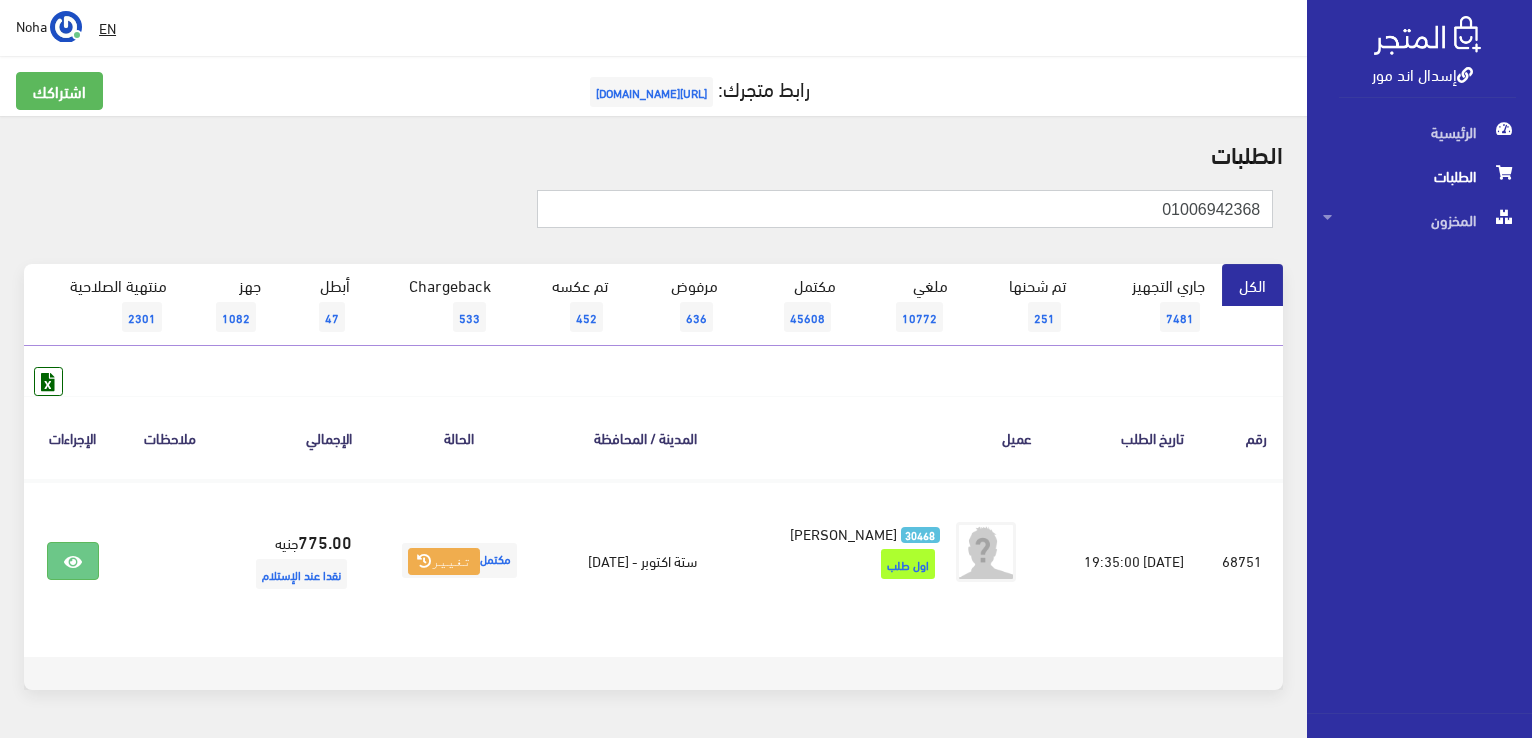 type on "01006942368" 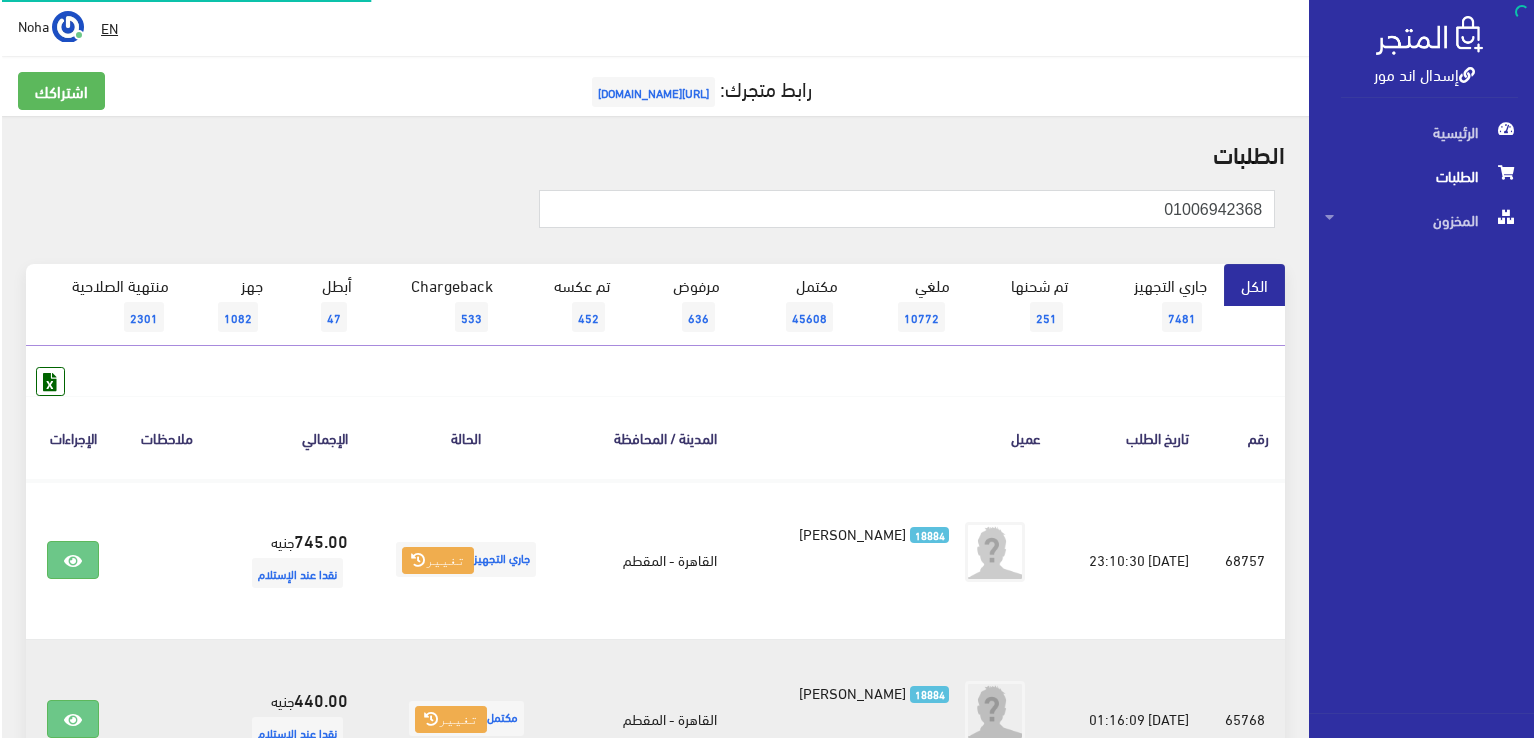 scroll, scrollTop: 0, scrollLeft: 0, axis: both 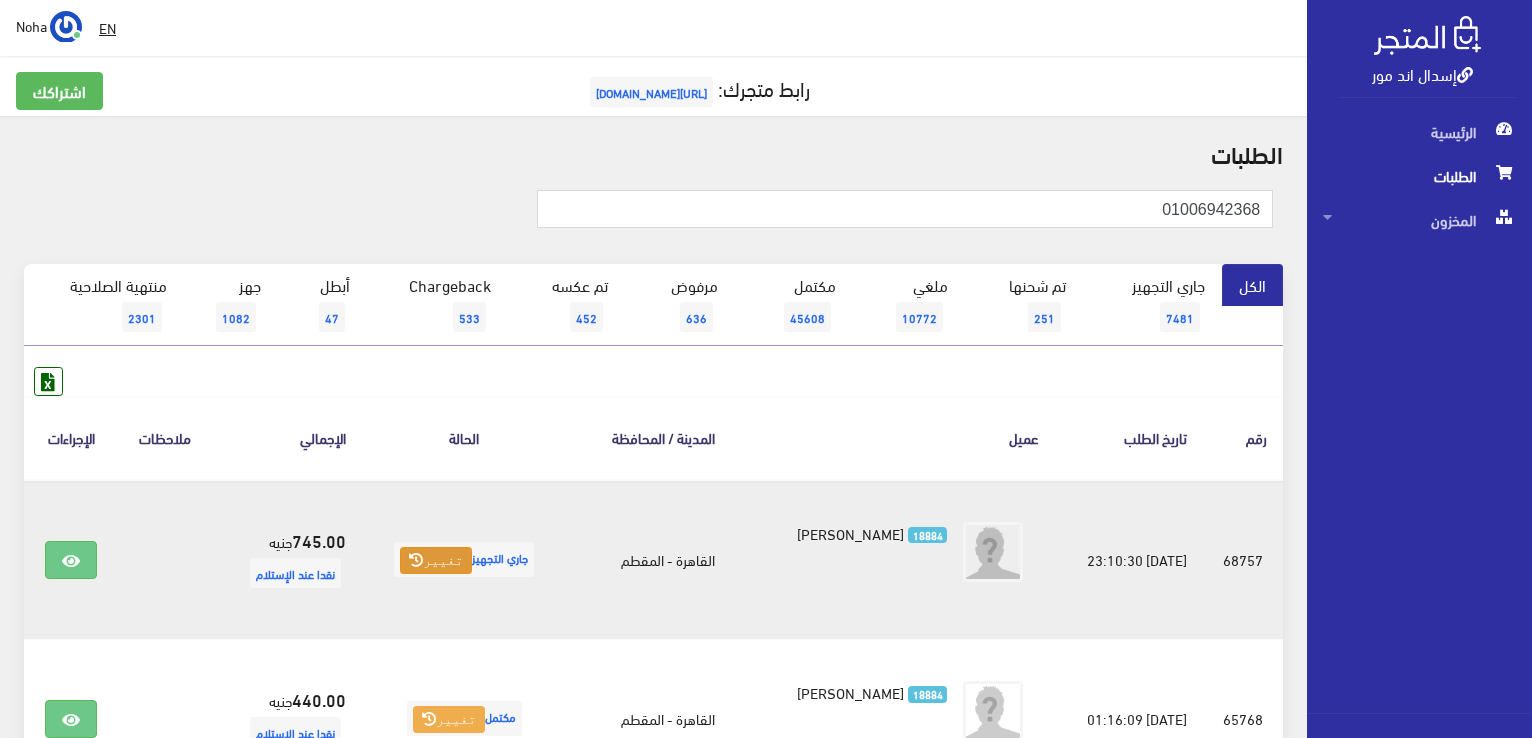 click on "تغيير" at bounding box center (436, 561) 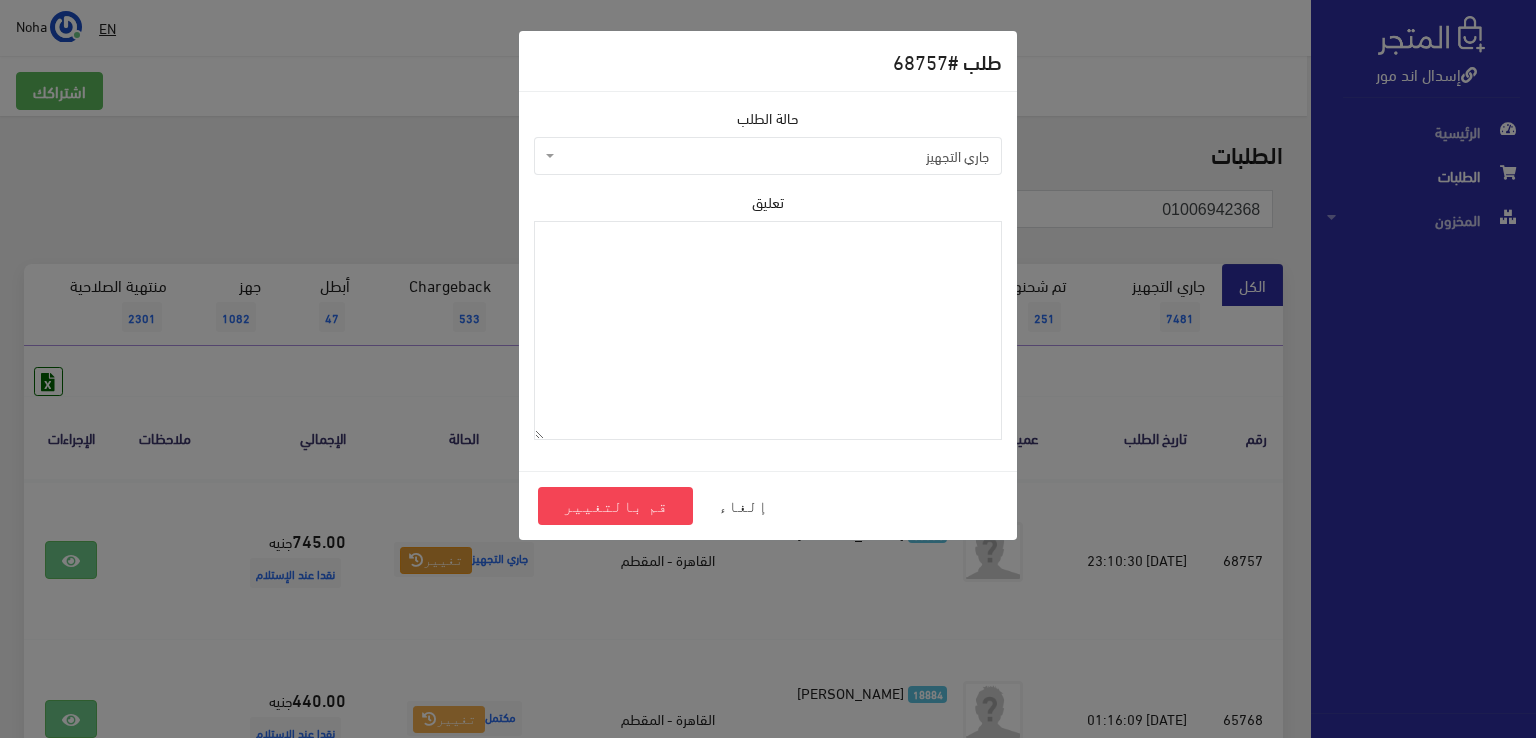 click on "جاري التجهيز" at bounding box center (768, 156) 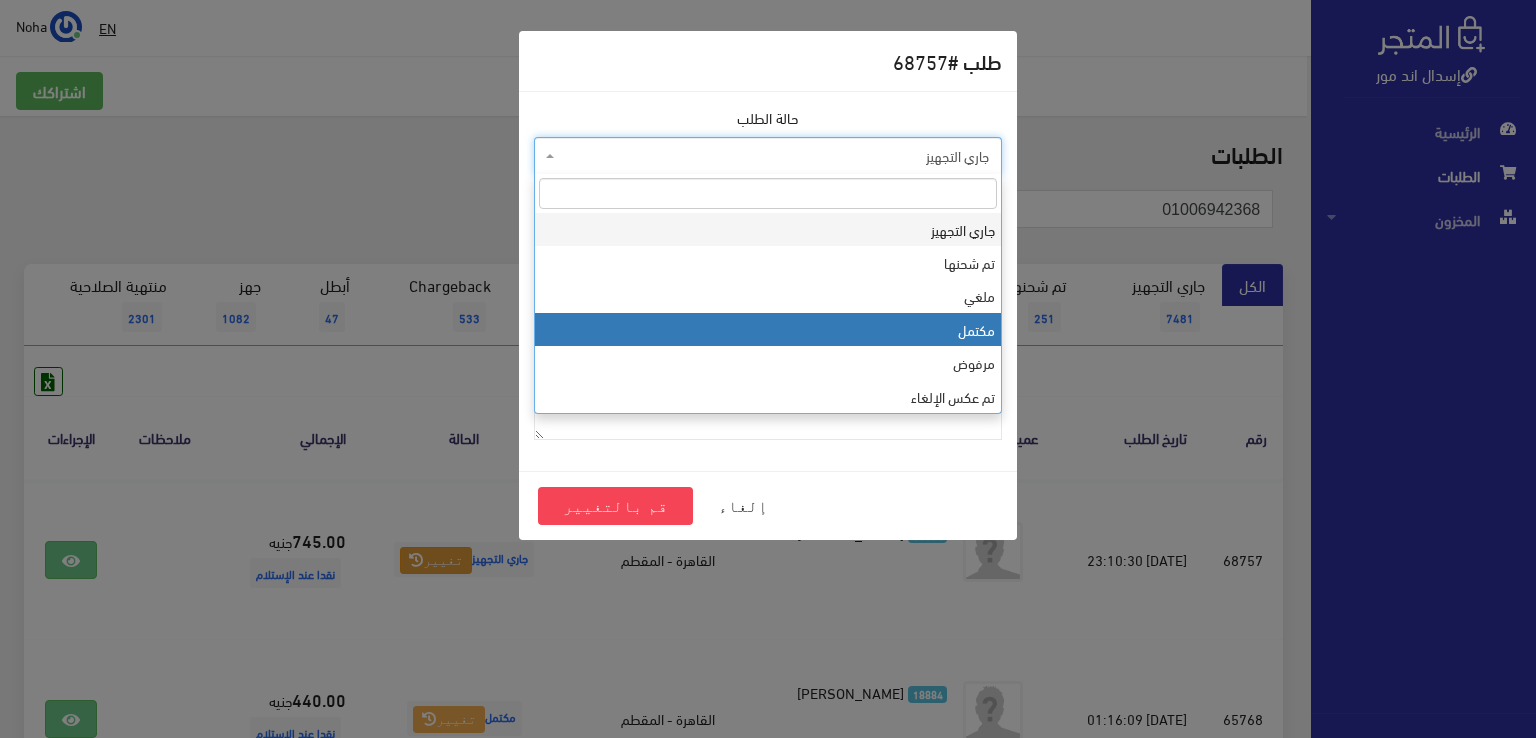 select on "4" 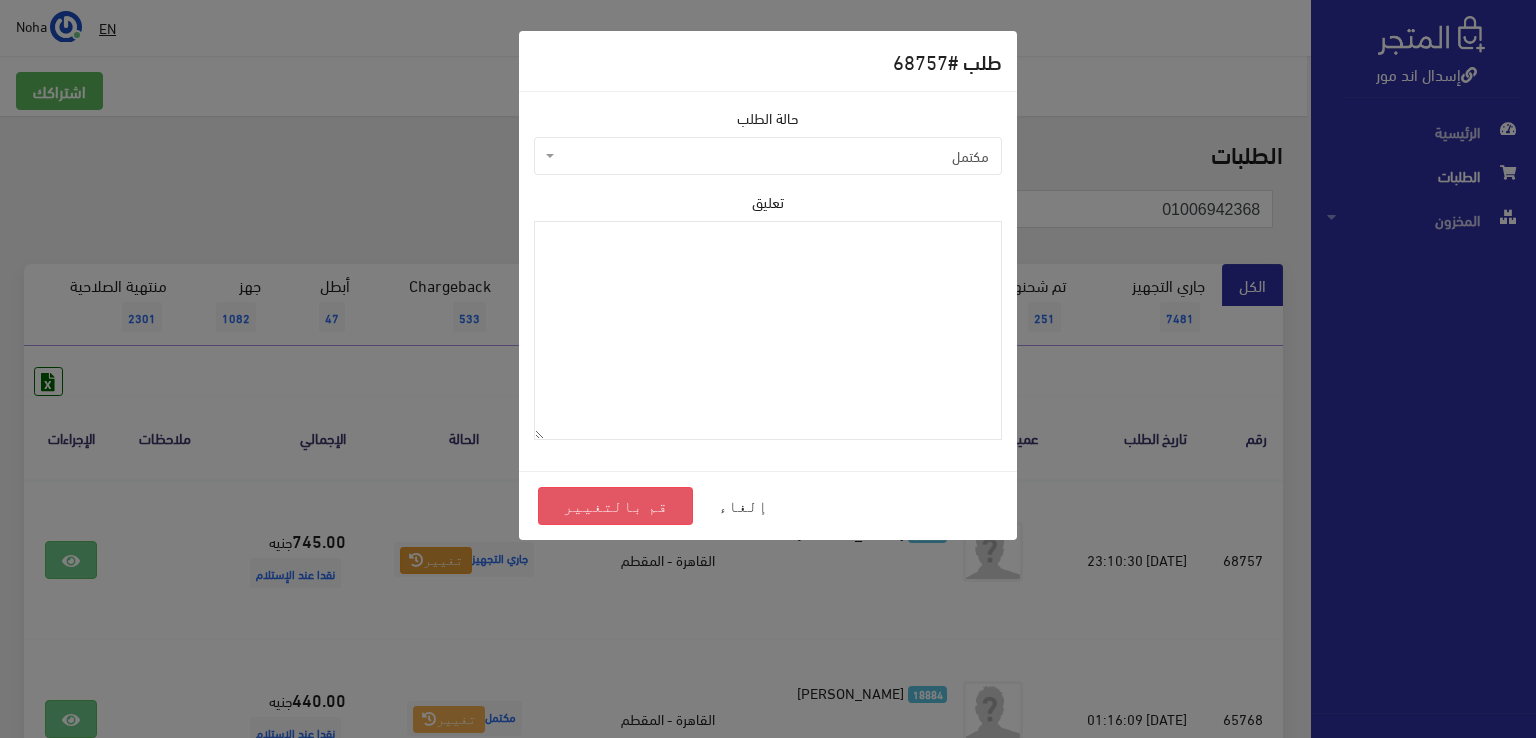 click on "قم بالتغيير" at bounding box center [615, 506] 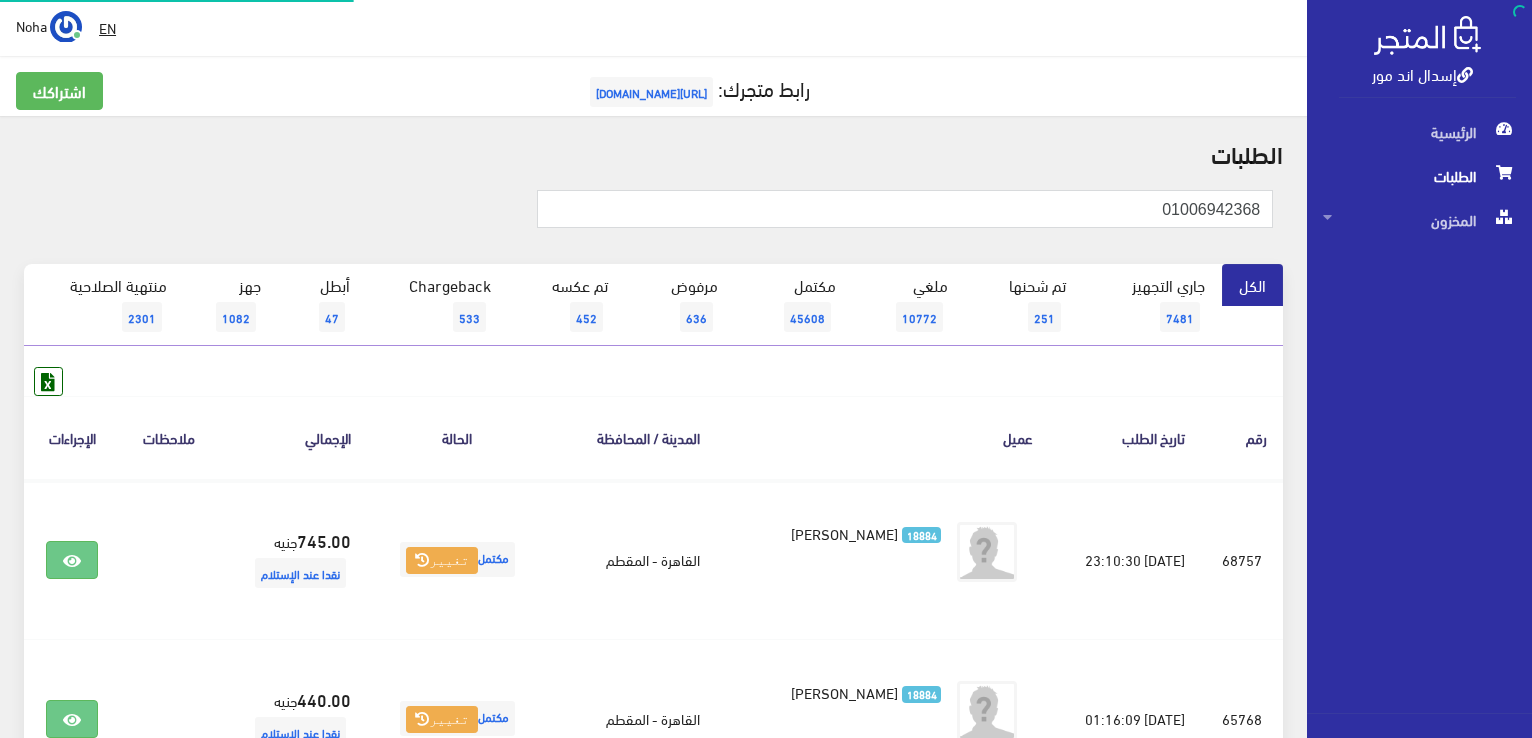scroll, scrollTop: 0, scrollLeft: 0, axis: both 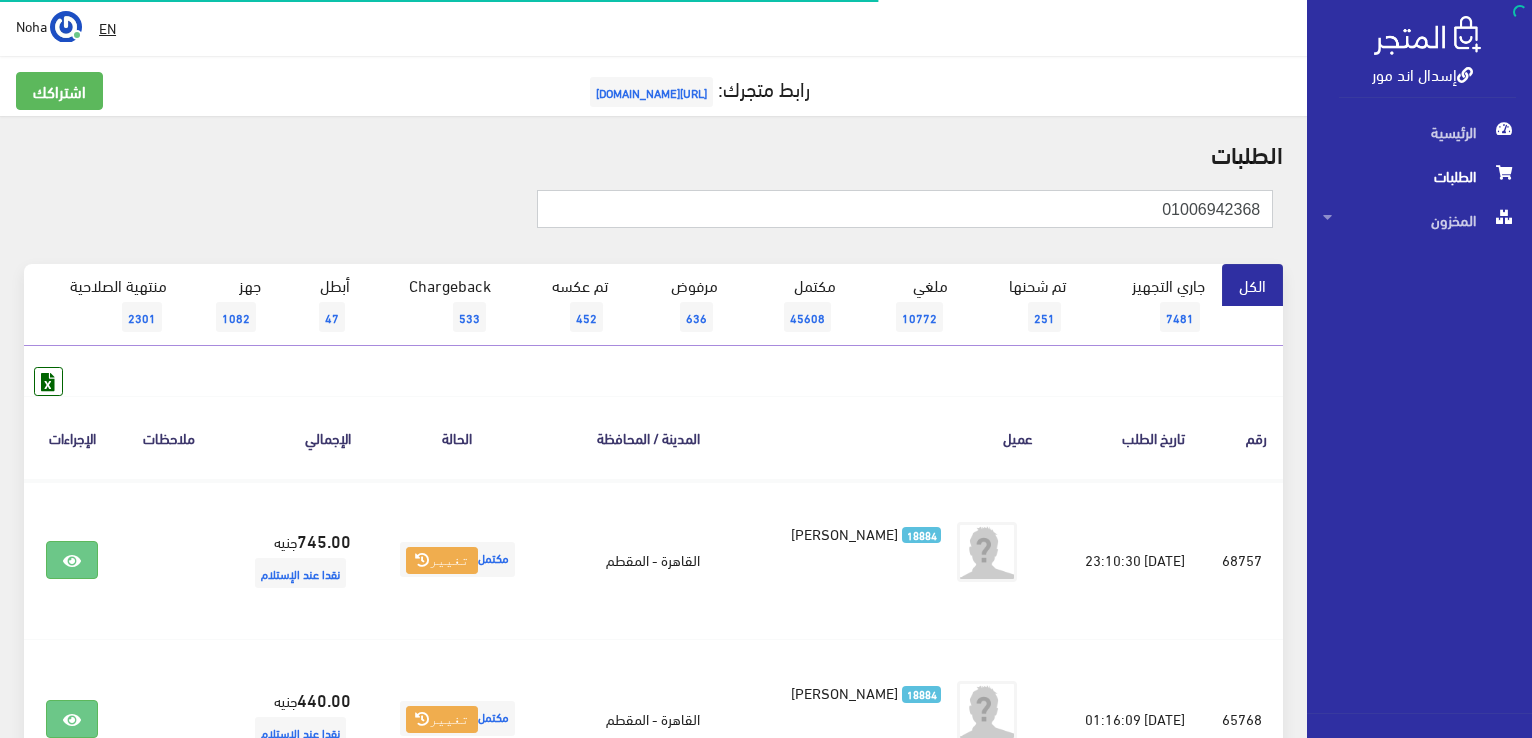drag, startPoint x: 1136, startPoint y: 209, endPoint x: 1535, endPoint y: 245, distance: 400.62076 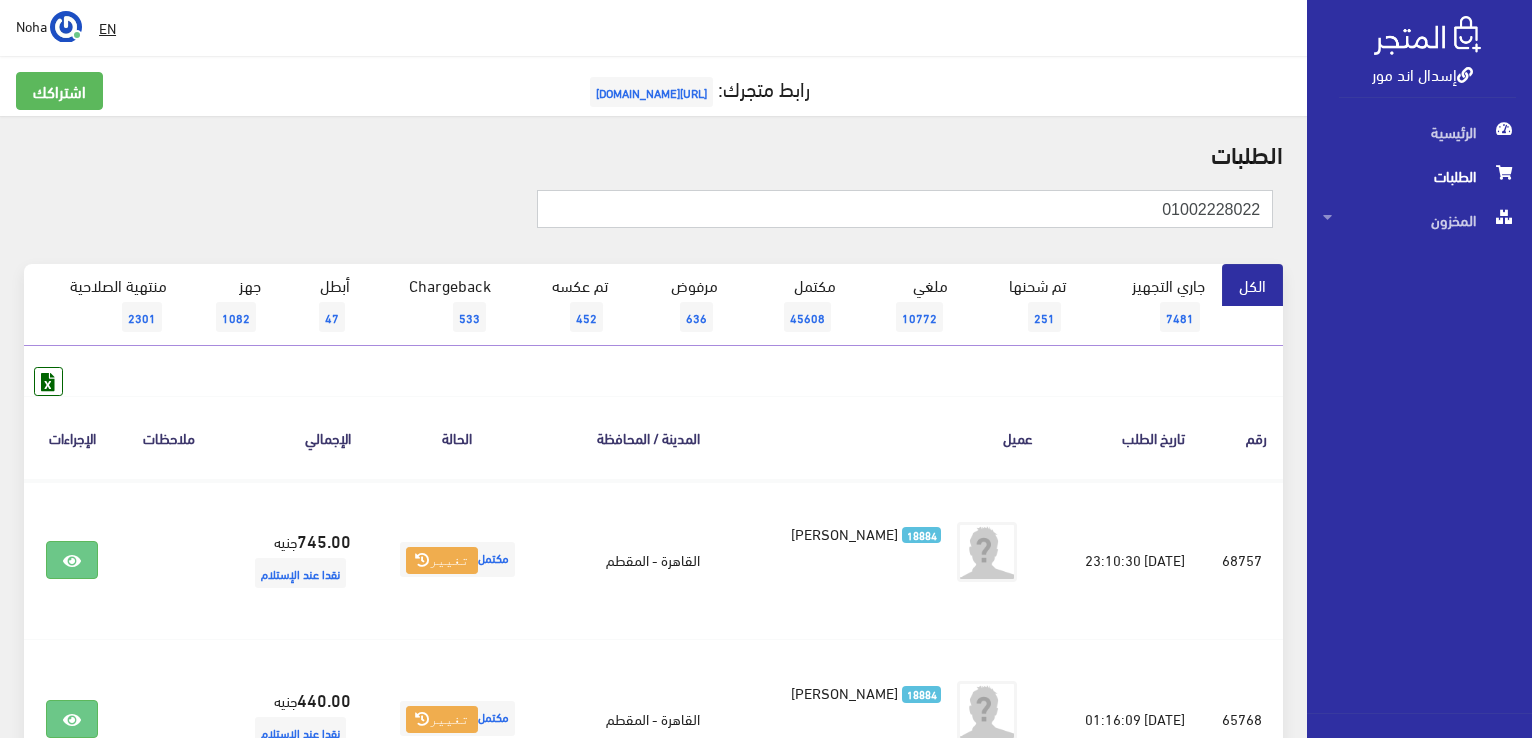 type on "01002228022" 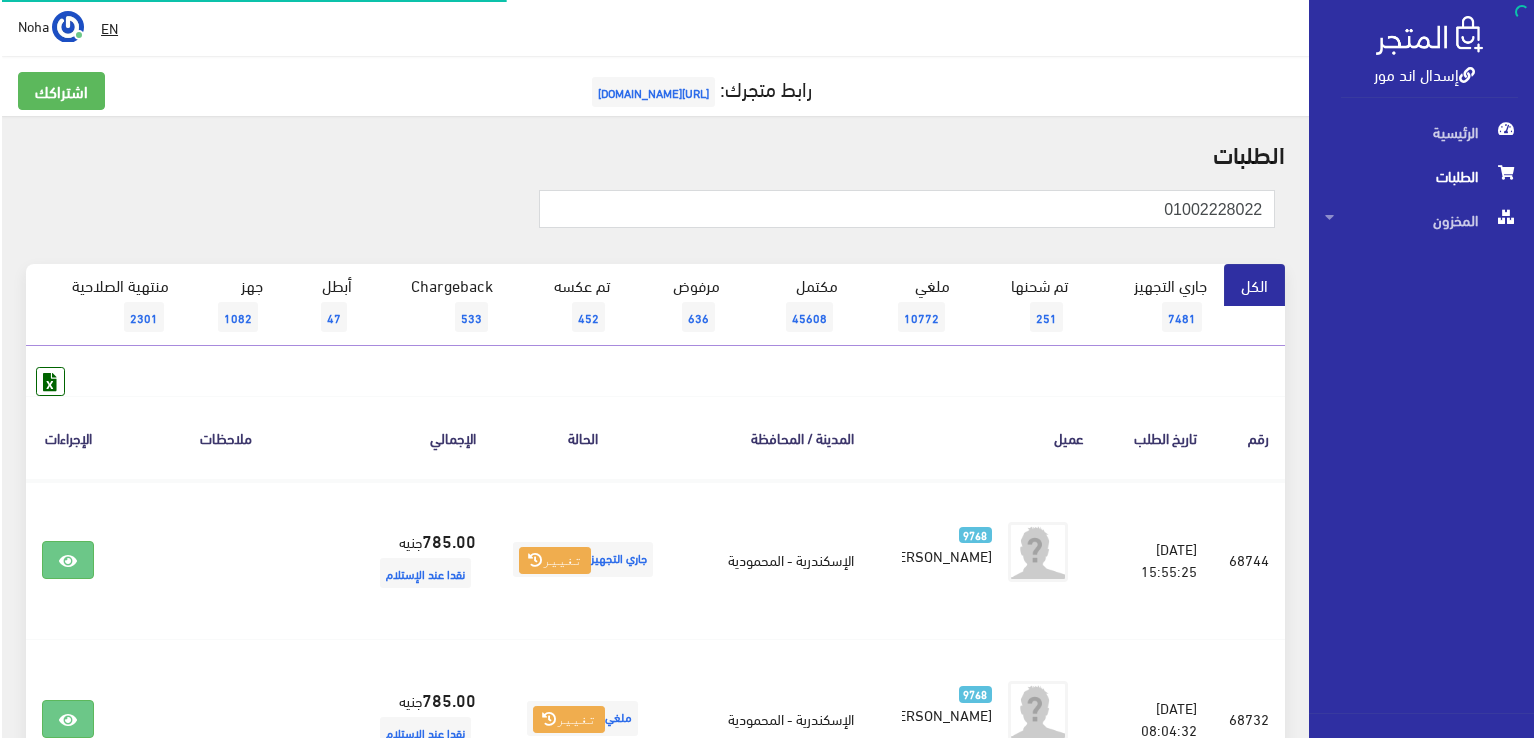 scroll, scrollTop: 0, scrollLeft: 0, axis: both 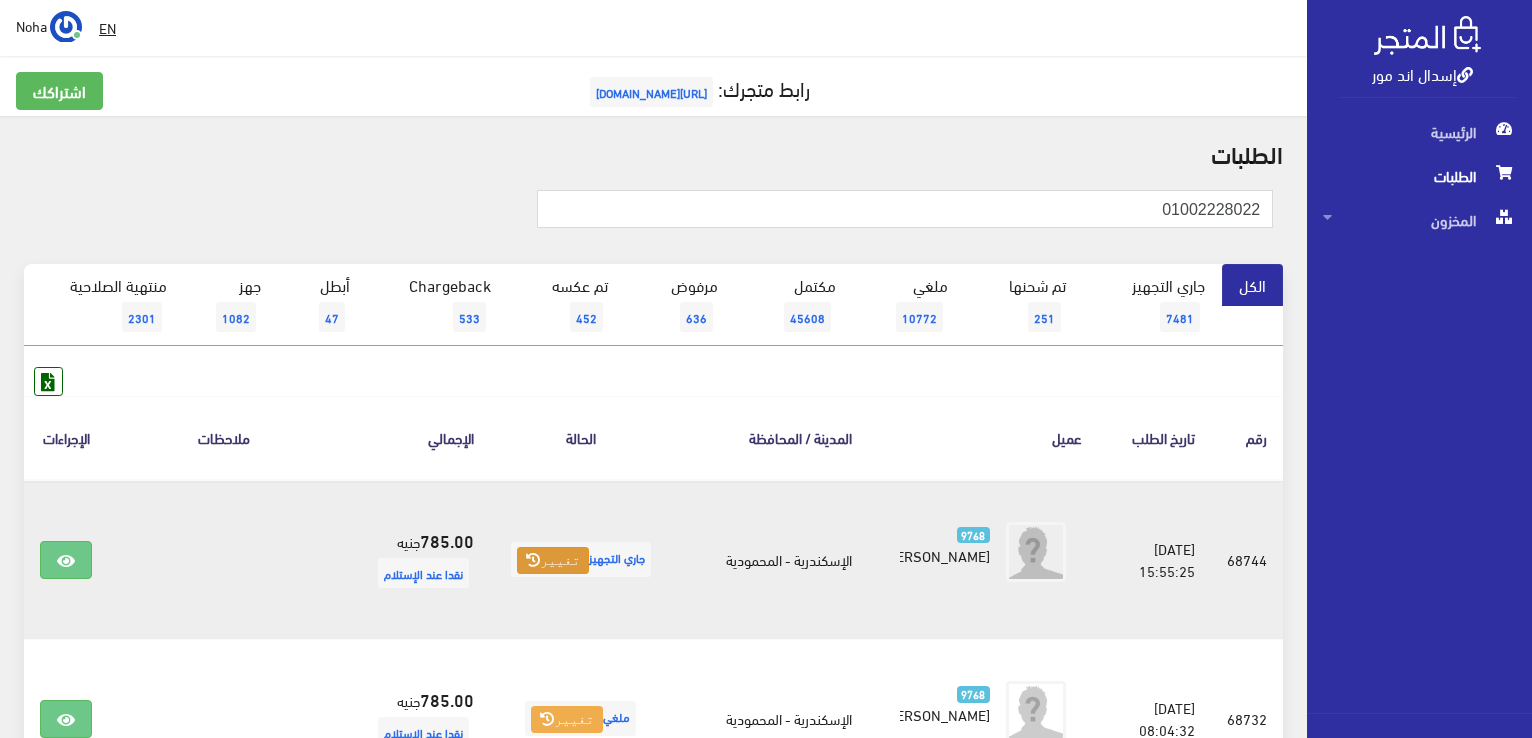click at bounding box center [533, 560] 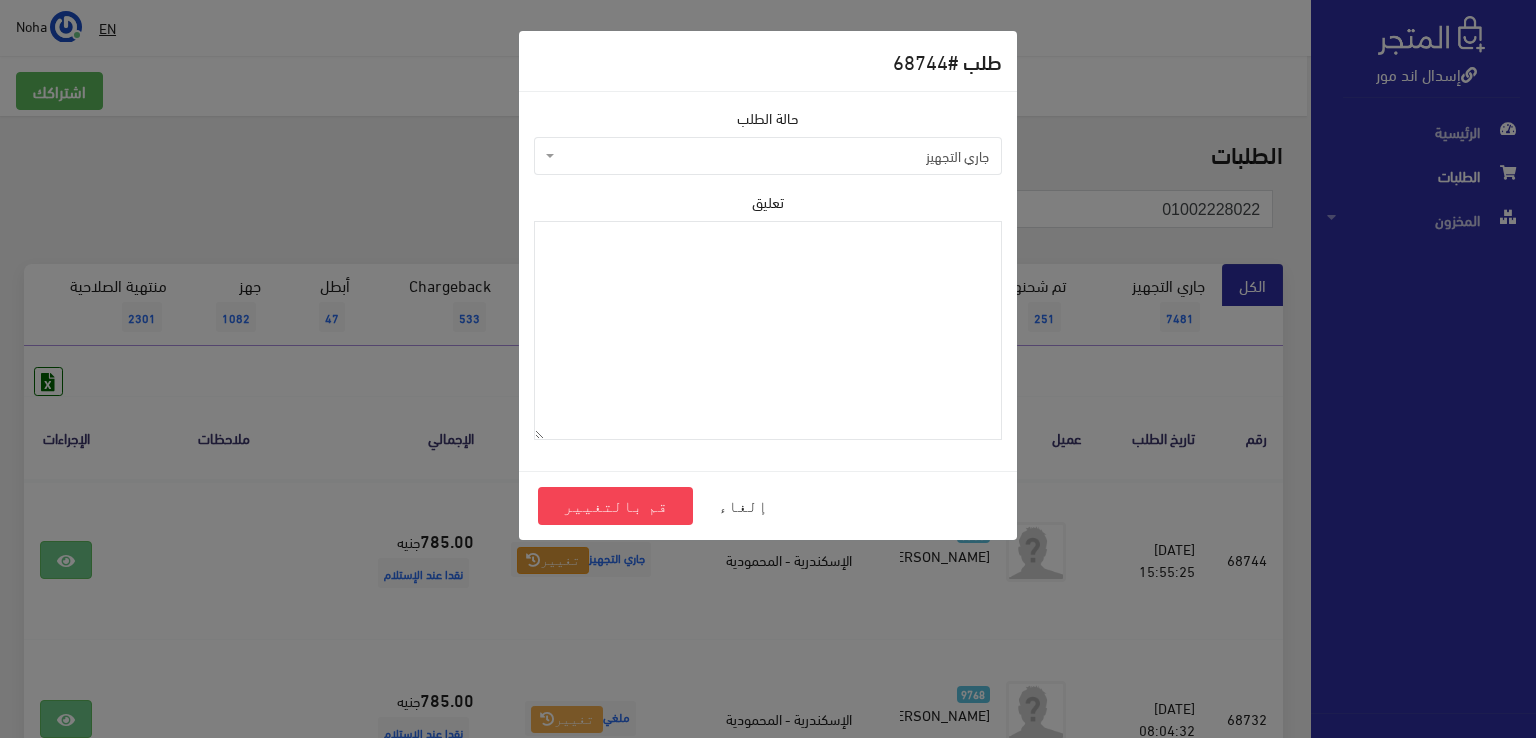 click on "جاري التجهيز" at bounding box center [774, 156] 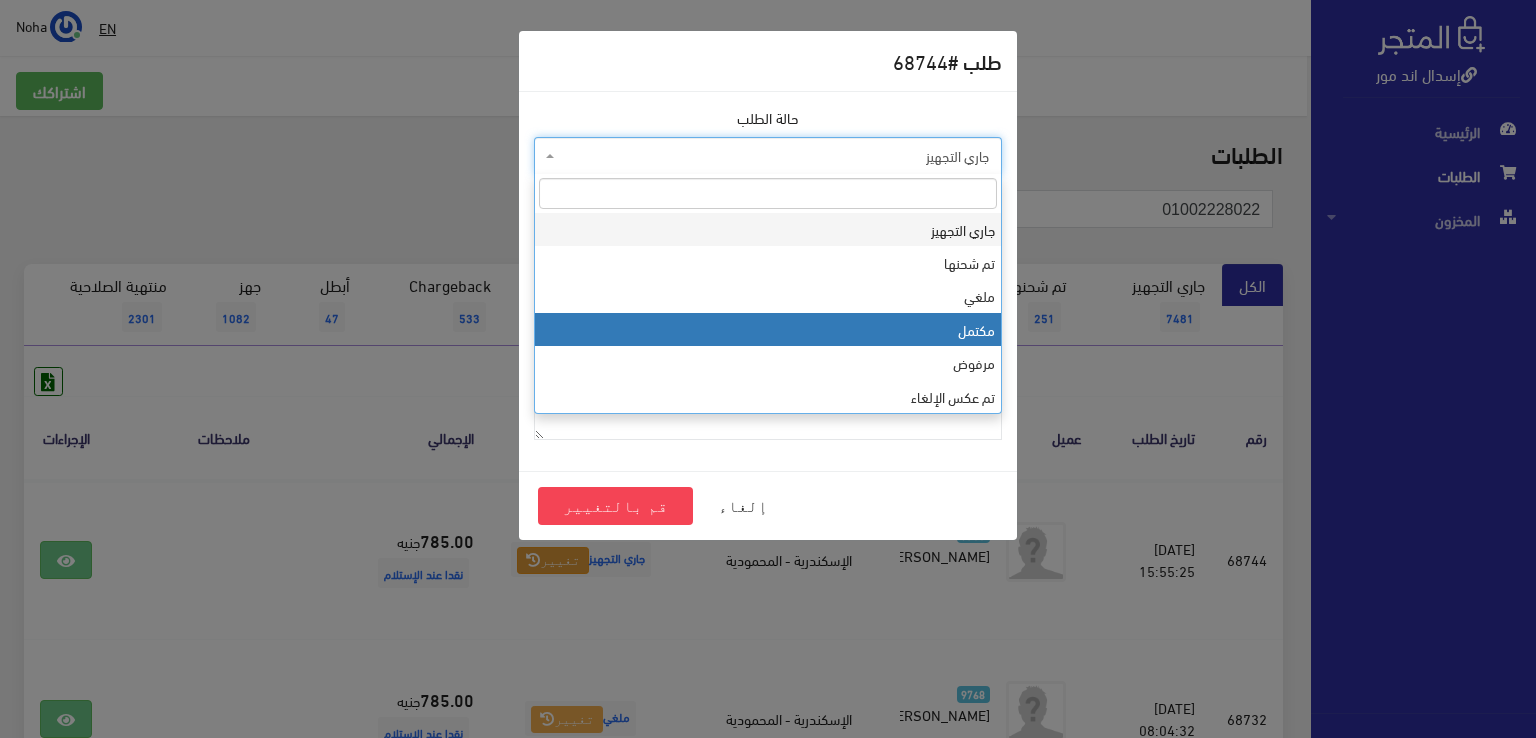 select on "4" 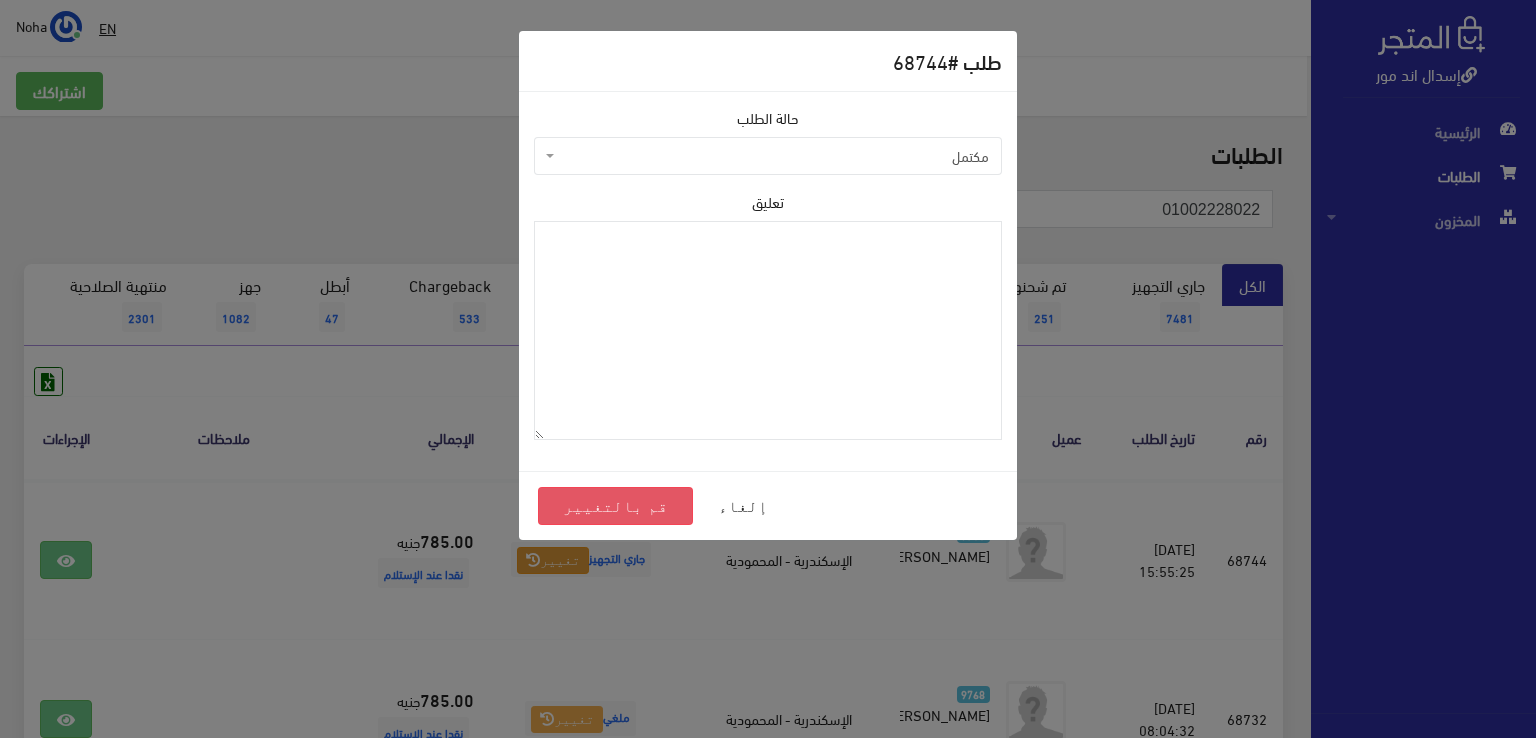 click on "قم بالتغيير" at bounding box center [615, 506] 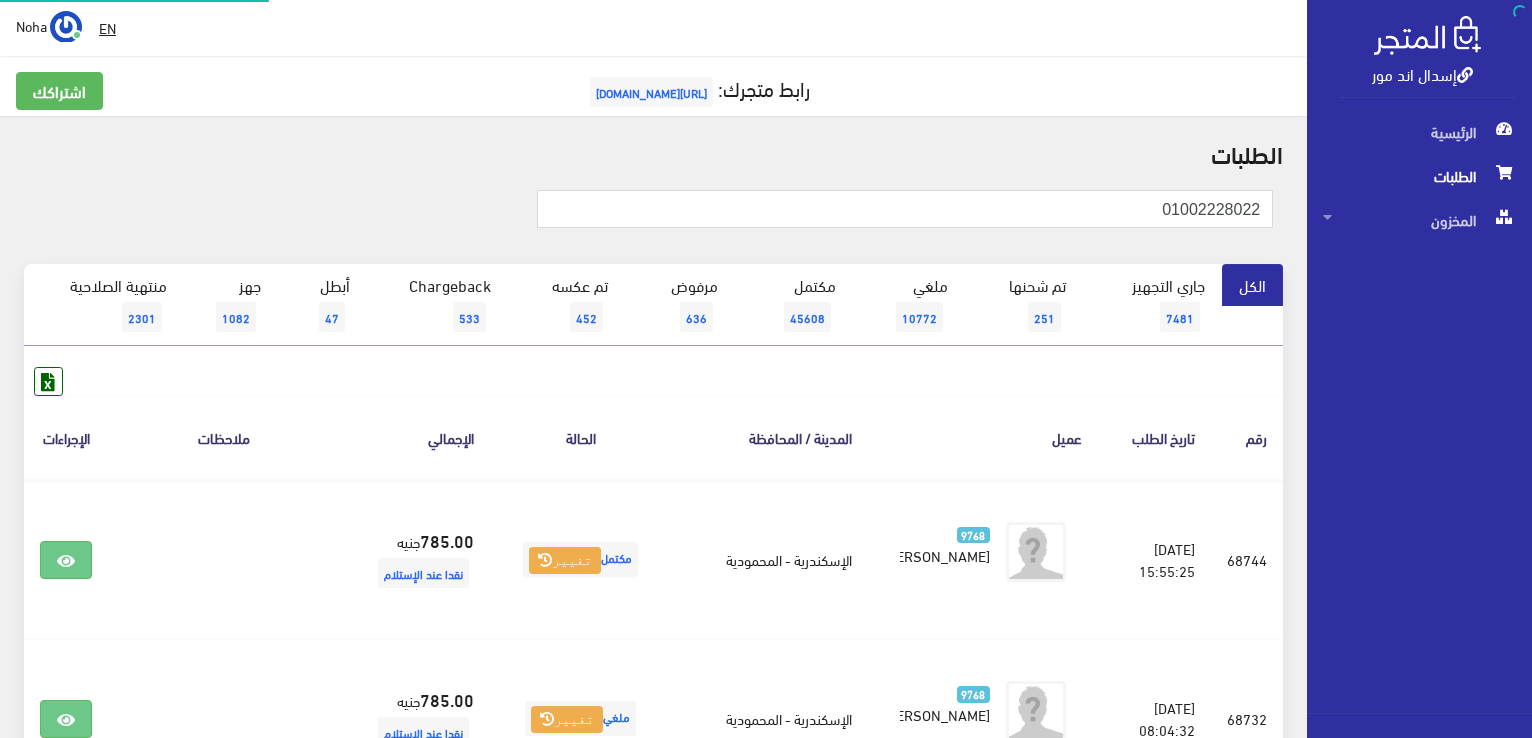 scroll, scrollTop: 0, scrollLeft: 0, axis: both 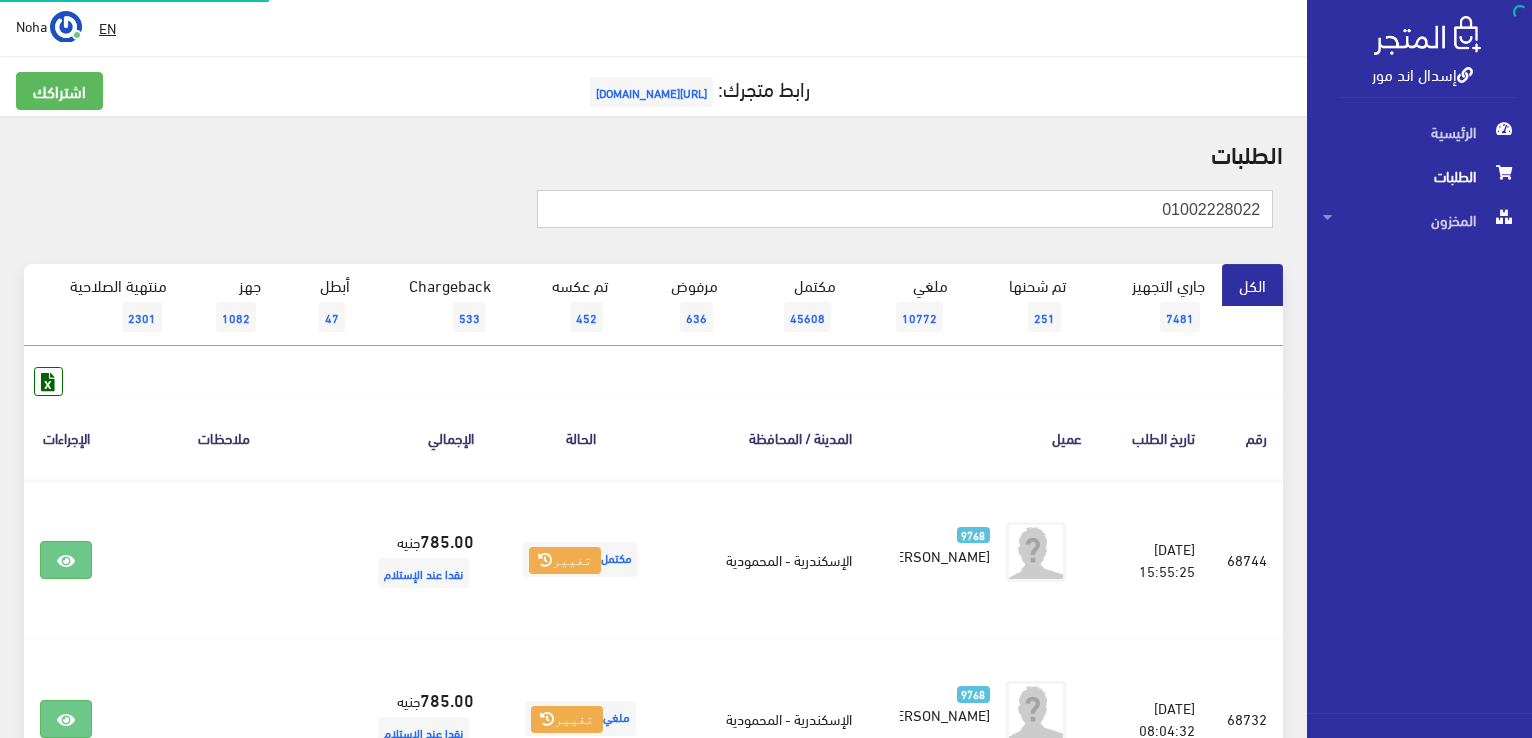 drag, startPoint x: 1535, startPoint y: 249, endPoint x: 1535, endPoint y: 224, distance: 25 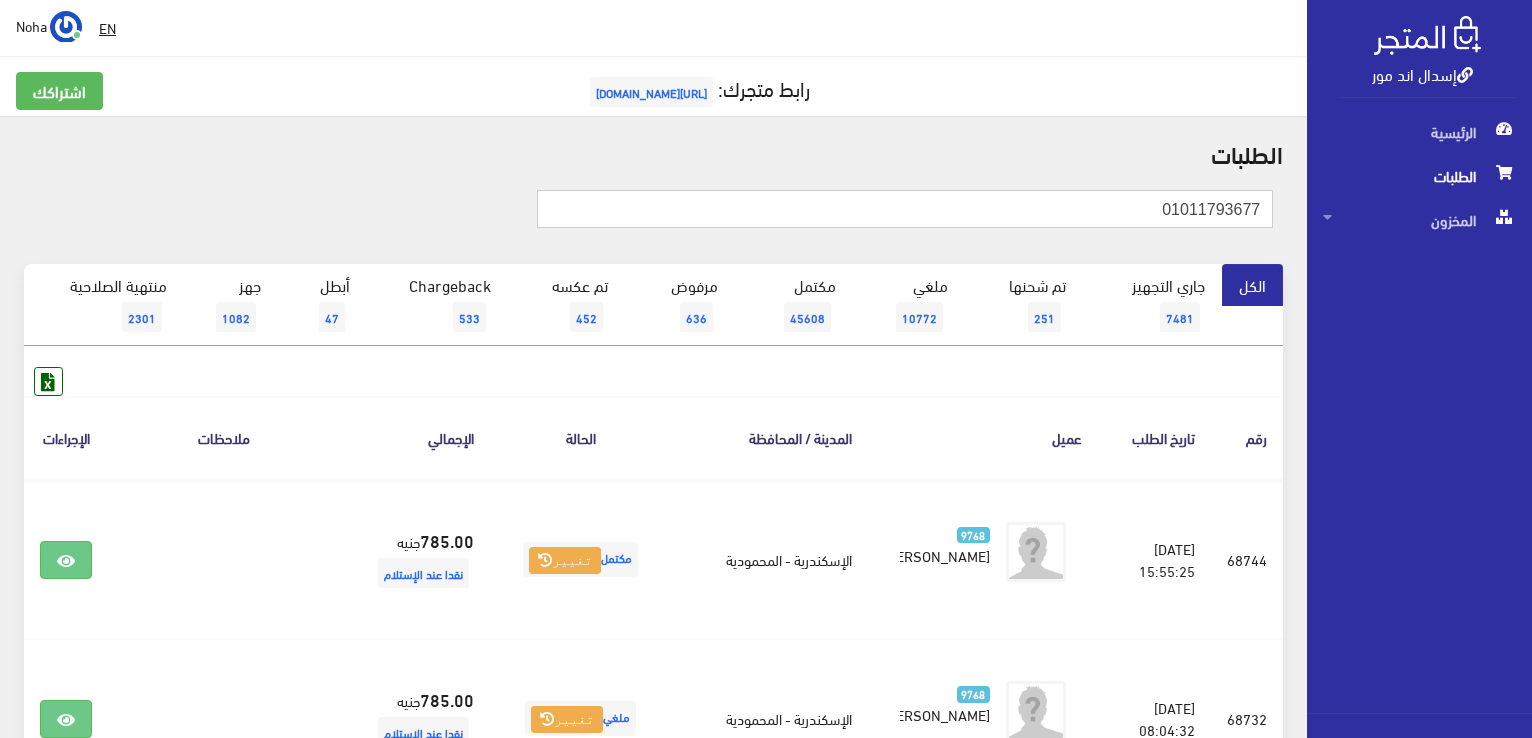 type on "01011793677" 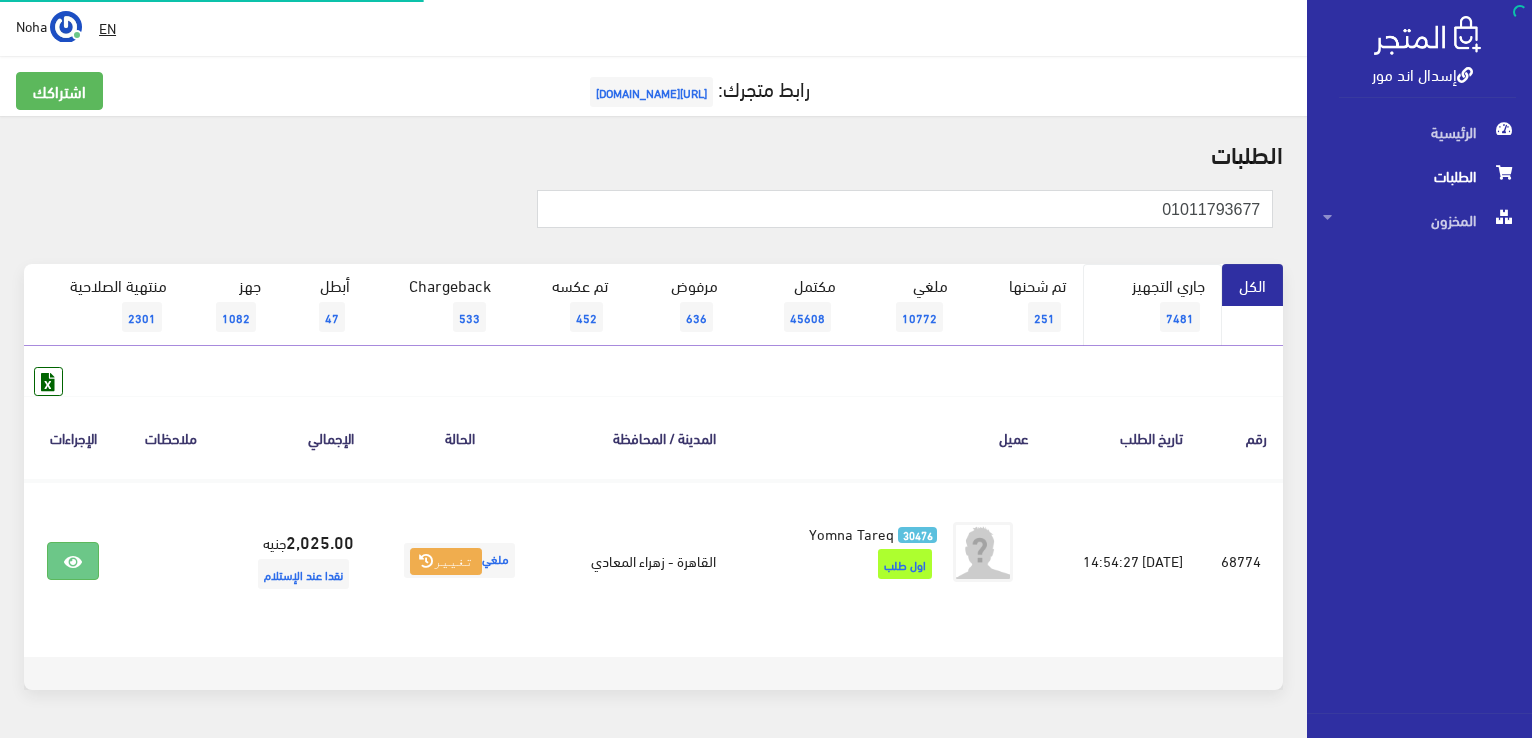 scroll, scrollTop: 0, scrollLeft: 0, axis: both 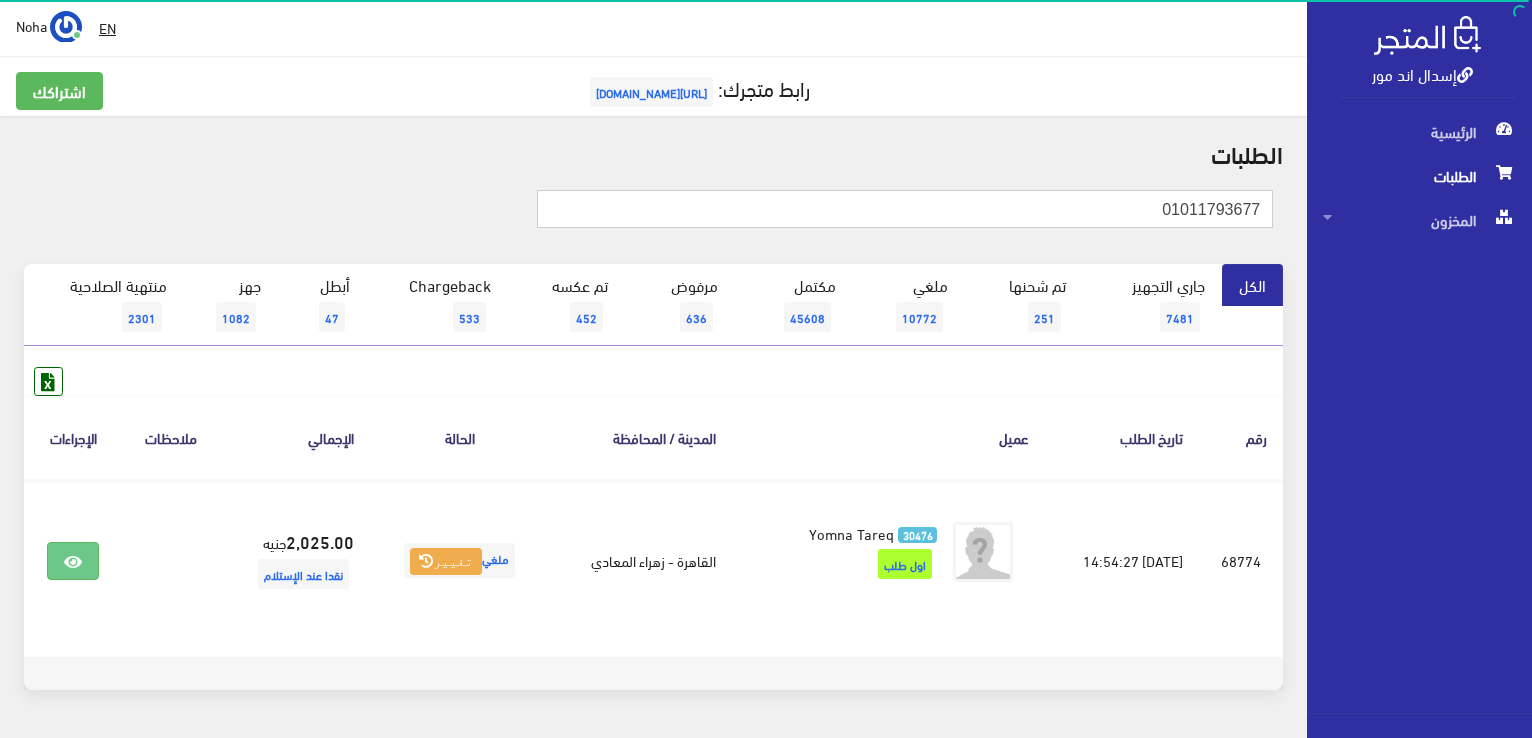 drag, startPoint x: 1368, startPoint y: 239, endPoint x: 1535, endPoint y: 265, distance: 169.01184 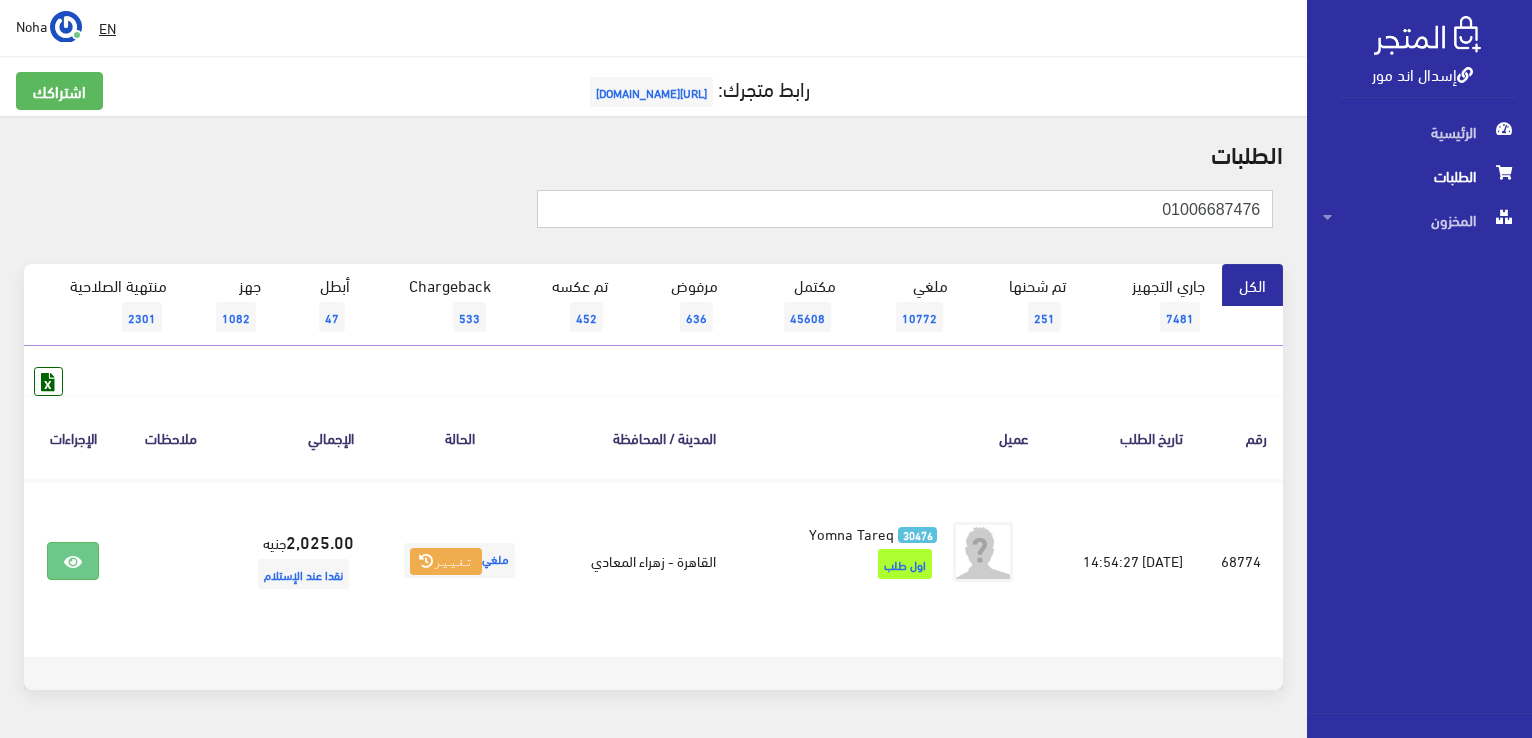 type on "01006687476" 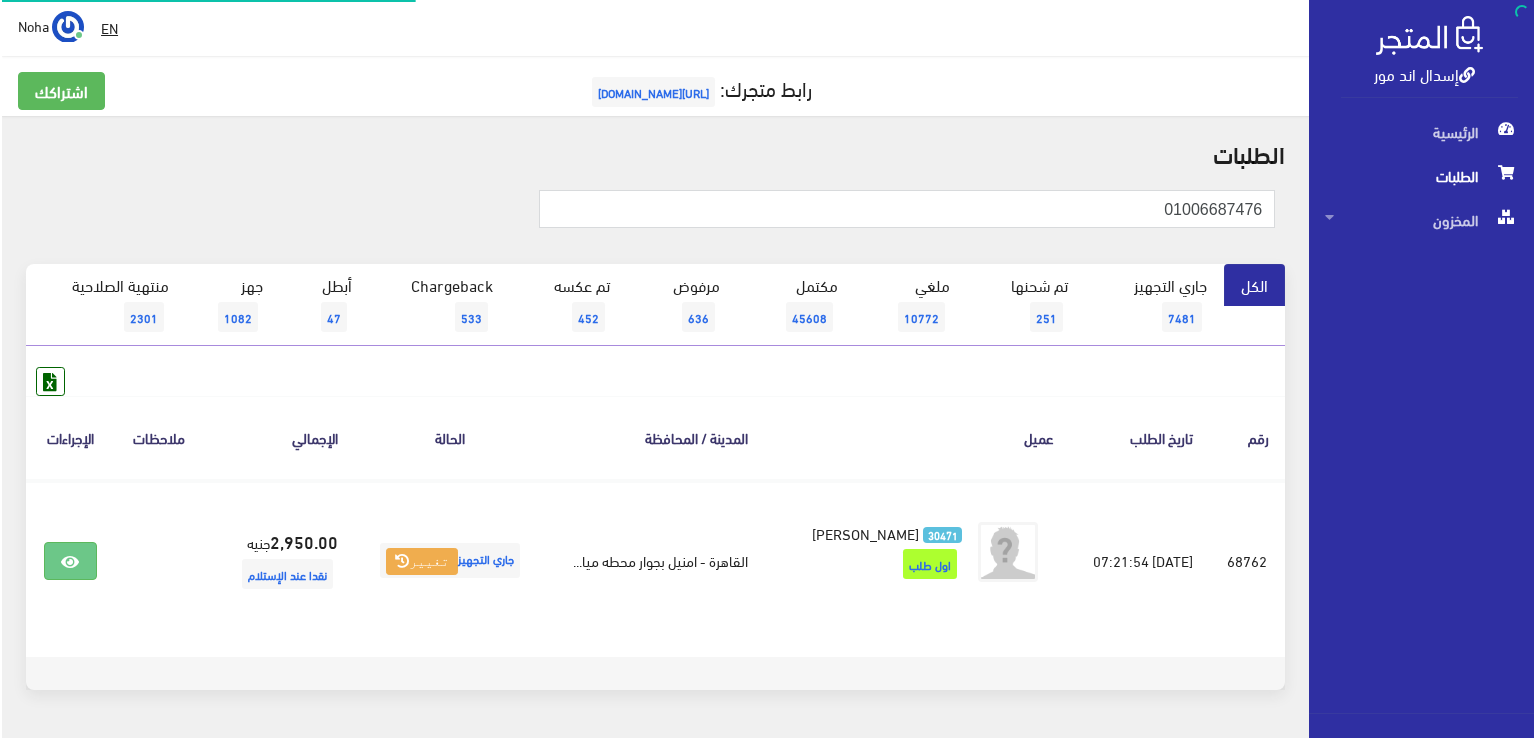 scroll, scrollTop: 0, scrollLeft: 0, axis: both 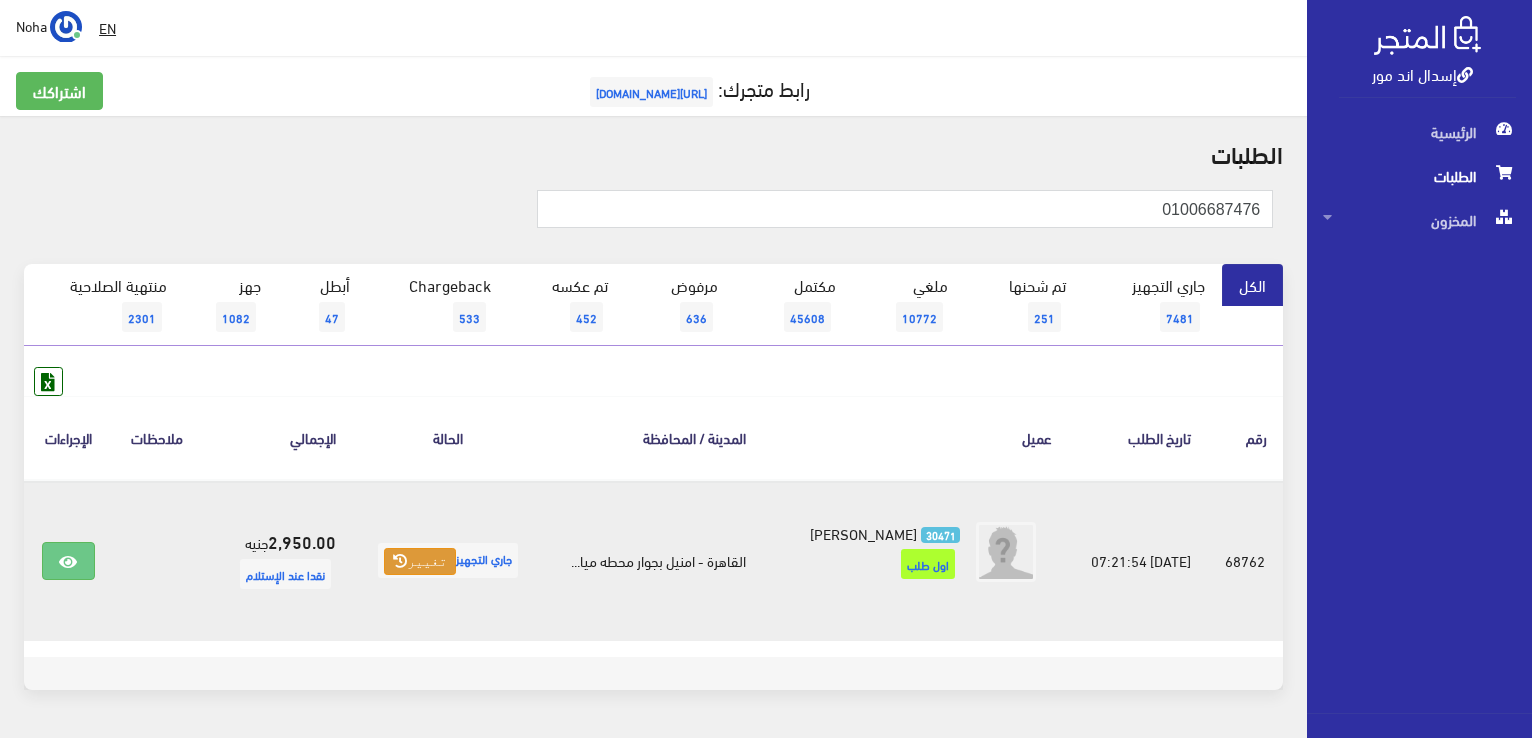 click at bounding box center [400, 561] 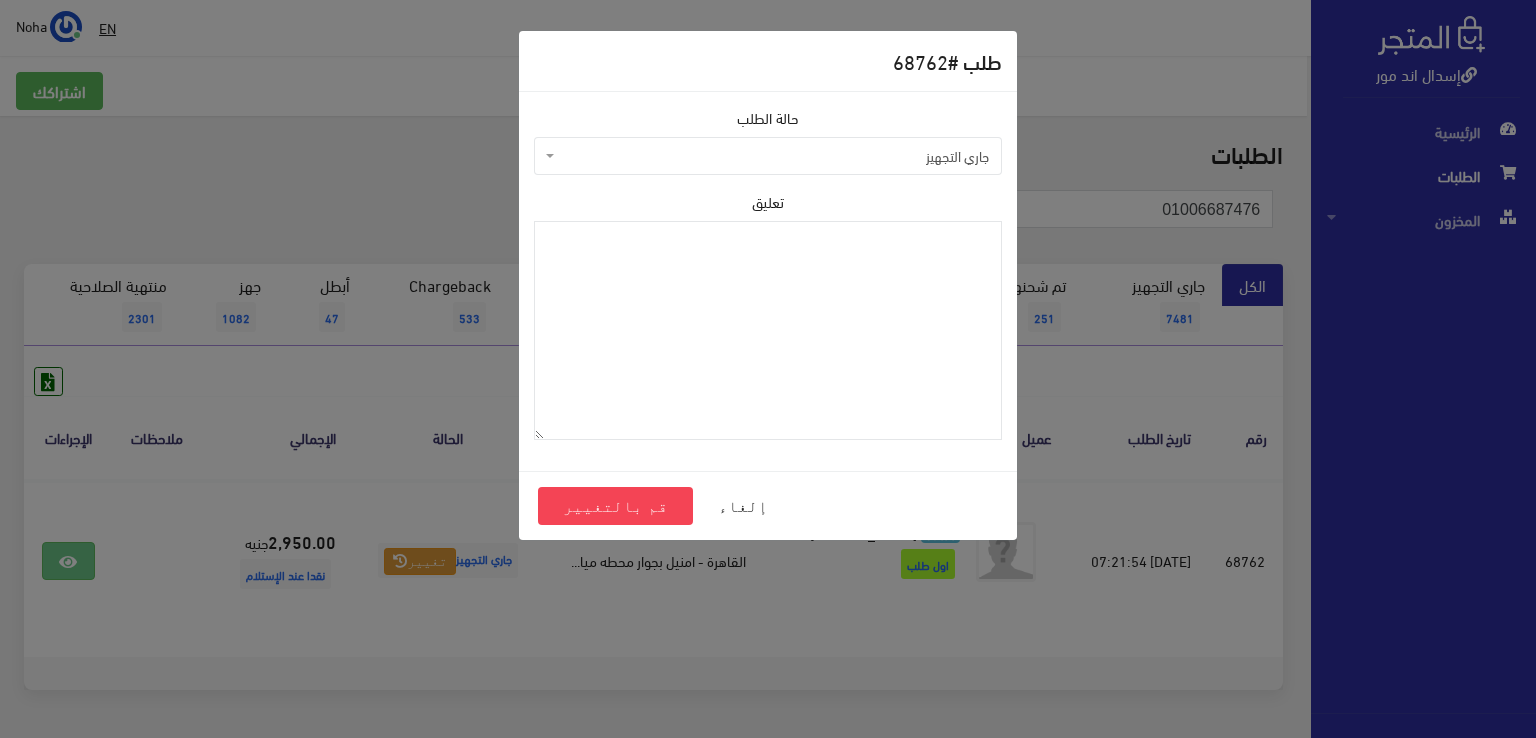 click on "جاري التجهيز" at bounding box center [774, 156] 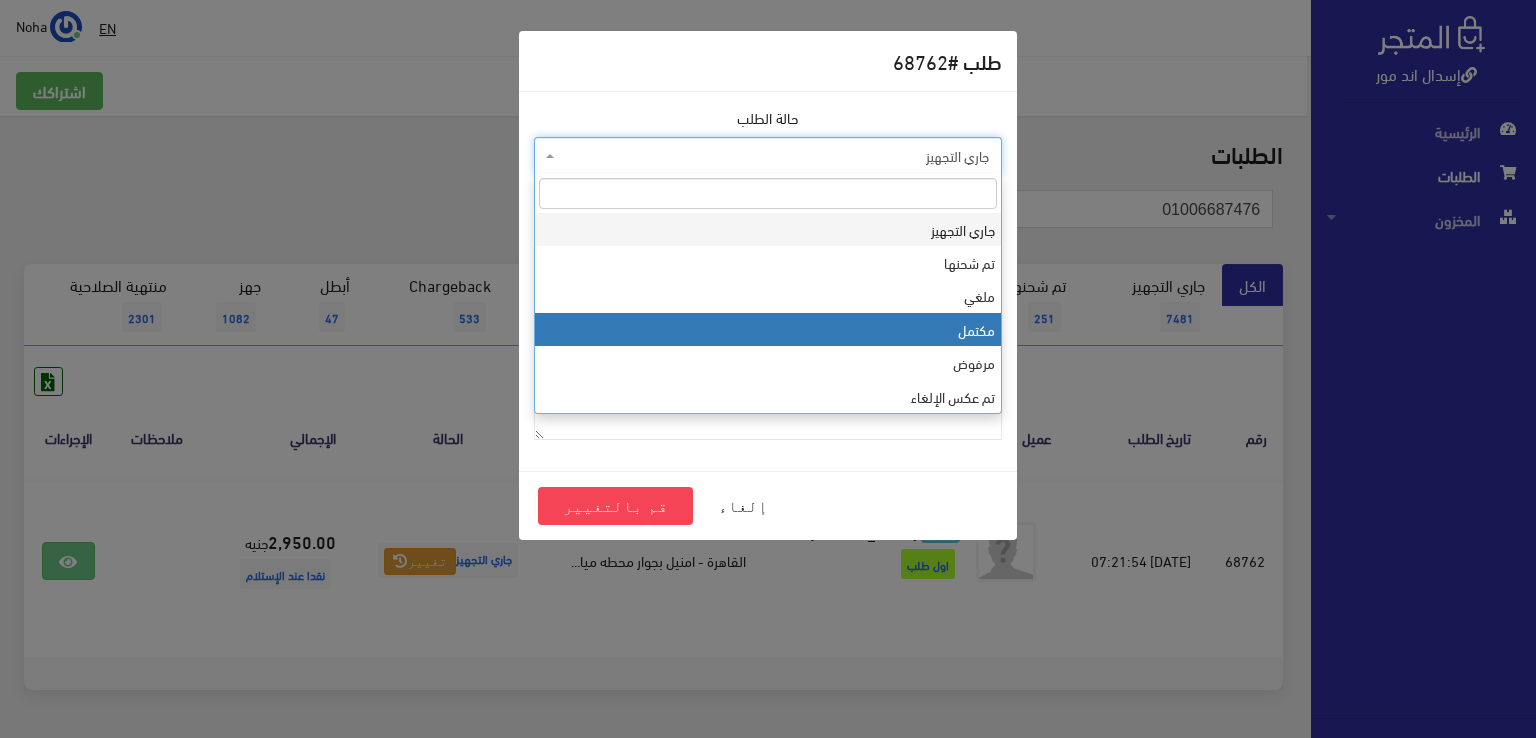 select on "4" 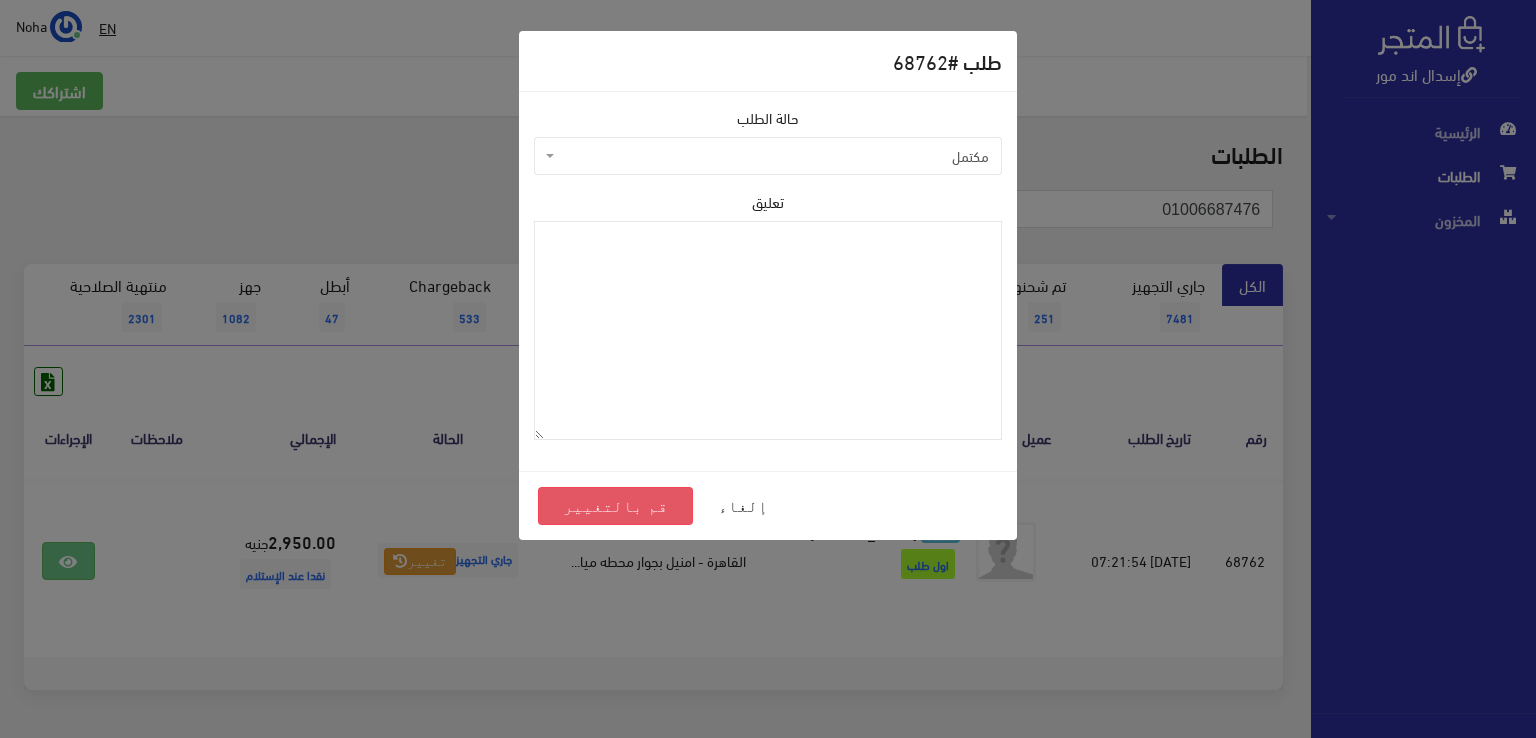 click on "قم بالتغيير" at bounding box center (615, 506) 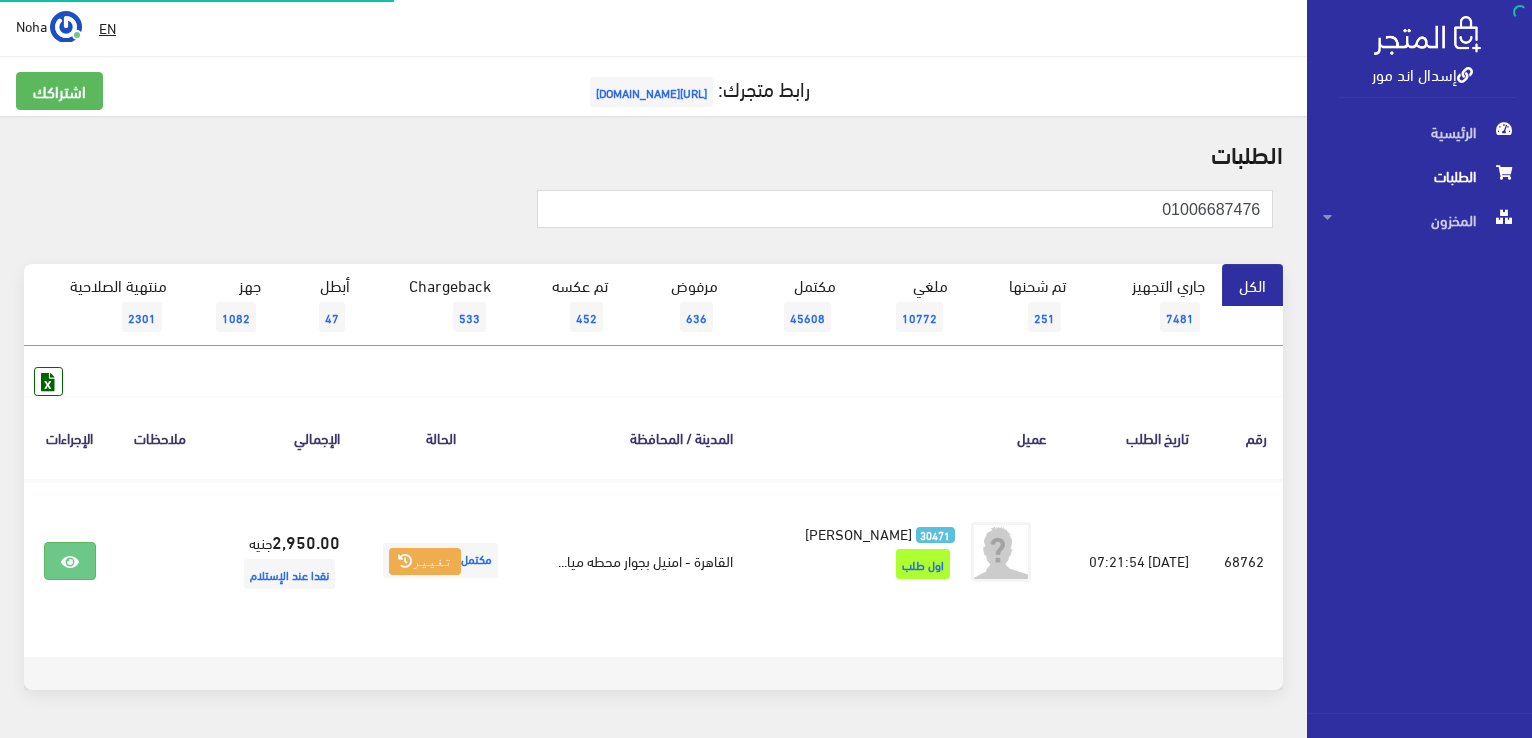 scroll, scrollTop: 0, scrollLeft: 0, axis: both 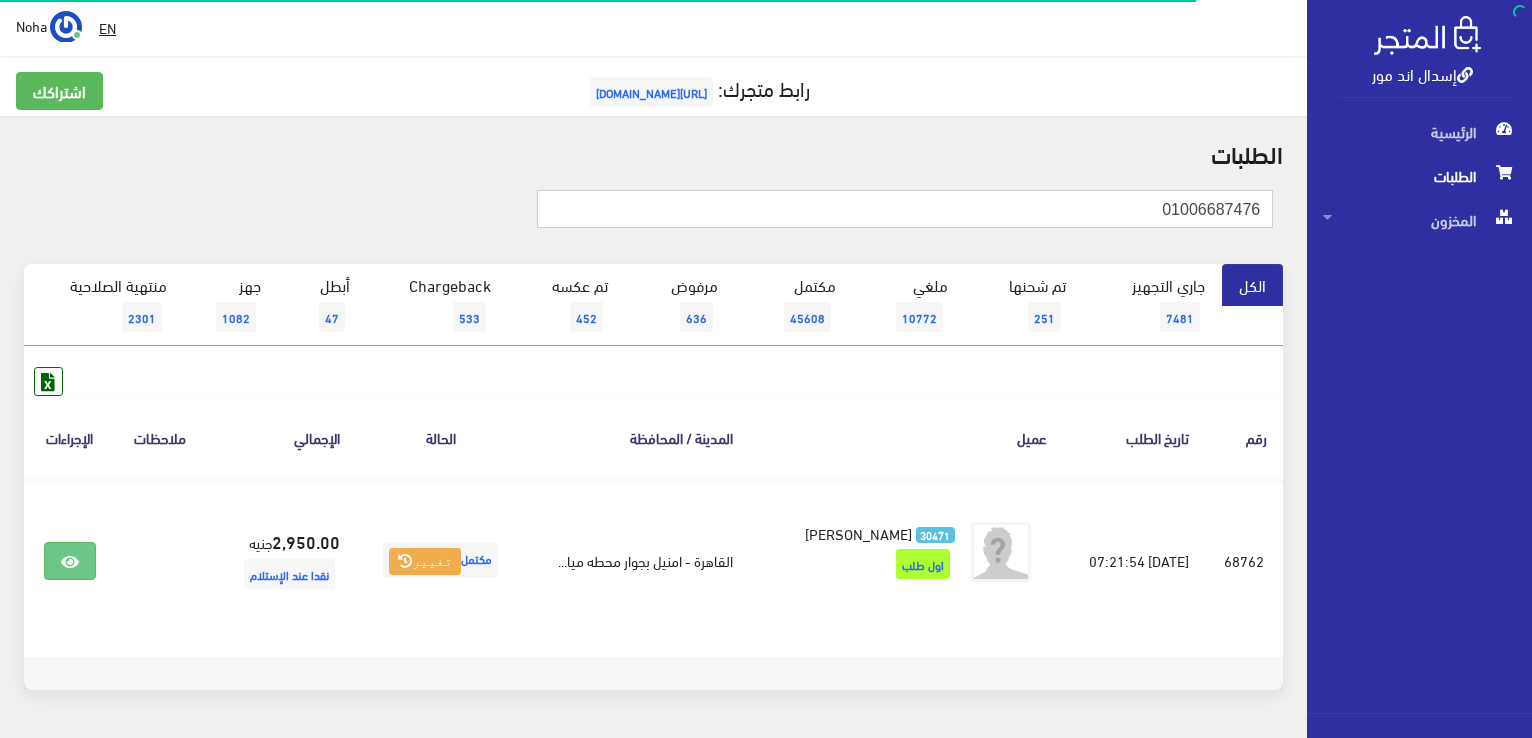drag, startPoint x: 1142, startPoint y: 201, endPoint x: 1535, endPoint y: 153, distance: 395.92044 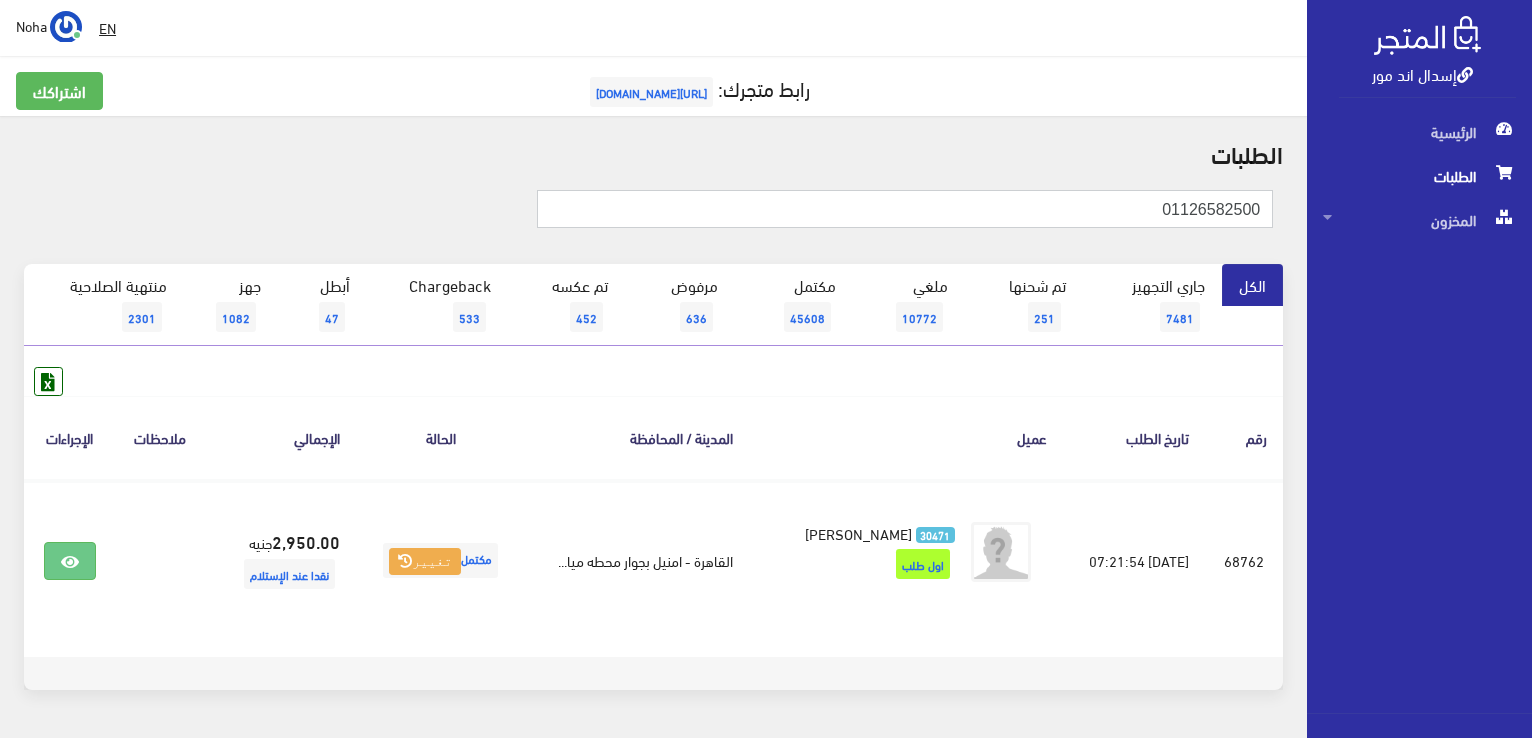 type on "01126582500" 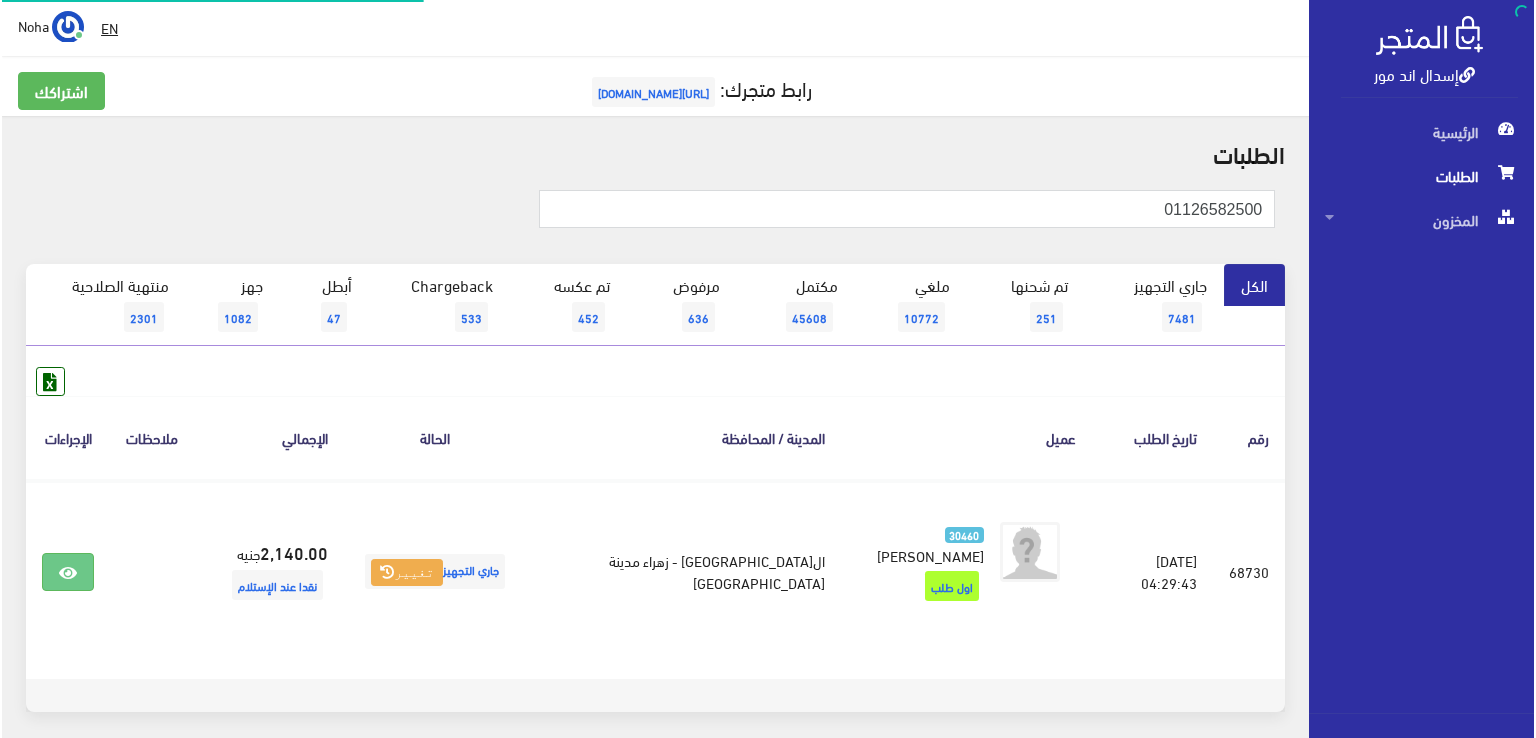 scroll, scrollTop: 0, scrollLeft: 0, axis: both 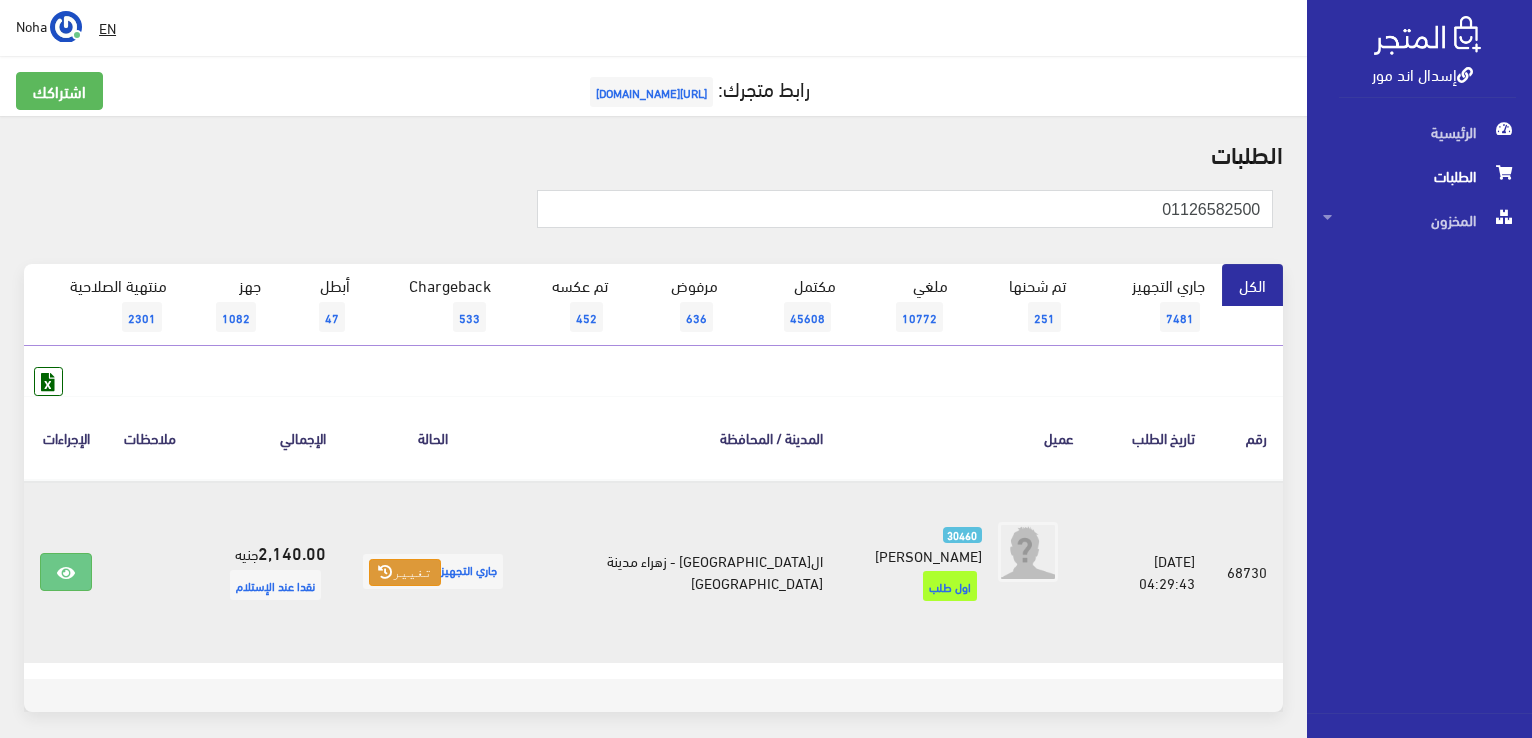 click on "تغيير" at bounding box center [405, 573] 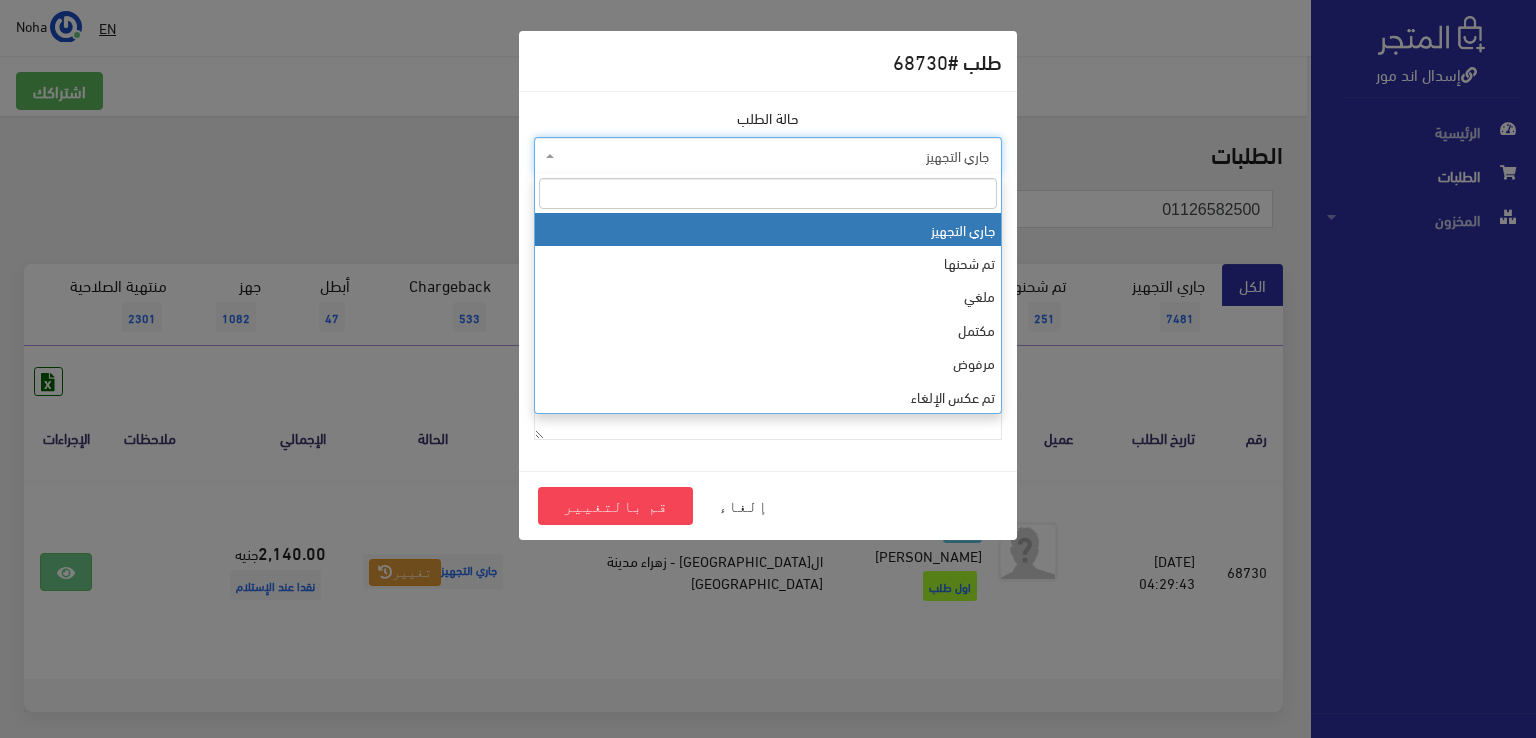 click on "جاري التجهيز" at bounding box center (774, 156) 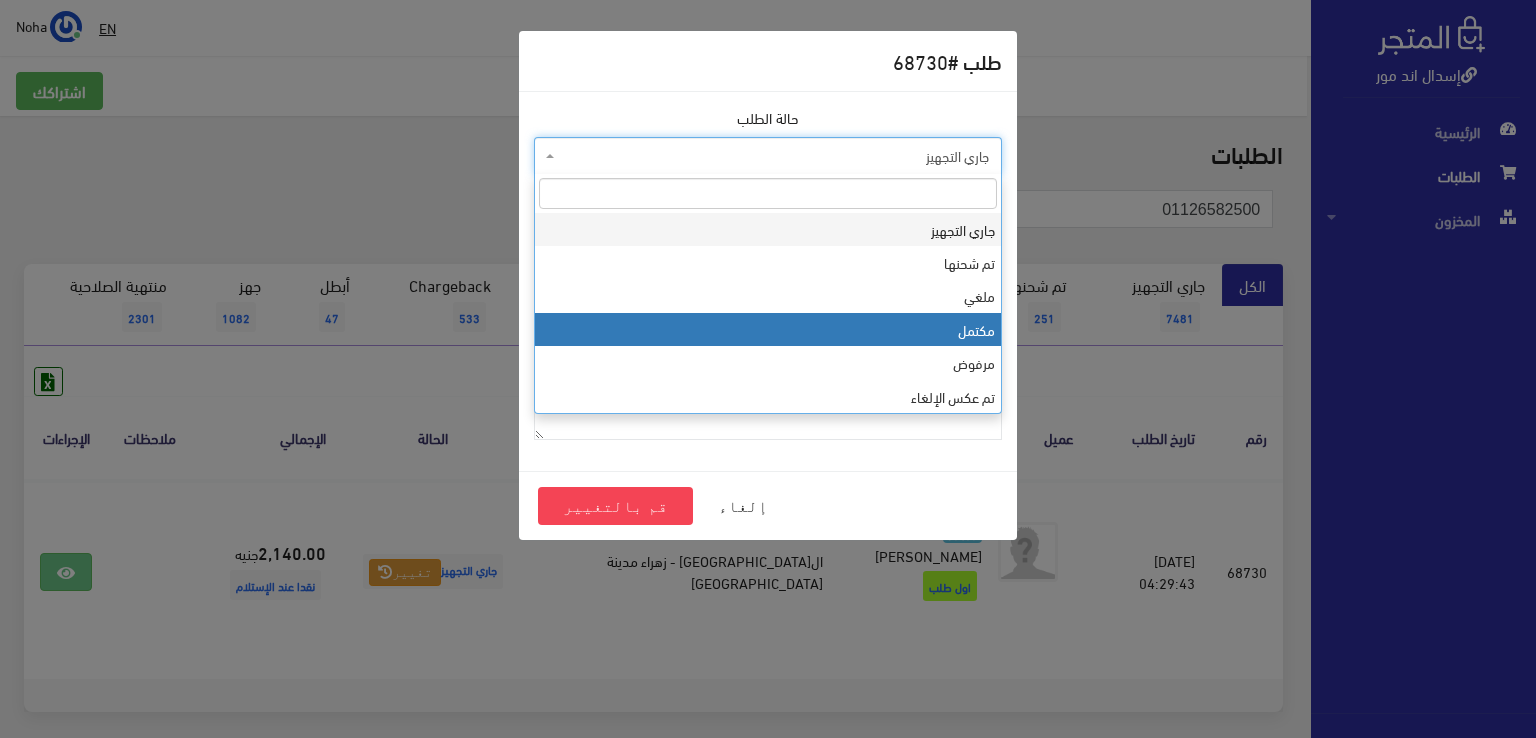 select on "4" 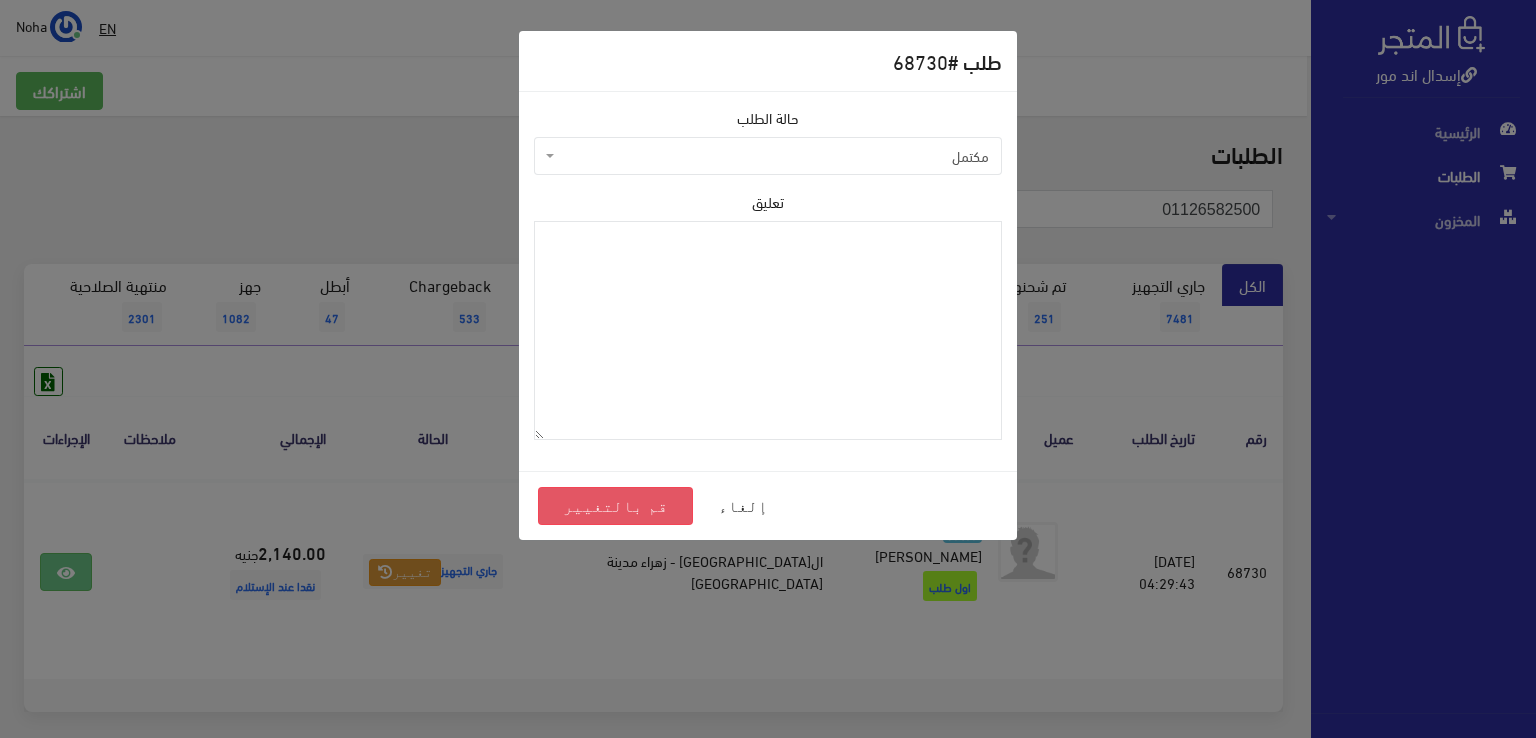 click on "قم بالتغيير" at bounding box center [615, 506] 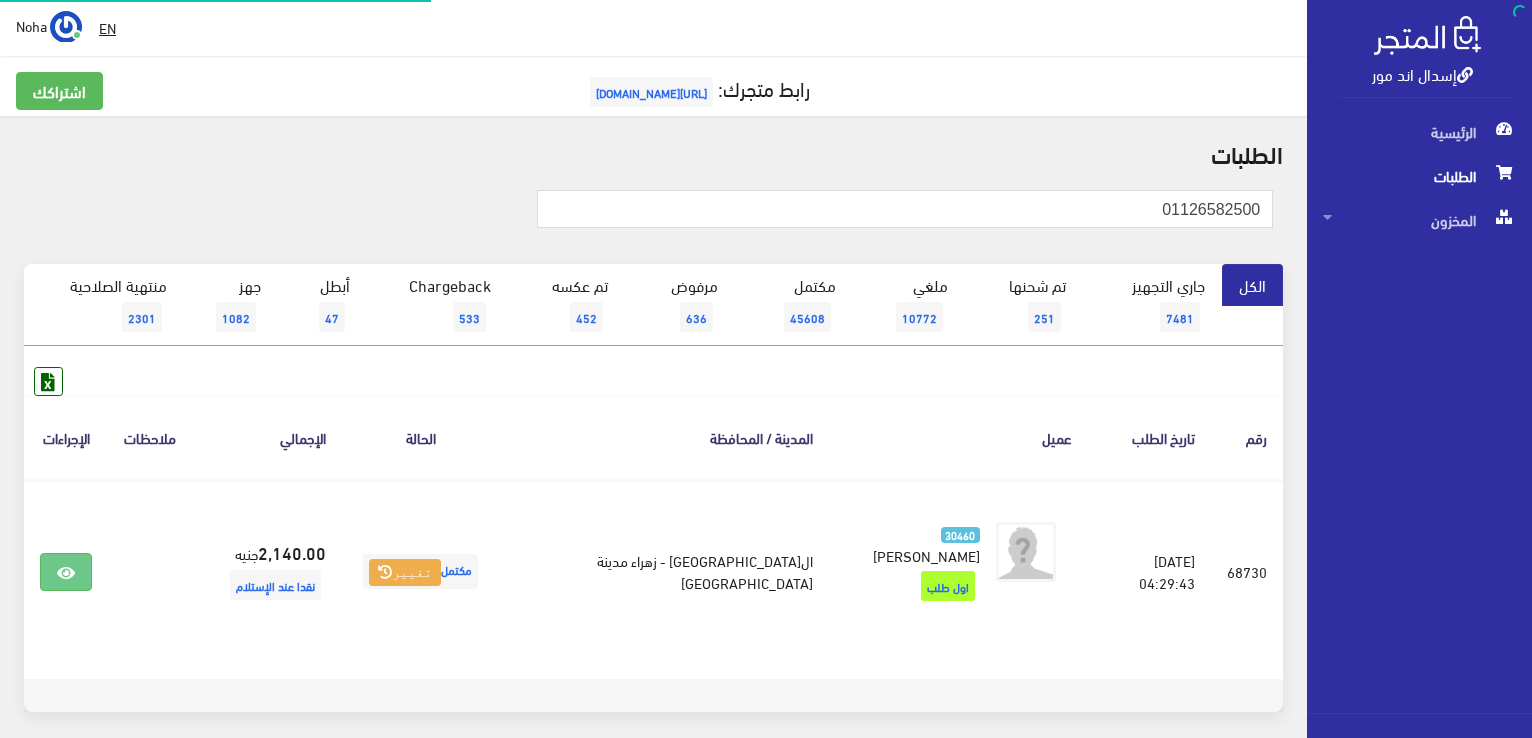 scroll, scrollTop: 0, scrollLeft: 0, axis: both 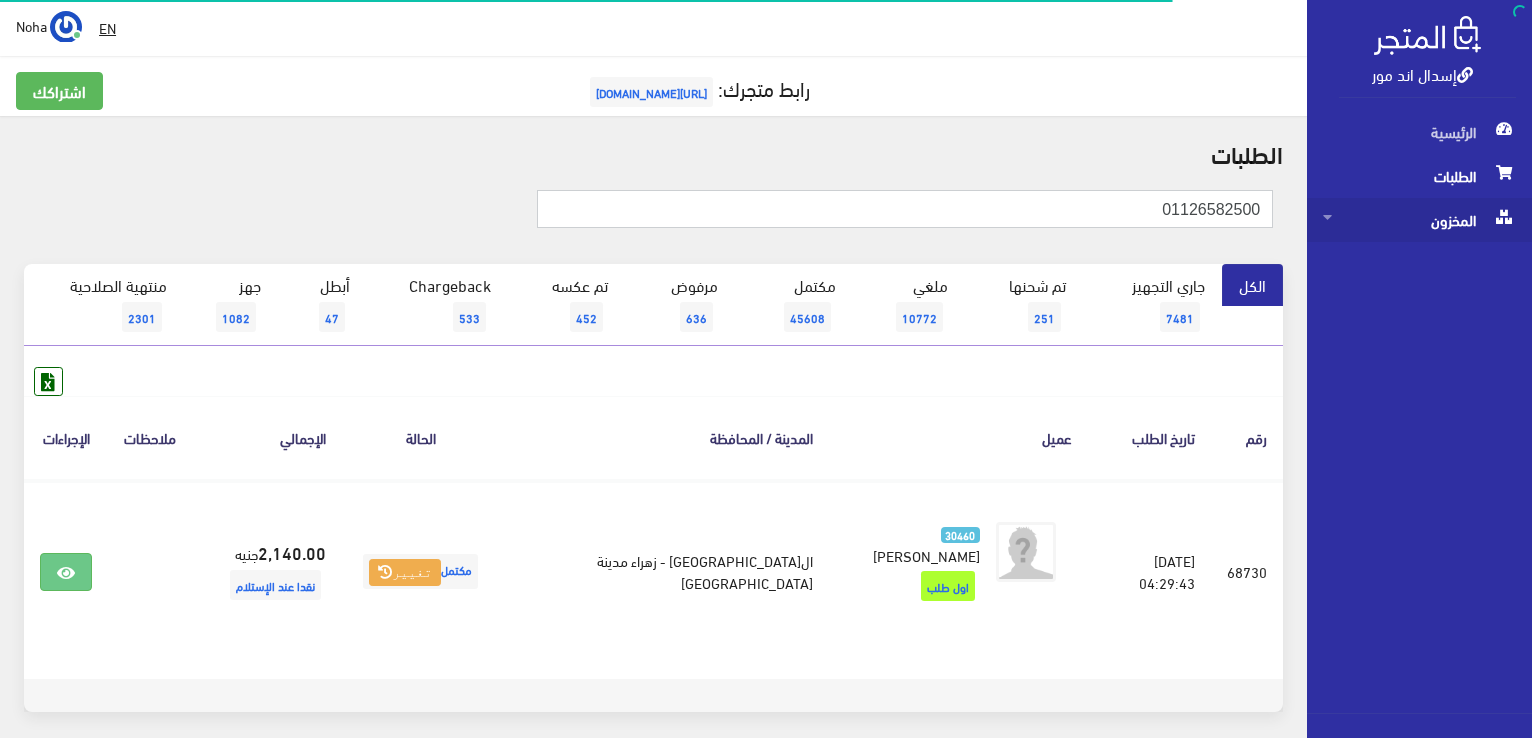 drag, startPoint x: 1099, startPoint y: 205, endPoint x: 1427, endPoint y: 209, distance: 328.02438 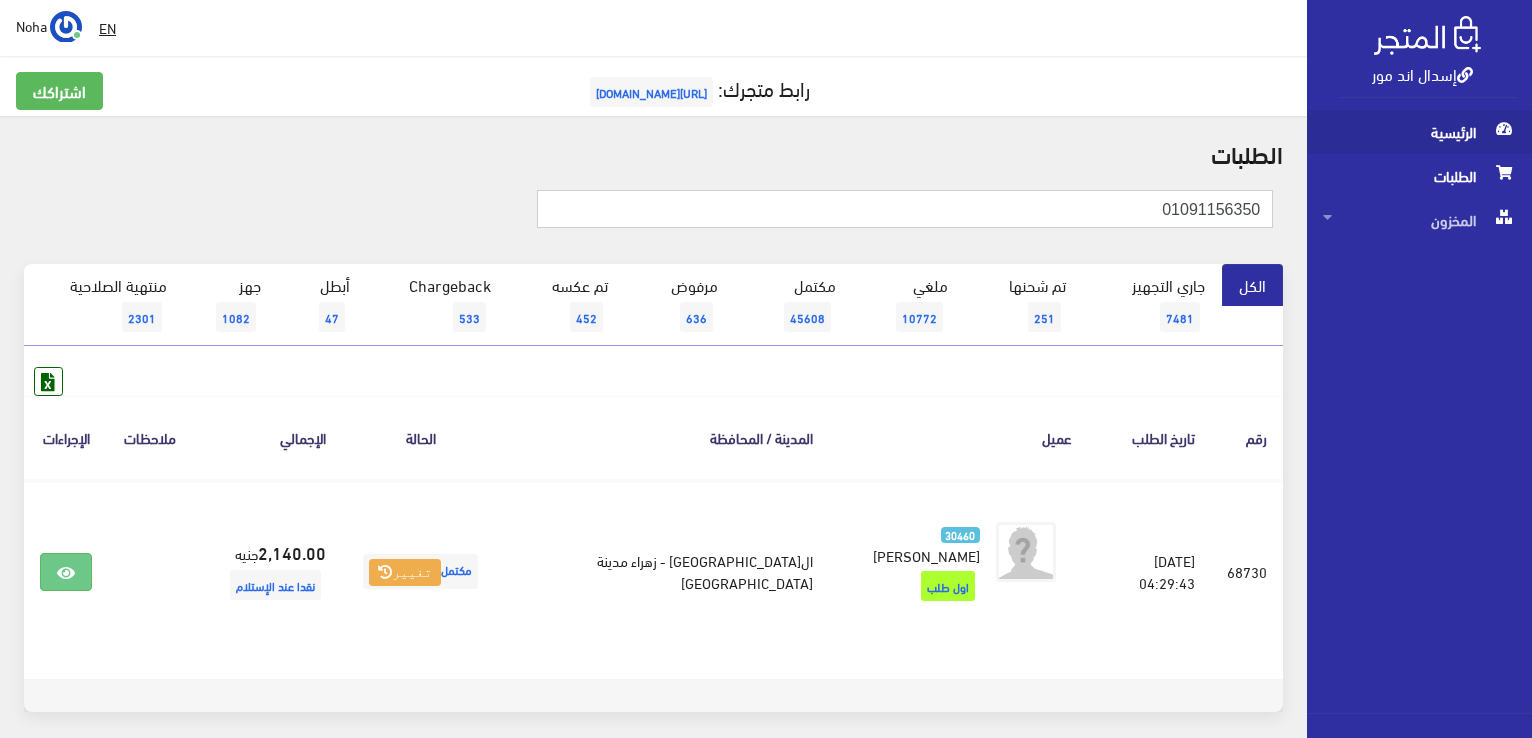 type on "01091156350" 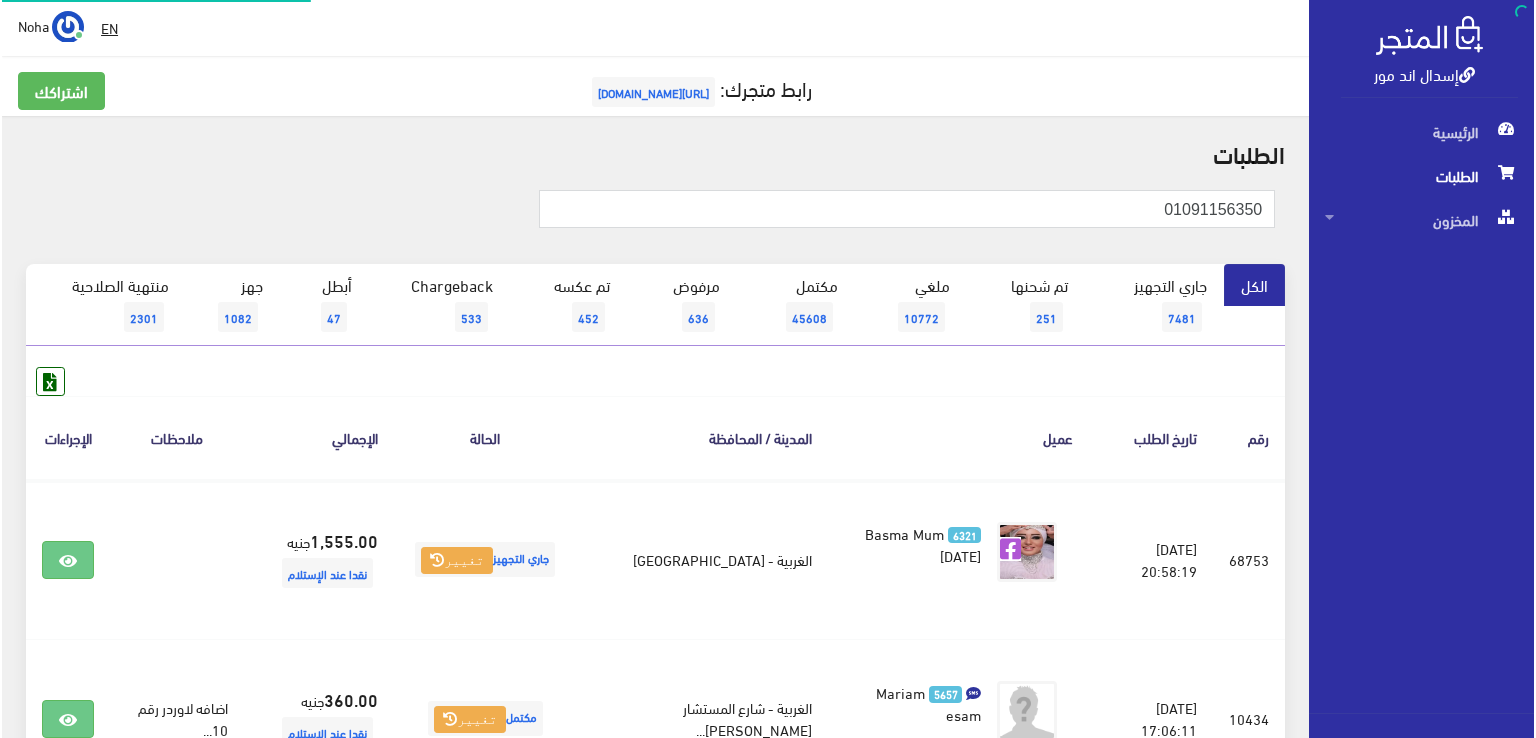 scroll, scrollTop: 0, scrollLeft: 0, axis: both 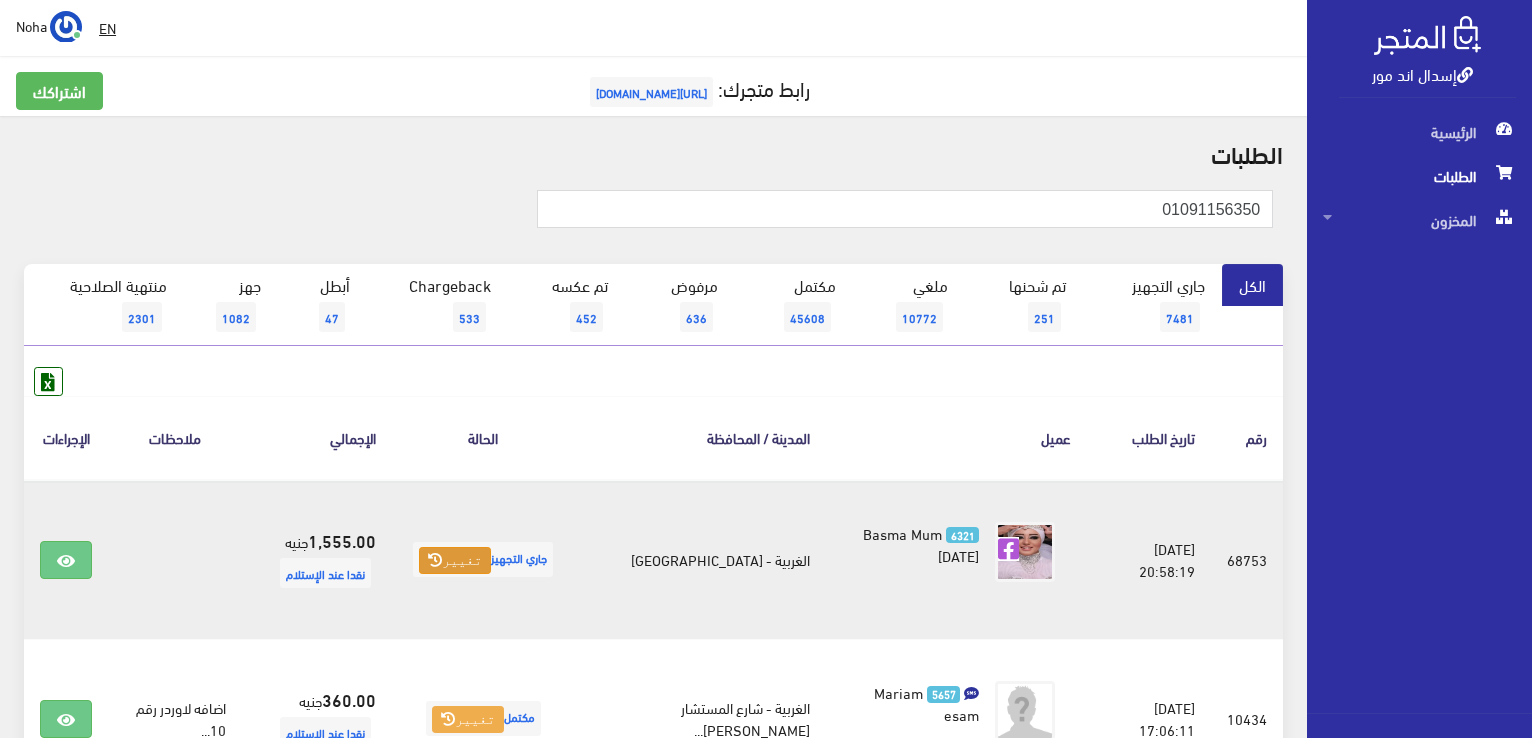 click on "تغيير" at bounding box center (455, 561) 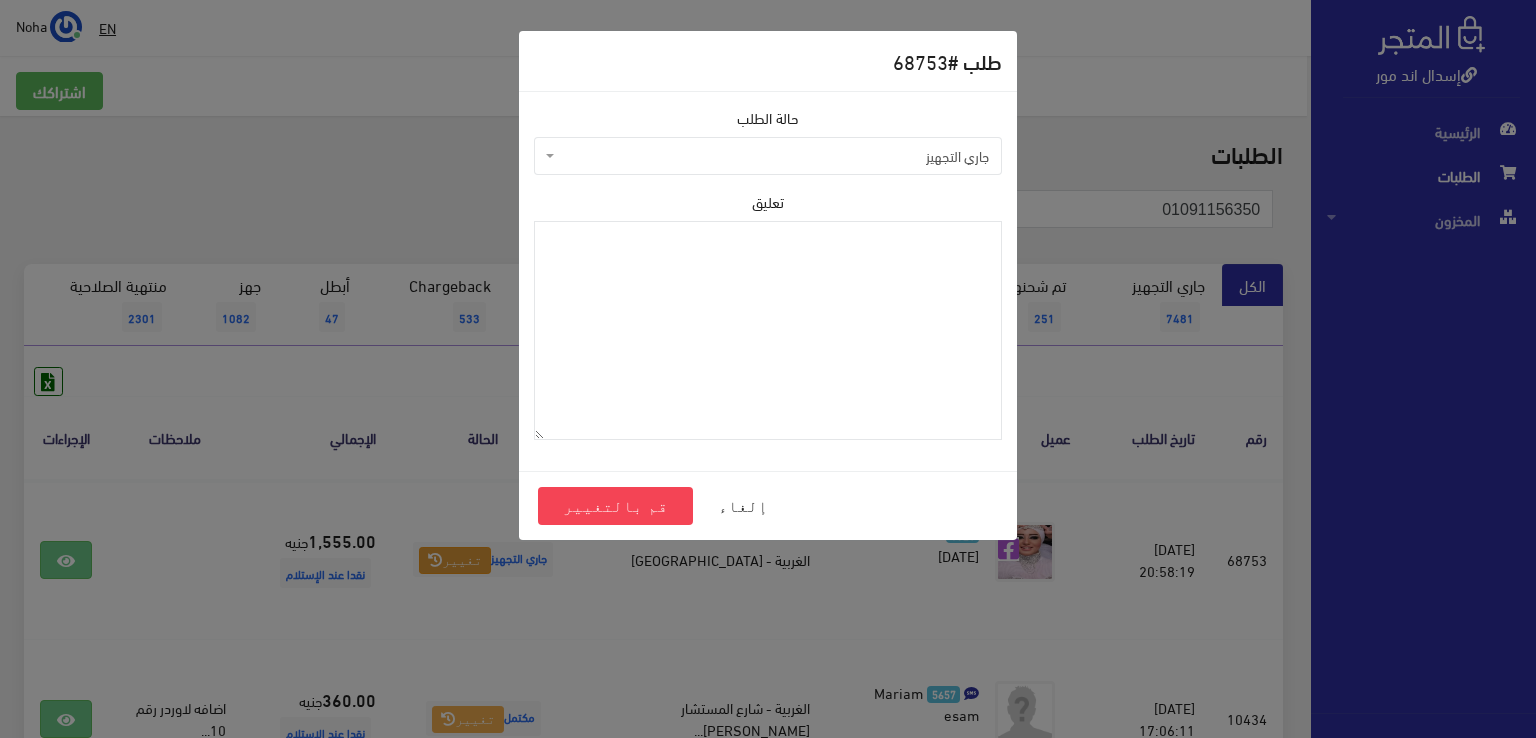 click on "جاري التجهيز" at bounding box center [774, 156] 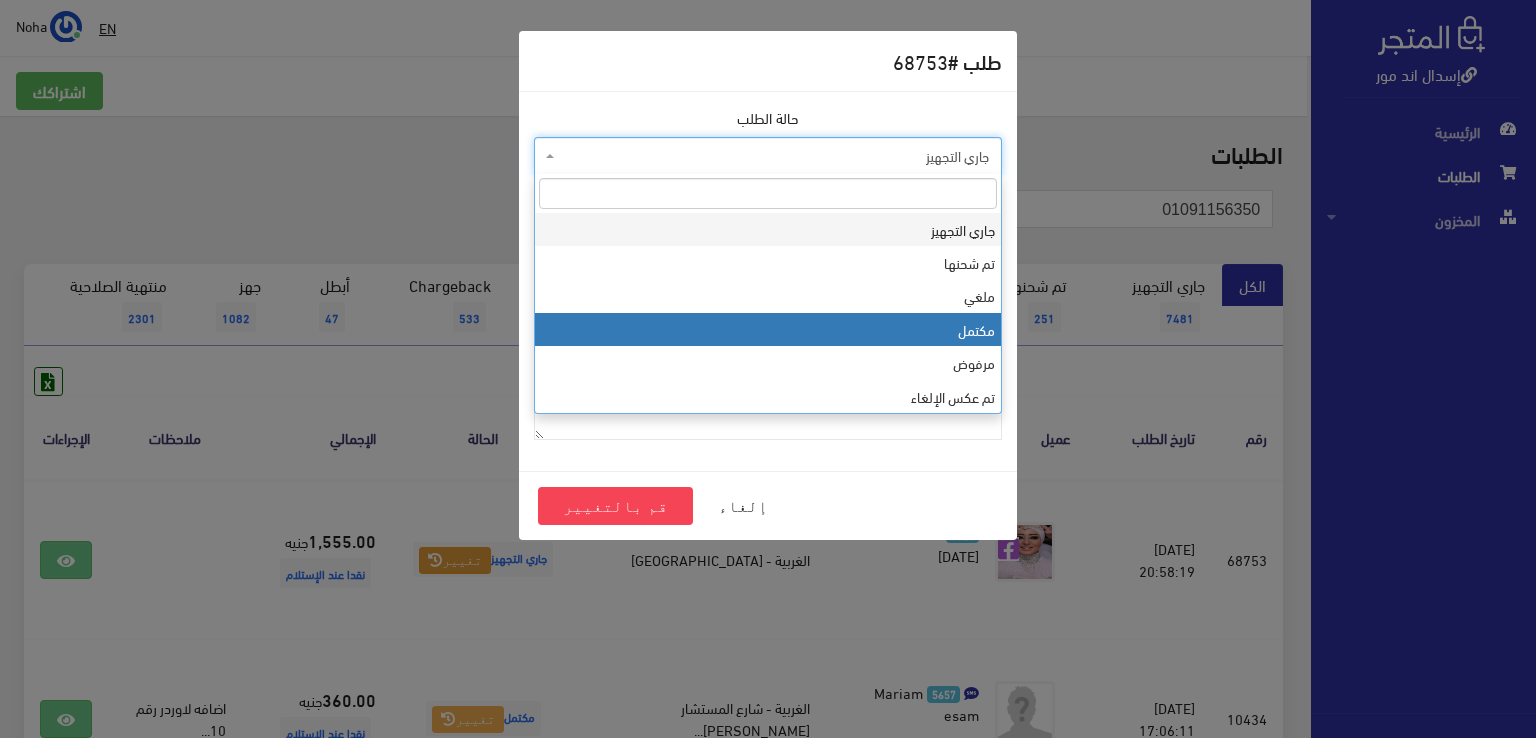 select on "4" 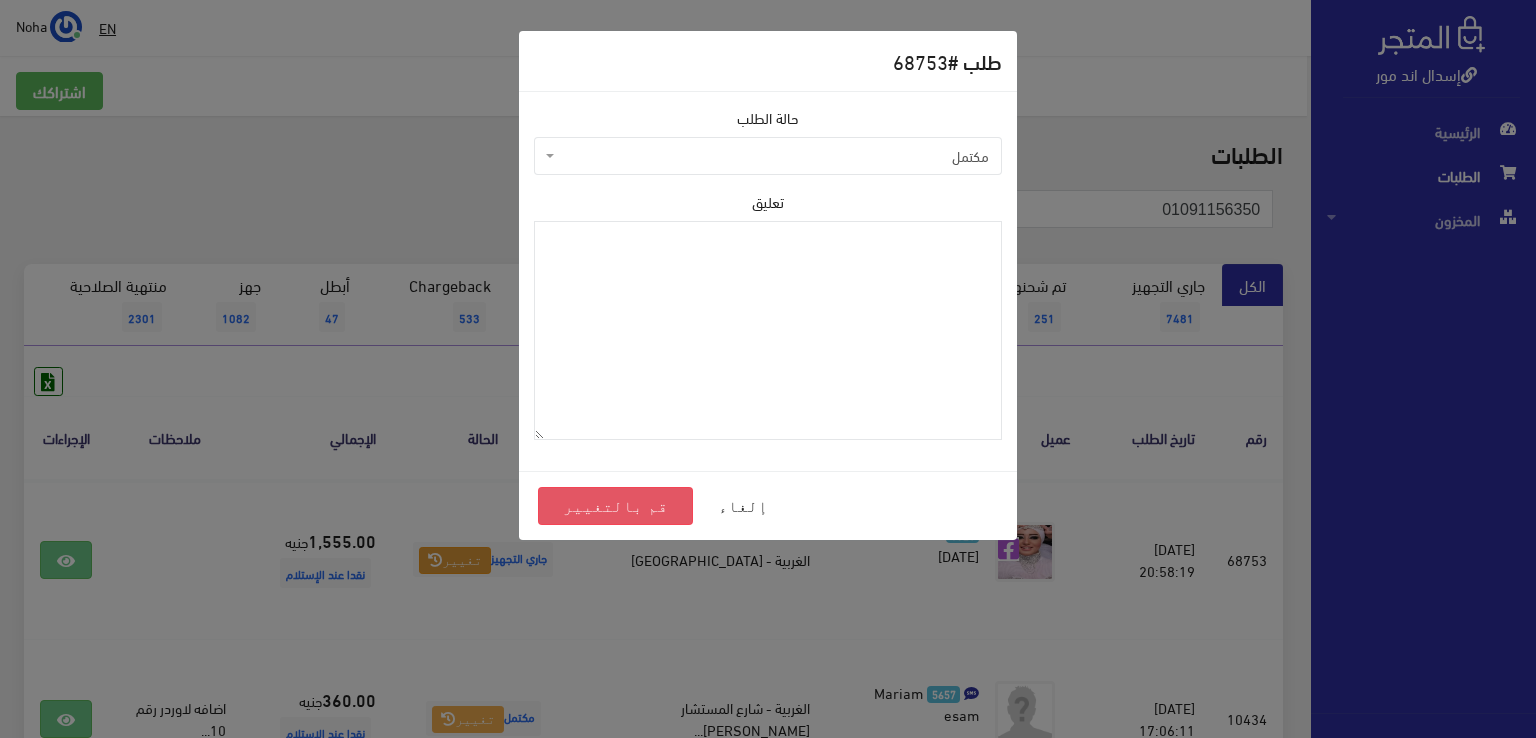 click on "قم بالتغيير" at bounding box center (615, 506) 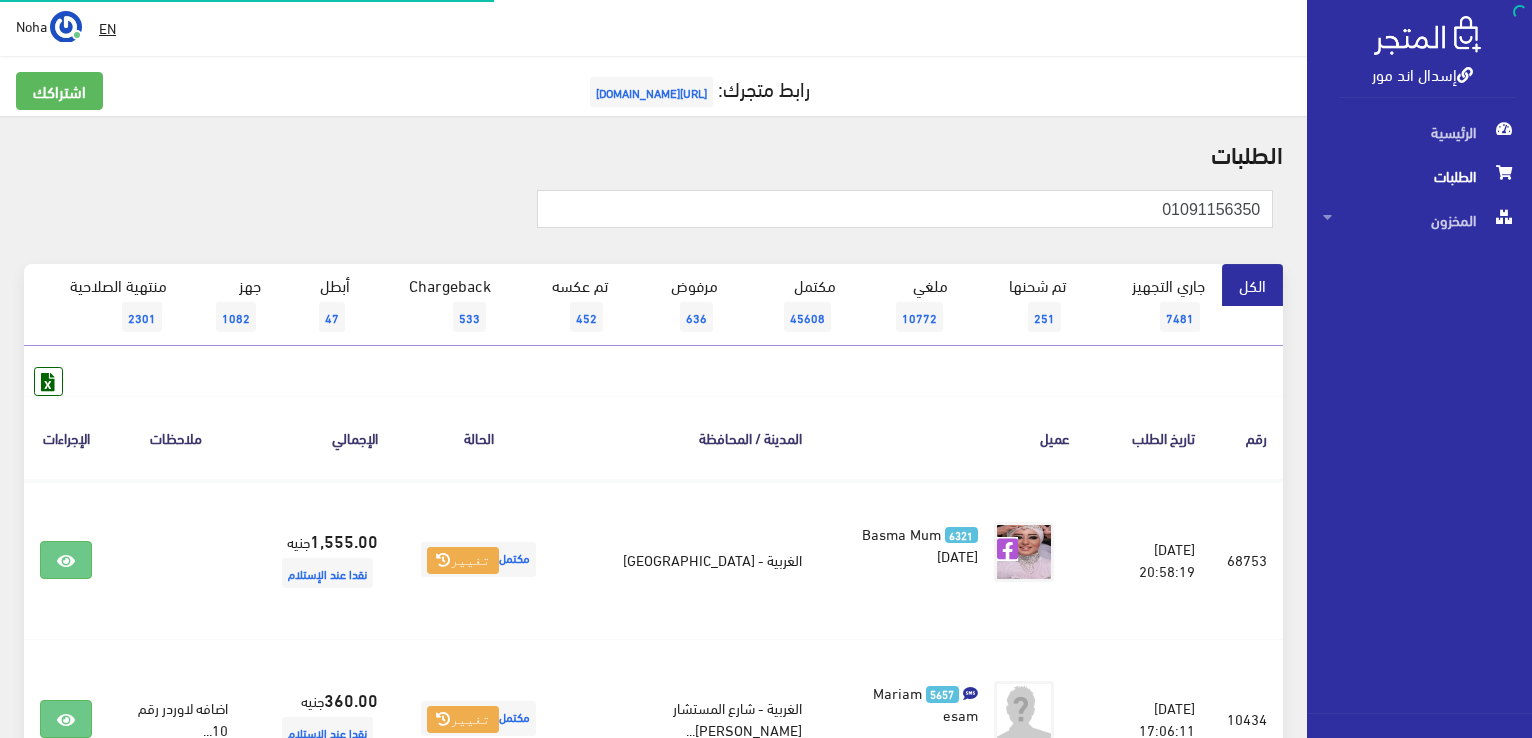 scroll, scrollTop: 0, scrollLeft: 0, axis: both 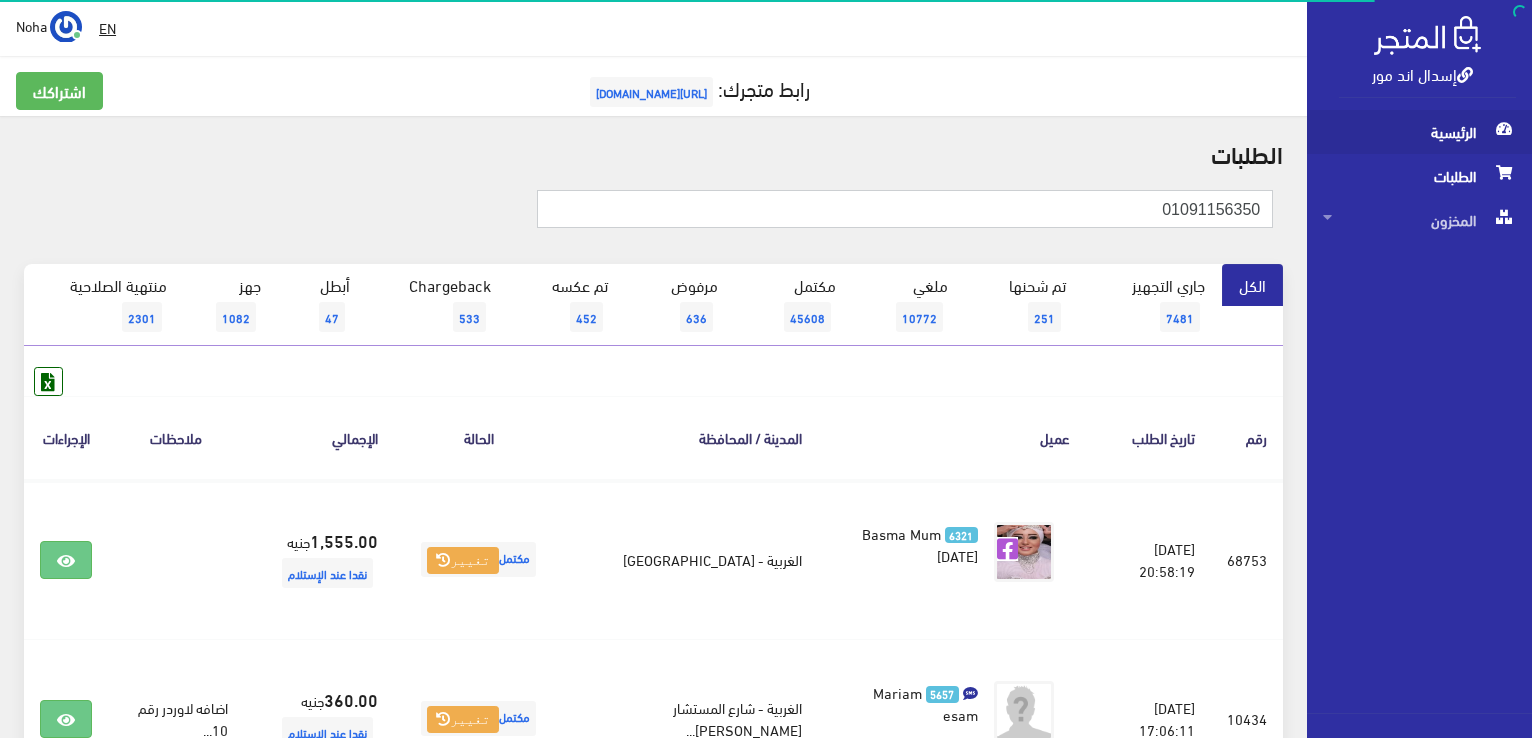 drag, startPoint x: 1114, startPoint y: 212, endPoint x: 1528, endPoint y: 141, distance: 420.04404 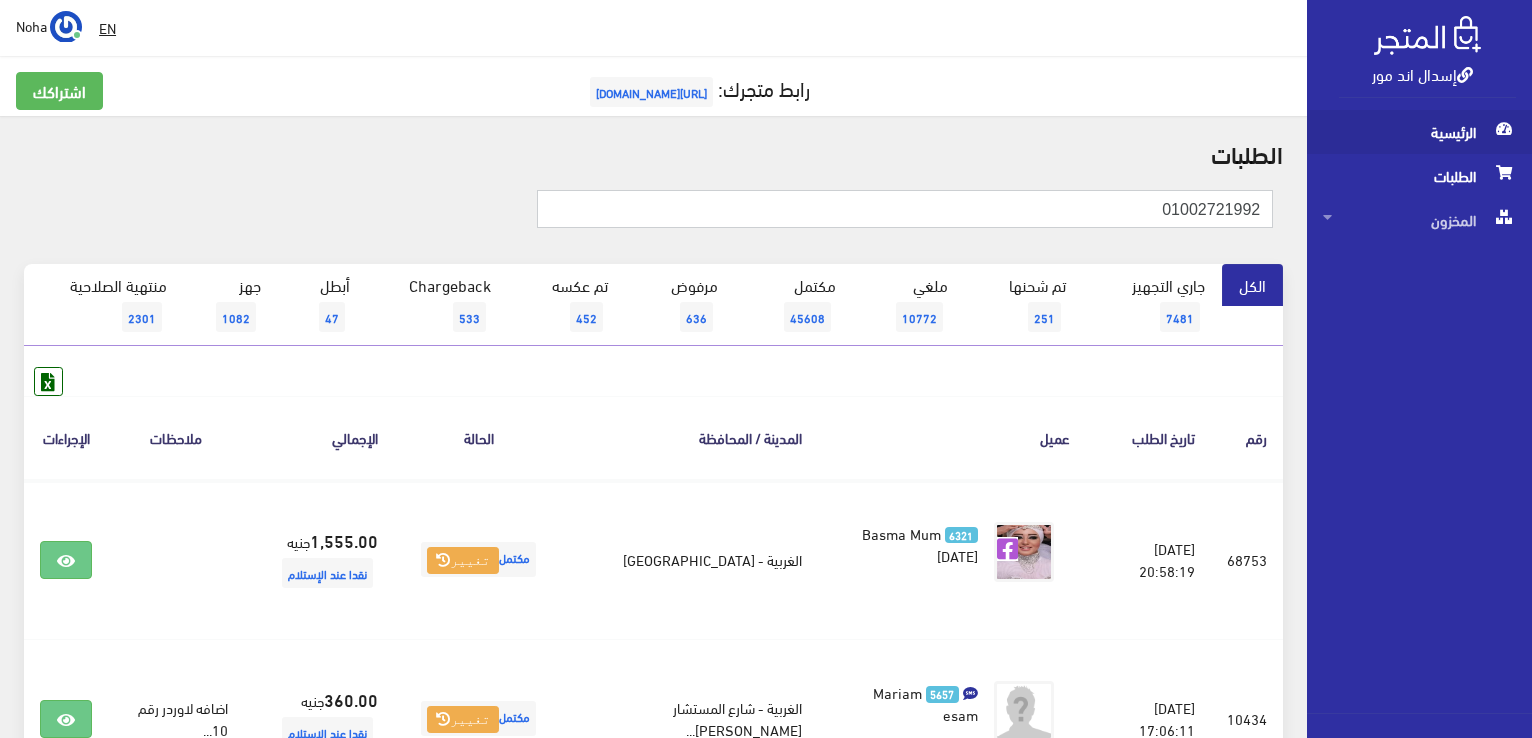 type on "01002721992" 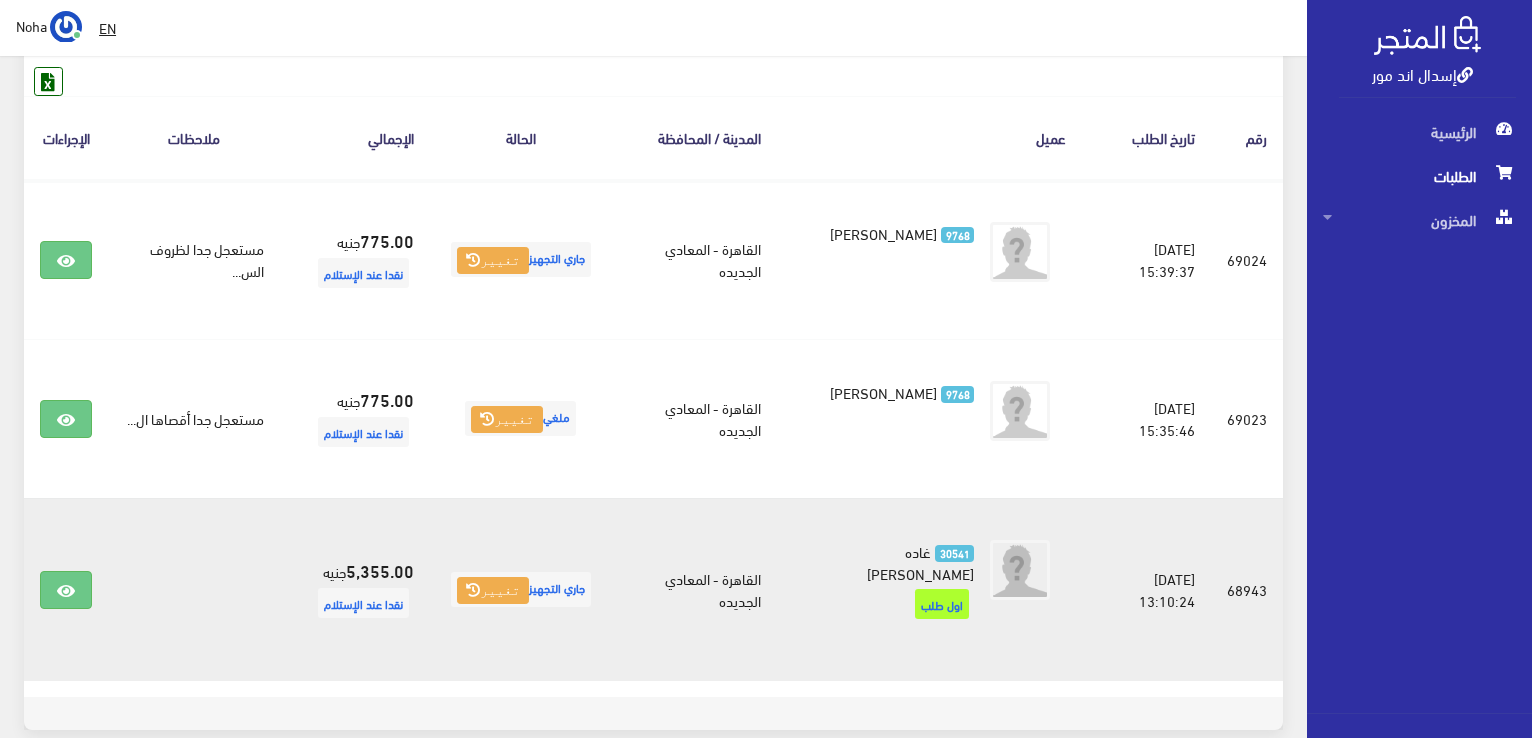 scroll, scrollTop: 400, scrollLeft: 0, axis: vertical 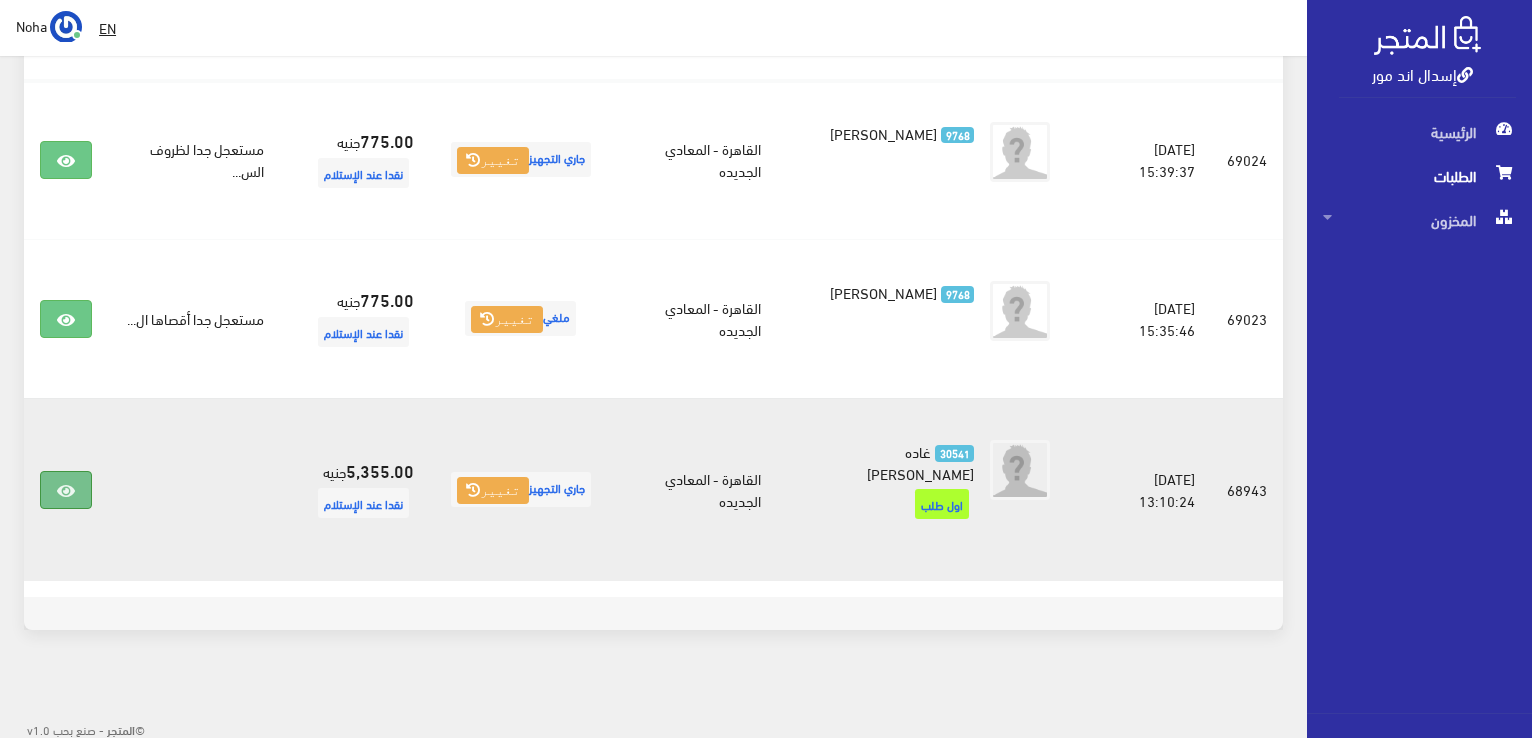 click at bounding box center (66, 490) 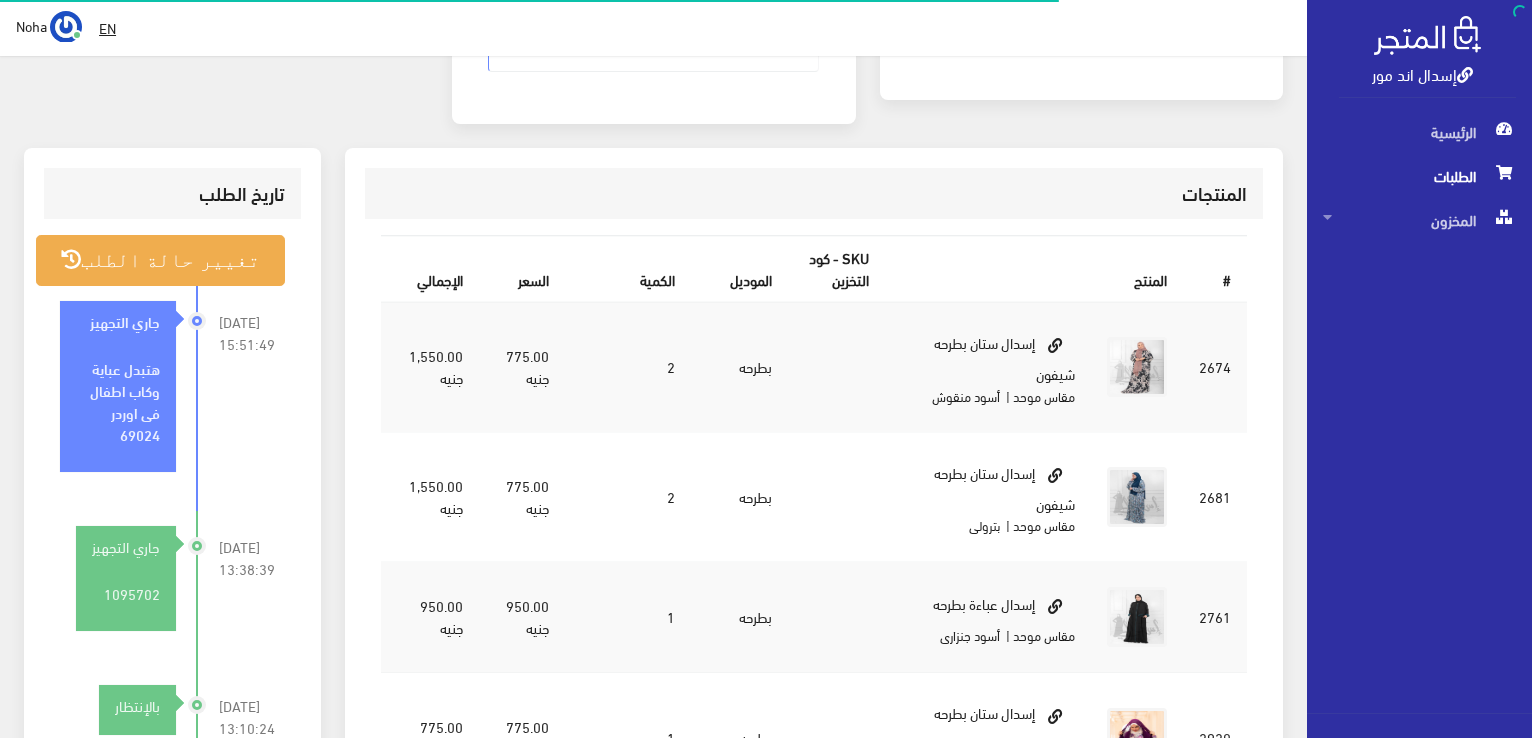 scroll, scrollTop: 600, scrollLeft: 0, axis: vertical 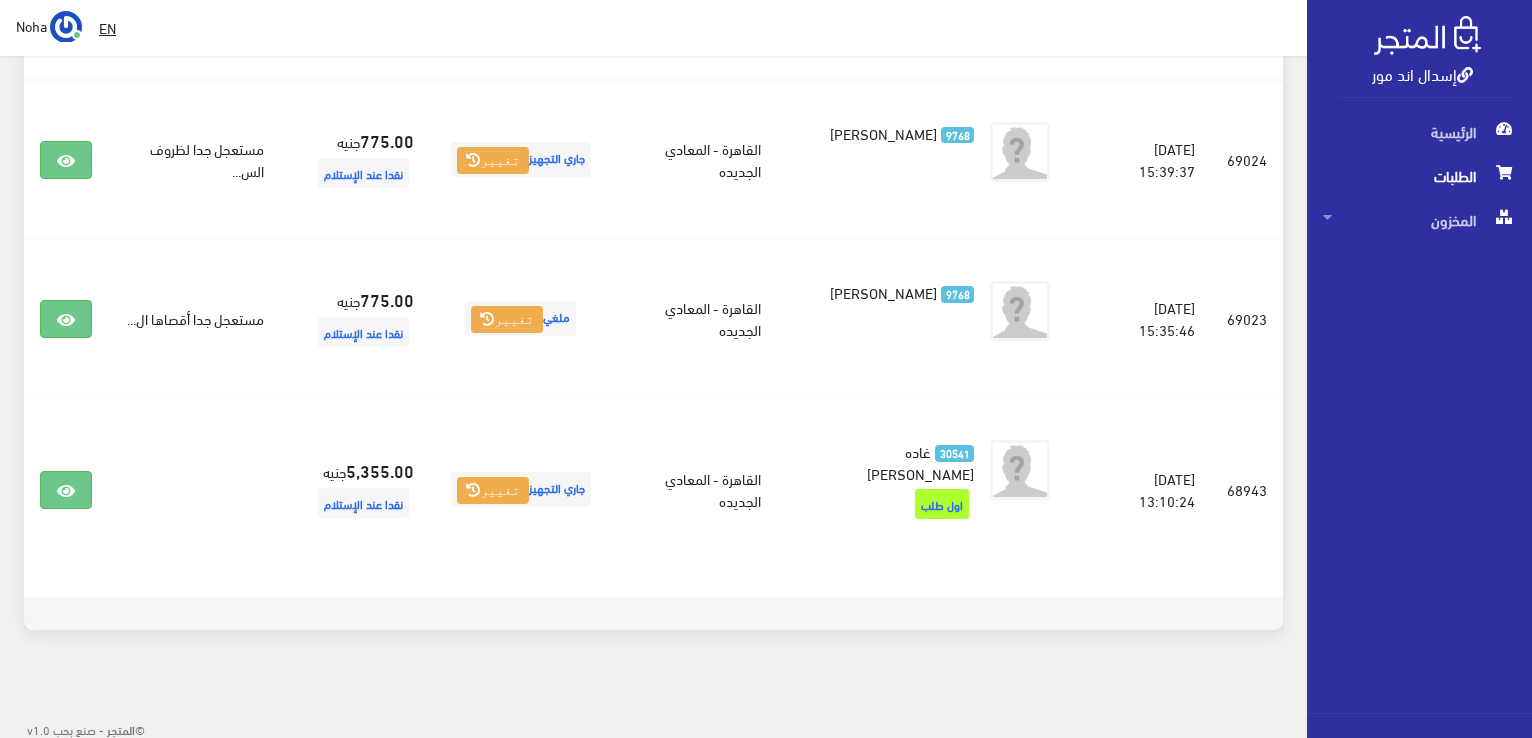 click on "الطلبات" at bounding box center (1419, 176) 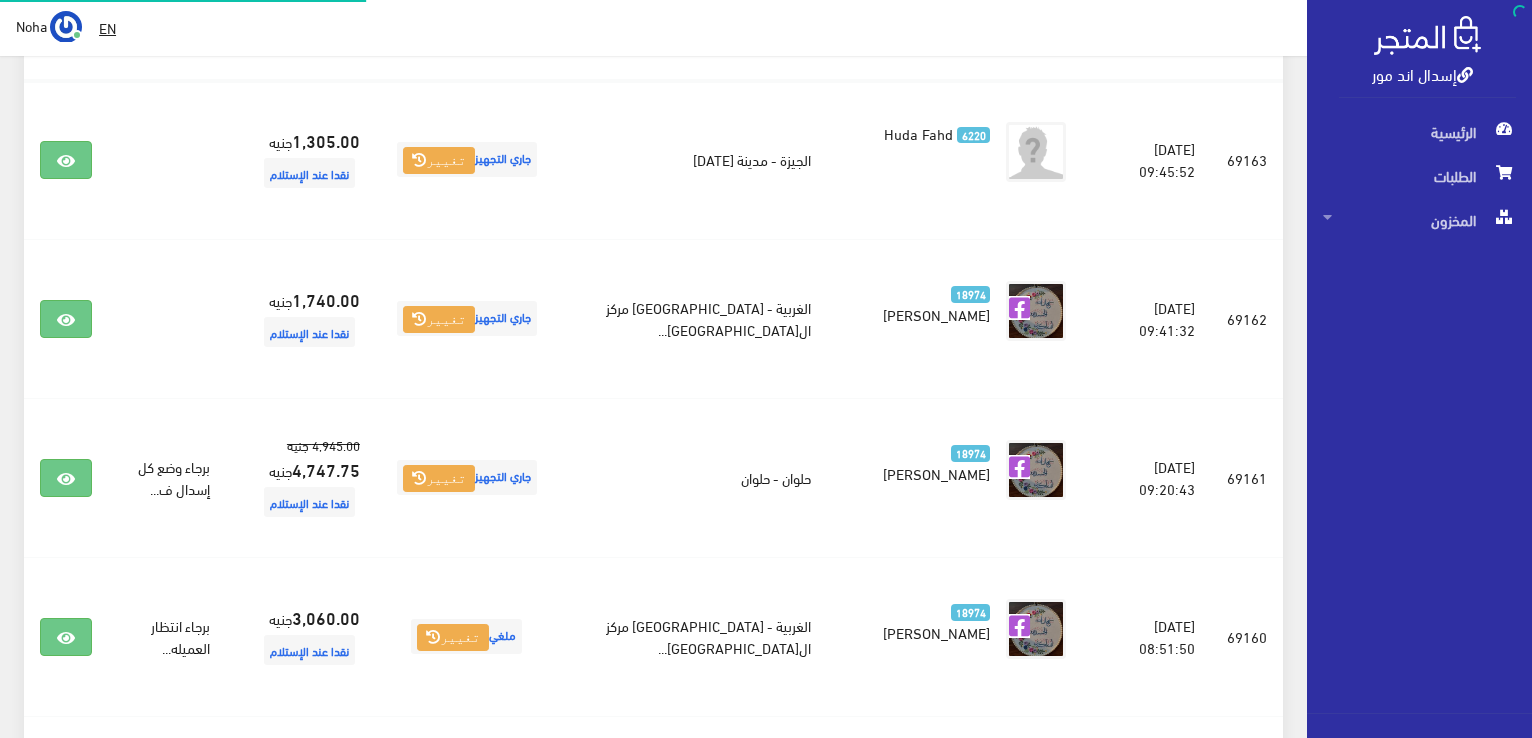 scroll, scrollTop: 0, scrollLeft: 0, axis: both 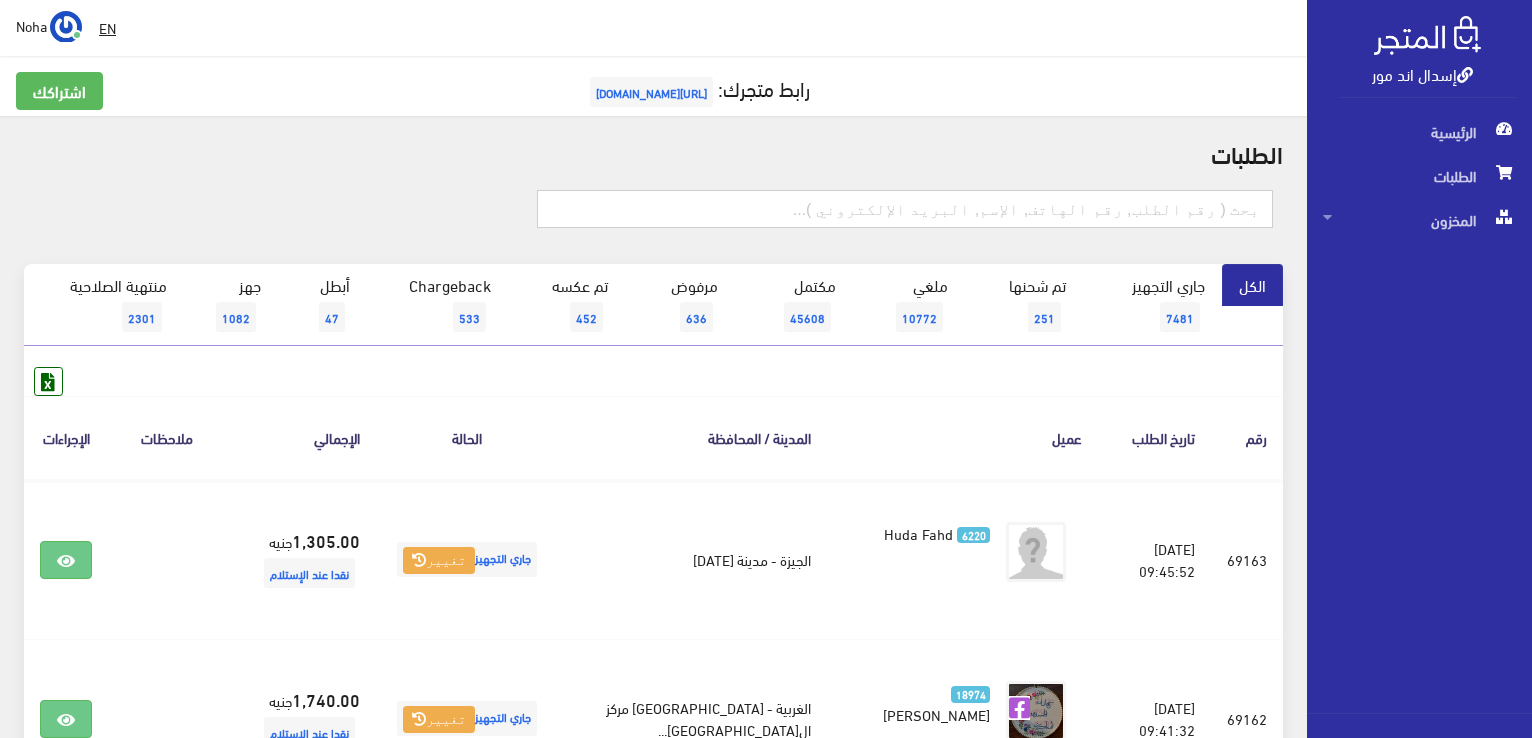 paste on "01116812466" 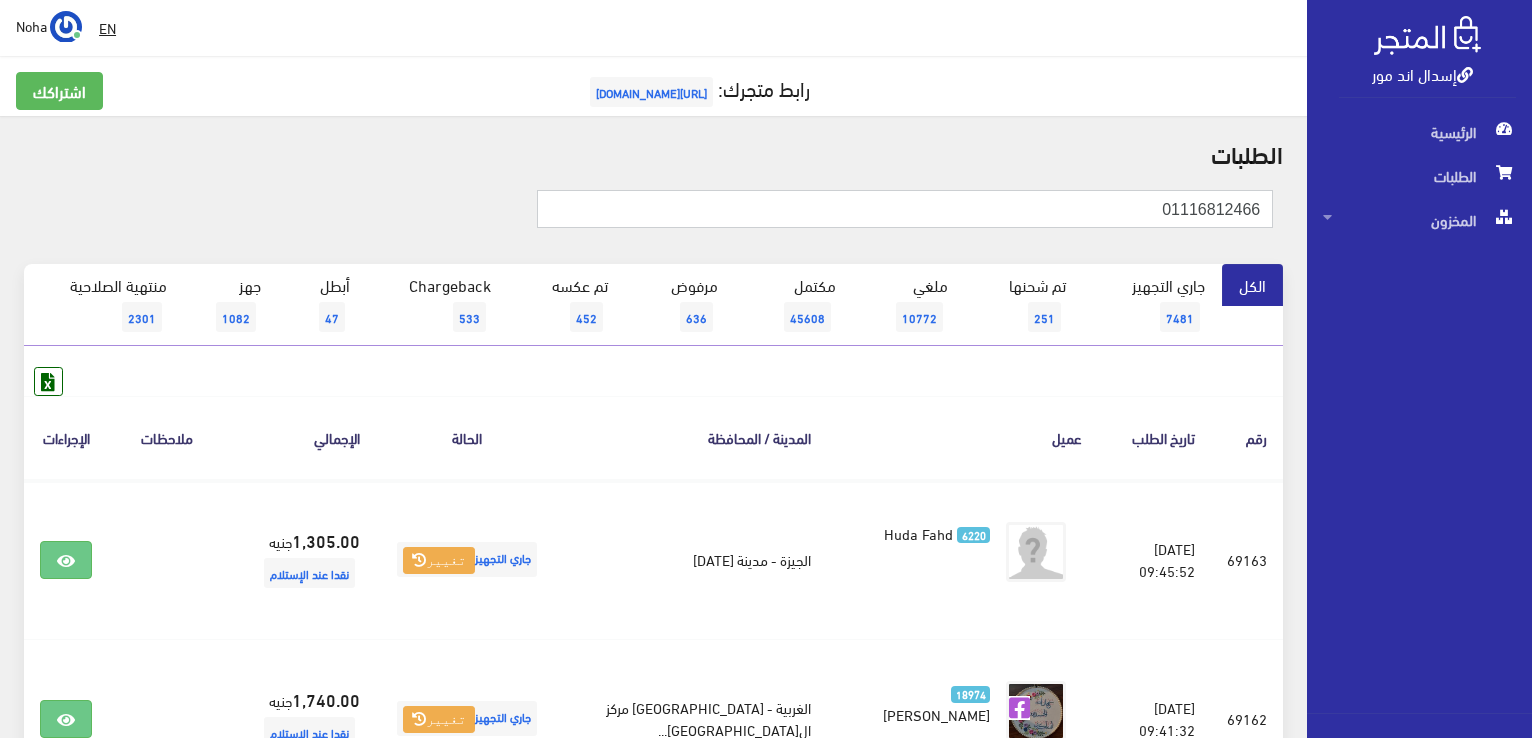 type on "01116812466" 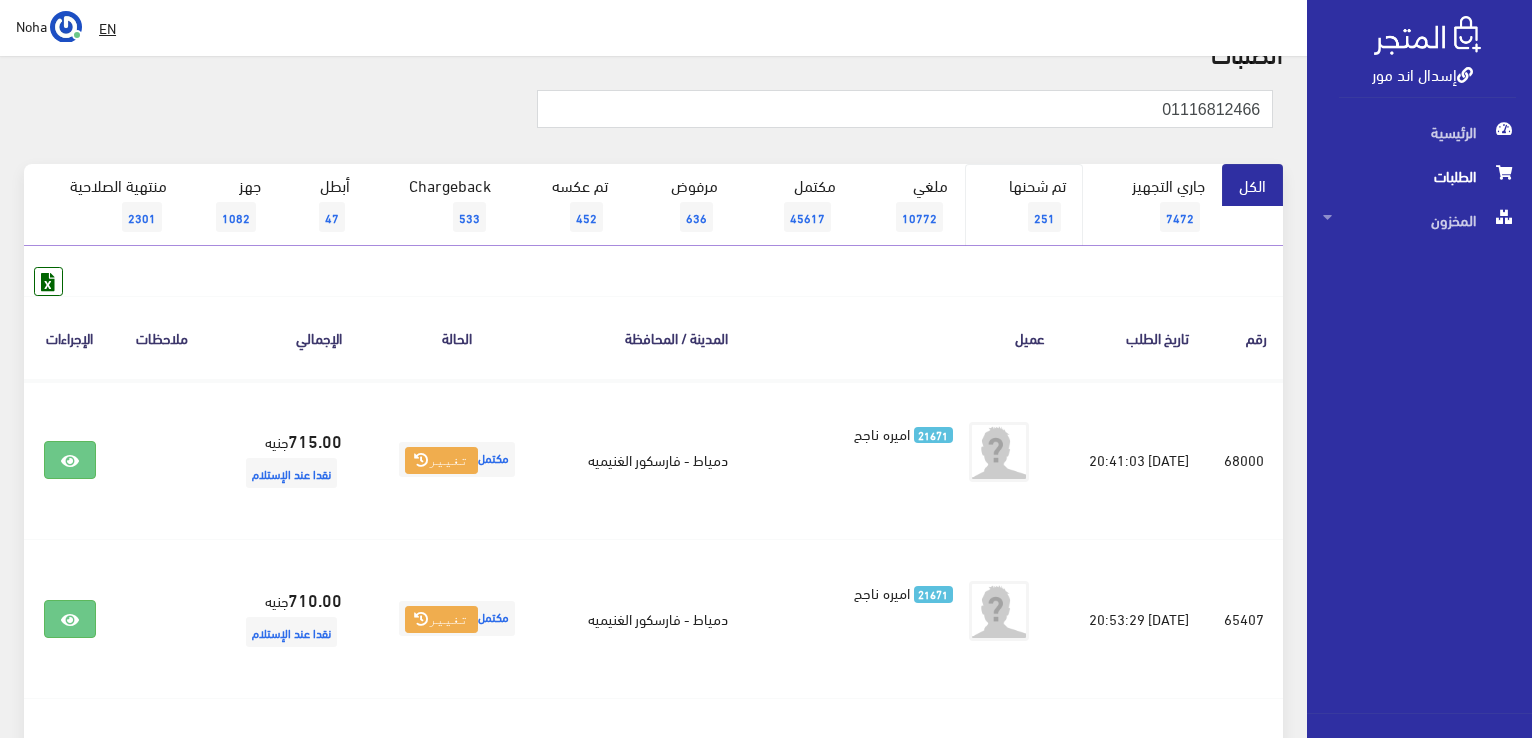 scroll, scrollTop: 0, scrollLeft: 0, axis: both 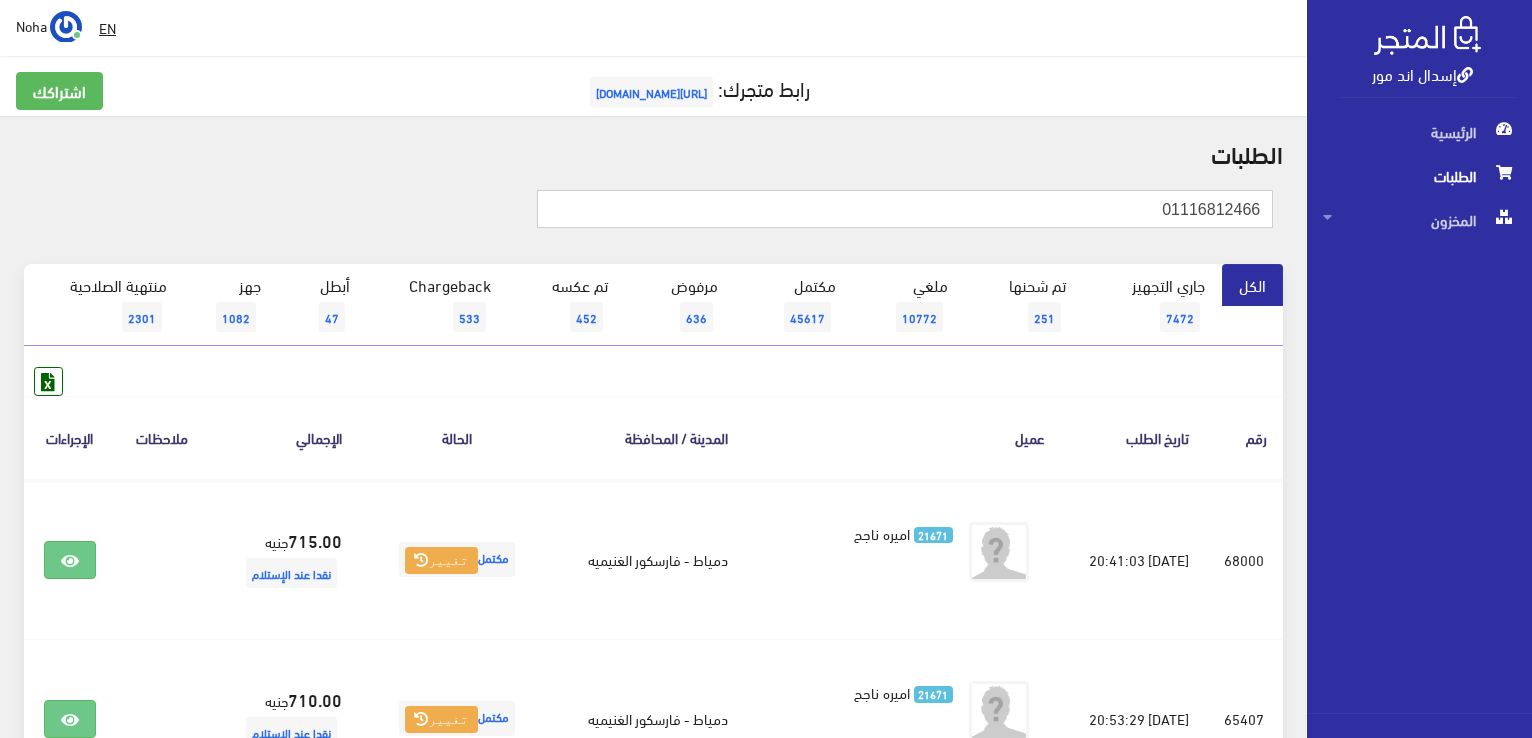 drag, startPoint x: 1116, startPoint y: 198, endPoint x: 1535, endPoint y: 207, distance: 419.09665 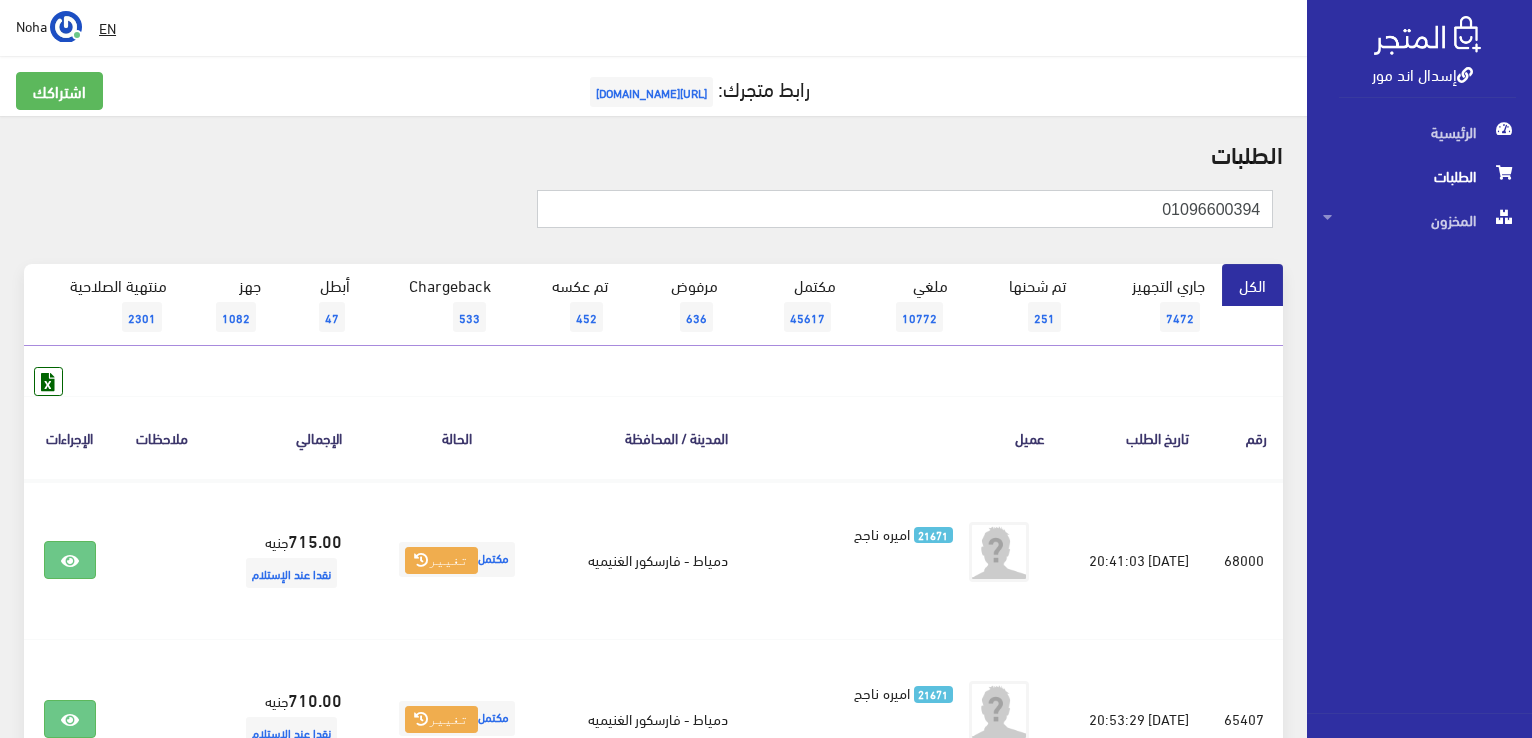 type on "01096600394" 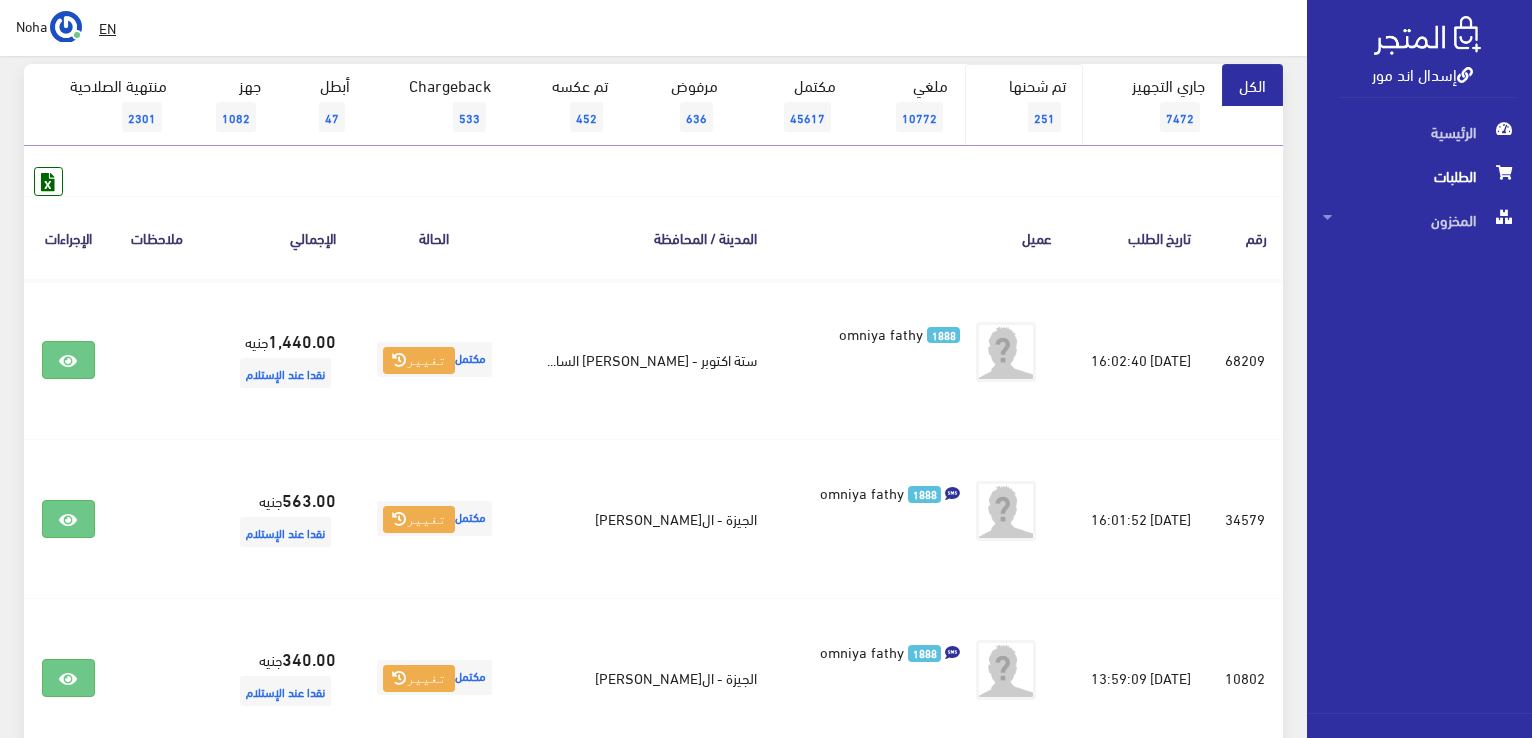 scroll, scrollTop: 0, scrollLeft: 0, axis: both 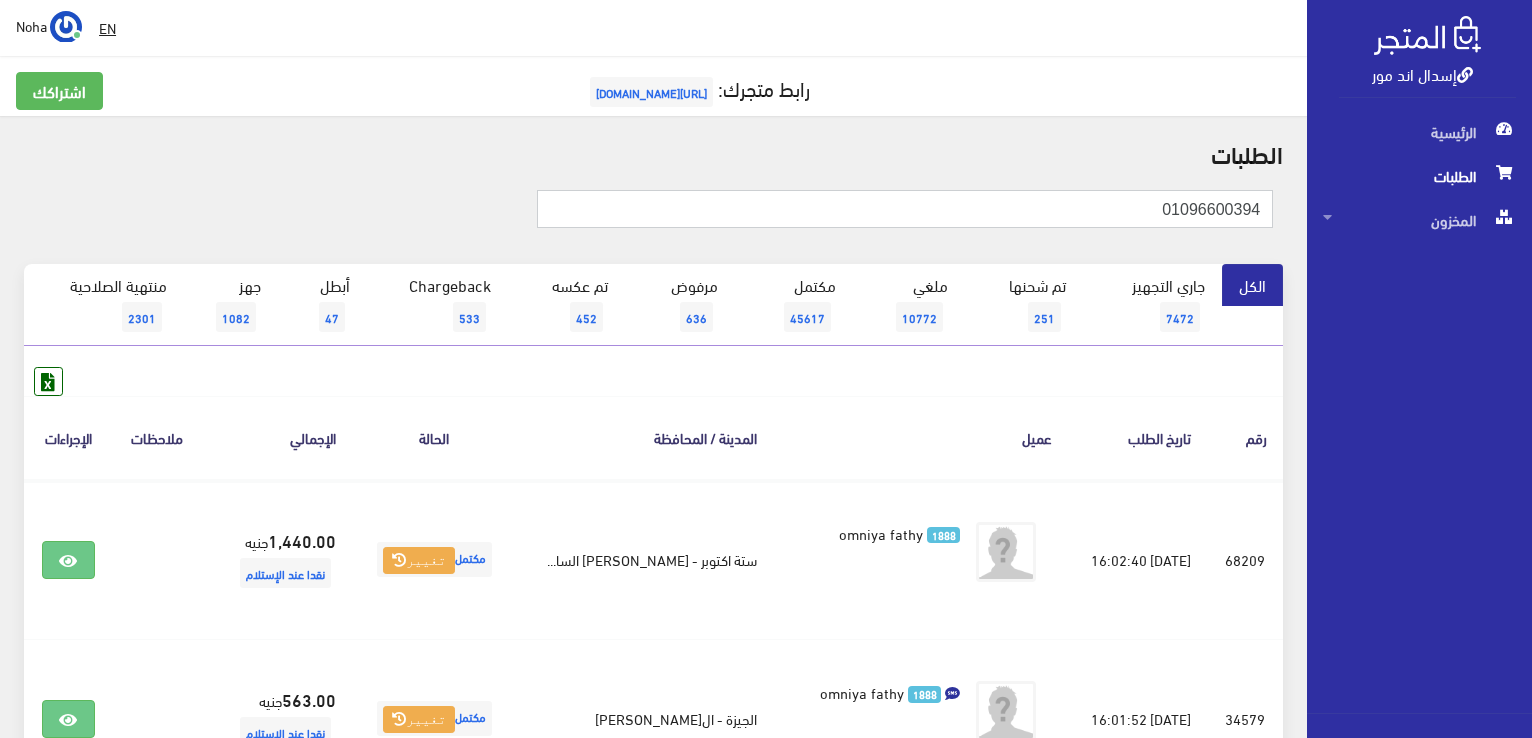 drag, startPoint x: 1140, startPoint y: 211, endPoint x: 1535, endPoint y: 181, distance: 396.1376 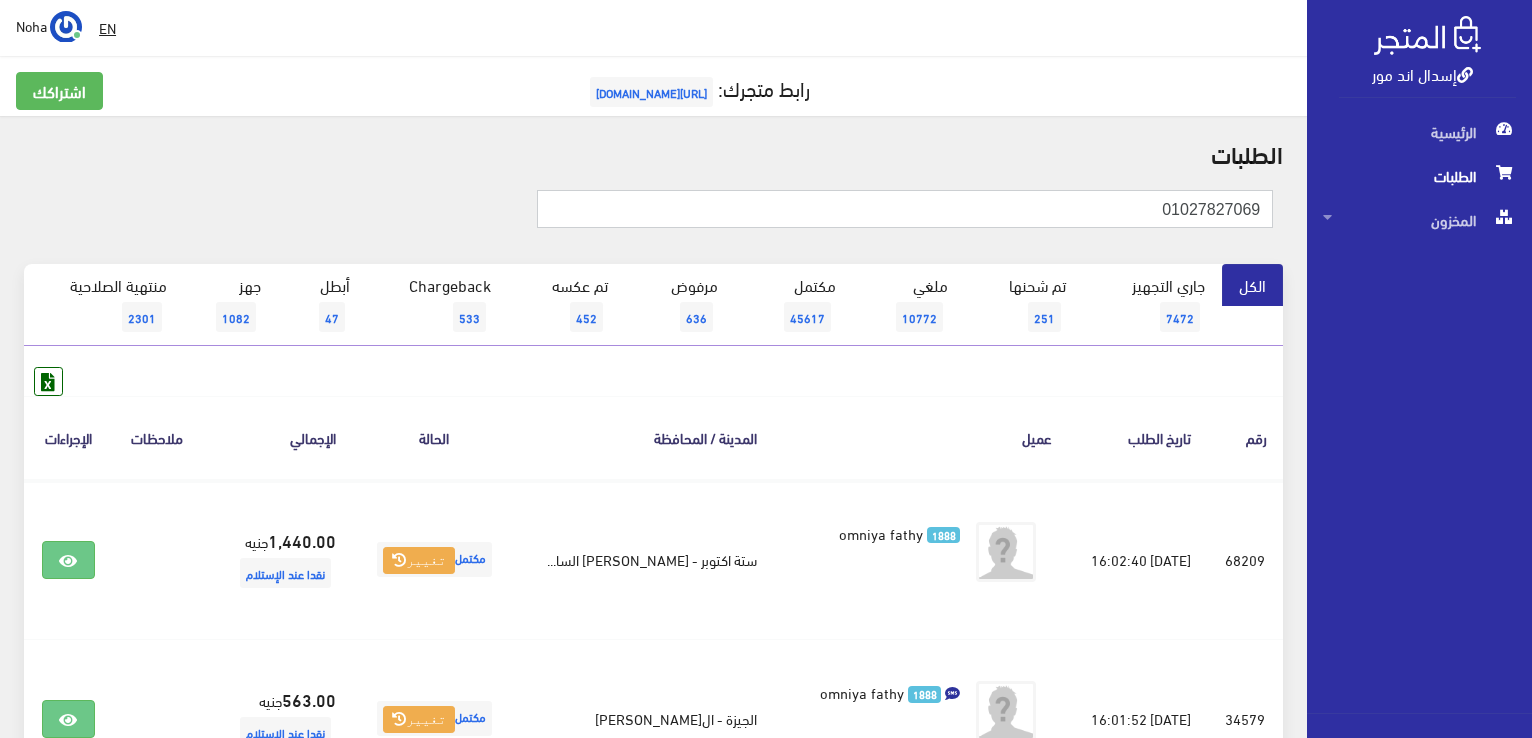 type on "01027827069" 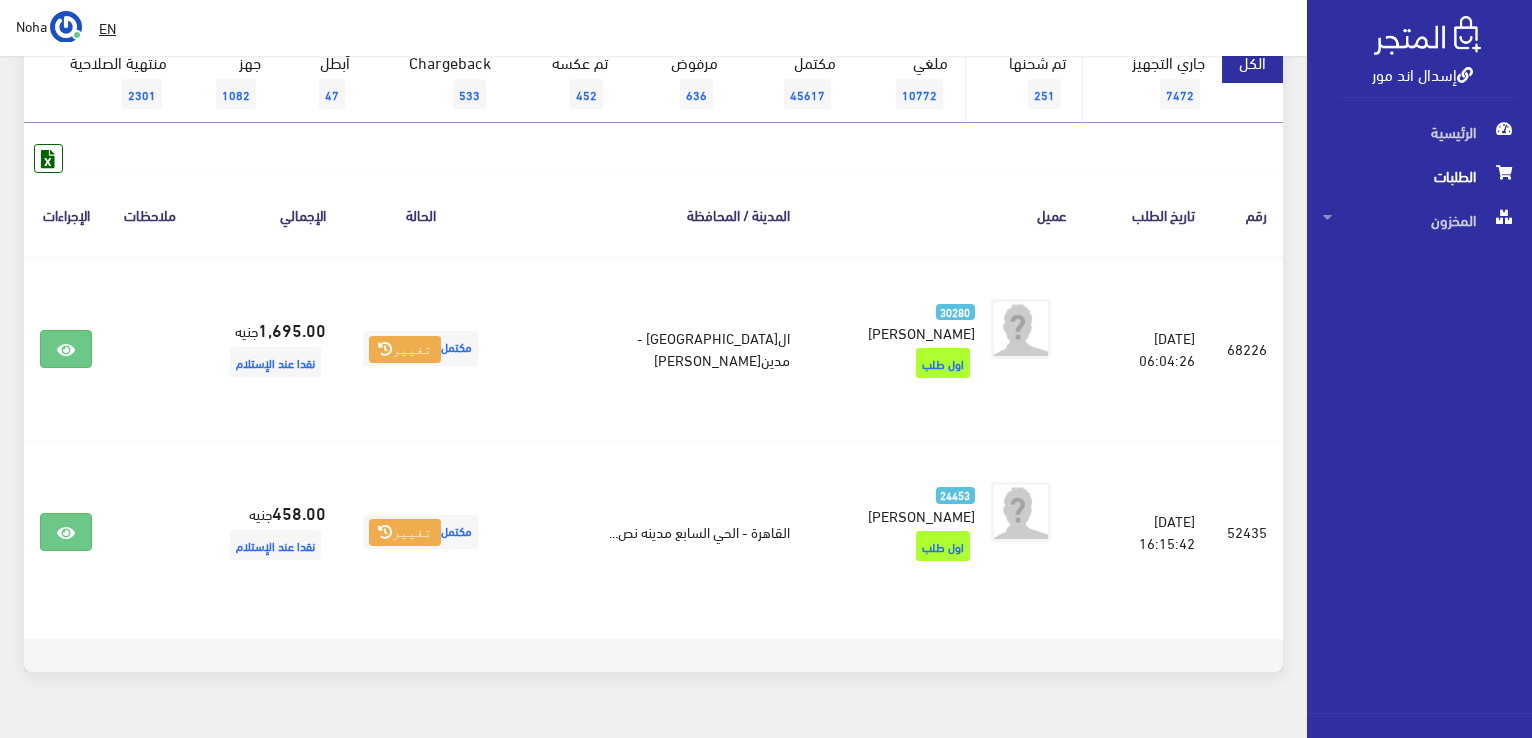 scroll, scrollTop: 0, scrollLeft: 0, axis: both 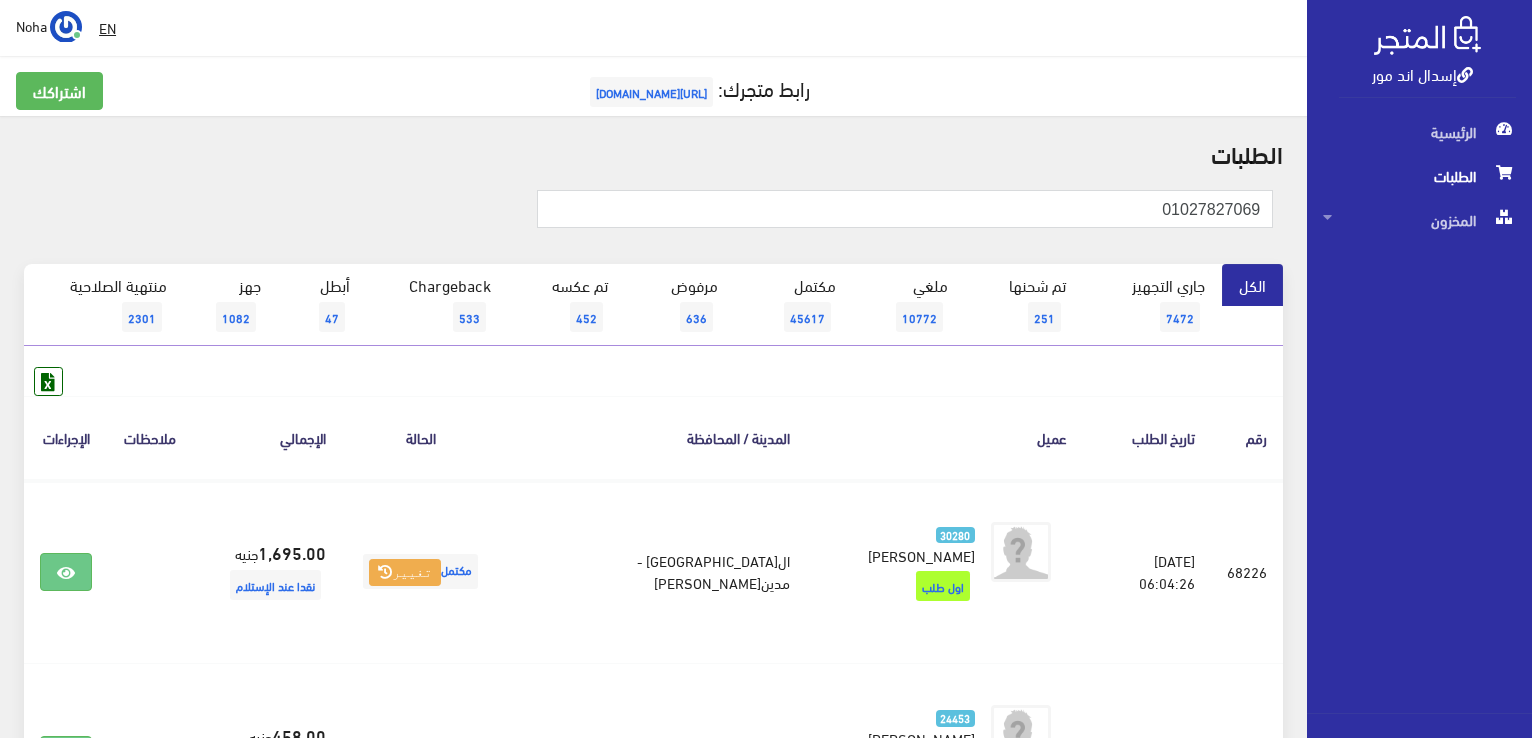 drag, startPoint x: 1070, startPoint y: 160, endPoint x: 1535, endPoint y: 214, distance: 468.12497 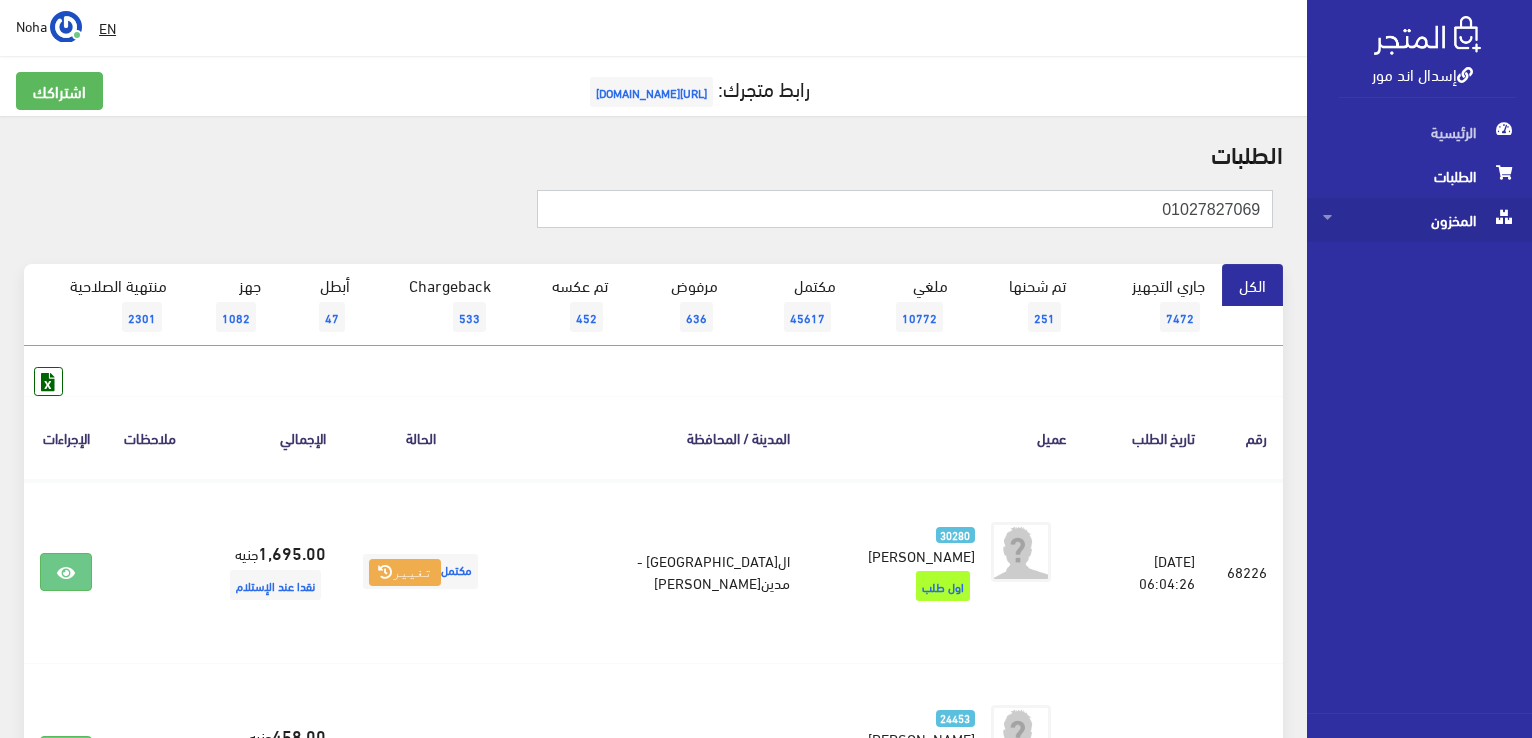 drag, startPoint x: 1107, startPoint y: 214, endPoint x: 1421, endPoint y: 232, distance: 314.5155 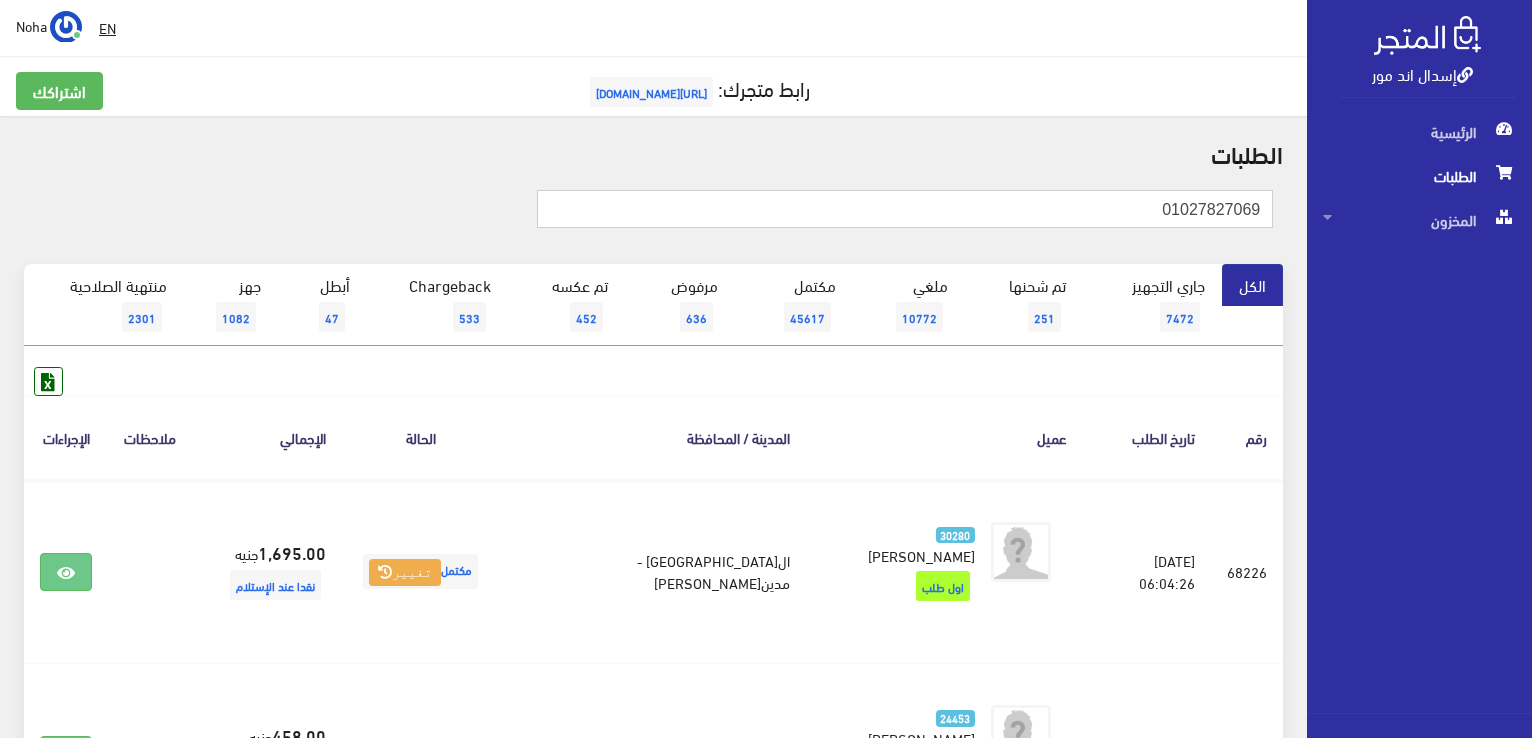 paste on "01092902858" 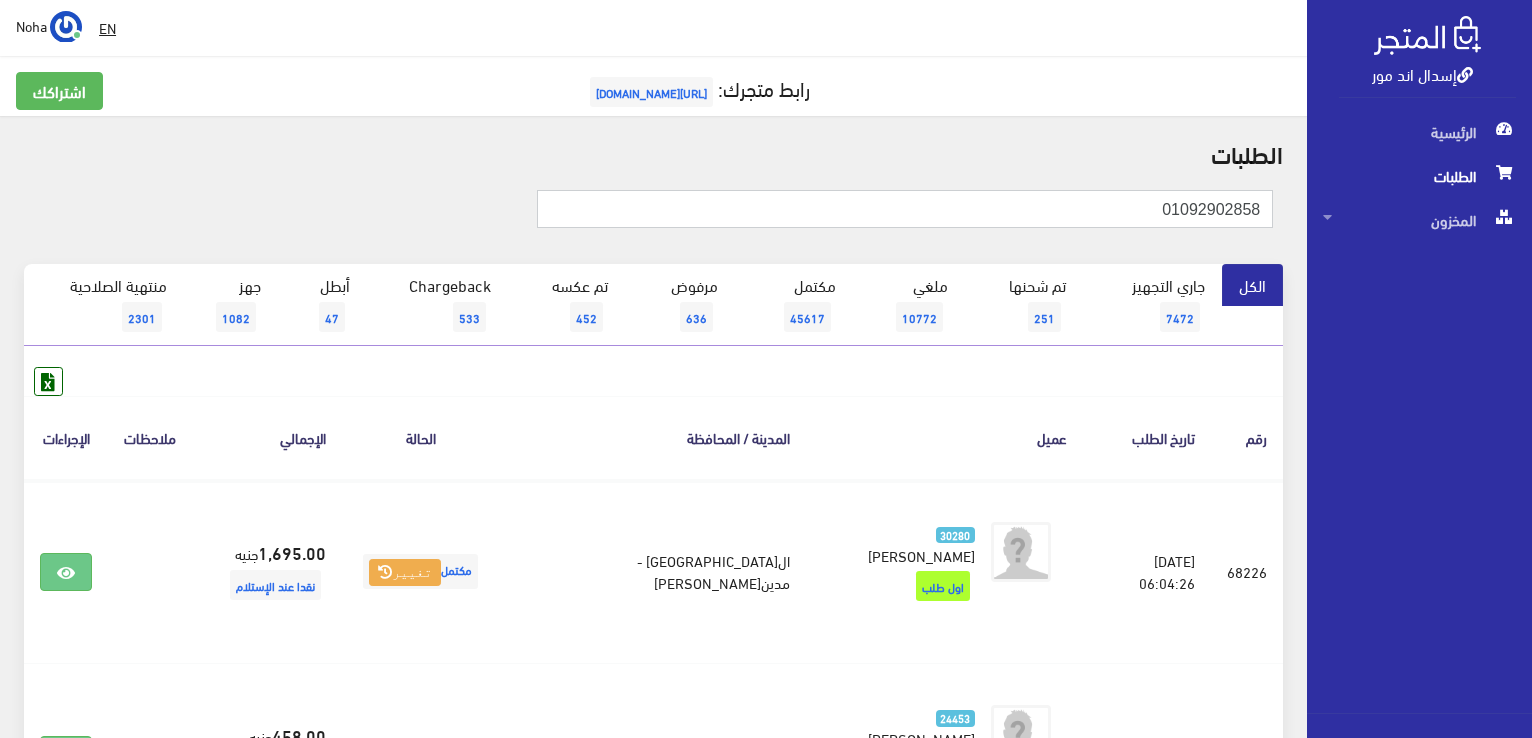 type on "01092902858" 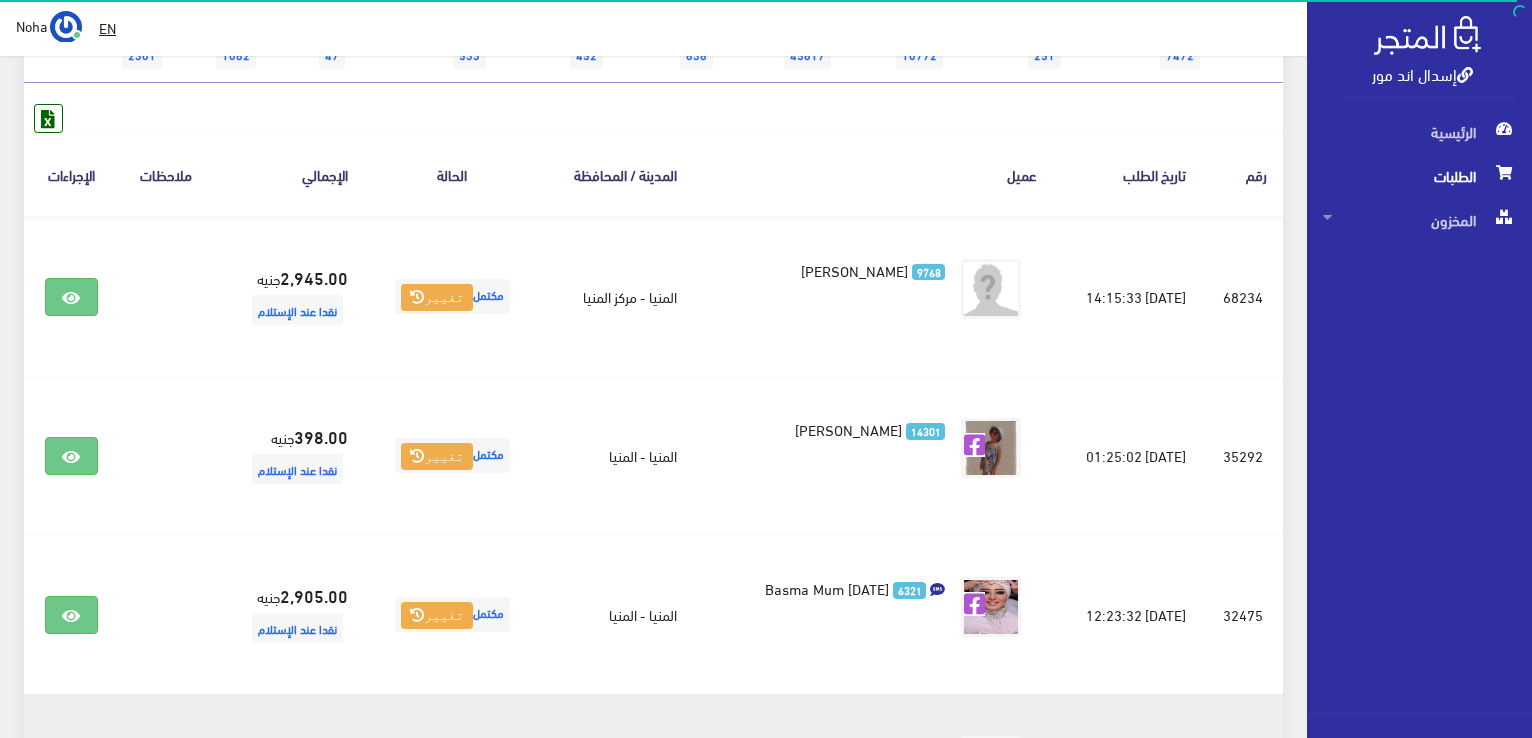 scroll, scrollTop: 100, scrollLeft: 0, axis: vertical 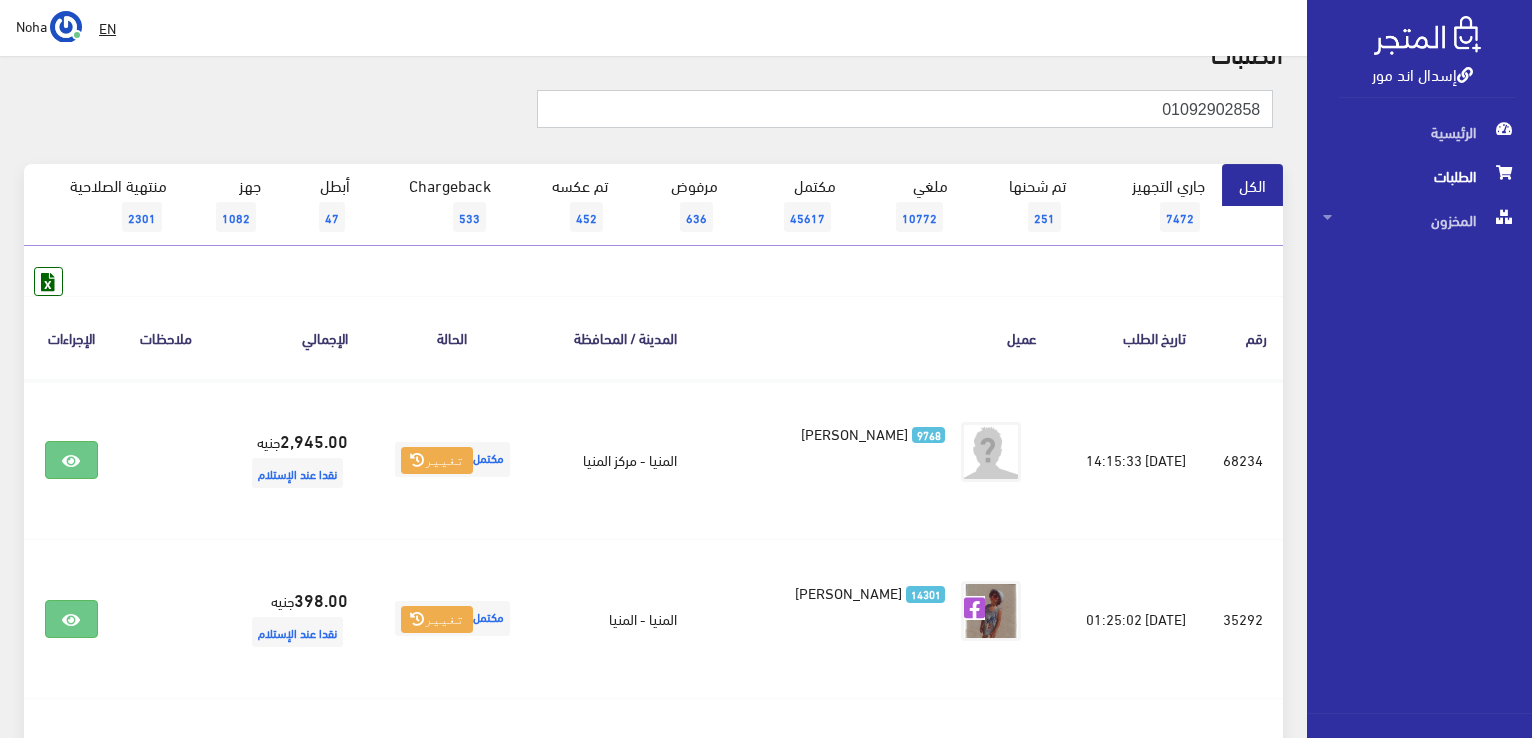 drag, startPoint x: 1118, startPoint y: 111, endPoint x: 1535, endPoint y: 90, distance: 417.52844 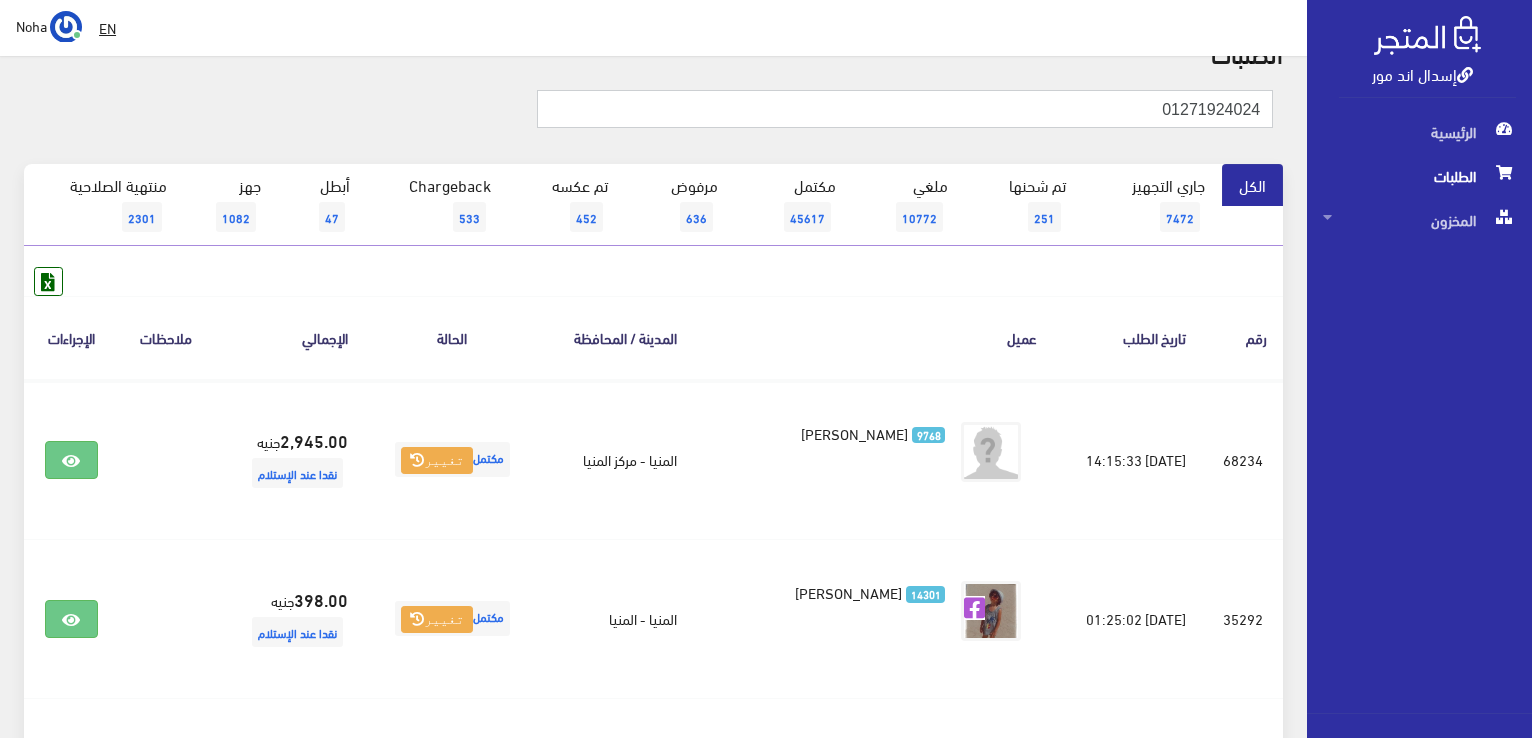 type on "01271924024" 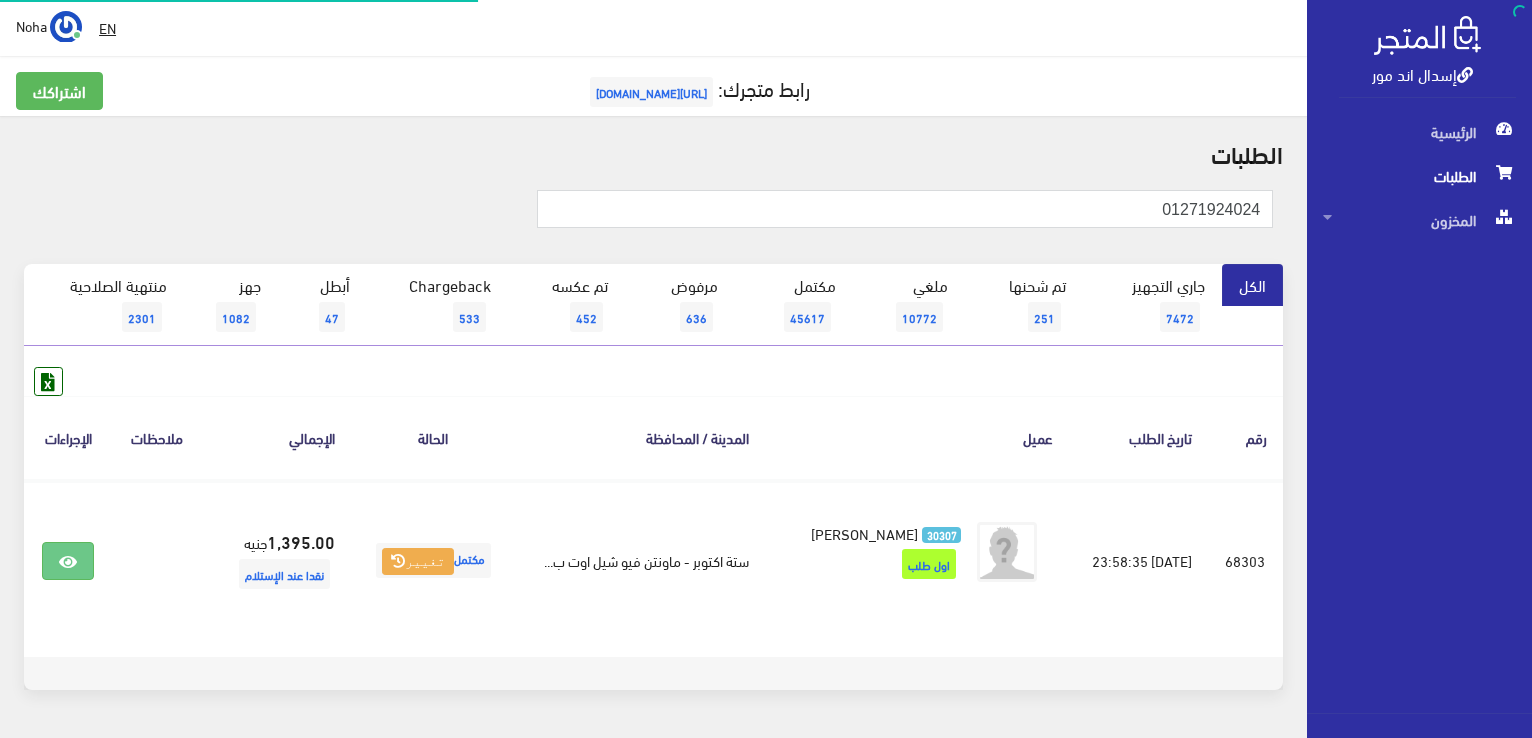 scroll, scrollTop: 0, scrollLeft: 0, axis: both 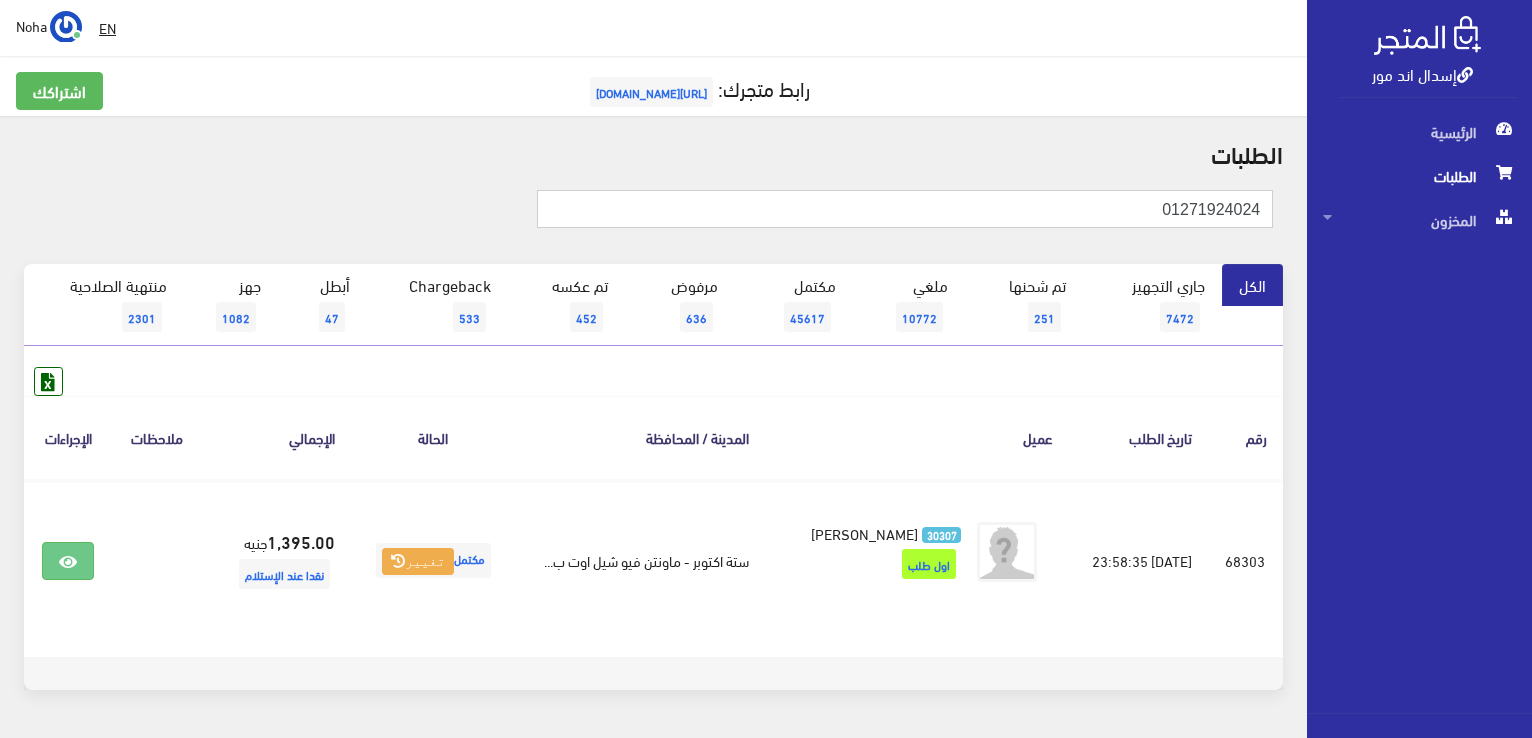 drag, startPoint x: 1113, startPoint y: 205, endPoint x: 1535, endPoint y: 209, distance: 422.01895 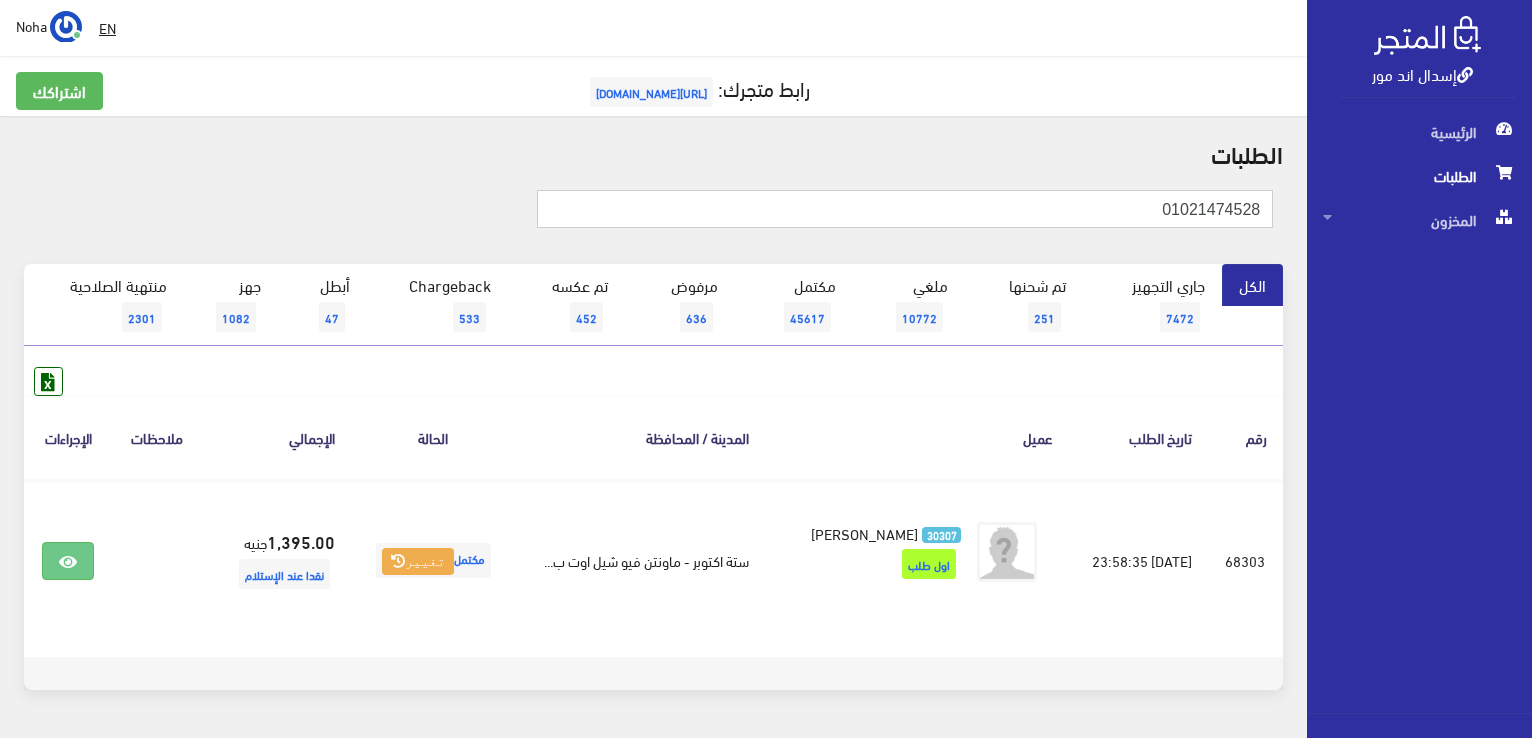 type on "01021474528" 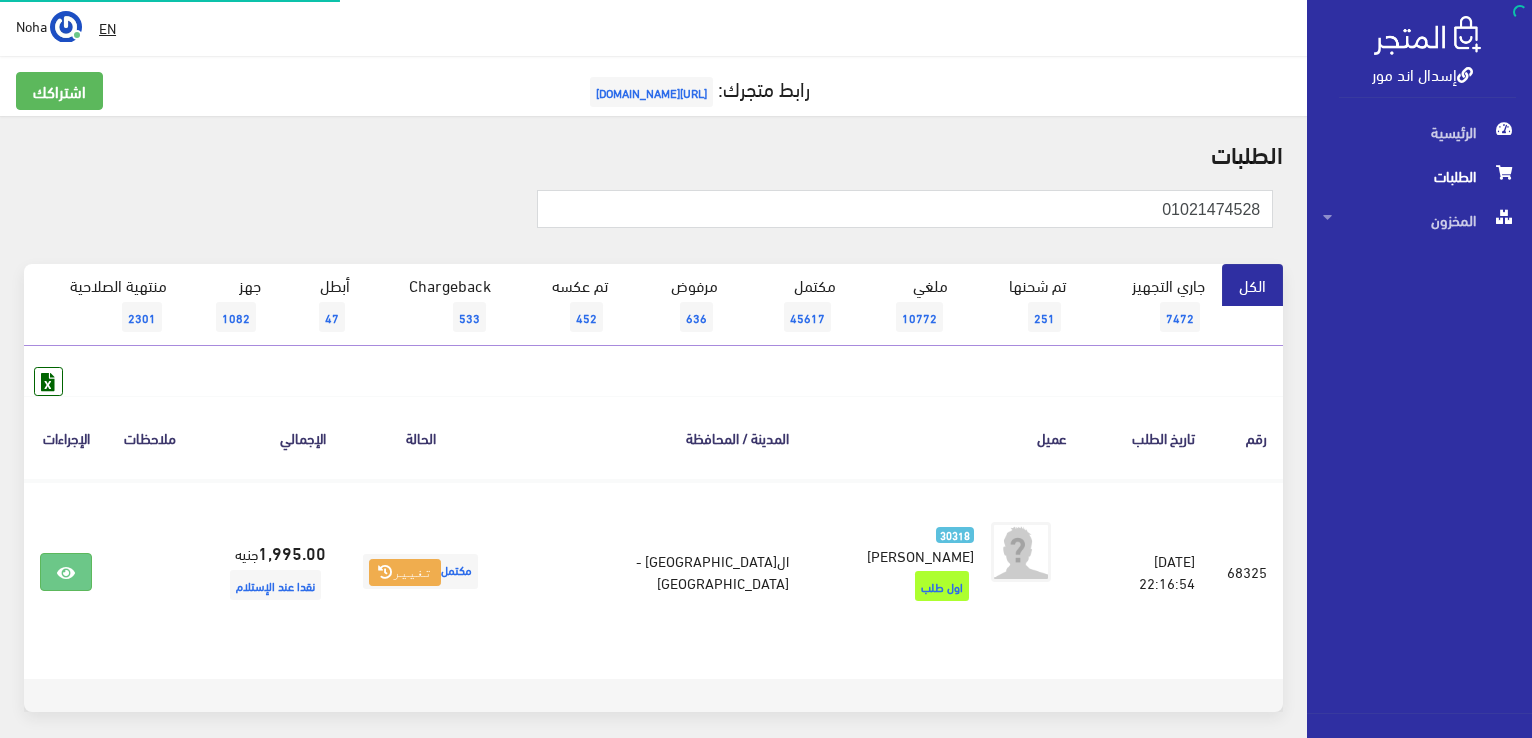 scroll, scrollTop: 0, scrollLeft: 0, axis: both 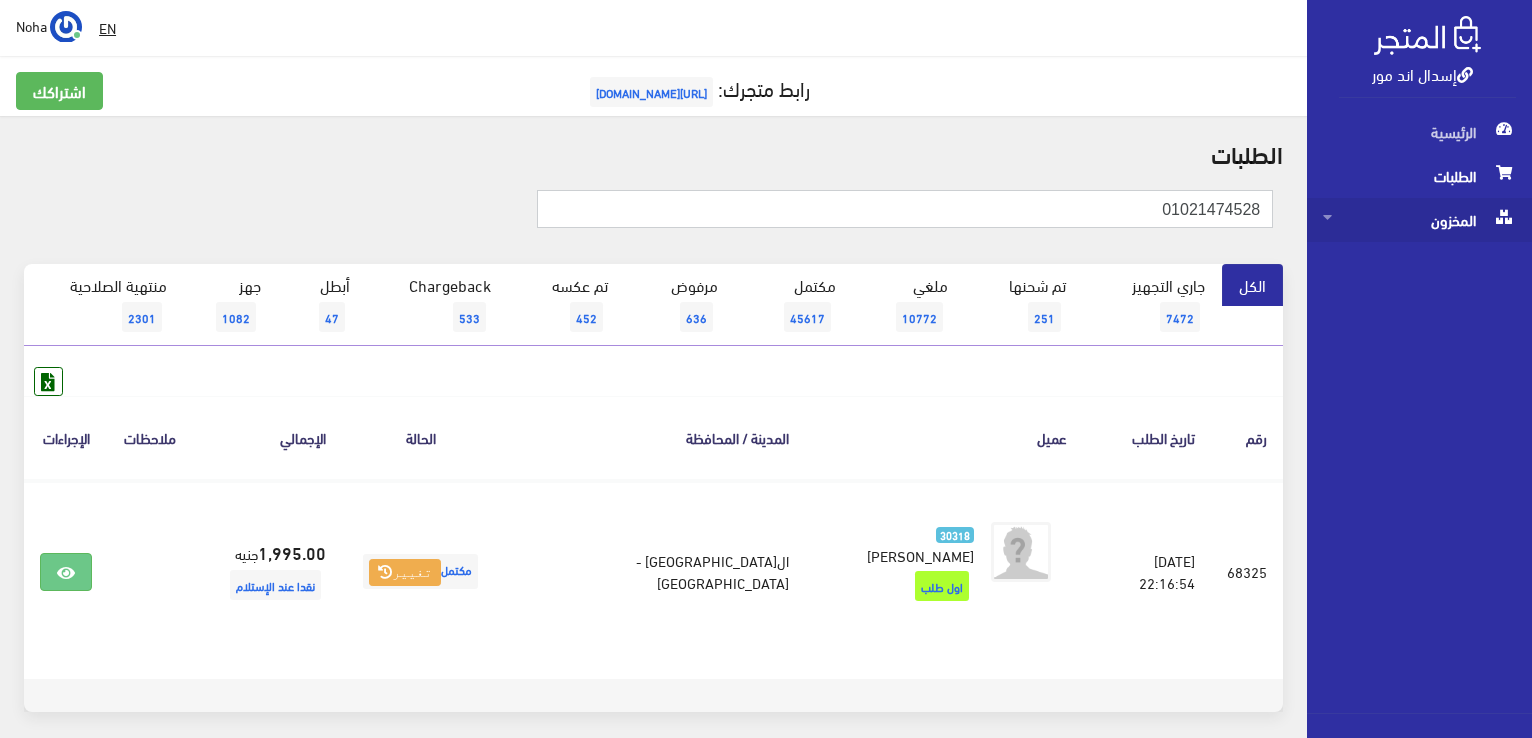 drag, startPoint x: 1129, startPoint y: 208, endPoint x: 1388, endPoint y: 206, distance: 259.00772 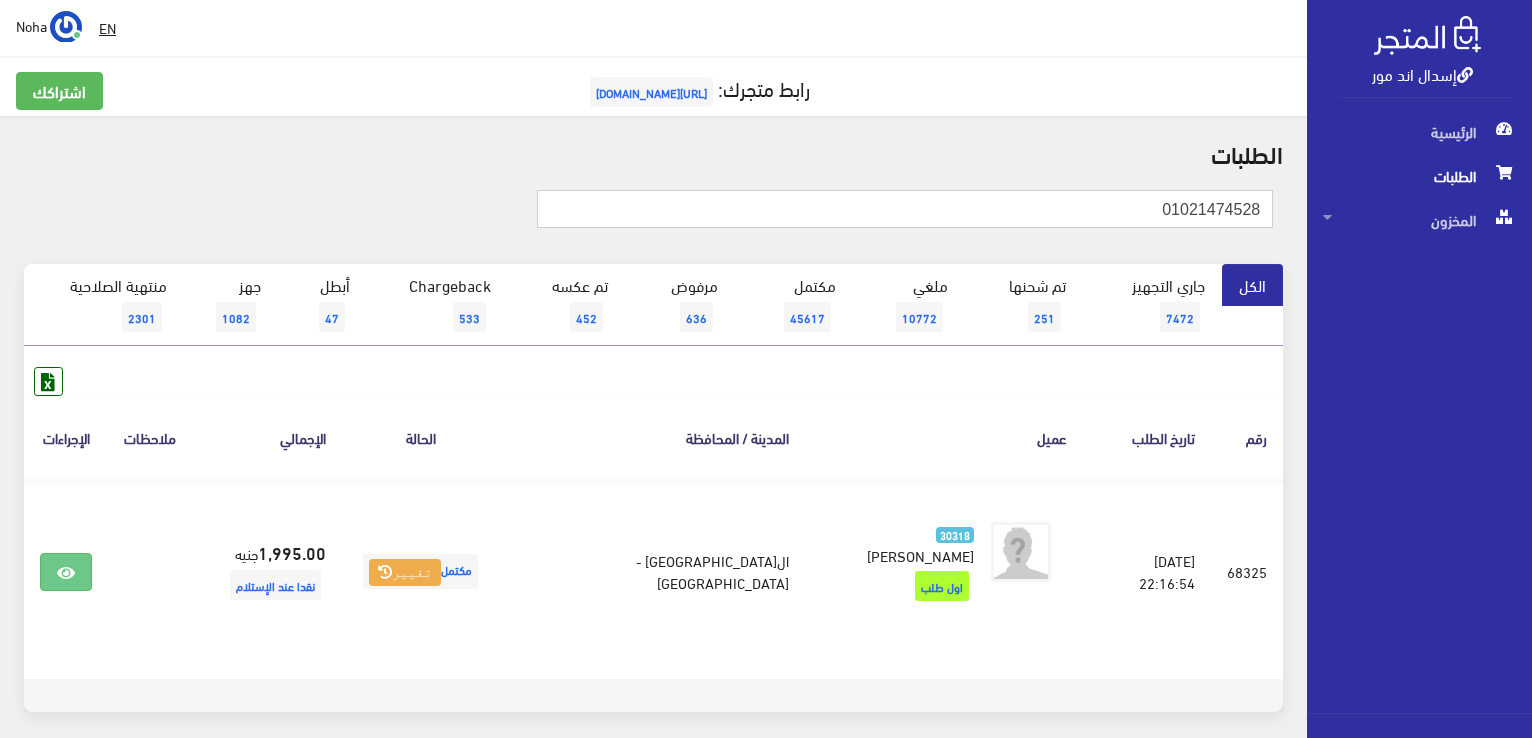 paste on "01068530813" 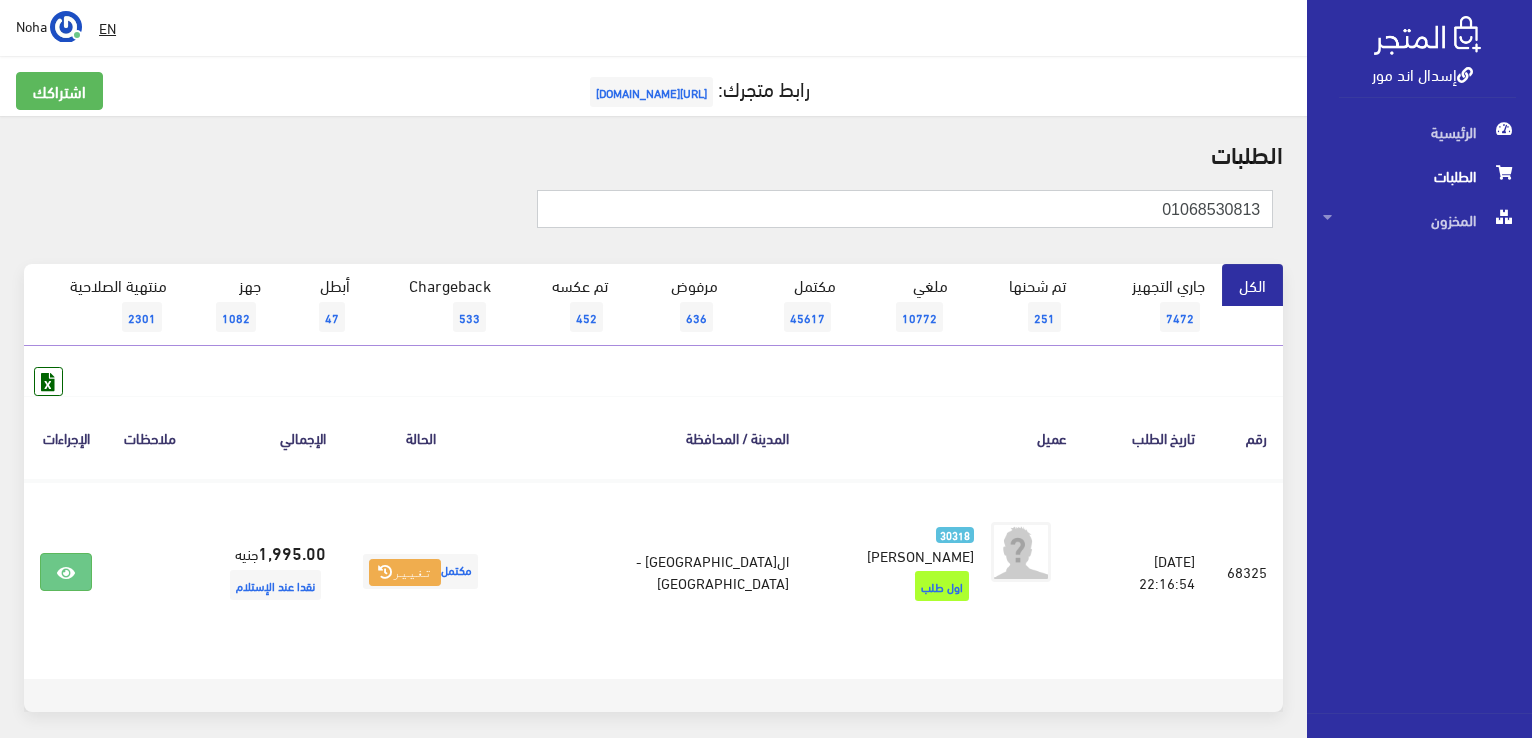 type on "01068530813" 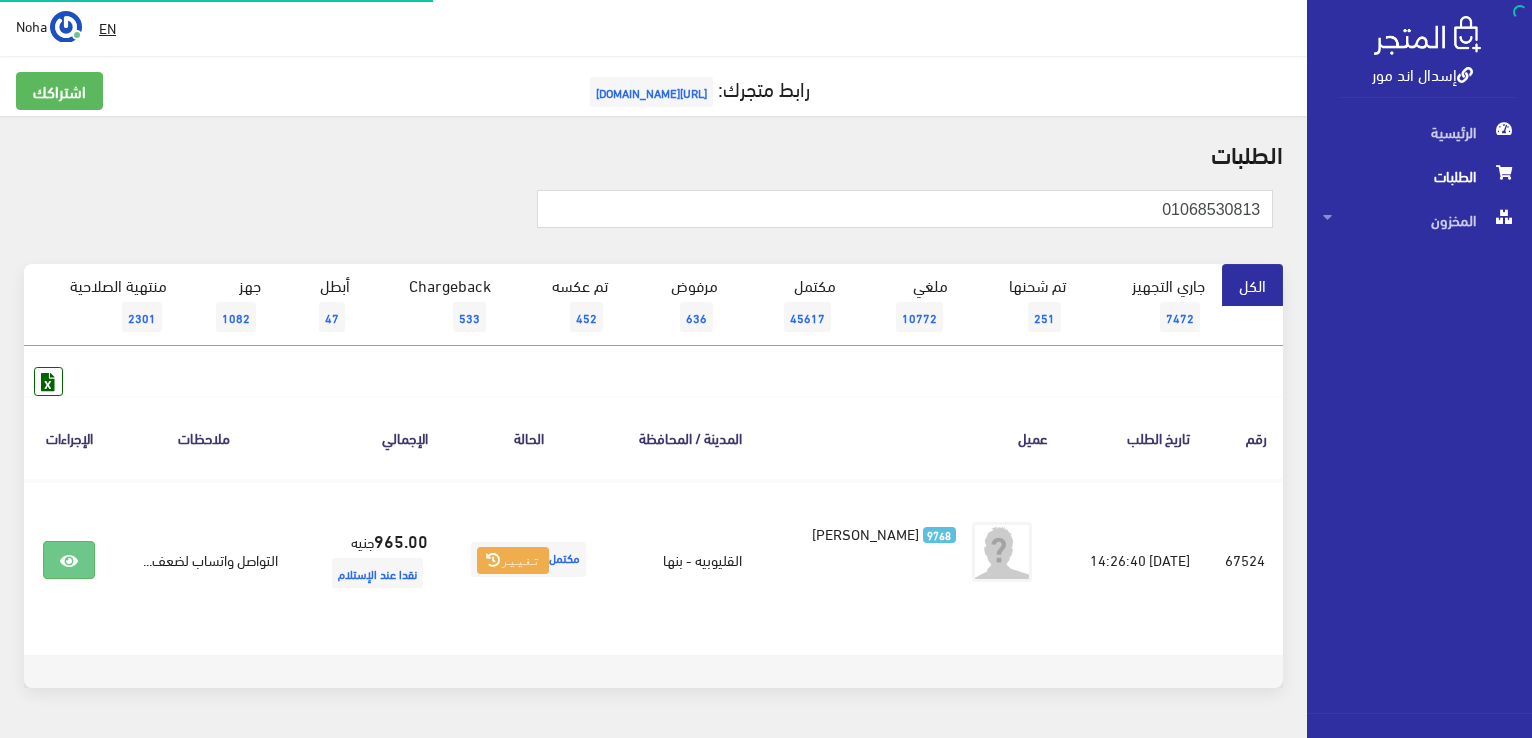 scroll, scrollTop: 0, scrollLeft: 0, axis: both 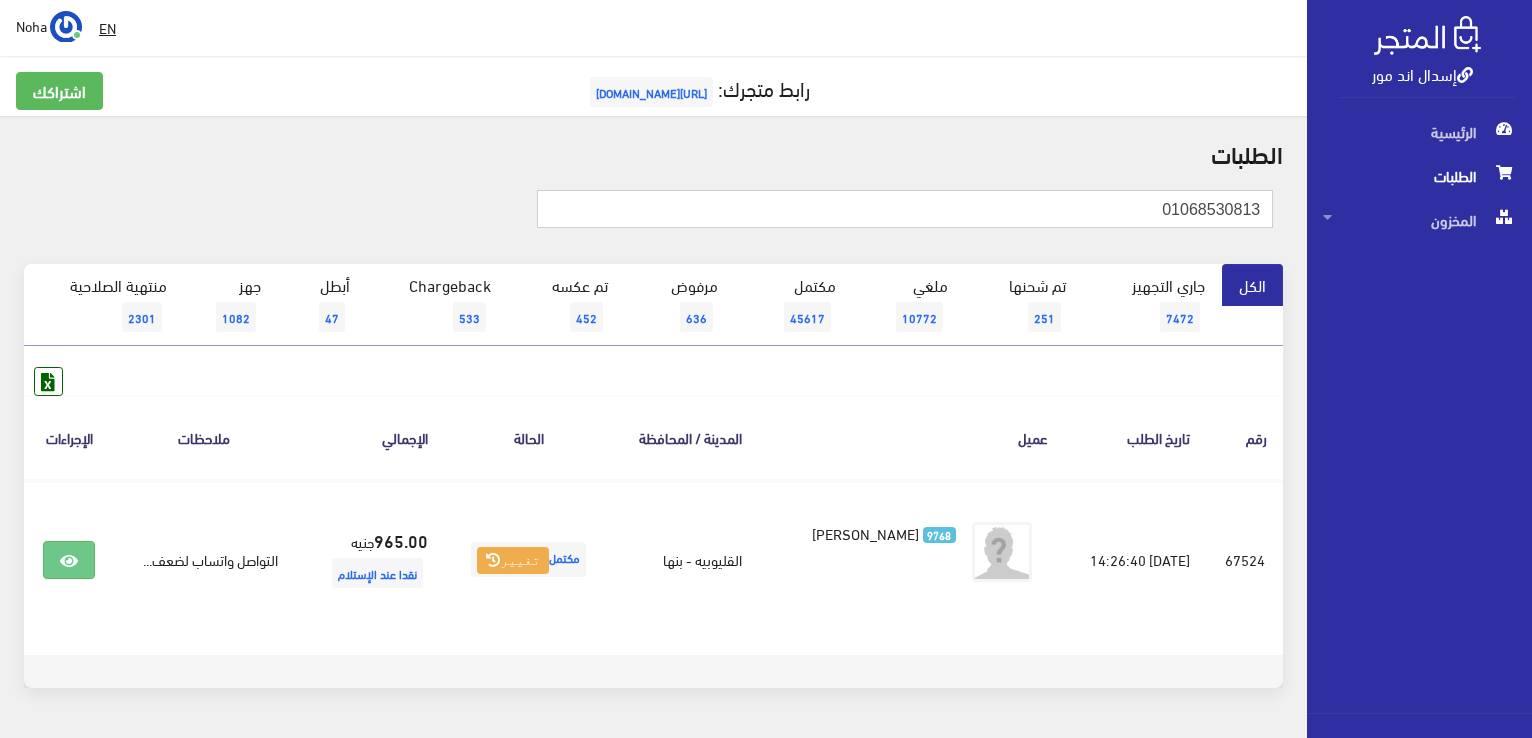 drag, startPoint x: 1118, startPoint y: 224, endPoint x: 1535, endPoint y: 157, distance: 422.3482 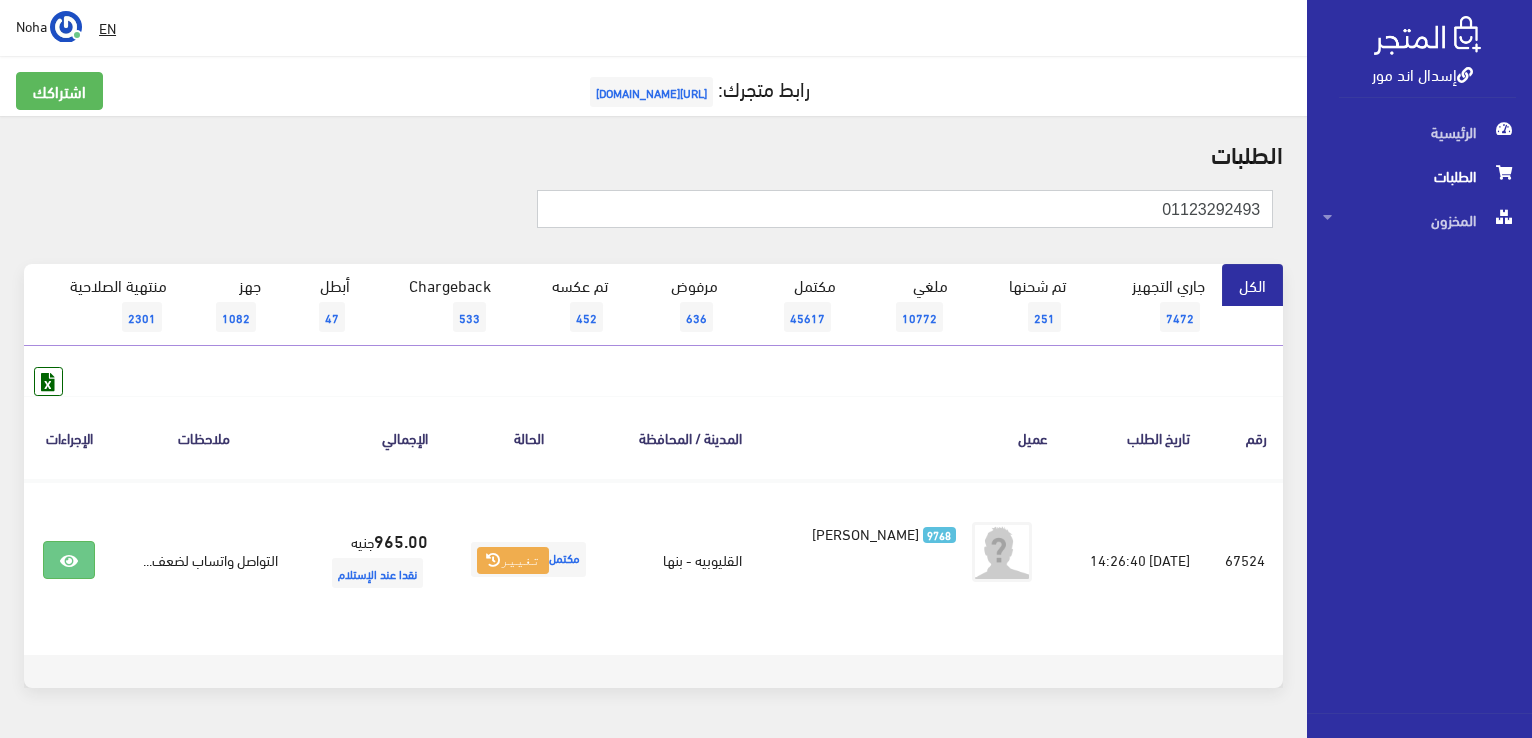 type on "01123292493" 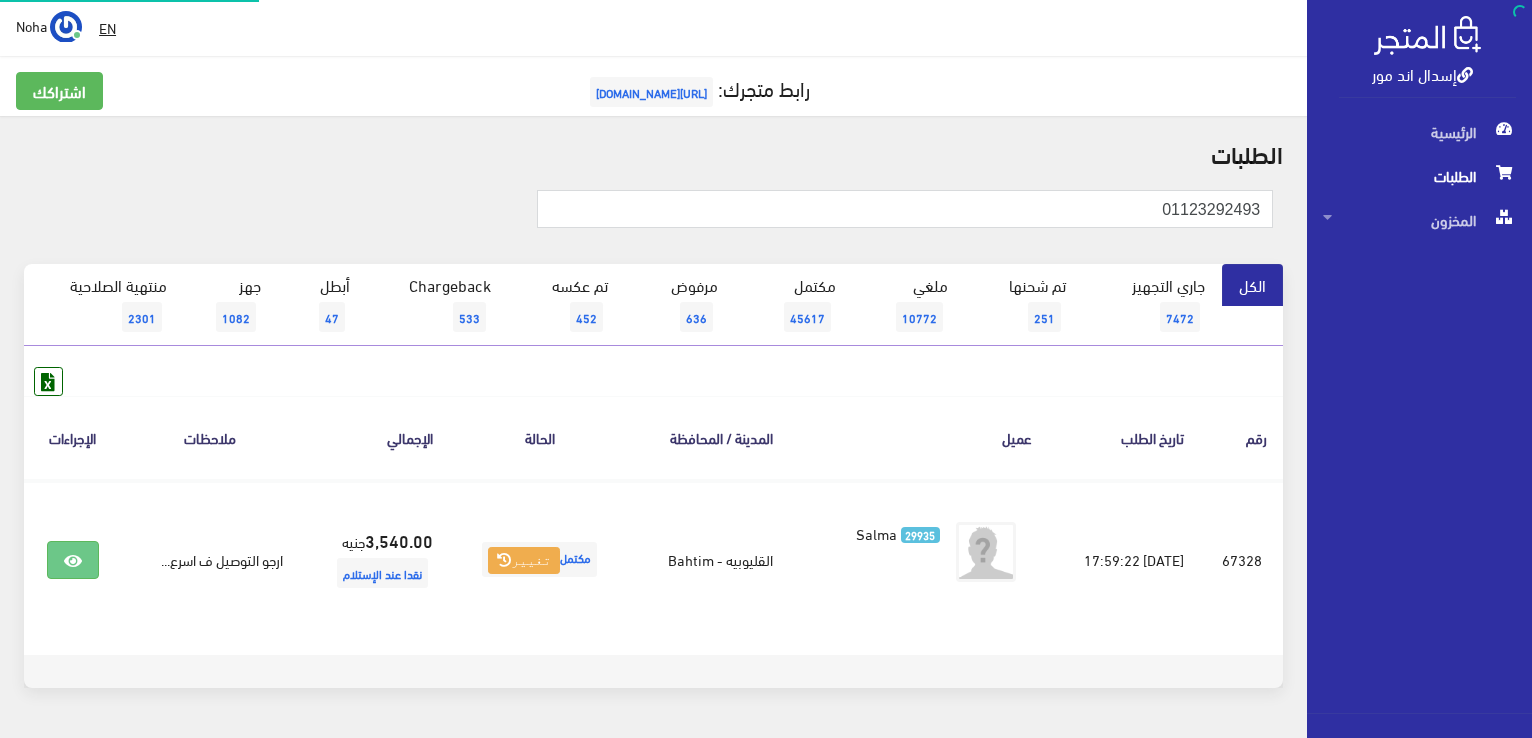 scroll, scrollTop: 0, scrollLeft: 0, axis: both 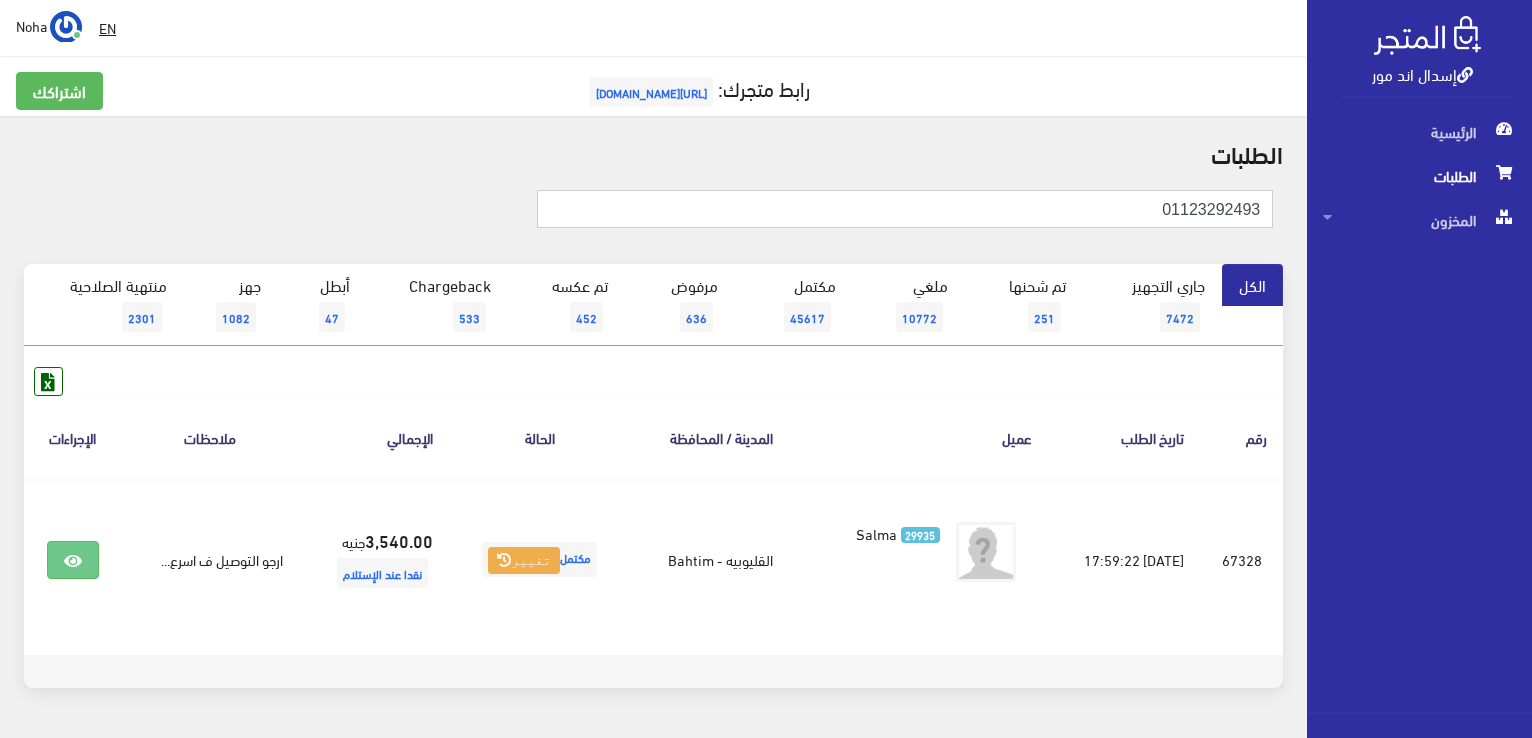 drag, startPoint x: 1124, startPoint y: 205, endPoint x: 1356, endPoint y: 181, distance: 233.23808 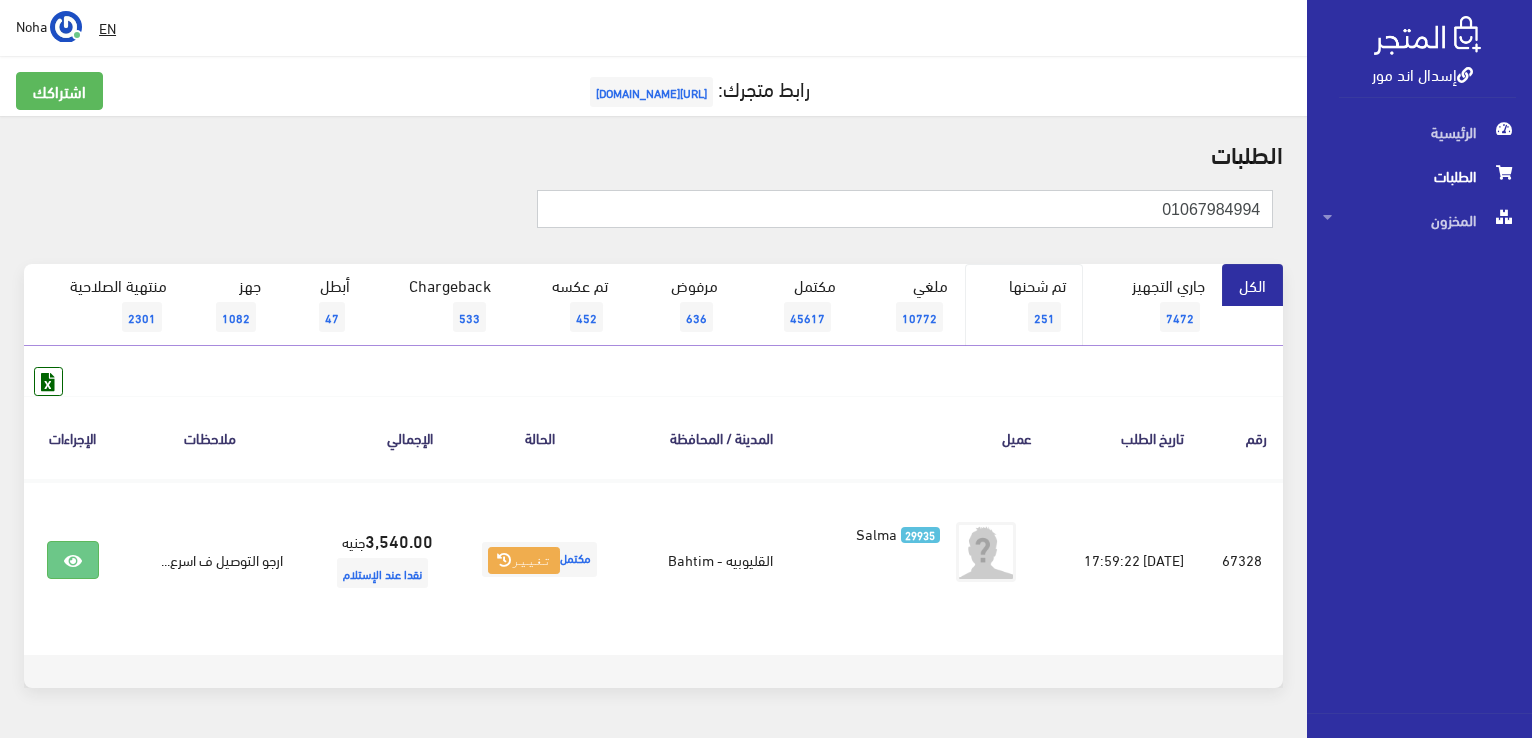 type on "01067984994" 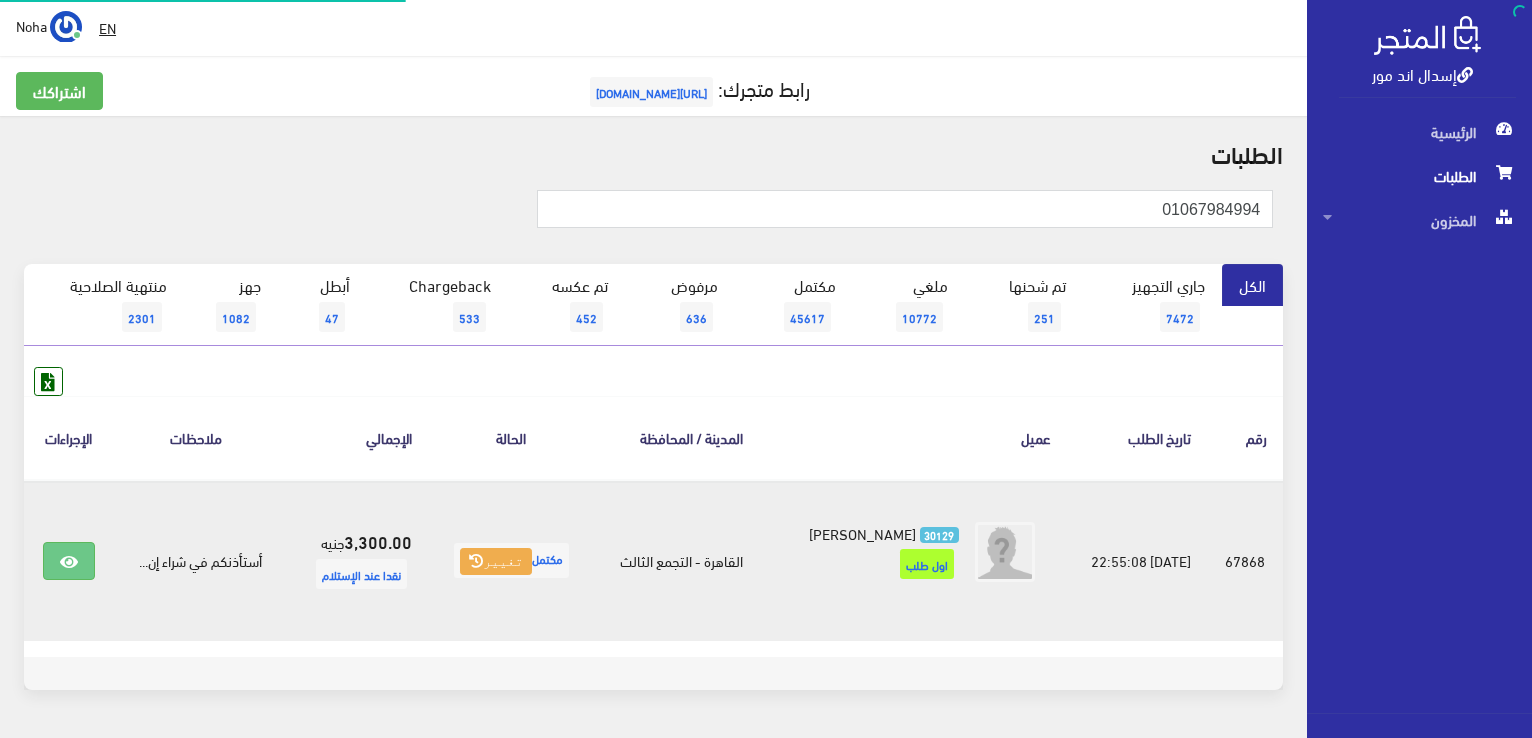 scroll, scrollTop: 0, scrollLeft: 0, axis: both 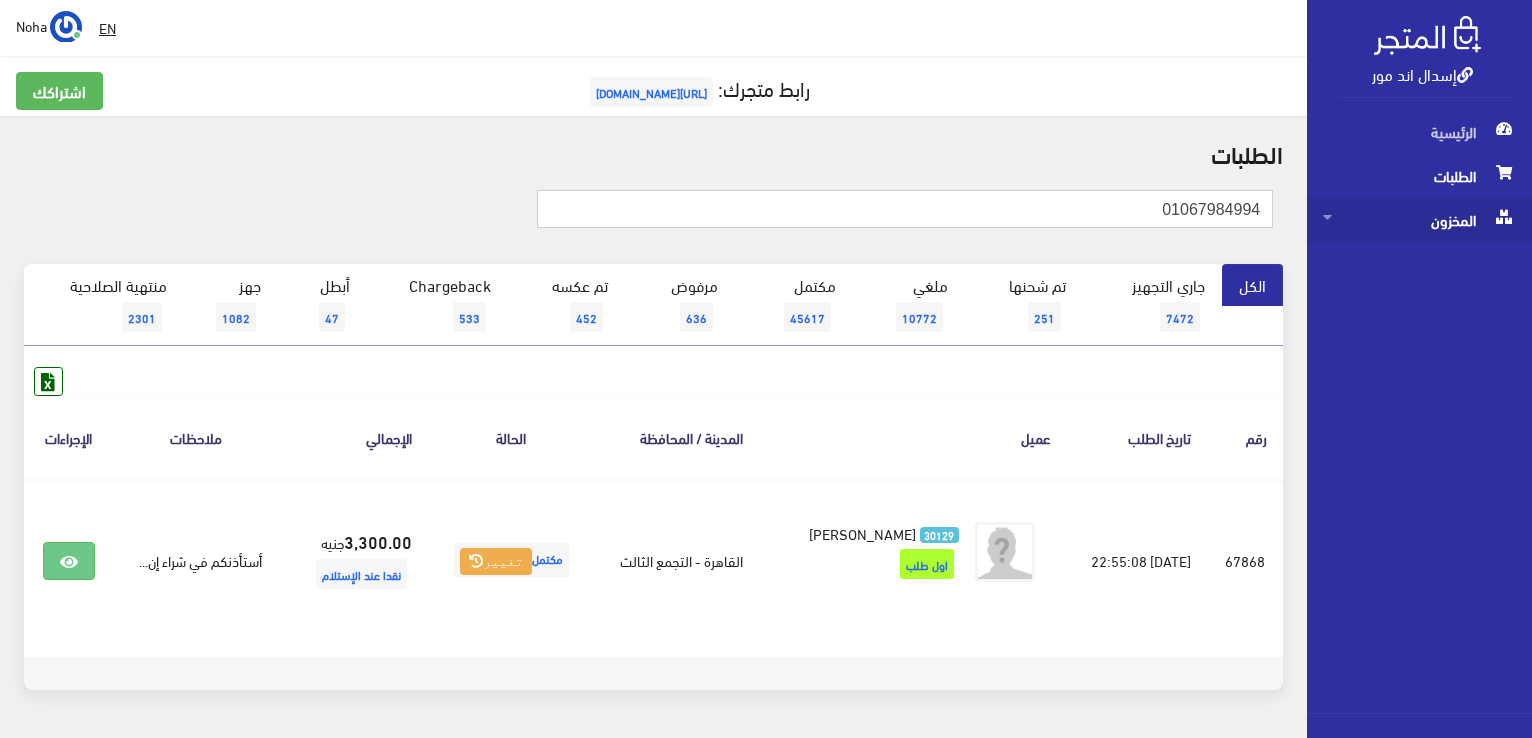 drag, startPoint x: 1152, startPoint y: 205, endPoint x: 1519, endPoint y: 220, distance: 367.3064 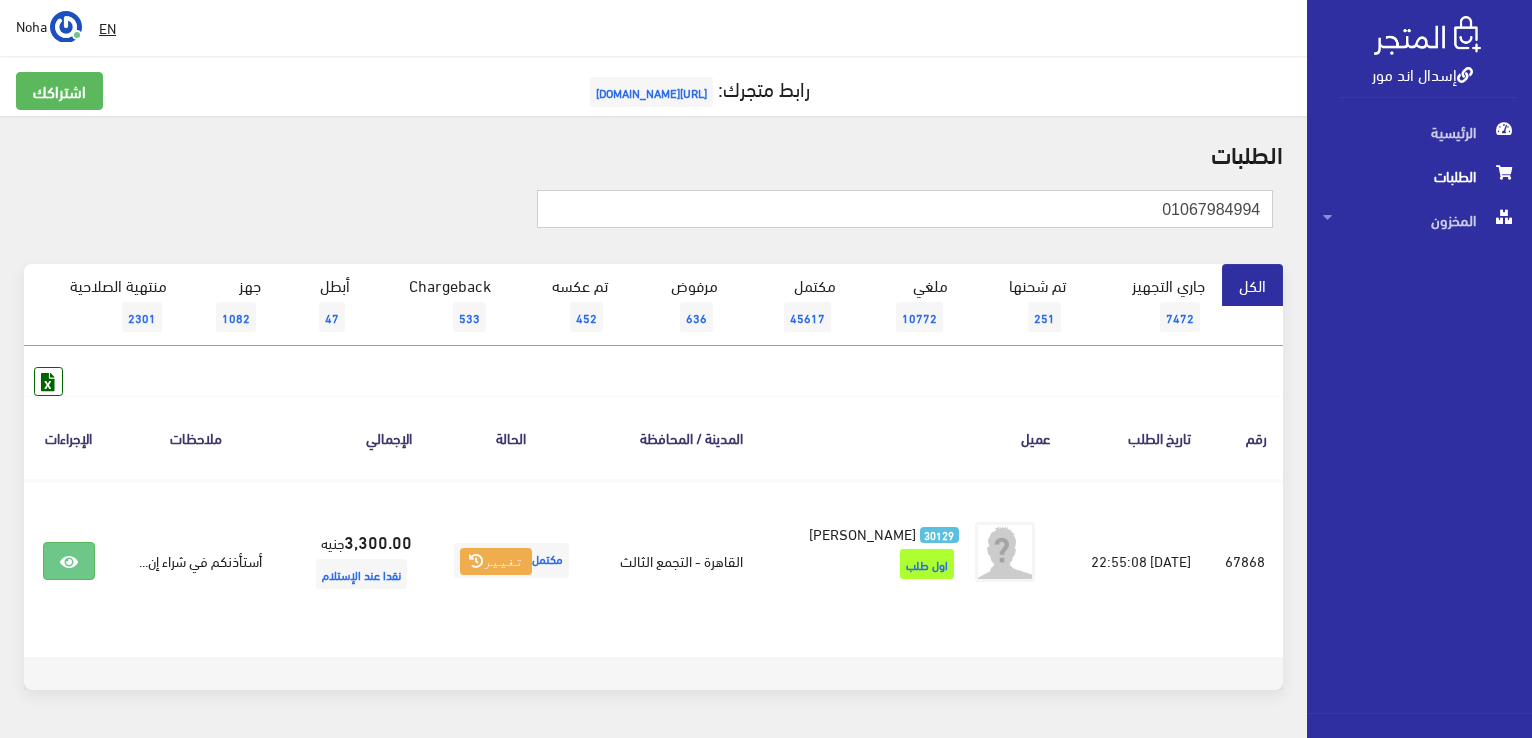 paste on "01009116342" 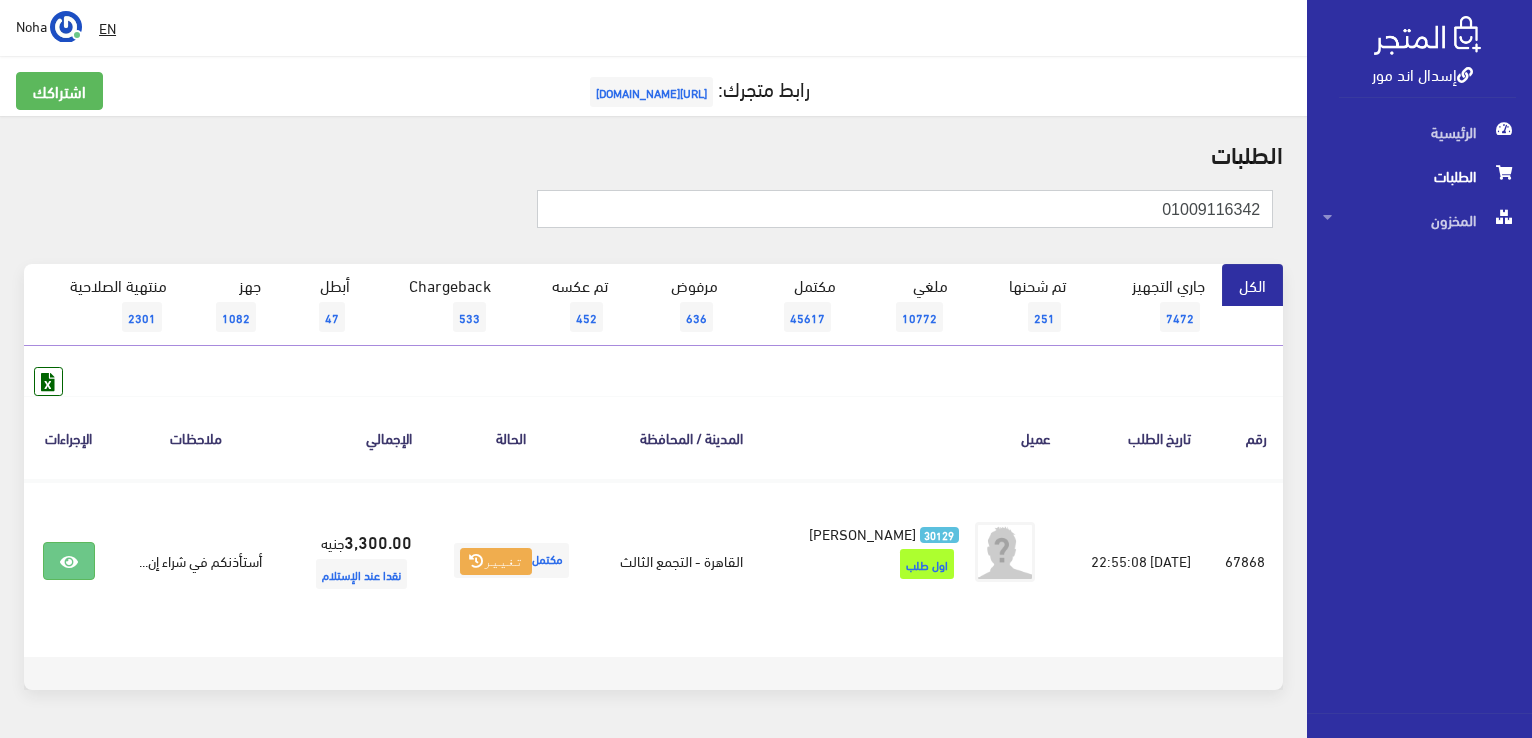 type on "01009116342" 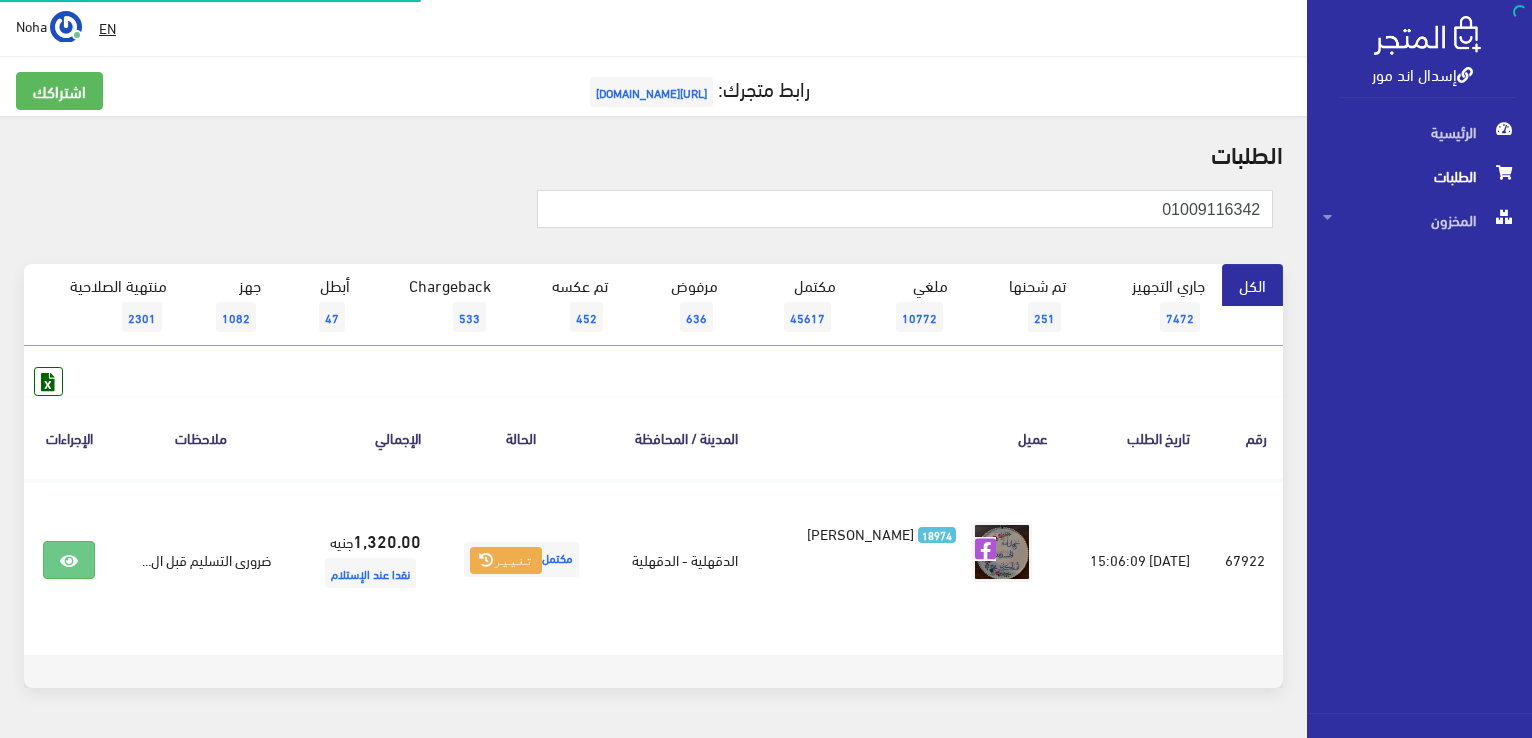scroll, scrollTop: 0, scrollLeft: 0, axis: both 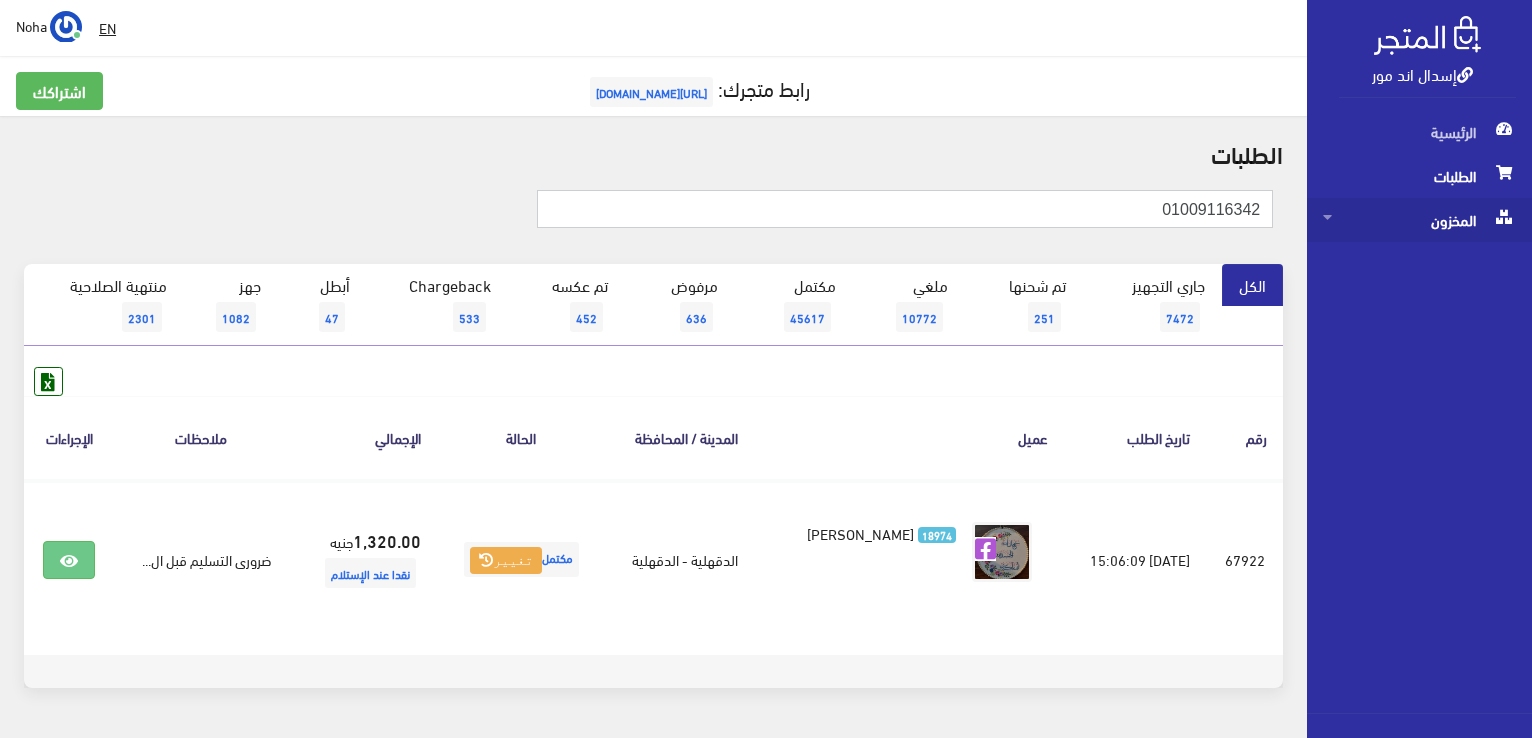 drag, startPoint x: 1129, startPoint y: 213, endPoint x: 1357, endPoint y: 205, distance: 228.1403 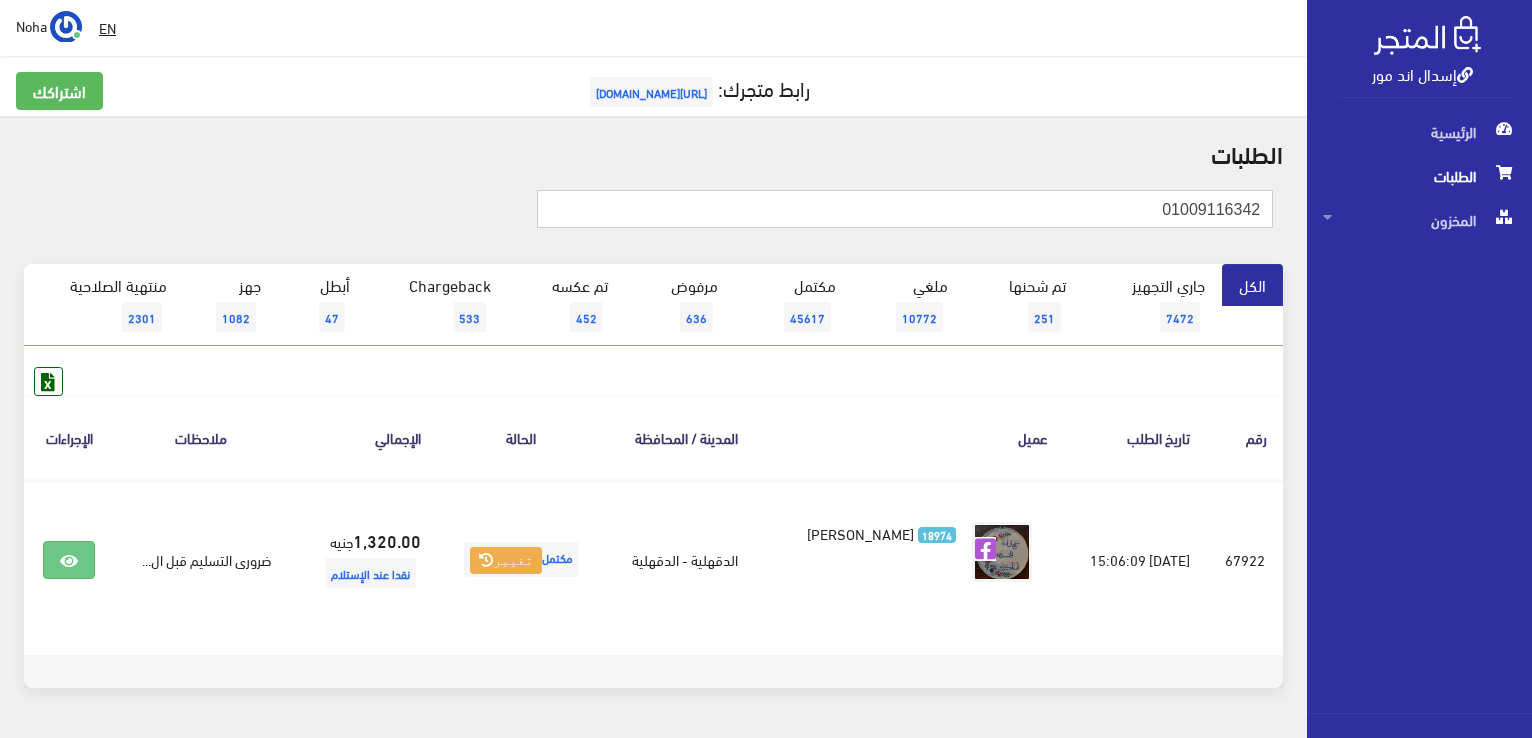 paste on "225974824" 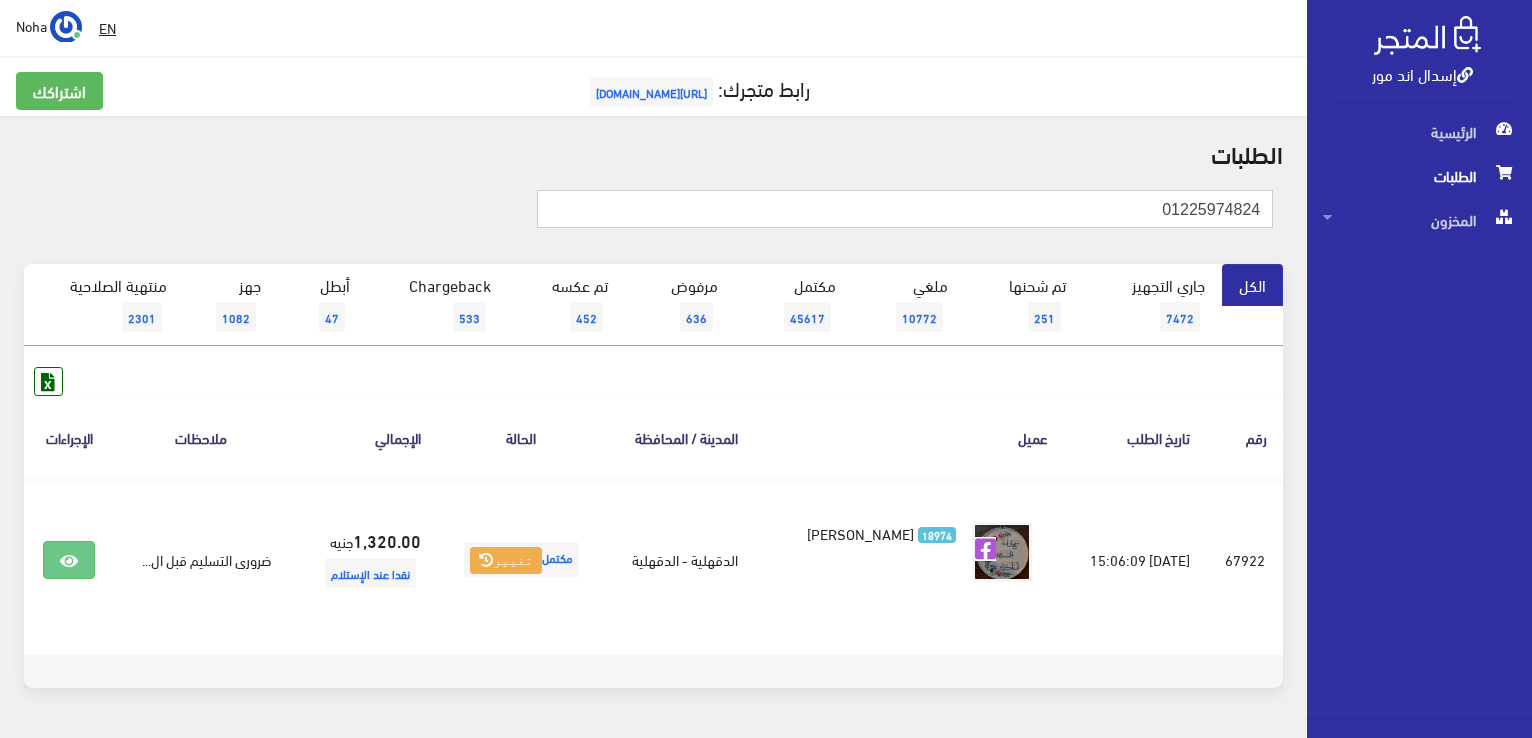 type on "01225974824" 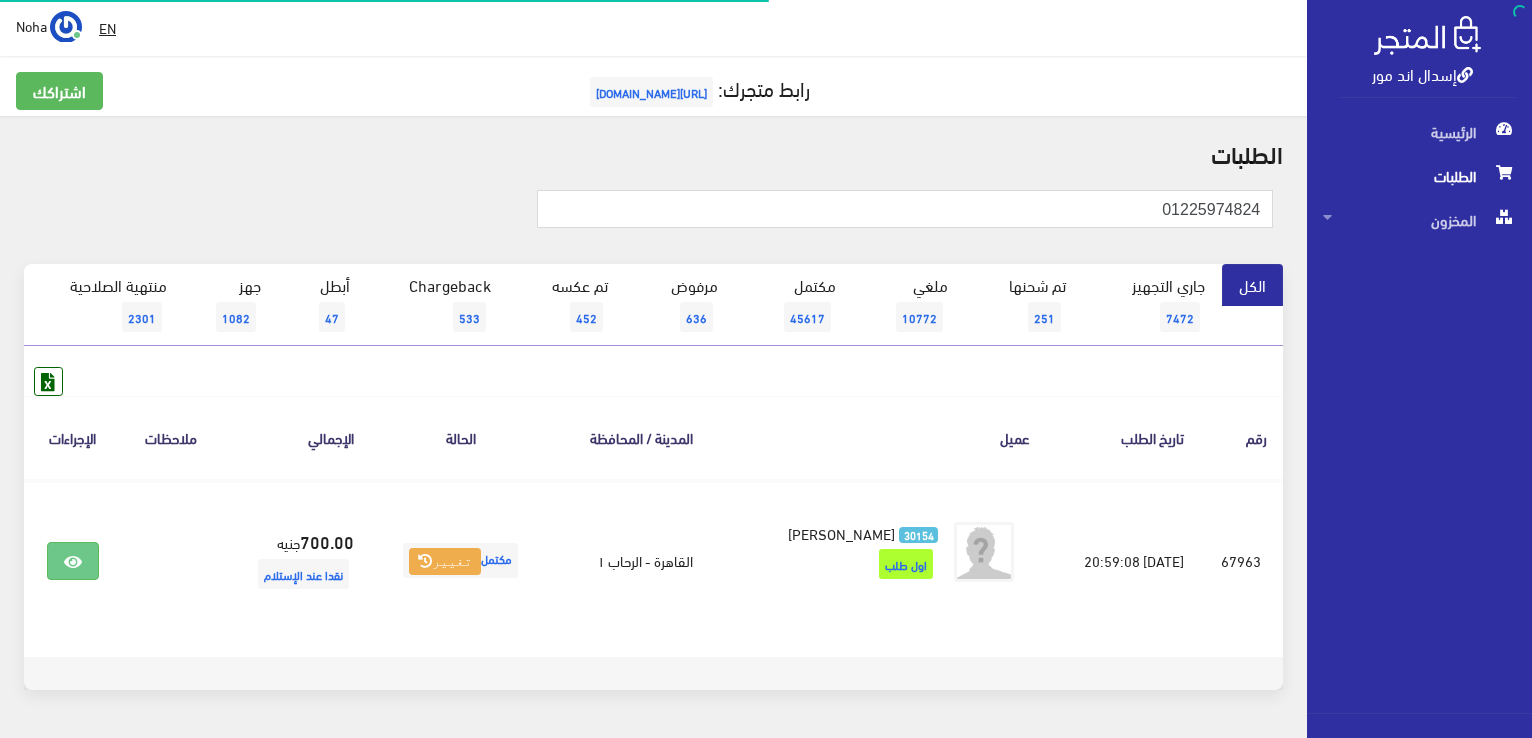 scroll, scrollTop: 0, scrollLeft: 0, axis: both 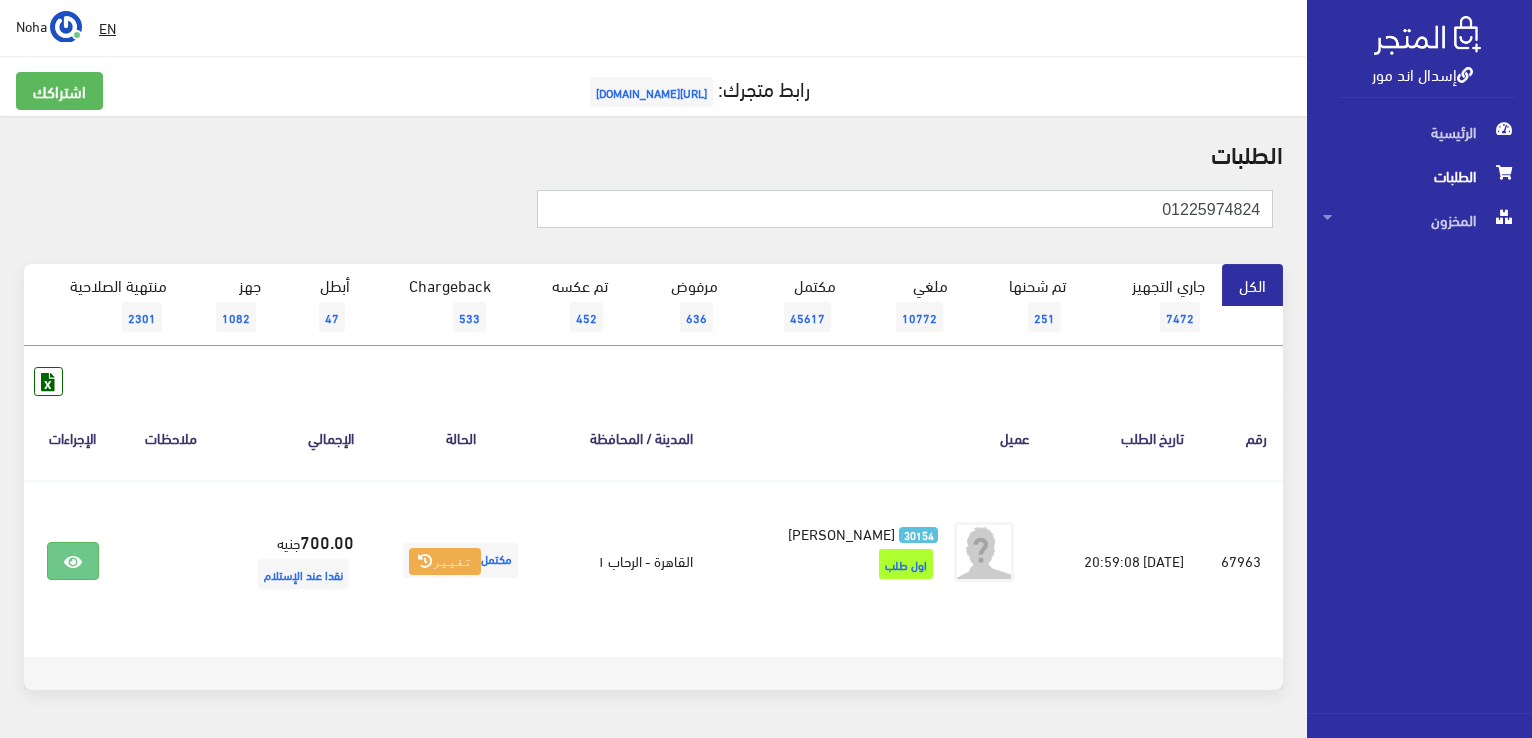 drag, startPoint x: 1167, startPoint y: 217, endPoint x: 1535, endPoint y: 231, distance: 368.2662 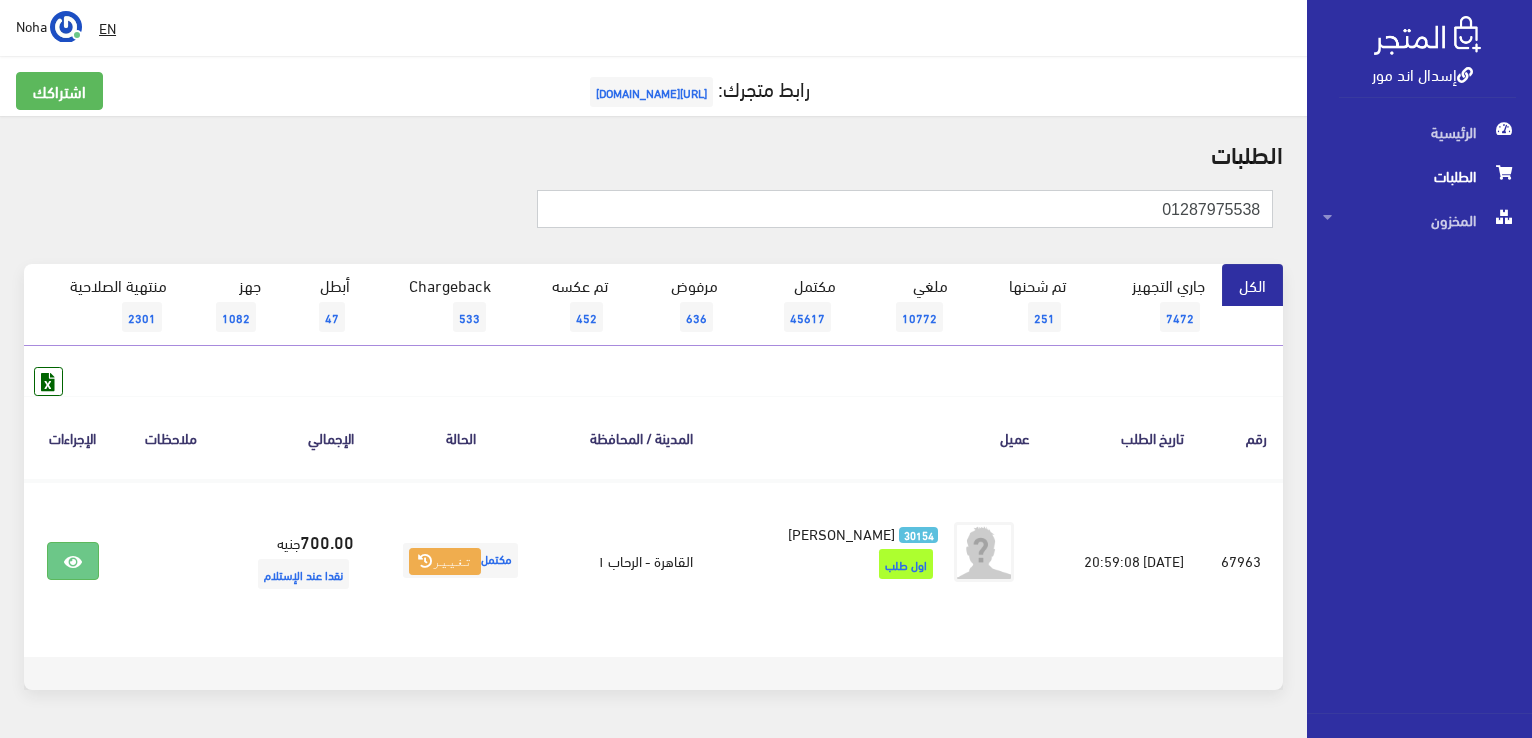 type on "01287975538" 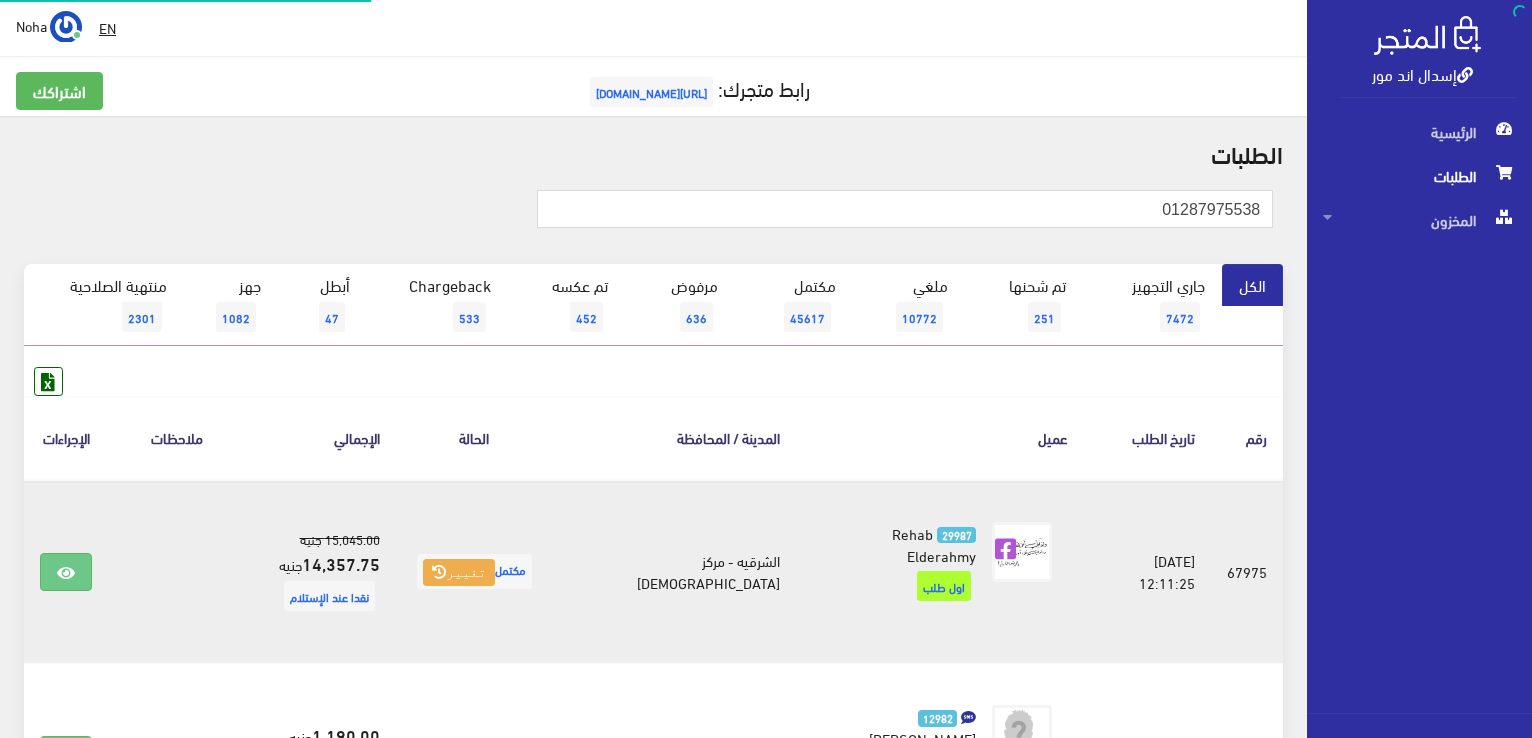 scroll, scrollTop: 0, scrollLeft: 0, axis: both 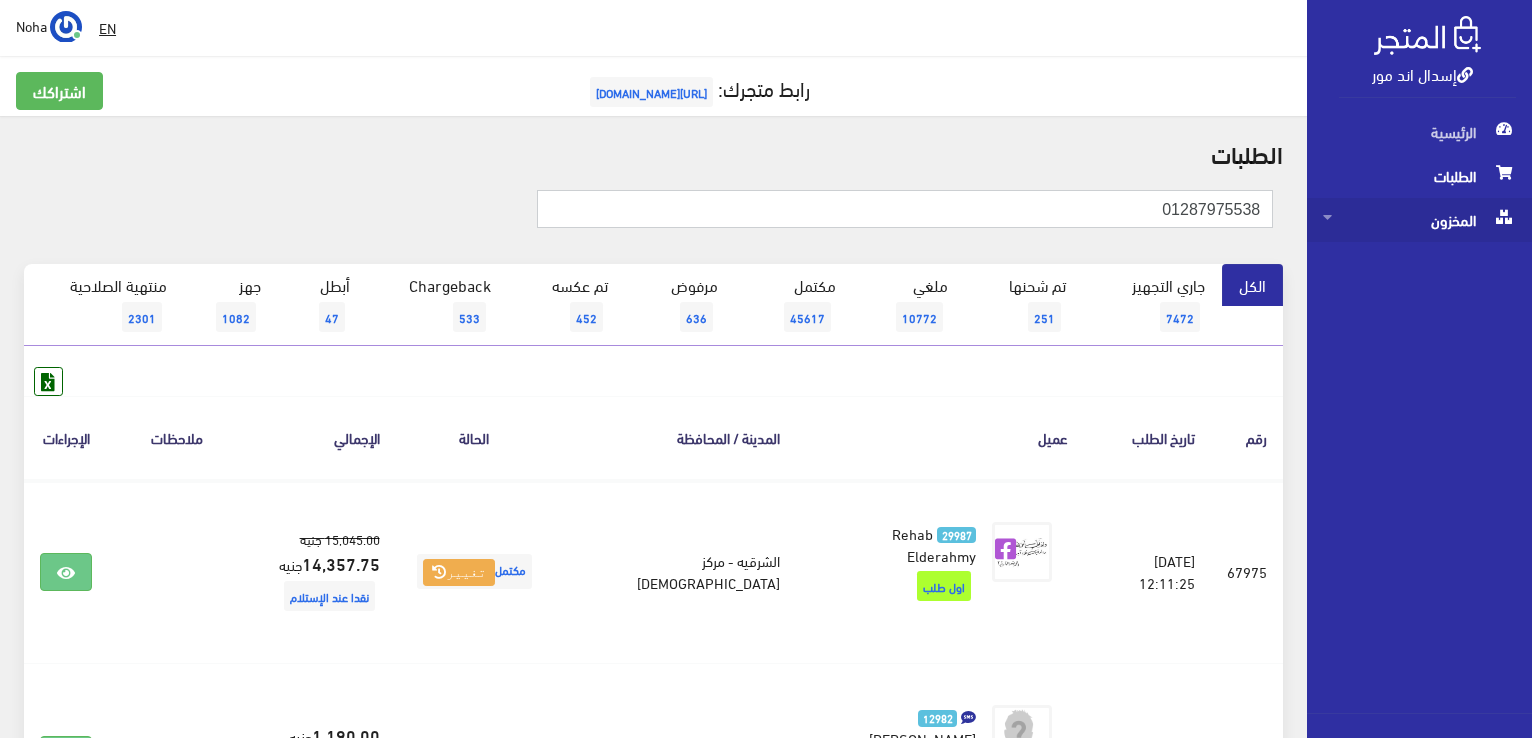 drag, startPoint x: 1150, startPoint y: 201, endPoint x: 1355, endPoint y: 213, distance: 205.35092 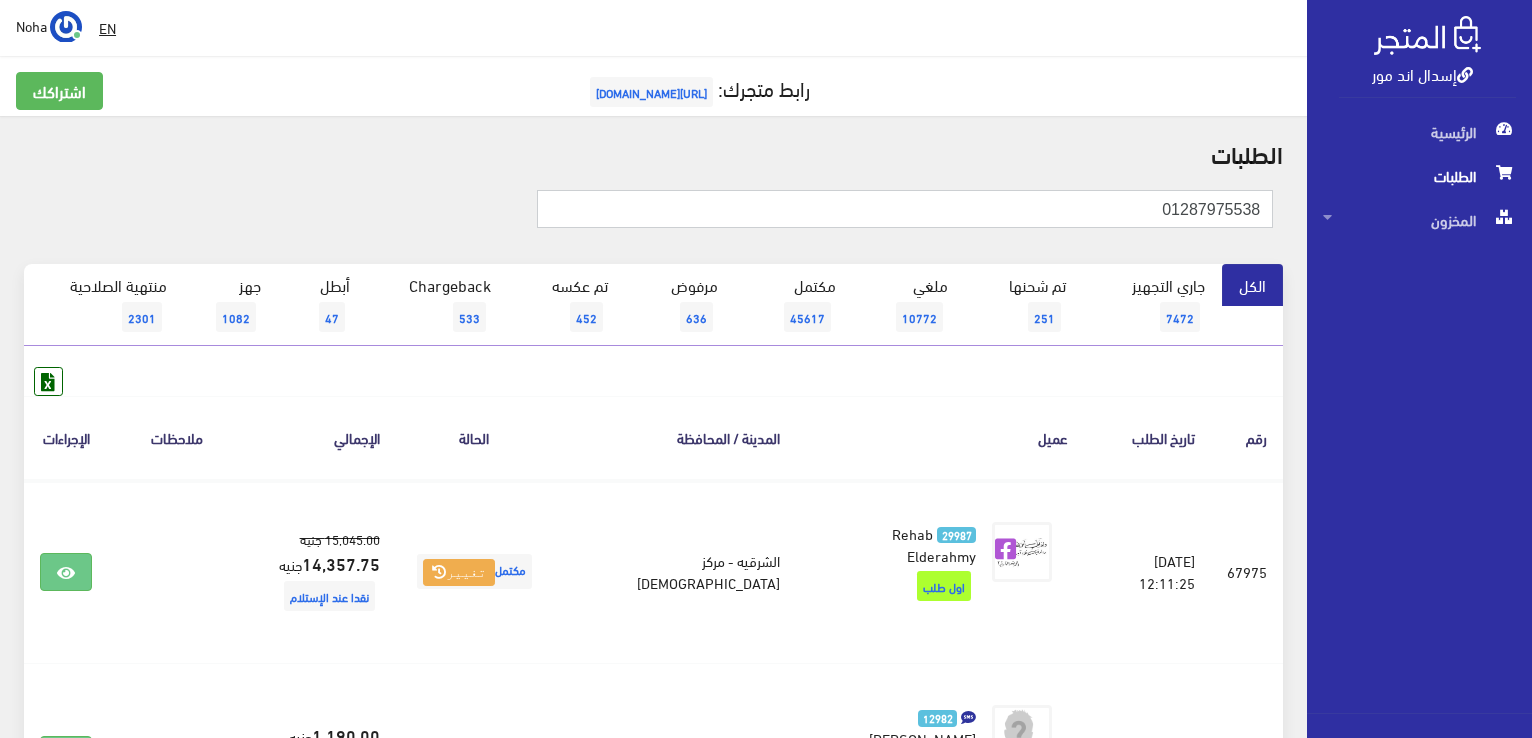 paste on "066637630" 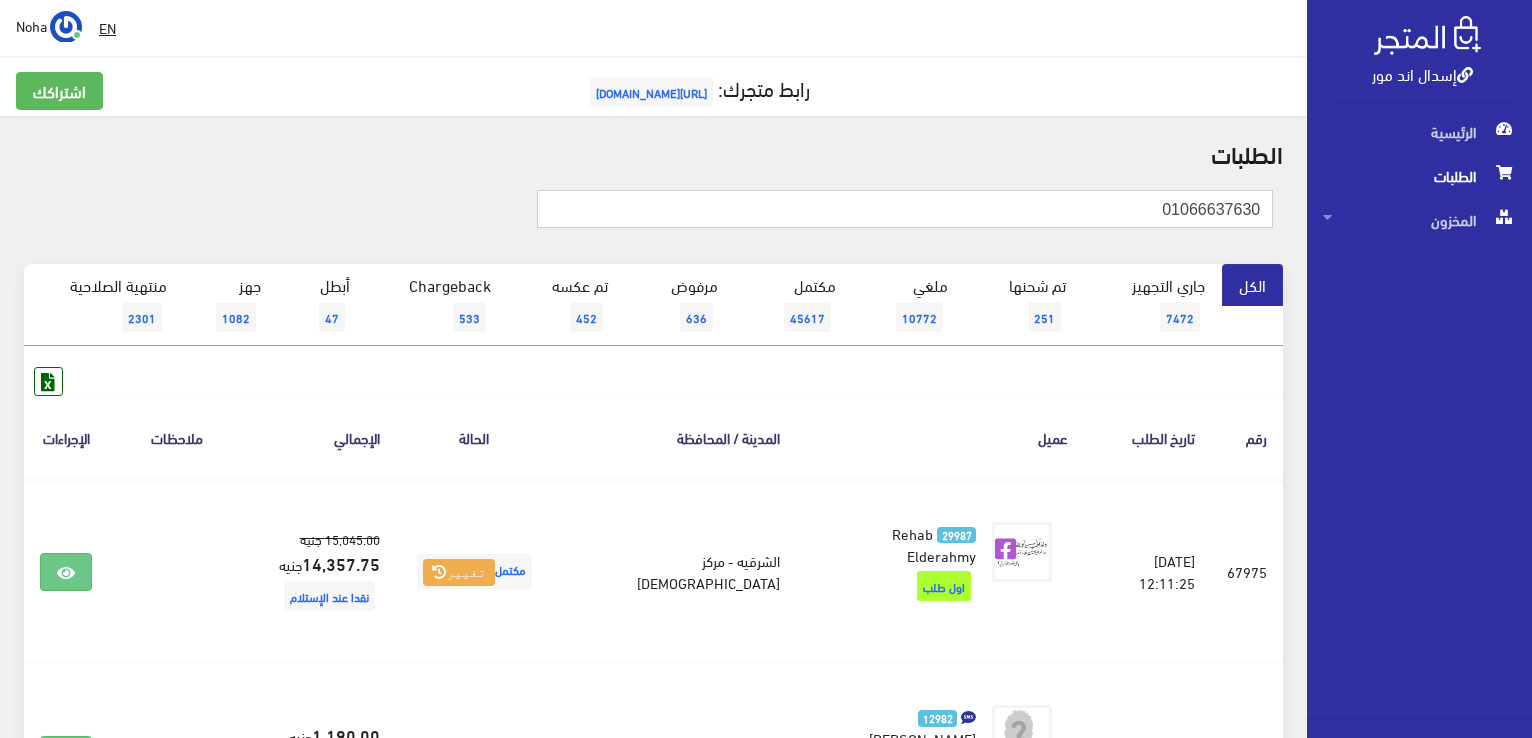 type on "01066637630" 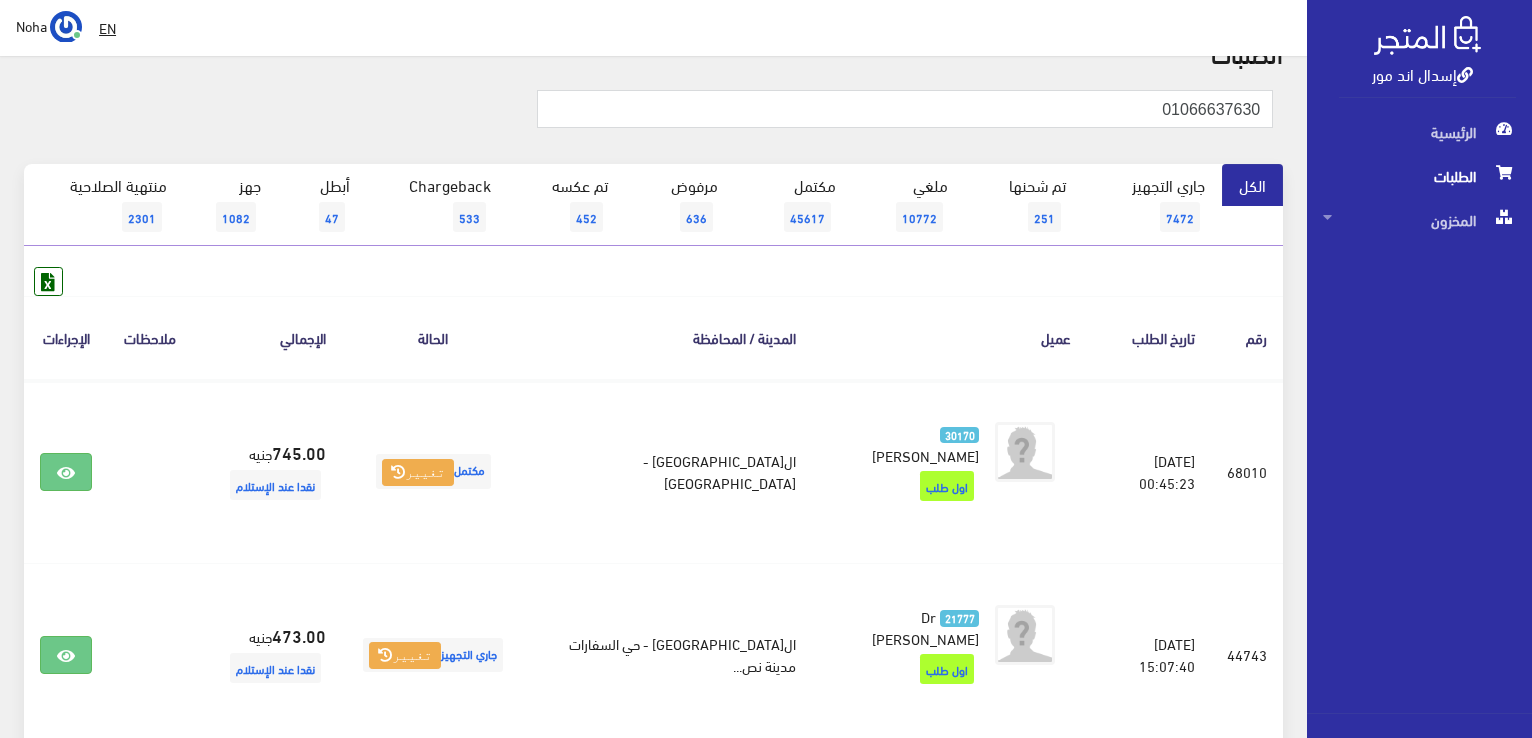 scroll, scrollTop: 0, scrollLeft: 0, axis: both 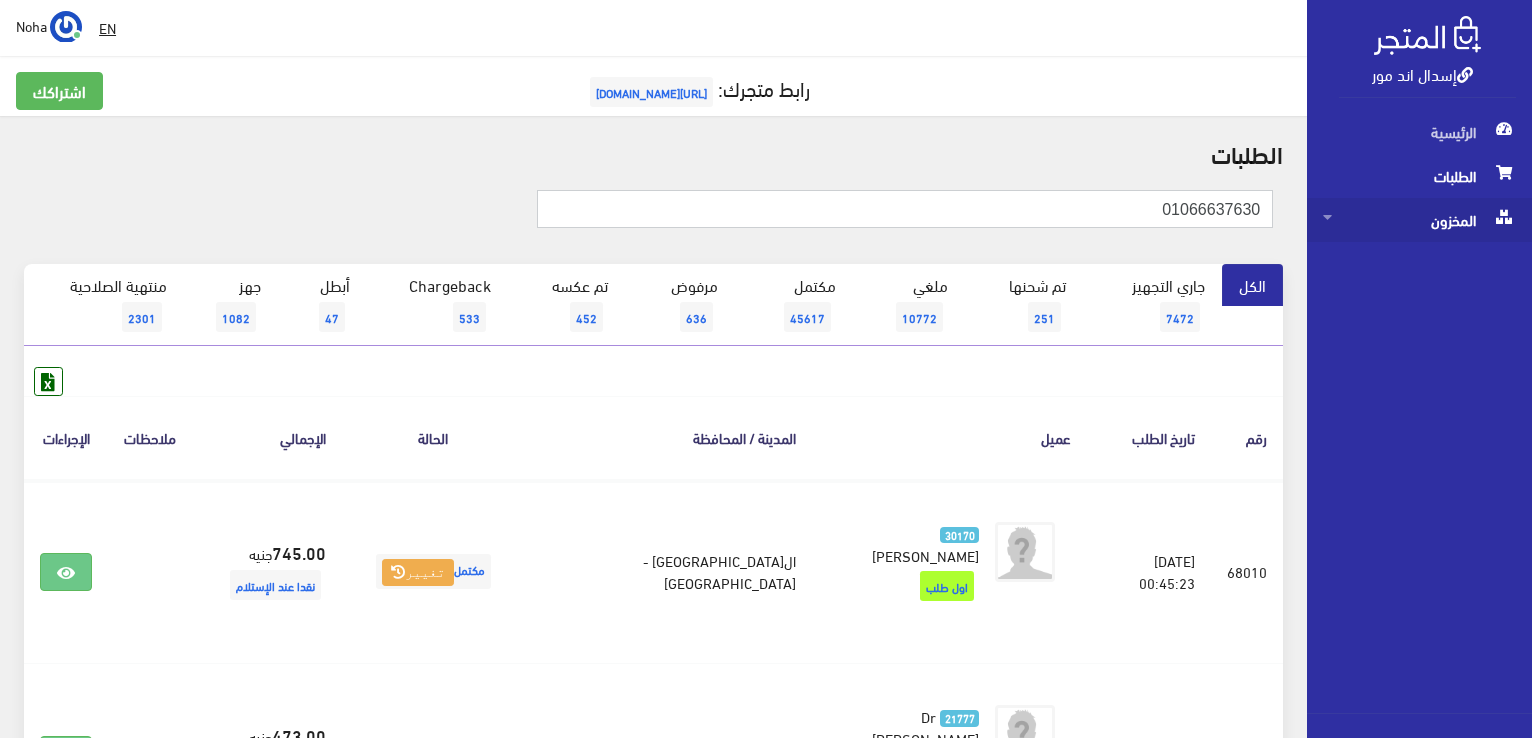 drag, startPoint x: 1144, startPoint y: 209, endPoint x: 1427, endPoint y: 206, distance: 283.0159 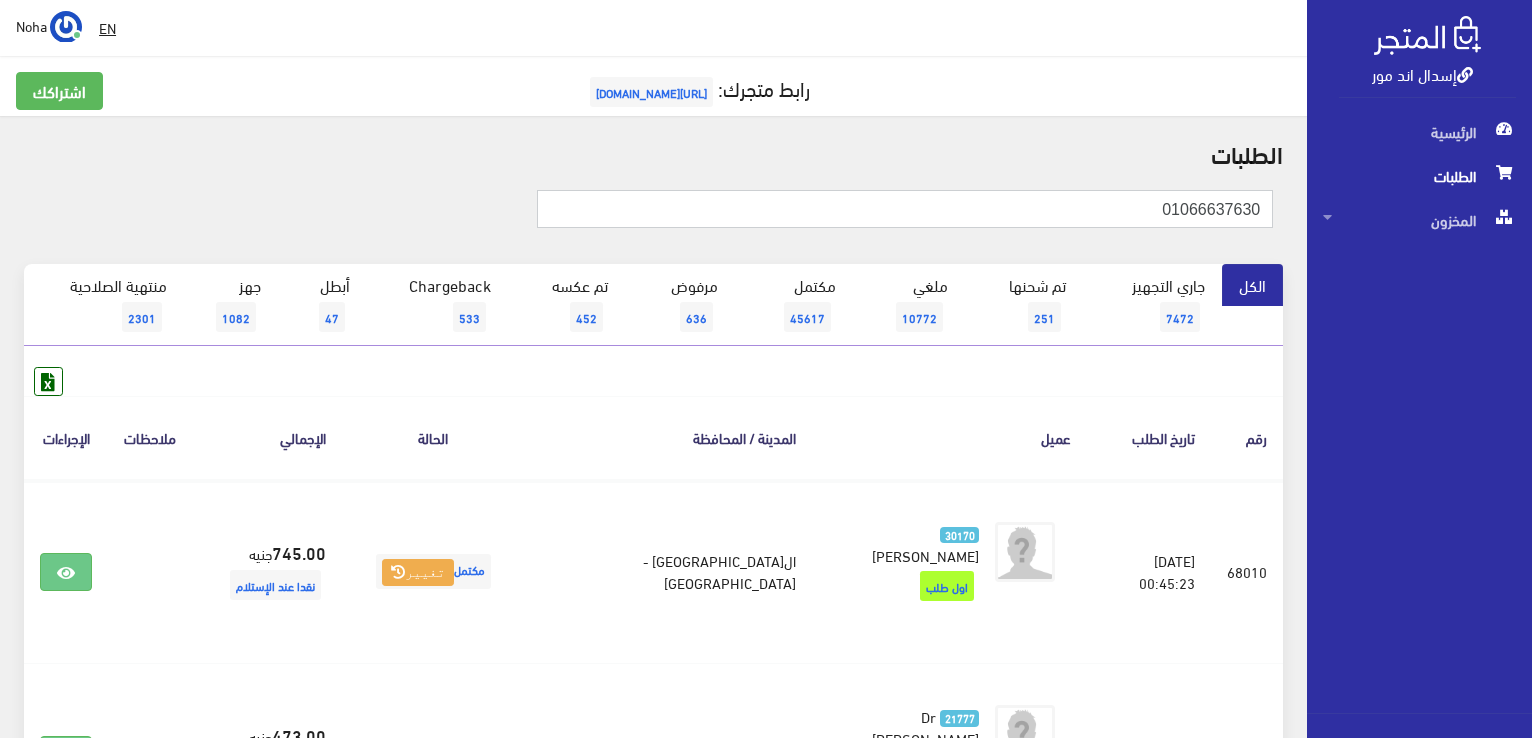 paste on "705797" 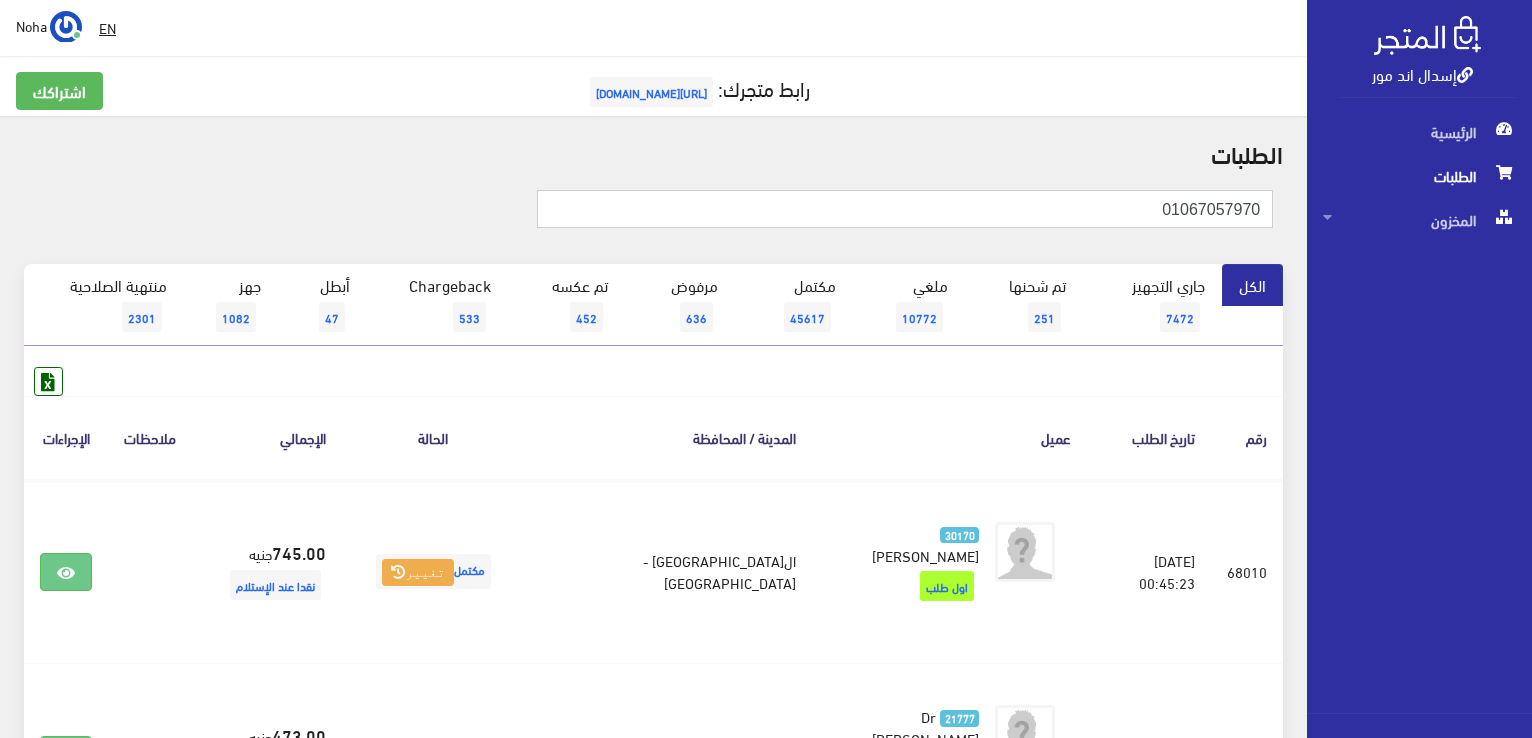 type on "01067057970" 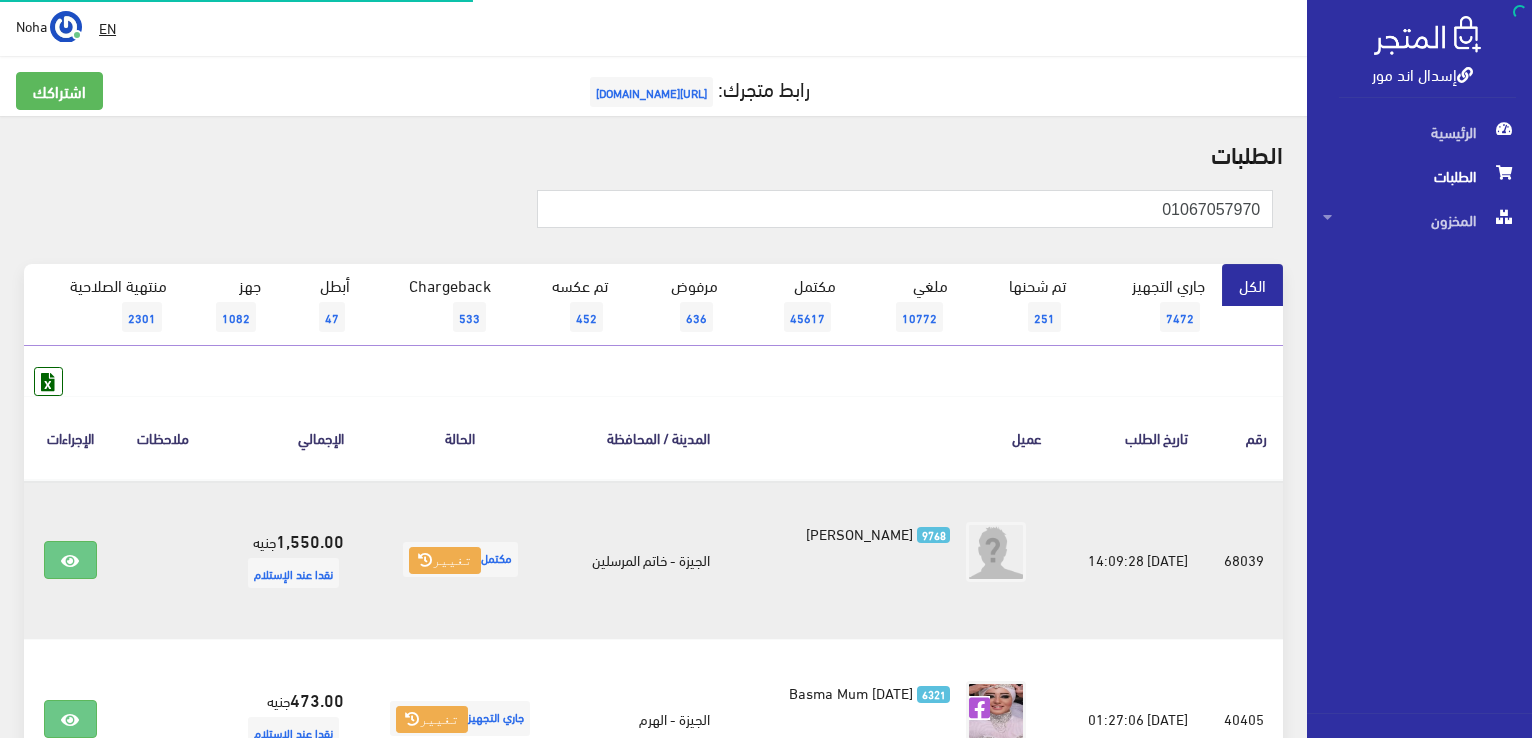scroll, scrollTop: 0, scrollLeft: 0, axis: both 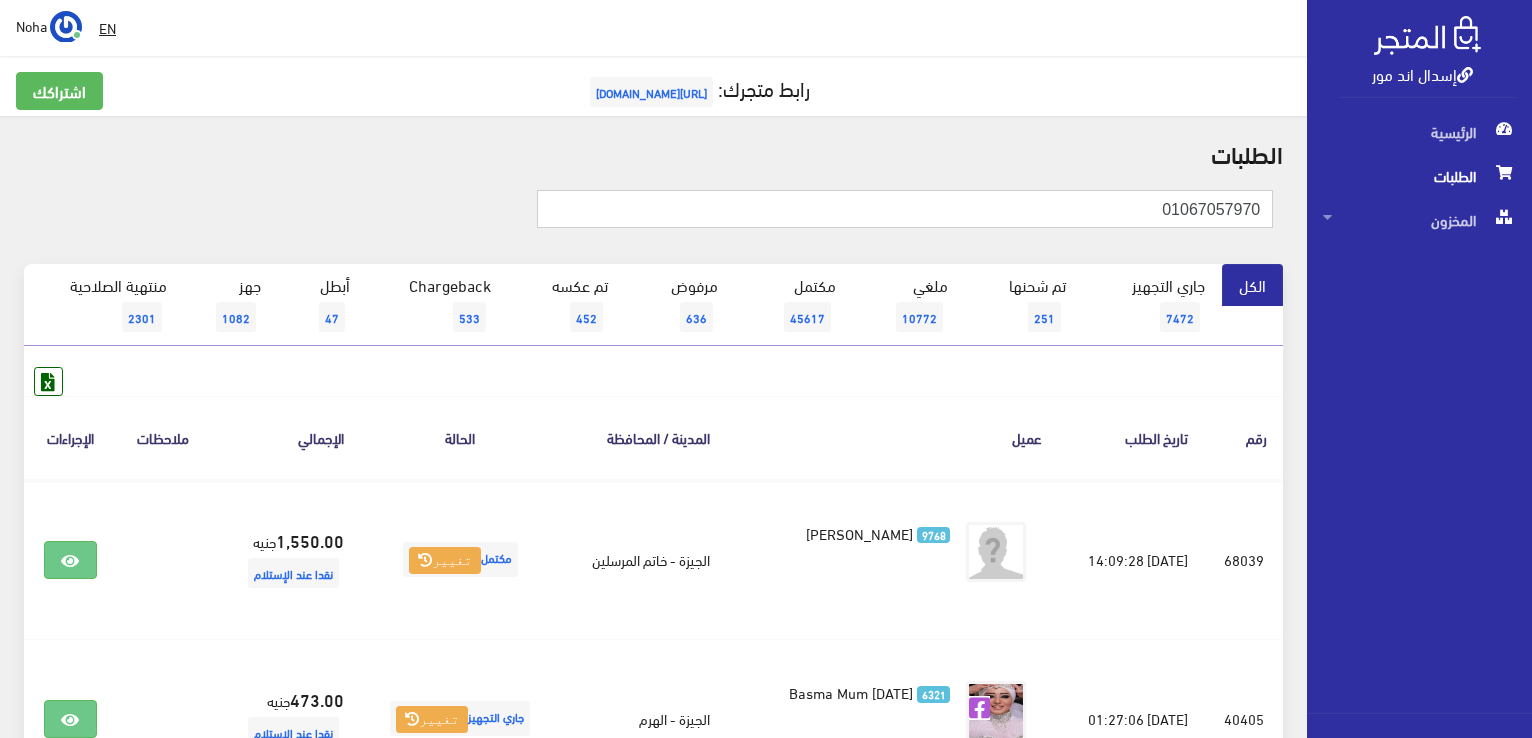 drag, startPoint x: 1104, startPoint y: 207, endPoint x: 1535, endPoint y: 193, distance: 431.22733 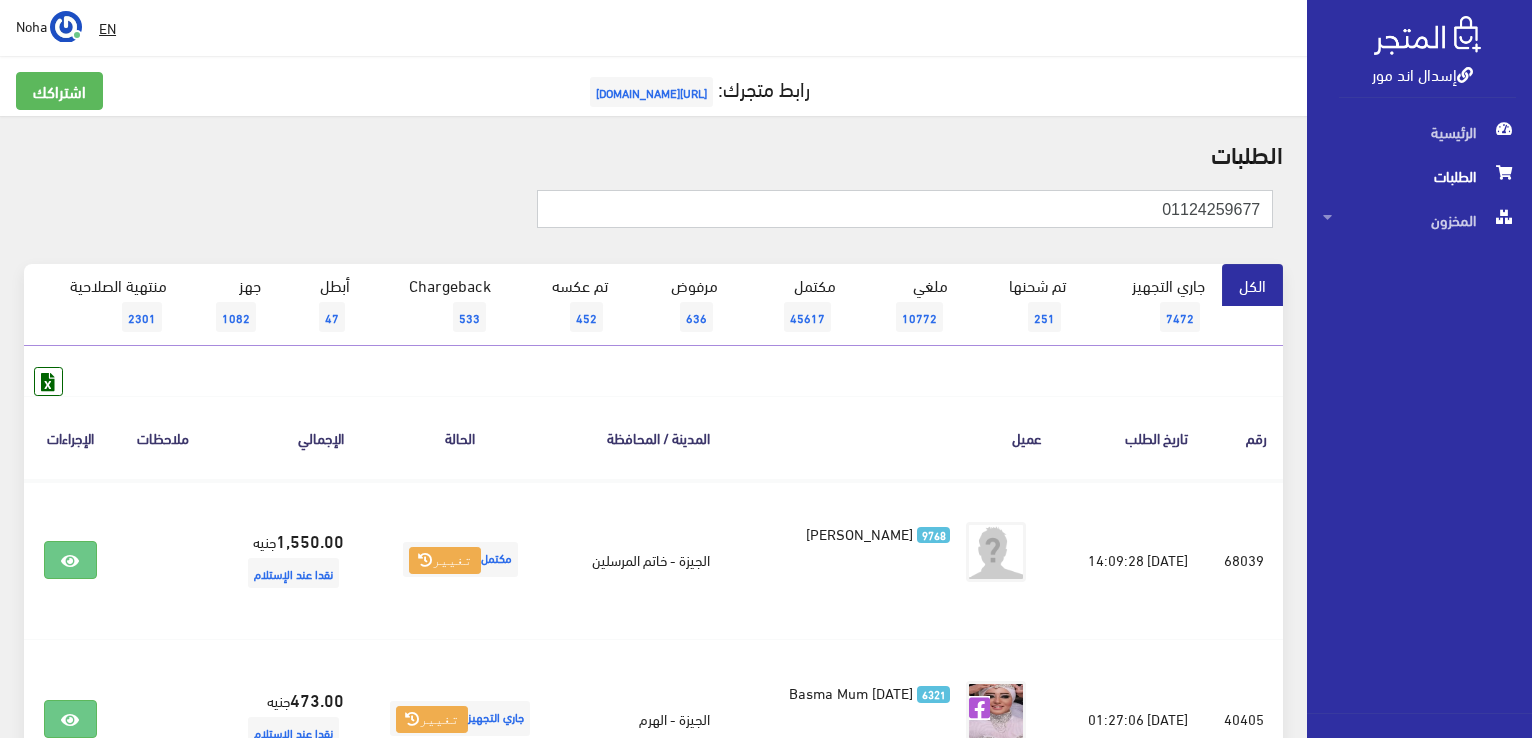 type on "01124259677" 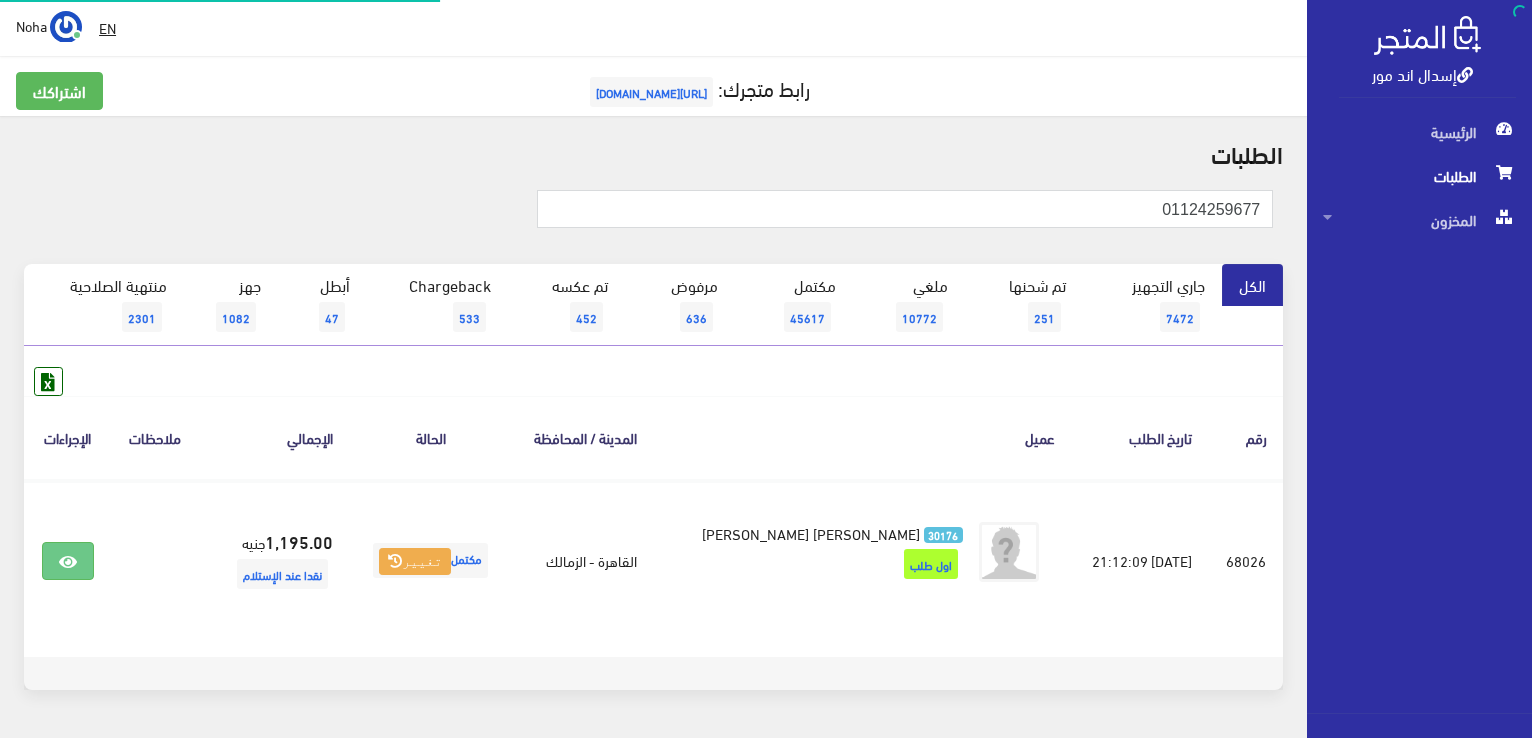 scroll, scrollTop: 0, scrollLeft: 0, axis: both 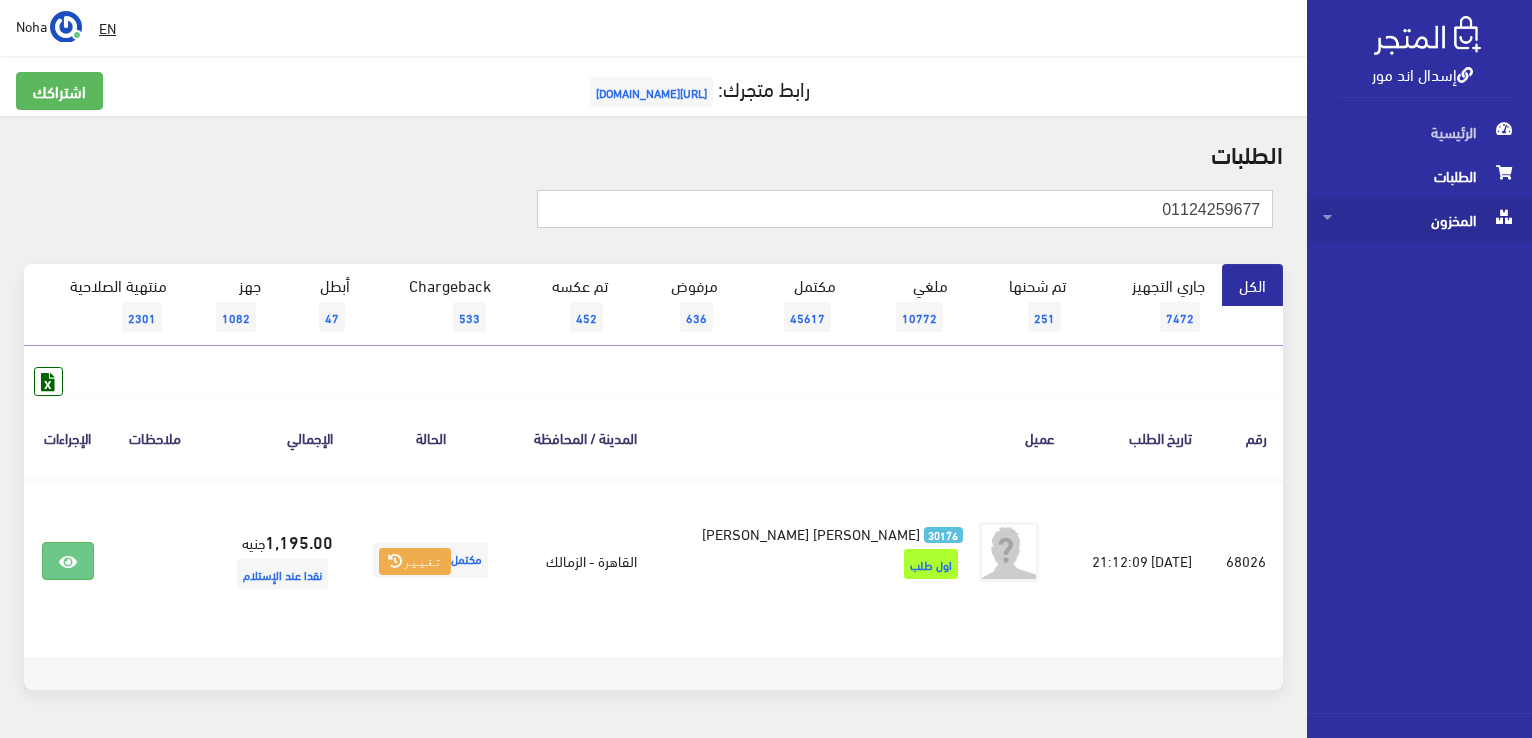 drag, startPoint x: 1114, startPoint y: 211, endPoint x: 1406, endPoint y: 216, distance: 292.04282 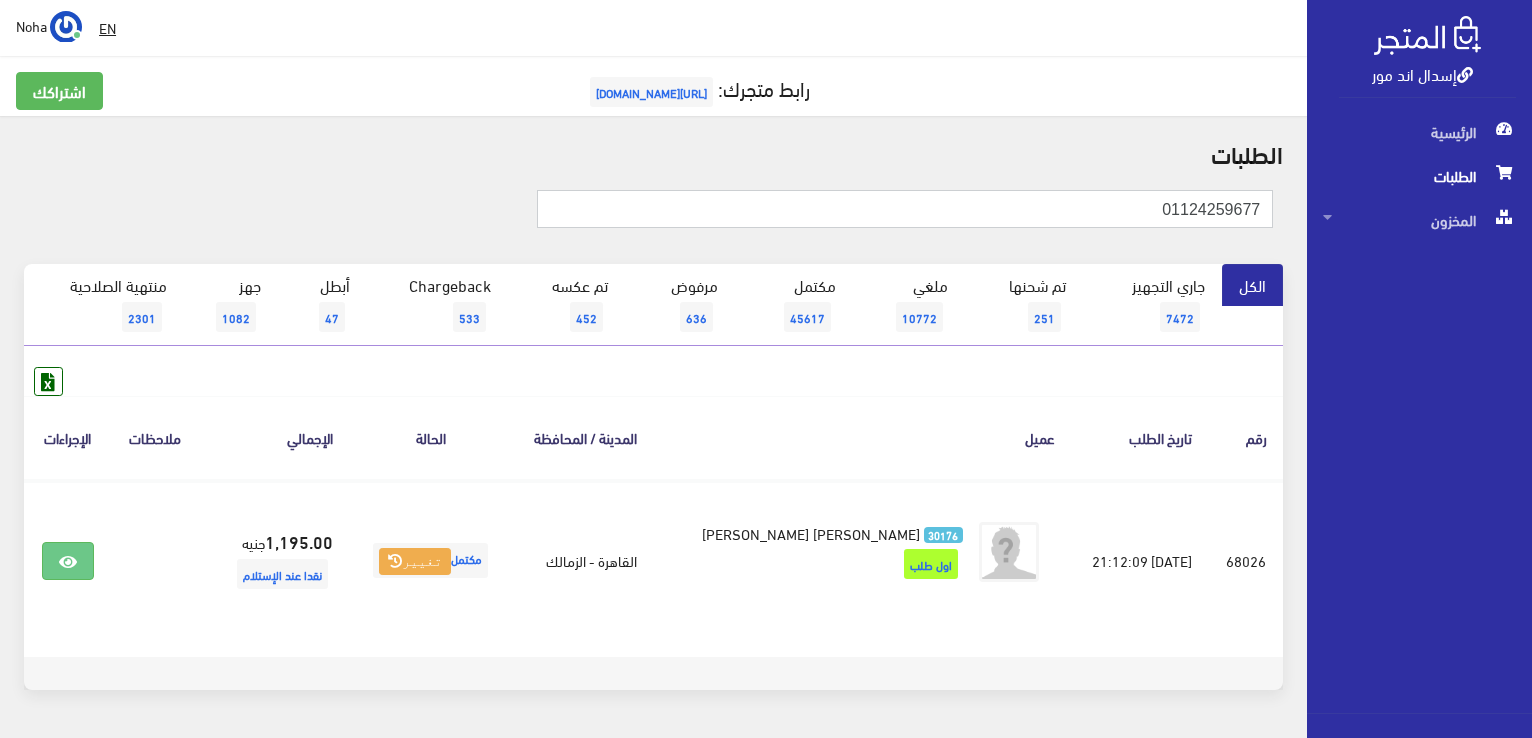 paste on "01091217595" 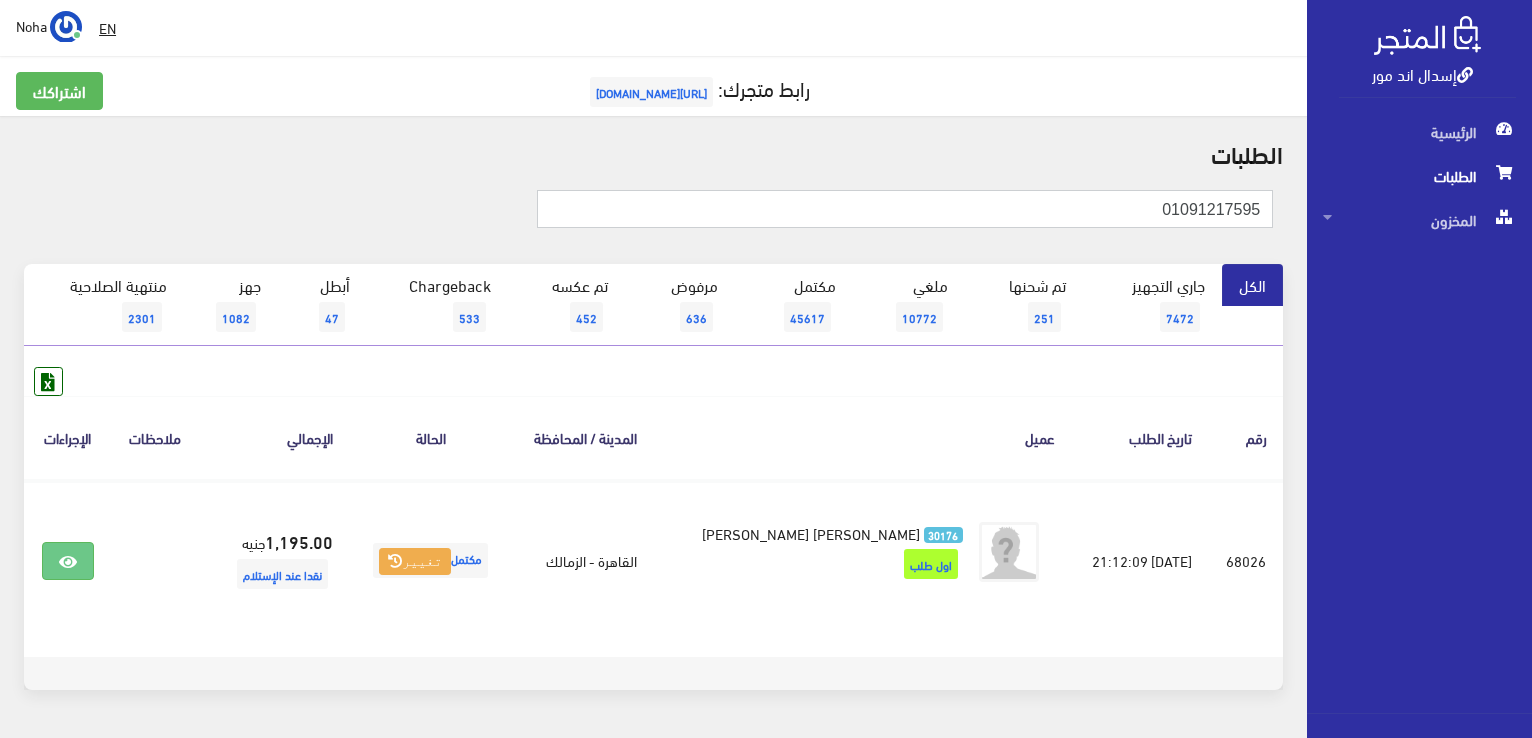type on "01091217595" 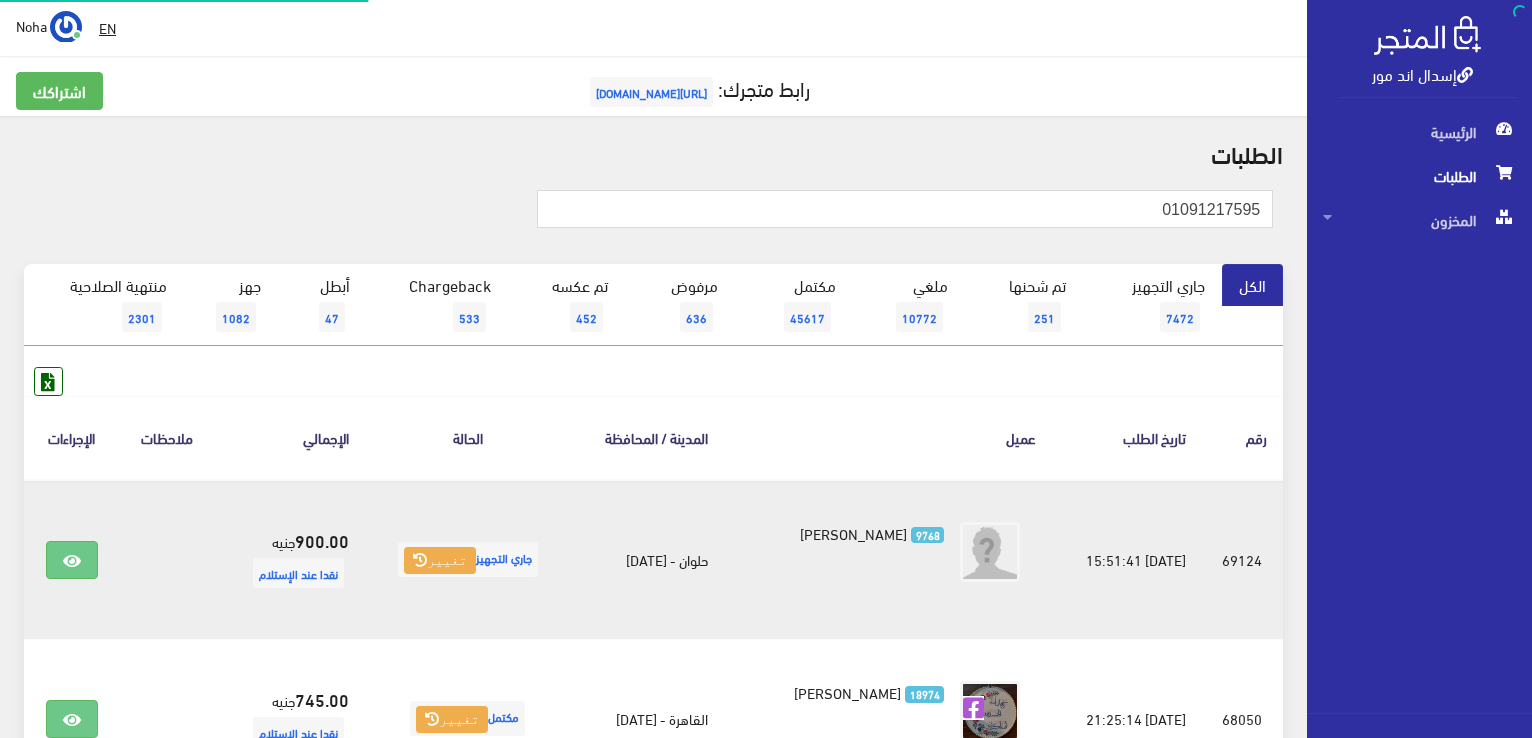 scroll, scrollTop: 0, scrollLeft: 0, axis: both 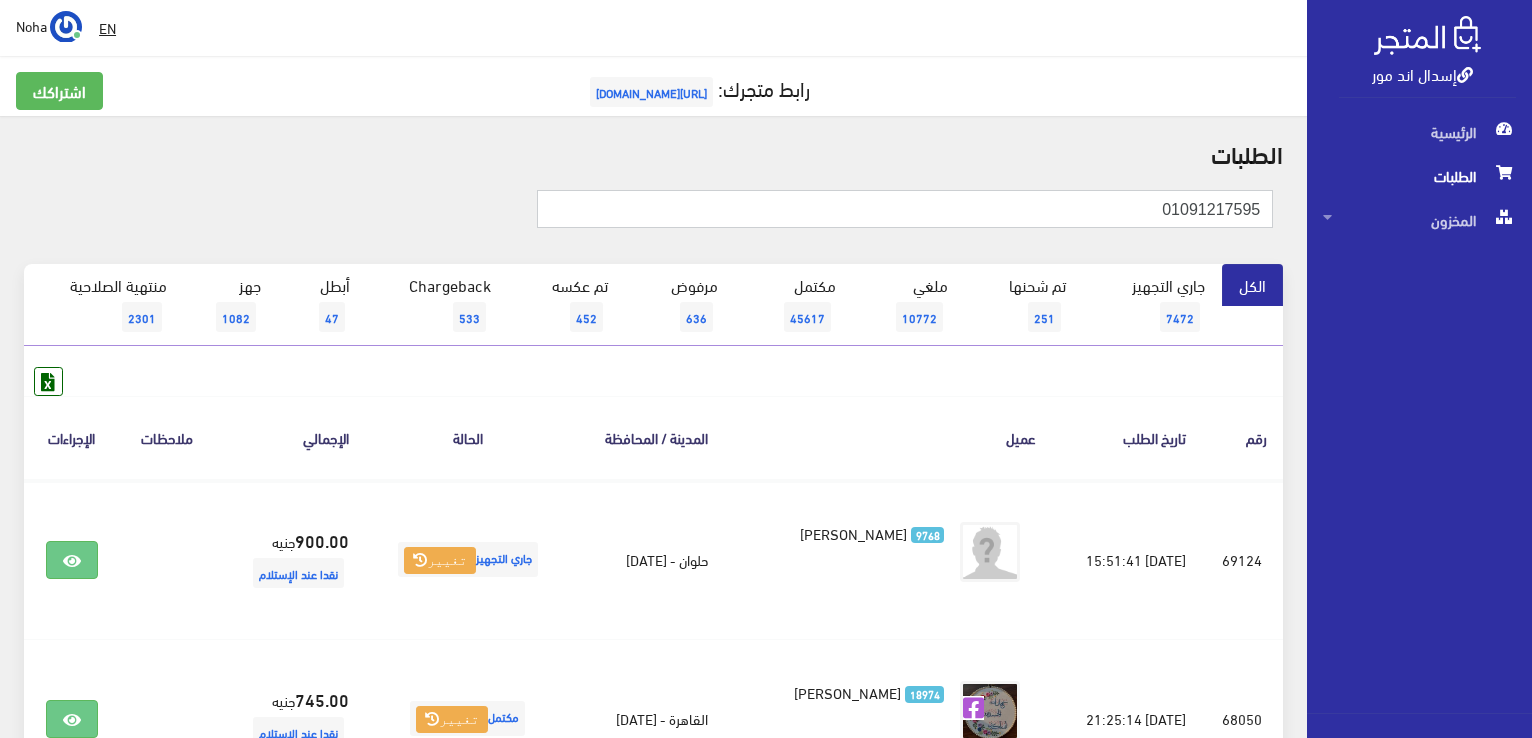 drag, startPoint x: 1095, startPoint y: 211, endPoint x: 1535, endPoint y: 162, distance: 442.72 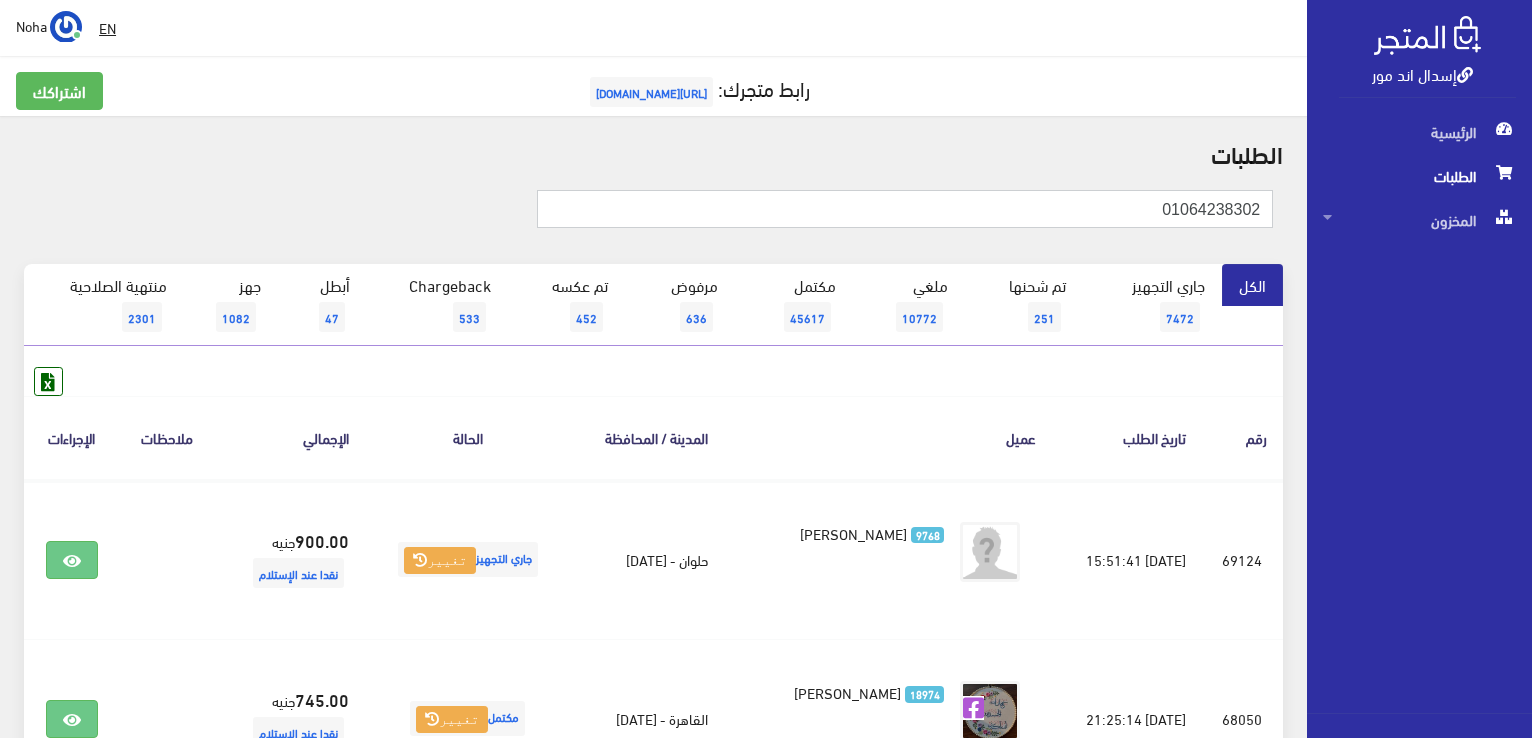 type on "01064238302" 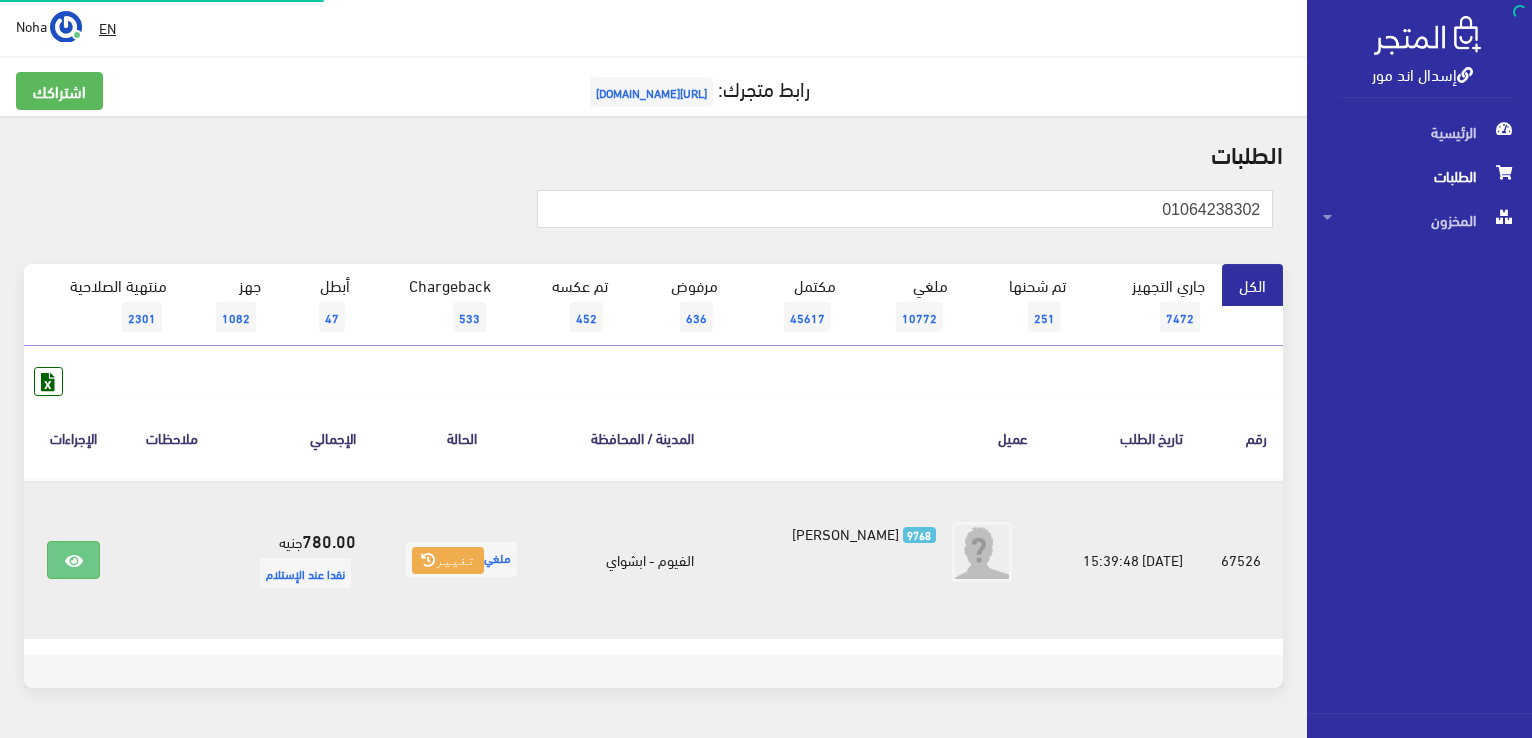 scroll, scrollTop: 0, scrollLeft: 0, axis: both 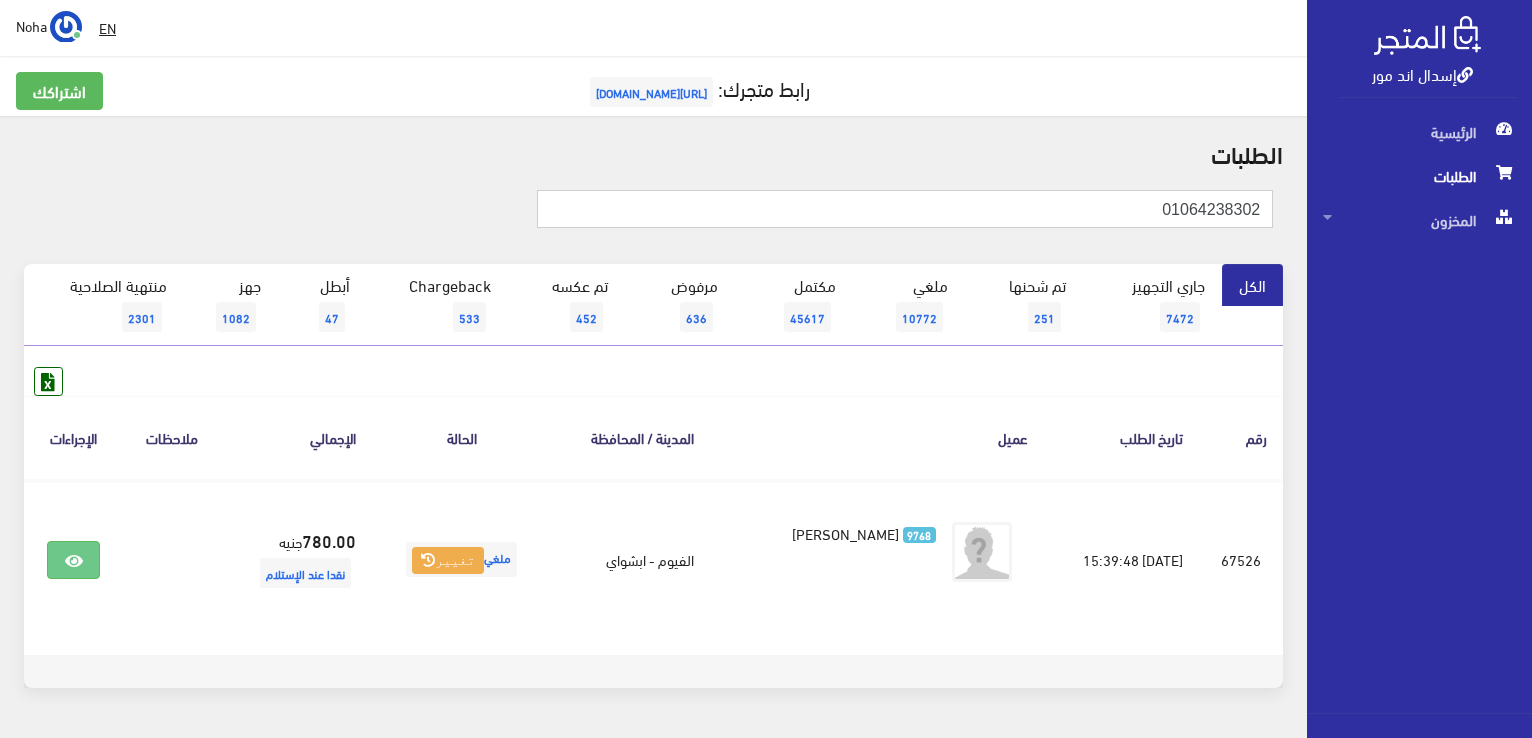 drag, startPoint x: 1135, startPoint y: 214, endPoint x: 1535, endPoint y: 240, distance: 400.84412 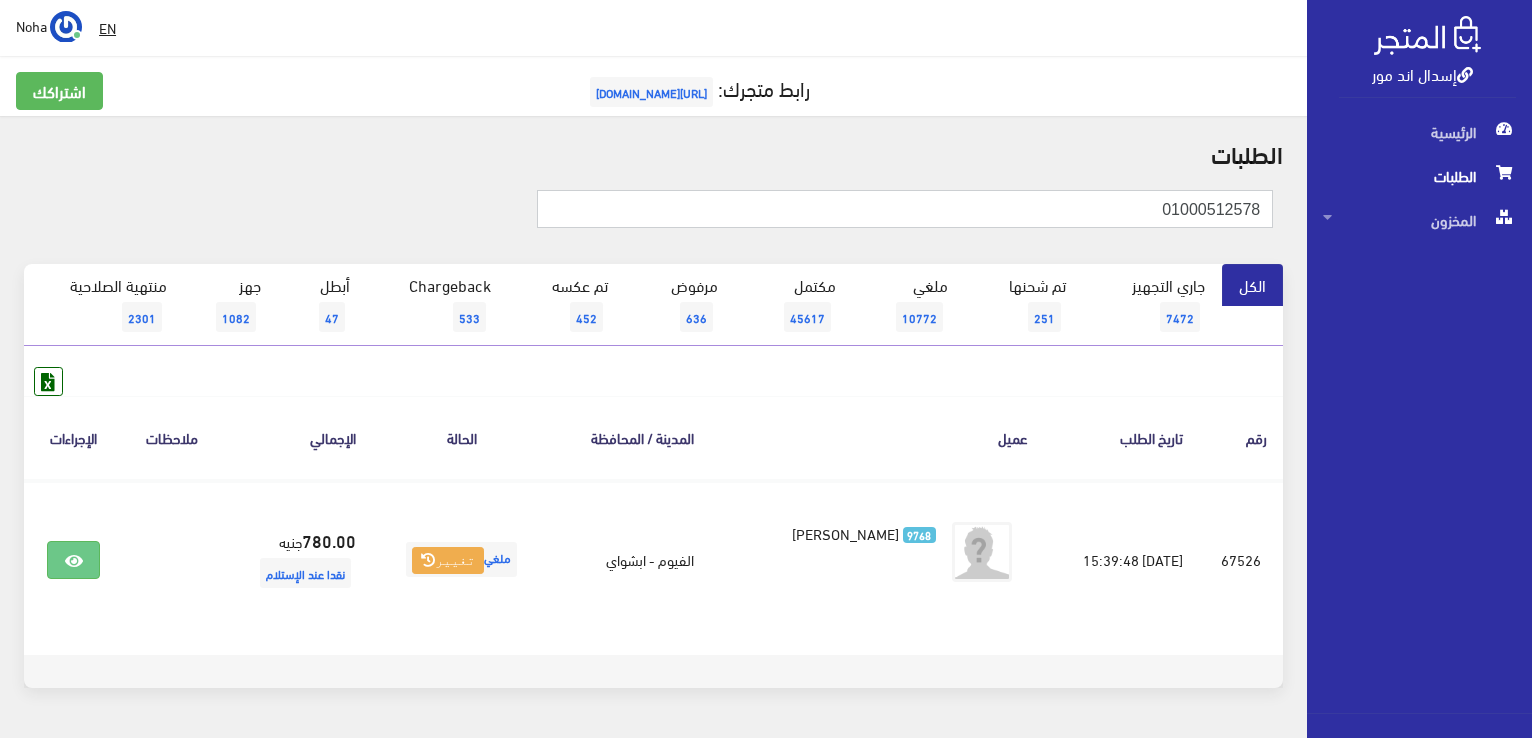 type on "01000512578" 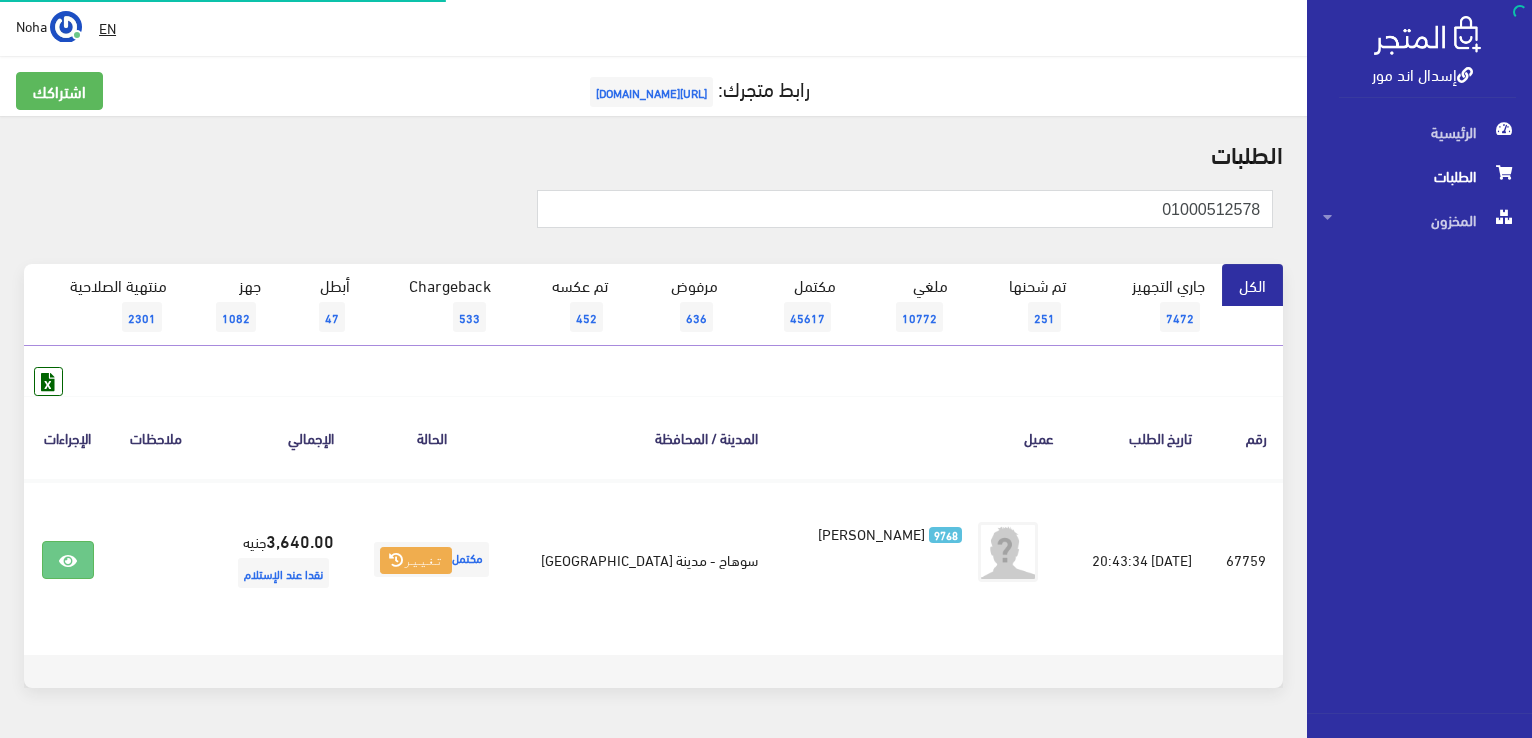 scroll, scrollTop: 0, scrollLeft: 0, axis: both 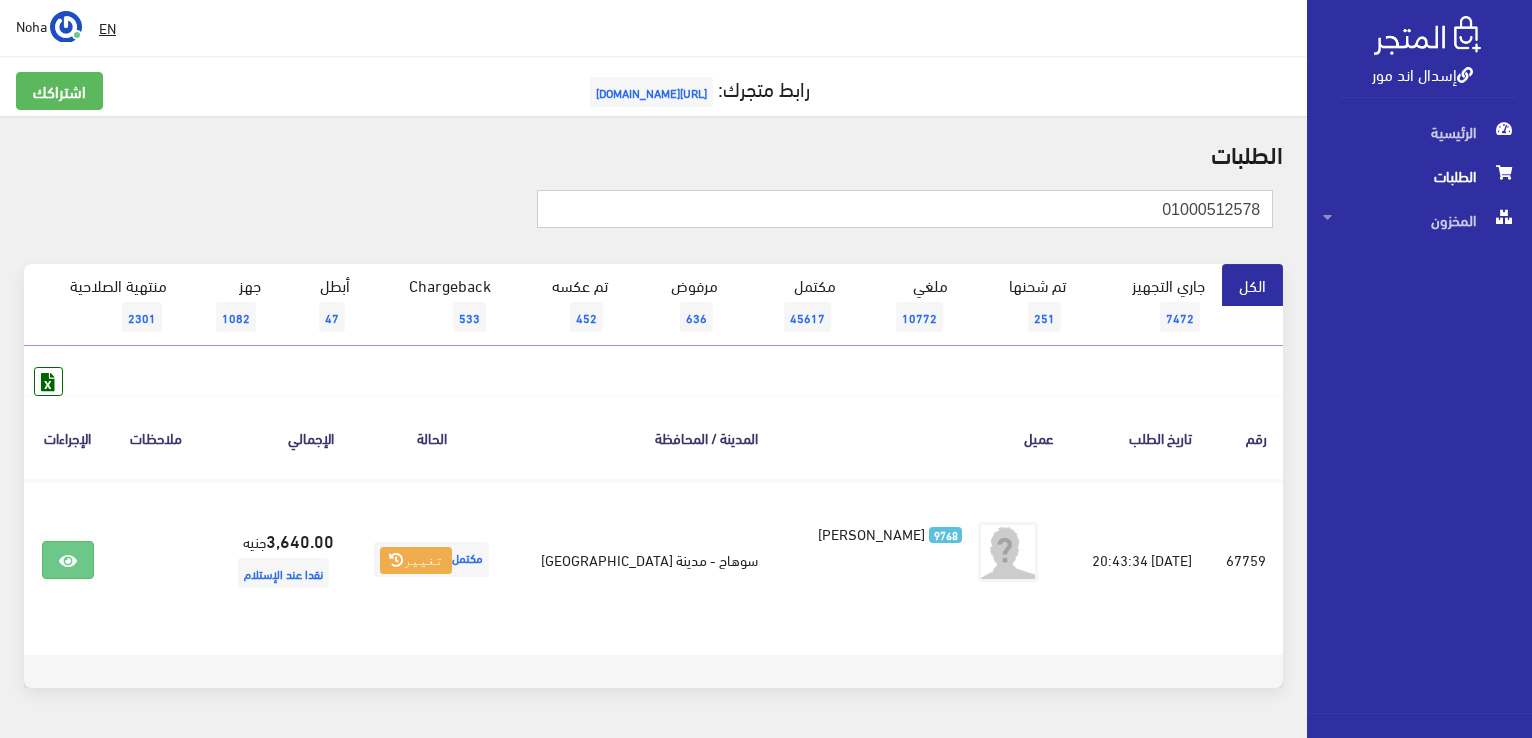 drag, startPoint x: 1116, startPoint y: 211, endPoint x: 1535, endPoint y: 233, distance: 419.57718 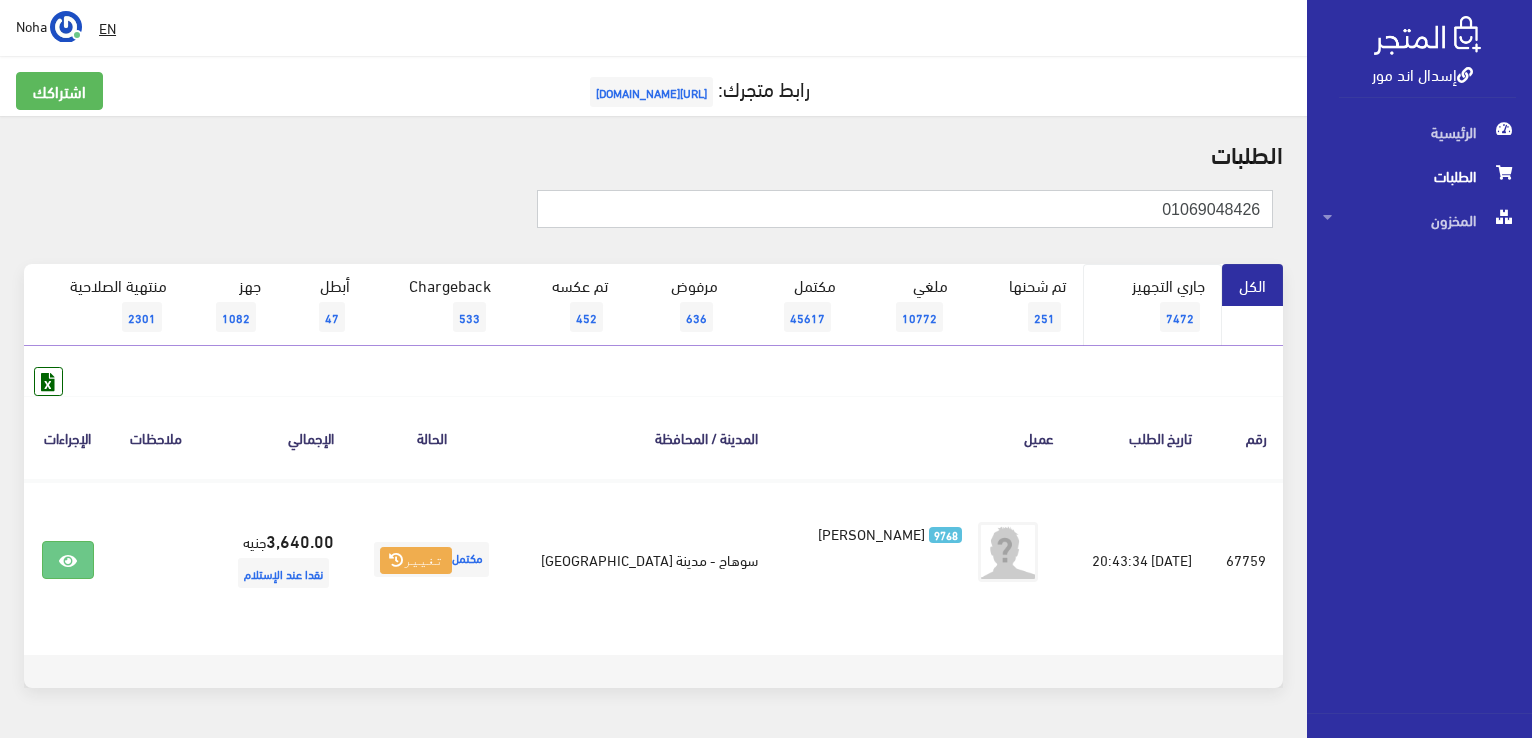 type on "01069048426" 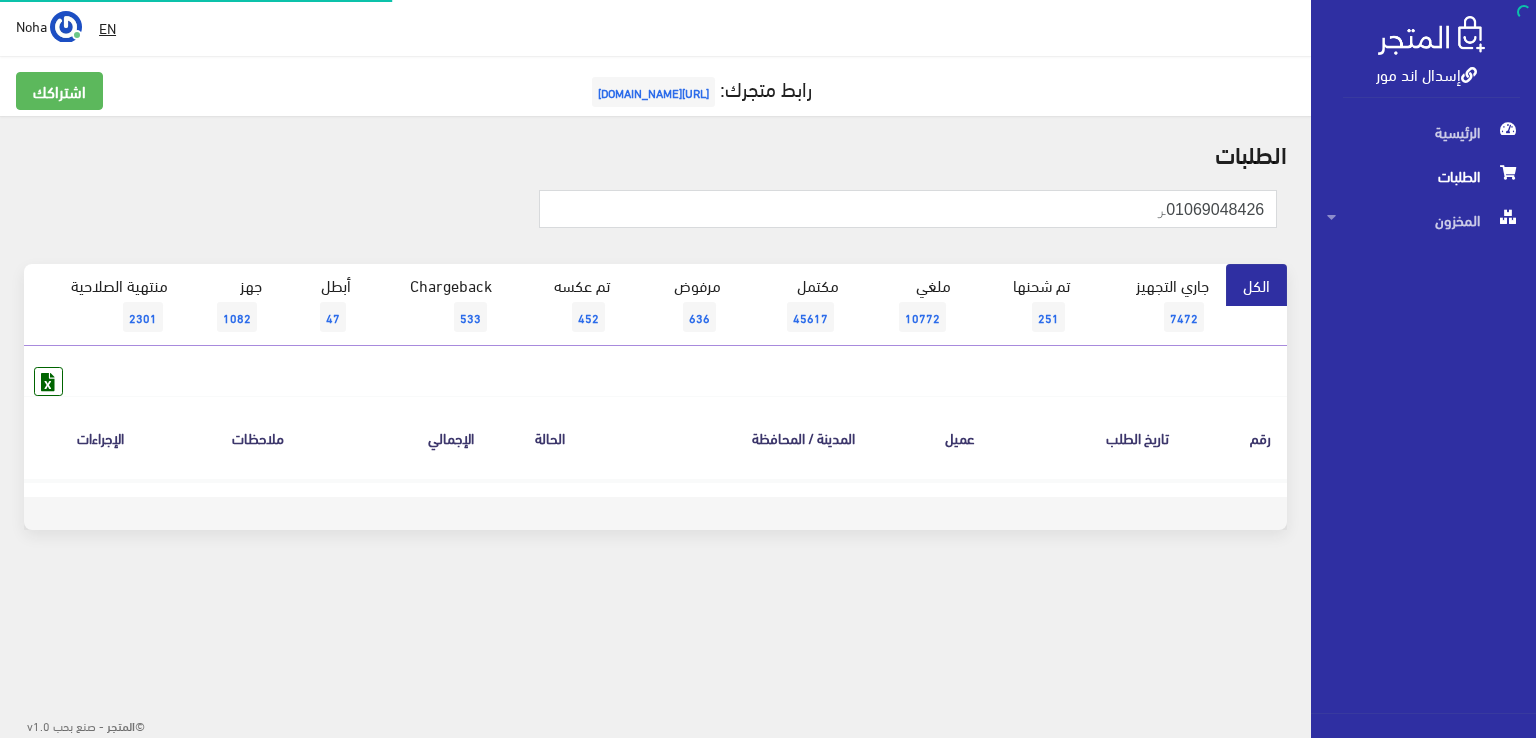 scroll, scrollTop: 0, scrollLeft: 0, axis: both 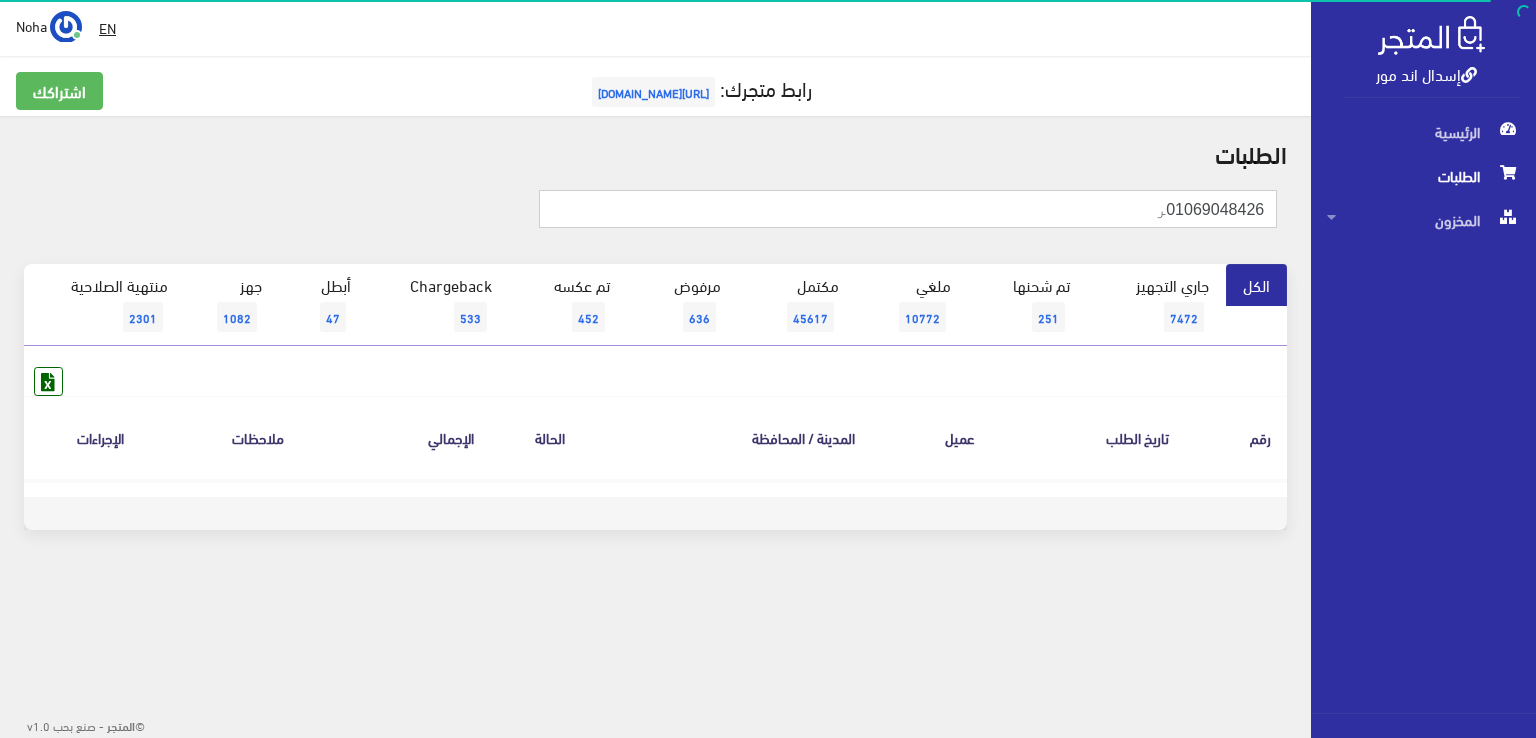drag, startPoint x: 1166, startPoint y: 207, endPoint x: 1140, endPoint y: 209, distance: 26.076809 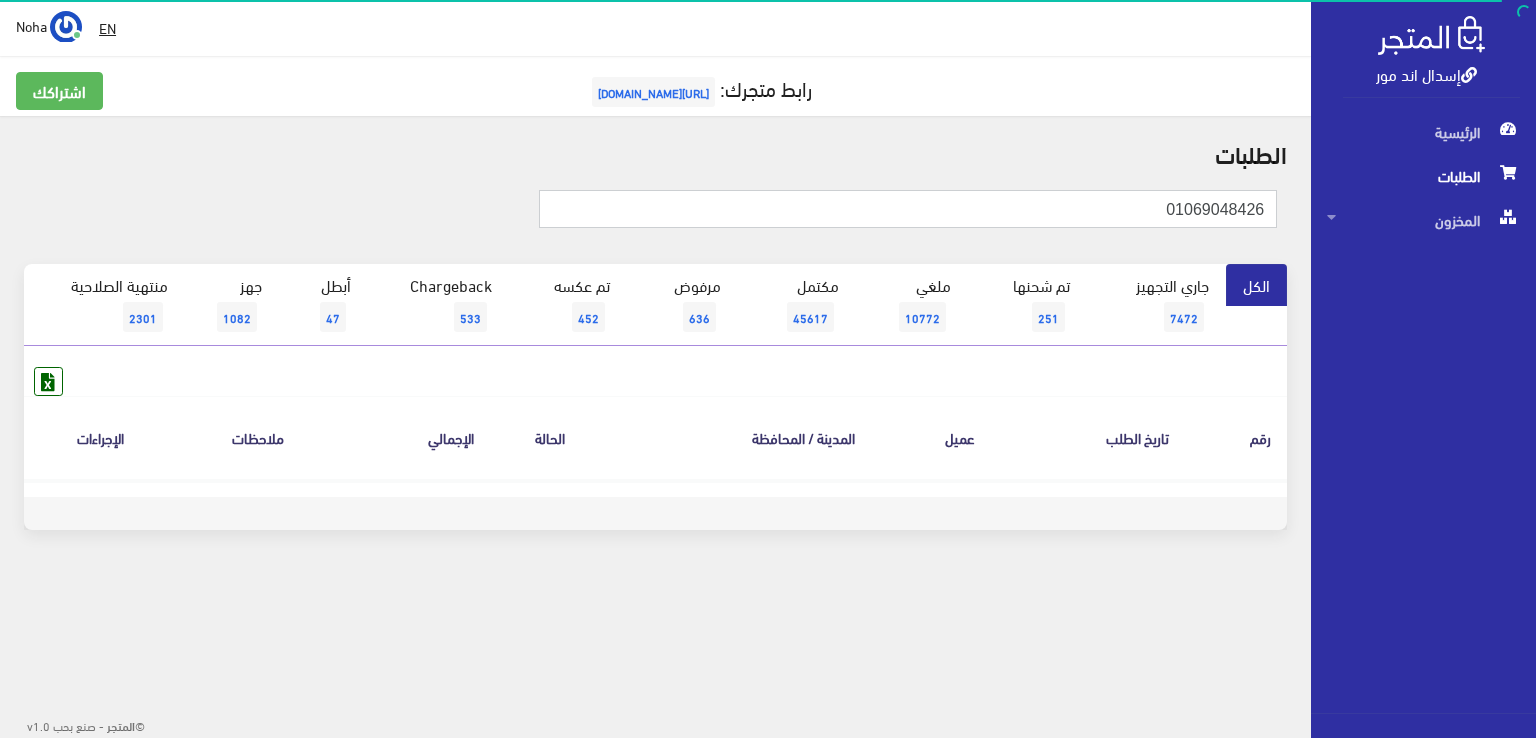 type on "01069048426" 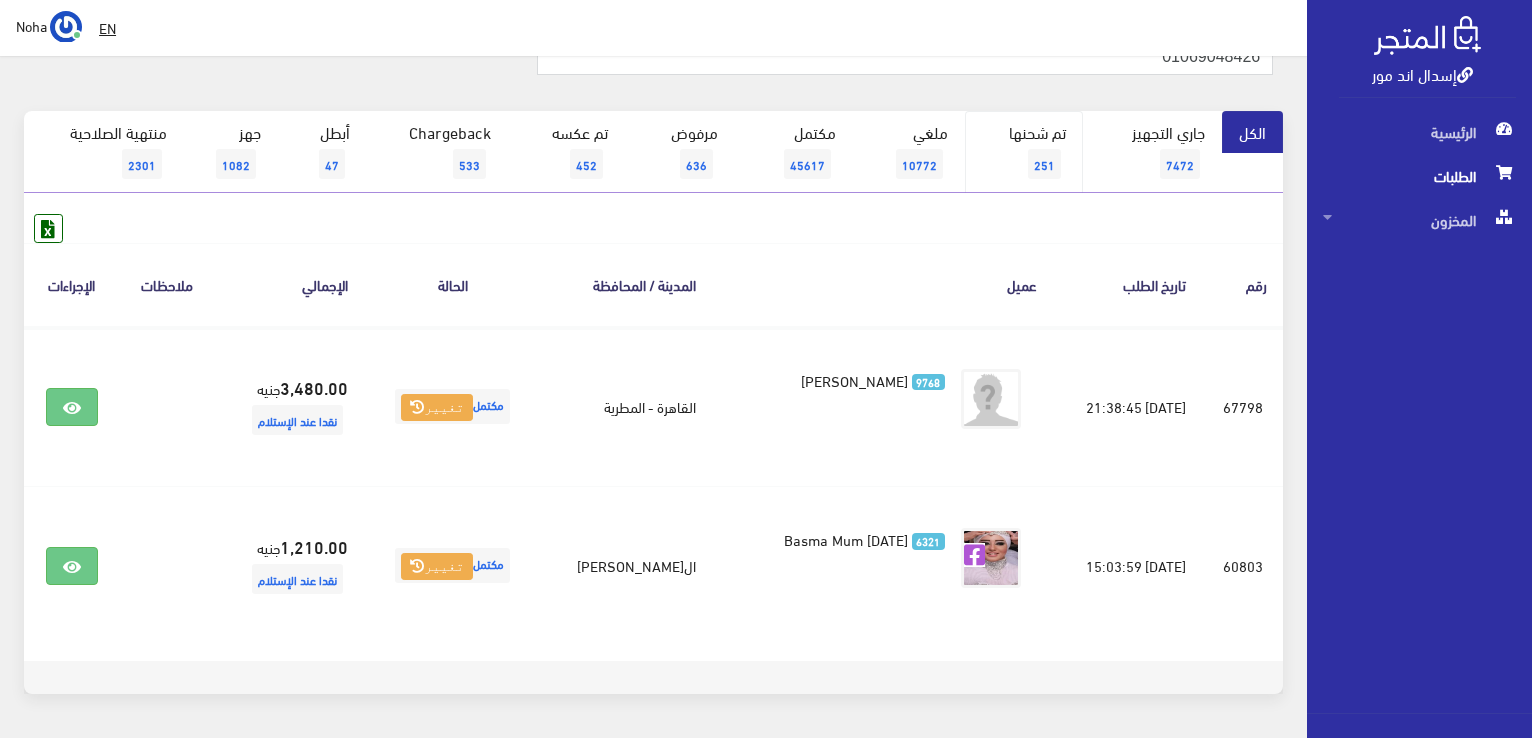 scroll, scrollTop: 0, scrollLeft: 0, axis: both 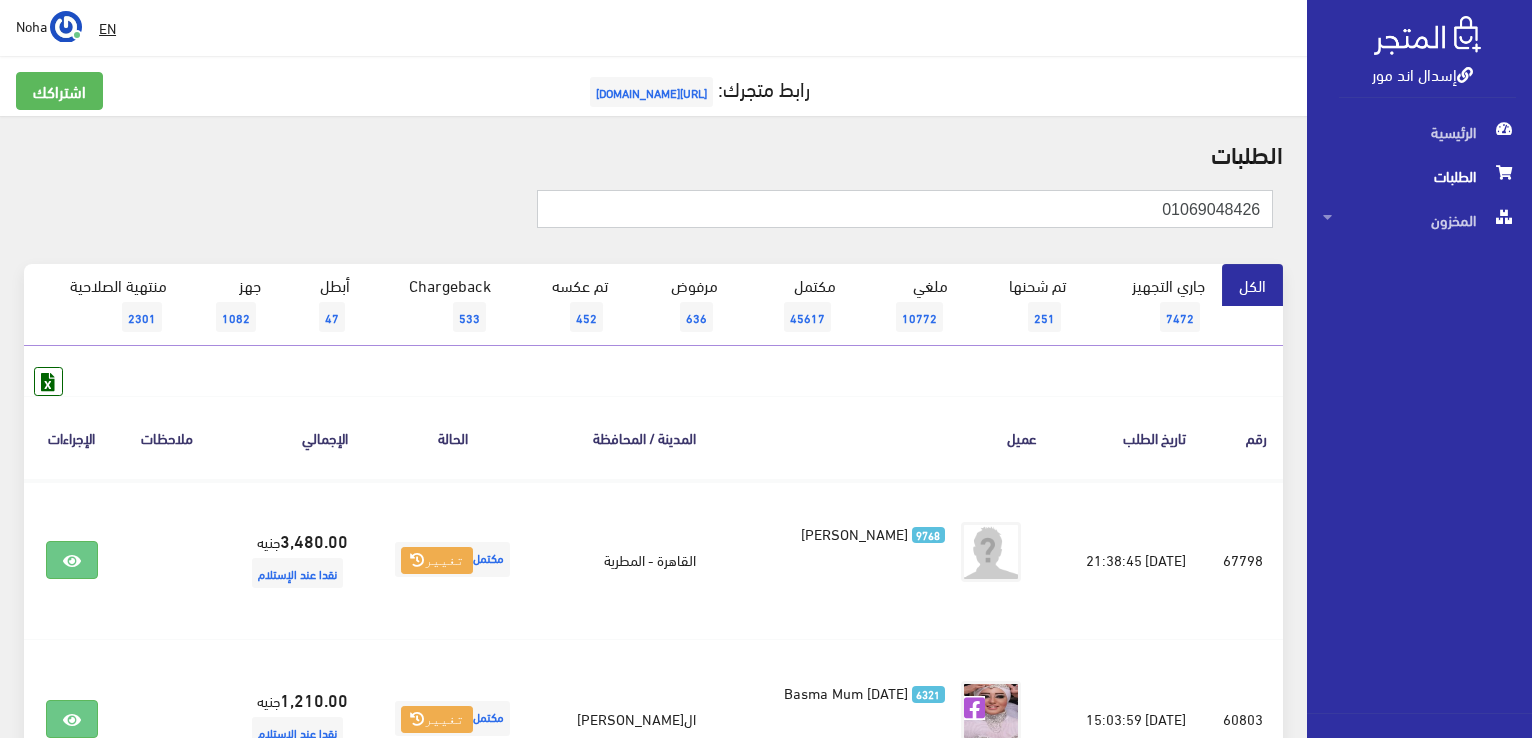 drag, startPoint x: 1111, startPoint y: 209, endPoint x: 1535, endPoint y: 285, distance: 430.75748 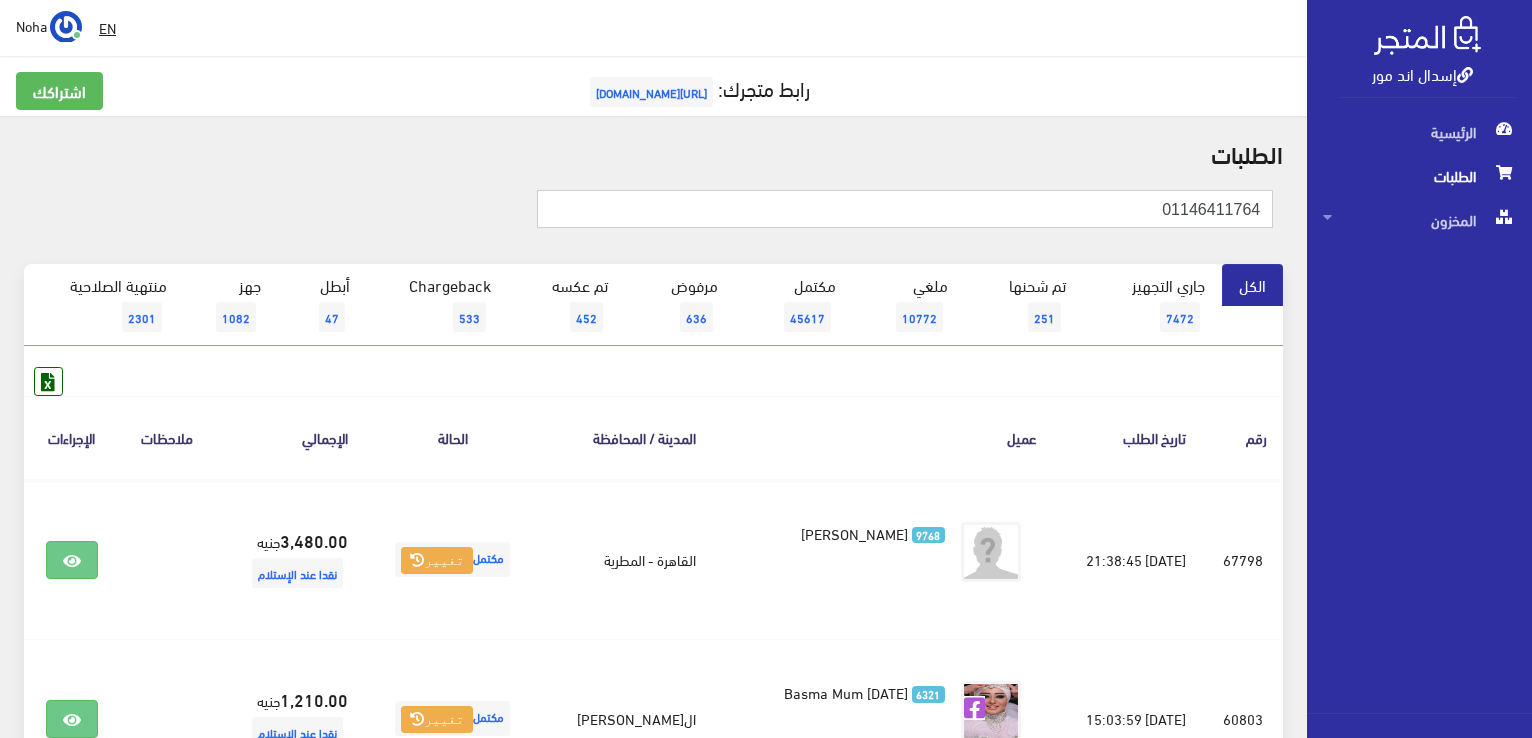 type on "01146411764" 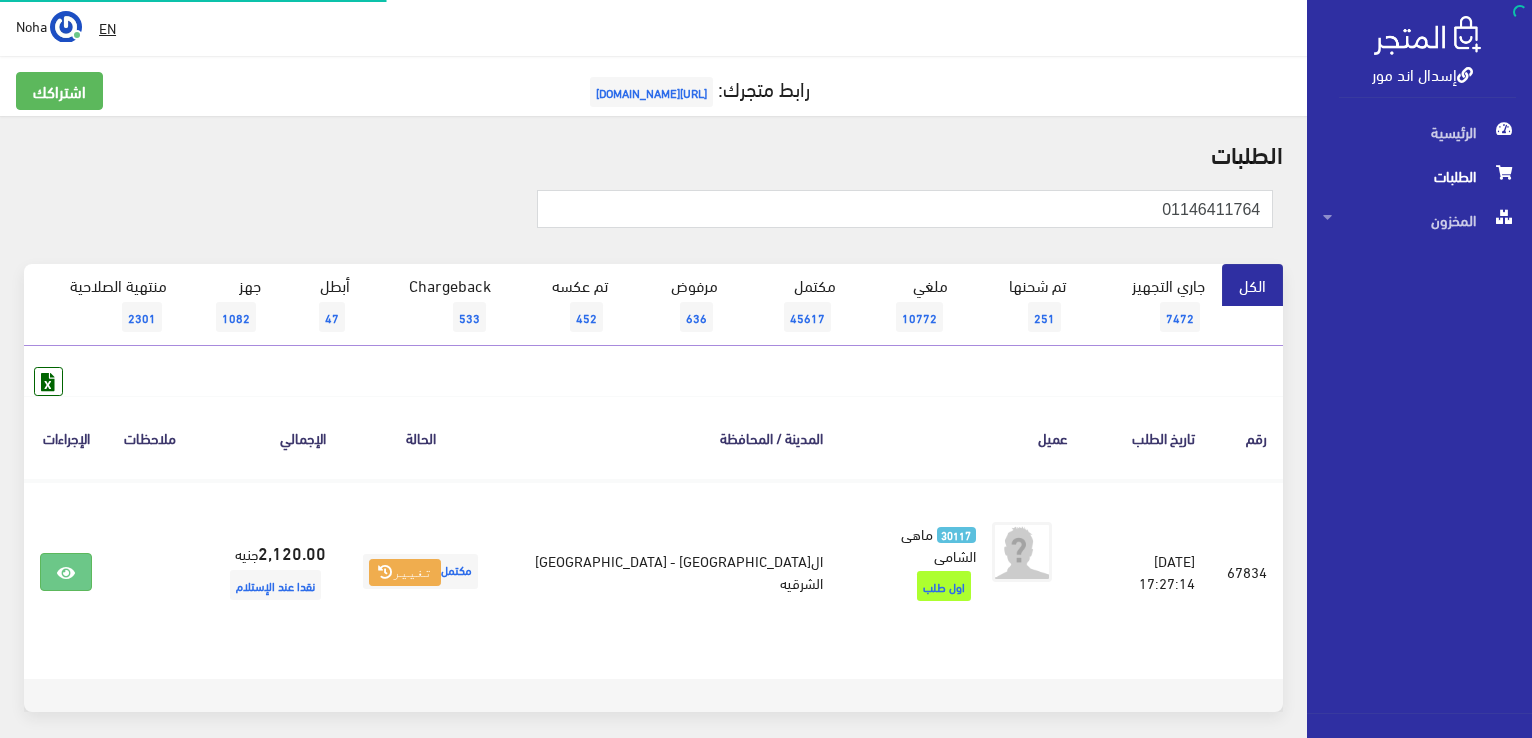 scroll, scrollTop: 0, scrollLeft: 0, axis: both 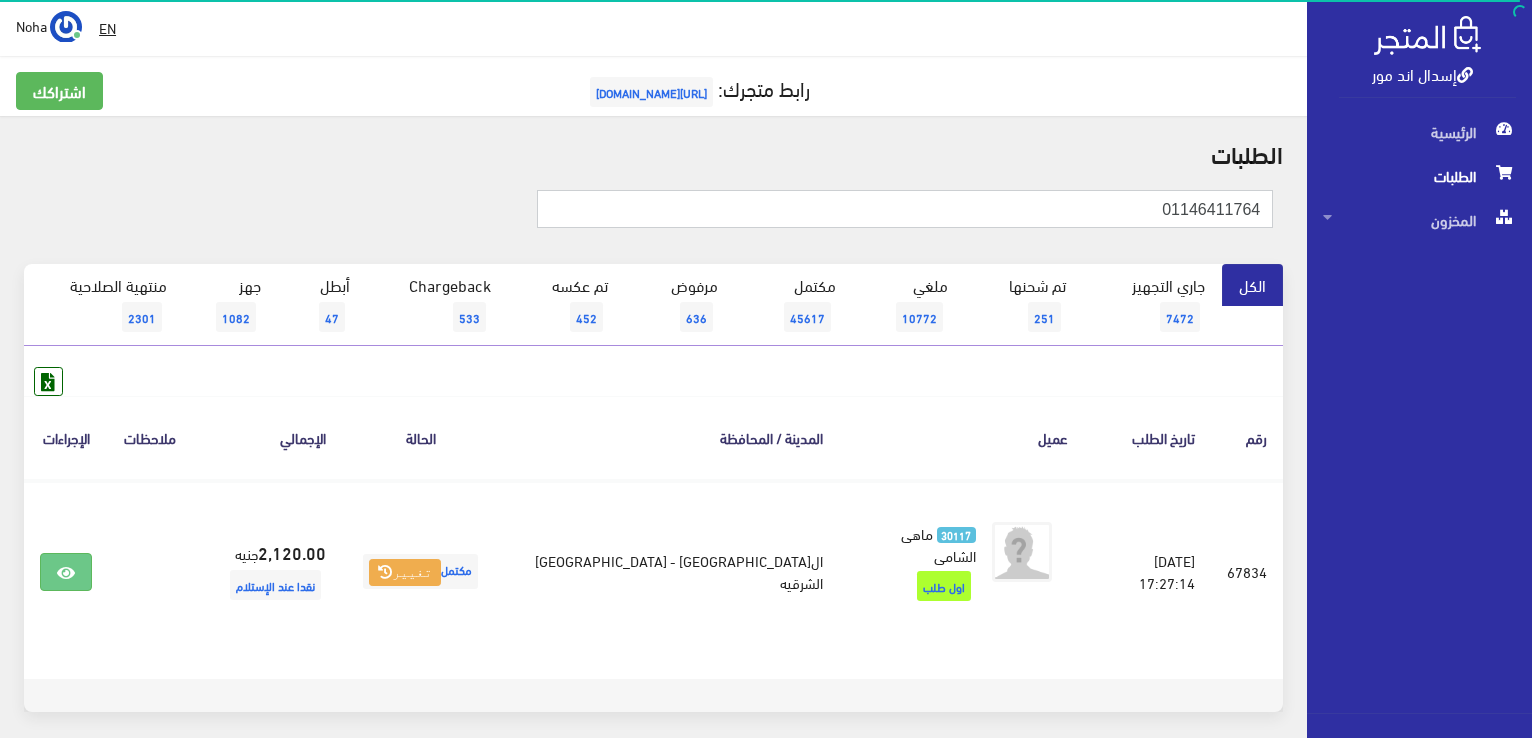 drag, startPoint x: 1149, startPoint y: 226, endPoint x: 1535, endPoint y: 236, distance: 386.12952 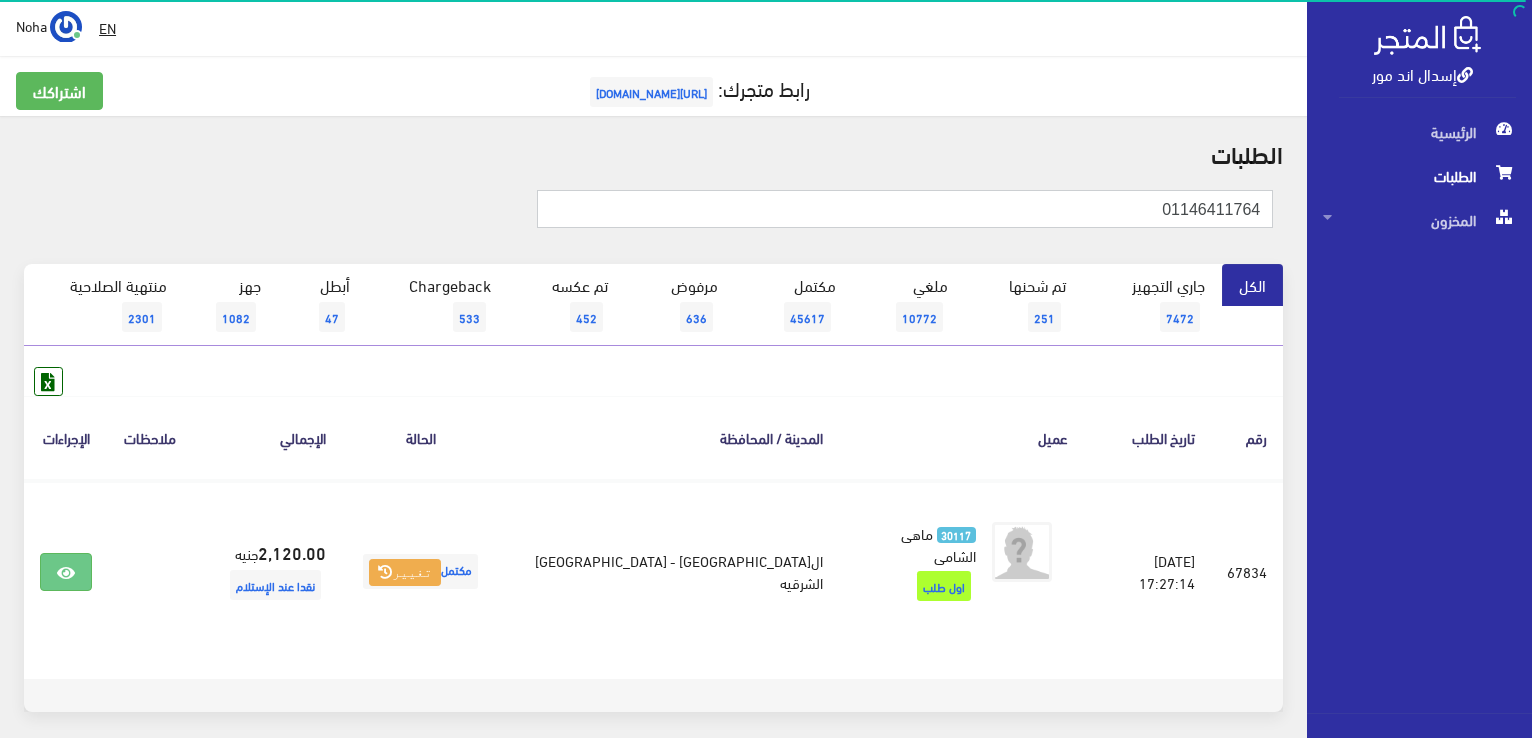 paste on "21157350" 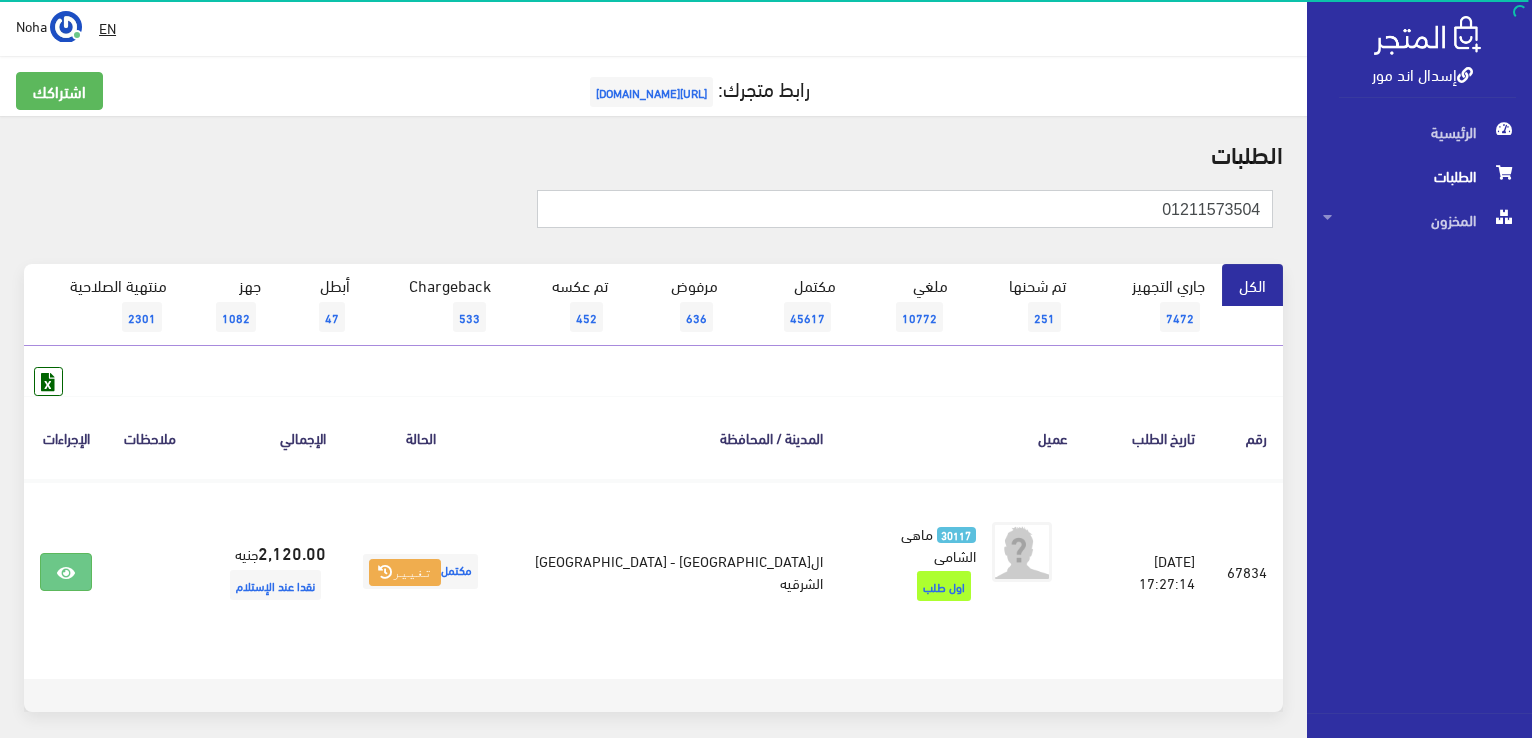 type on "01211573504" 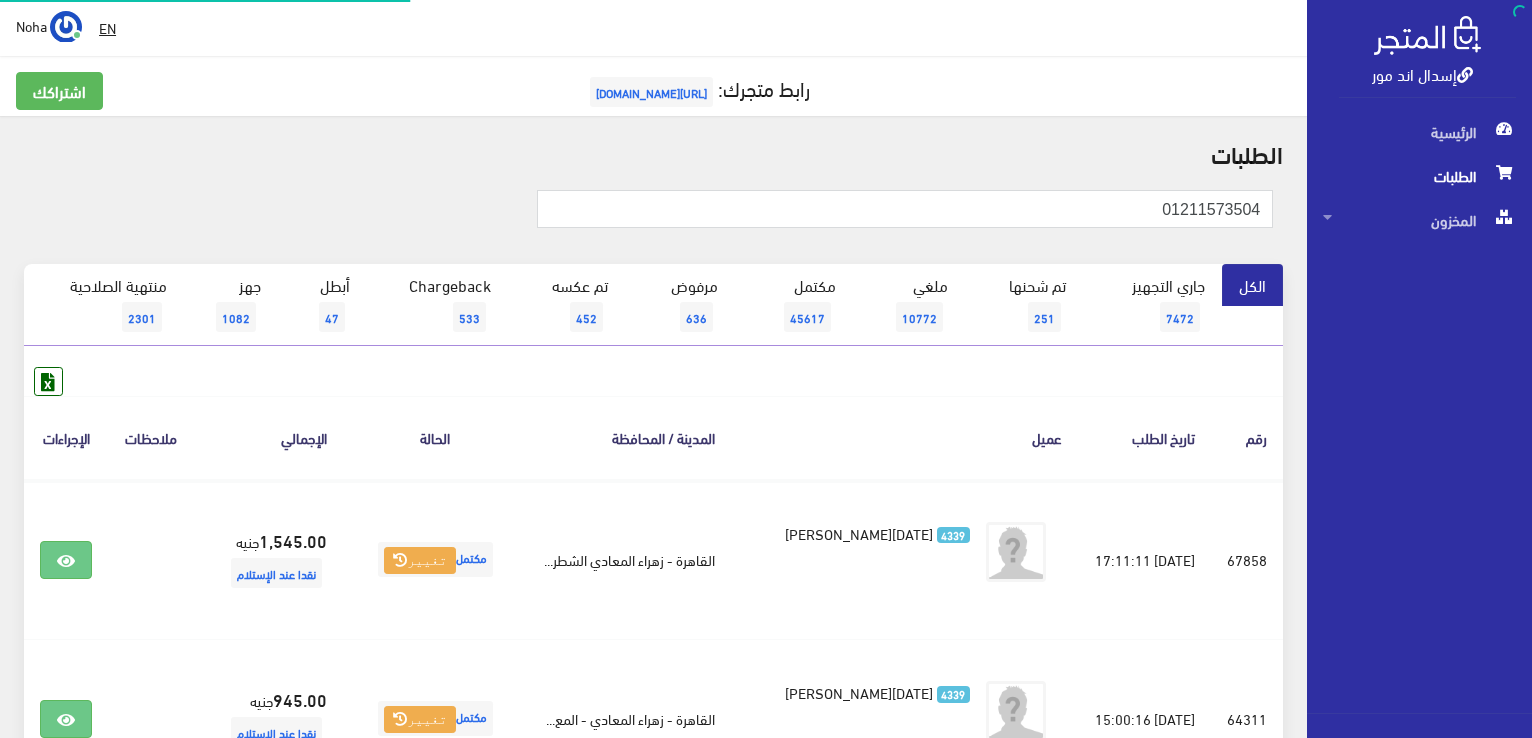 scroll, scrollTop: 0, scrollLeft: 0, axis: both 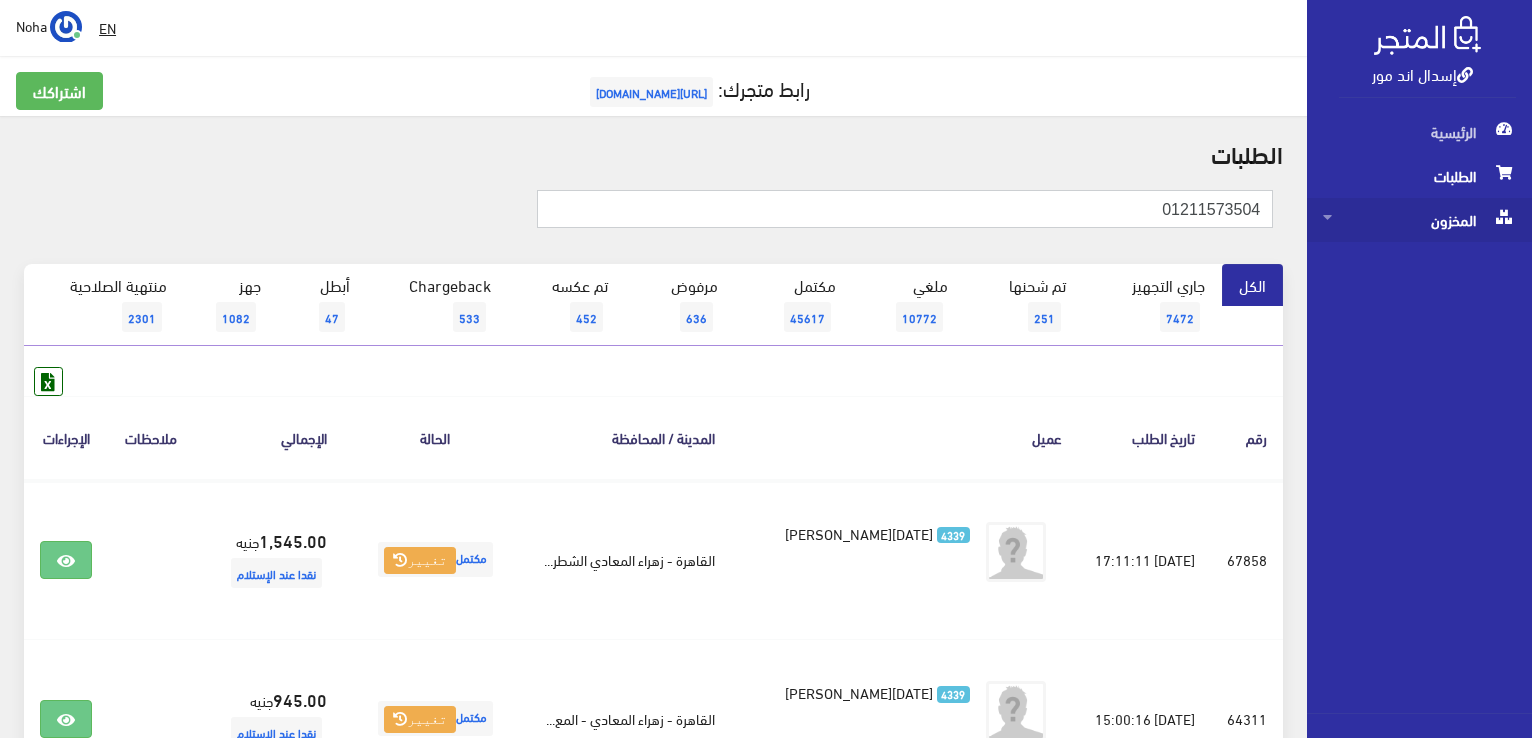 drag, startPoint x: 1105, startPoint y: 220, endPoint x: 1443, endPoint y: 229, distance: 338.1198 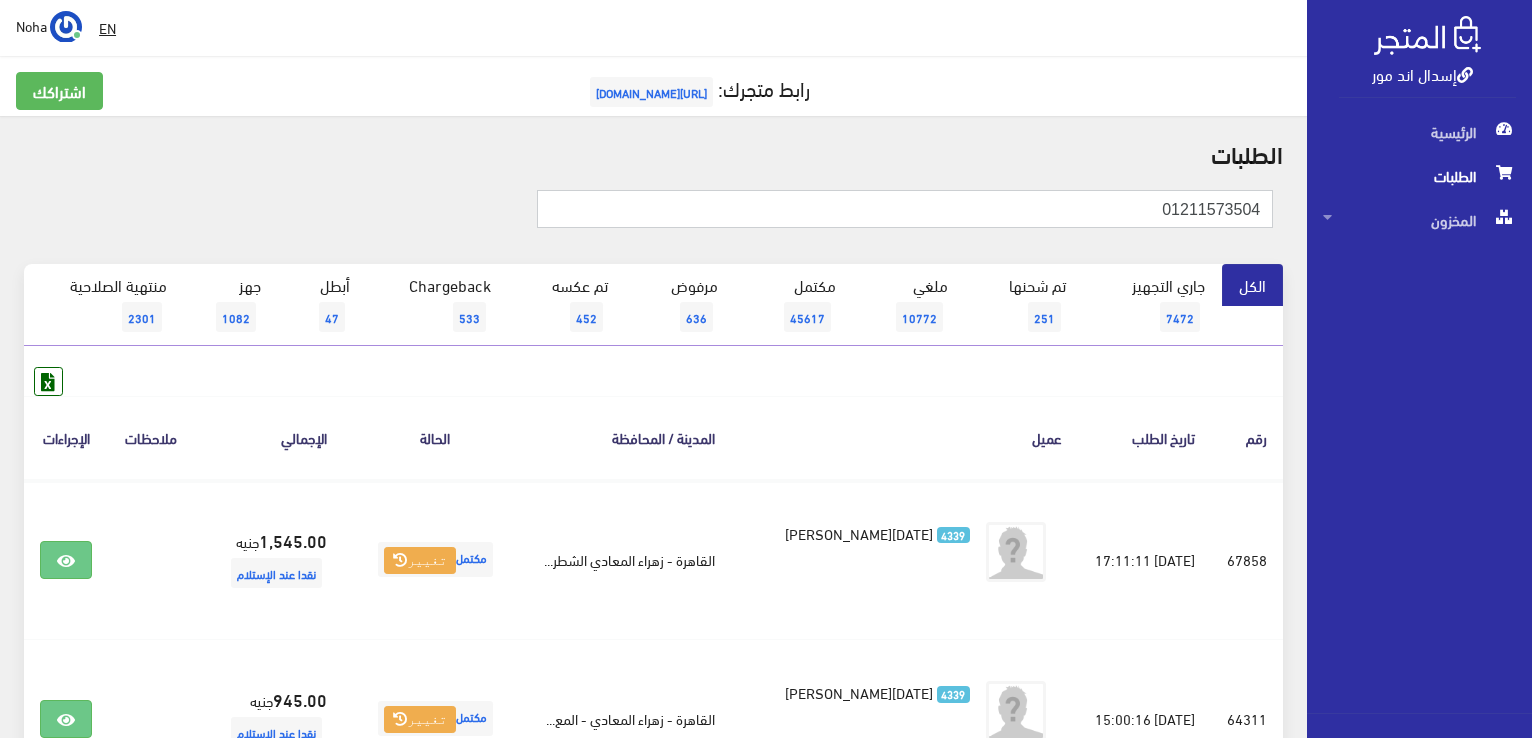 paste on "122971656" 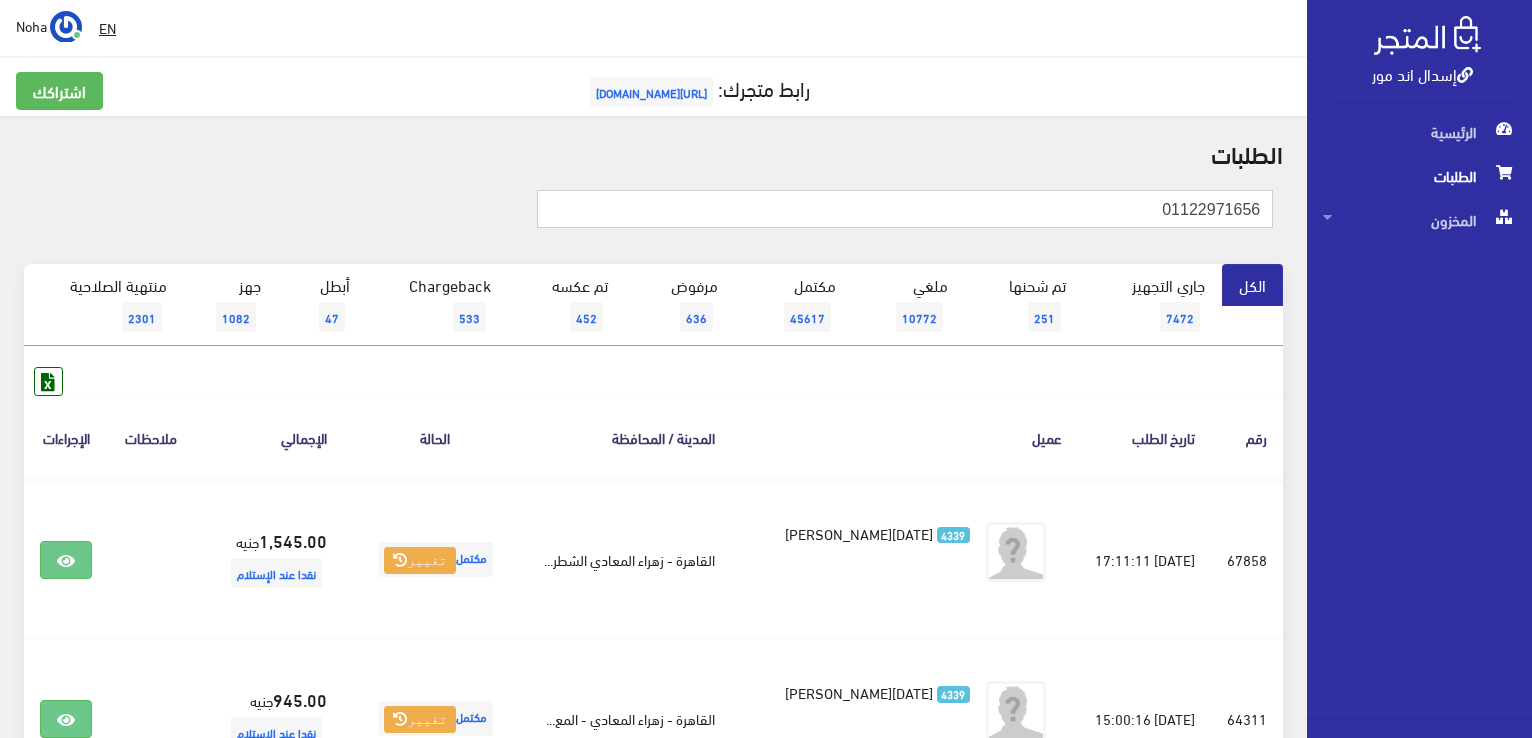 type on "01122971656" 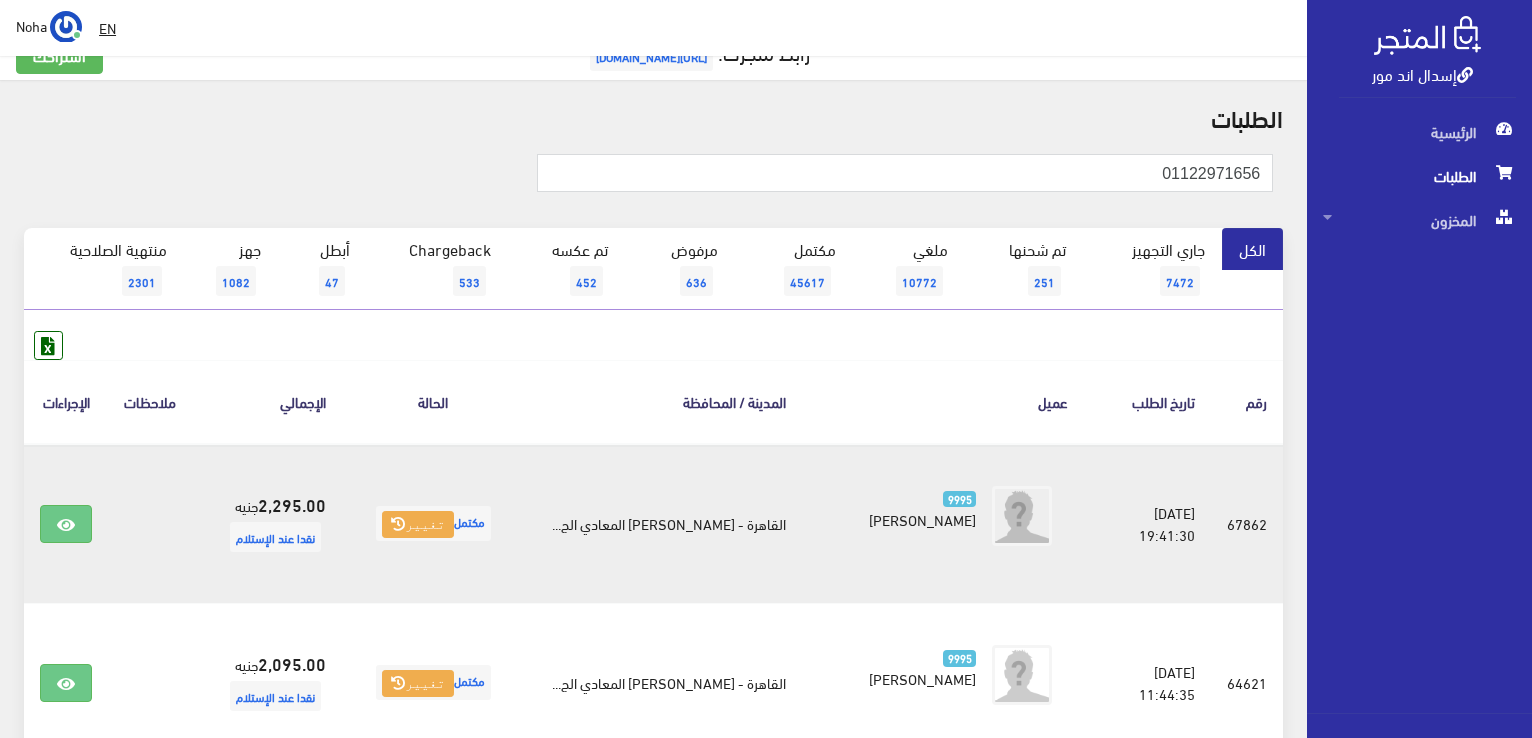 scroll, scrollTop: 0, scrollLeft: 0, axis: both 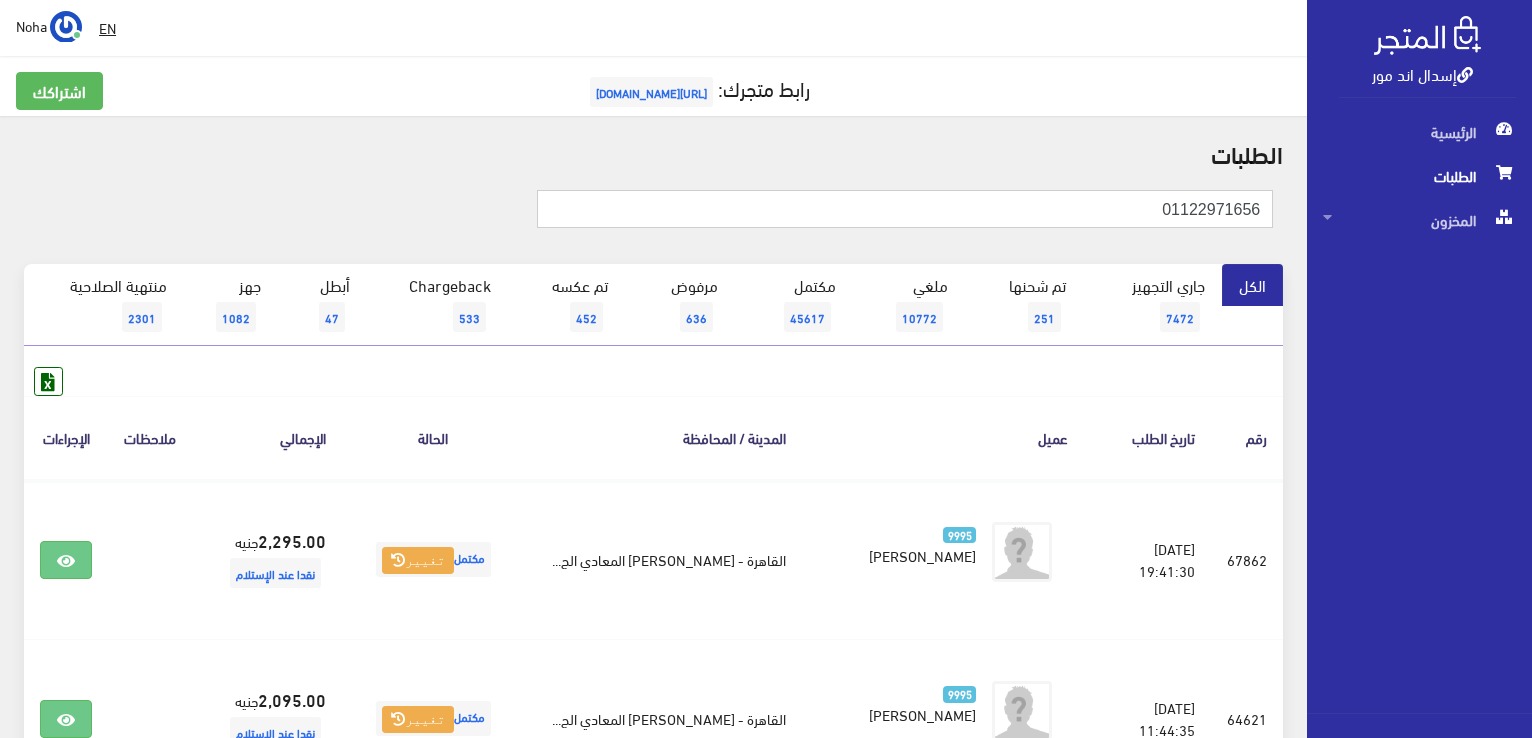 drag, startPoint x: 1108, startPoint y: 197, endPoint x: 1535, endPoint y: 199, distance: 427.00467 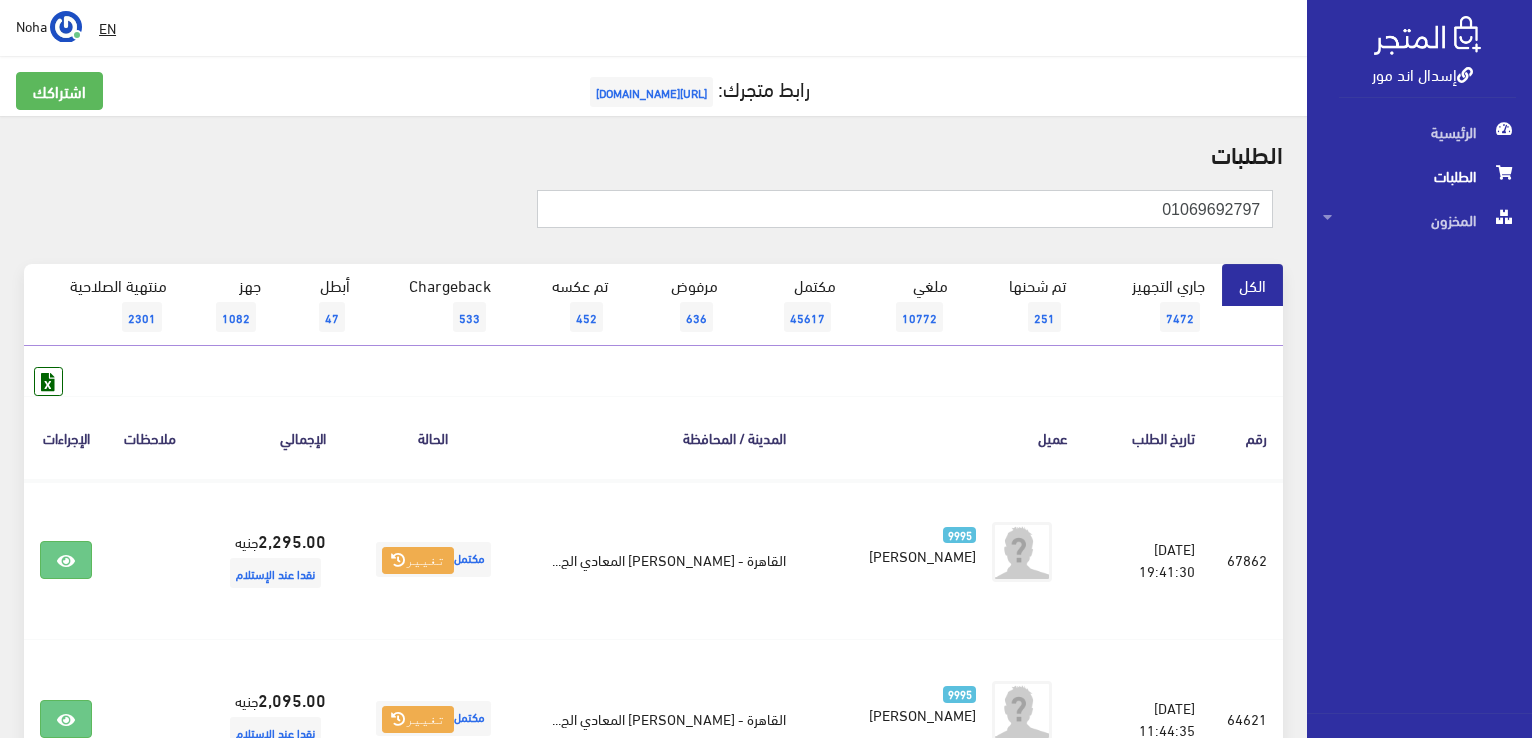 type on "01069692797" 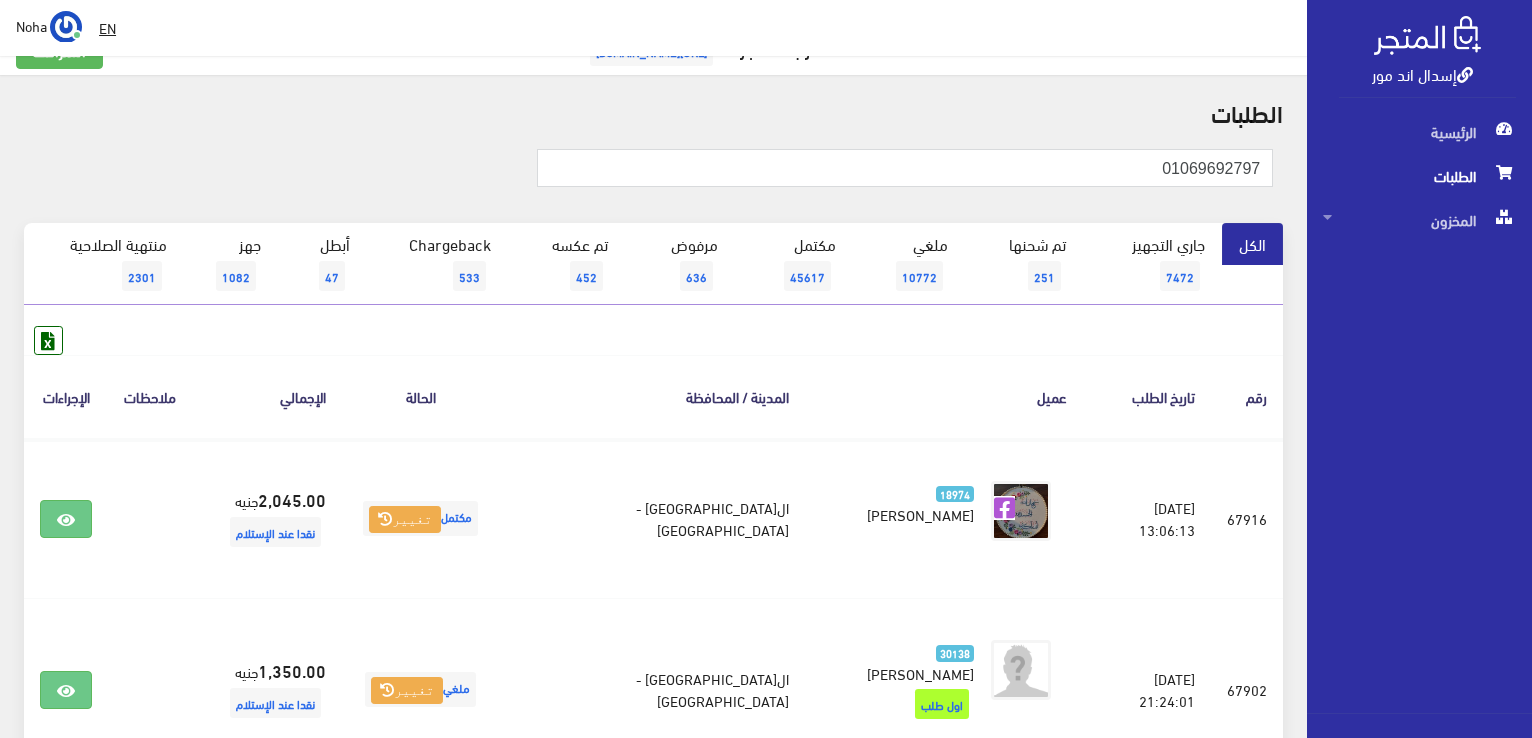 scroll, scrollTop: 0, scrollLeft: 0, axis: both 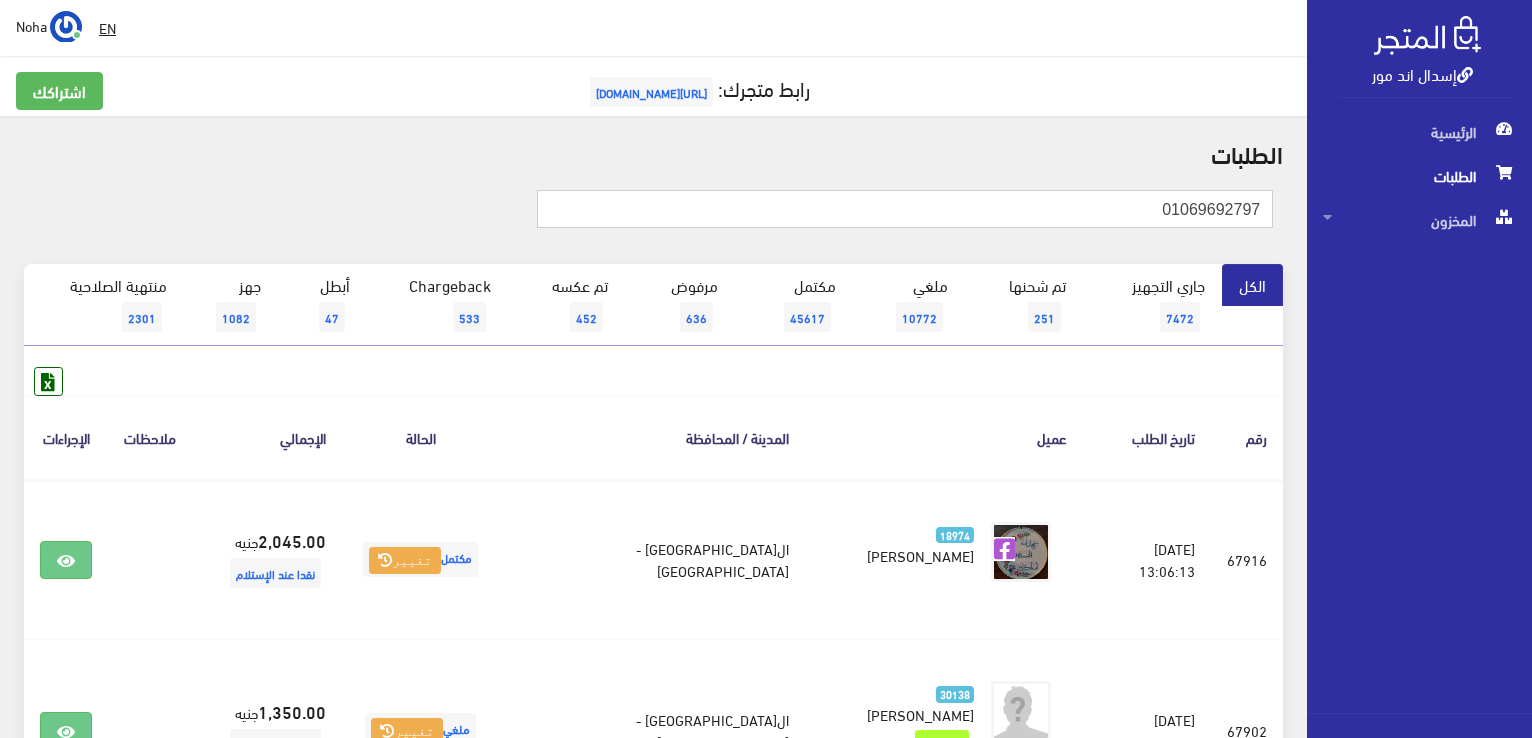 drag, startPoint x: 1100, startPoint y: 220, endPoint x: 1535, endPoint y: 258, distance: 436.65662 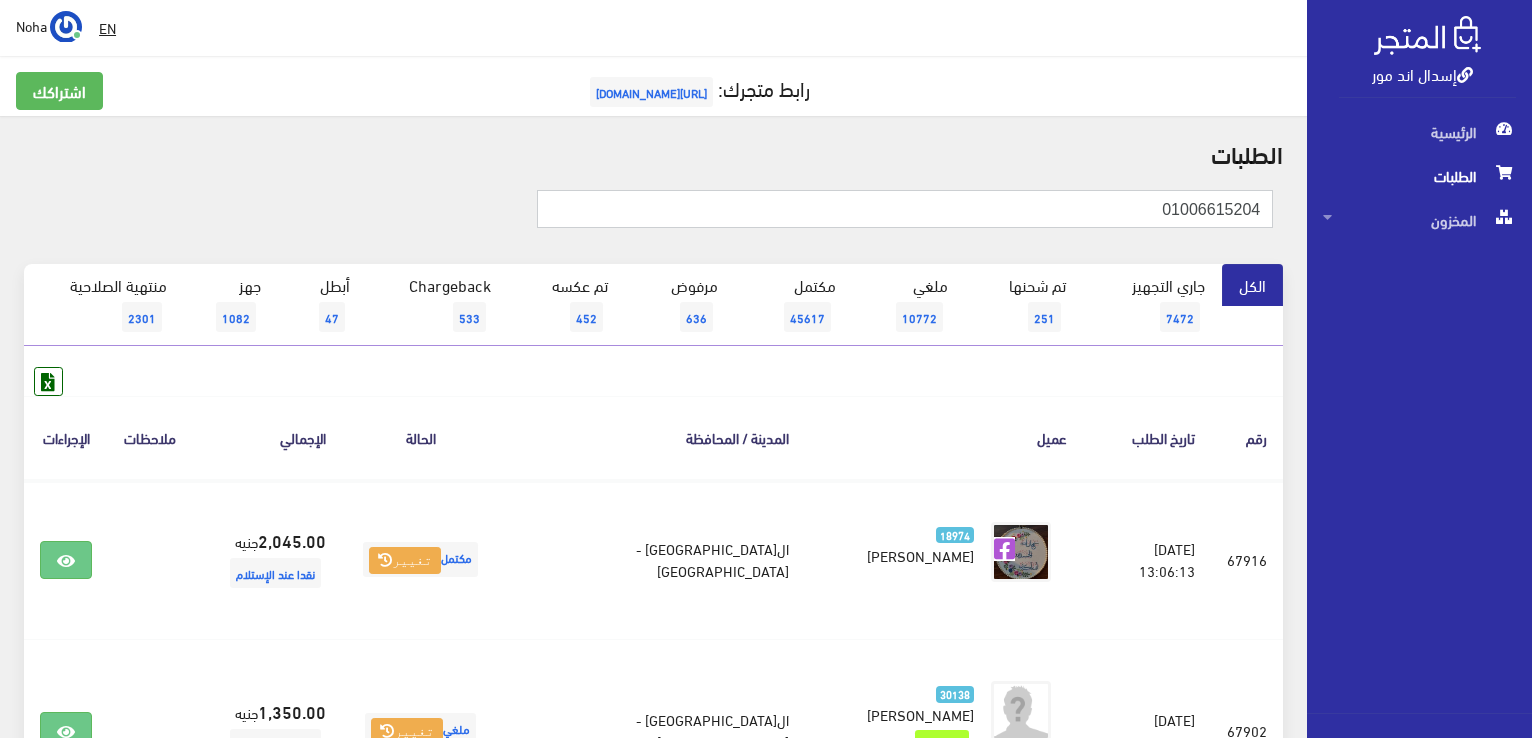 type on "01006615204" 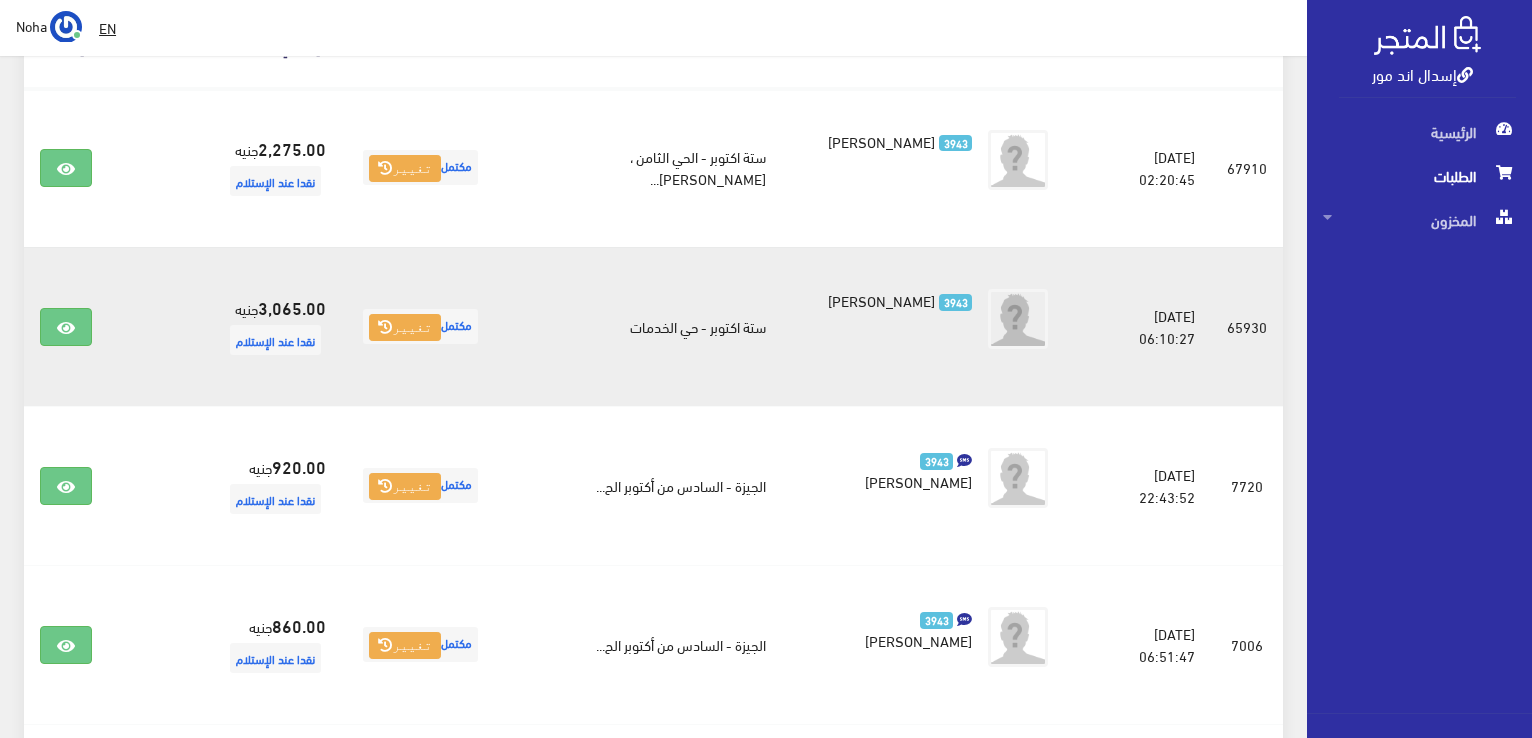 scroll, scrollTop: 0, scrollLeft: 0, axis: both 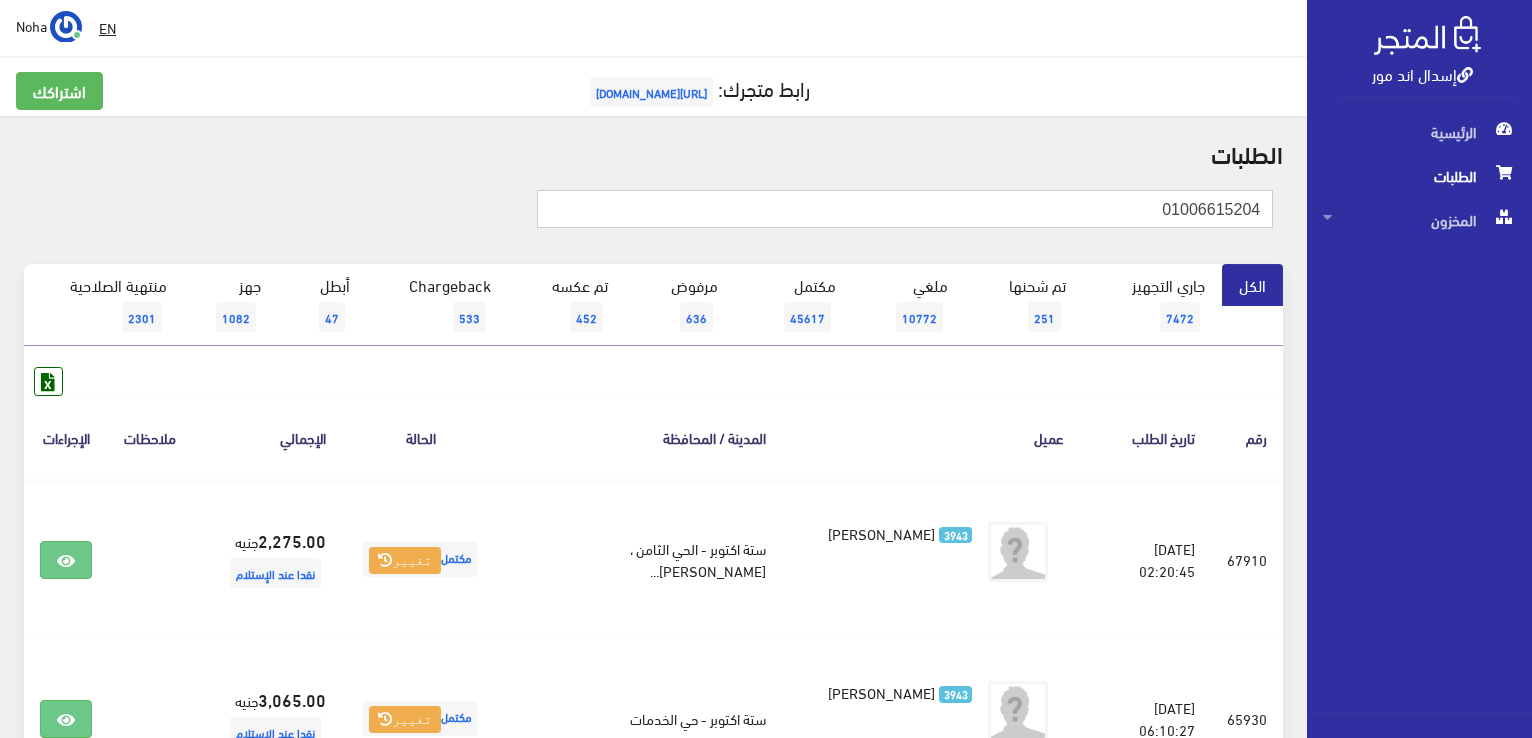 drag, startPoint x: 1103, startPoint y: 203, endPoint x: 1535, endPoint y: 245, distance: 434.03687 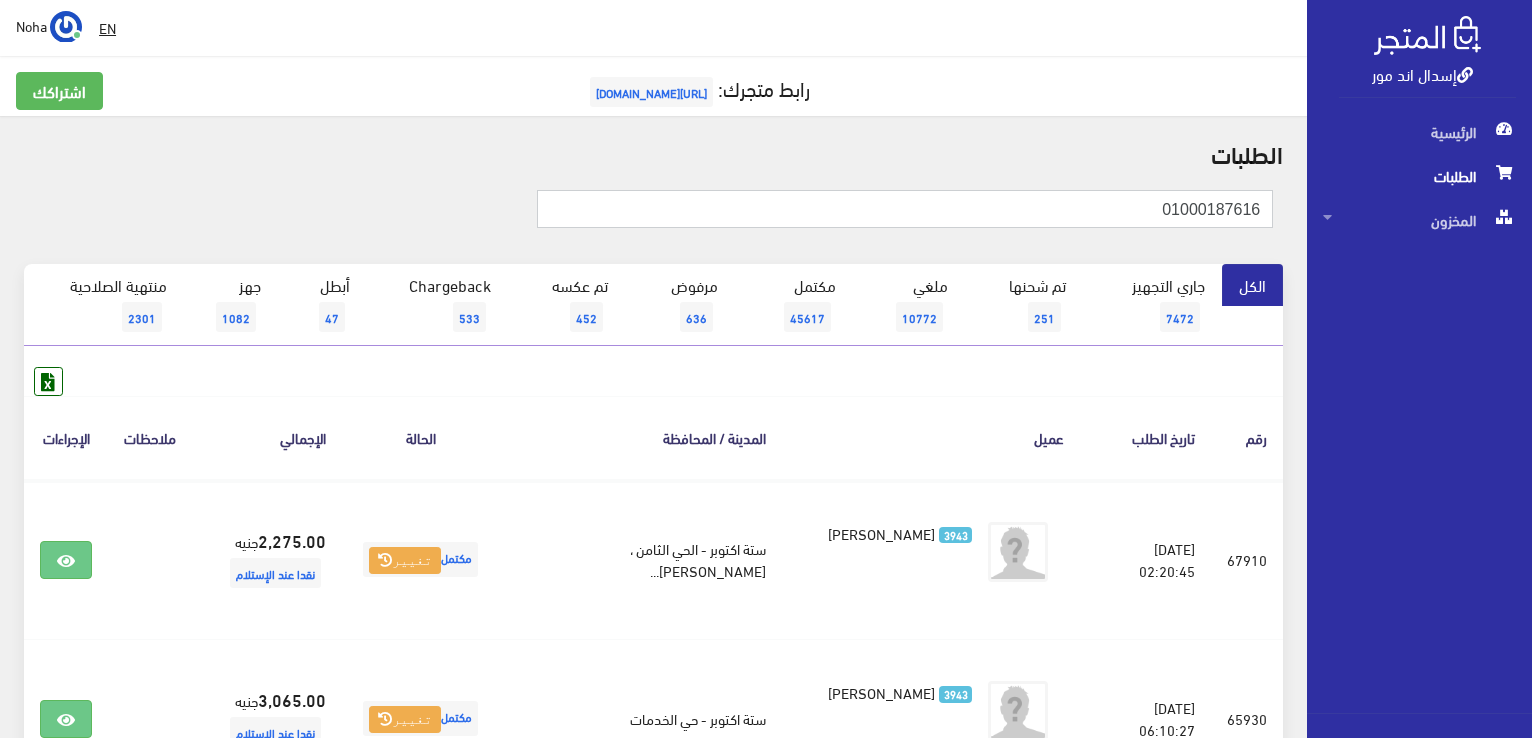 type on "01000187616" 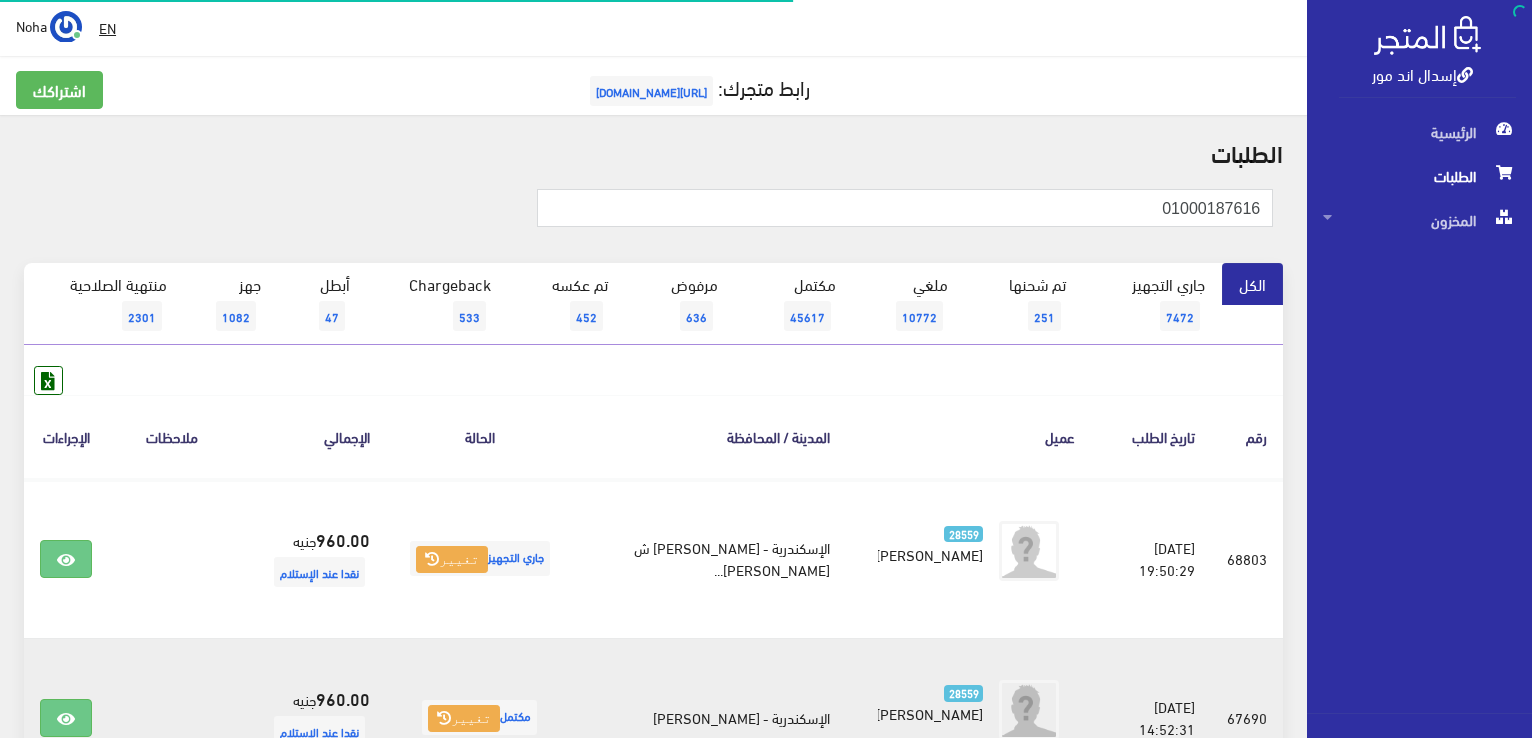 scroll, scrollTop: 300, scrollLeft: 0, axis: vertical 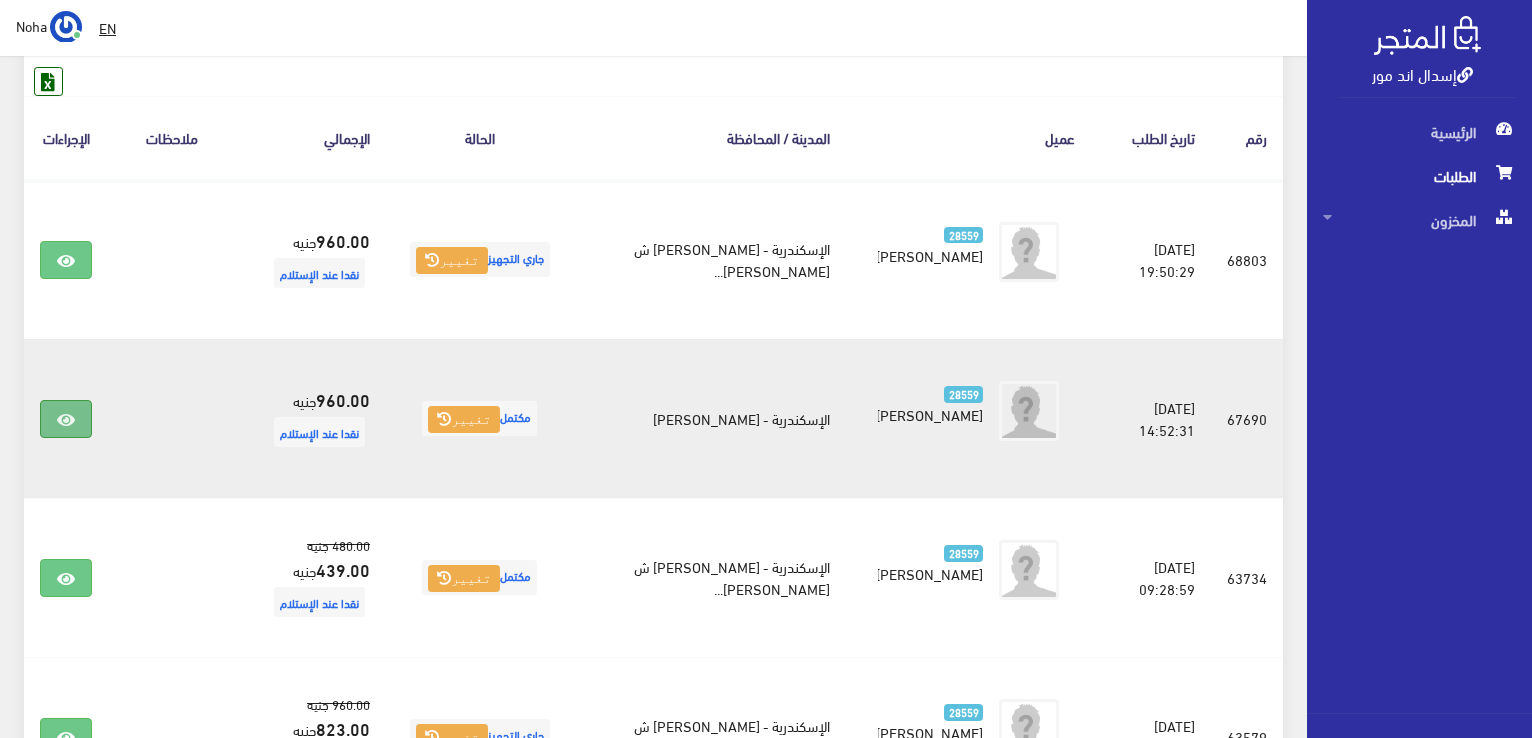 click at bounding box center [66, 420] 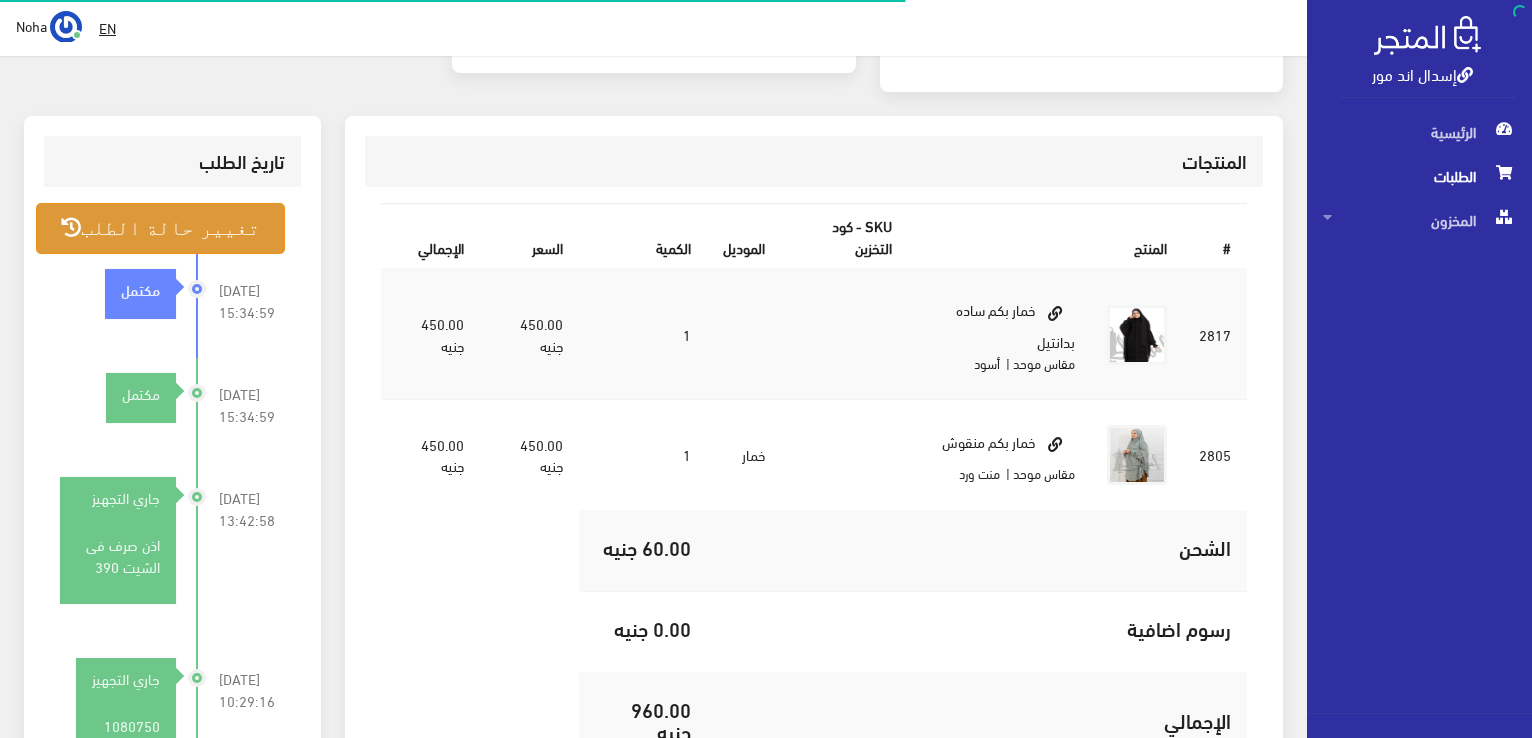 scroll, scrollTop: 500, scrollLeft: 0, axis: vertical 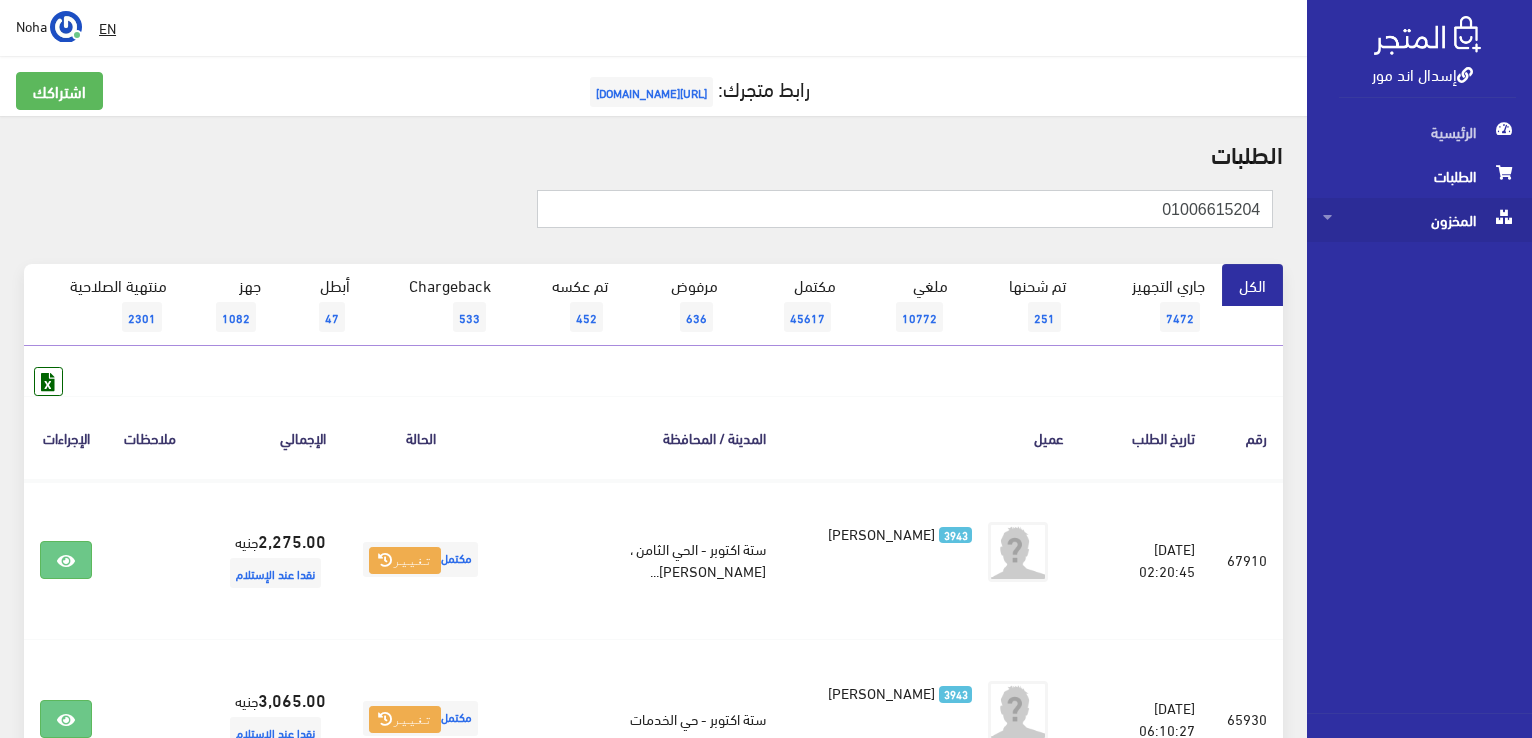 drag, startPoint x: 1144, startPoint y: 212, endPoint x: 1335, endPoint y: 204, distance: 191.16747 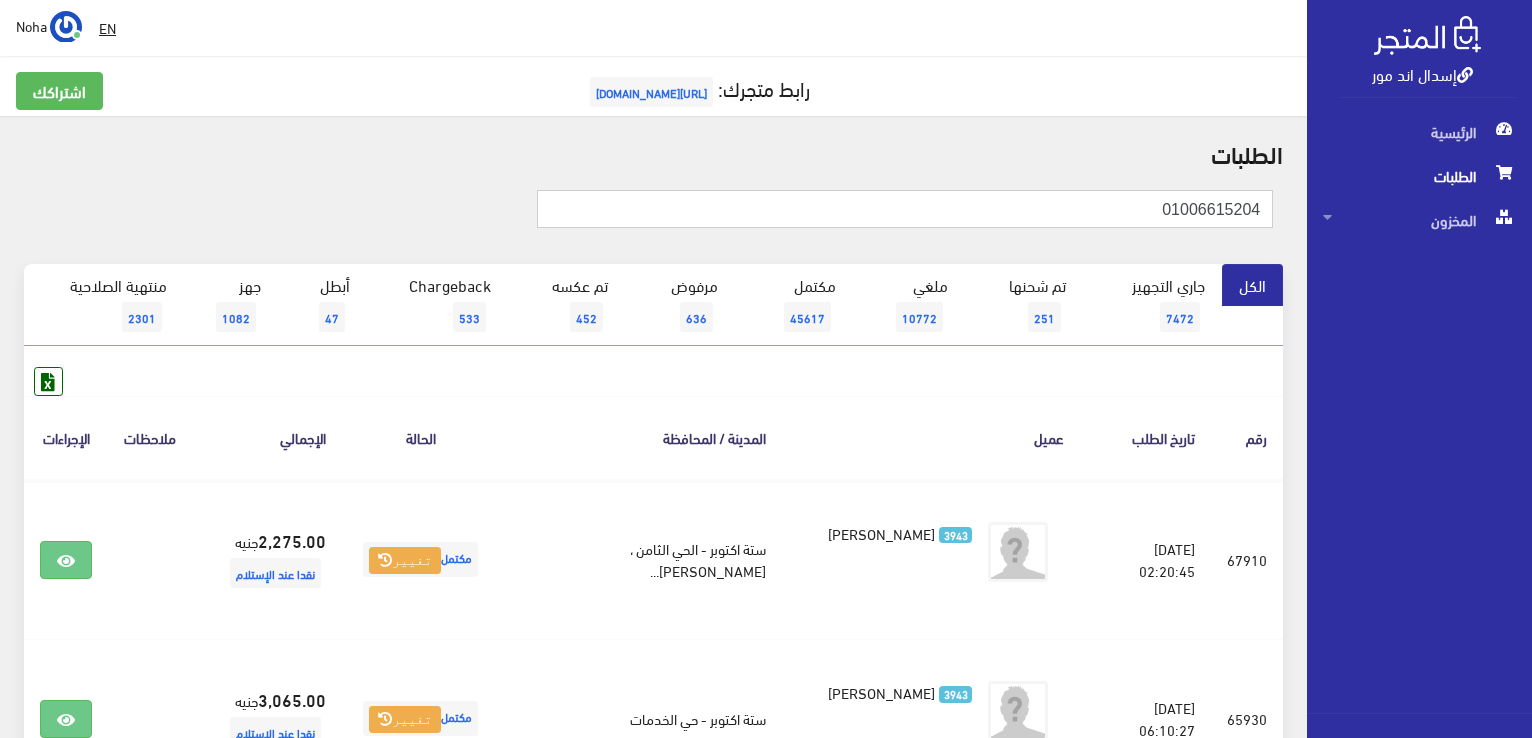 paste on "578833" 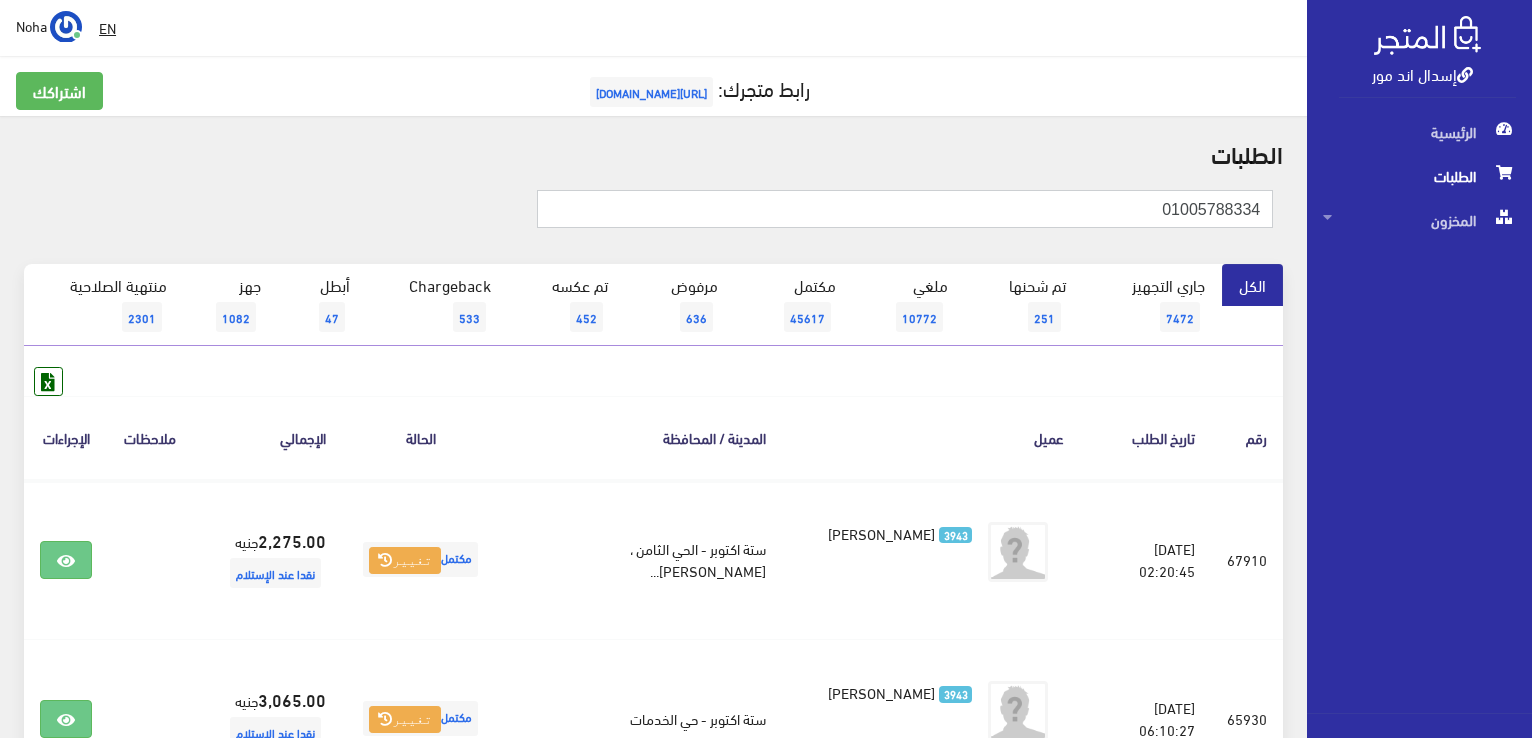 type on "01005788334" 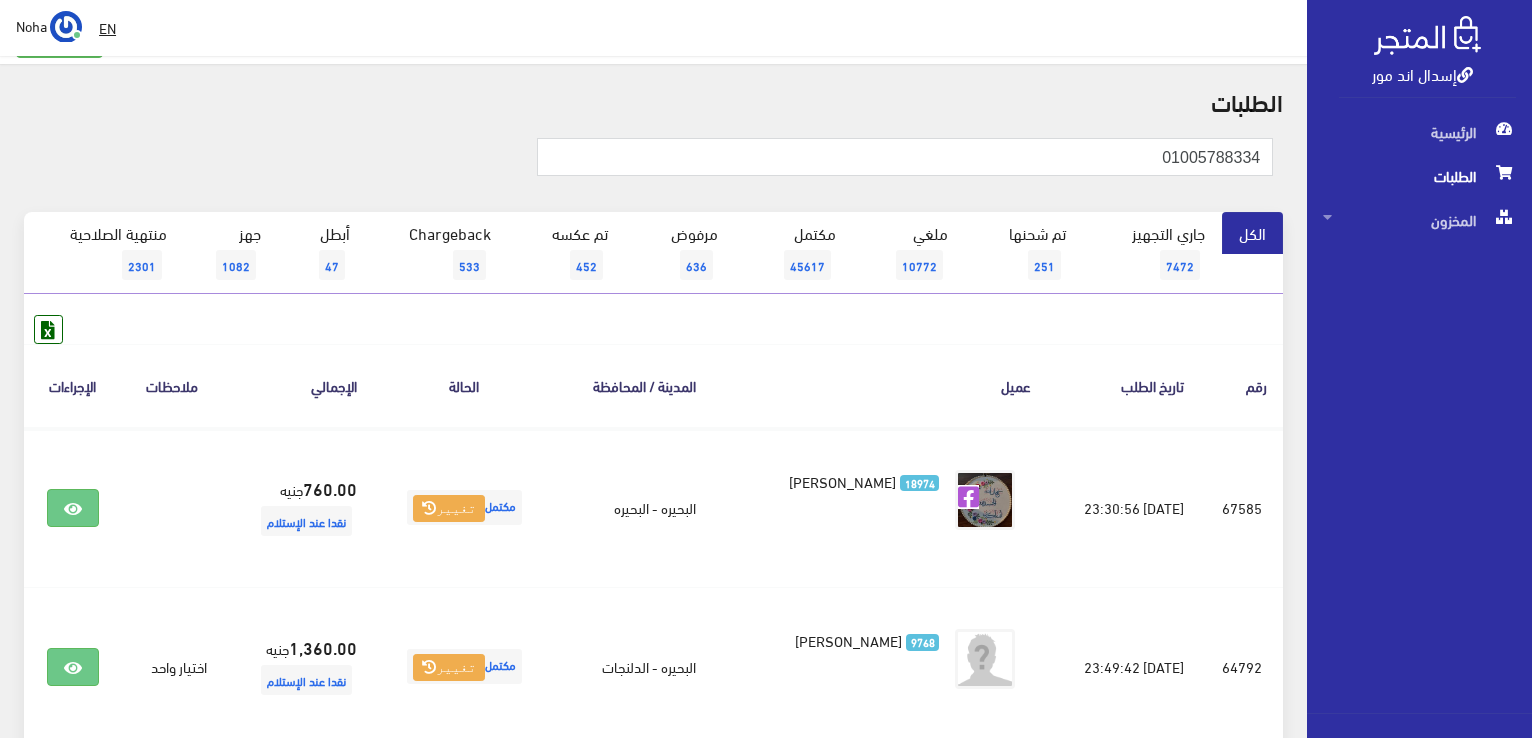 scroll, scrollTop: 0, scrollLeft: 0, axis: both 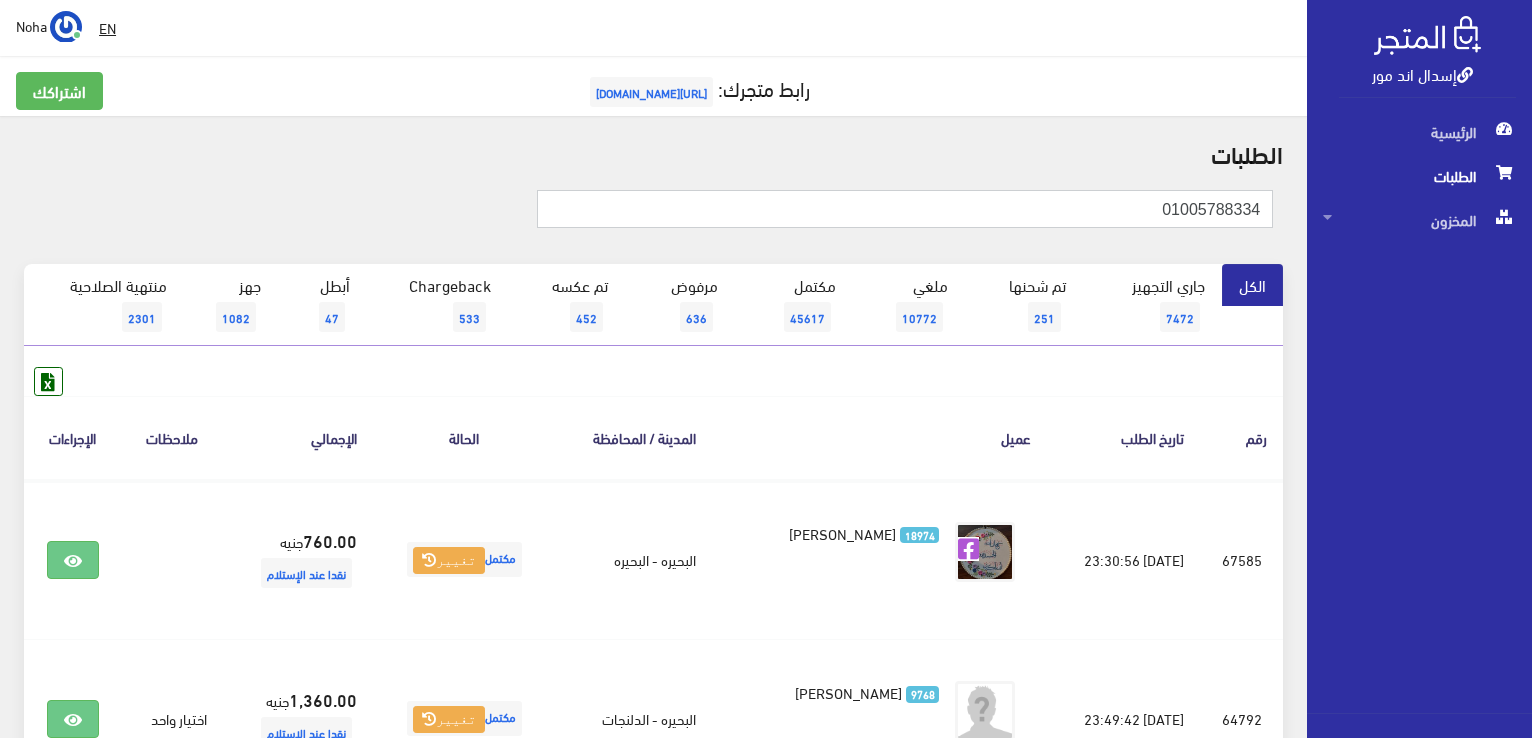 drag, startPoint x: 1116, startPoint y: 209, endPoint x: 1535, endPoint y: 257, distance: 421.74045 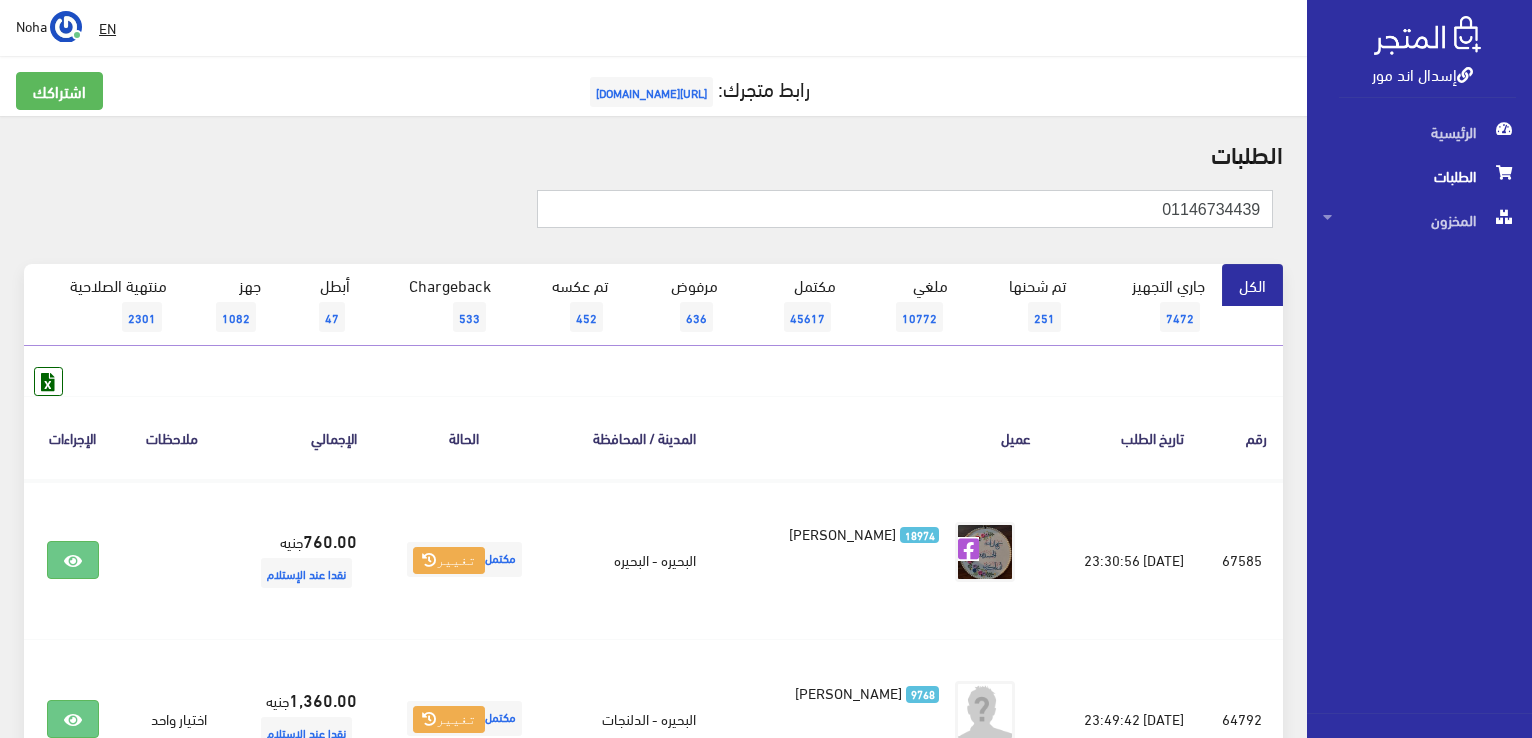 type on "01146734439" 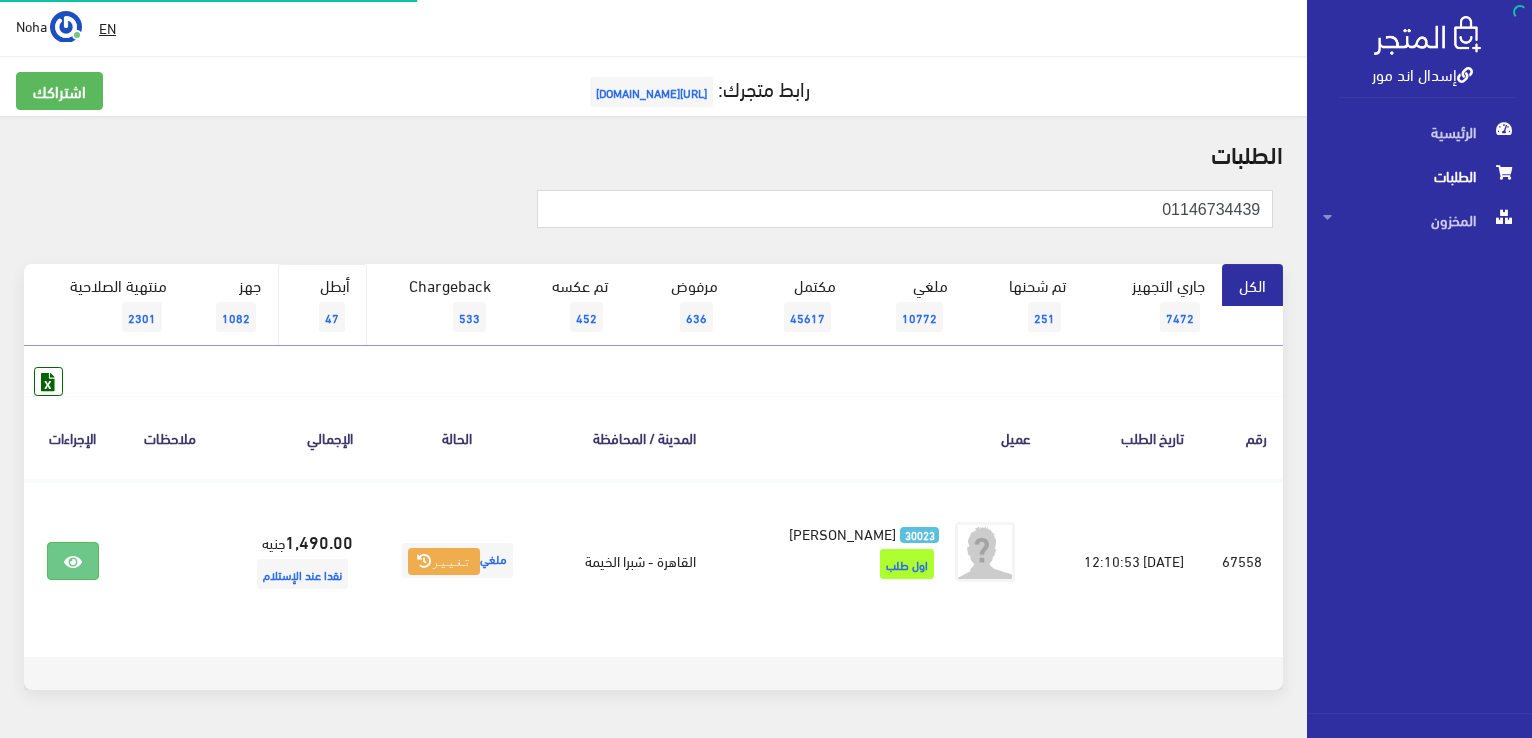 scroll, scrollTop: 0, scrollLeft: 0, axis: both 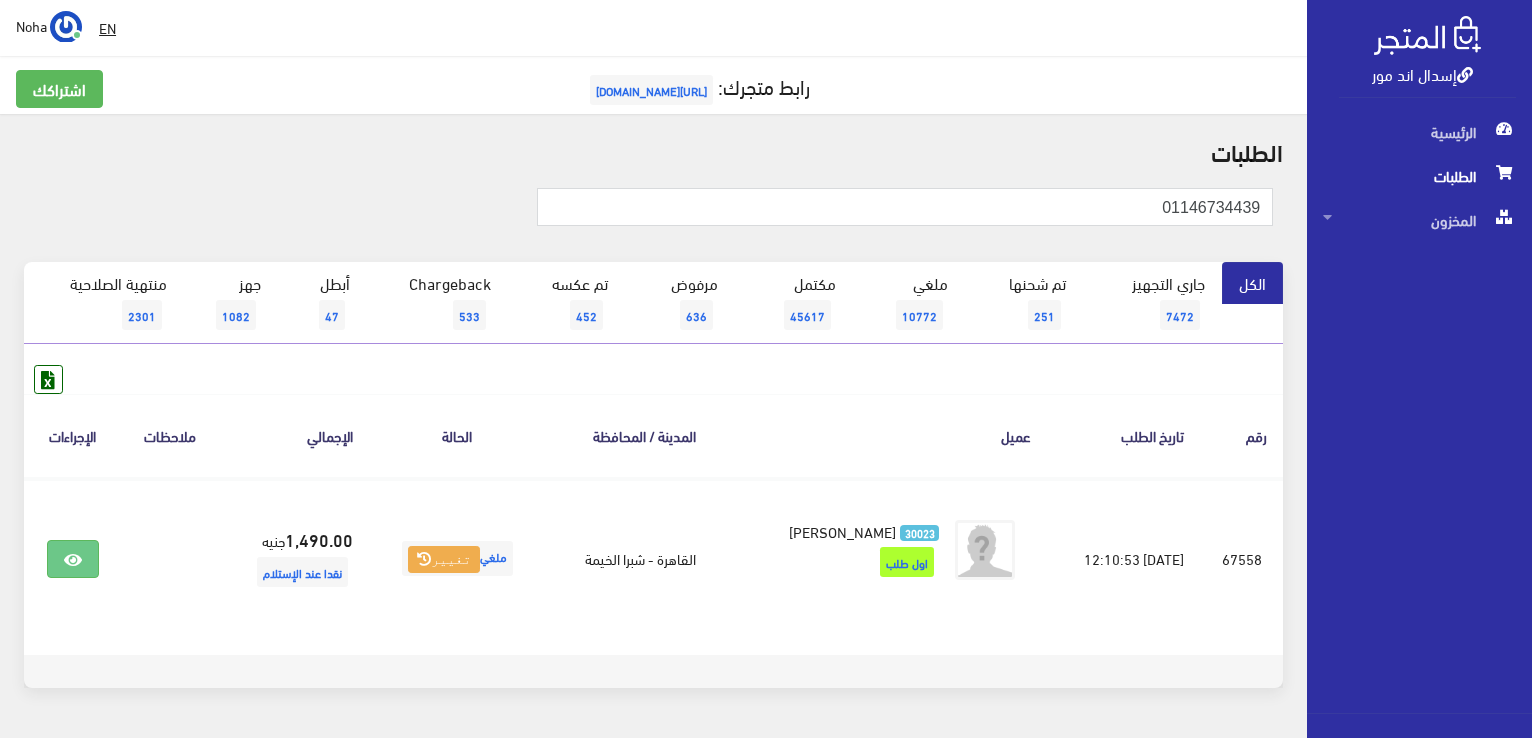 click on "الطلبات" at bounding box center (1419, 176) 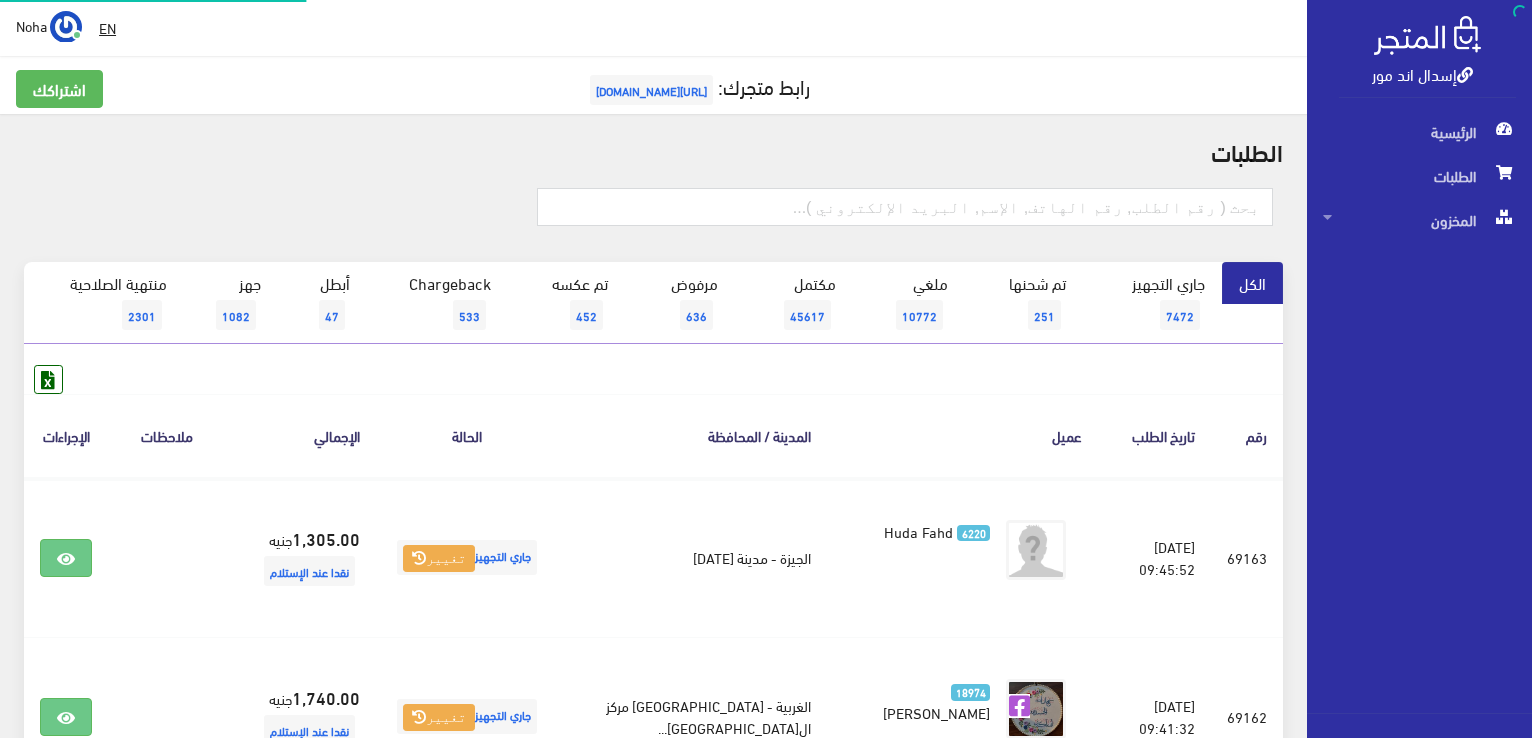 scroll, scrollTop: 0, scrollLeft: 0, axis: both 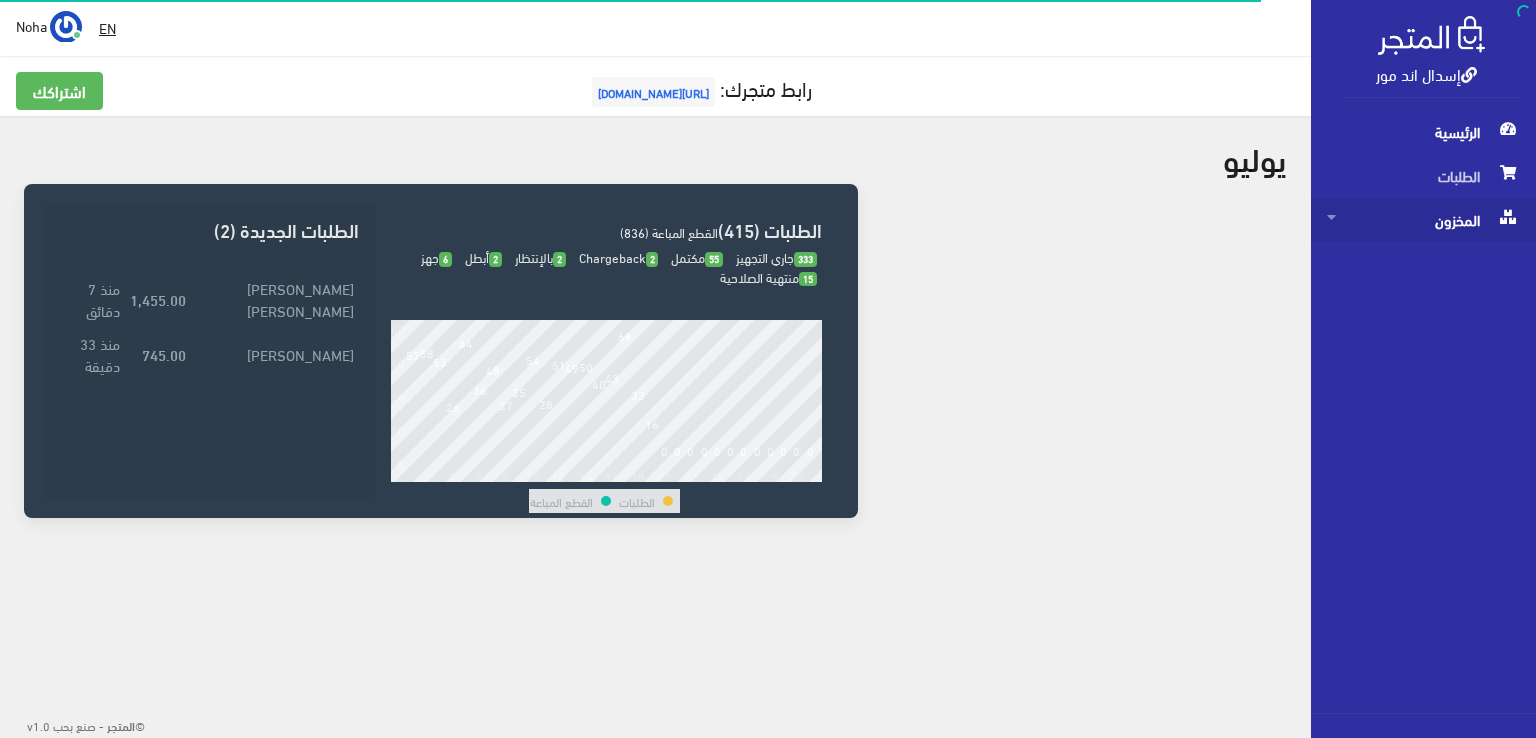 click on "المخزون" at bounding box center [1423, 220] 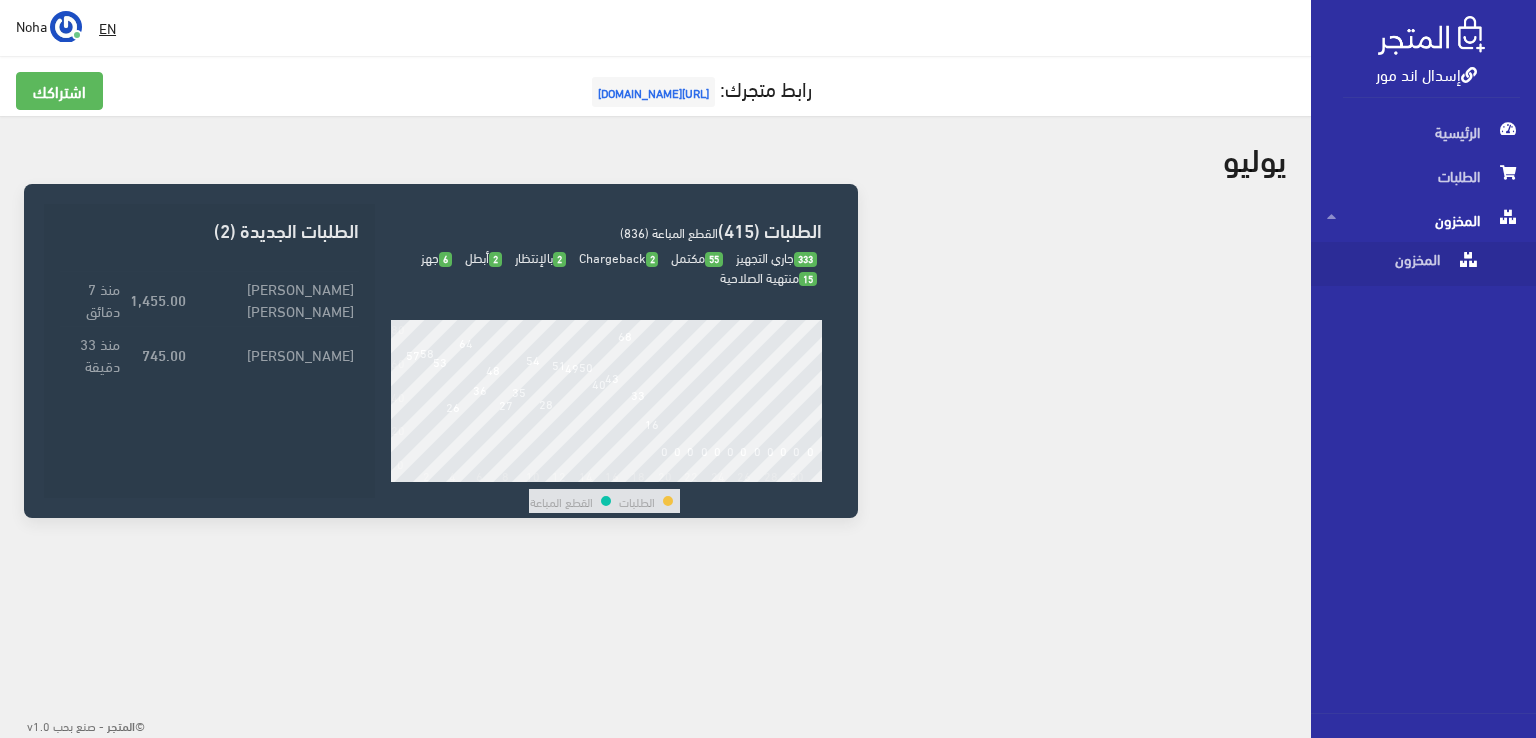 click on "إسدال اند مور" at bounding box center [1426, 73] 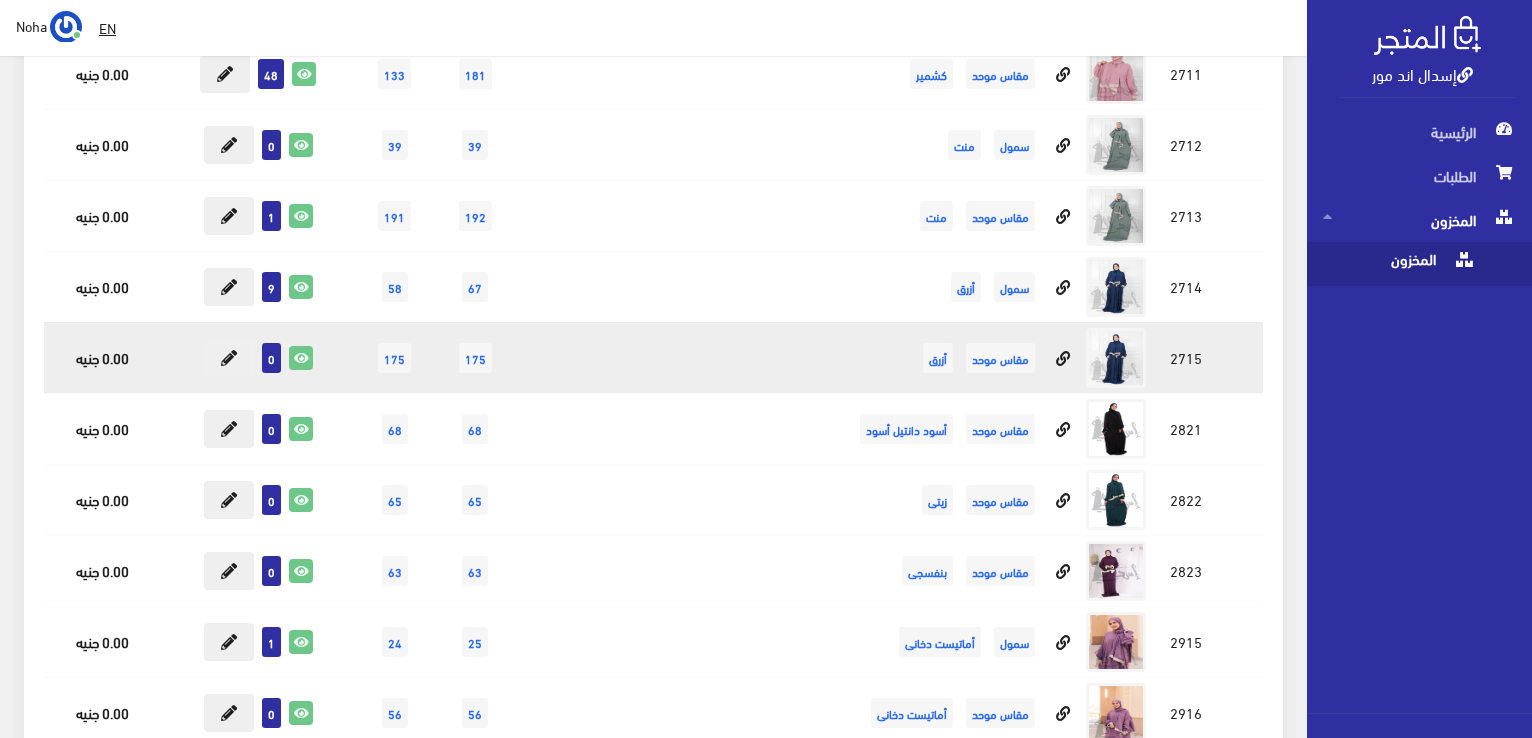 scroll, scrollTop: 9000, scrollLeft: 0, axis: vertical 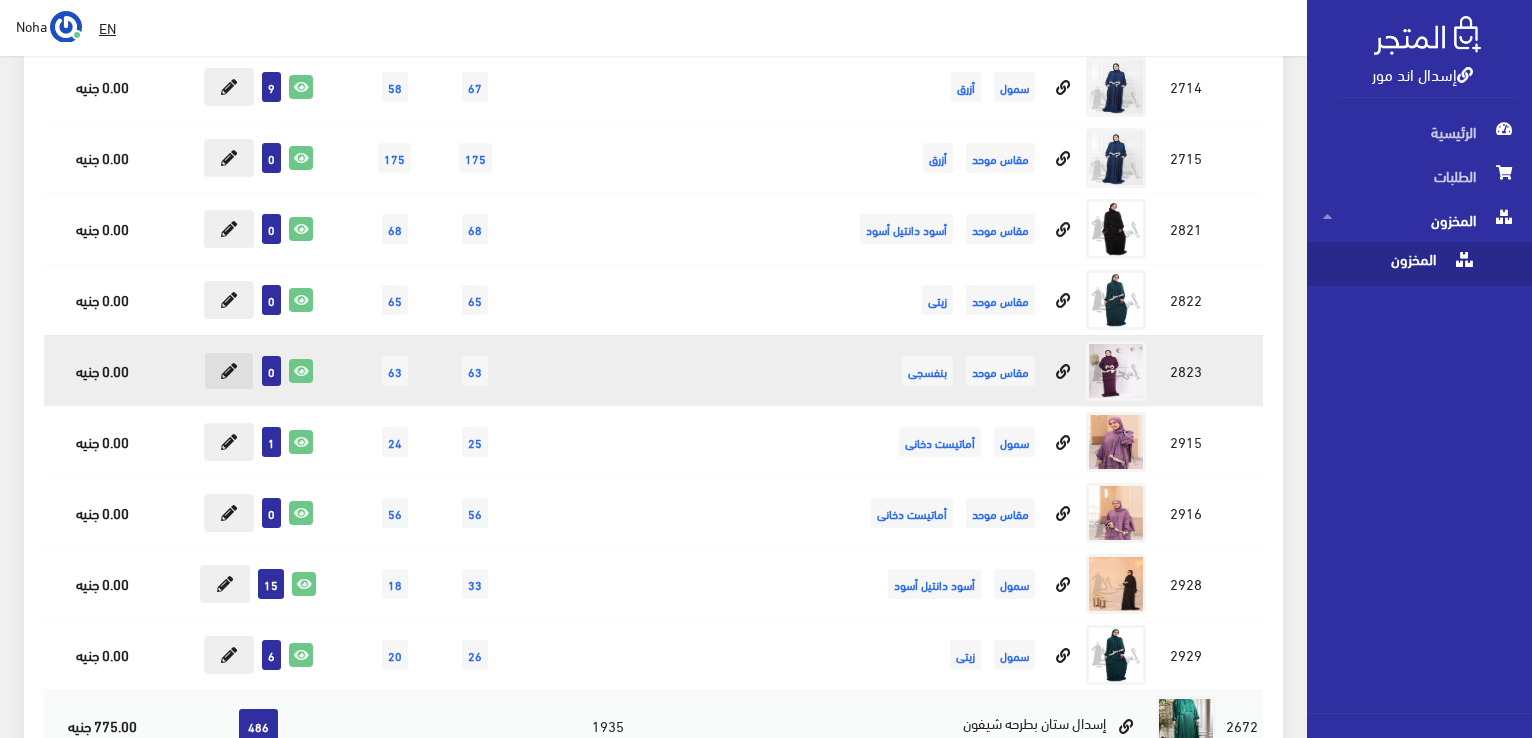 click at bounding box center [229, 371] 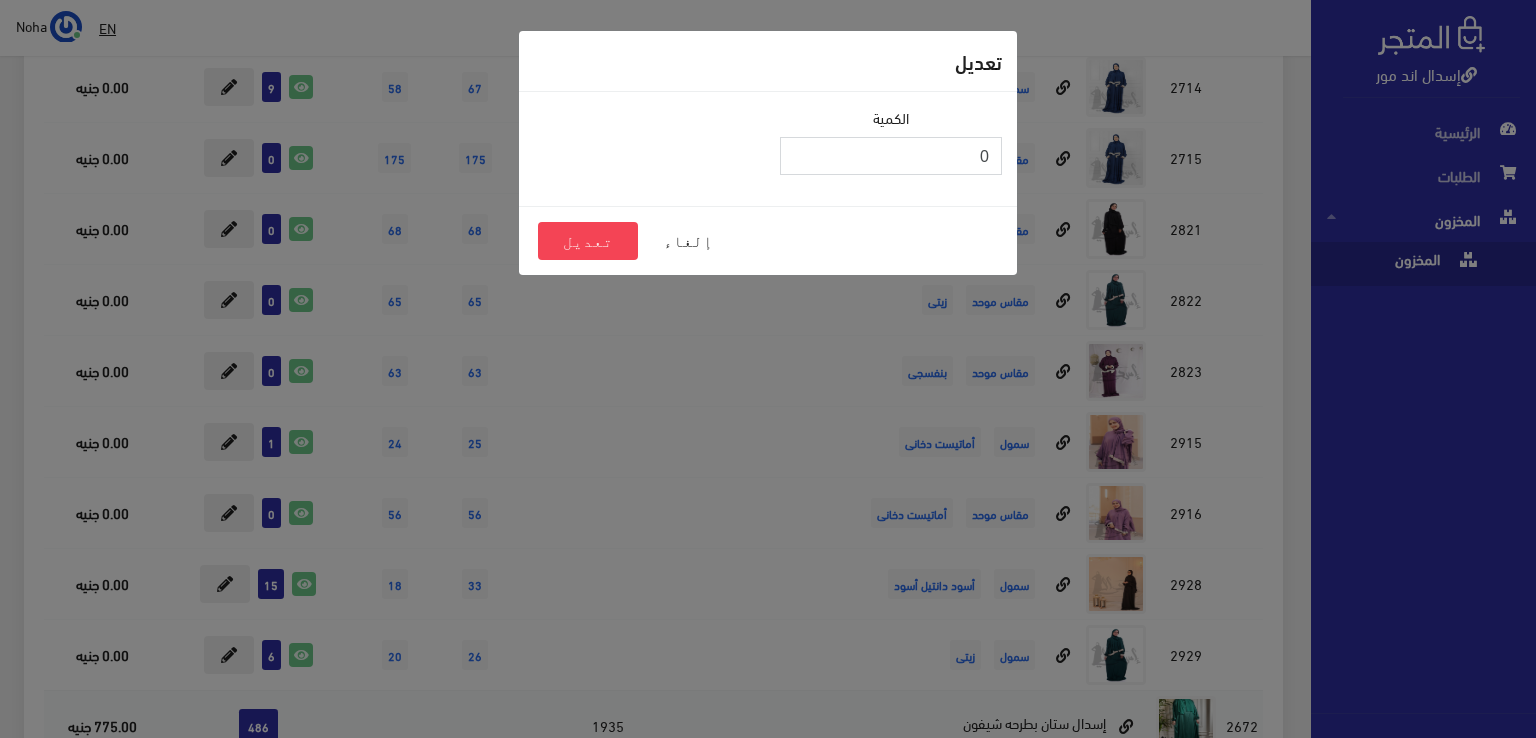 click on "0" at bounding box center (891, 156) 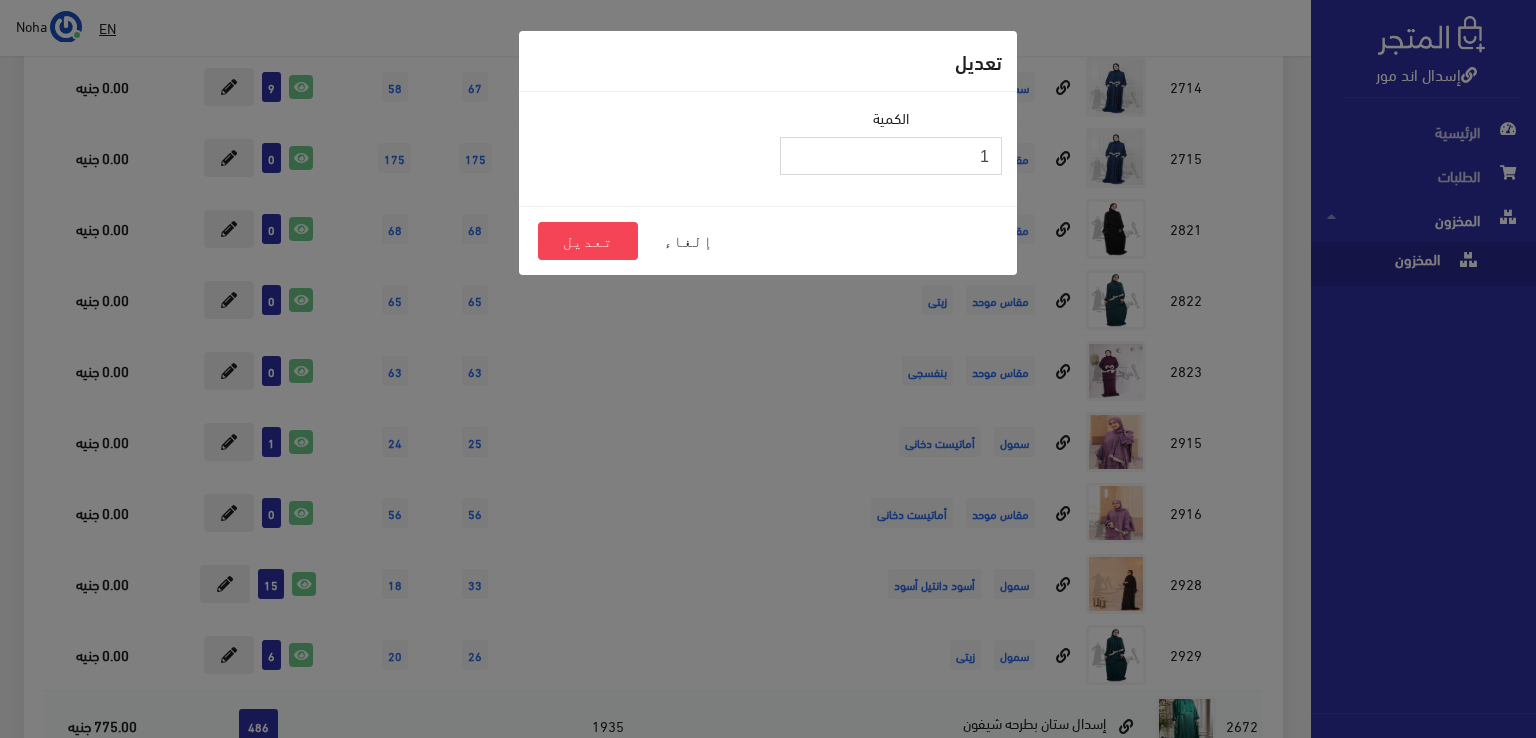 type on "1" 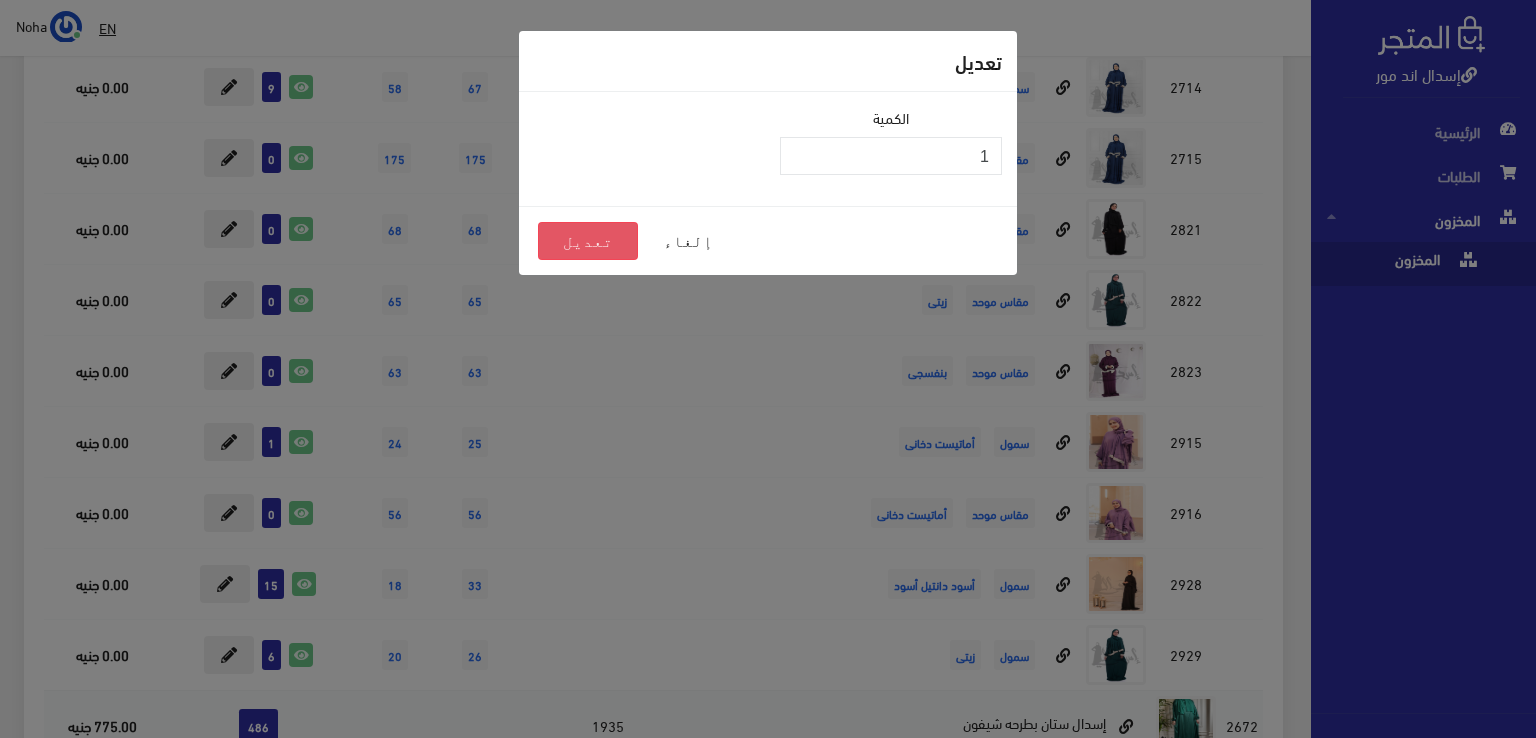 click on "تعديل" at bounding box center [588, 241] 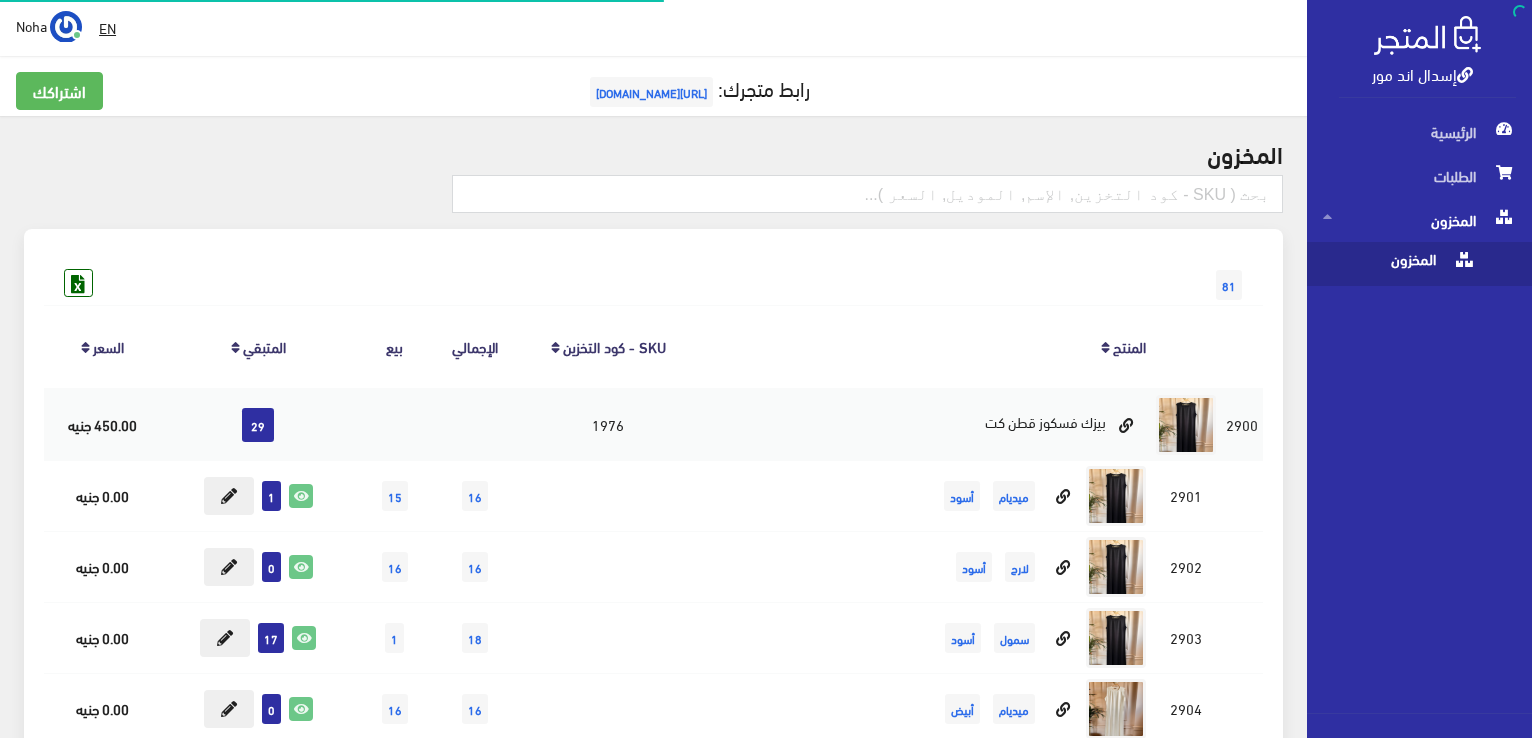 scroll, scrollTop: 9000, scrollLeft: 0, axis: vertical 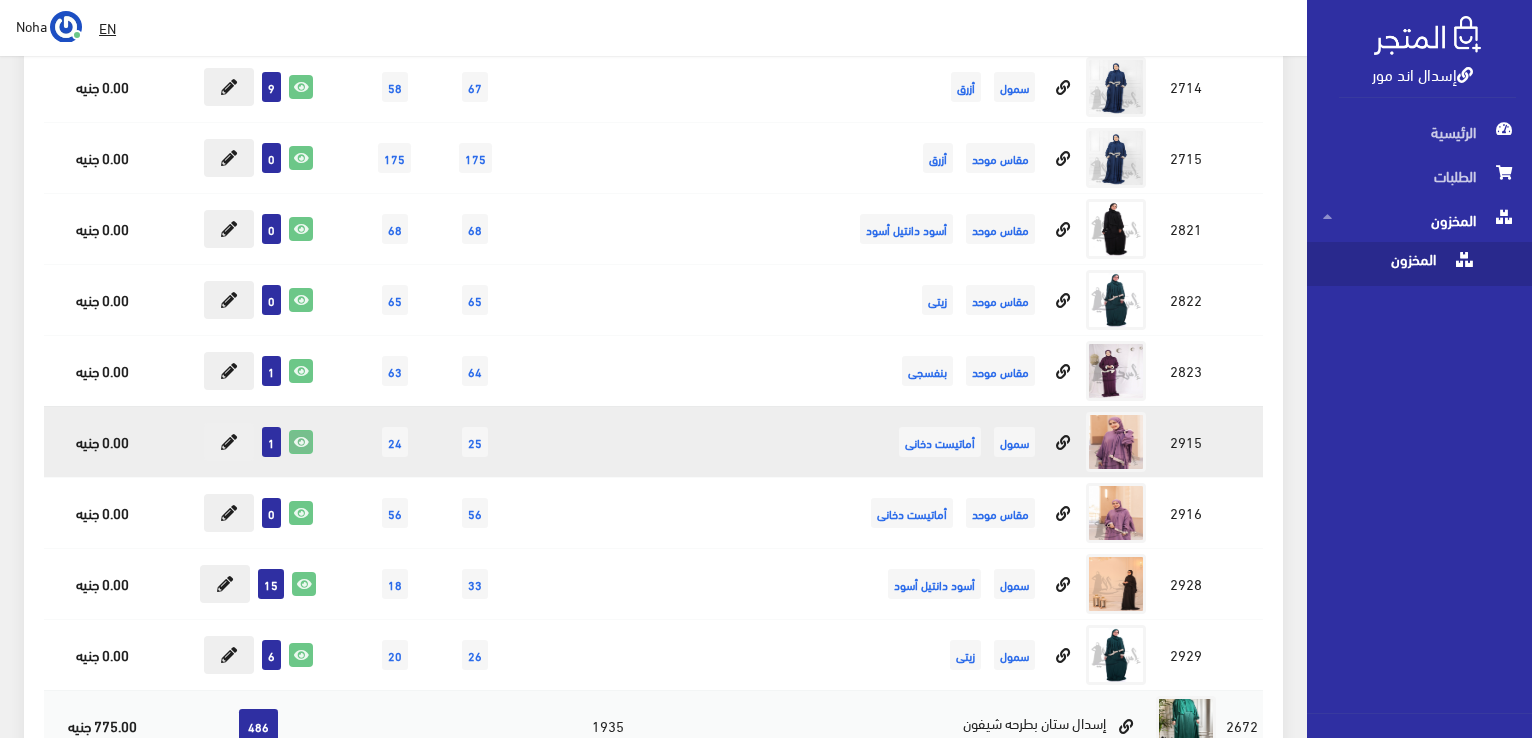 click at bounding box center [301, 442] 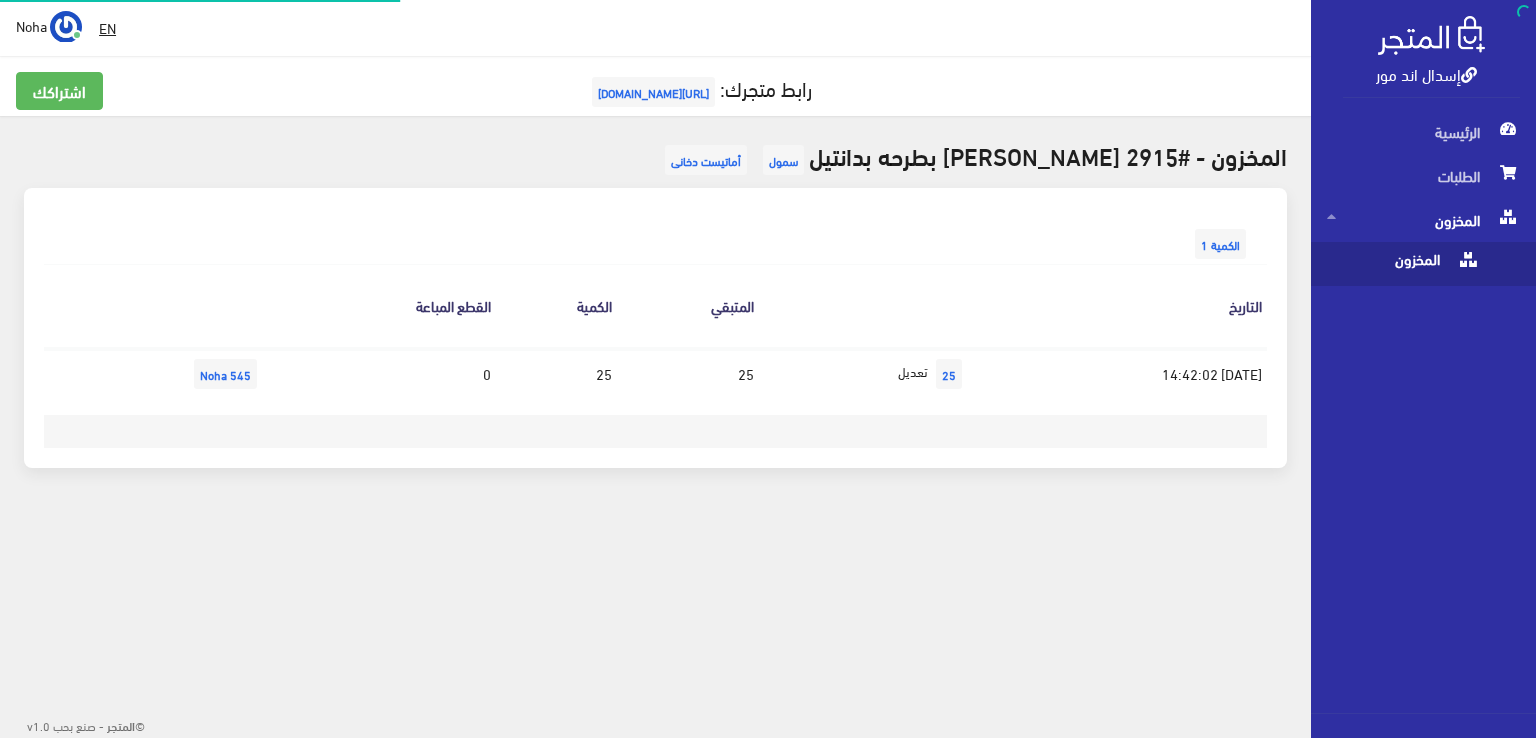 scroll, scrollTop: 0, scrollLeft: 0, axis: both 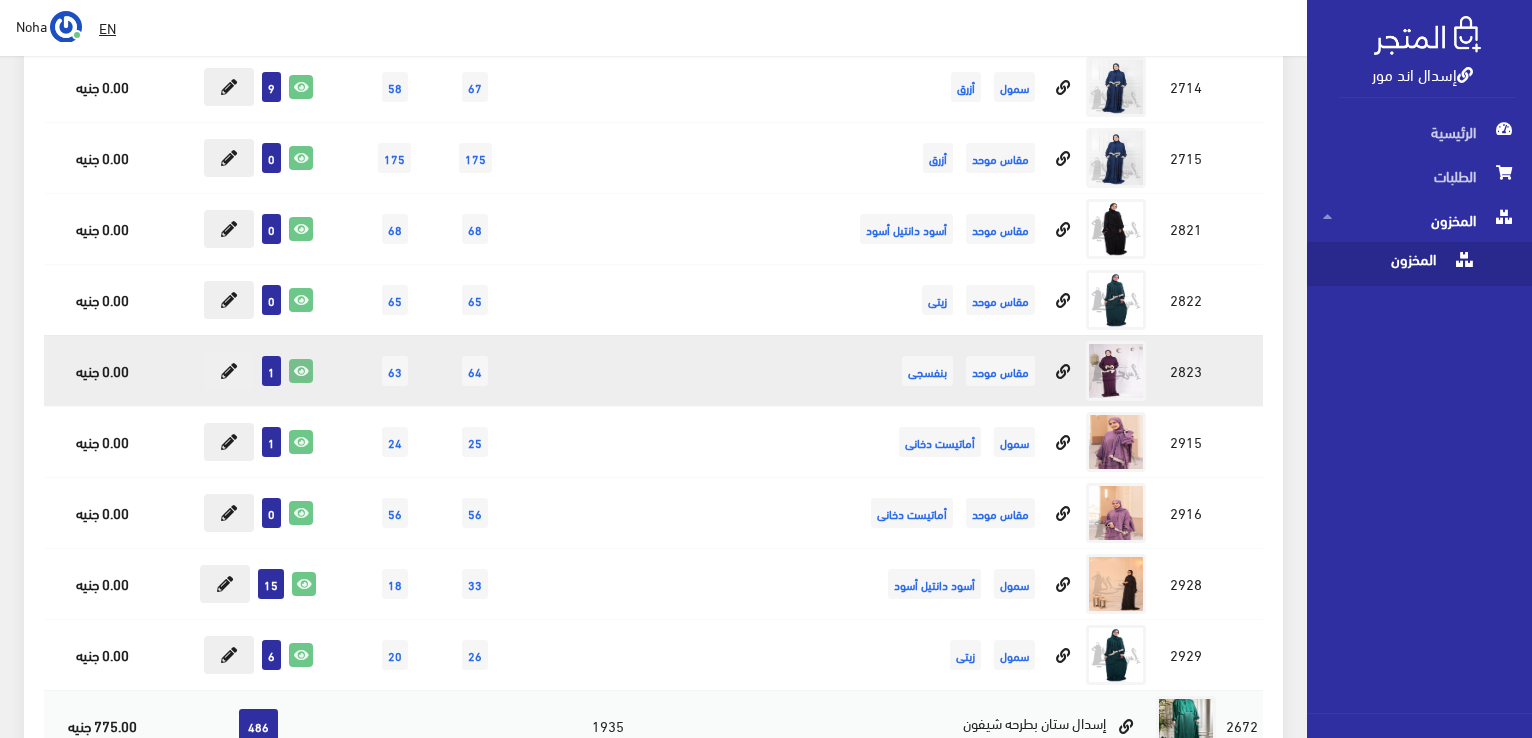 click at bounding box center (301, 371) 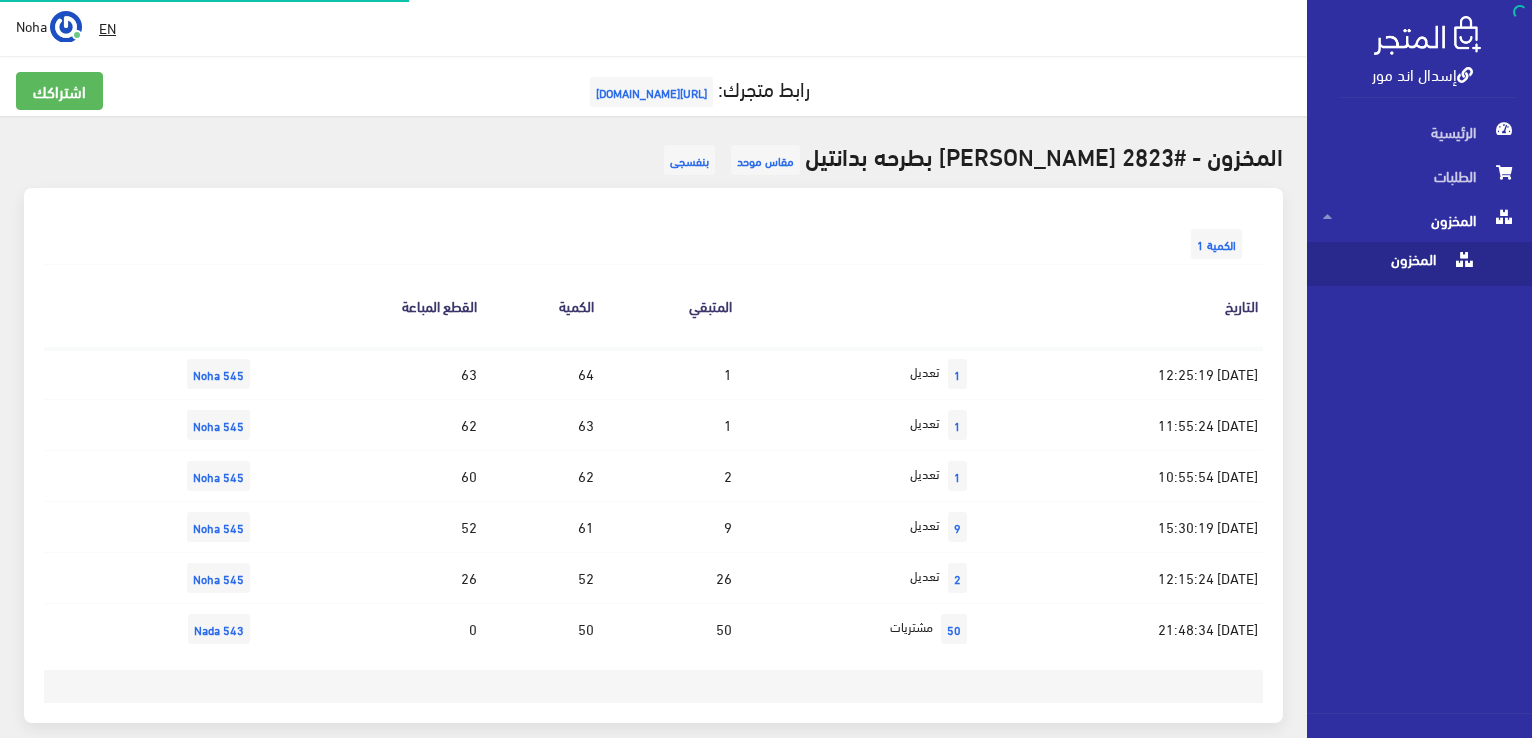 scroll, scrollTop: 0, scrollLeft: 0, axis: both 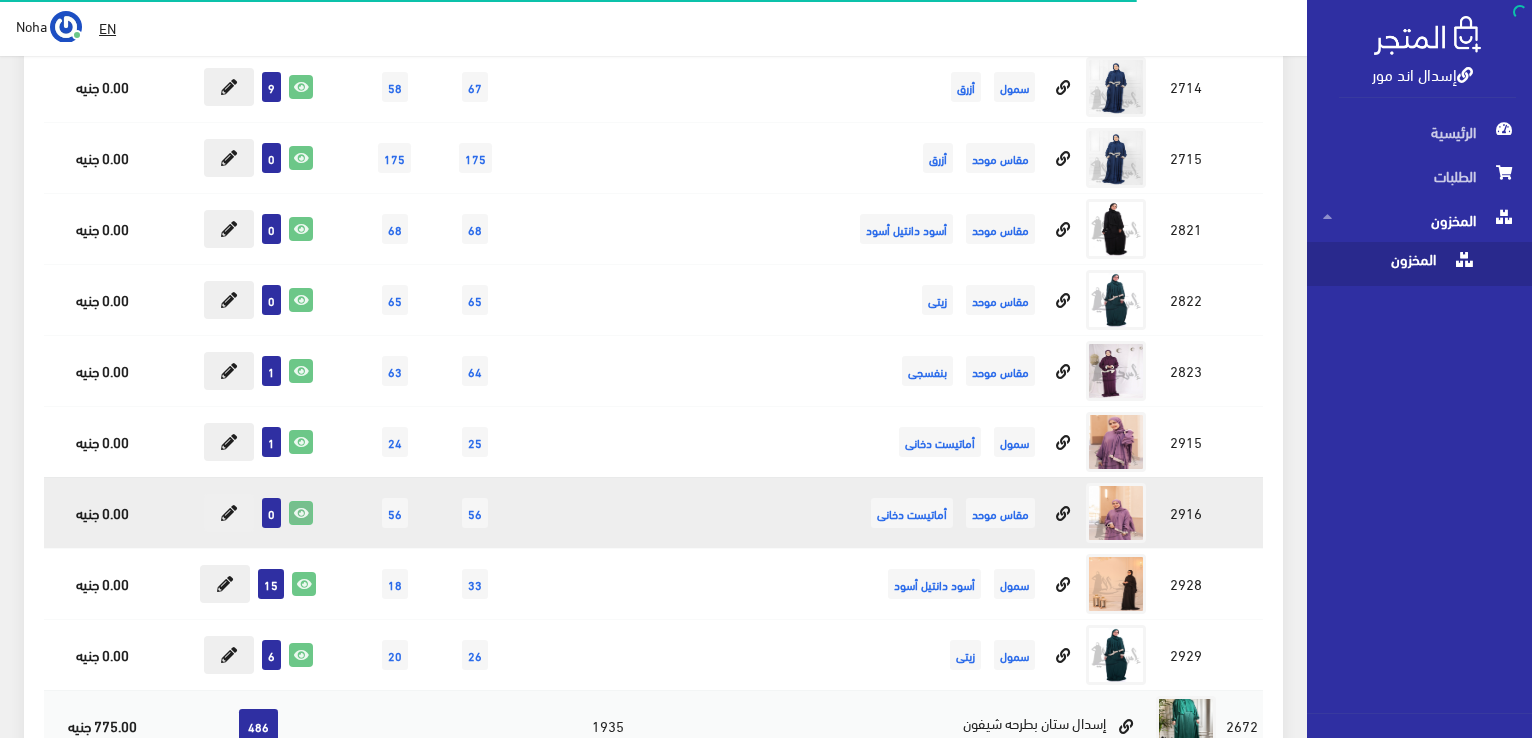 click at bounding box center (301, 513) 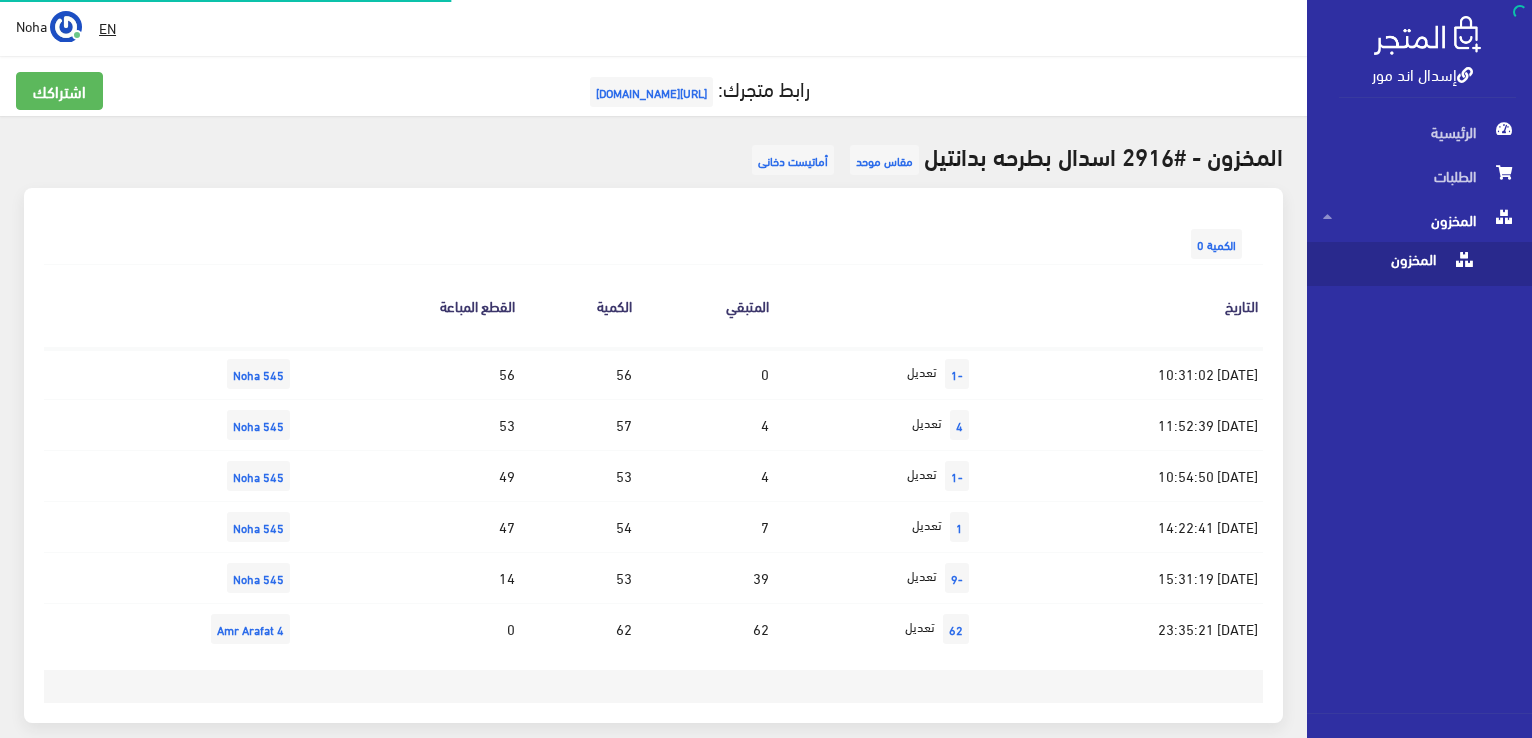scroll, scrollTop: 0, scrollLeft: 0, axis: both 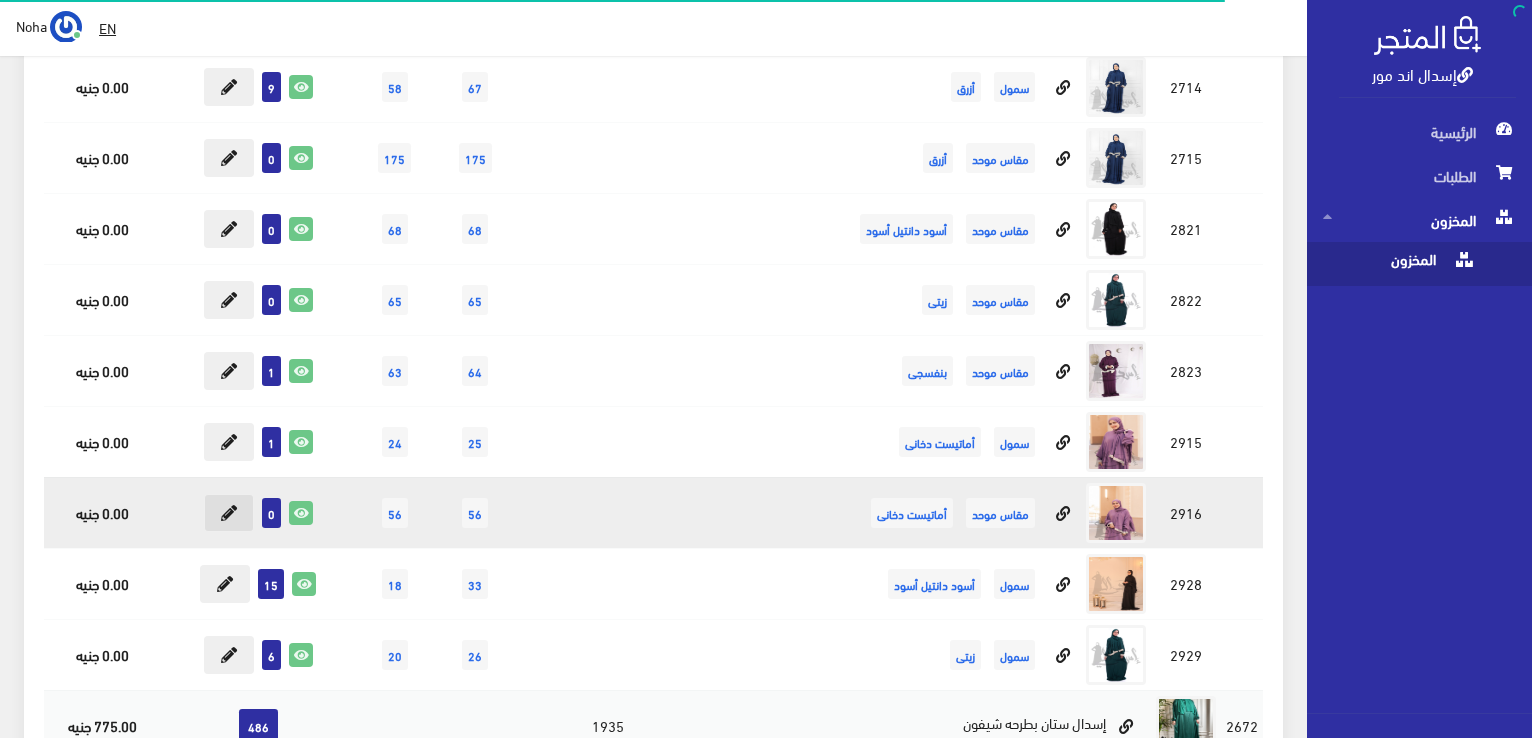 click at bounding box center (229, 513) 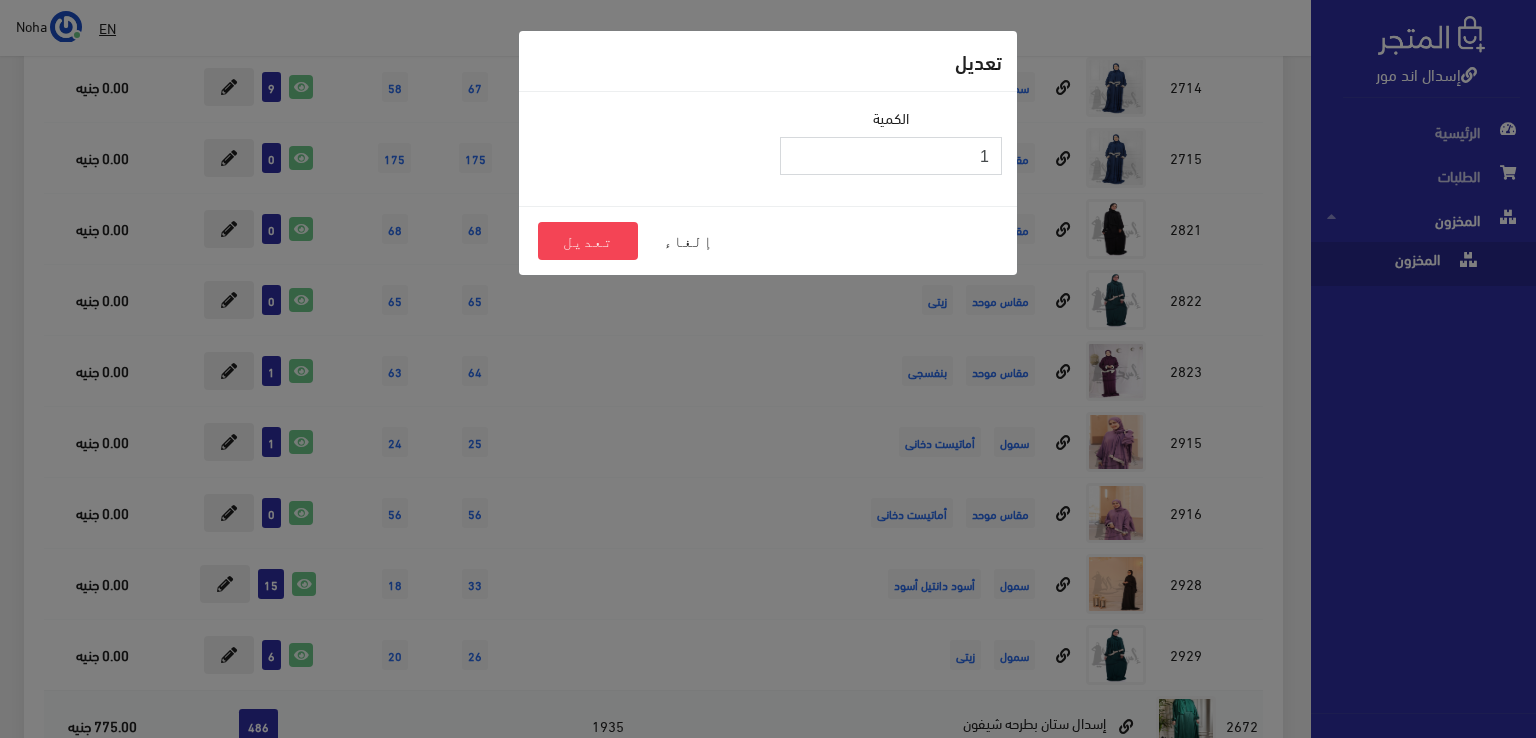 type on "1" 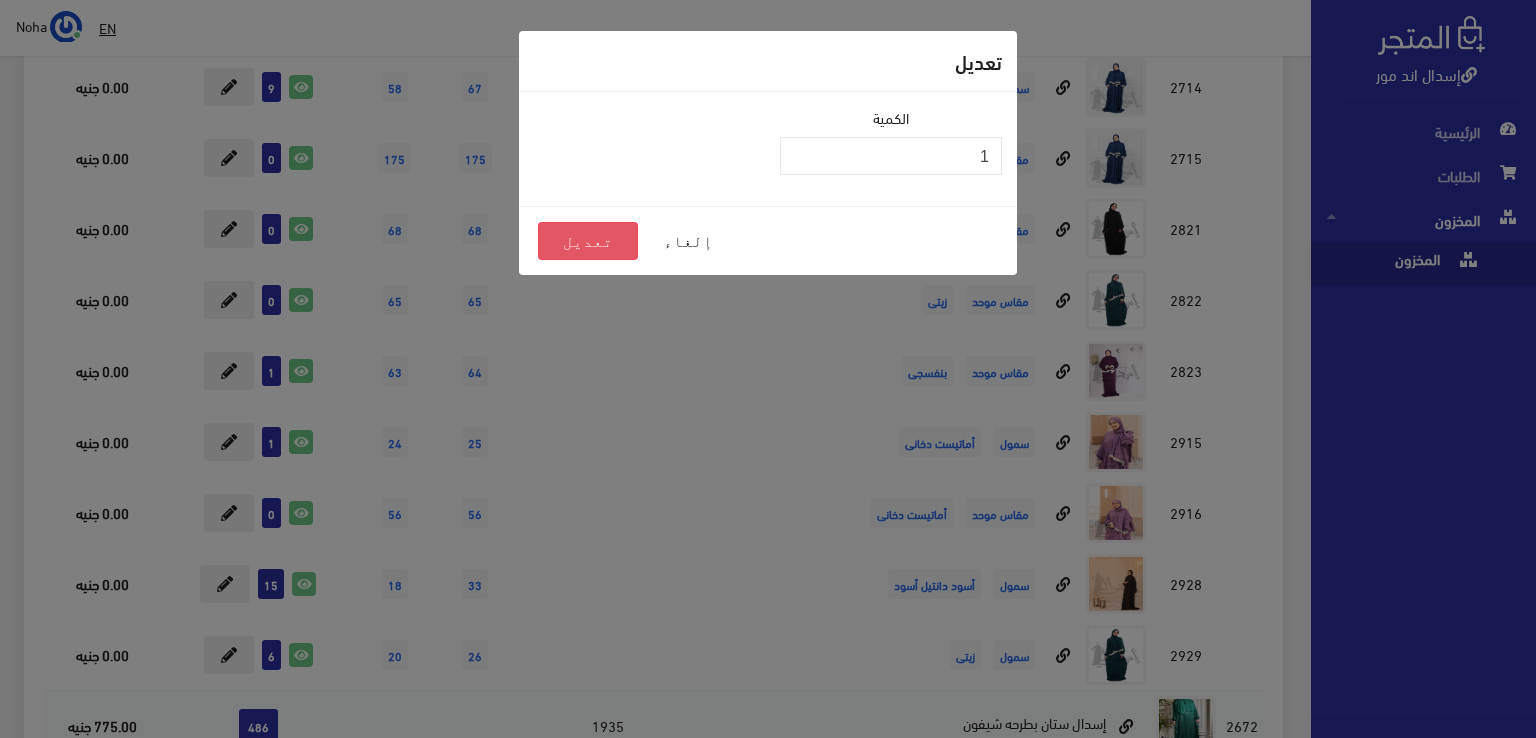 click on "تعديل" at bounding box center (588, 241) 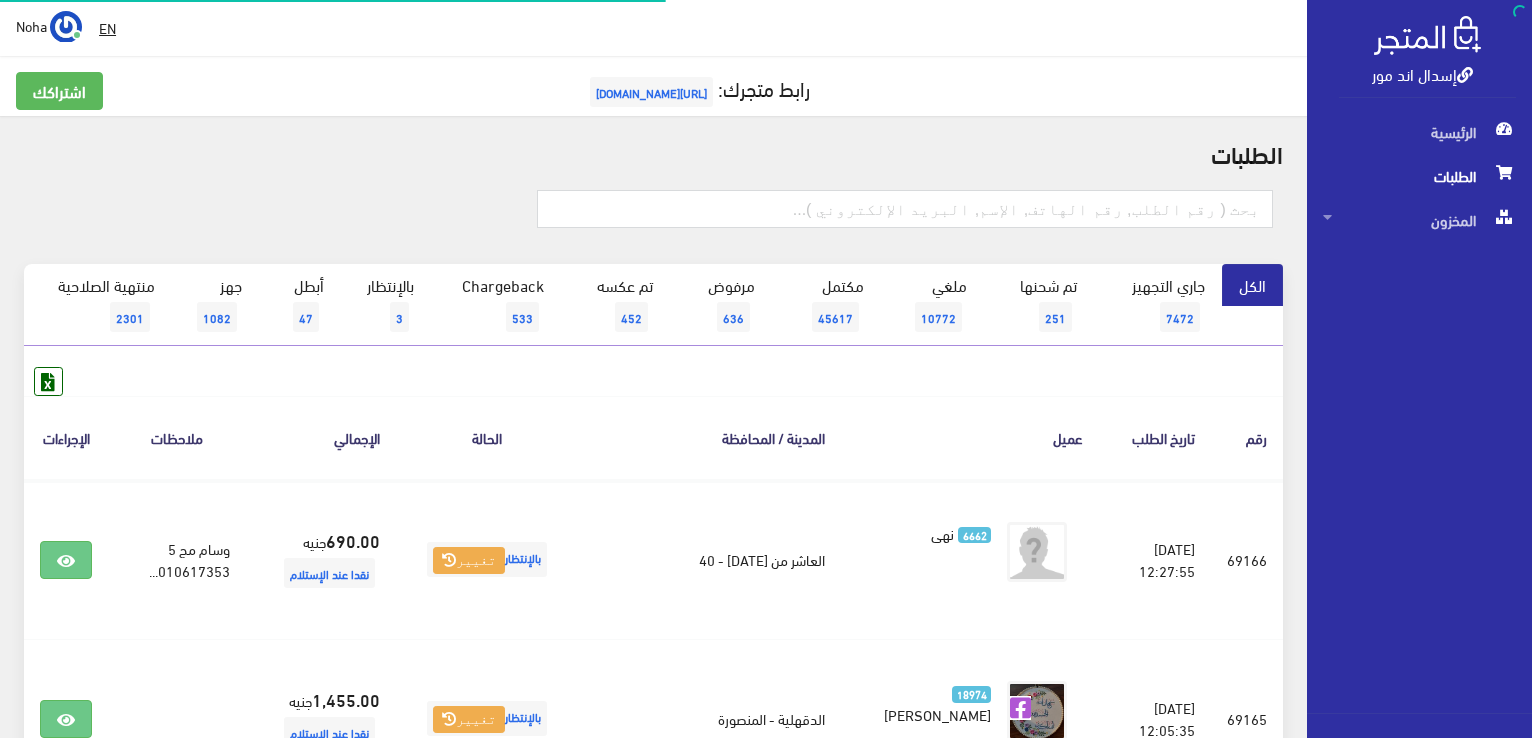 scroll, scrollTop: 0, scrollLeft: 0, axis: both 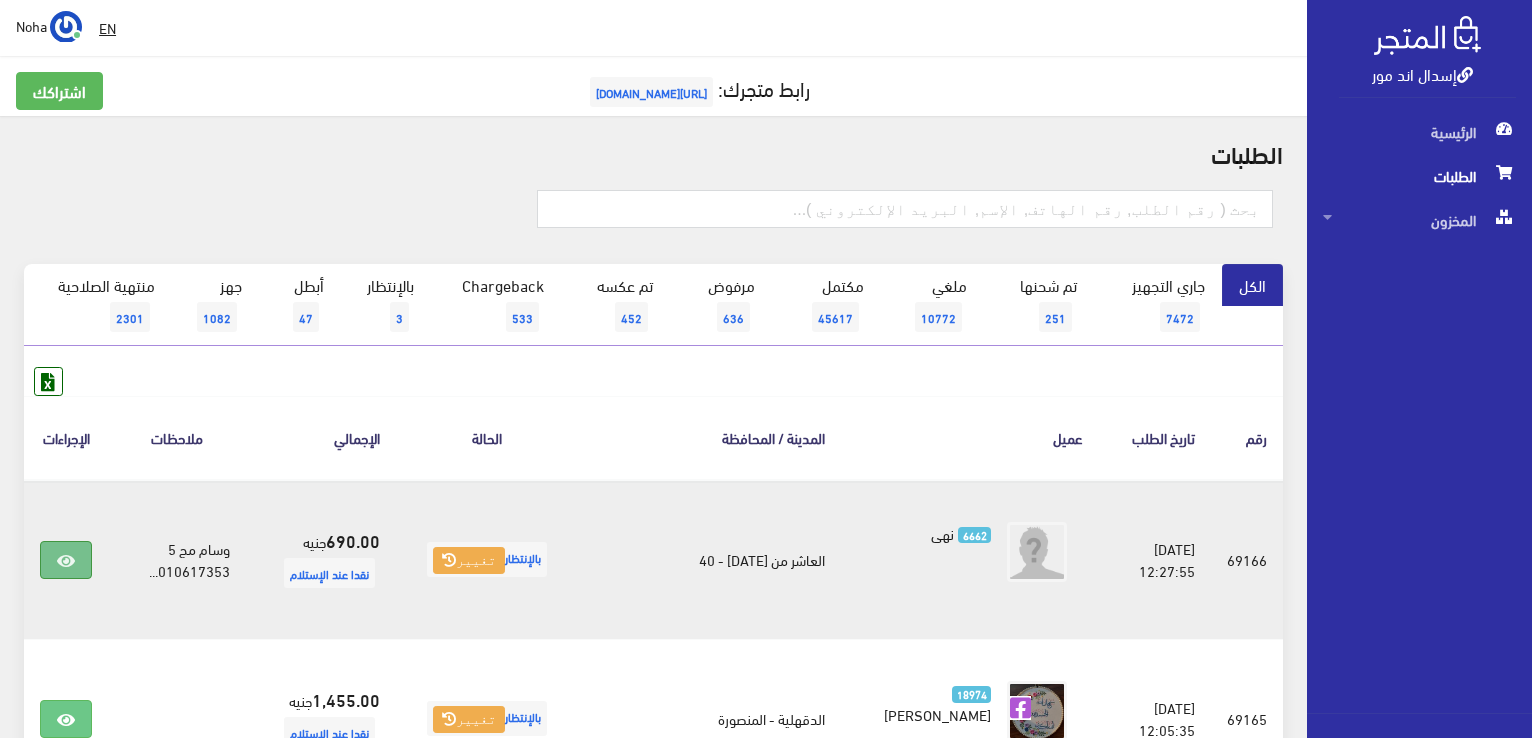 click at bounding box center (66, 561) 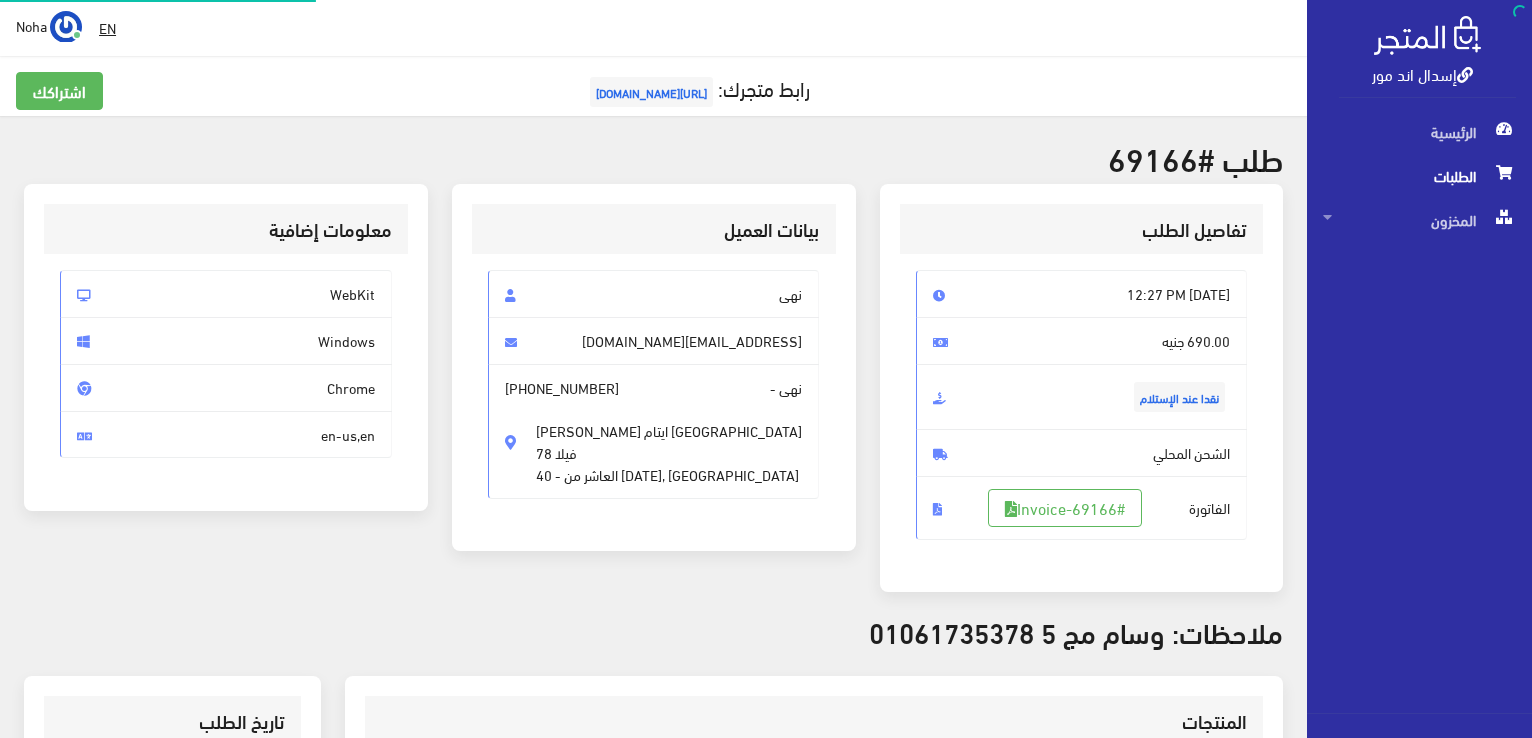 scroll, scrollTop: 0, scrollLeft: 0, axis: both 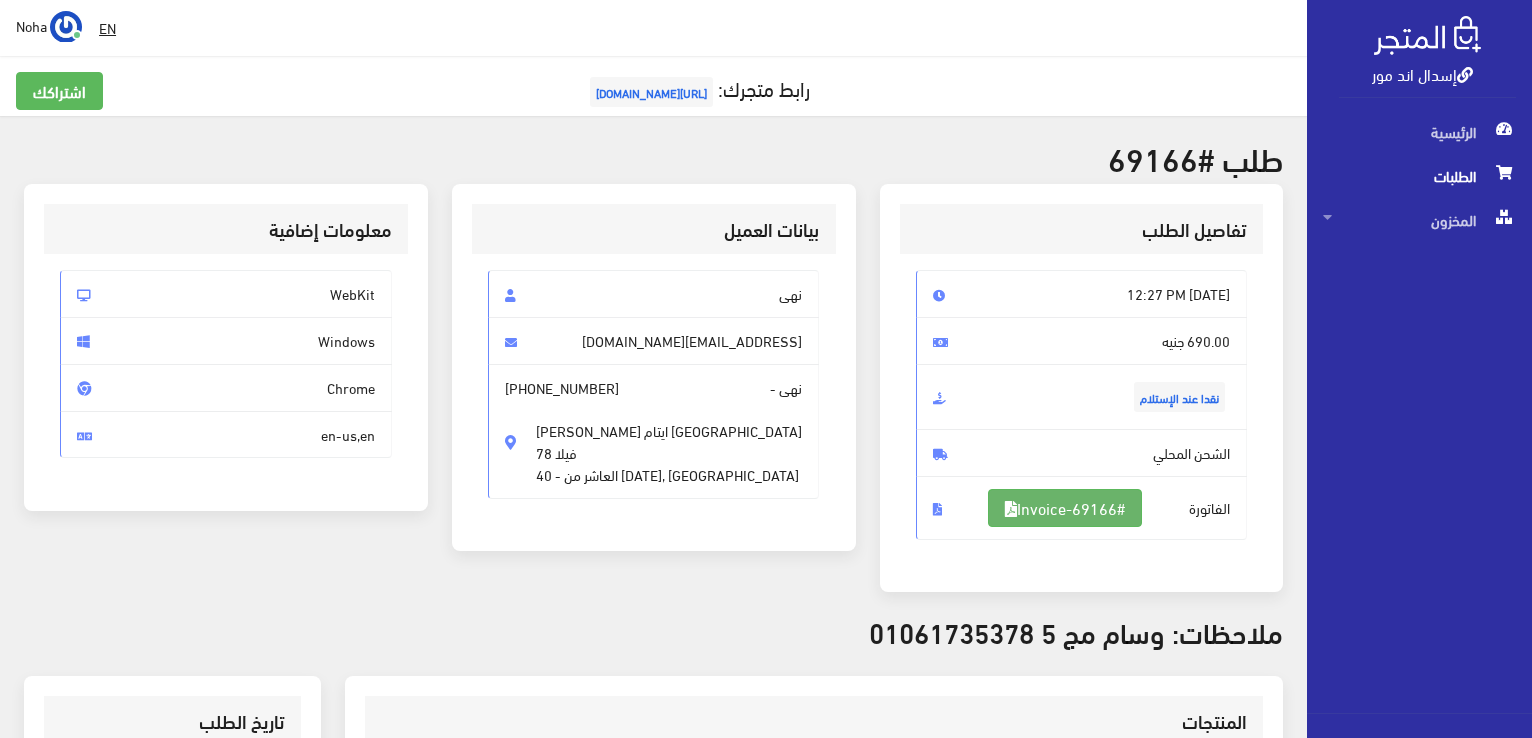 click on "#Invoice-69166" at bounding box center [1065, 508] 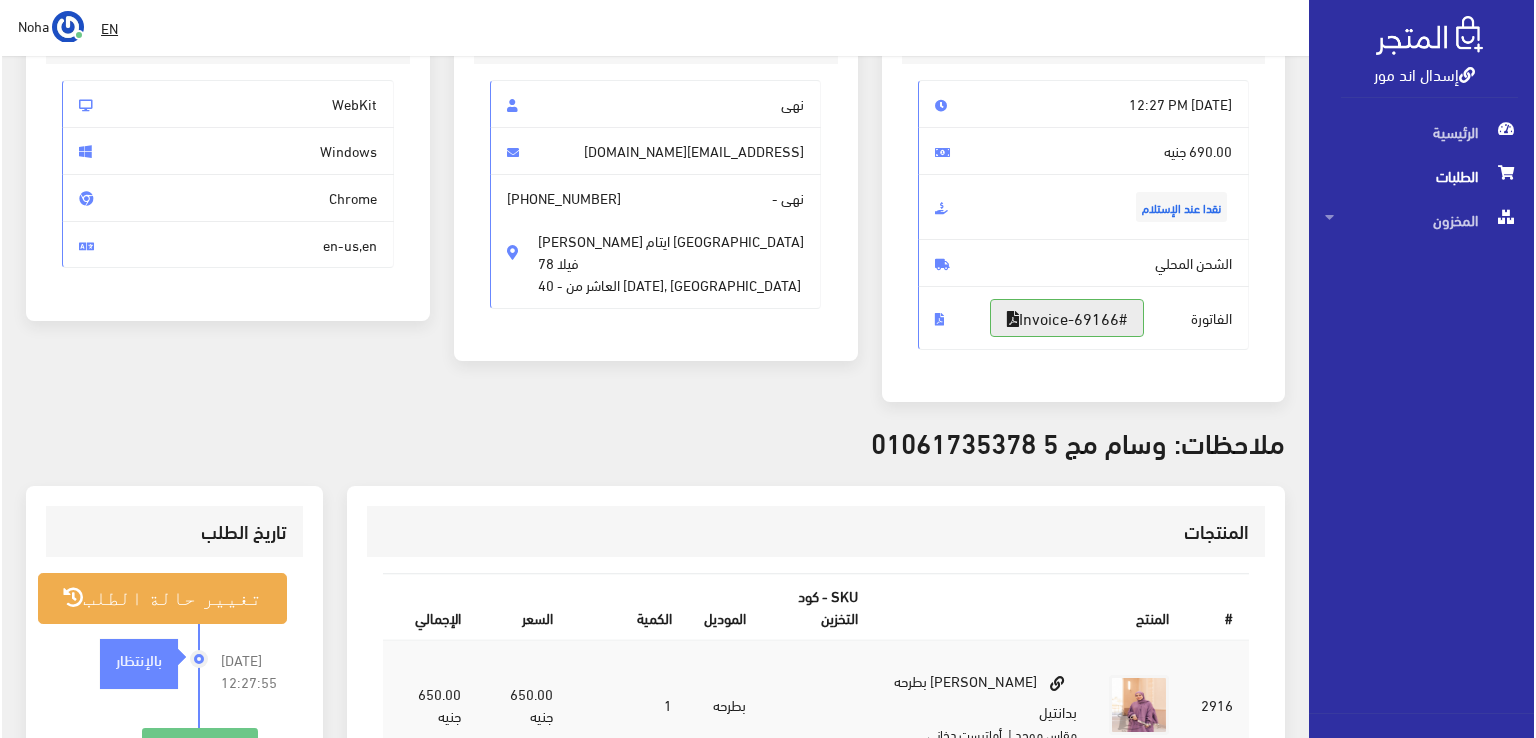 scroll, scrollTop: 300, scrollLeft: 0, axis: vertical 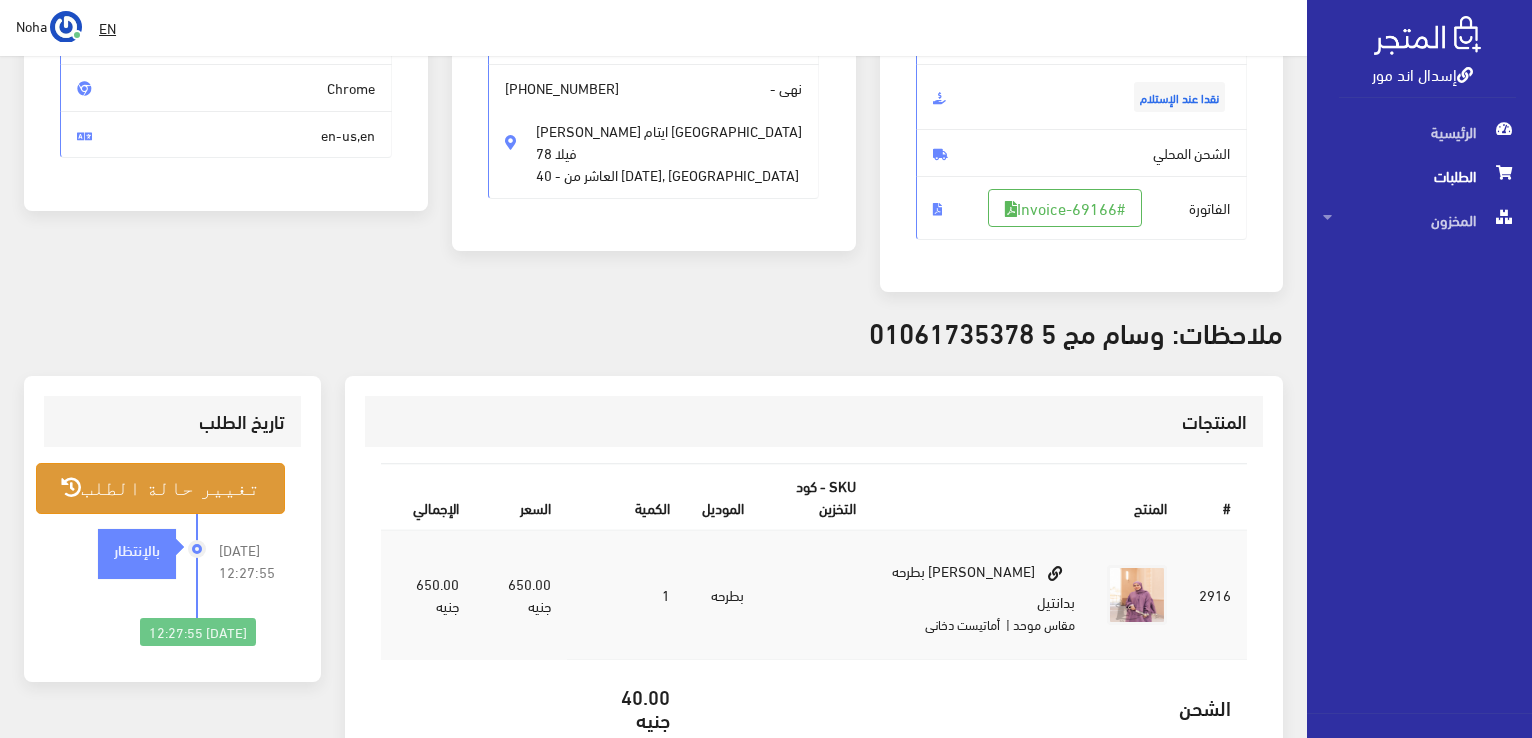 click on "تغيير حالة الطلب" at bounding box center (160, 488) 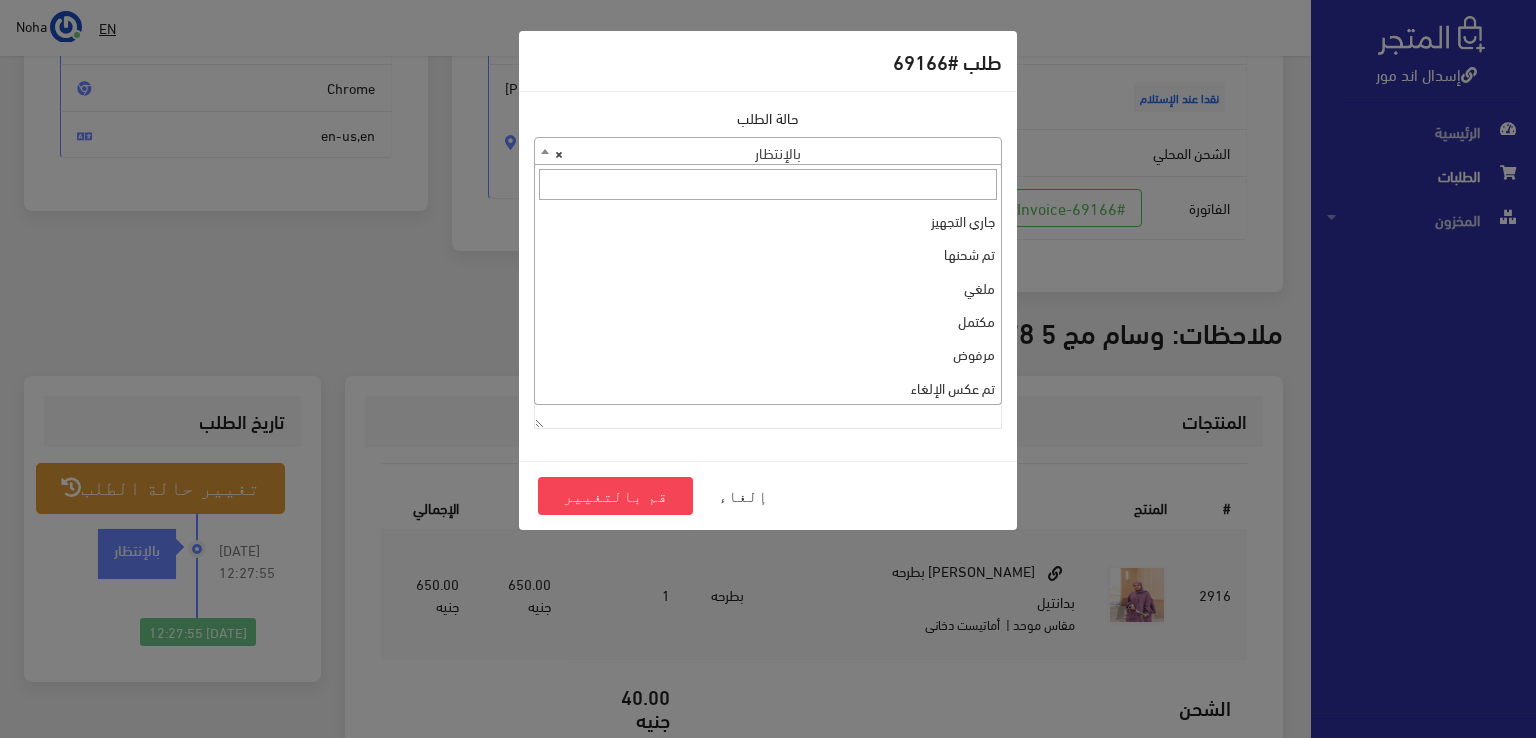 click on "× بالإنتظار" at bounding box center (768, 152) 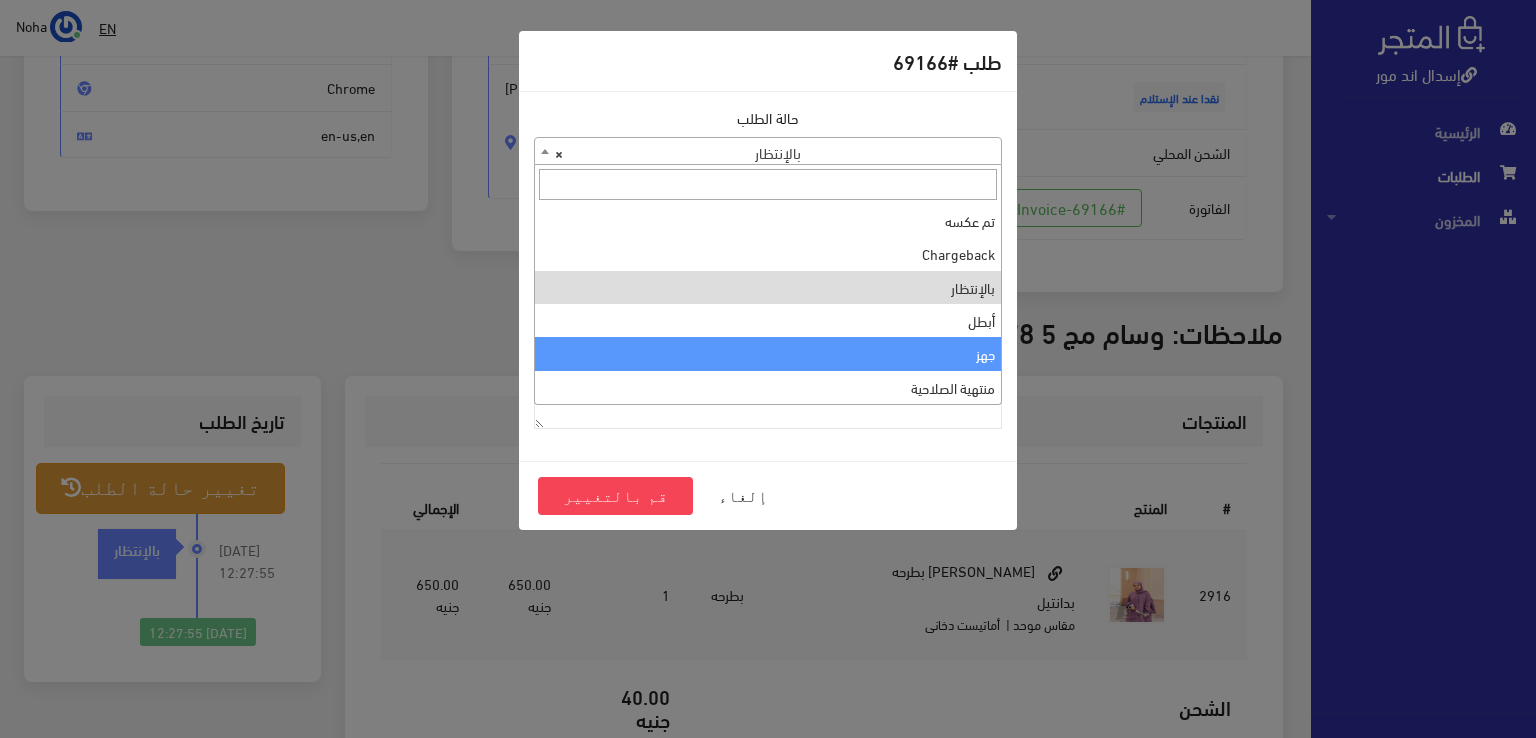 select on "13" 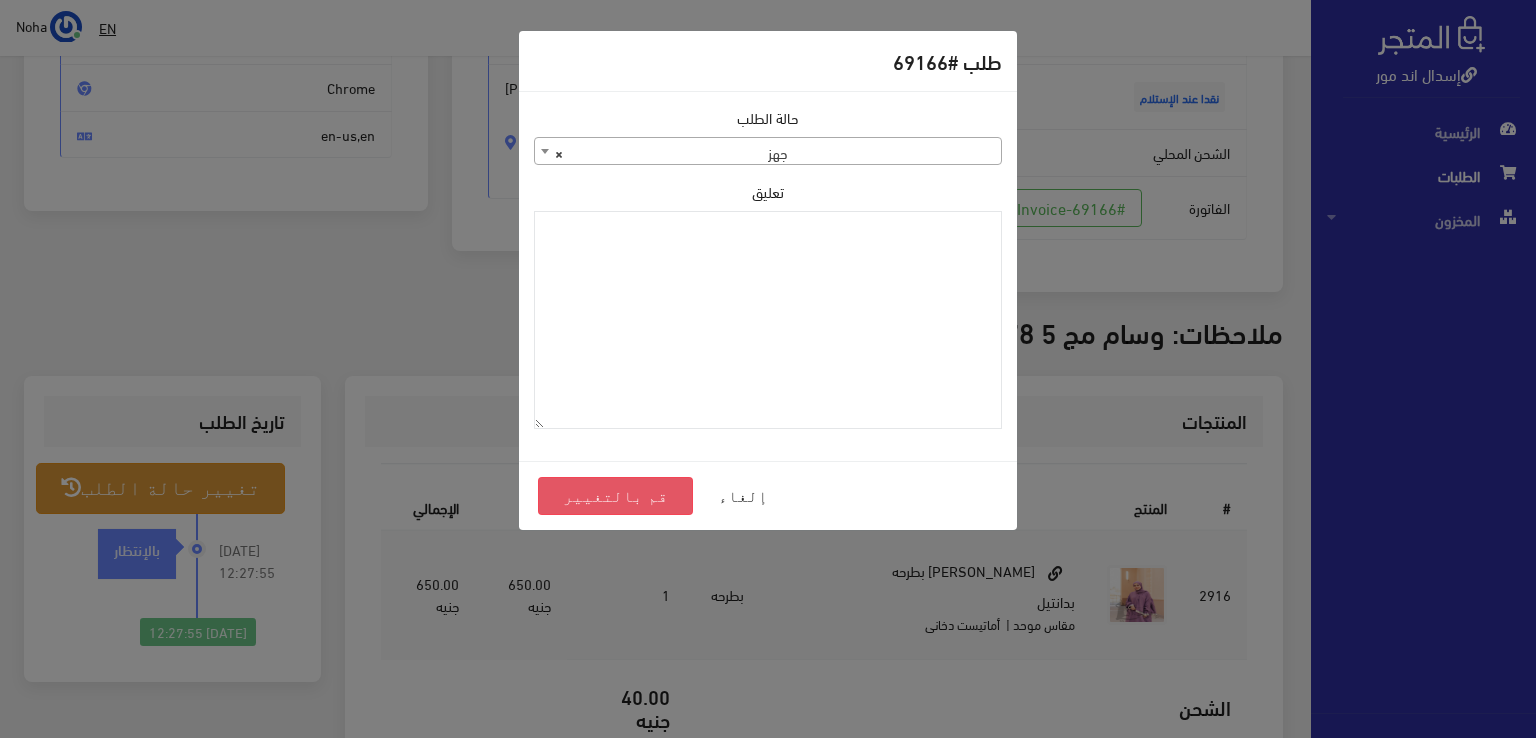click on "قم بالتغيير" at bounding box center [615, 496] 